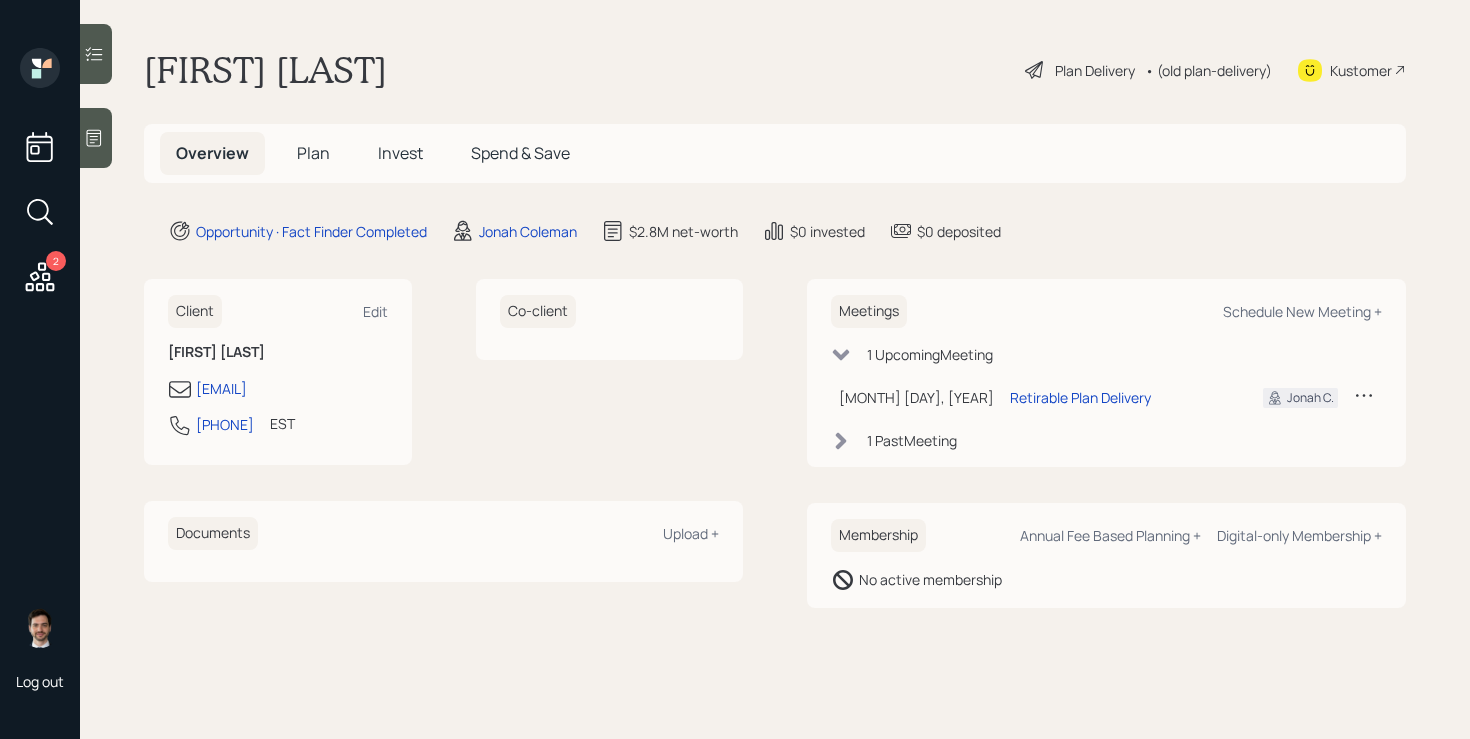 scroll, scrollTop: 0, scrollLeft: 0, axis: both 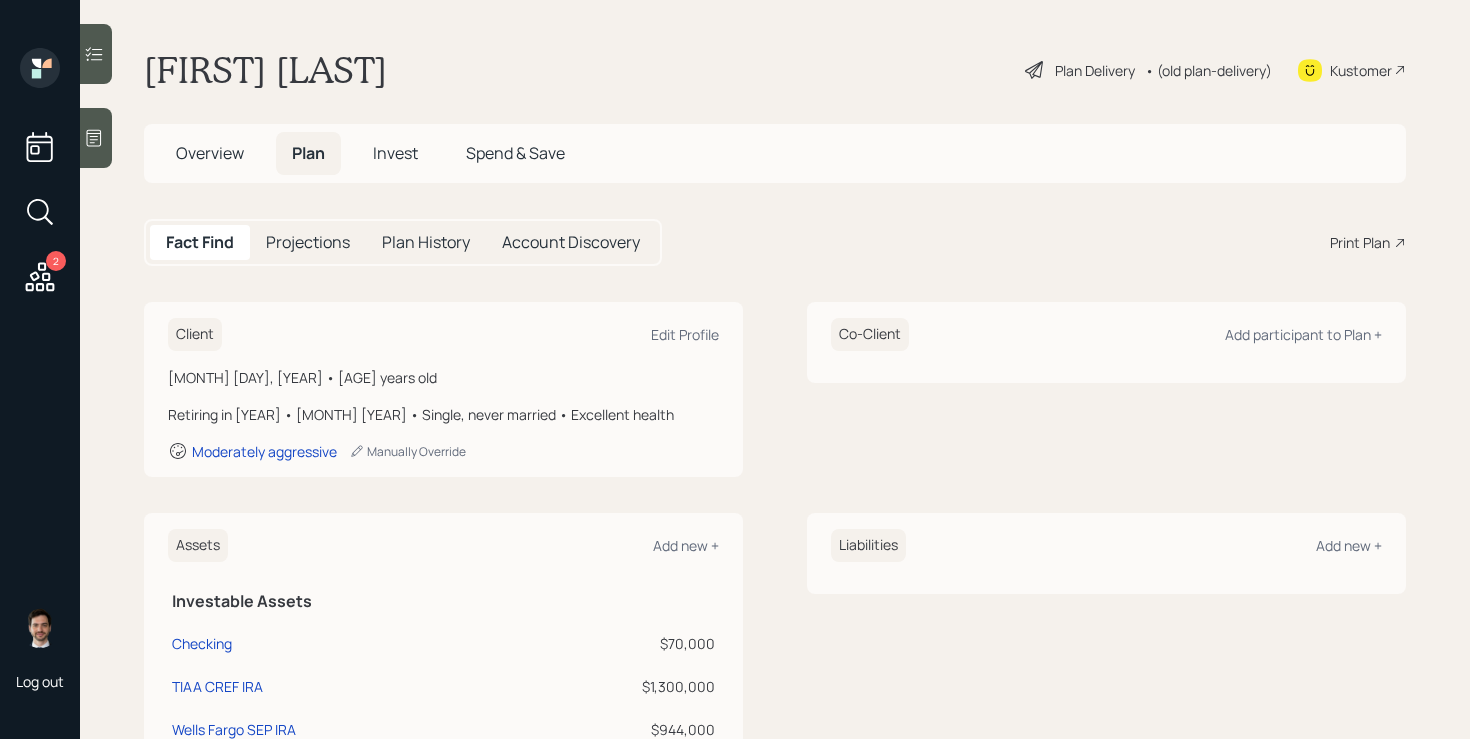 click on "Plan Delivery" at bounding box center [1095, 70] 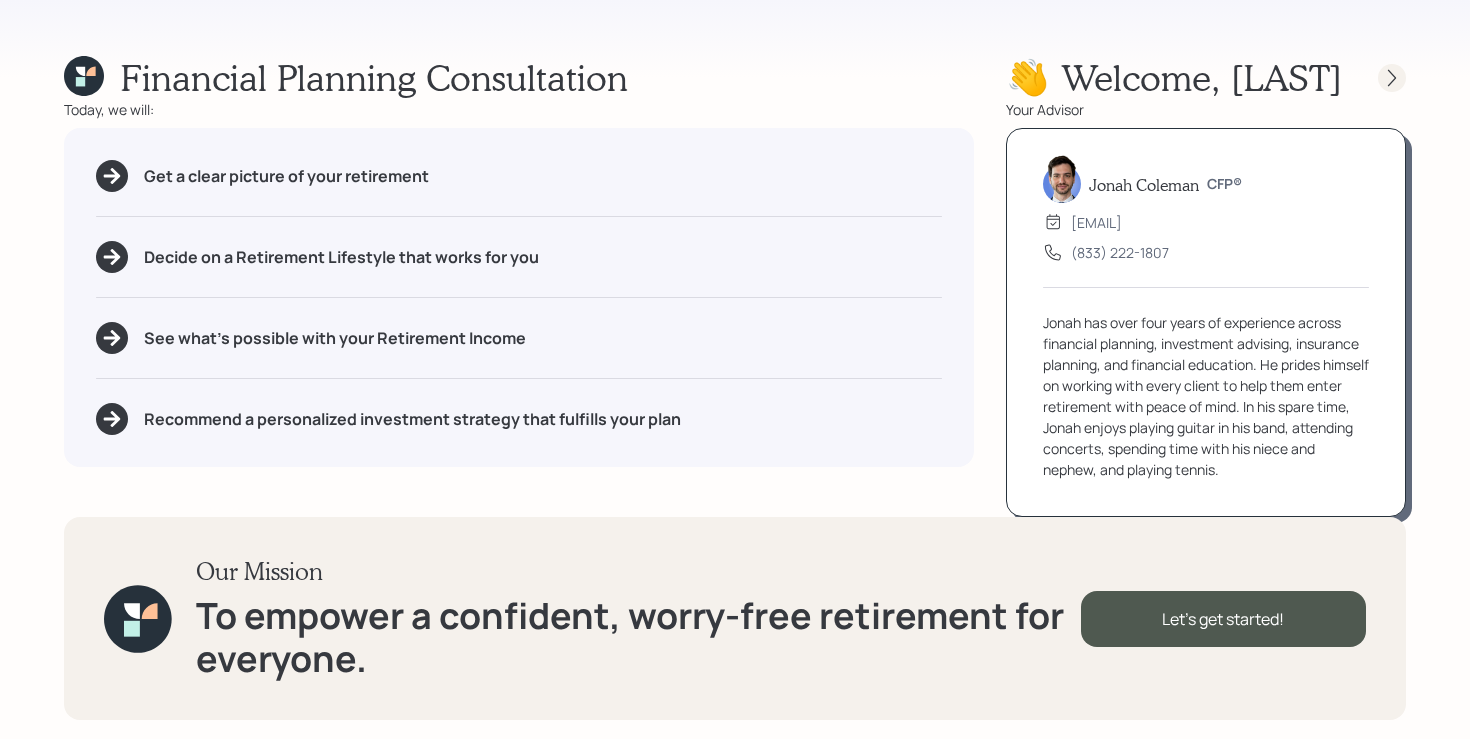 click 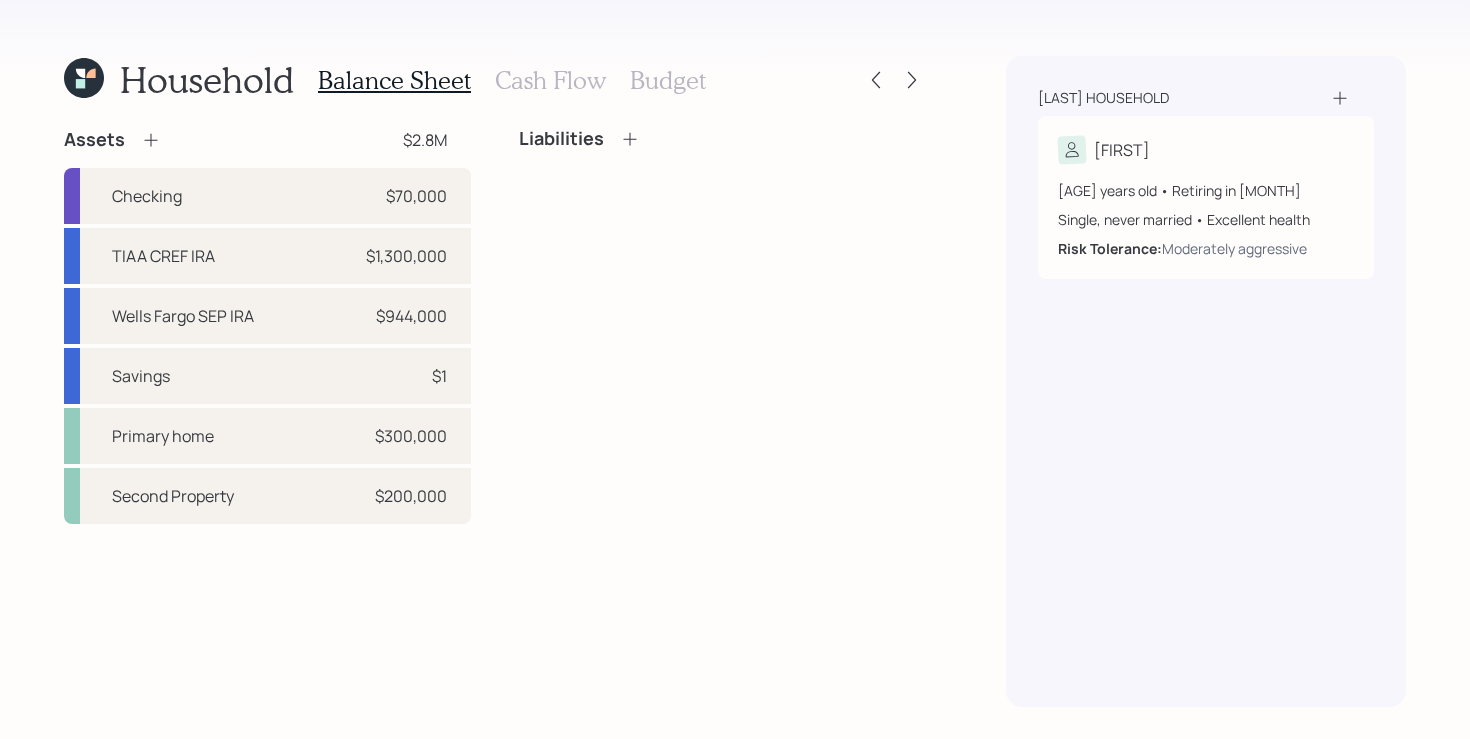 click on "Cash Flow" at bounding box center [550, 80] 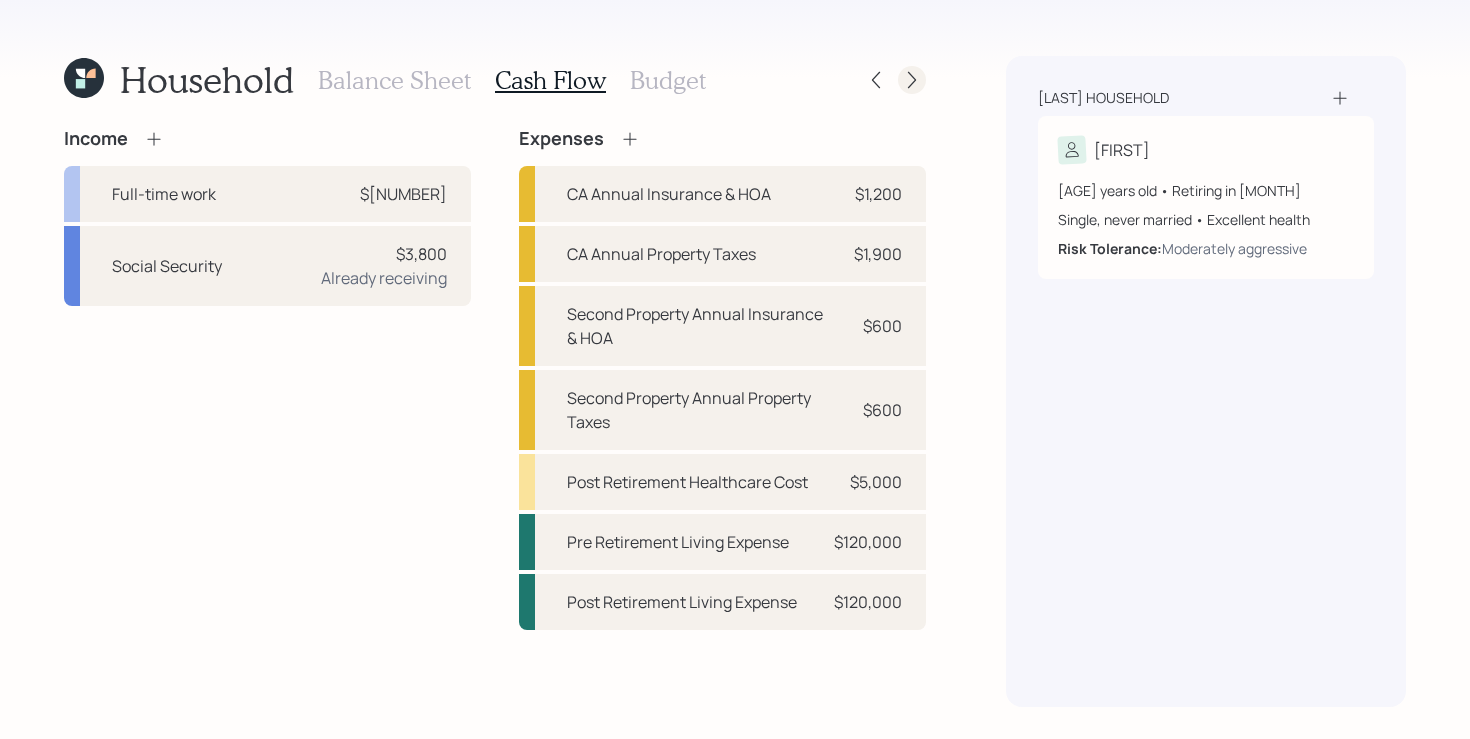 click 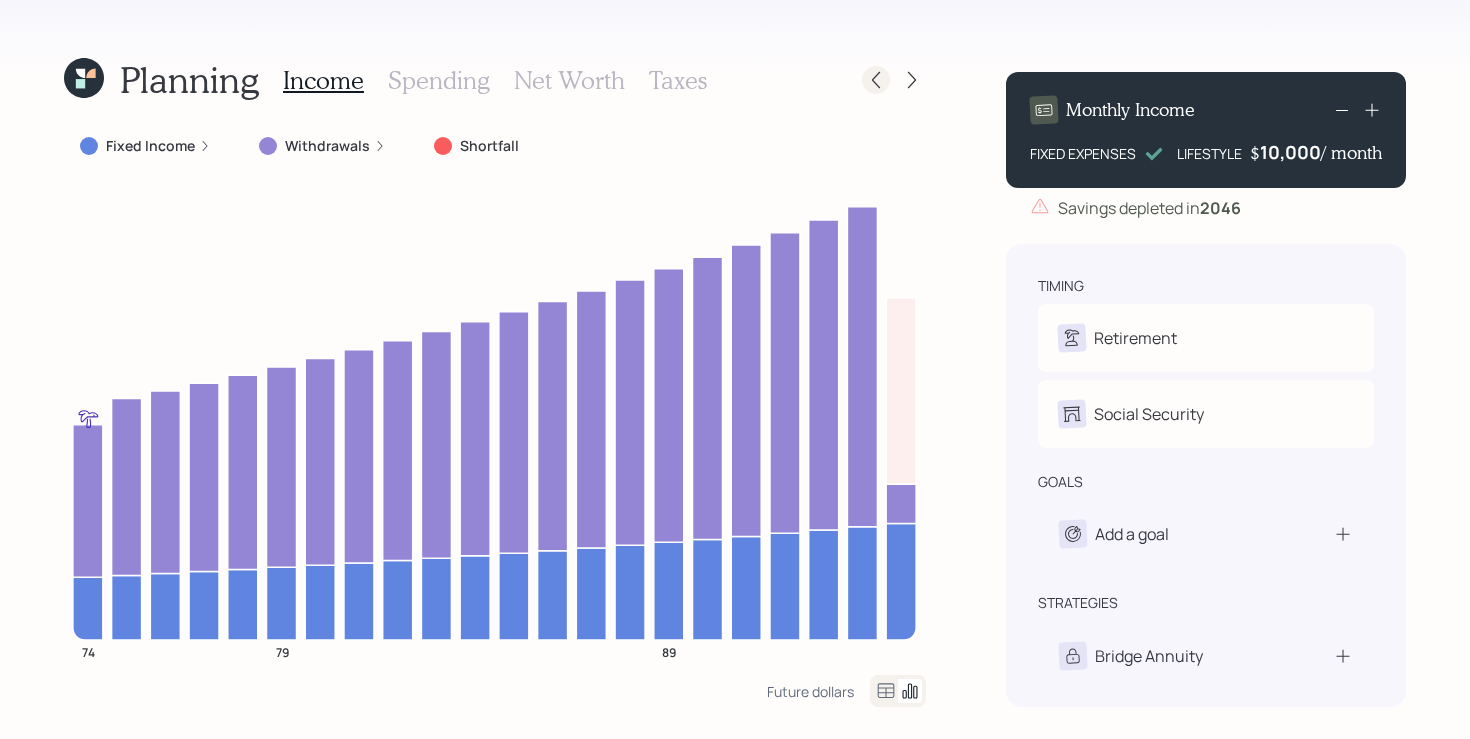 click 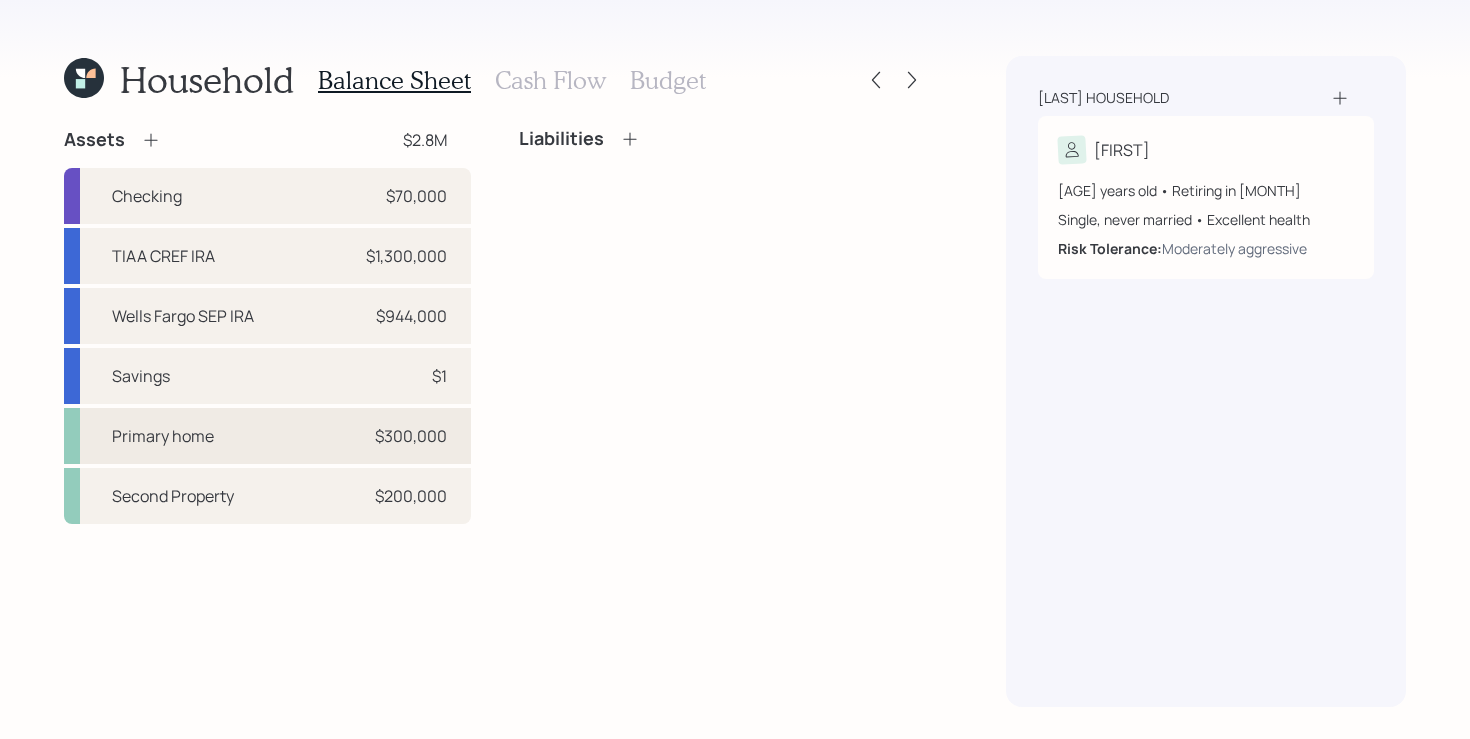 click on "Primary home $300,000" at bounding box center (267, 436) 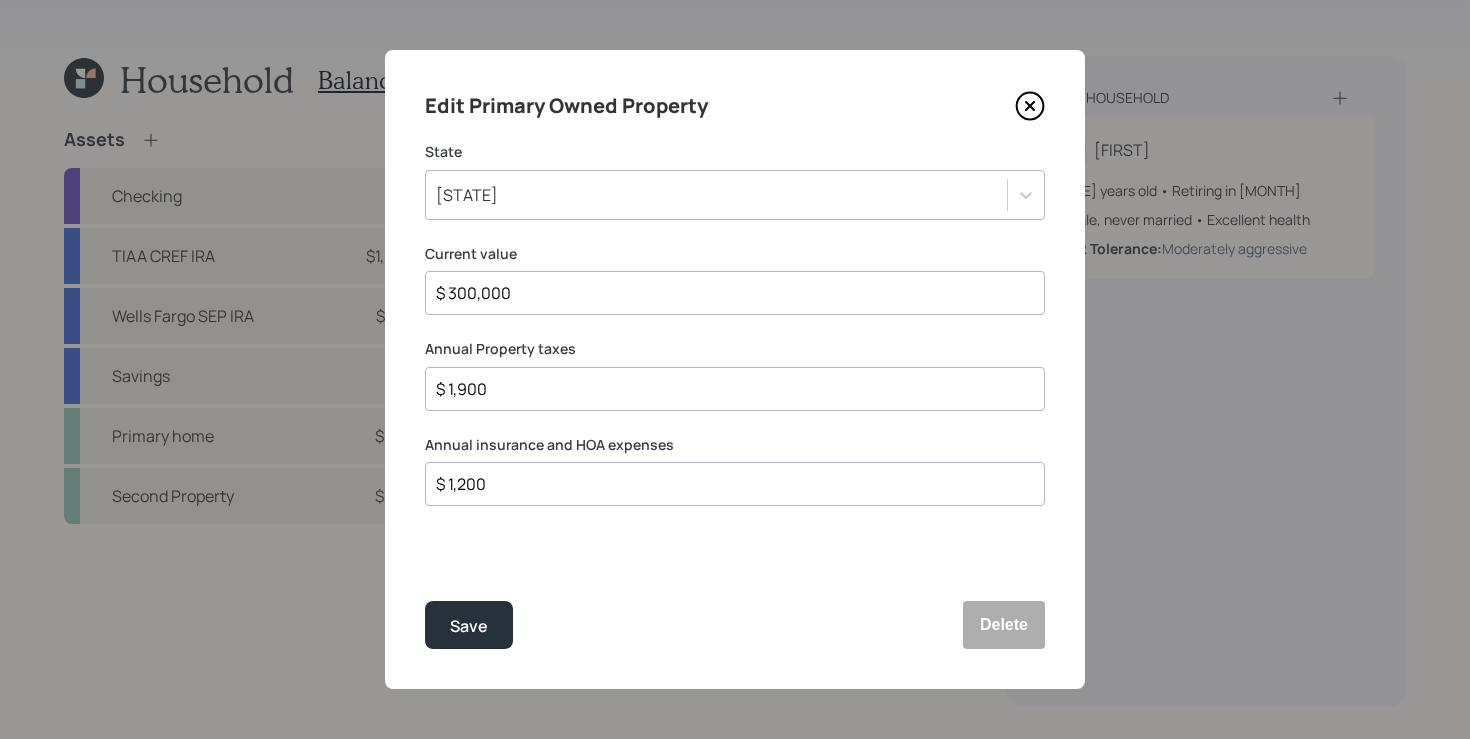 click 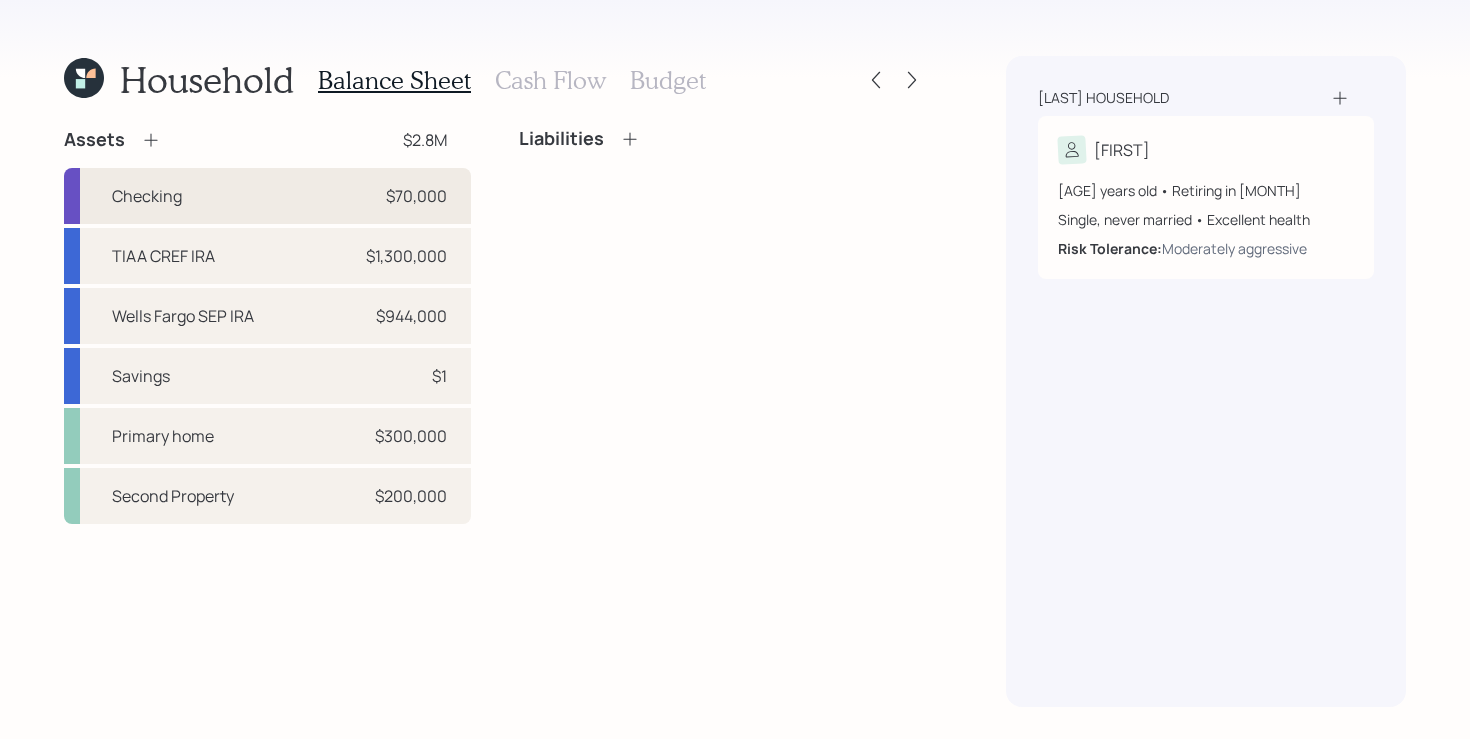 click on "Checking $70,000" at bounding box center (267, 196) 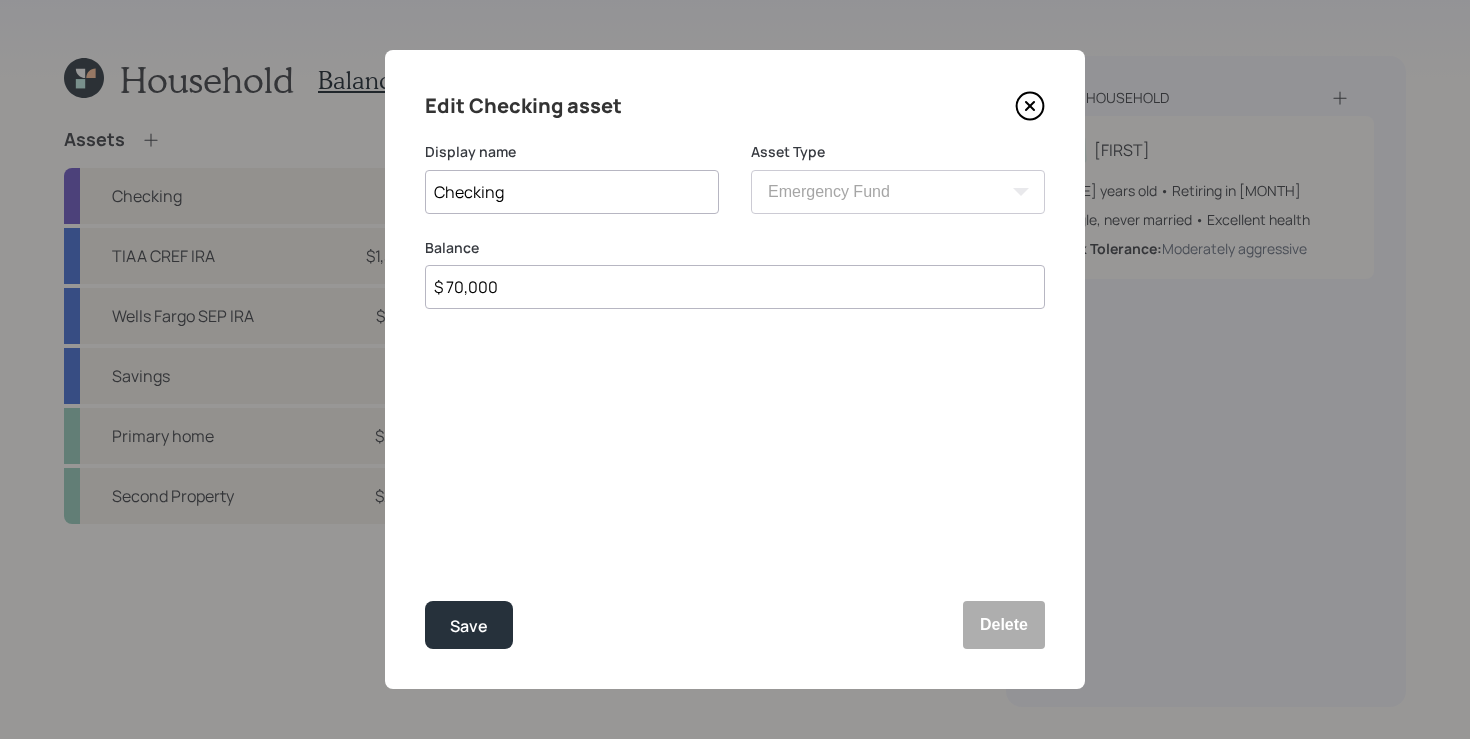 click 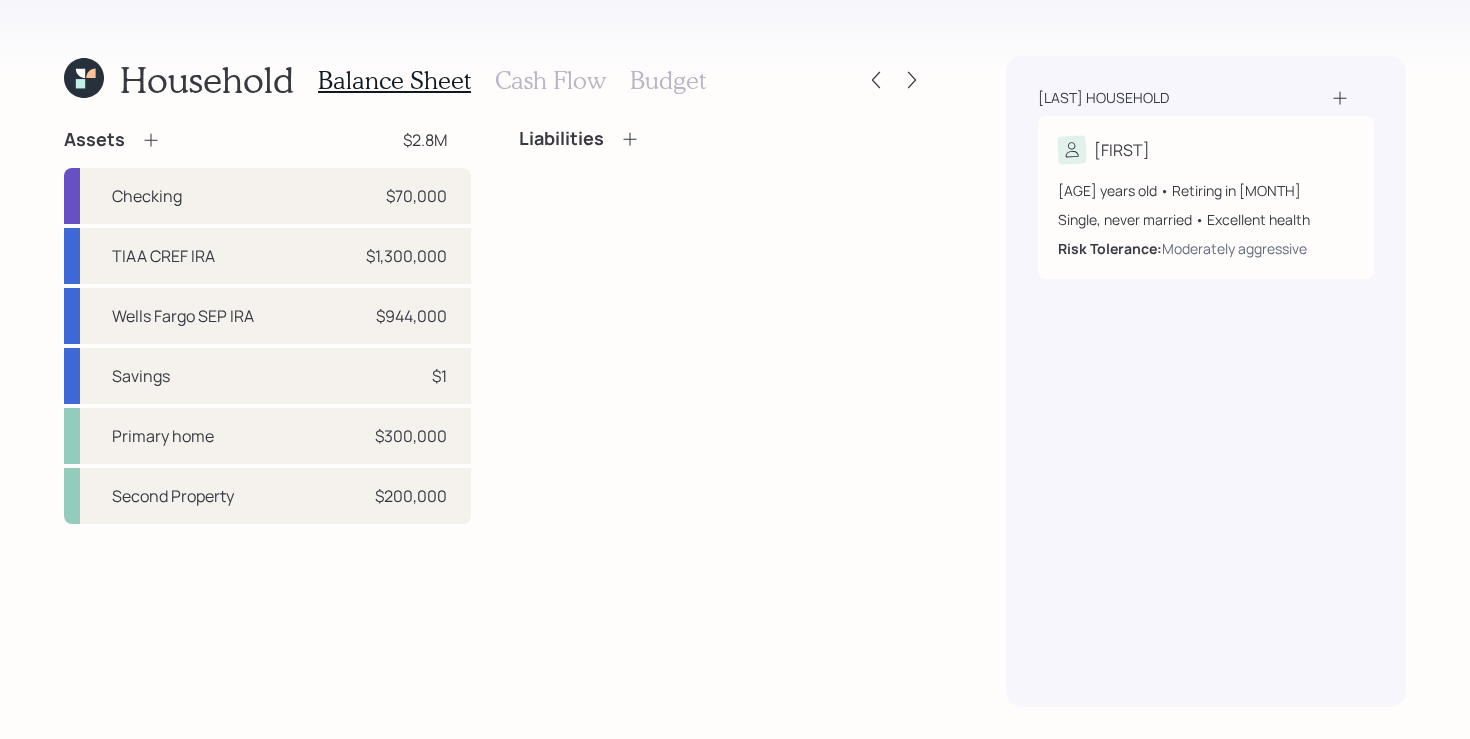 click 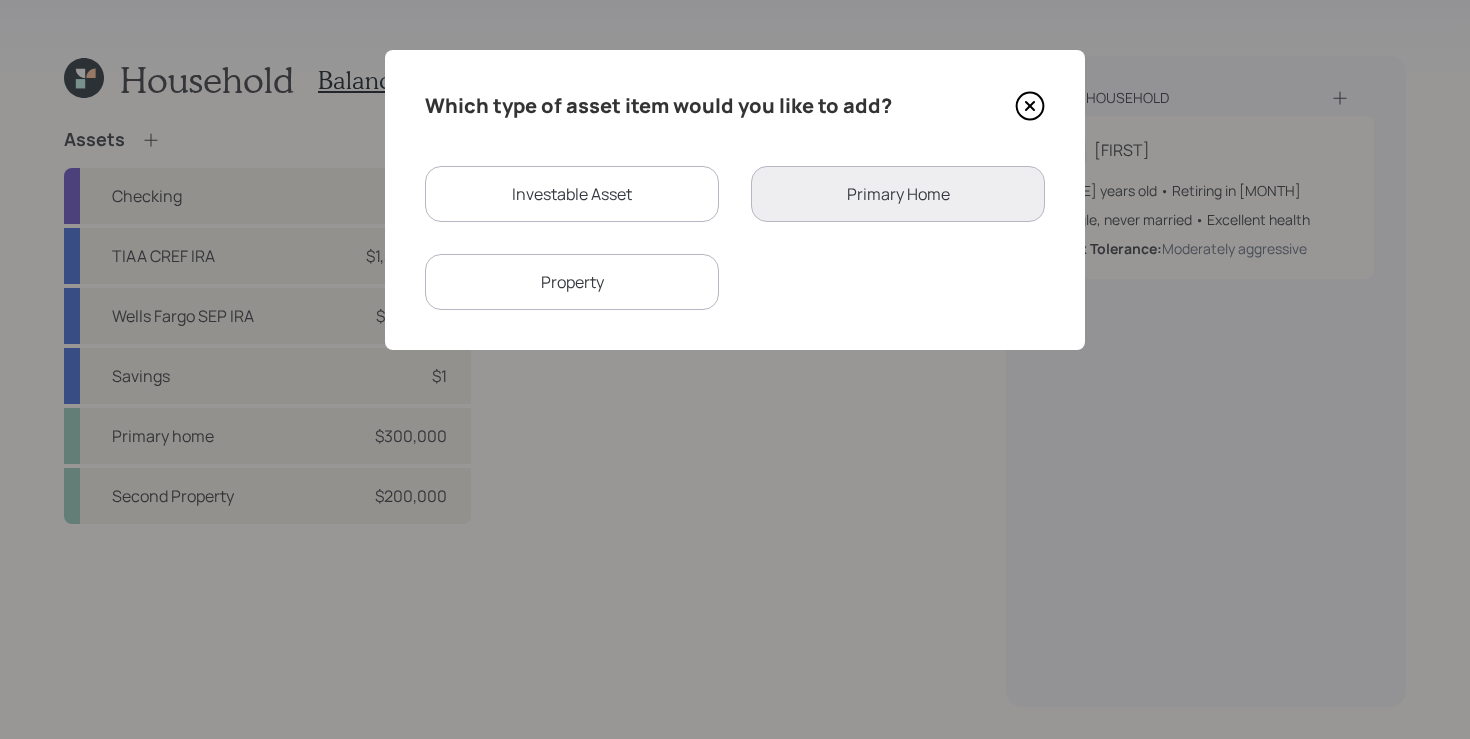 click on "Investable Asset" at bounding box center (572, 194) 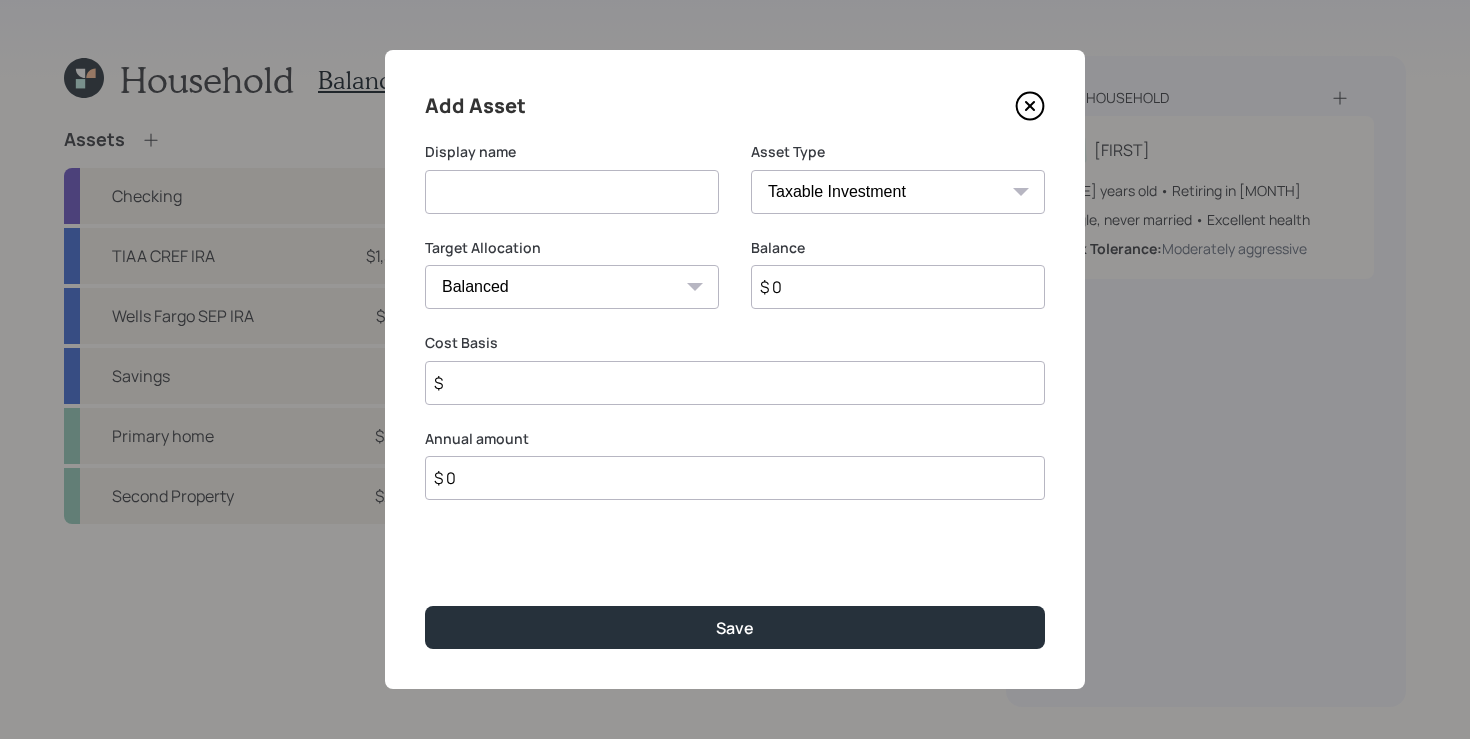click at bounding box center (572, 192) 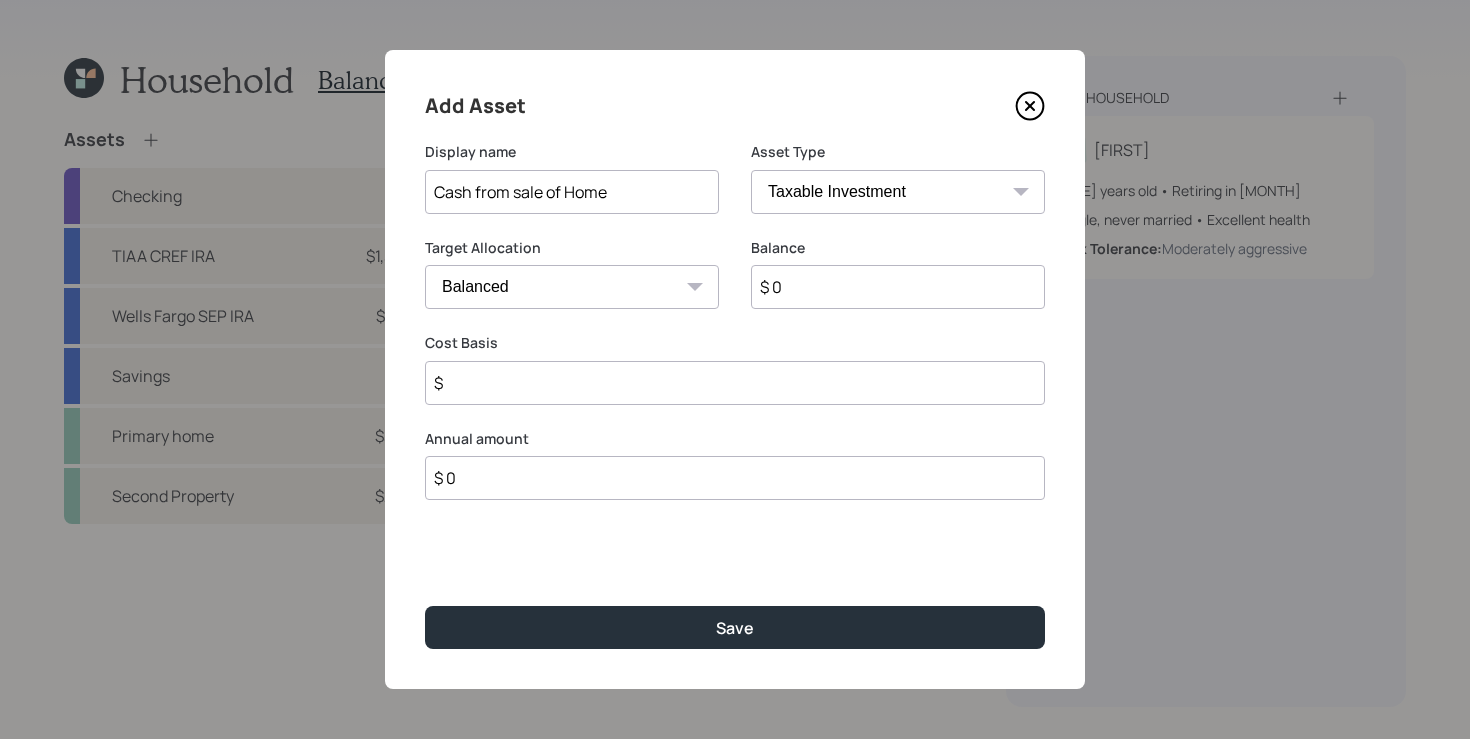 type on "Cash from sale of Home" 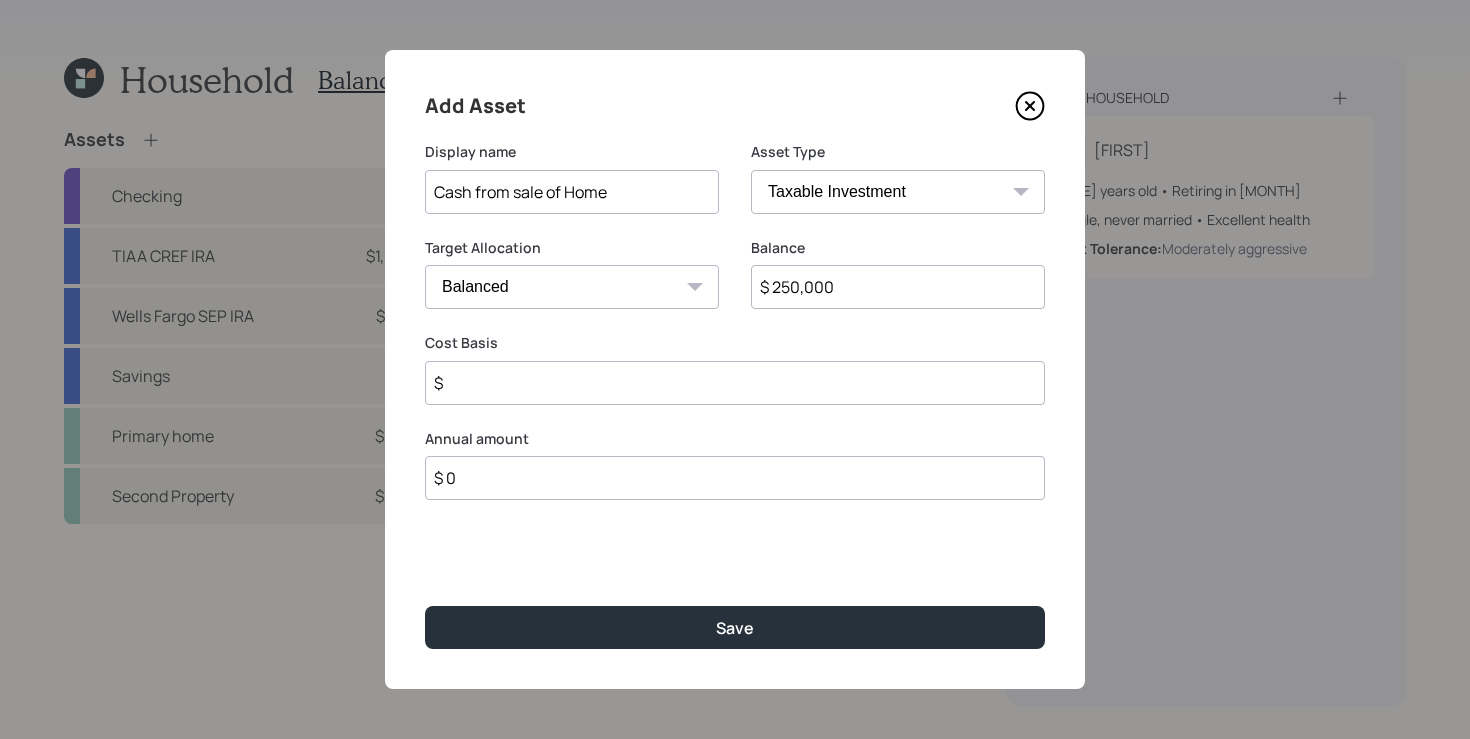 type on "$ 250,000" 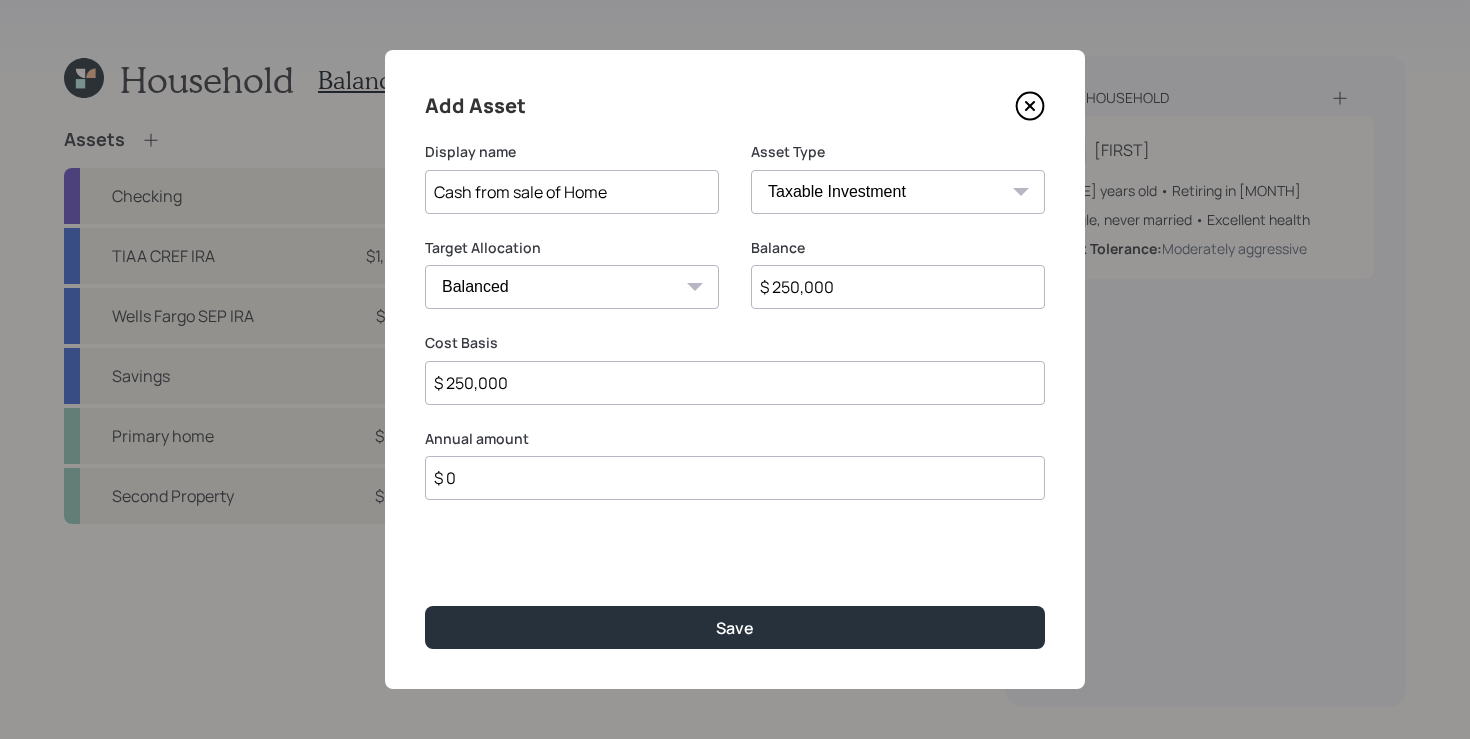 type on "$ 250,000" 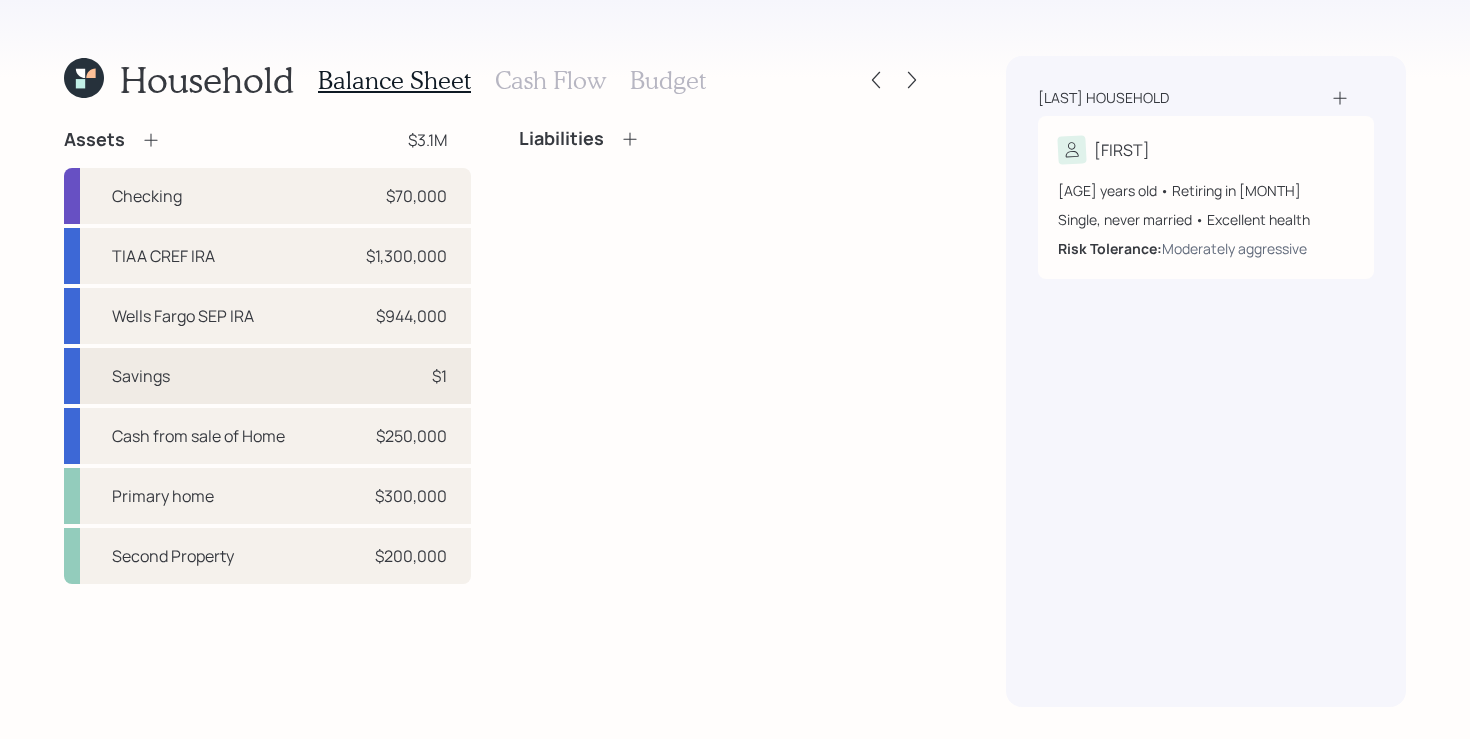 click on "Savings $1" at bounding box center (267, 376) 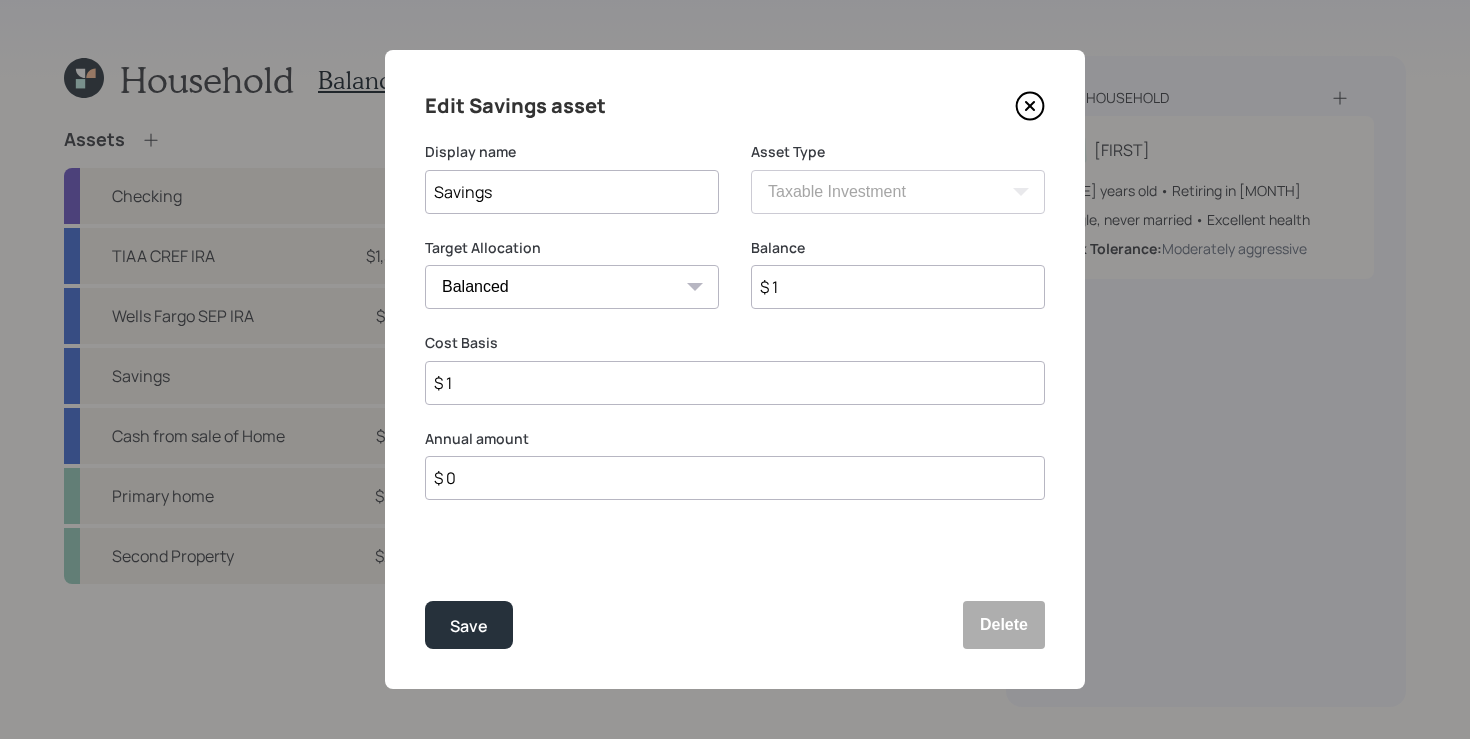 click 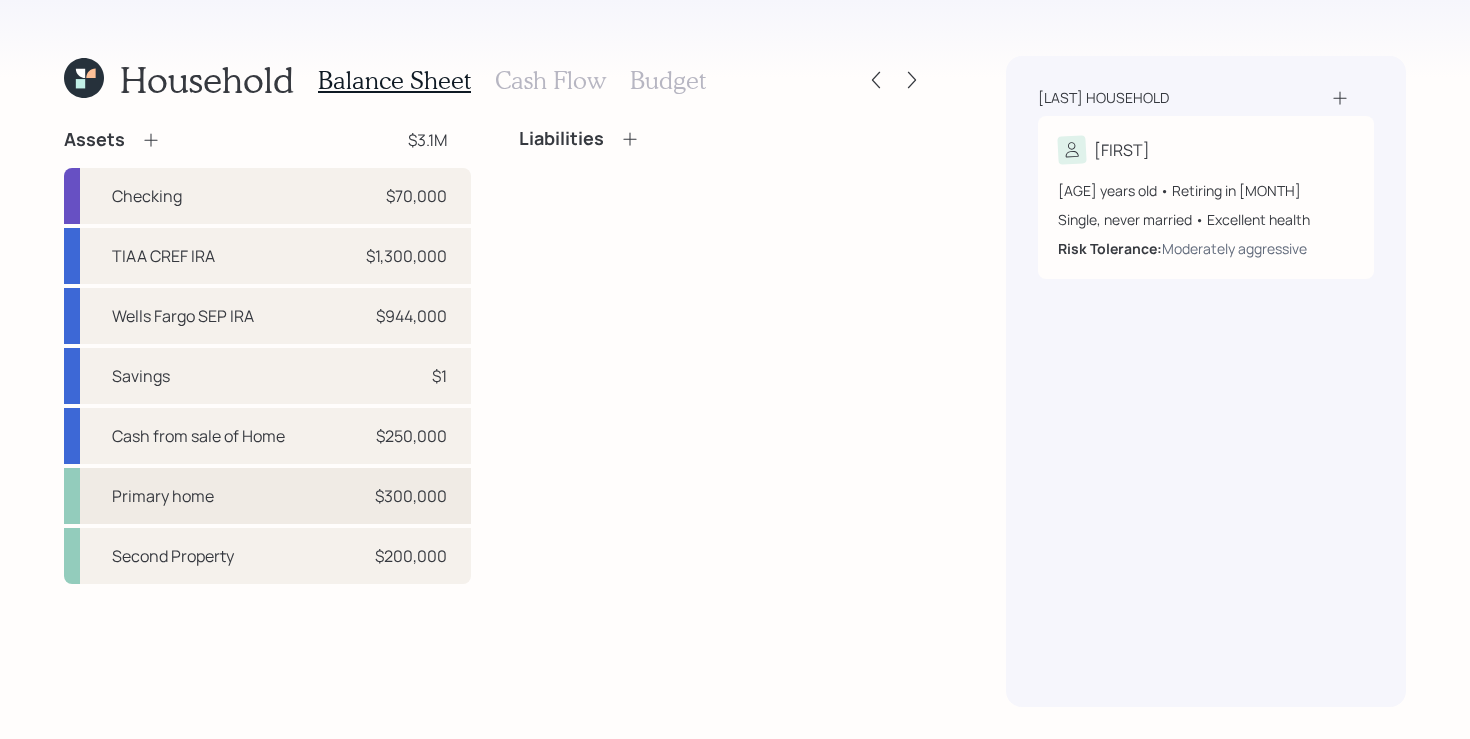 click on "Primary home $300,000" at bounding box center (267, 496) 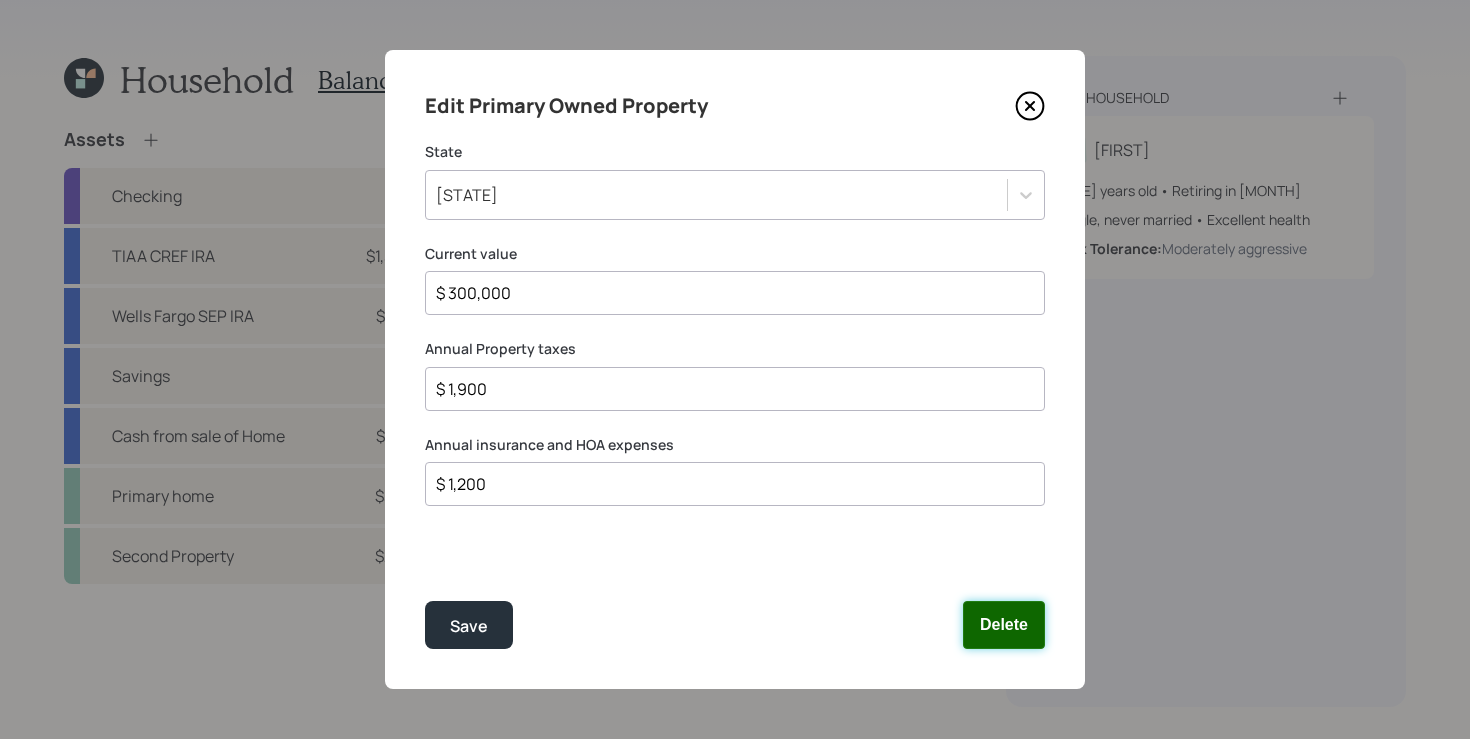 click on "Delete" at bounding box center (1004, 625) 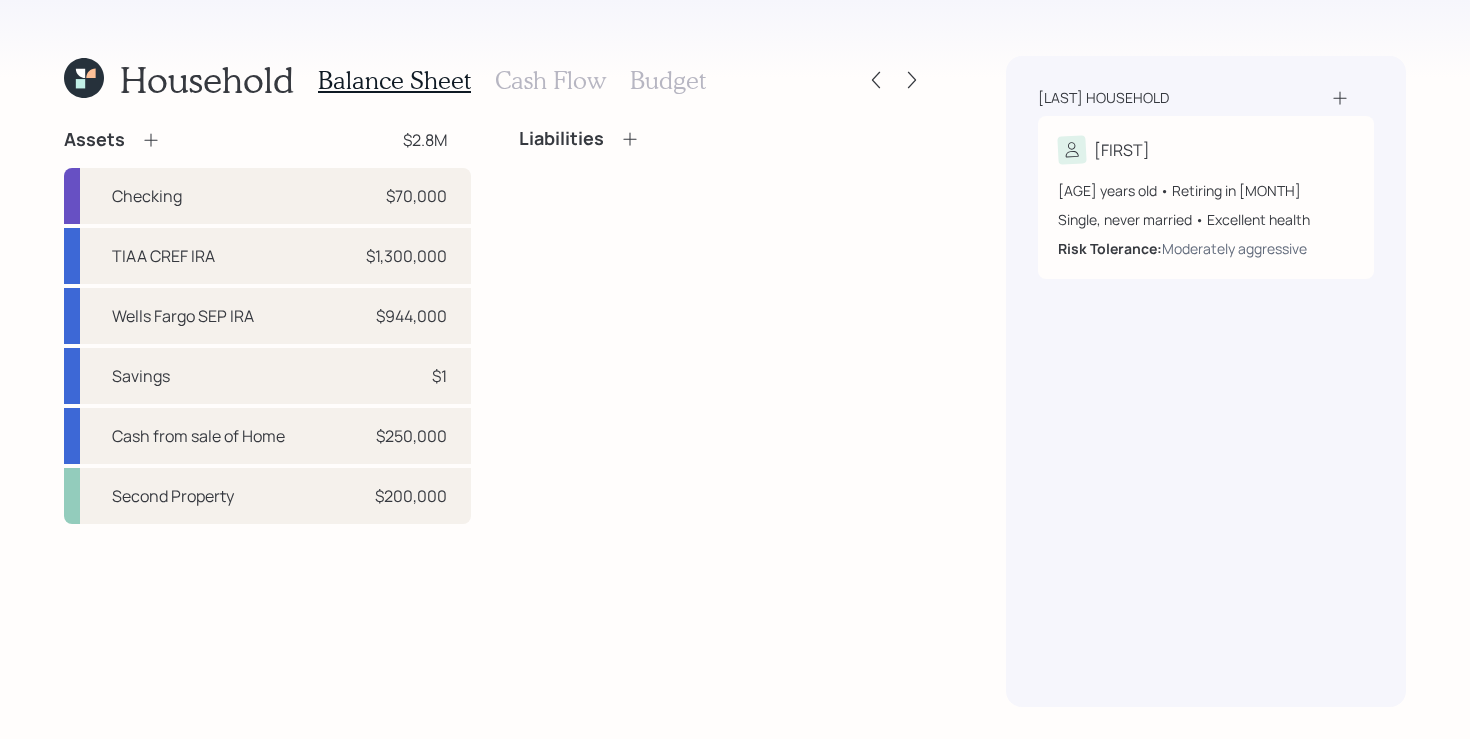 click on "Assets $2.8M Checking $70,000 TIAA CREF IRA $1,300,000 Wells Fargo SEP IRA $944,000 Savings $1 Cash from sale of Home $250,000 Second Property $200,000 Liabilities" at bounding box center (495, 417) 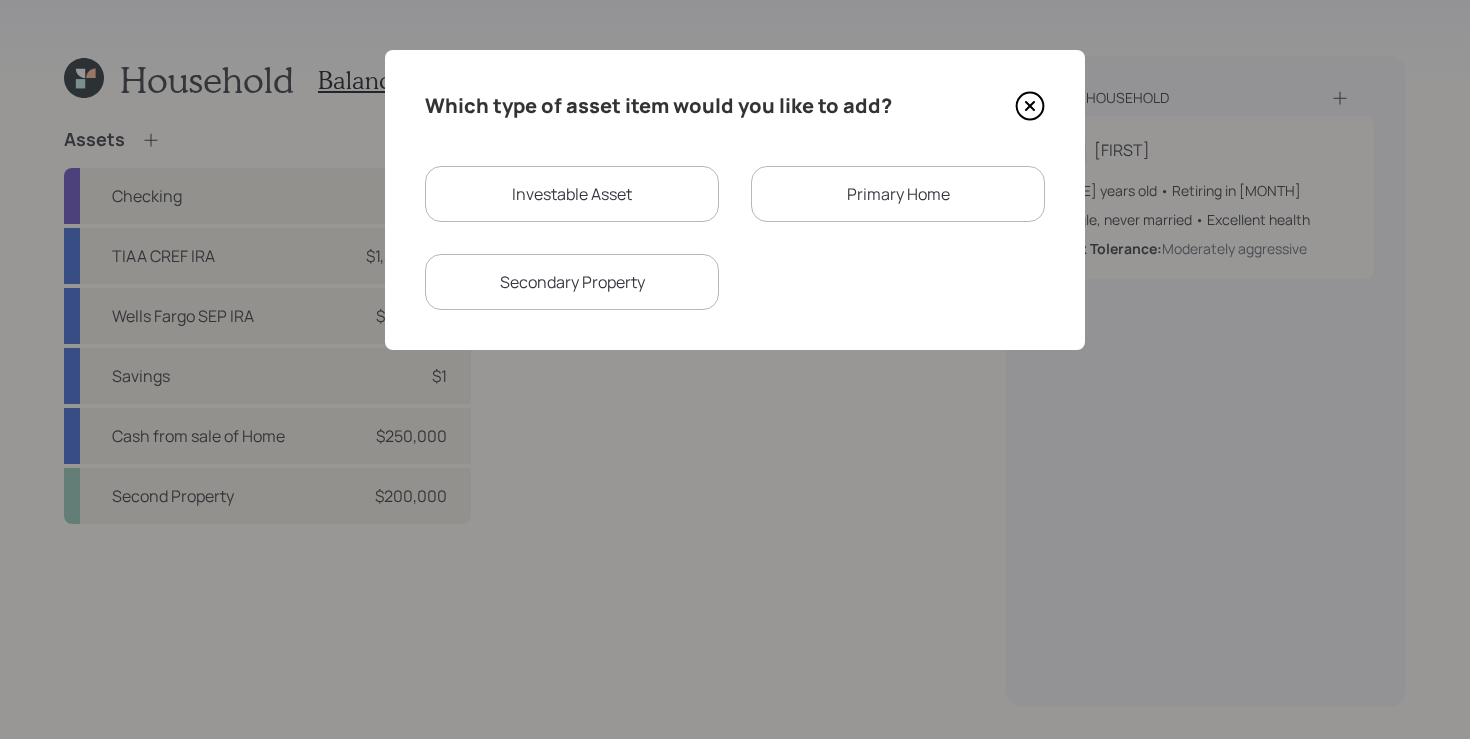 click on "Which type of asset item would you like to add? Investable Asset Primary Home Secondary Property" at bounding box center (735, 200) 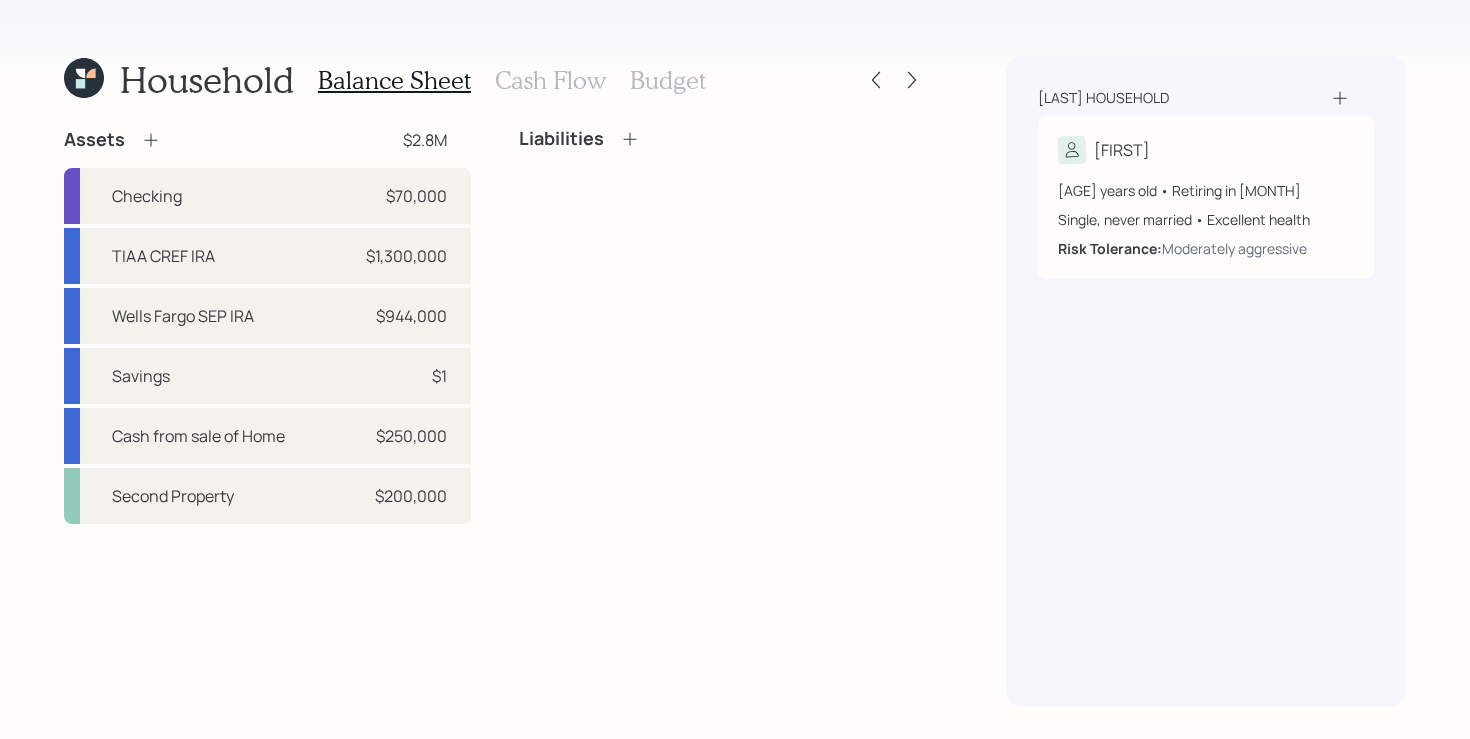 click on "Cash Flow" at bounding box center [550, 80] 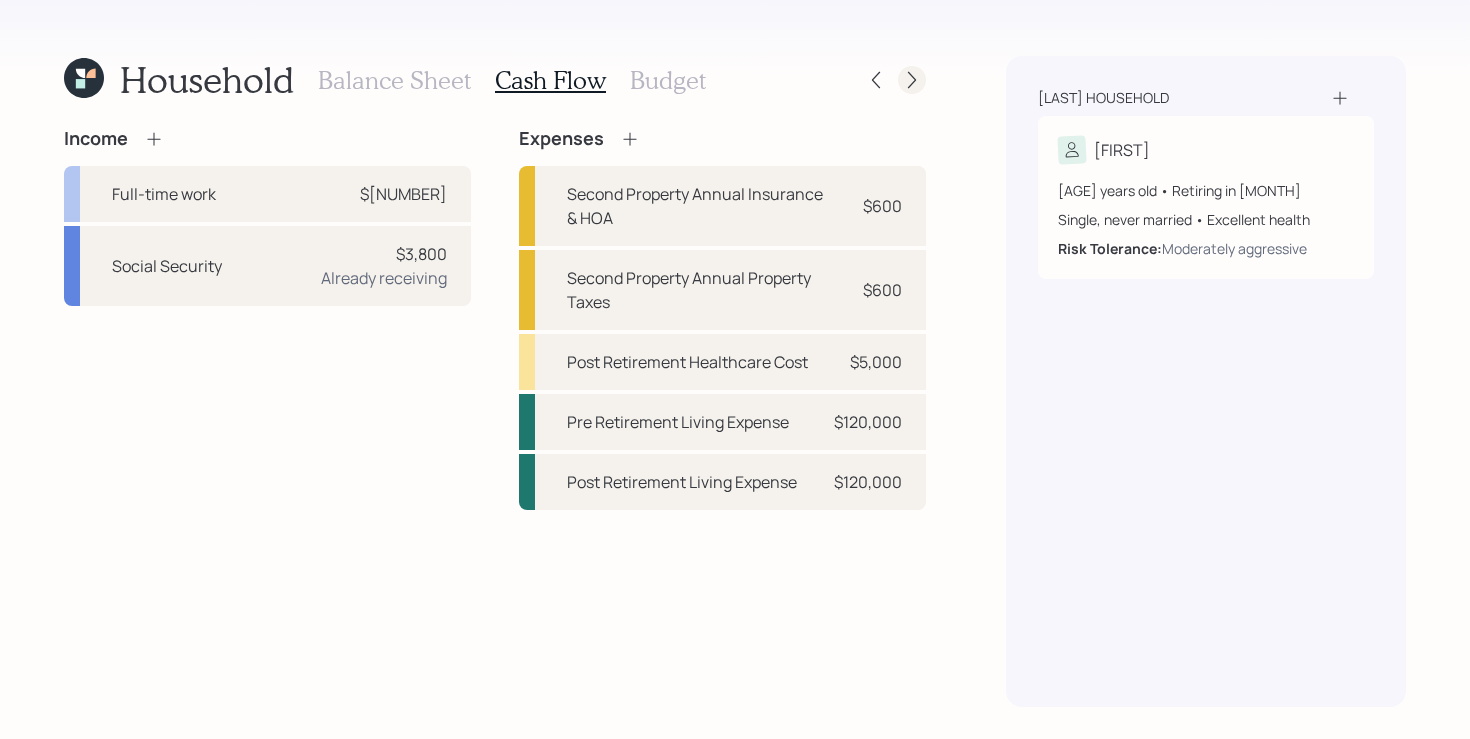 click 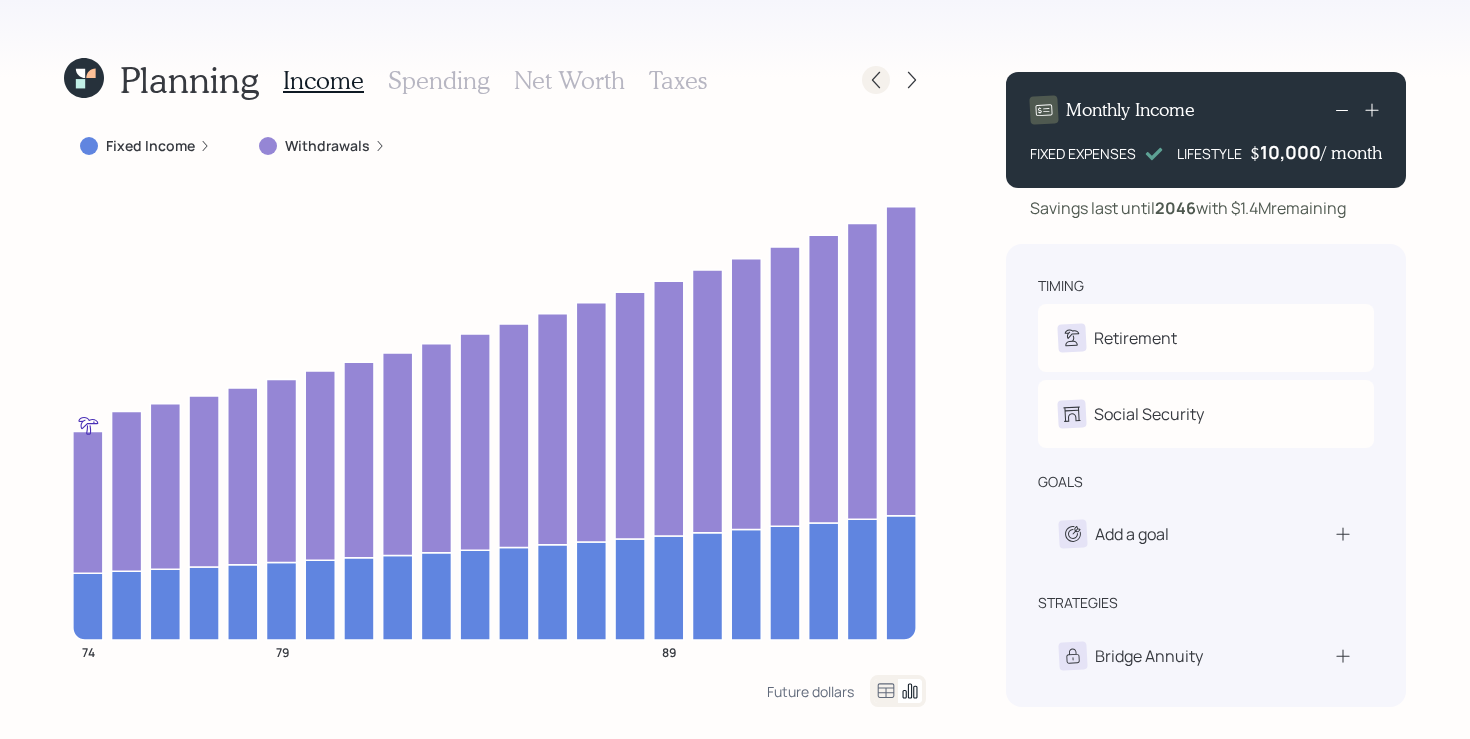 click 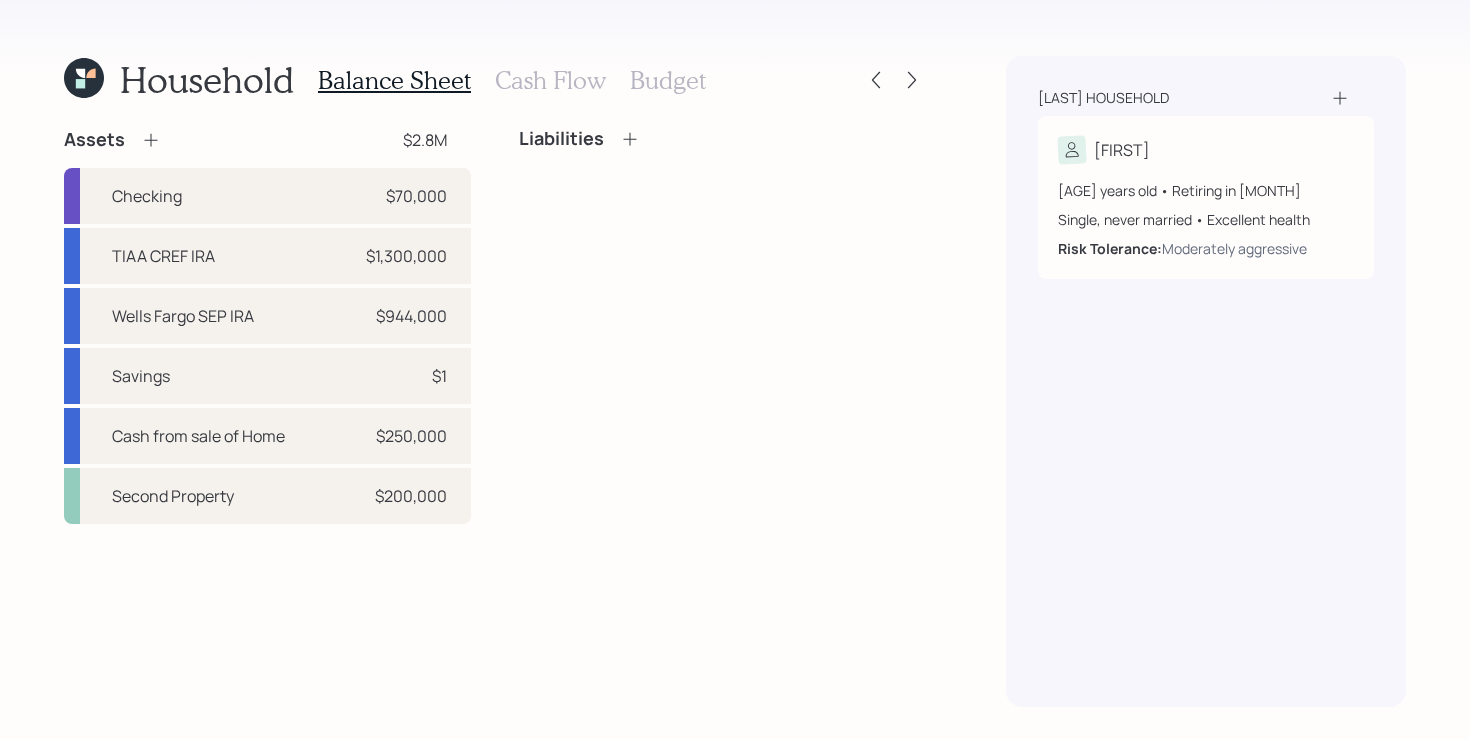 click on "Cash Flow" at bounding box center (550, 80) 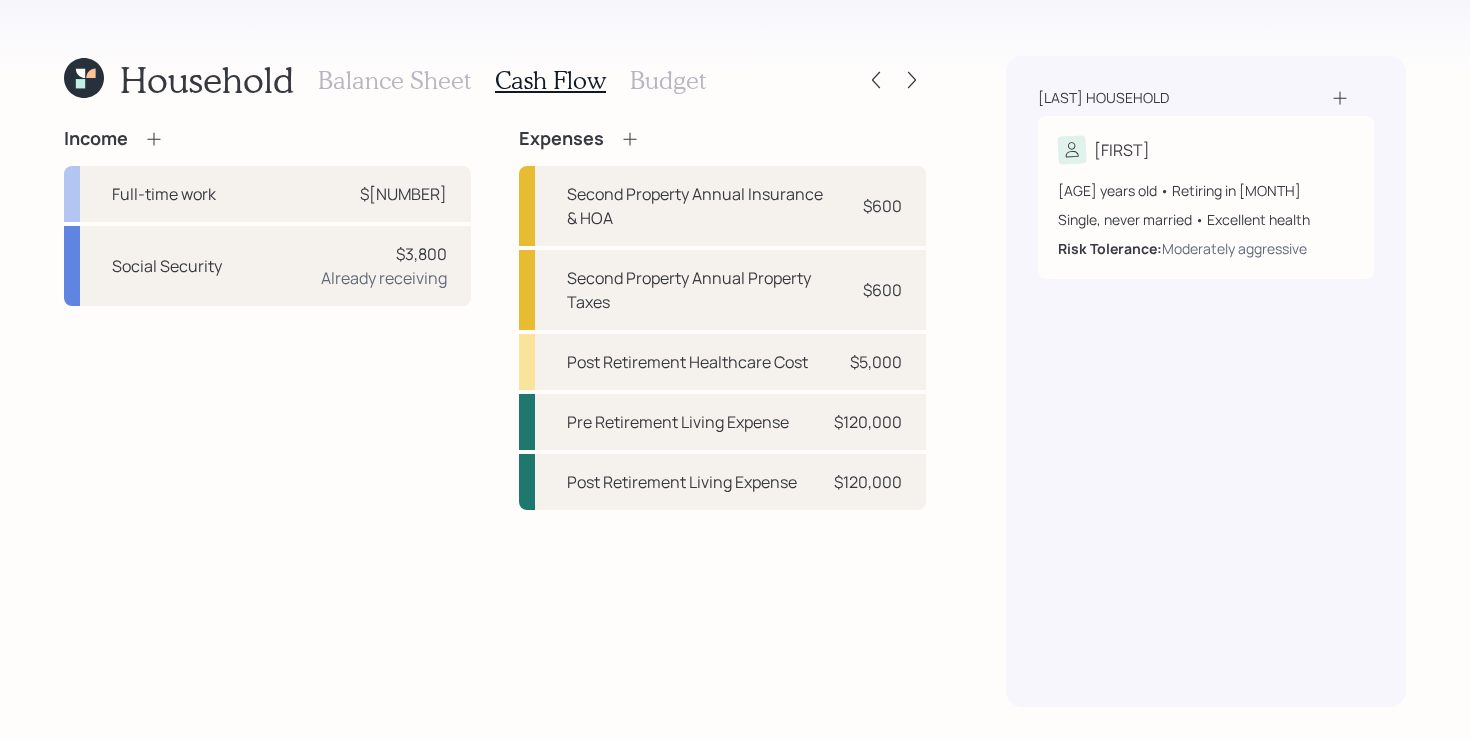 click 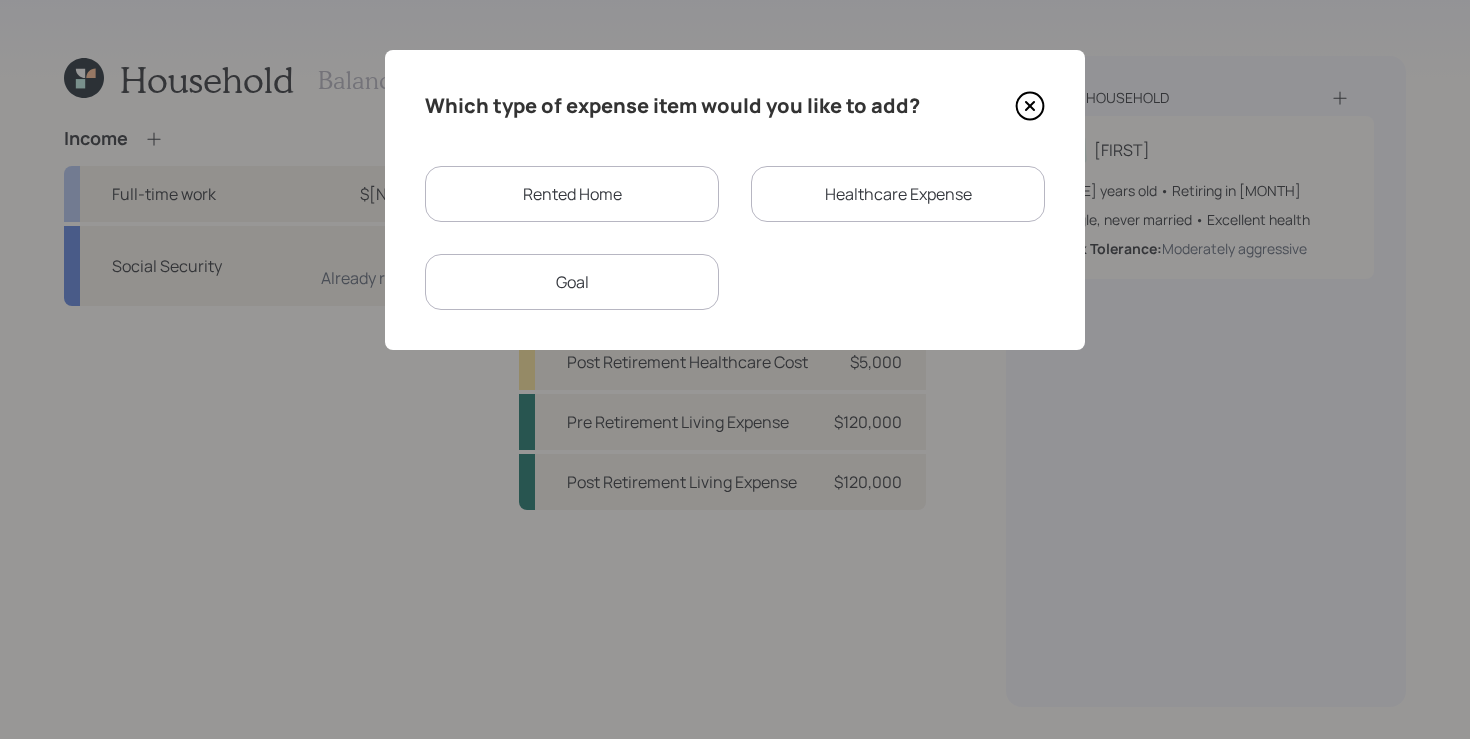 click on "Goal" at bounding box center (572, 282) 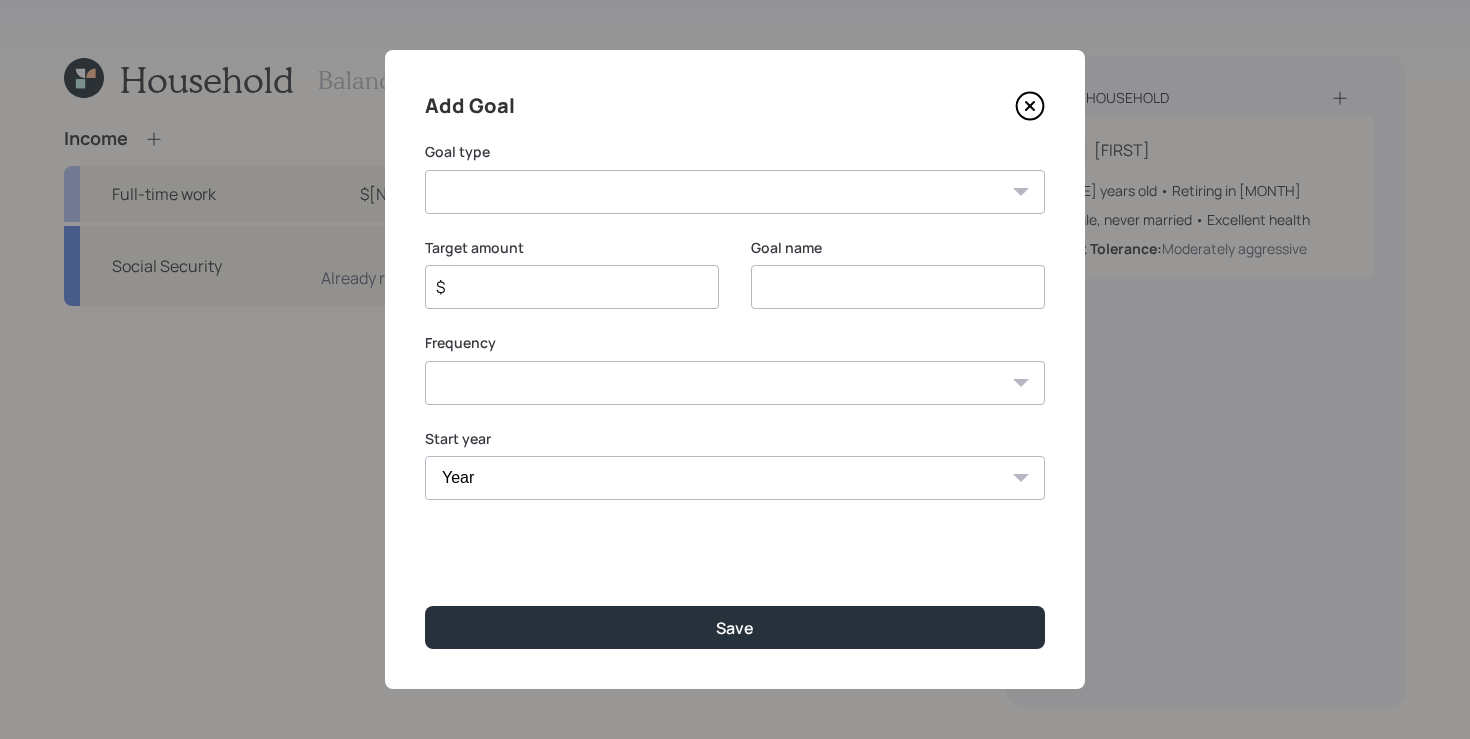 click on "Create an emergency fund Donate to charity Purchase a home Make a purchase Support a dependent Plan for travel Purchase a car Leave an inheritance Other" at bounding box center (735, 192) 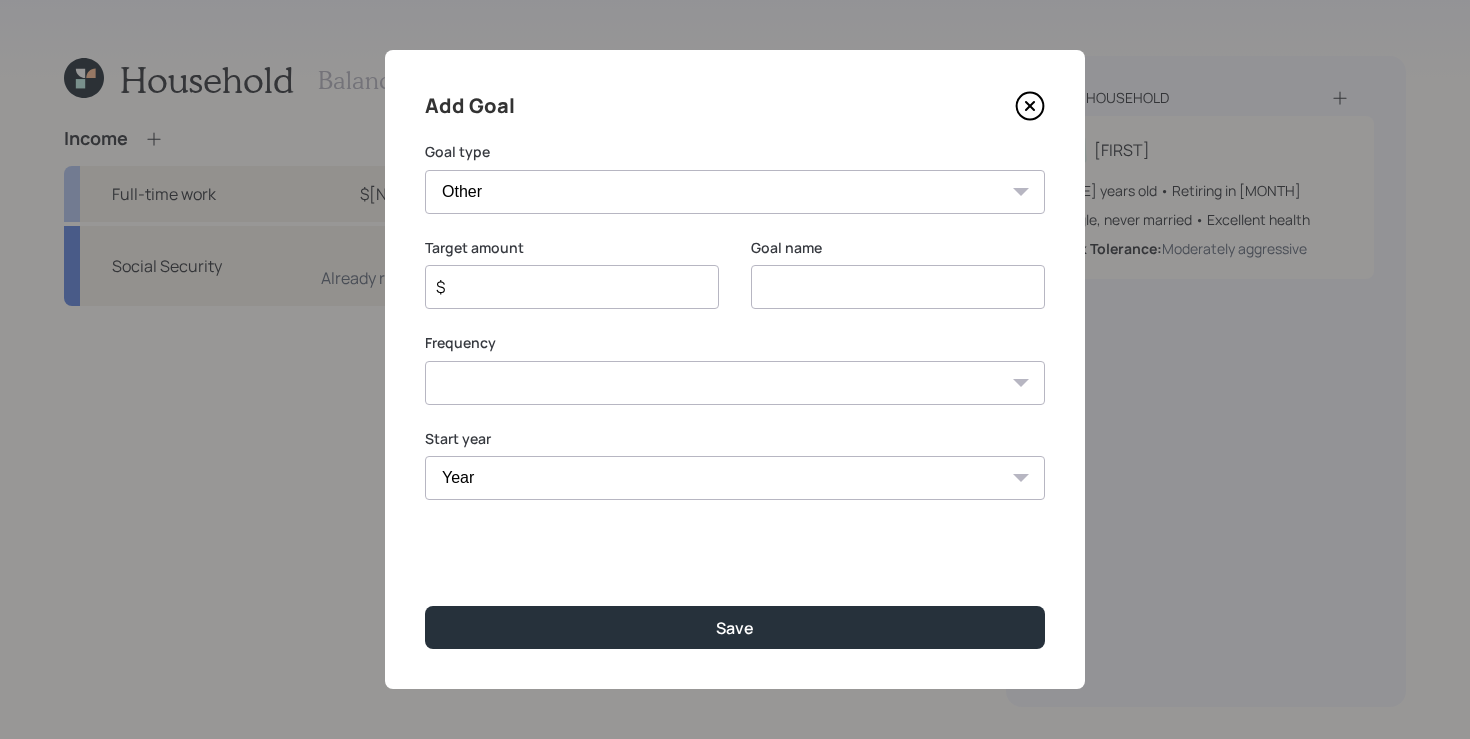 type on "Other" 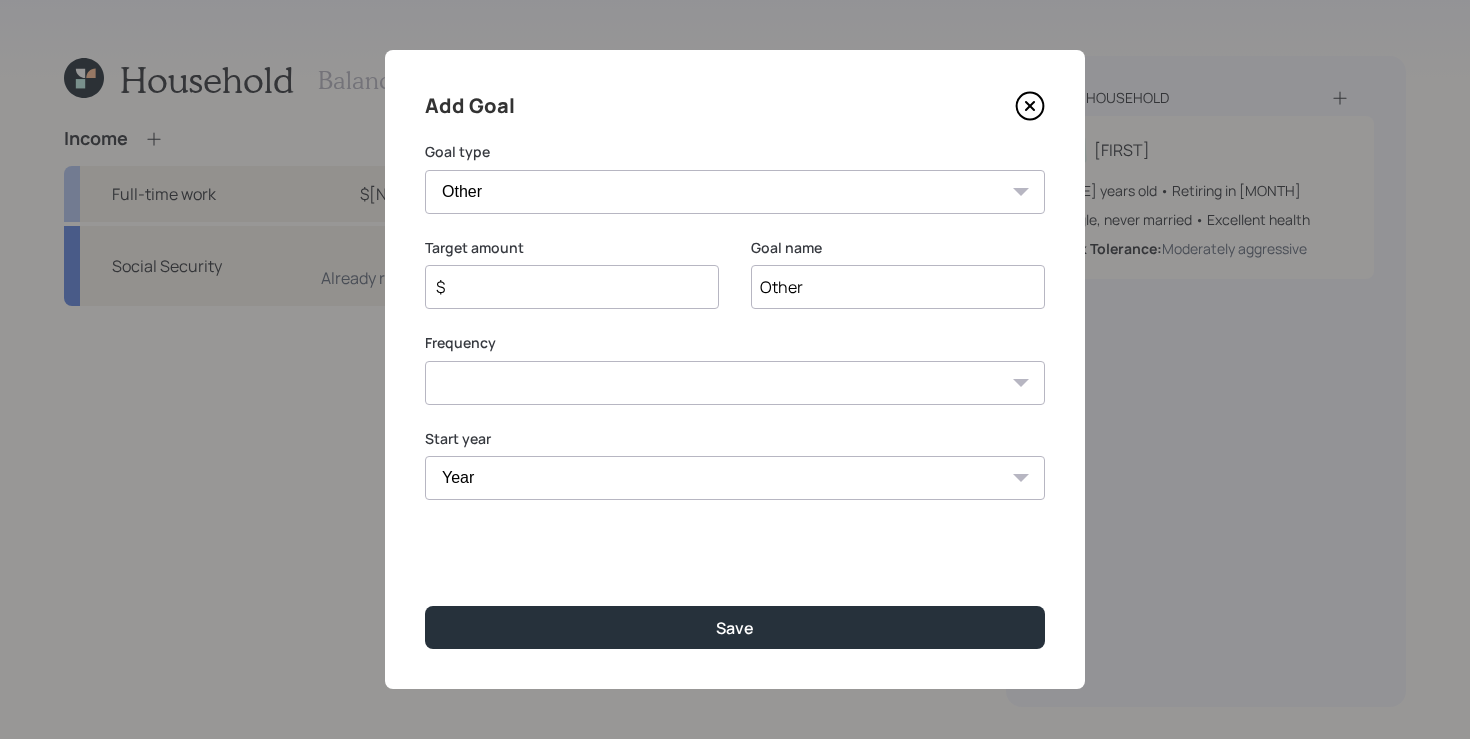 click on "Other" at bounding box center (898, 287) 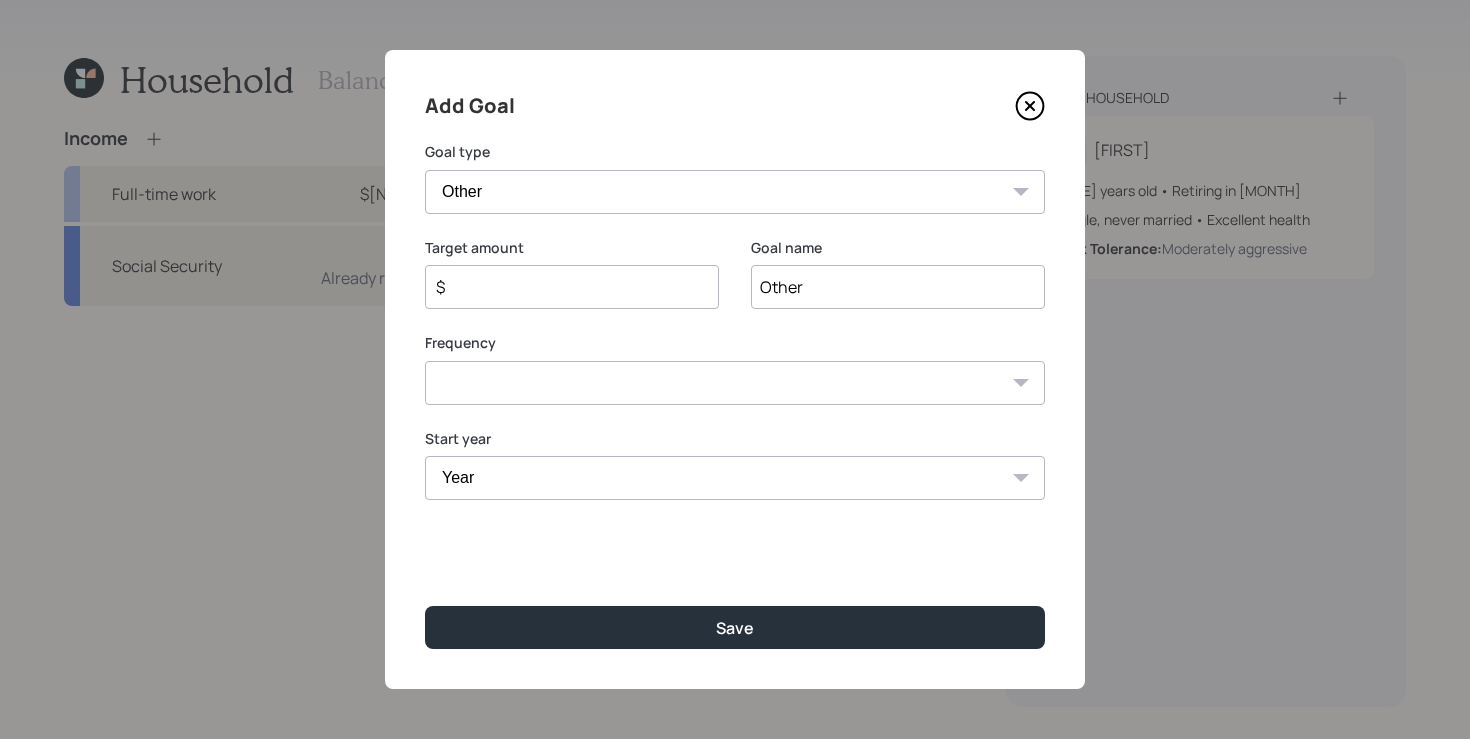 select on "house" 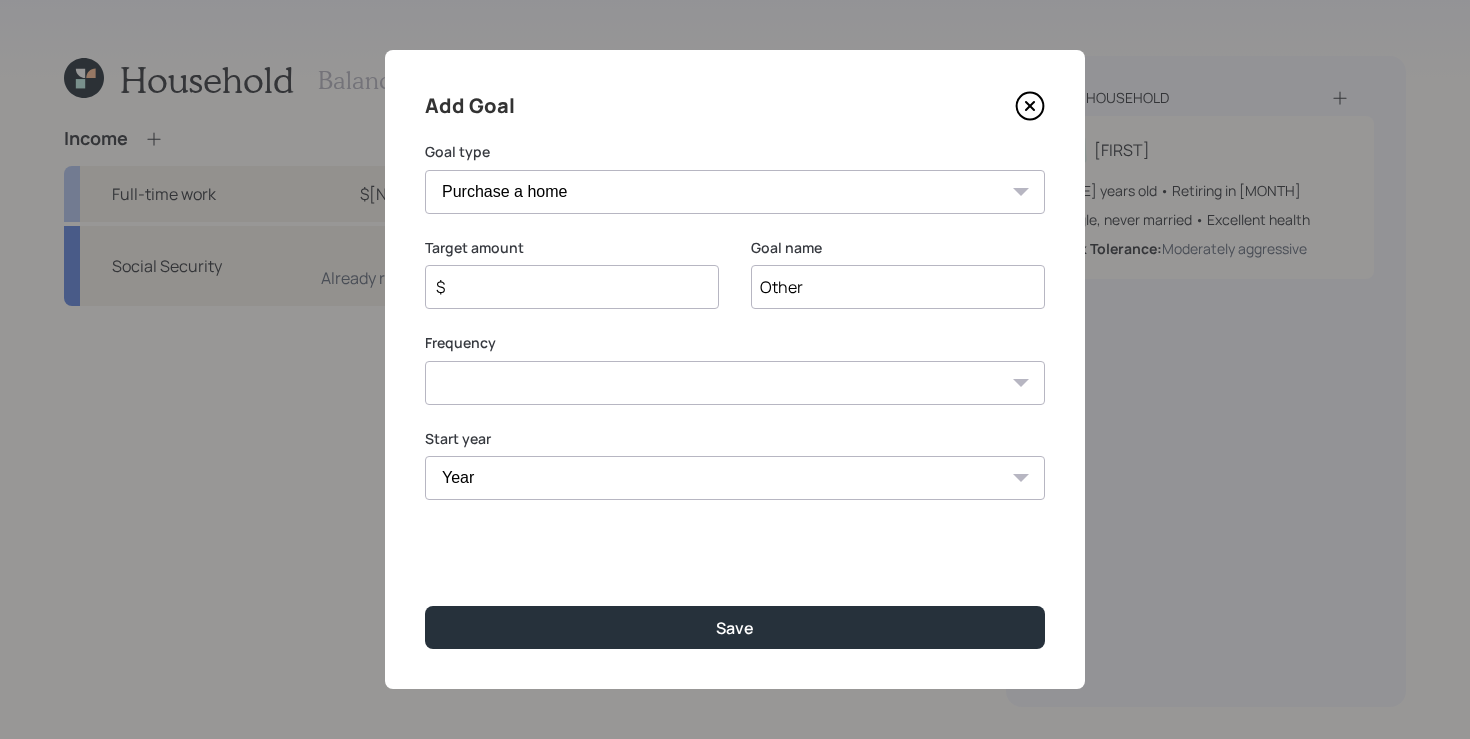 click on "Other" at bounding box center [898, 287] 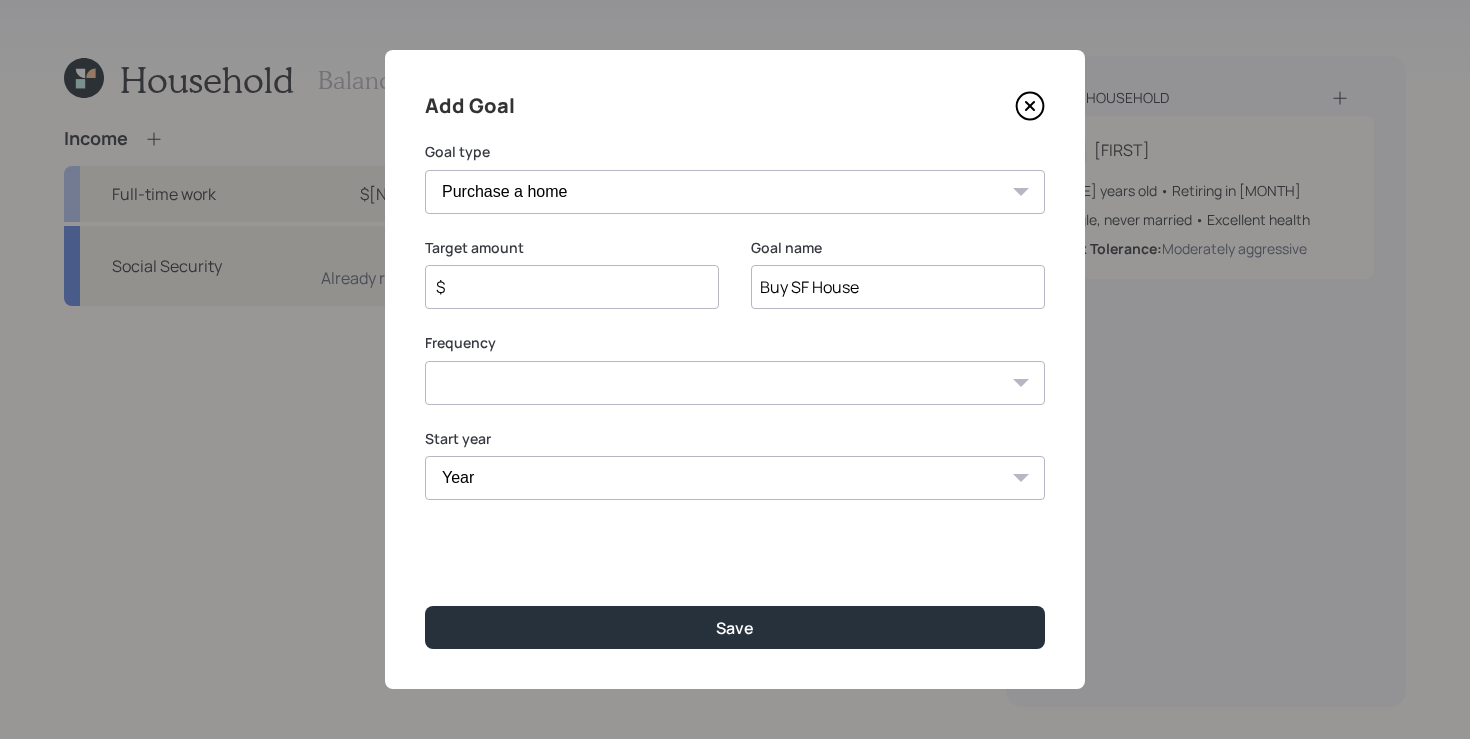 type on "Buy SF House" 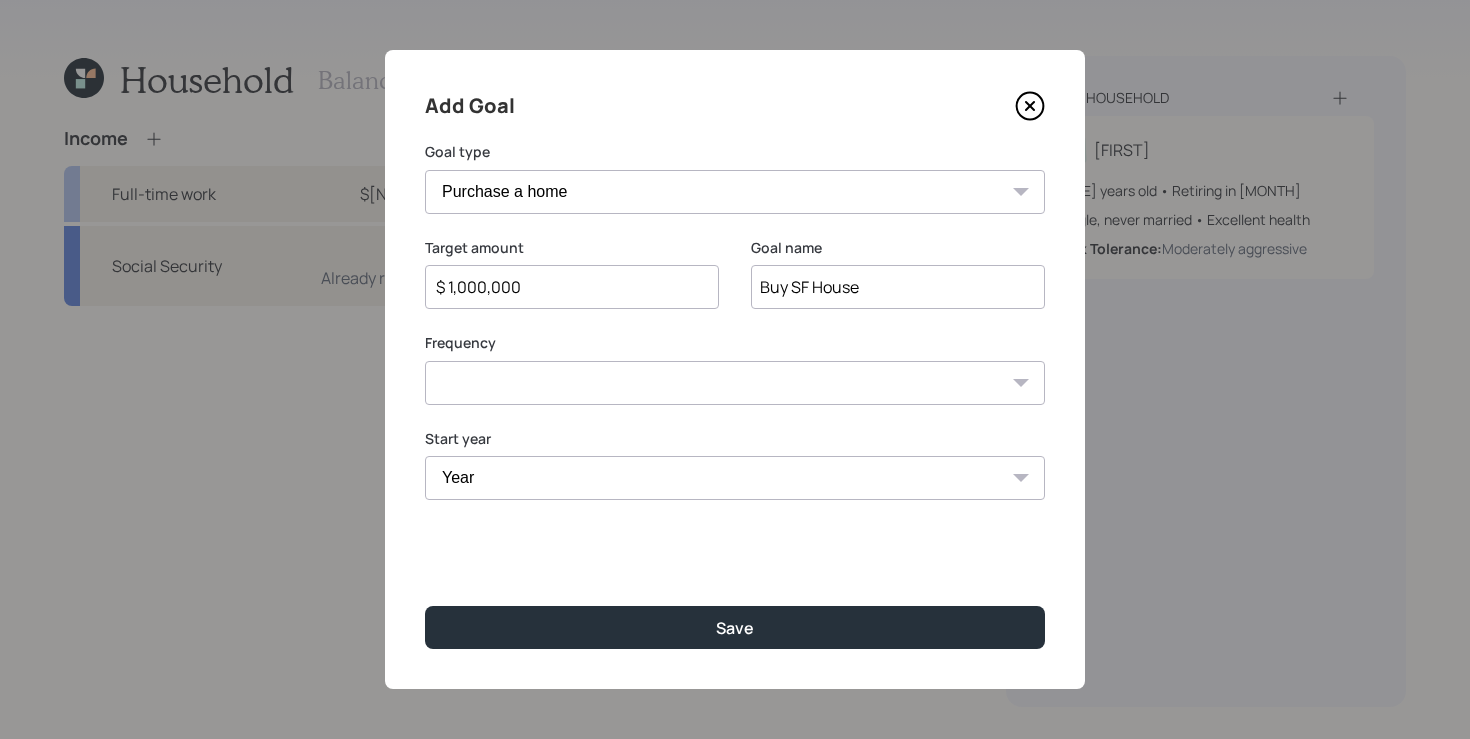 type on "$ 1,000,000" 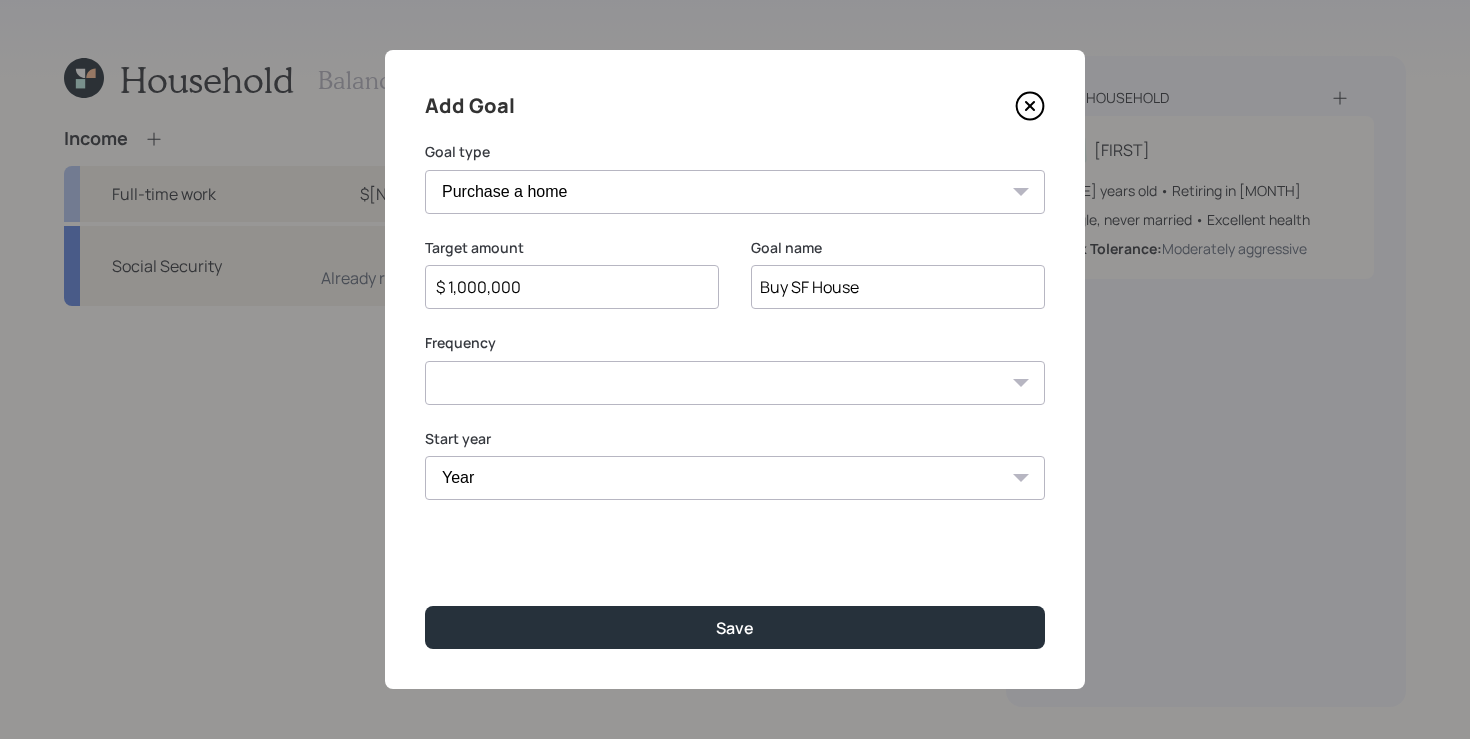 click on "One time Every 1 year Every 2 years Every 3 years Every 4 years Every 5 years Every 6 years Every 7 years Every 8 years Every 9 years" at bounding box center [735, 383] 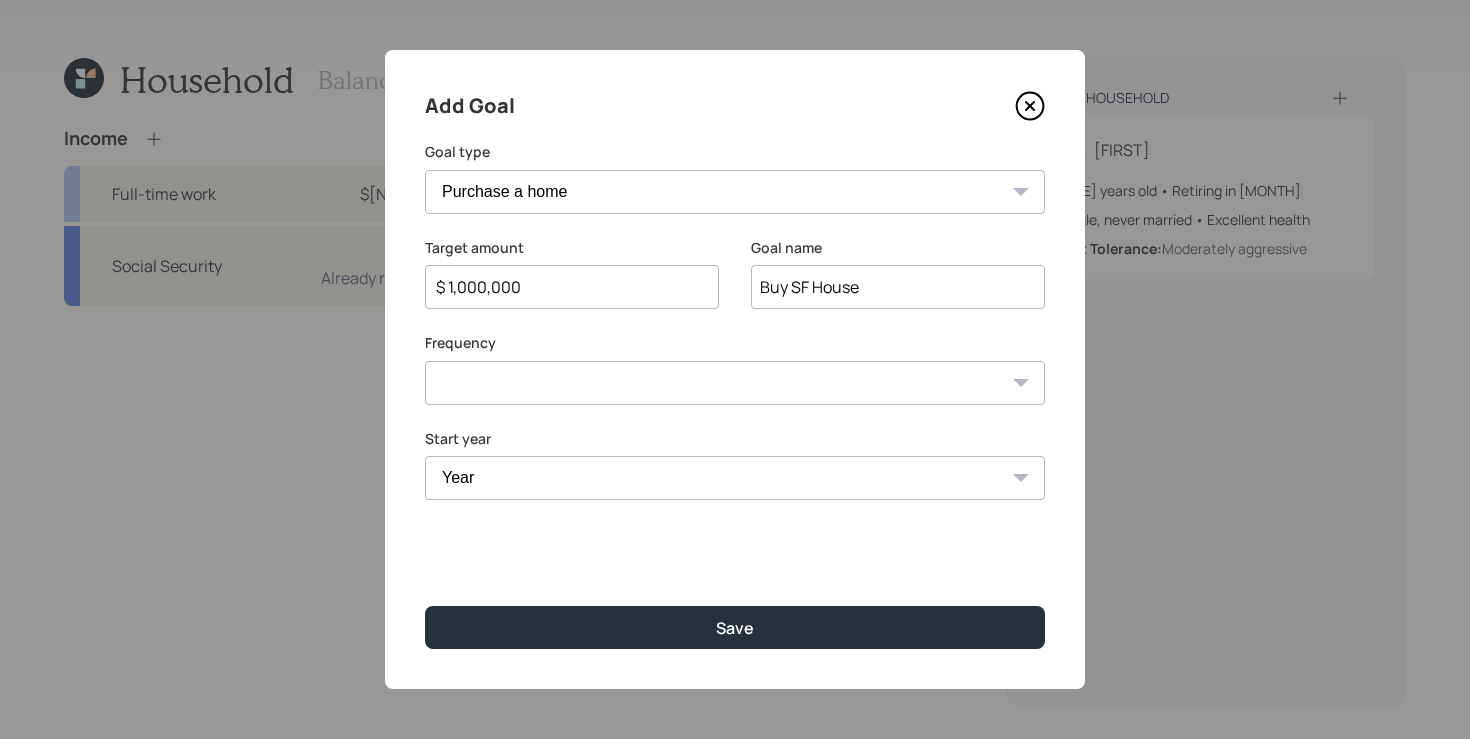 select on "0" 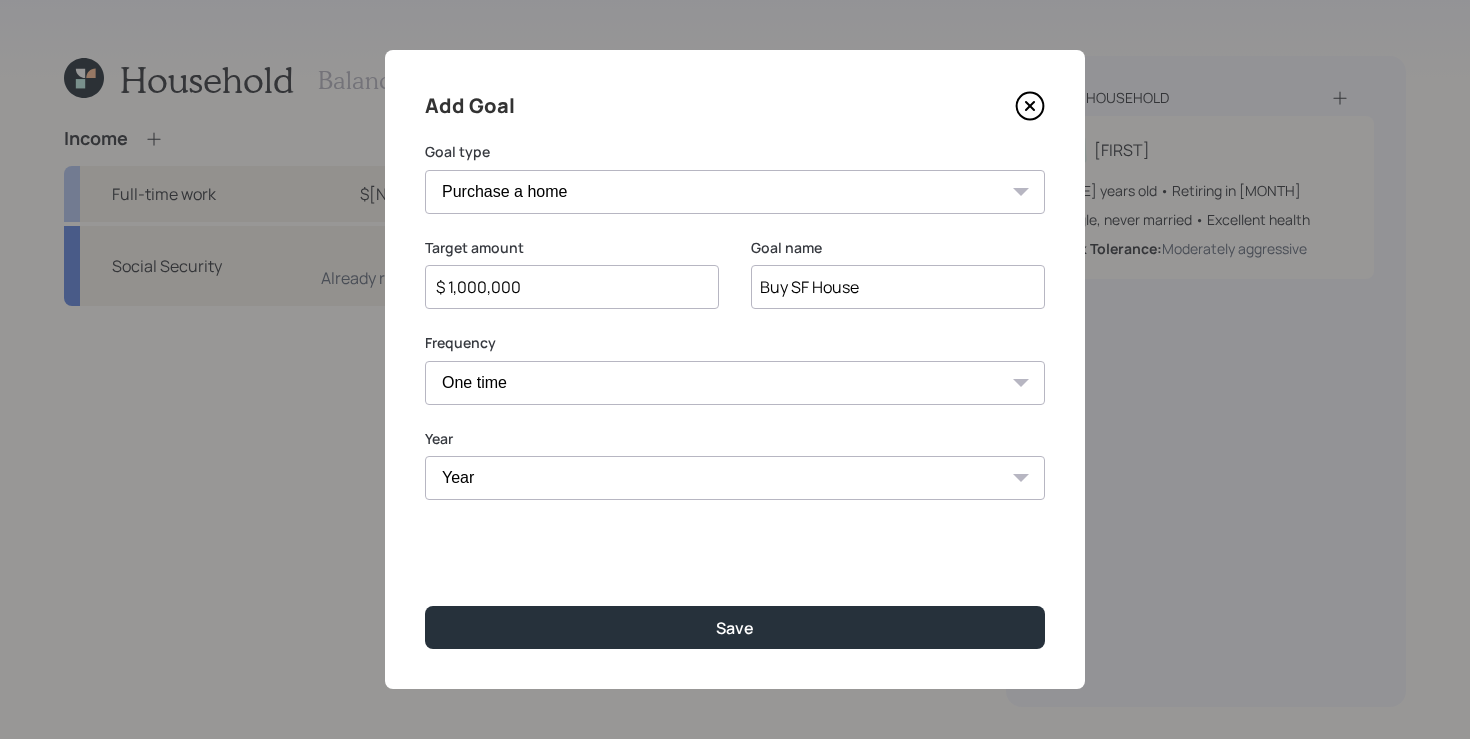 click on "Year 2025 2026 2027 2028 2029 2030 2031 2032 2033 2034 2035 2036 2037 2038 2039 2040 2041 2042 2043 2044 2045" at bounding box center (735, 478) 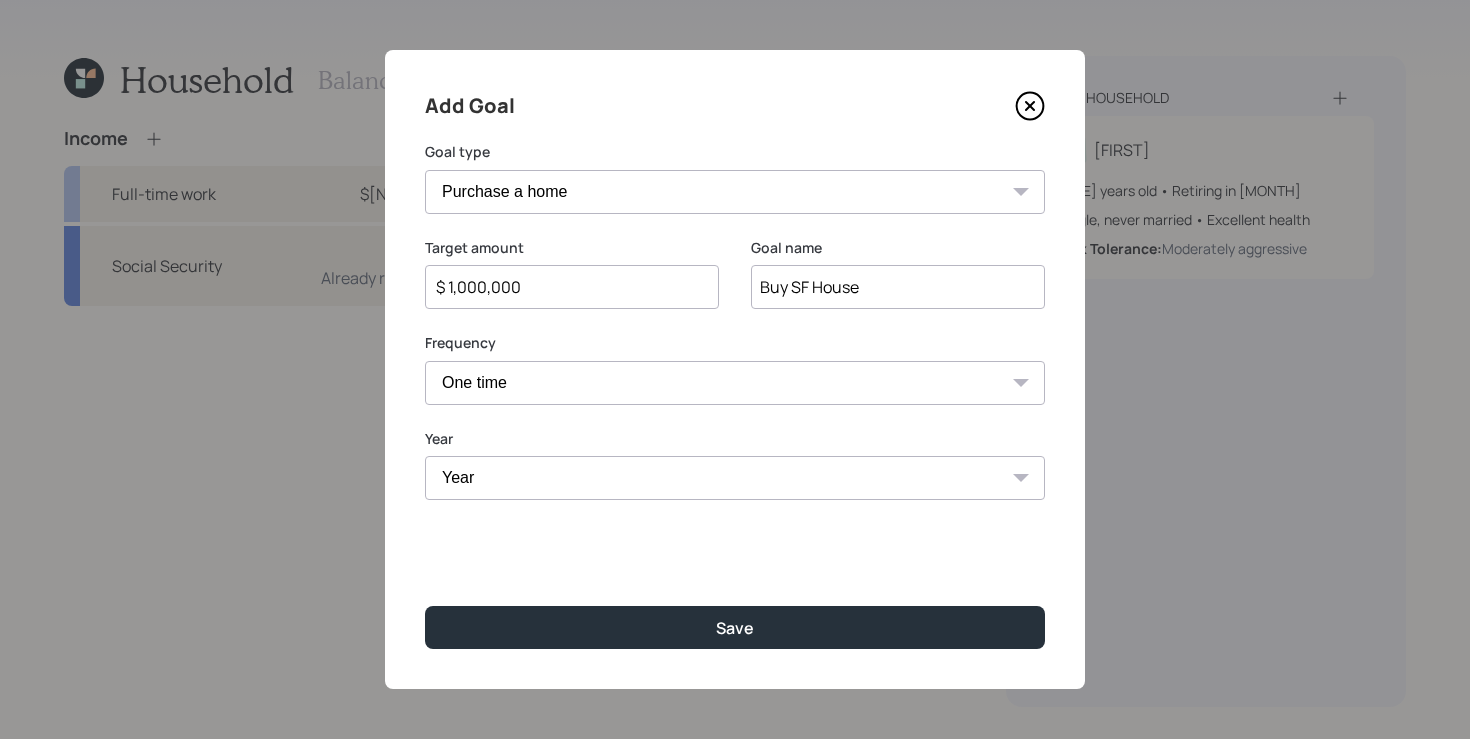 select on "2026" 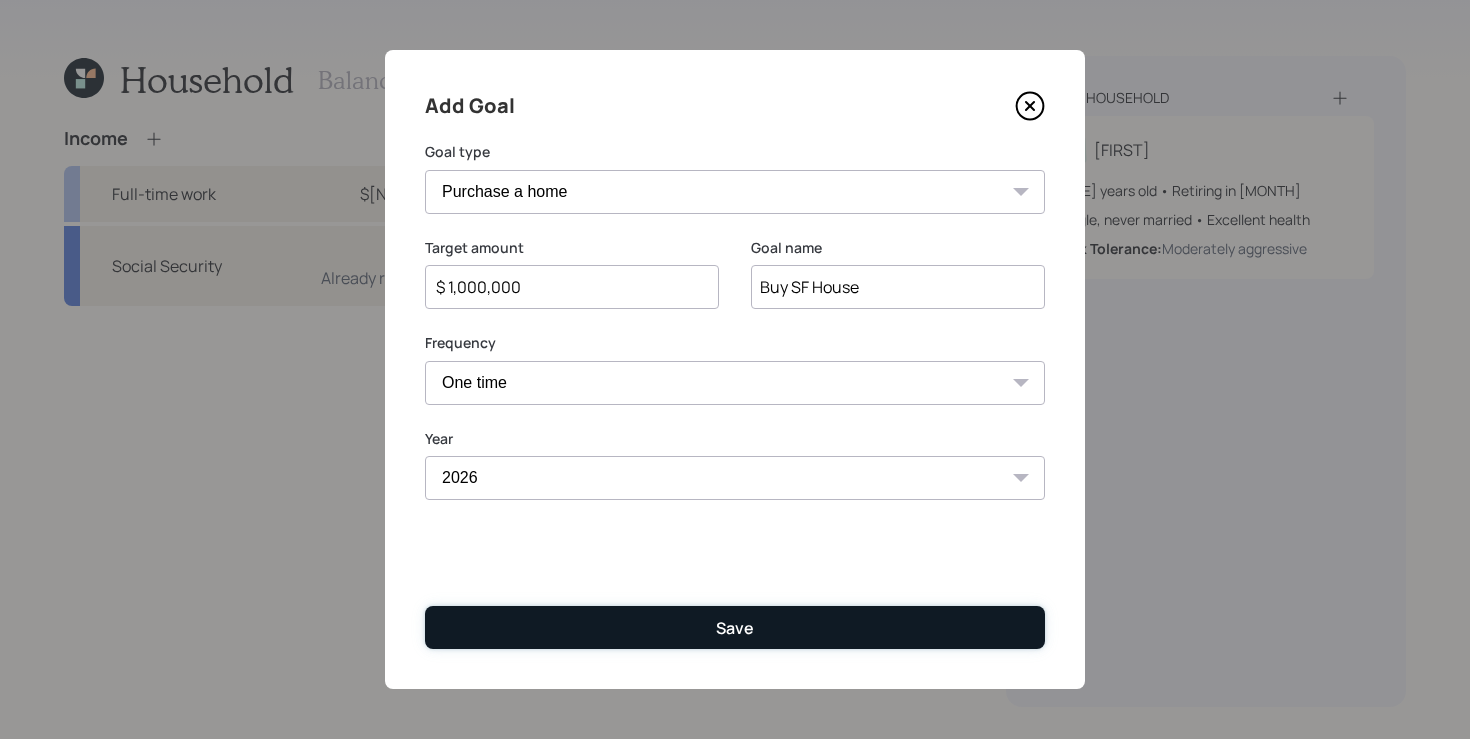 click on "Save" at bounding box center [735, 627] 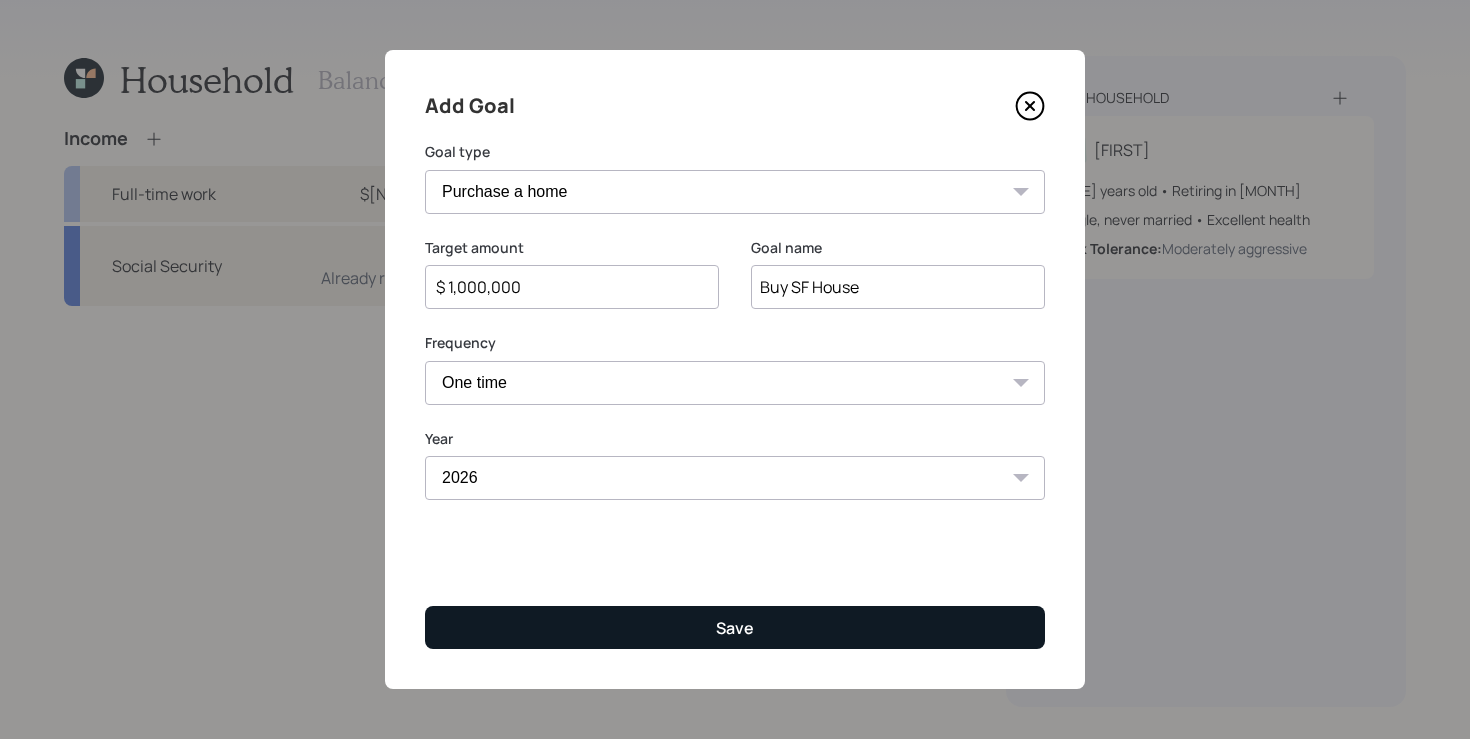 type on "$" 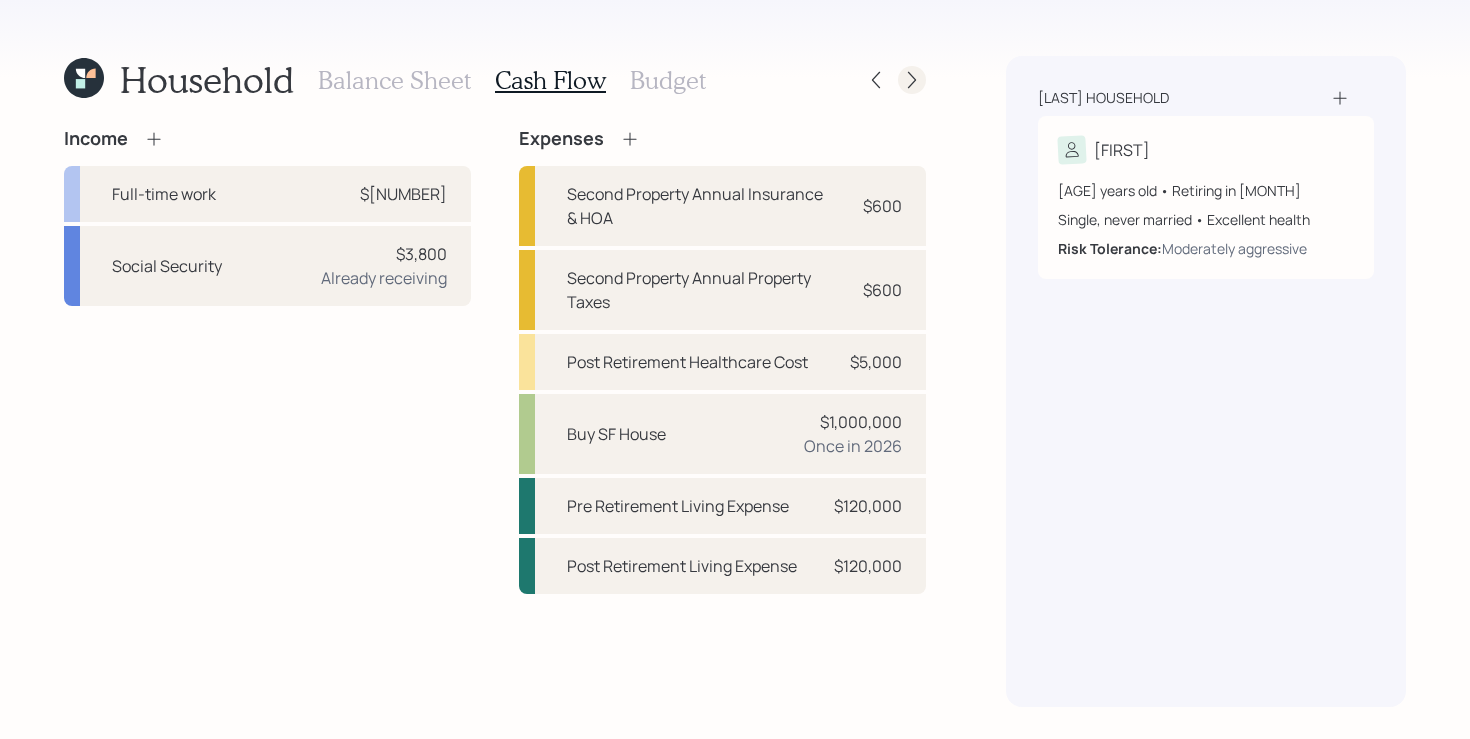 click 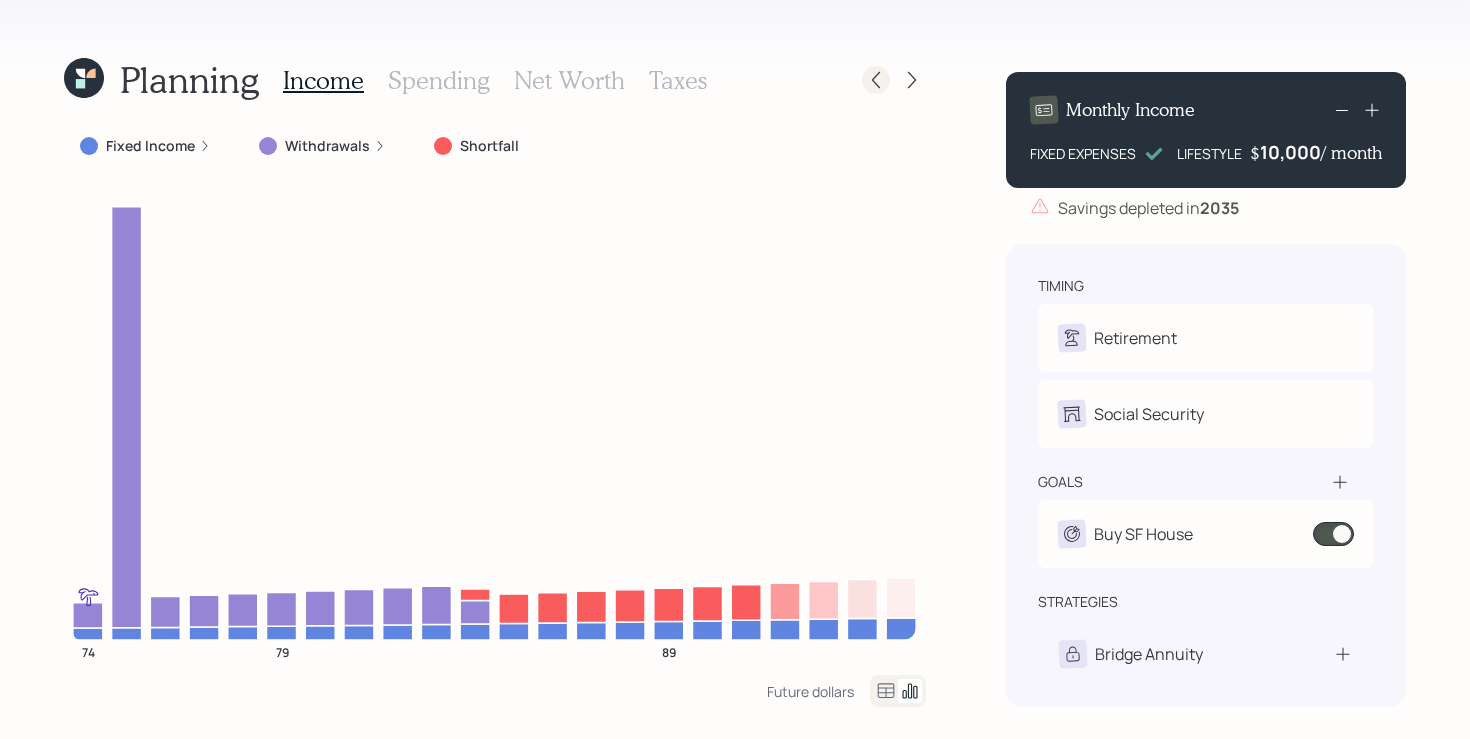 click 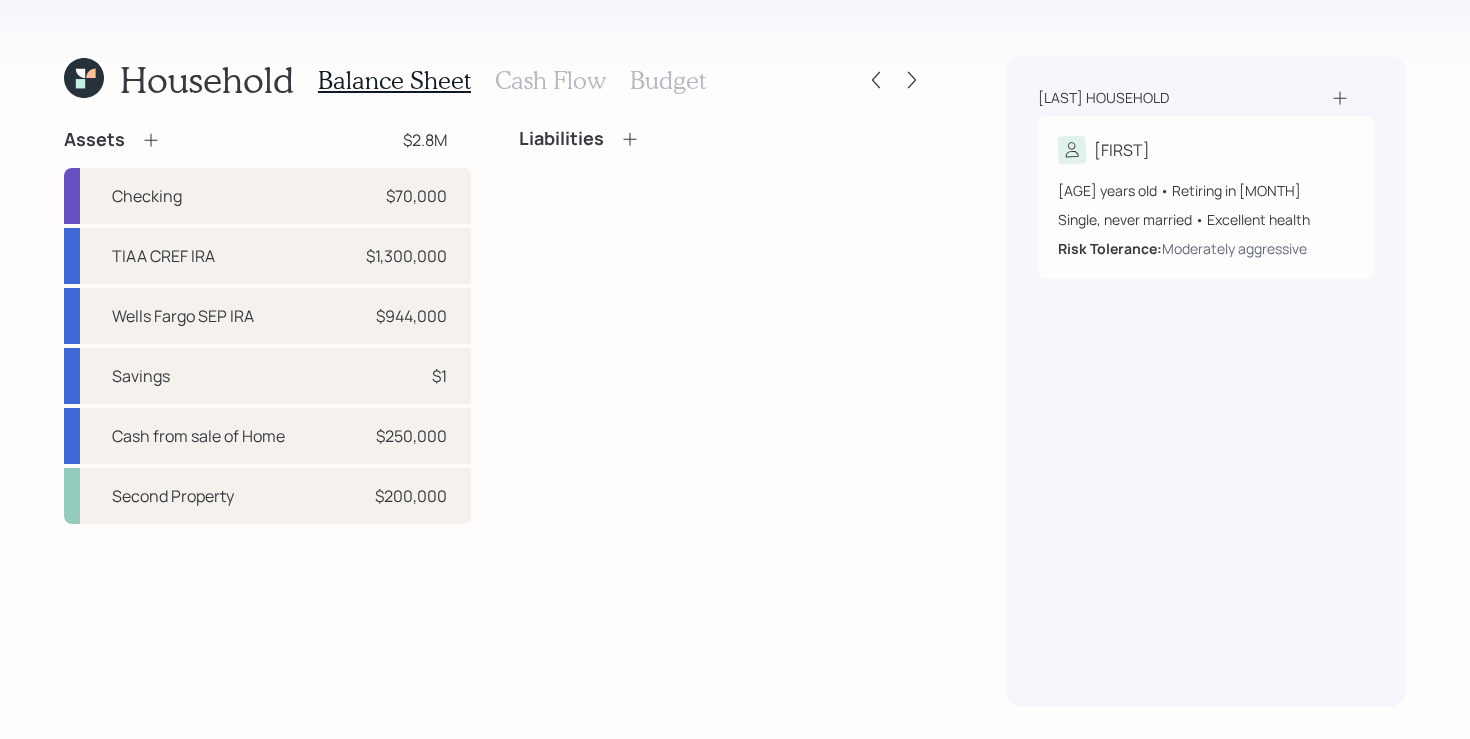 click on "Liabilities" at bounding box center (722, 326) 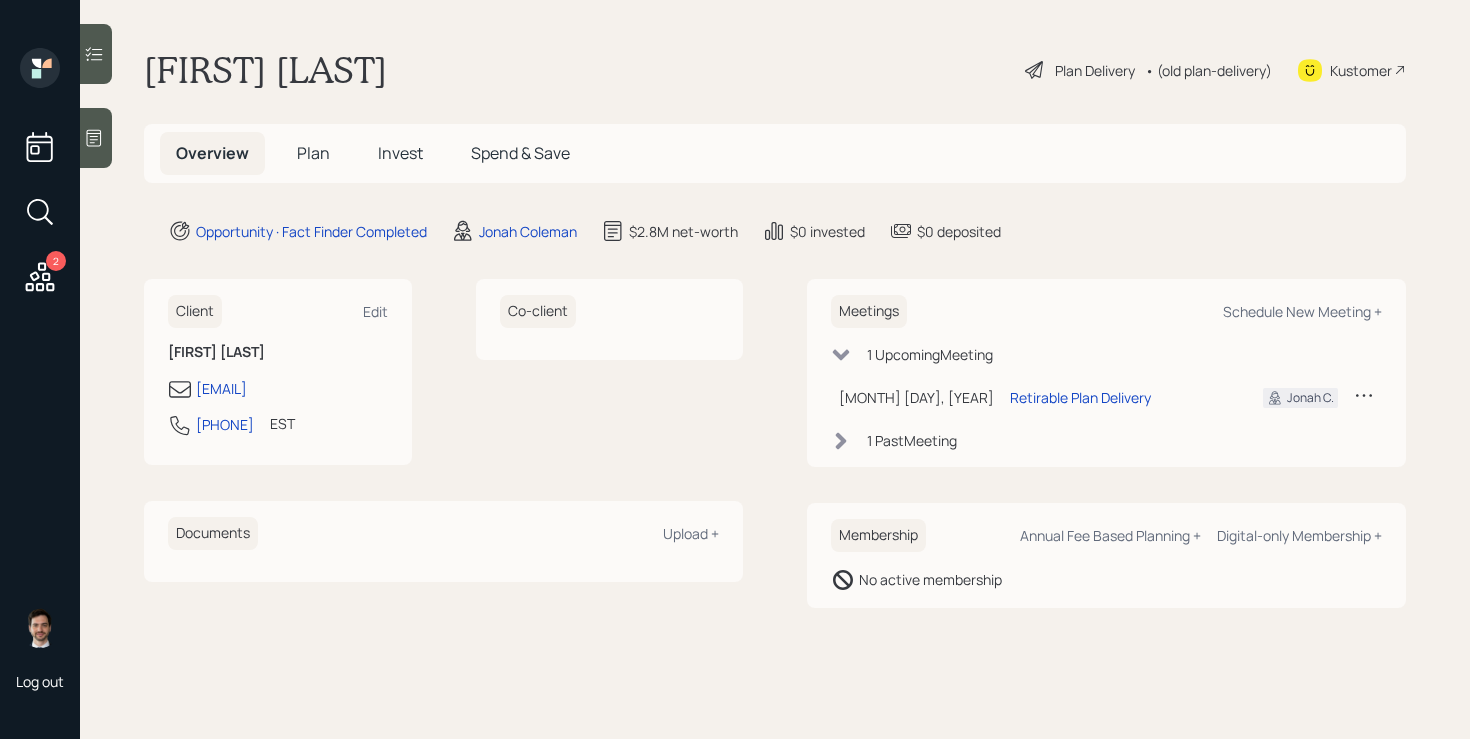 click on "Plan" at bounding box center [313, 153] 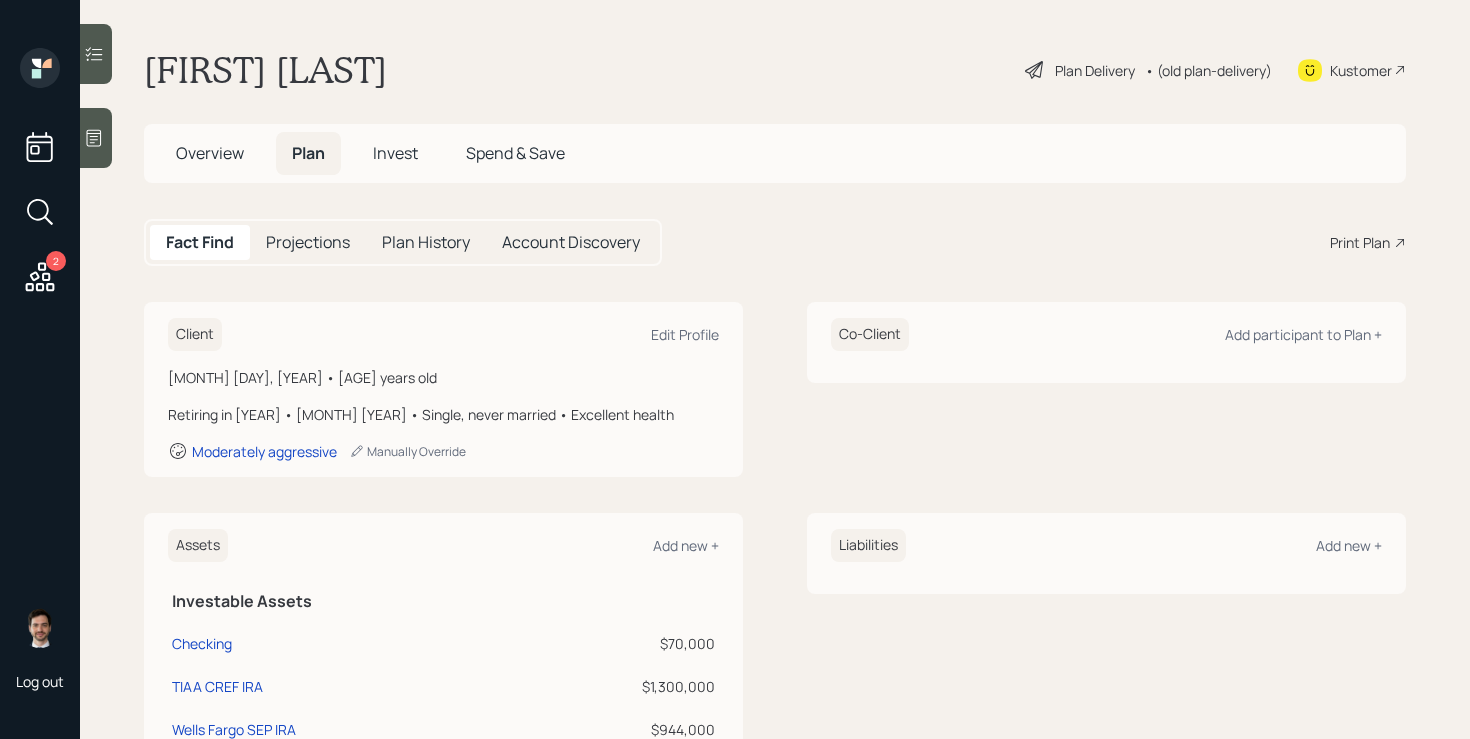 click on "Print Plan" at bounding box center (1360, 242) 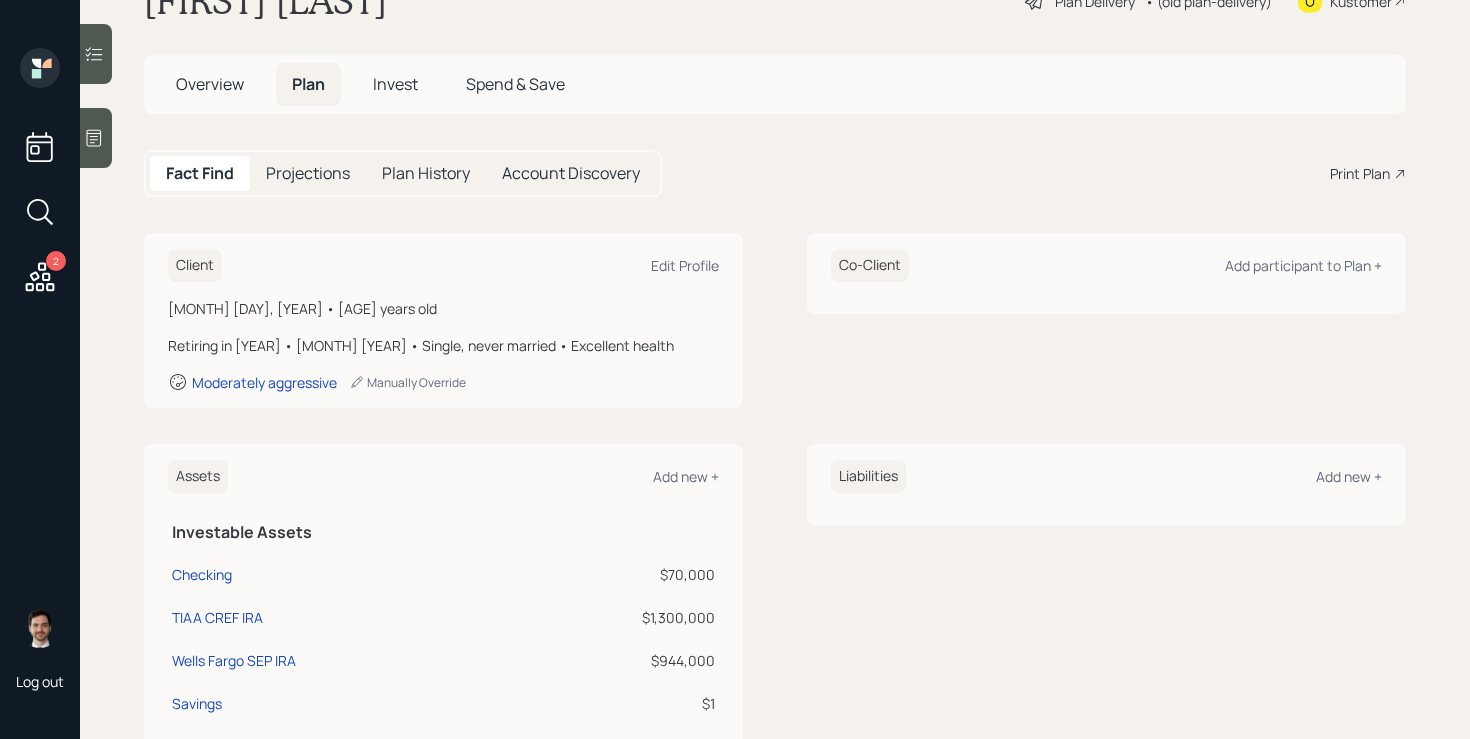 scroll, scrollTop: 1, scrollLeft: 0, axis: vertical 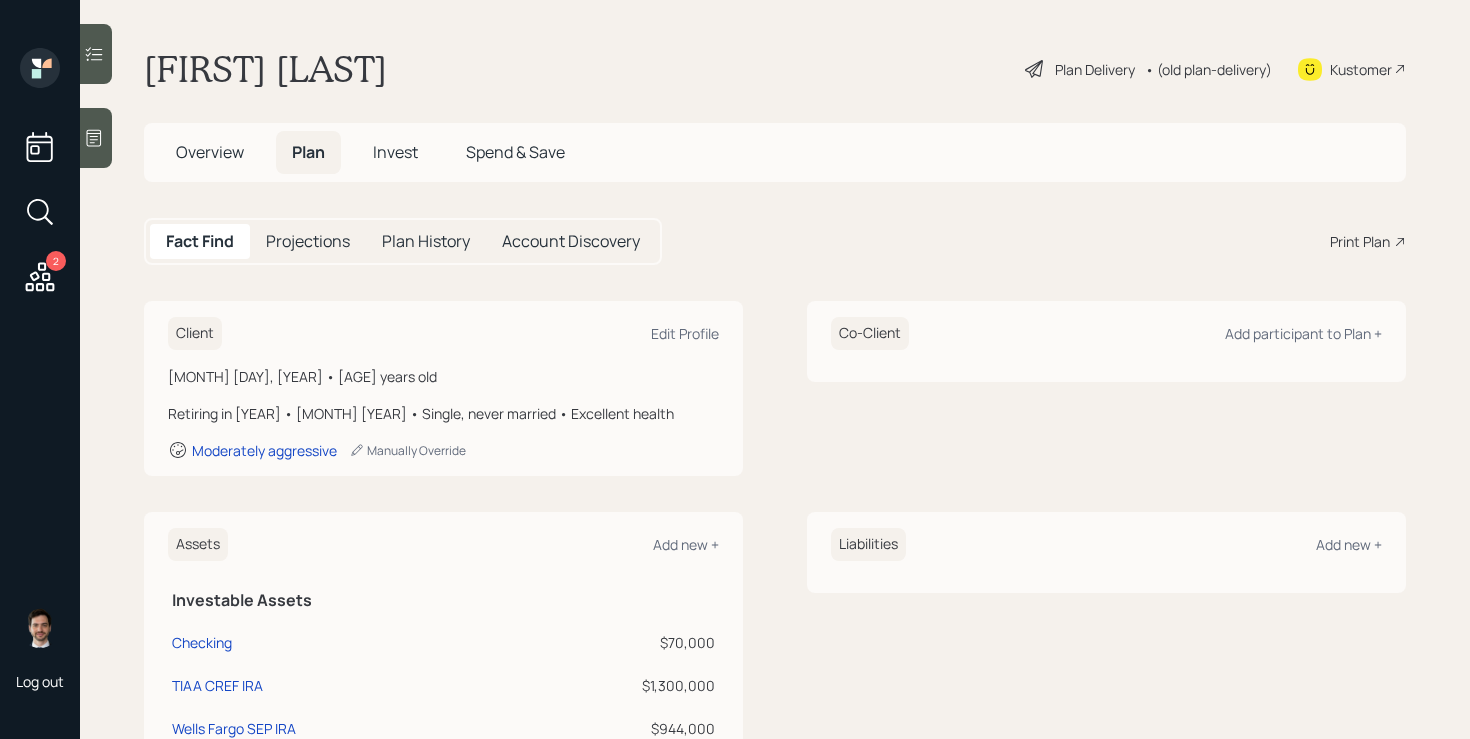 click on "Plan Delivery" at bounding box center (1095, 69) 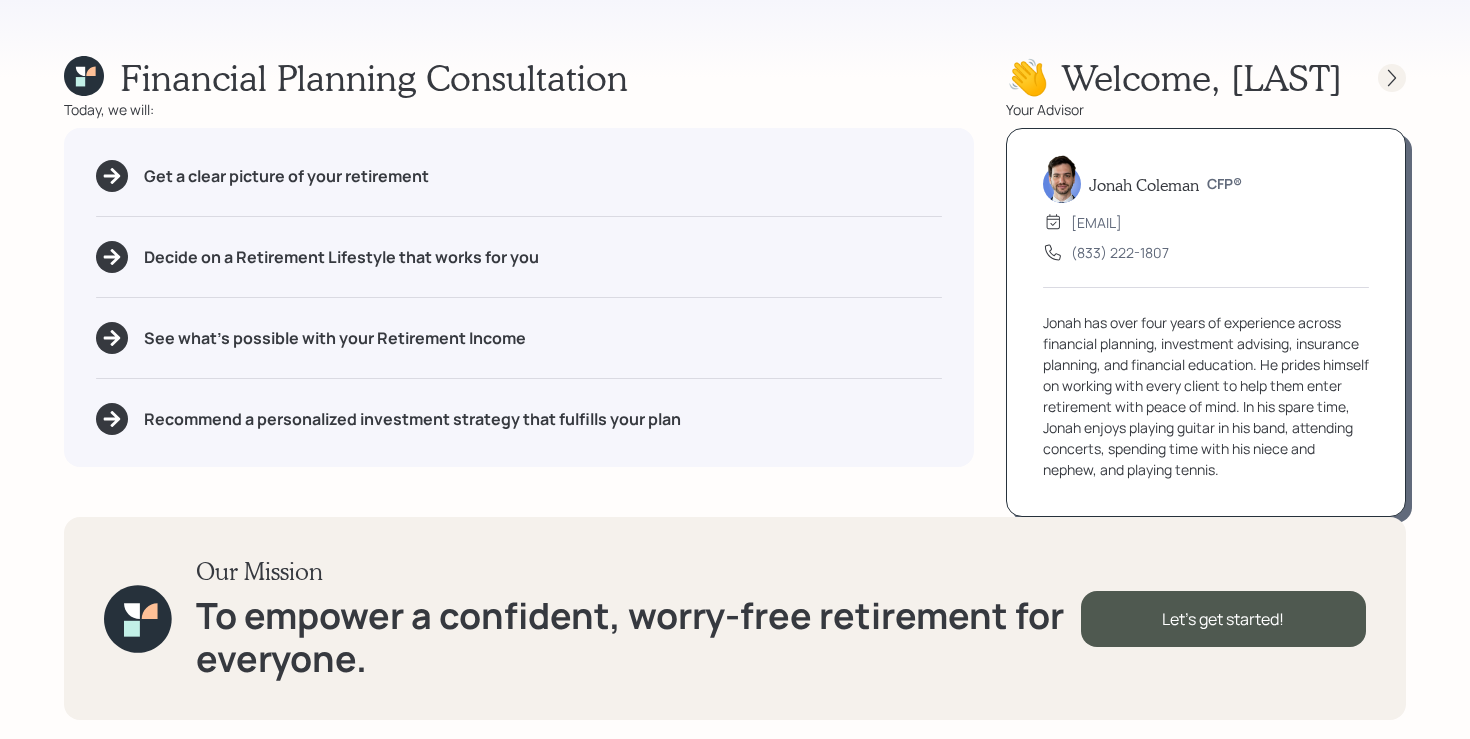 click 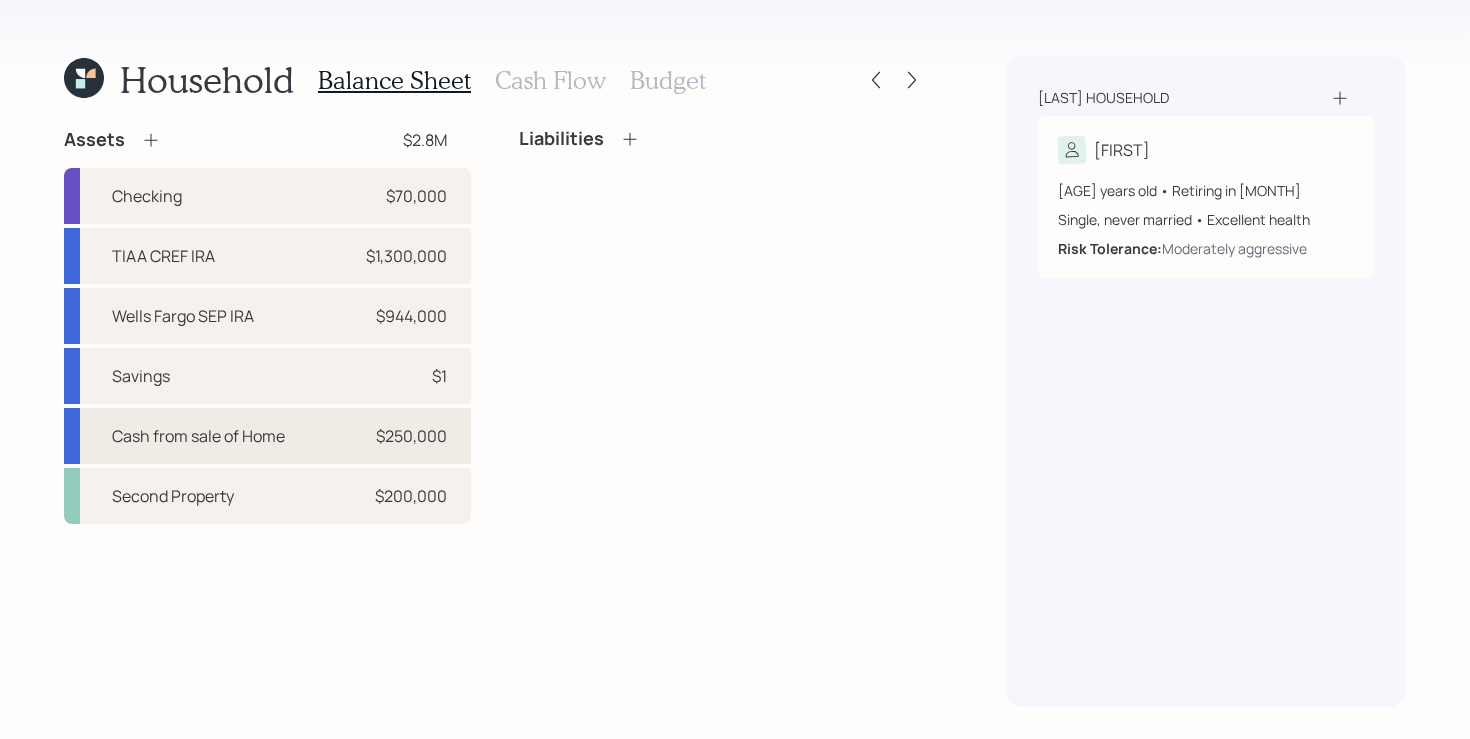 click on "Cash from sale of Home $250,000" at bounding box center (267, 436) 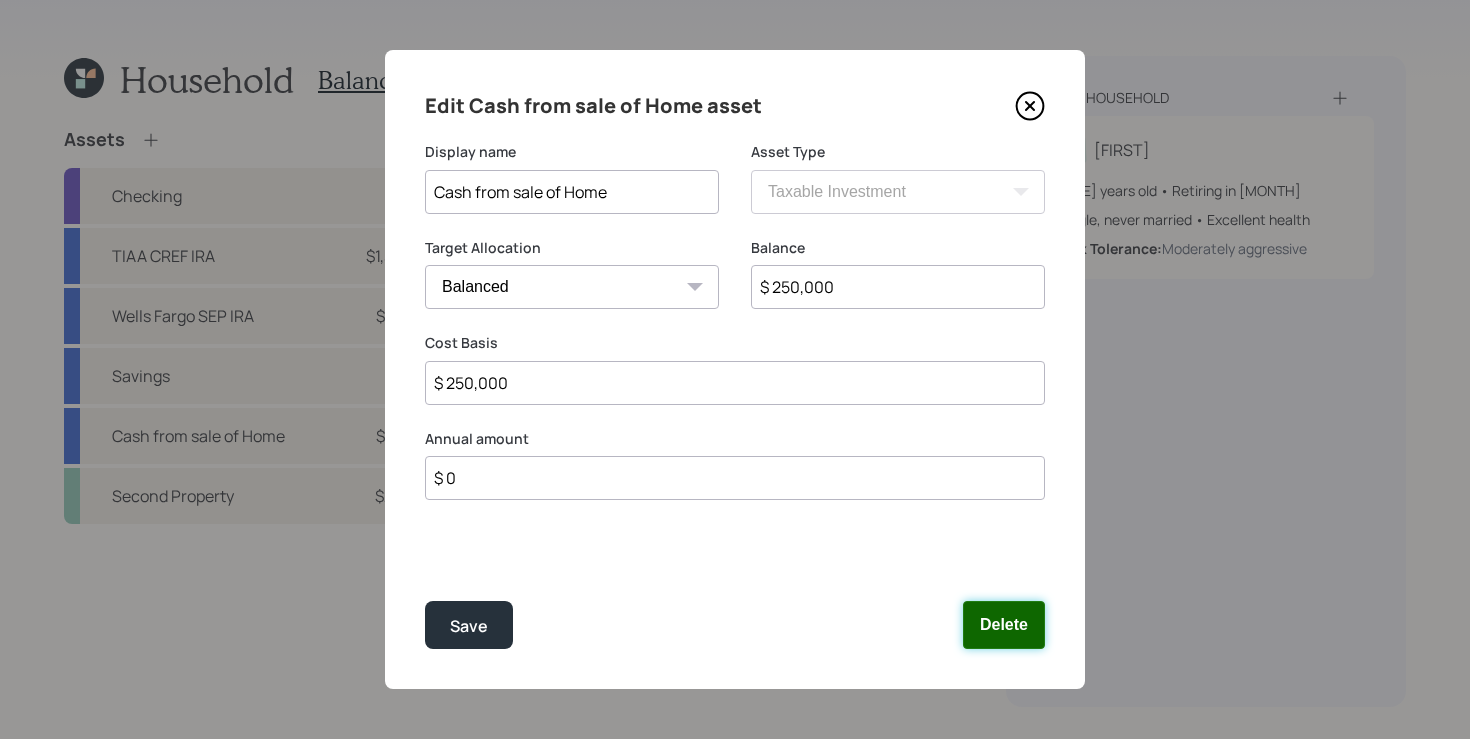 click on "Delete" at bounding box center [1004, 625] 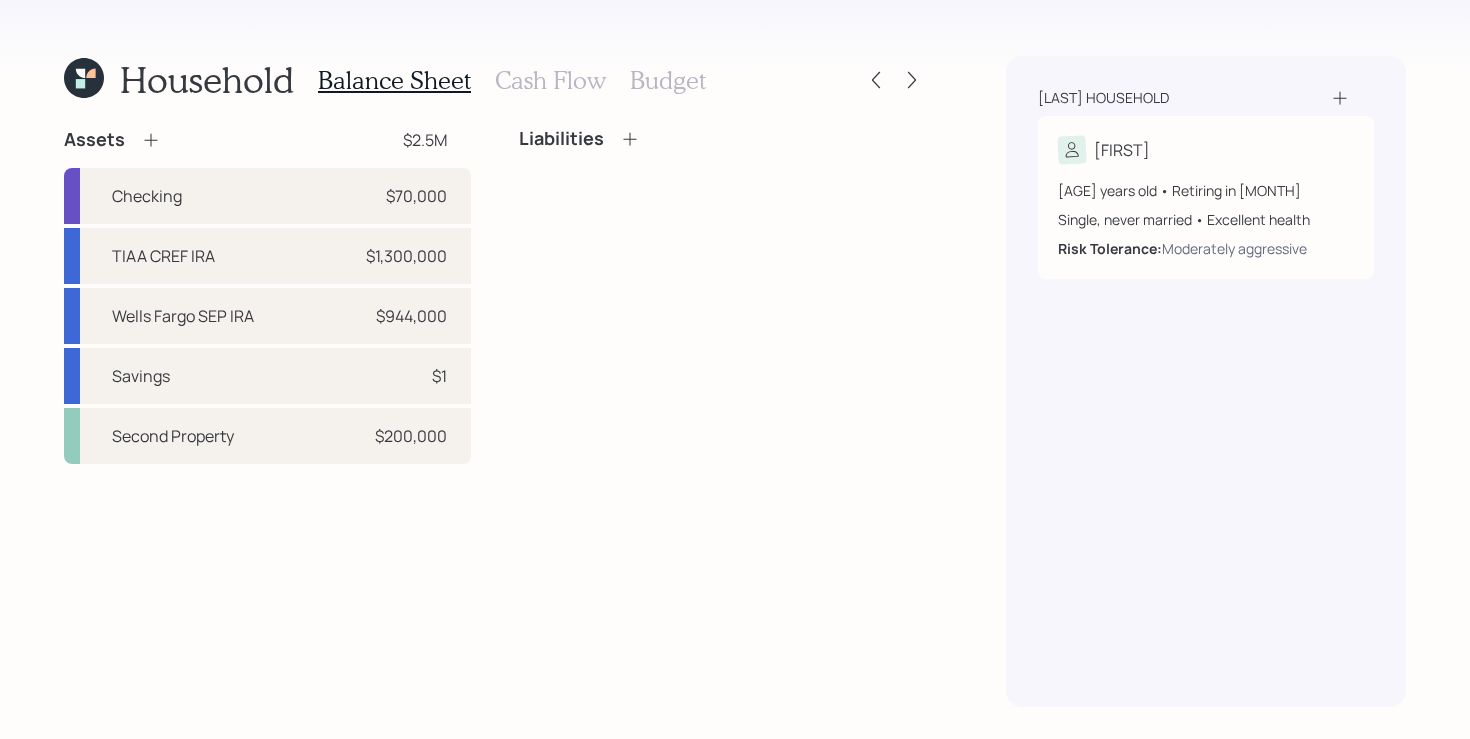 click on "Assets $2.5M Checking $70,000 TIAA CREF IRA $1,300,000 Wells Fargo SEP IRA $944,000 Savings $1 Second Property $200,000 Liabilities" at bounding box center (495, 417) 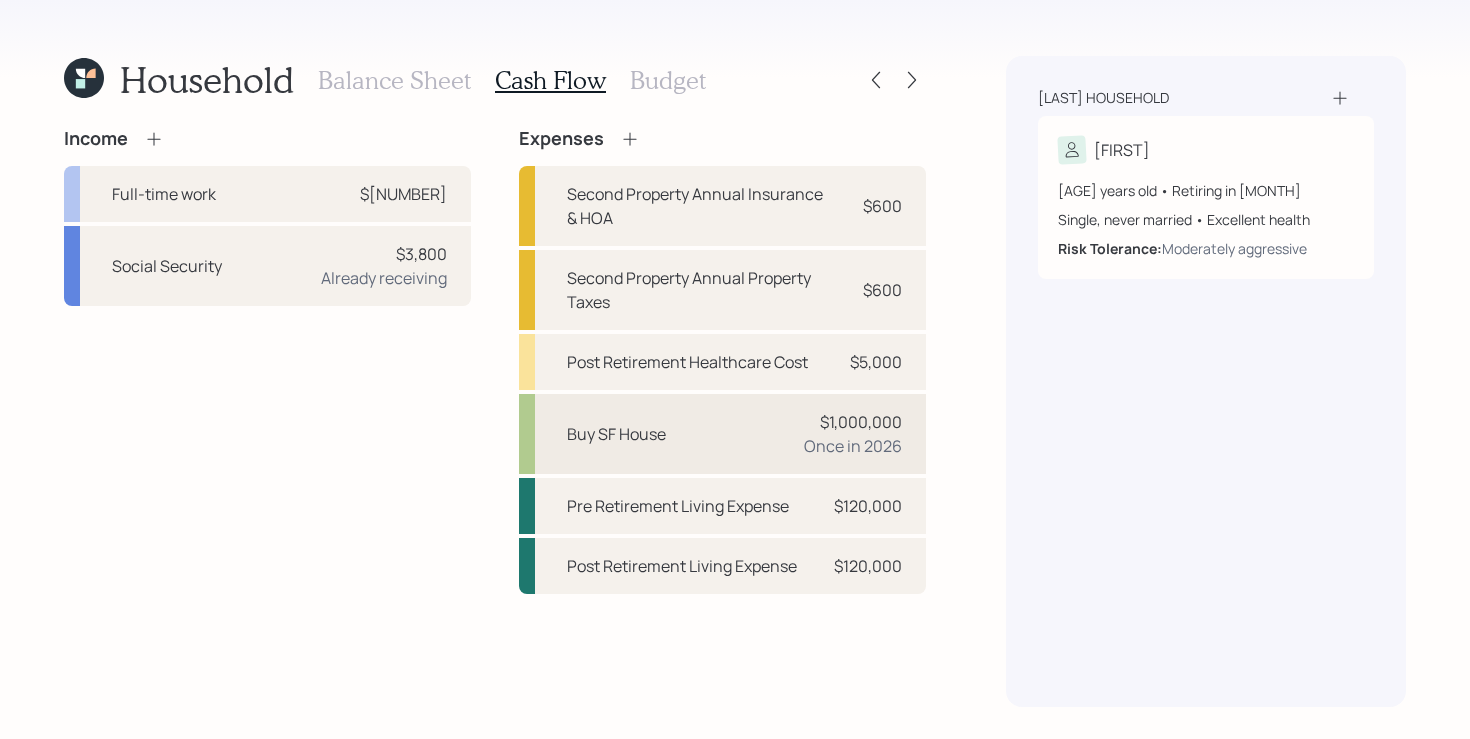 click on "Buy SF House $1,000,000     Once in 2026" at bounding box center (722, 434) 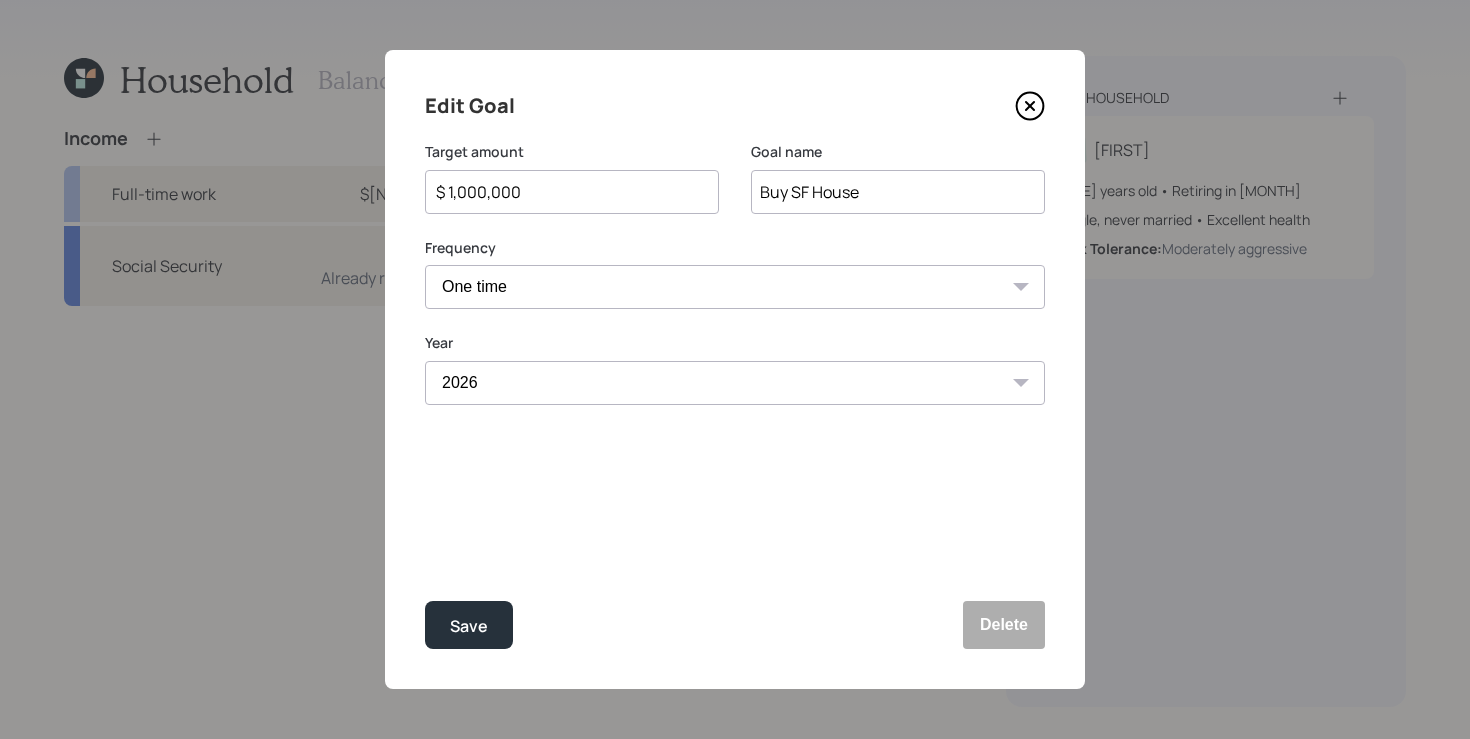 click on "$ 1,000,000" at bounding box center (572, 192) 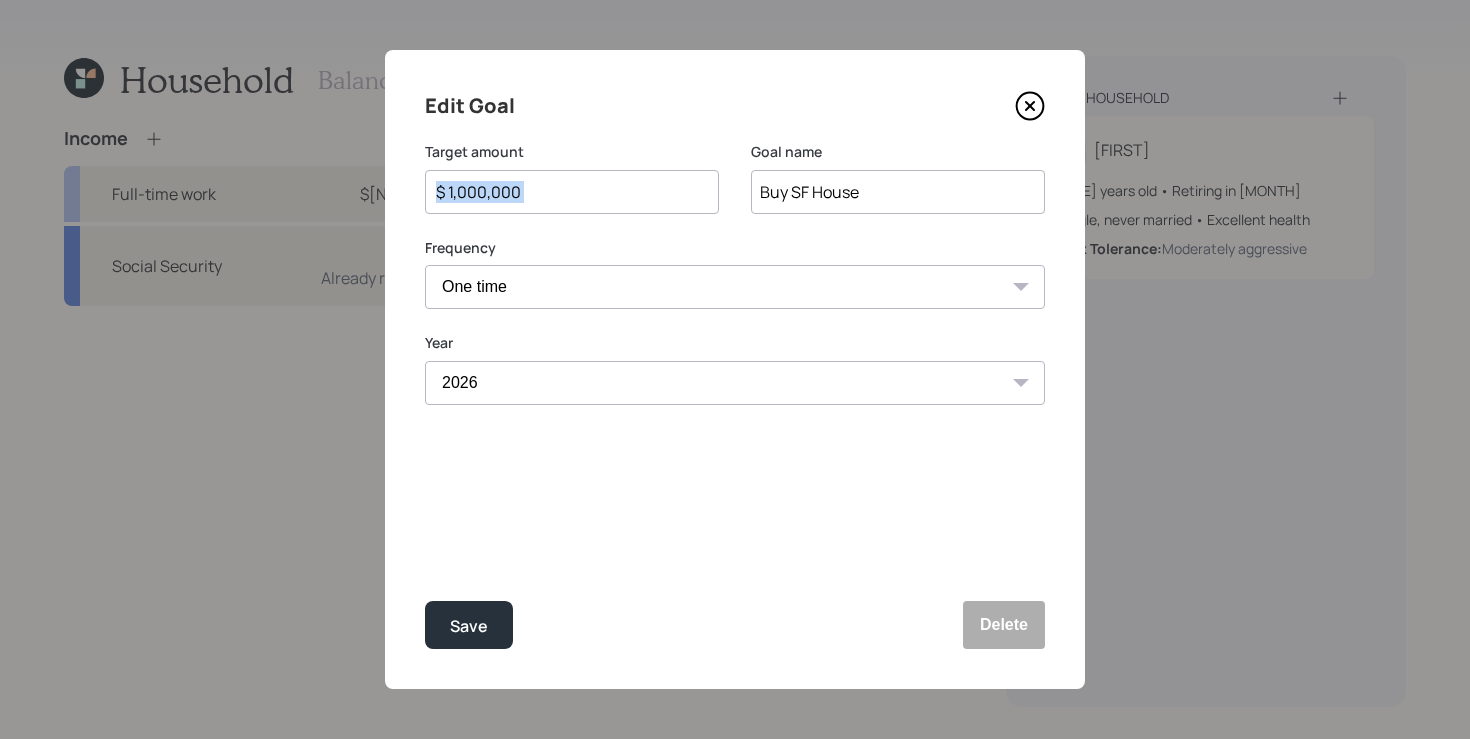 click on "$ 1,000,000" at bounding box center (572, 192) 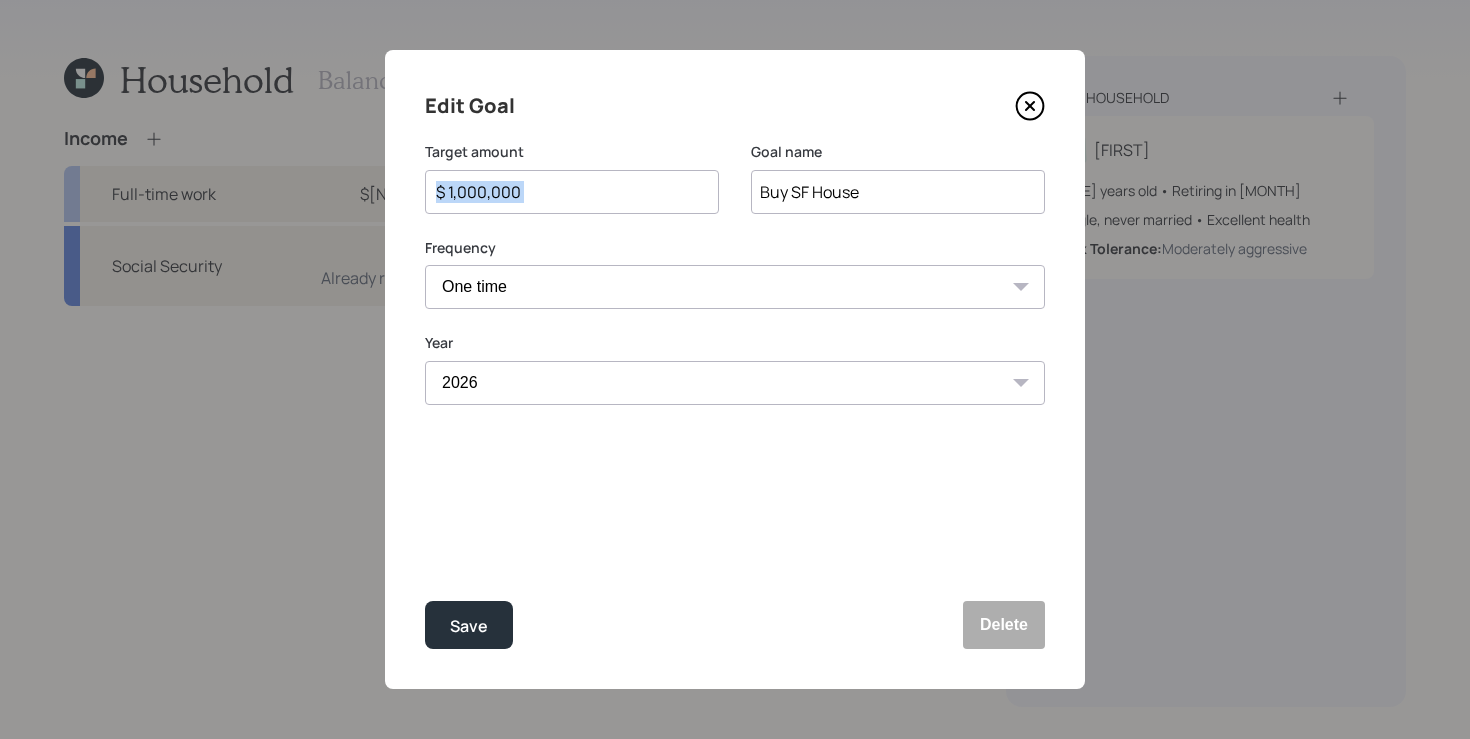click on "$ 1,000,000" at bounding box center (572, 192) 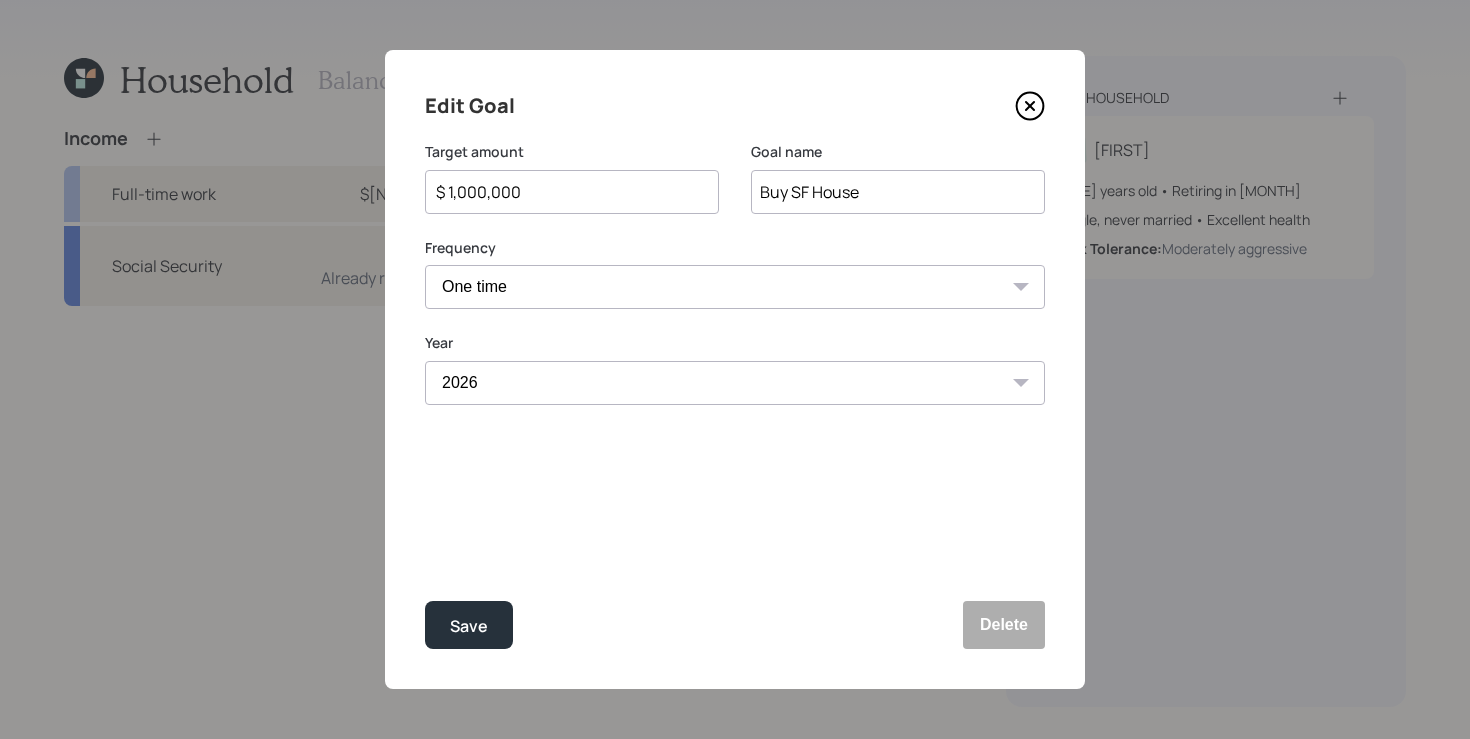 click on "$ 1,000,000" at bounding box center (564, 192) 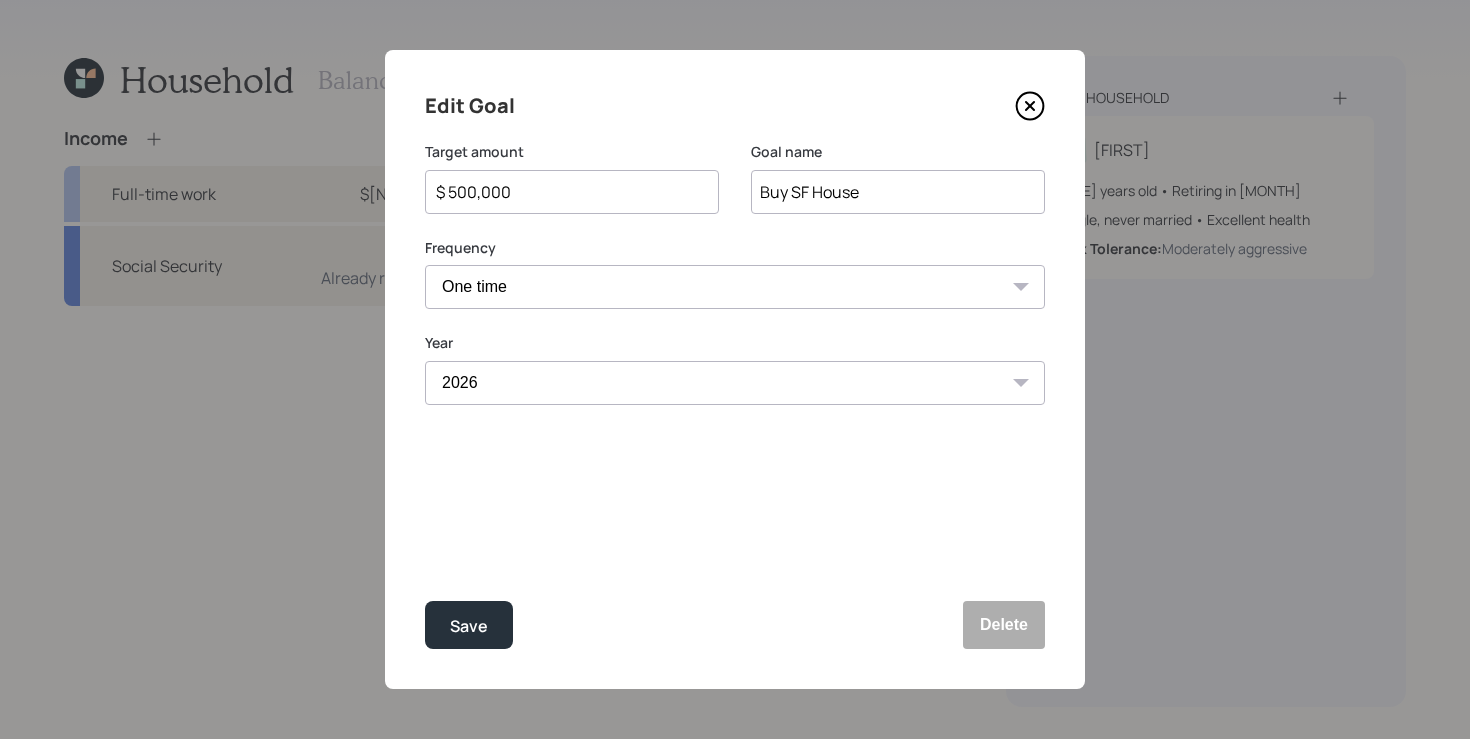 click on "Save" at bounding box center [469, 625] 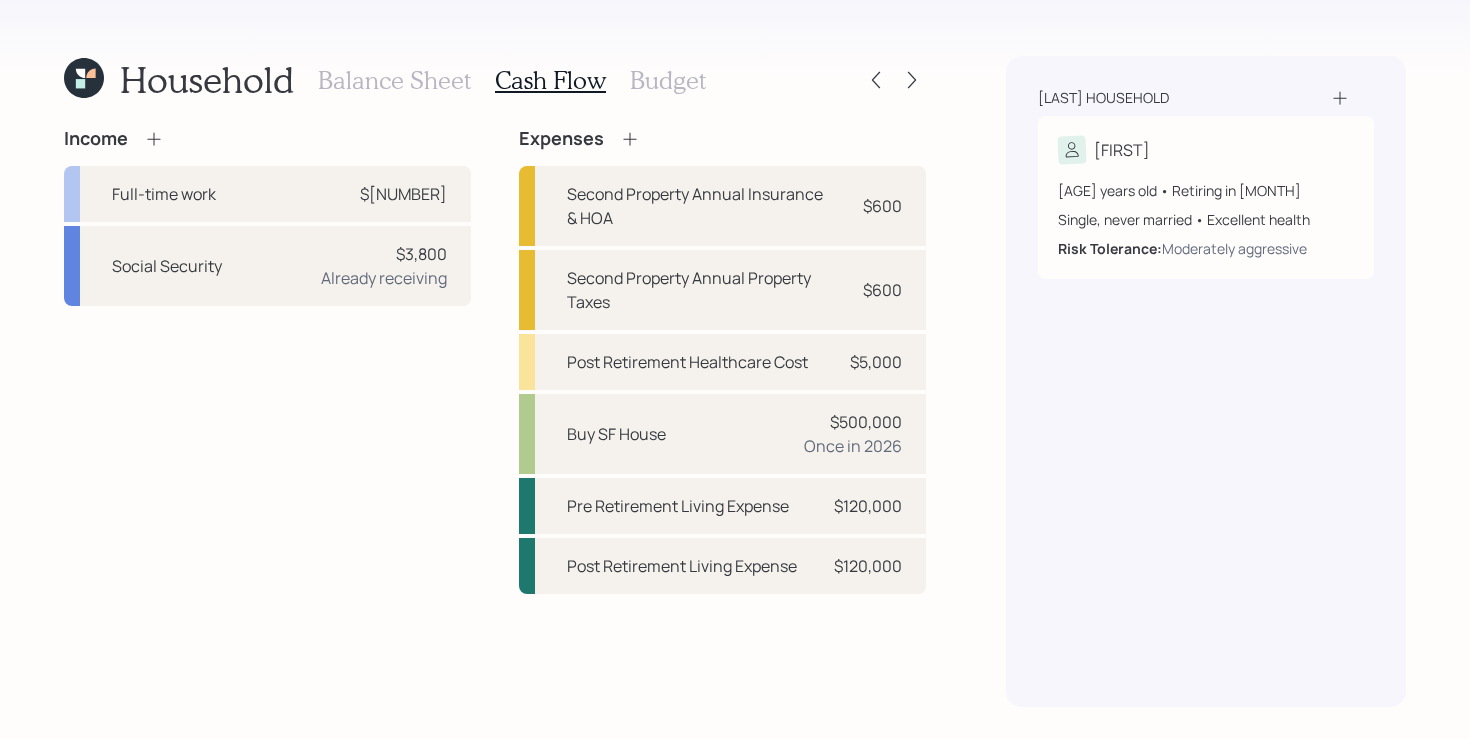 click on "Balance Sheet" at bounding box center (394, 80) 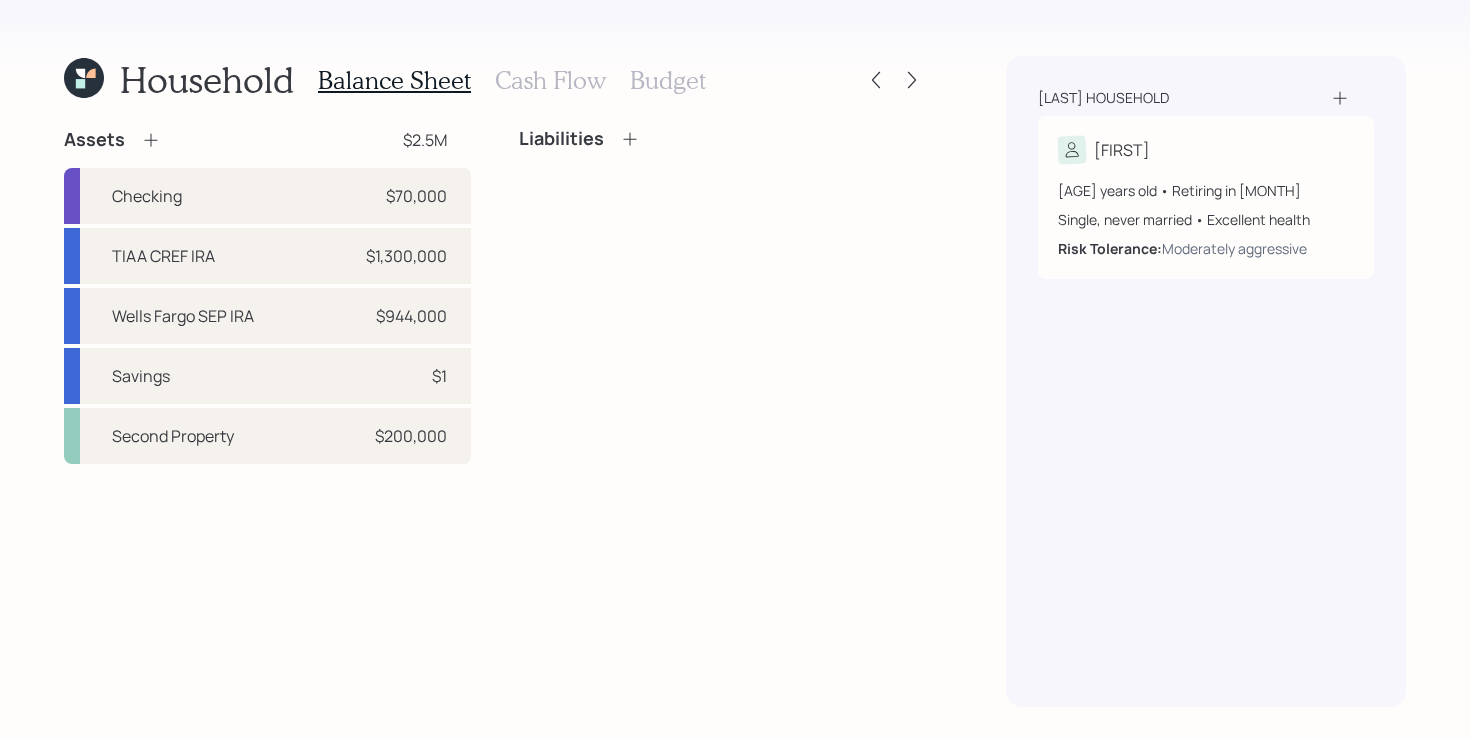 click 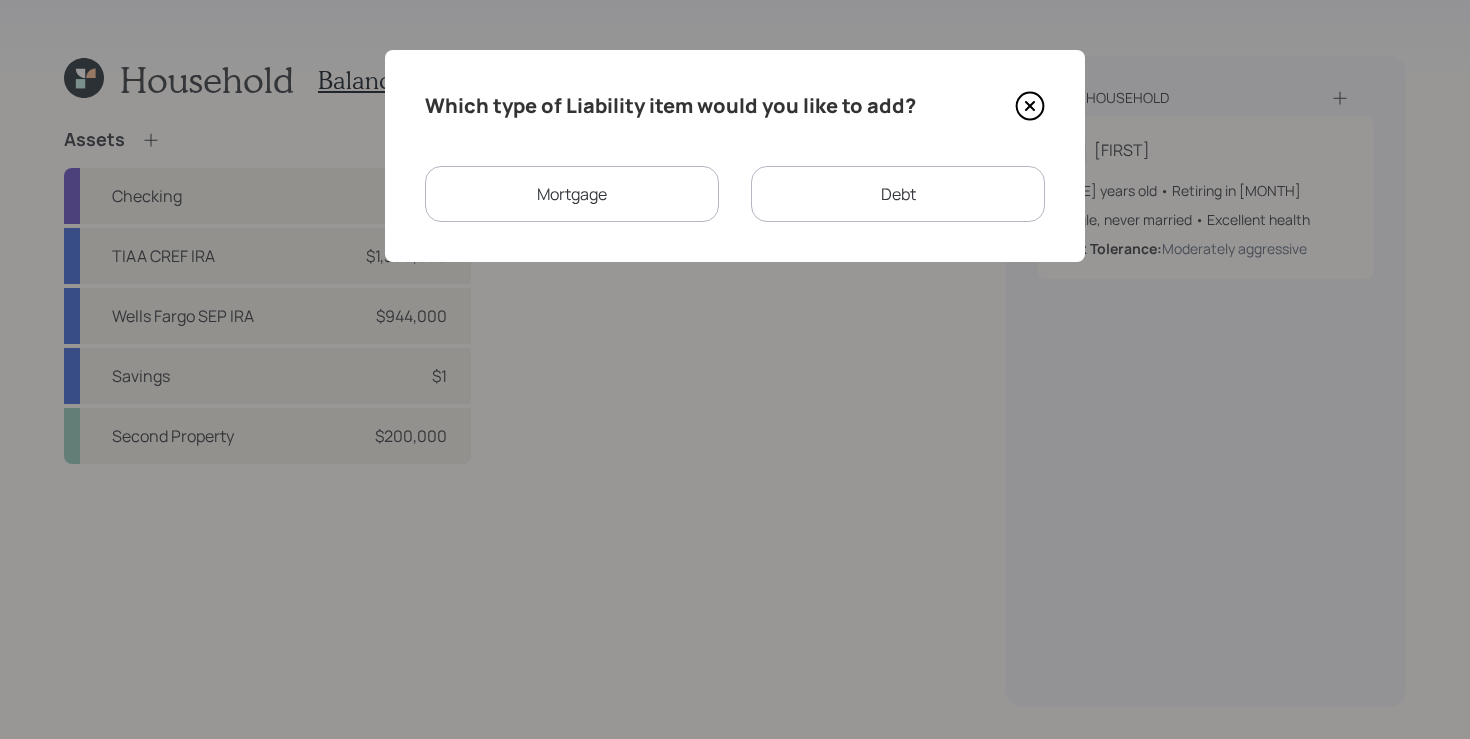 click on "Mortgage" at bounding box center (572, 194) 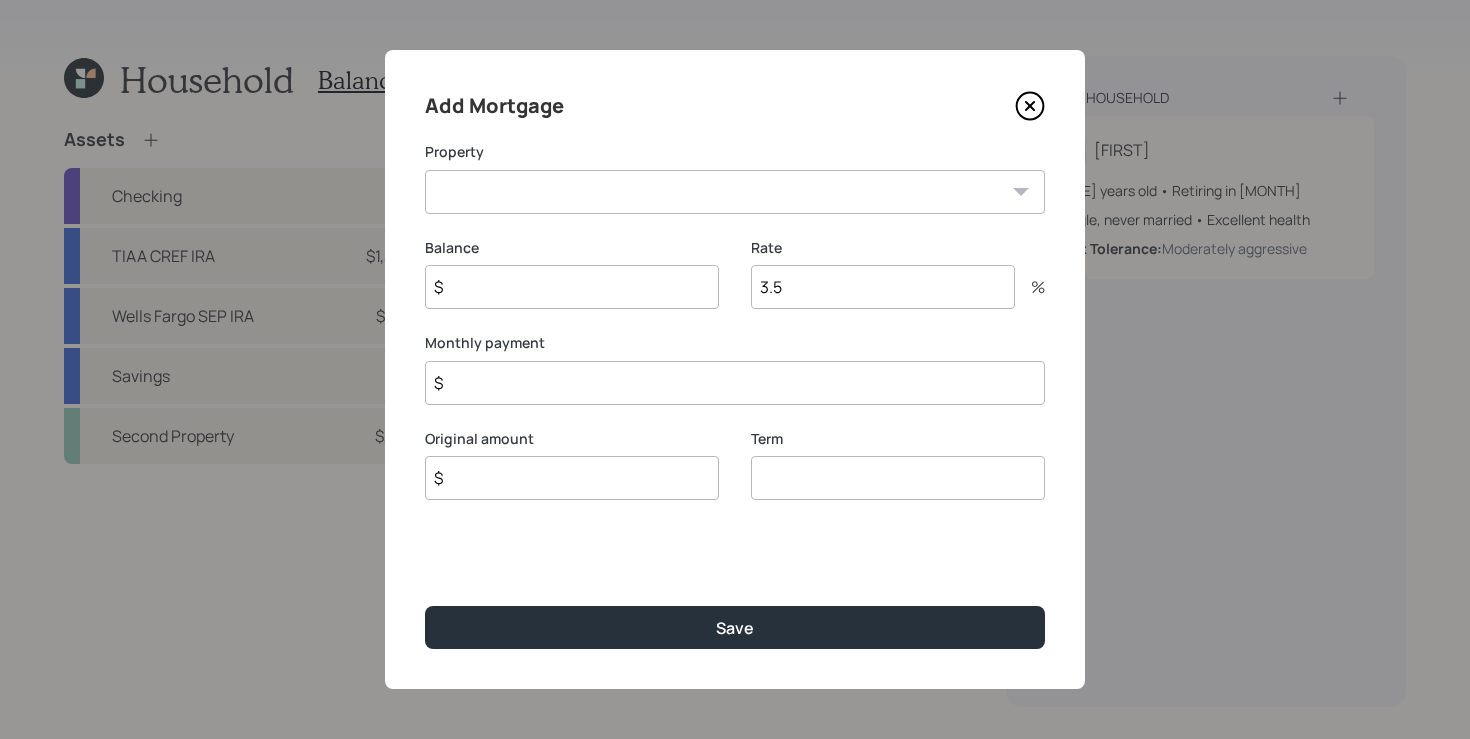 click on "Second Property" at bounding box center (735, 192) 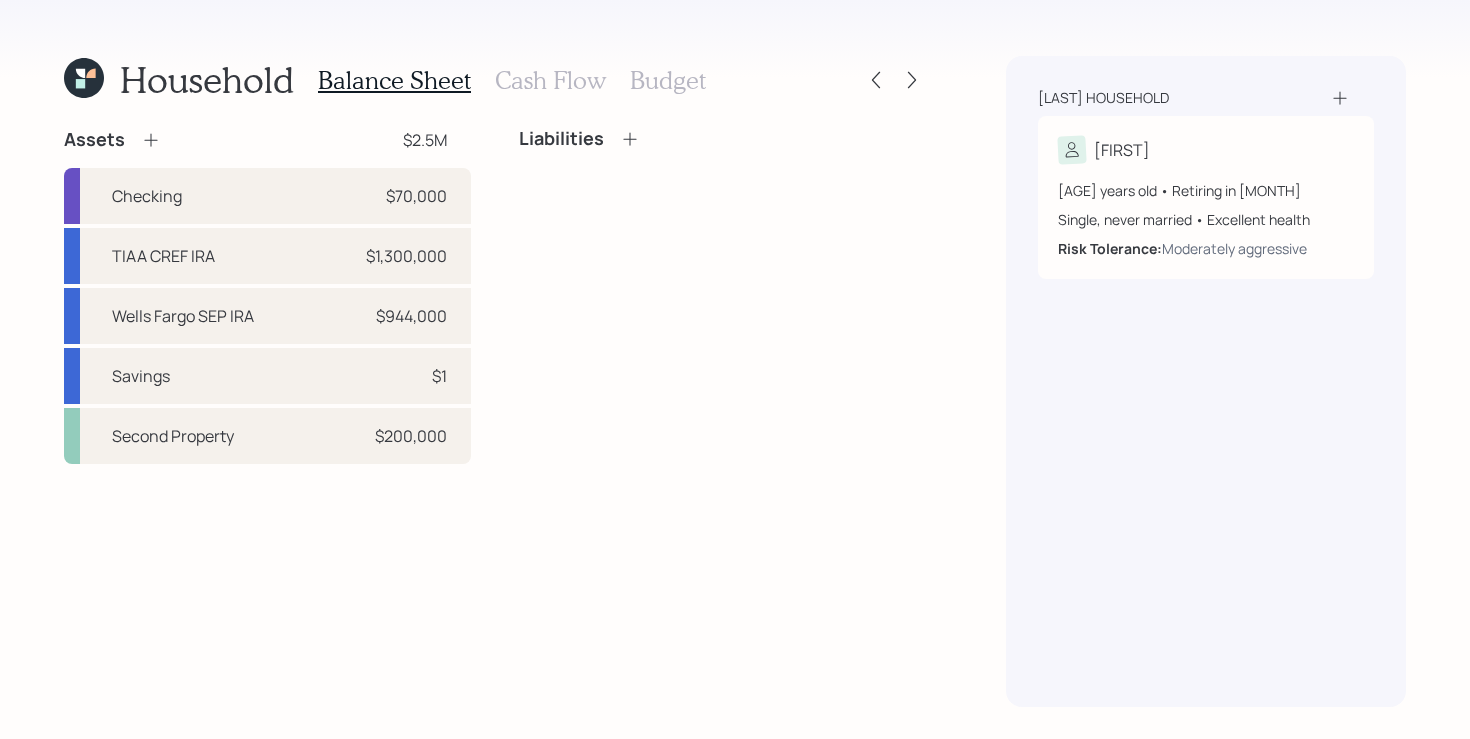 click 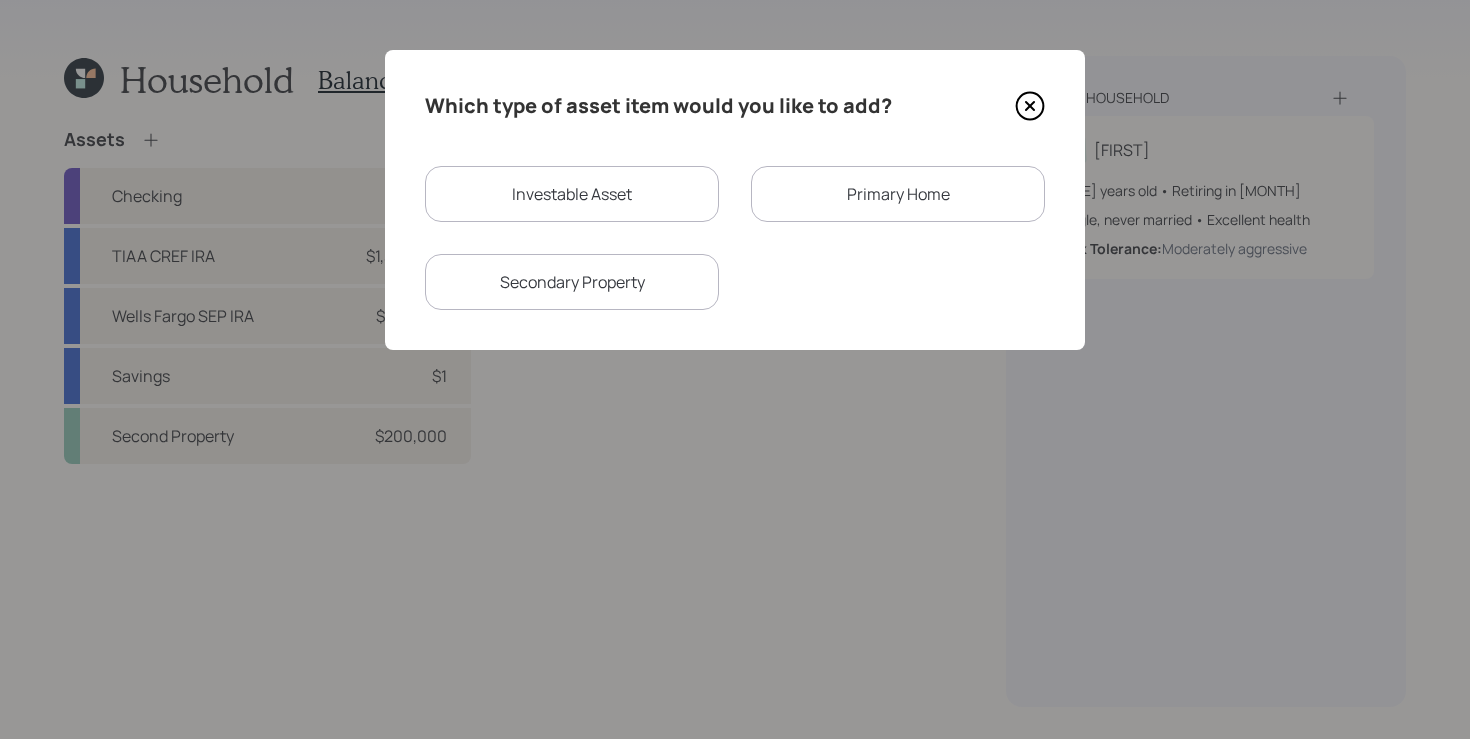 click on "Primary Home" at bounding box center (898, 194) 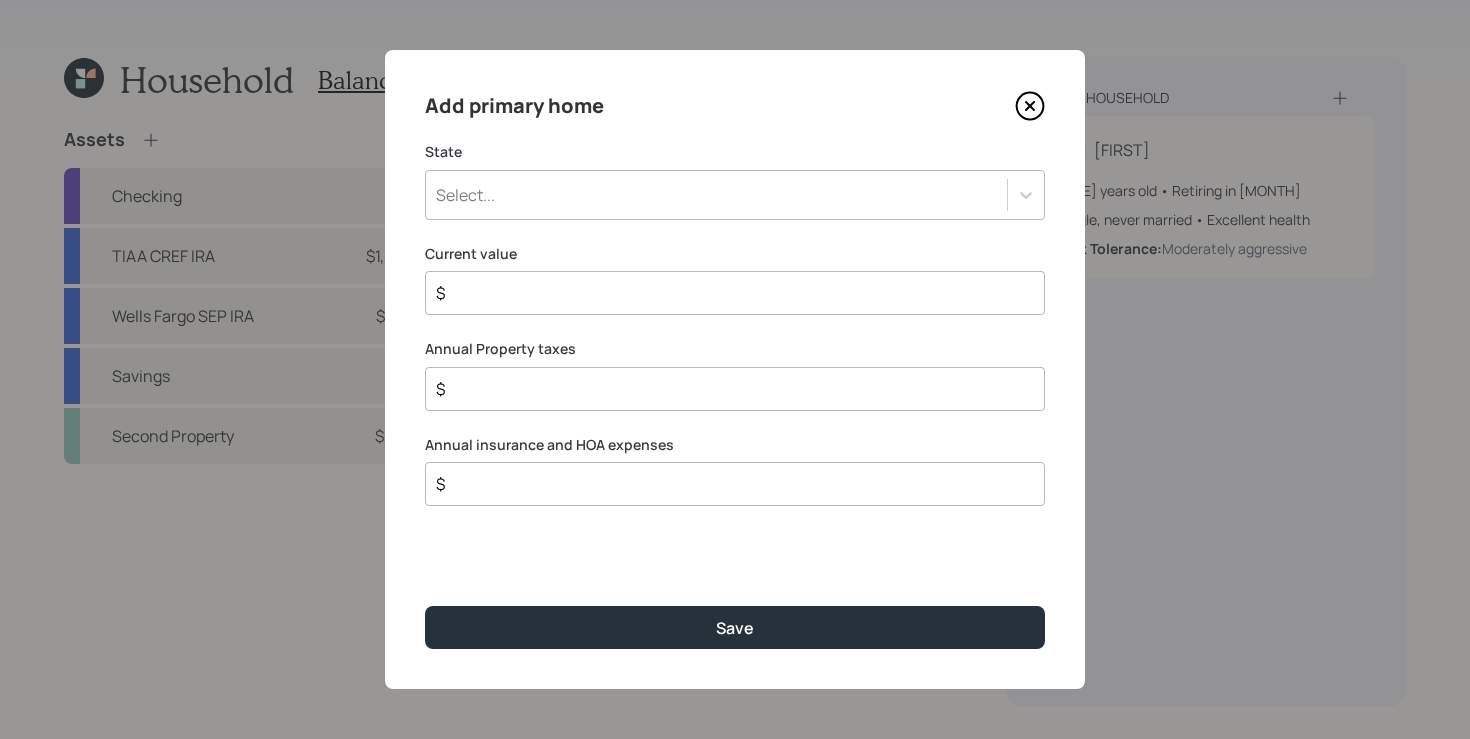 click on "Select..." at bounding box center (716, 195) 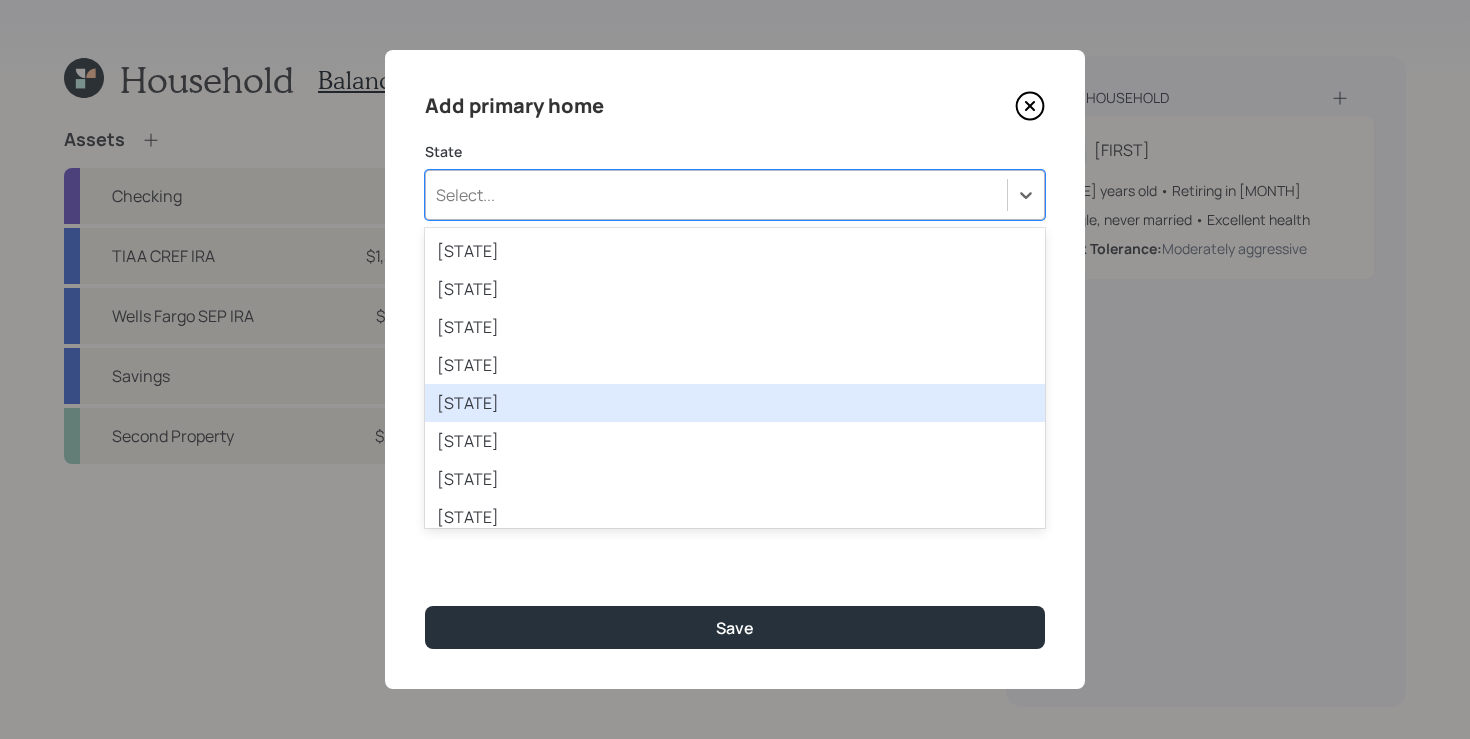 click on "California" at bounding box center (735, 403) 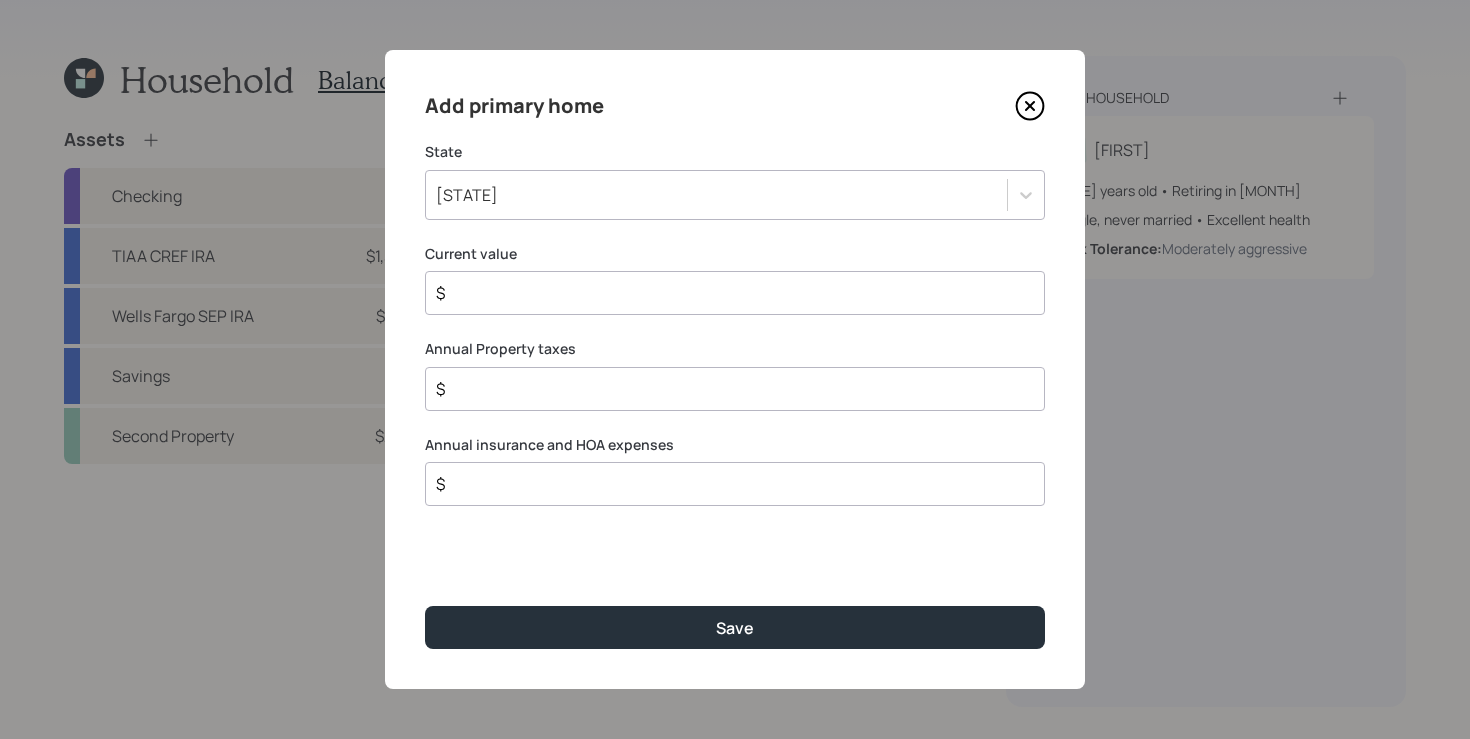 click on "$" at bounding box center [727, 293] 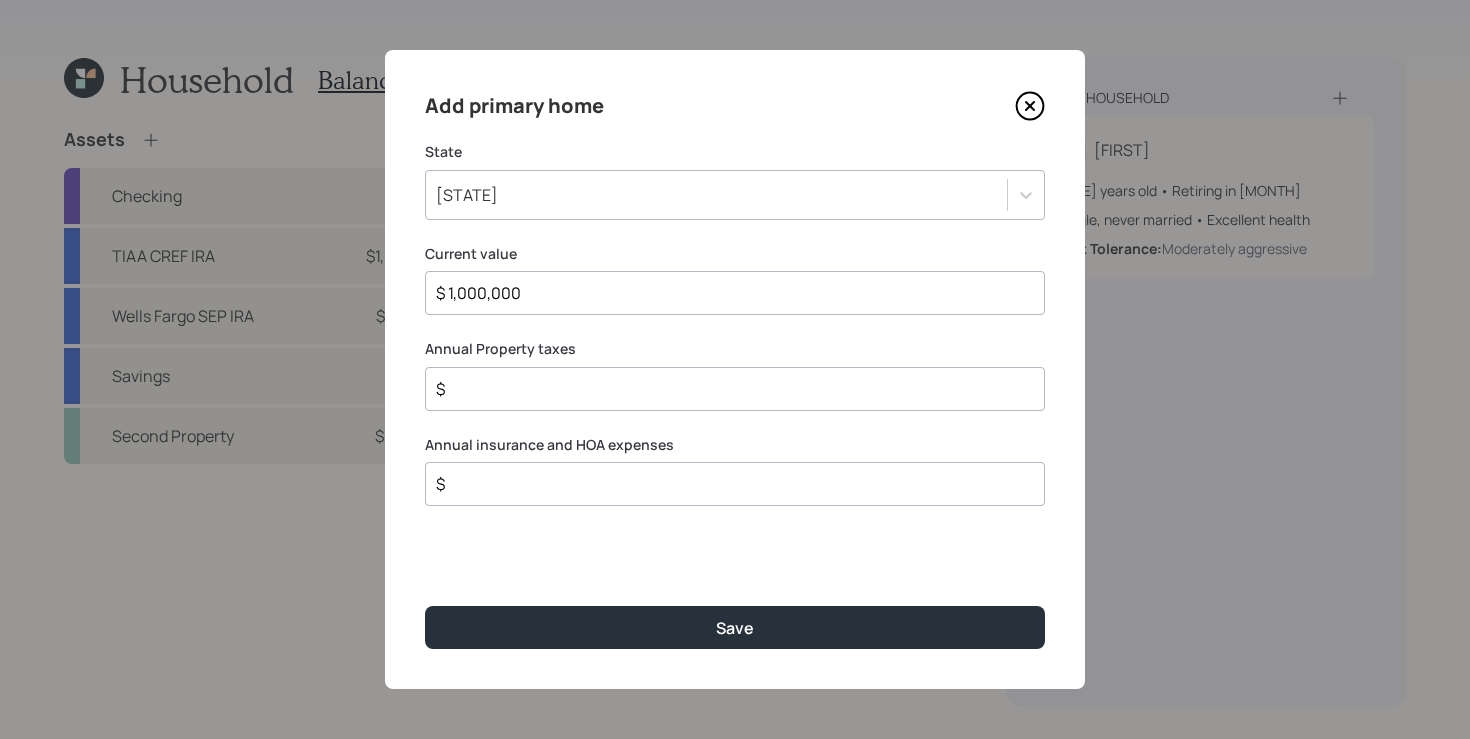 type on "$ 1,000,000" 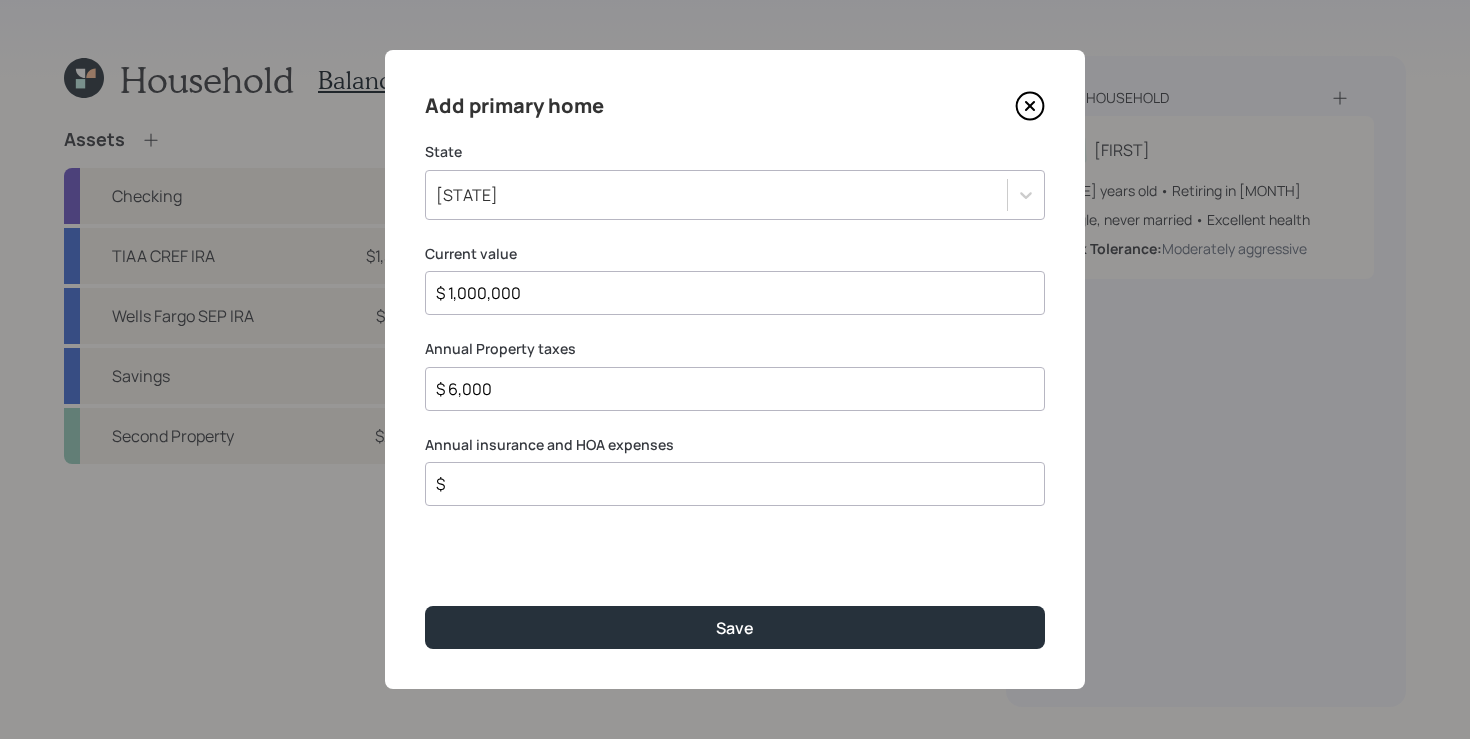 type on "$ 6,000" 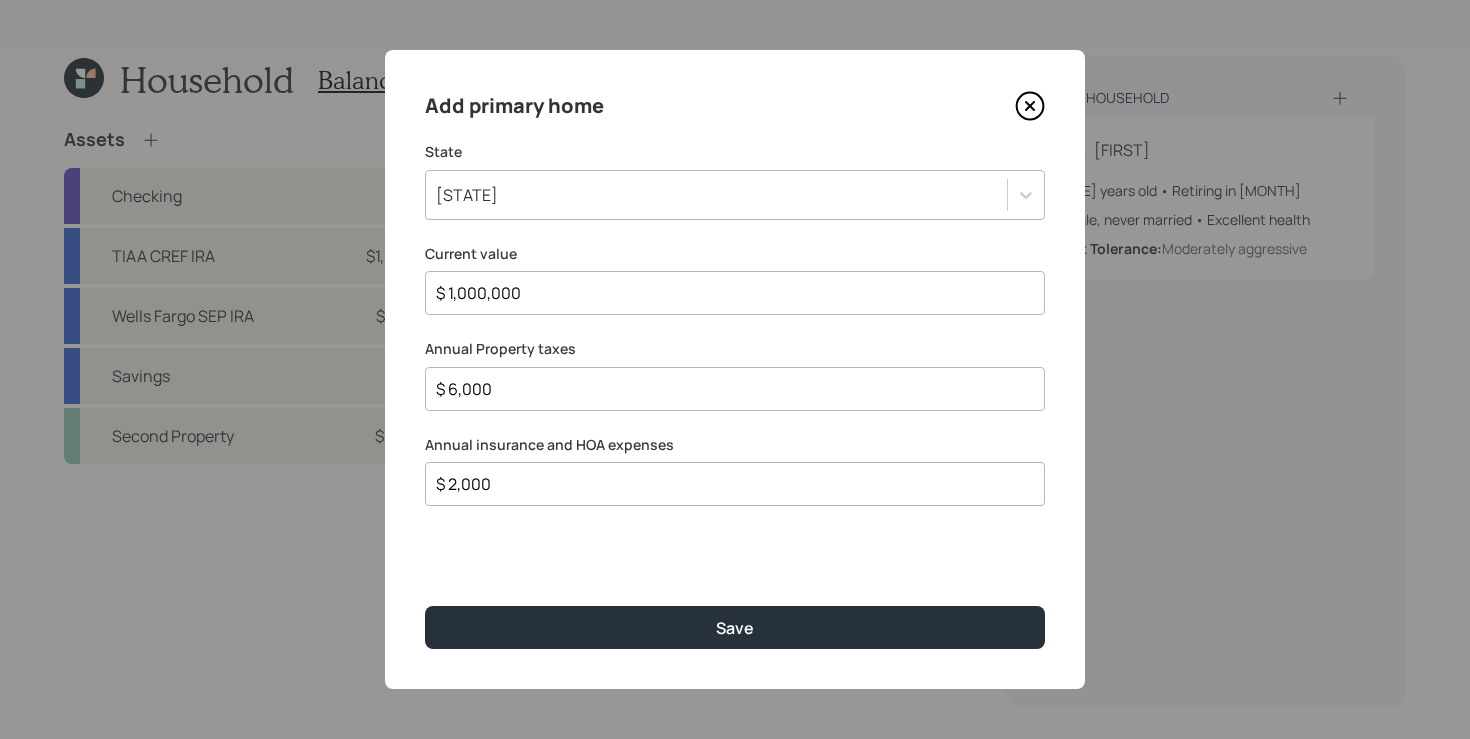 type on "$ 2,000" 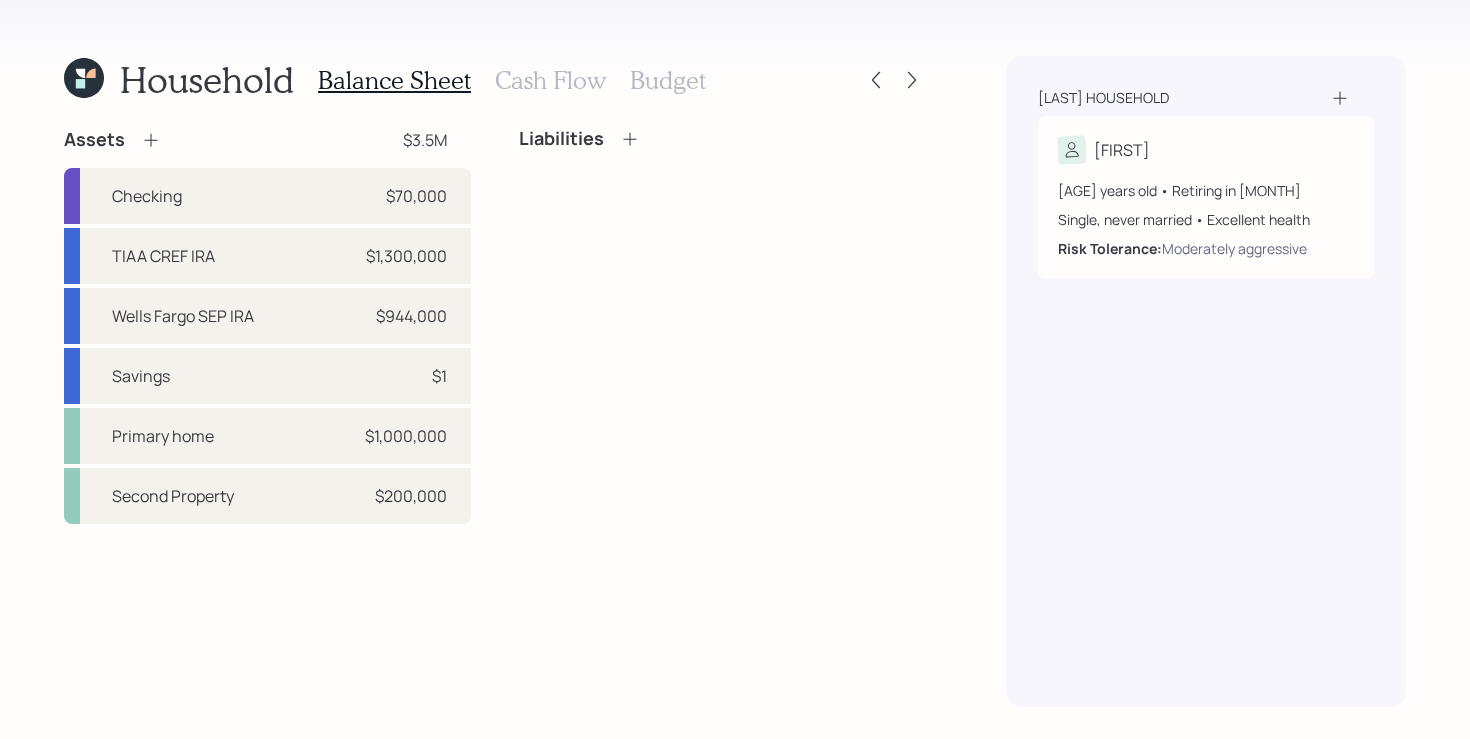 click 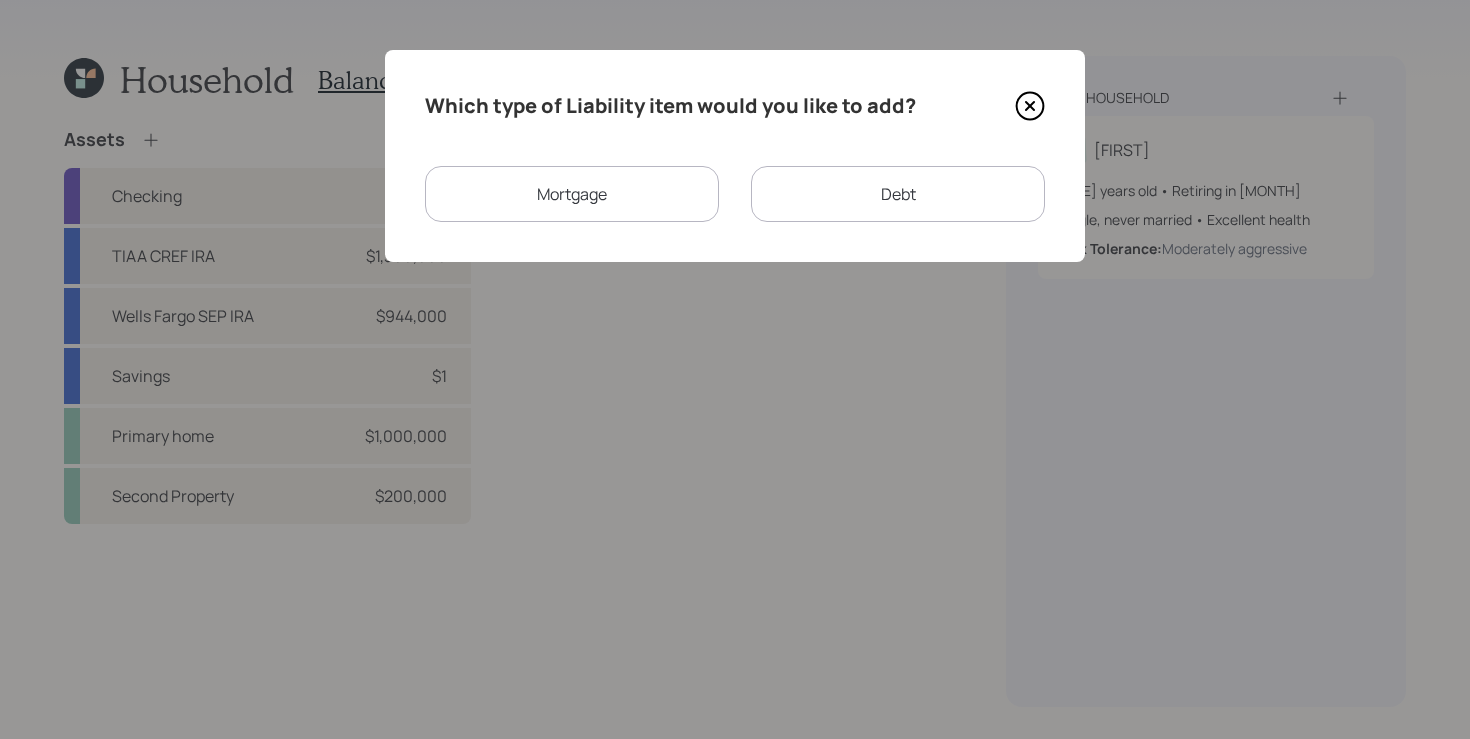 click on "Mortgage" at bounding box center [572, 194] 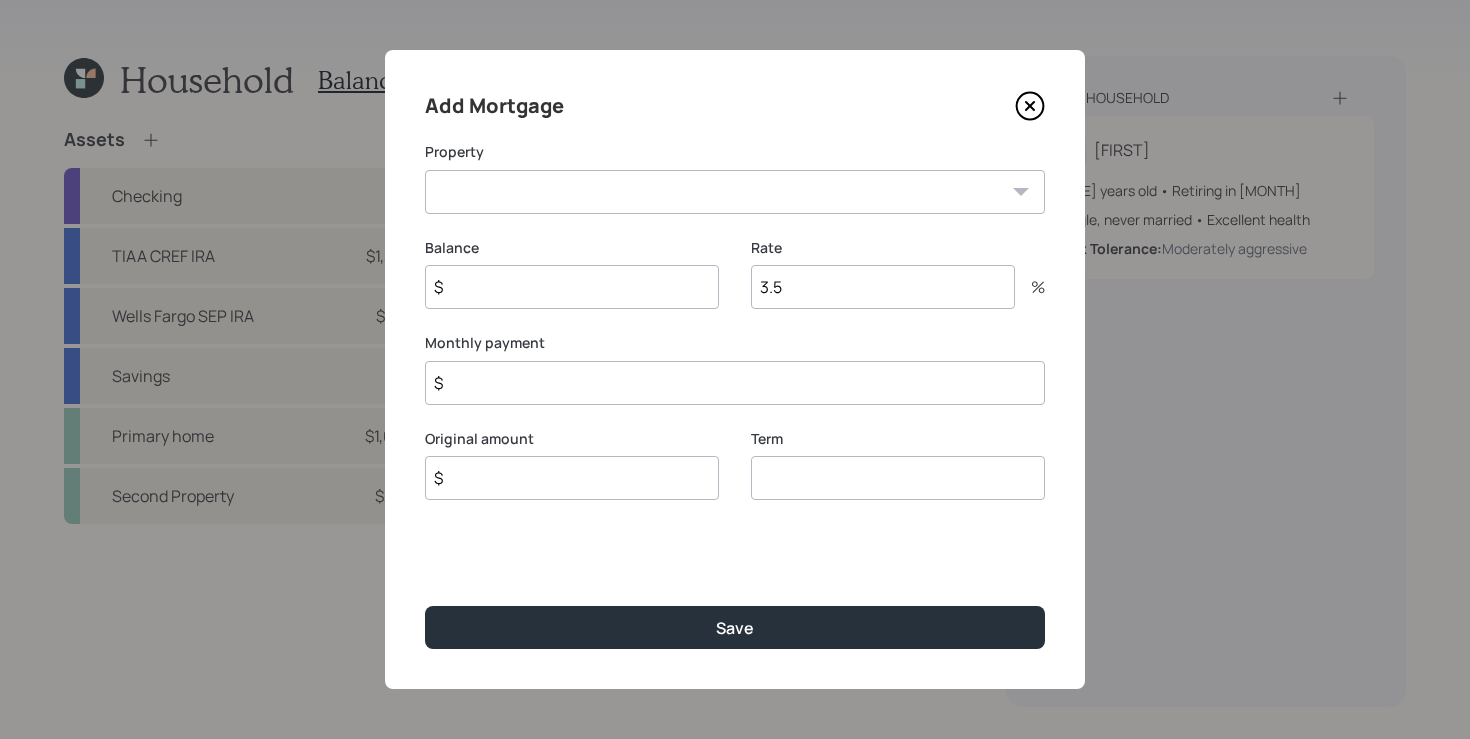 click on "CA Primary home Second Property" at bounding box center (735, 192) 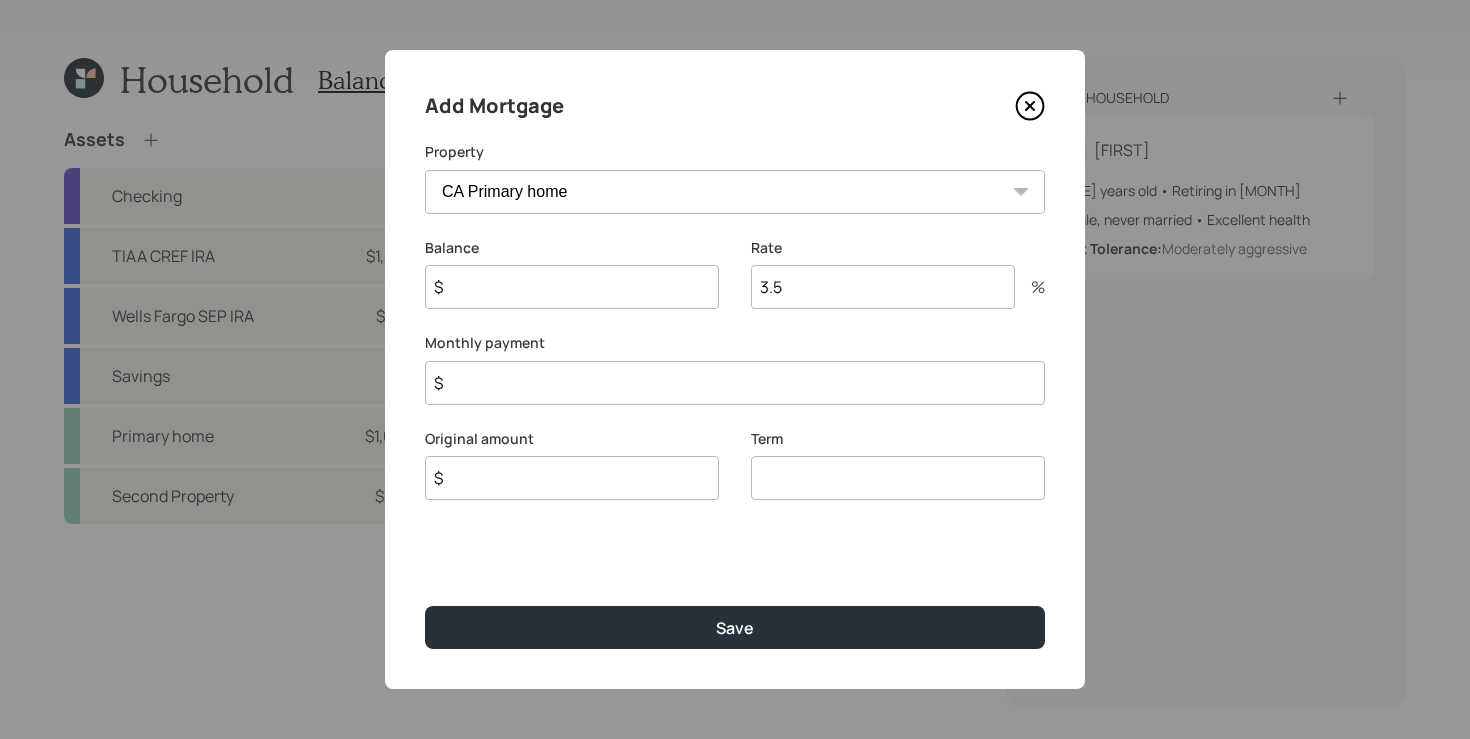 click on "$" at bounding box center [572, 287] 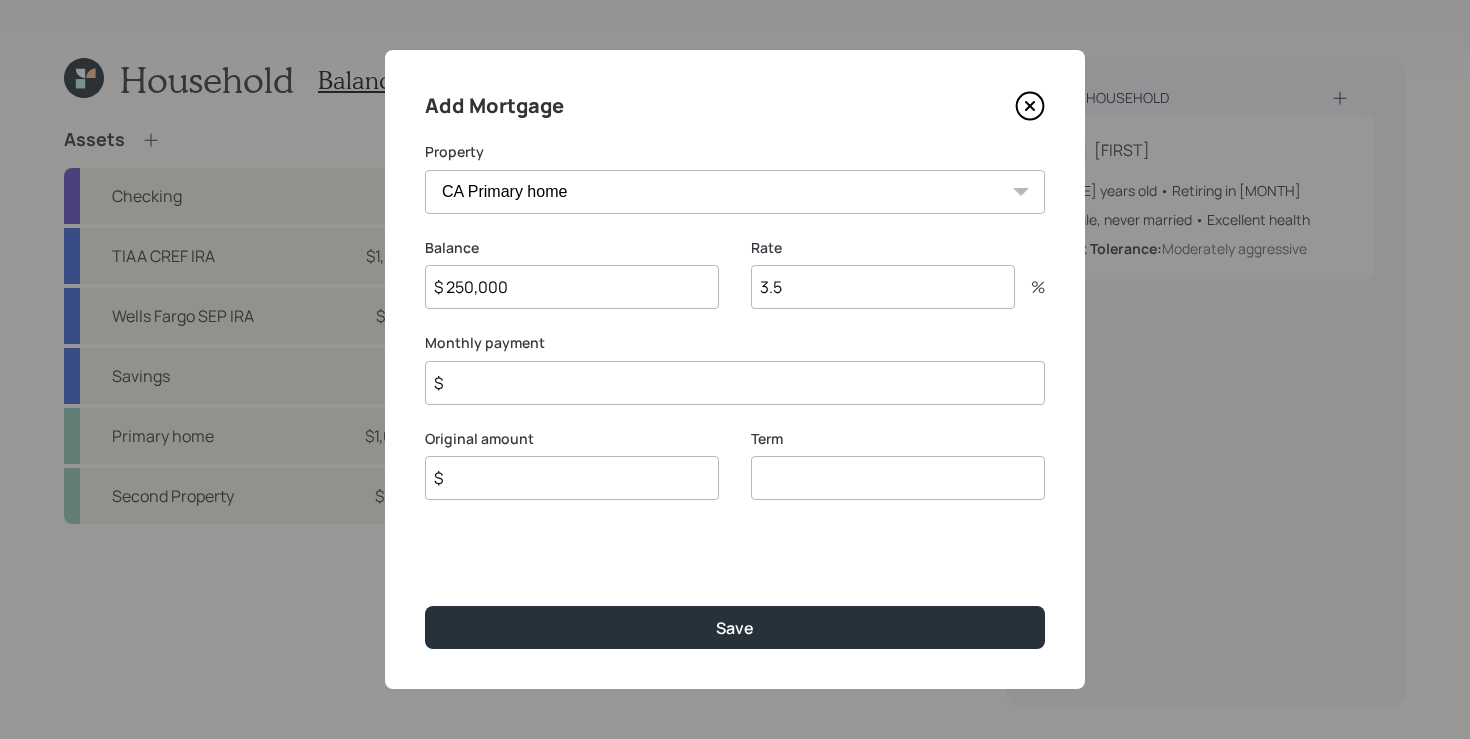 type on "$ 250,000" 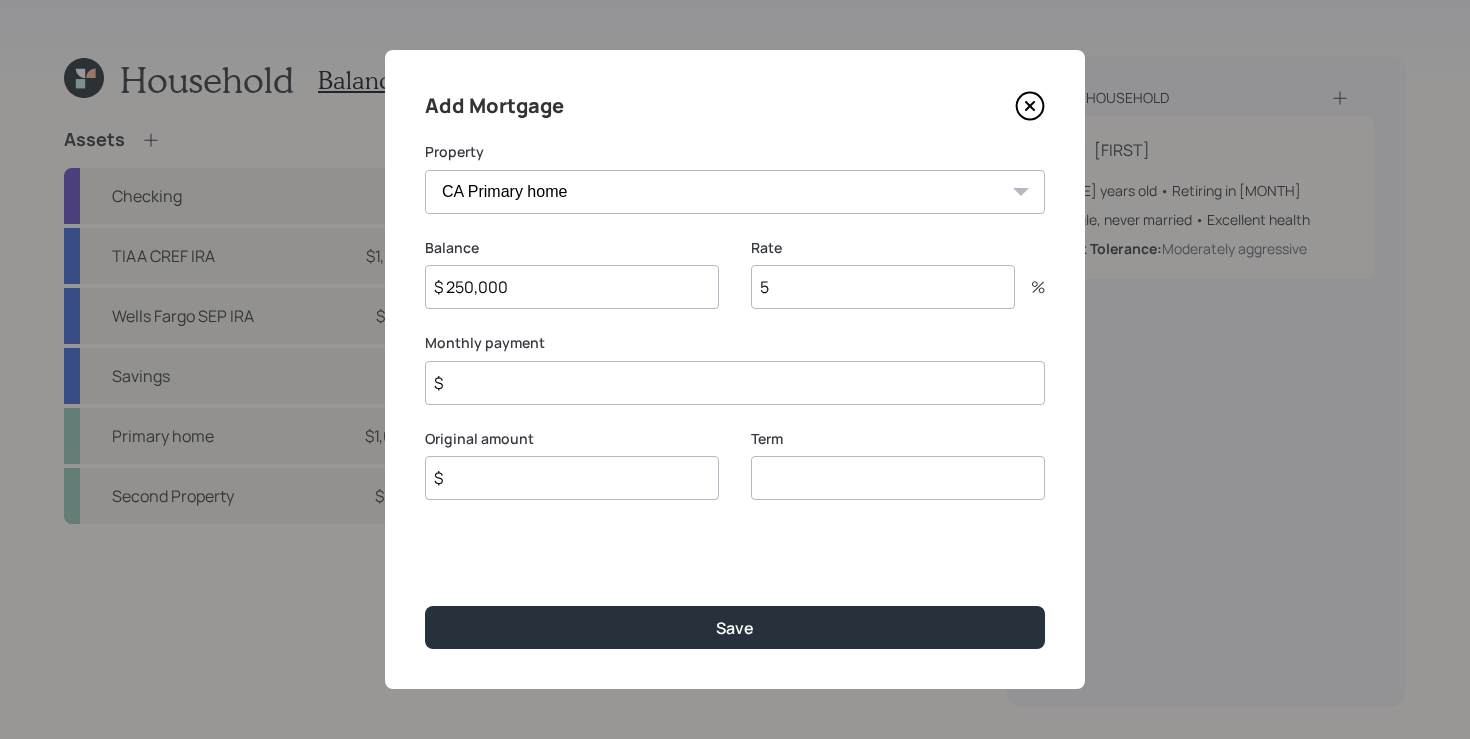 type on "5" 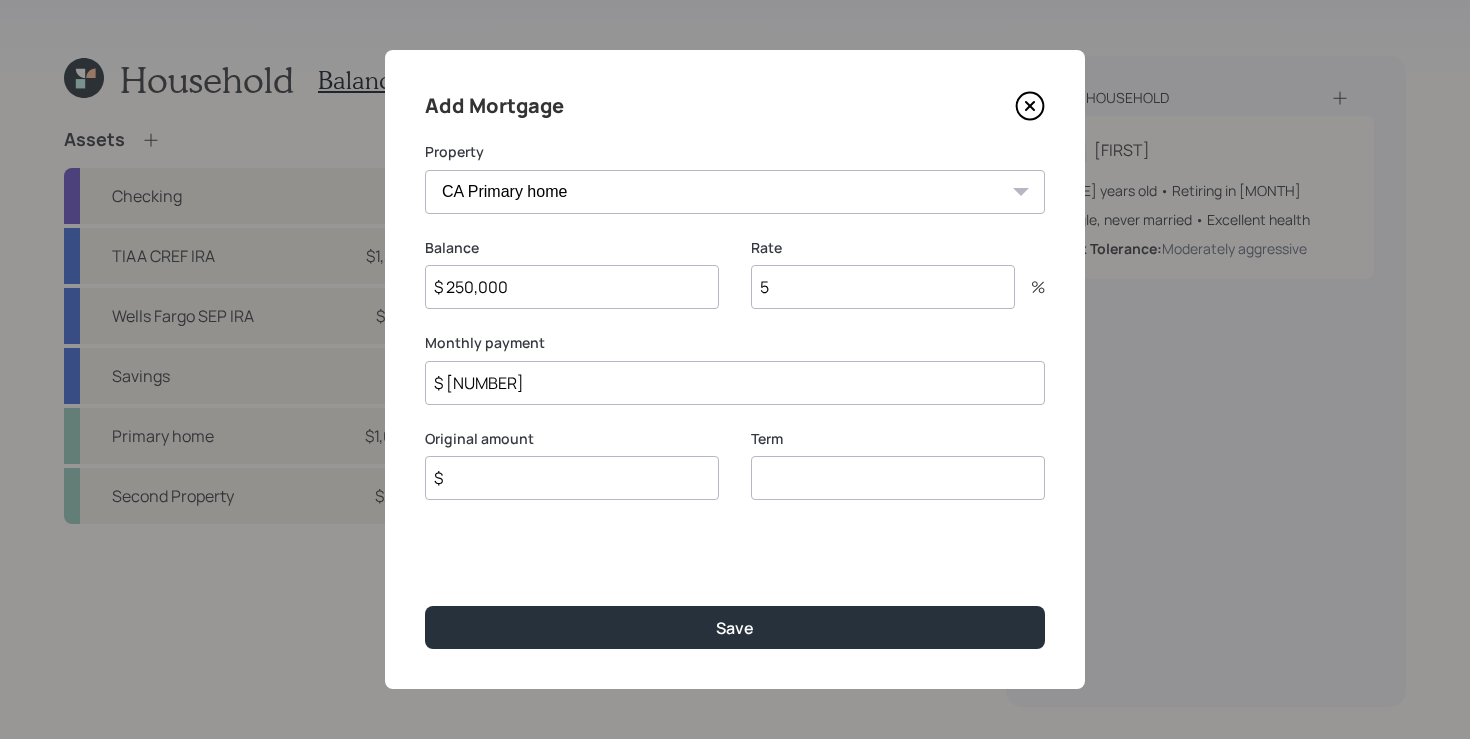 type on "$ 1,342" 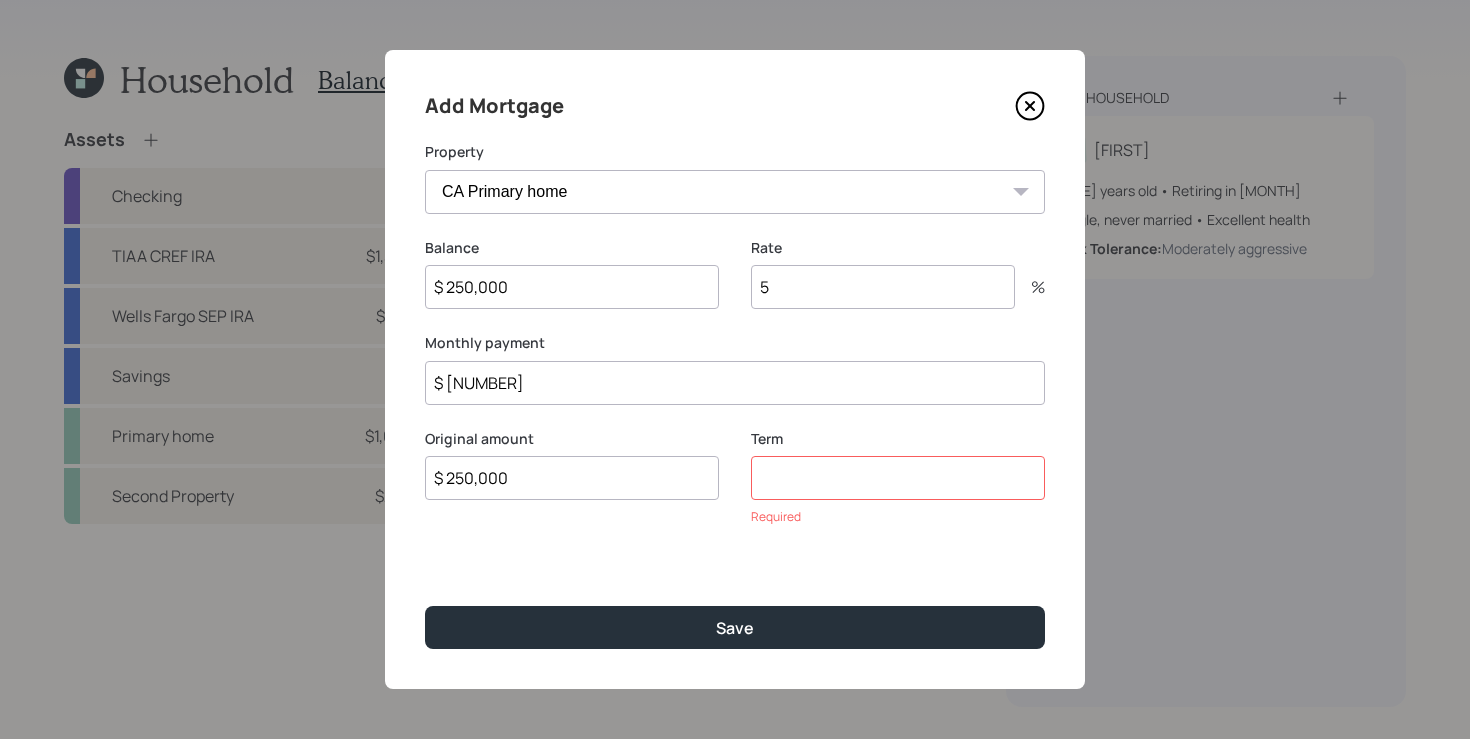type on "$ 250,000" 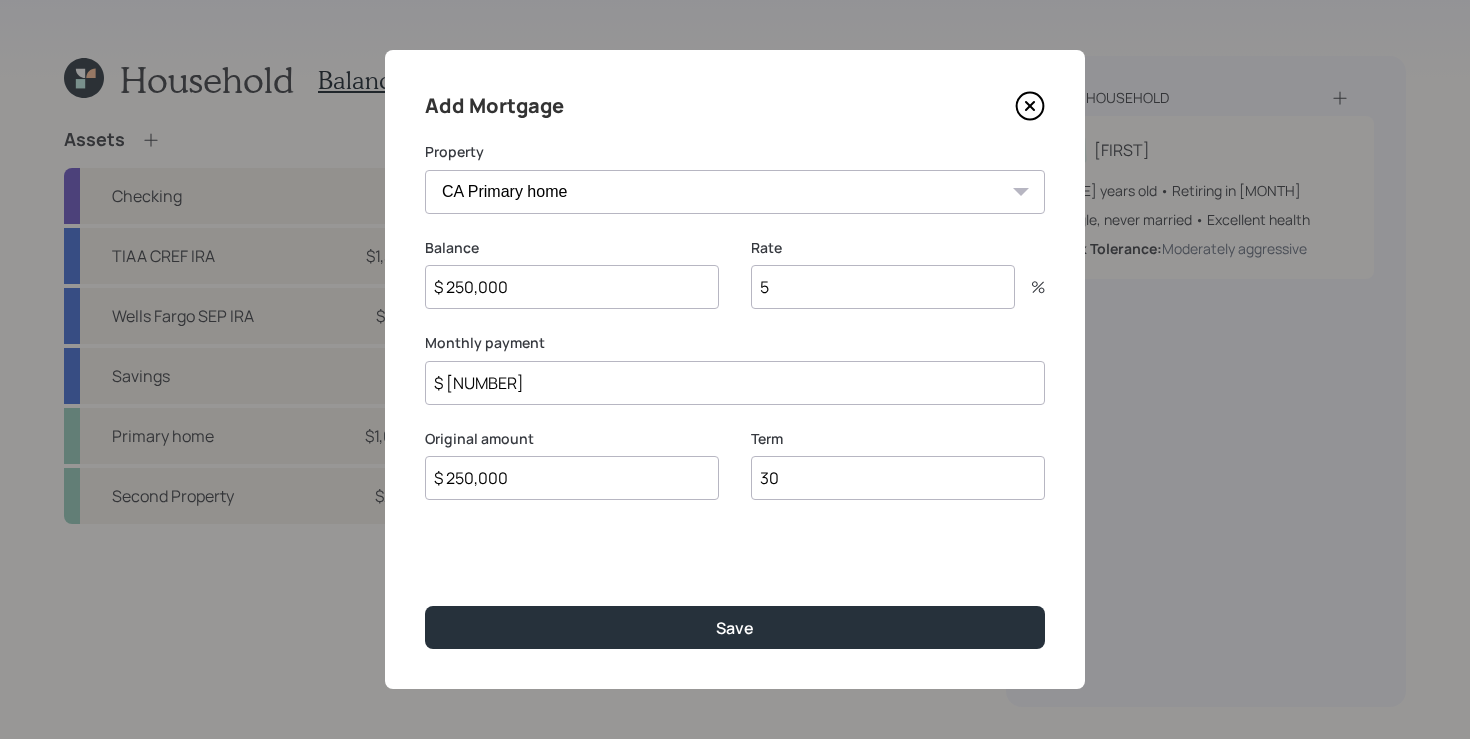 type on "30" 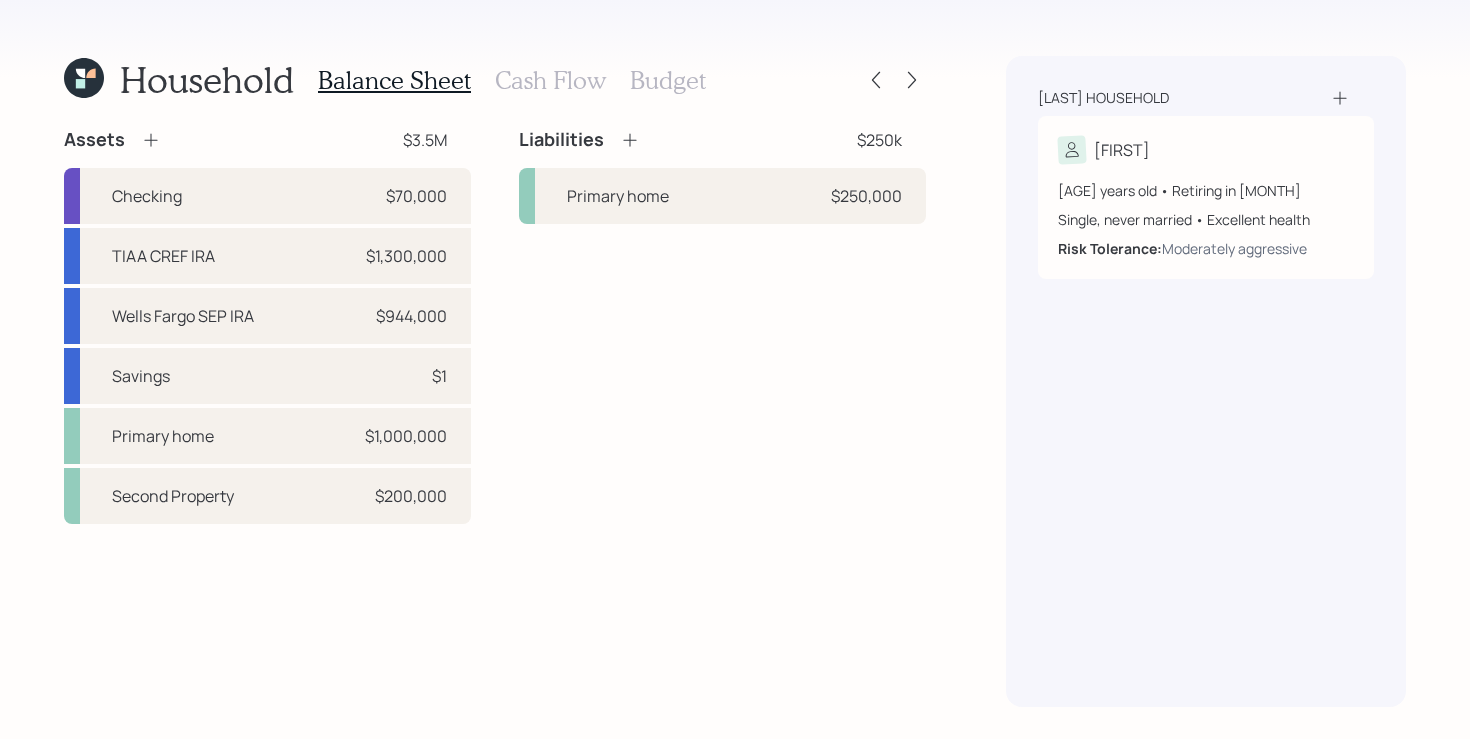 click on "Liabilities $250k Primary home $250,000" at bounding box center (722, 326) 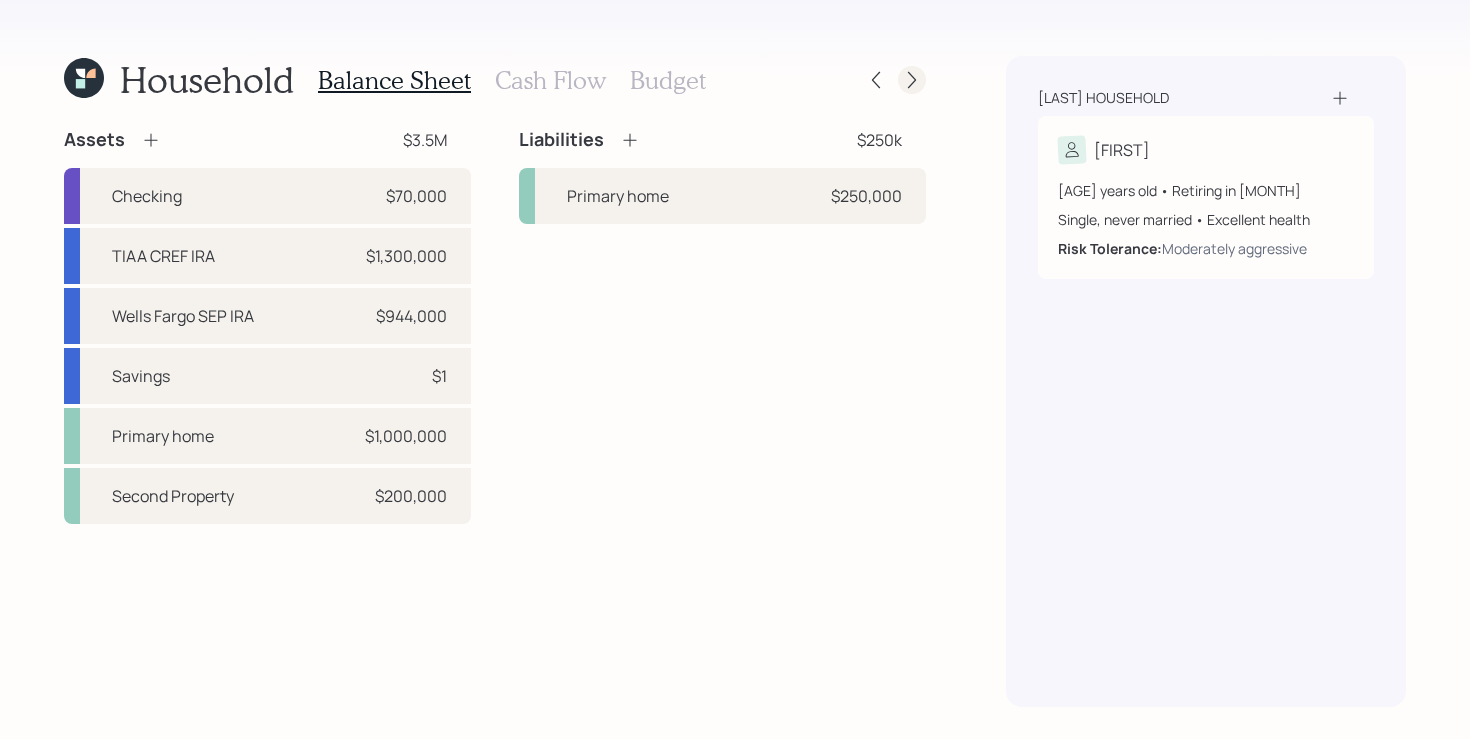 click 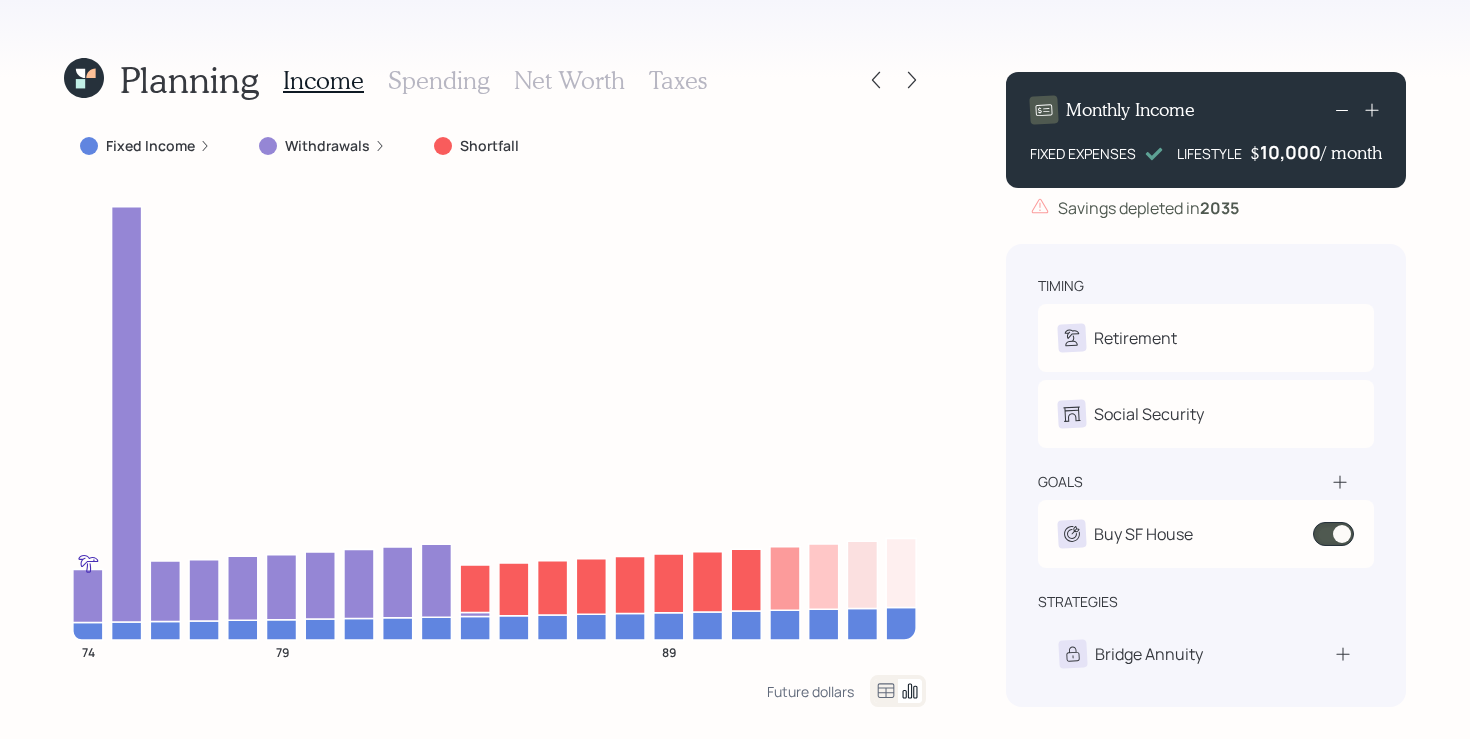 click 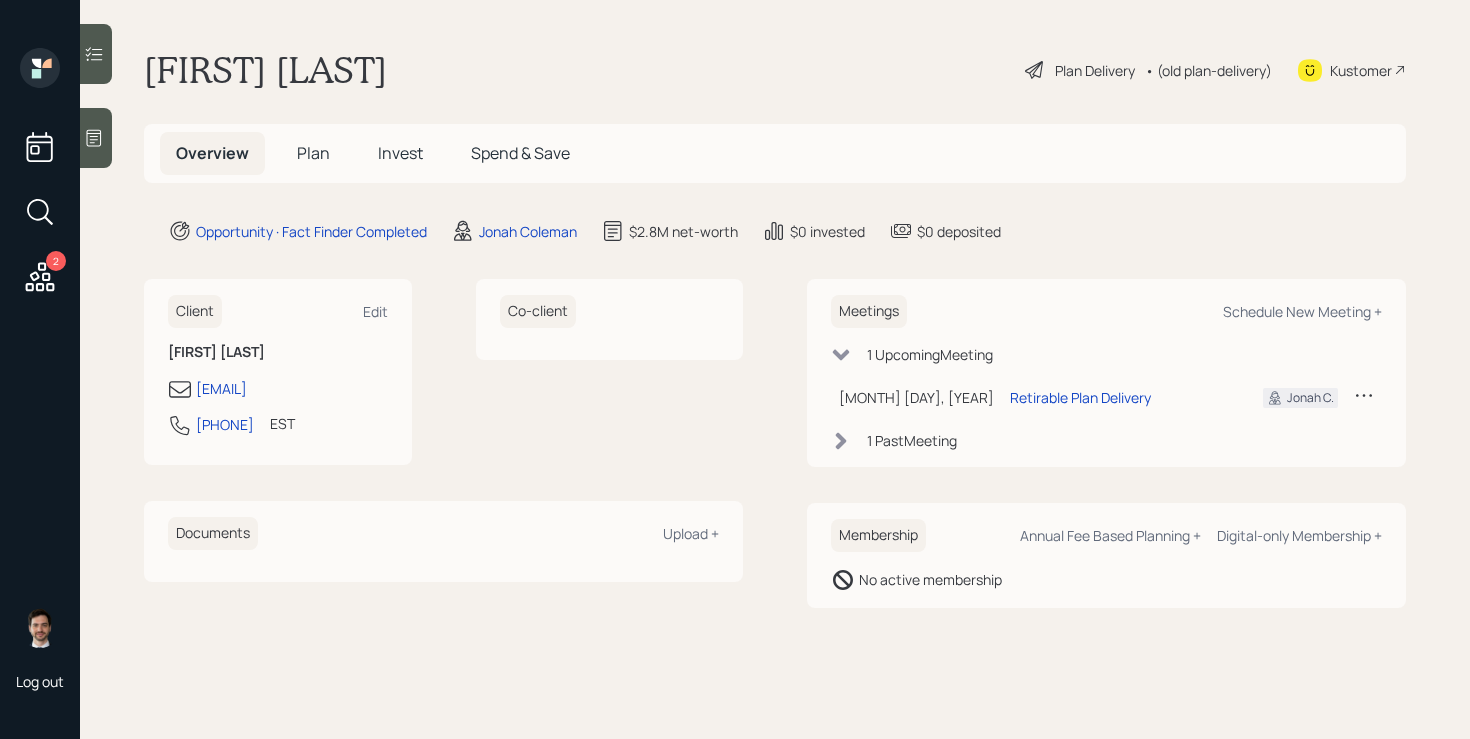 click on "Plan" at bounding box center (313, 153) 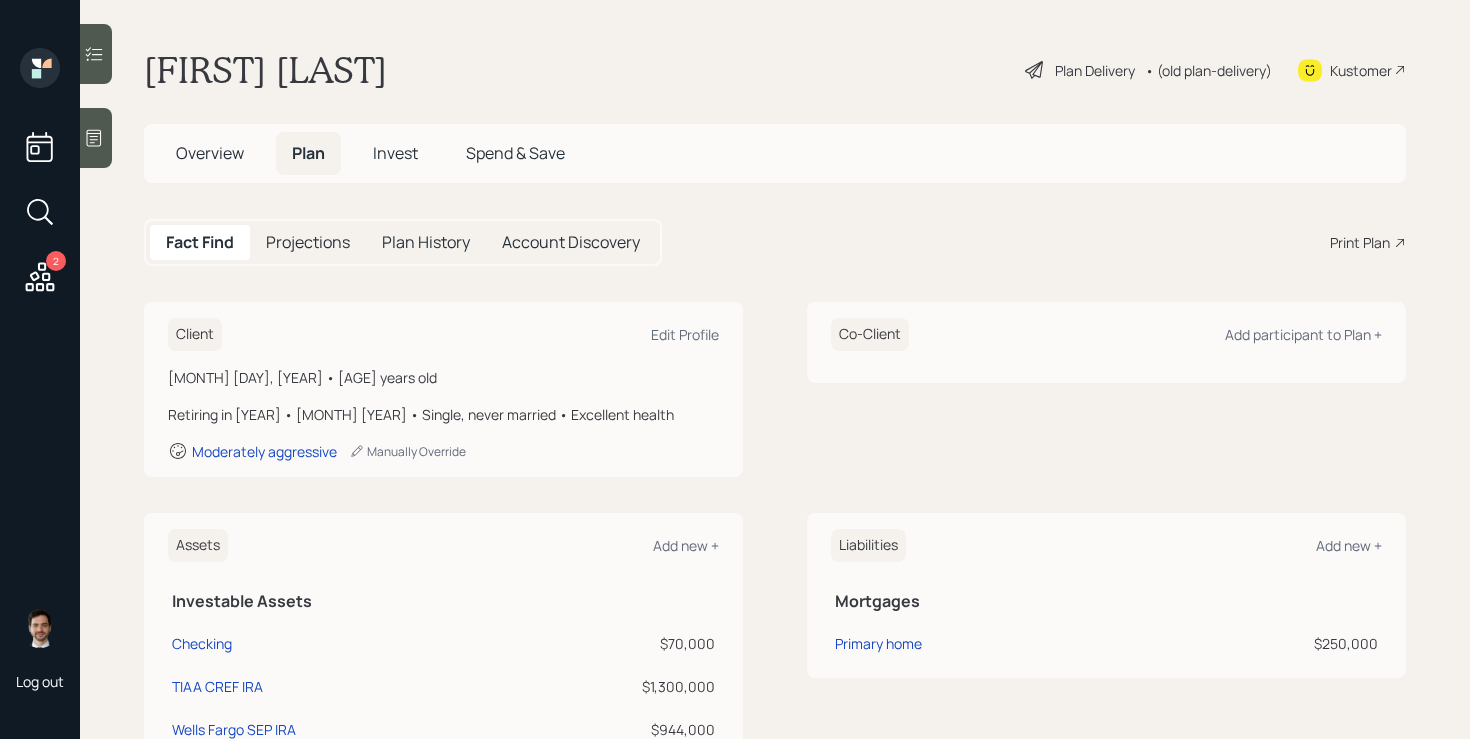 click on "Print Plan" at bounding box center (1360, 242) 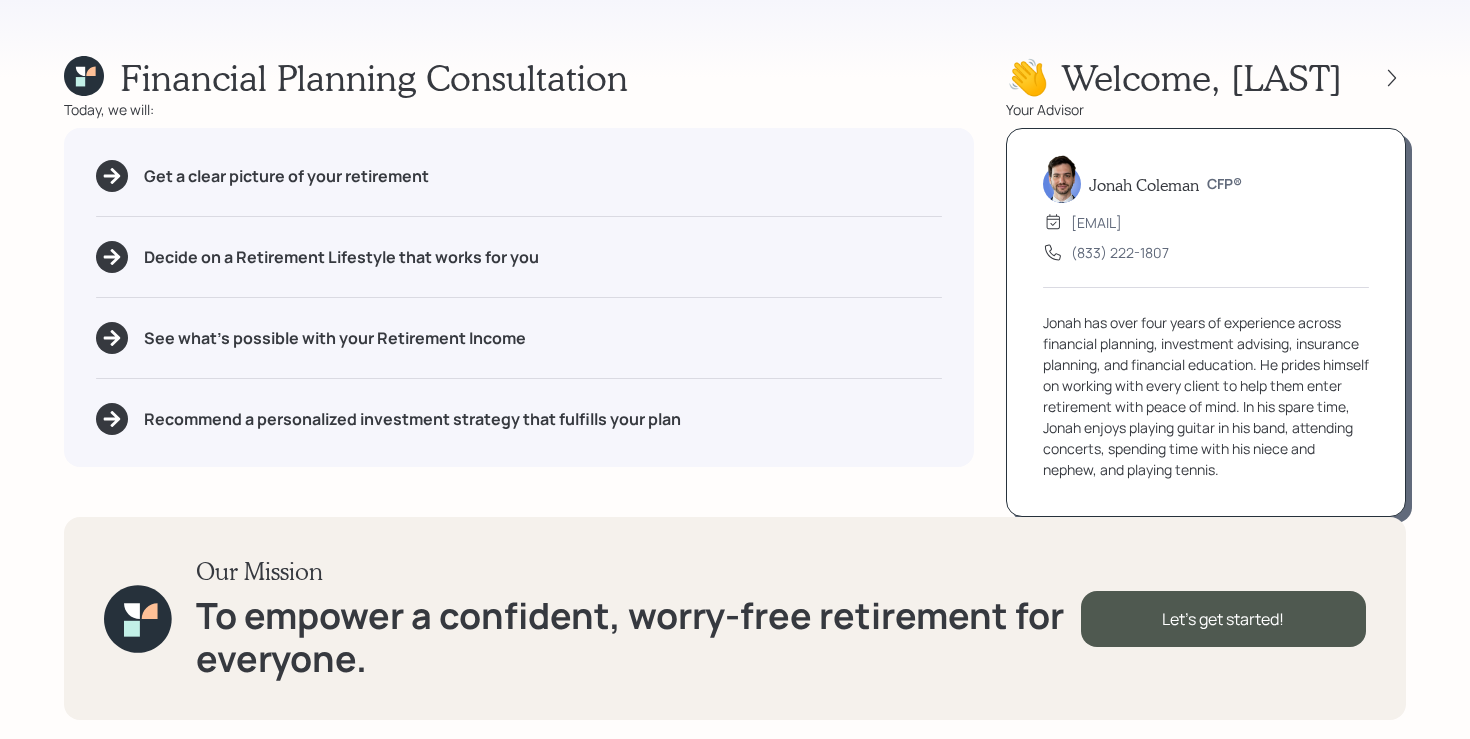 click 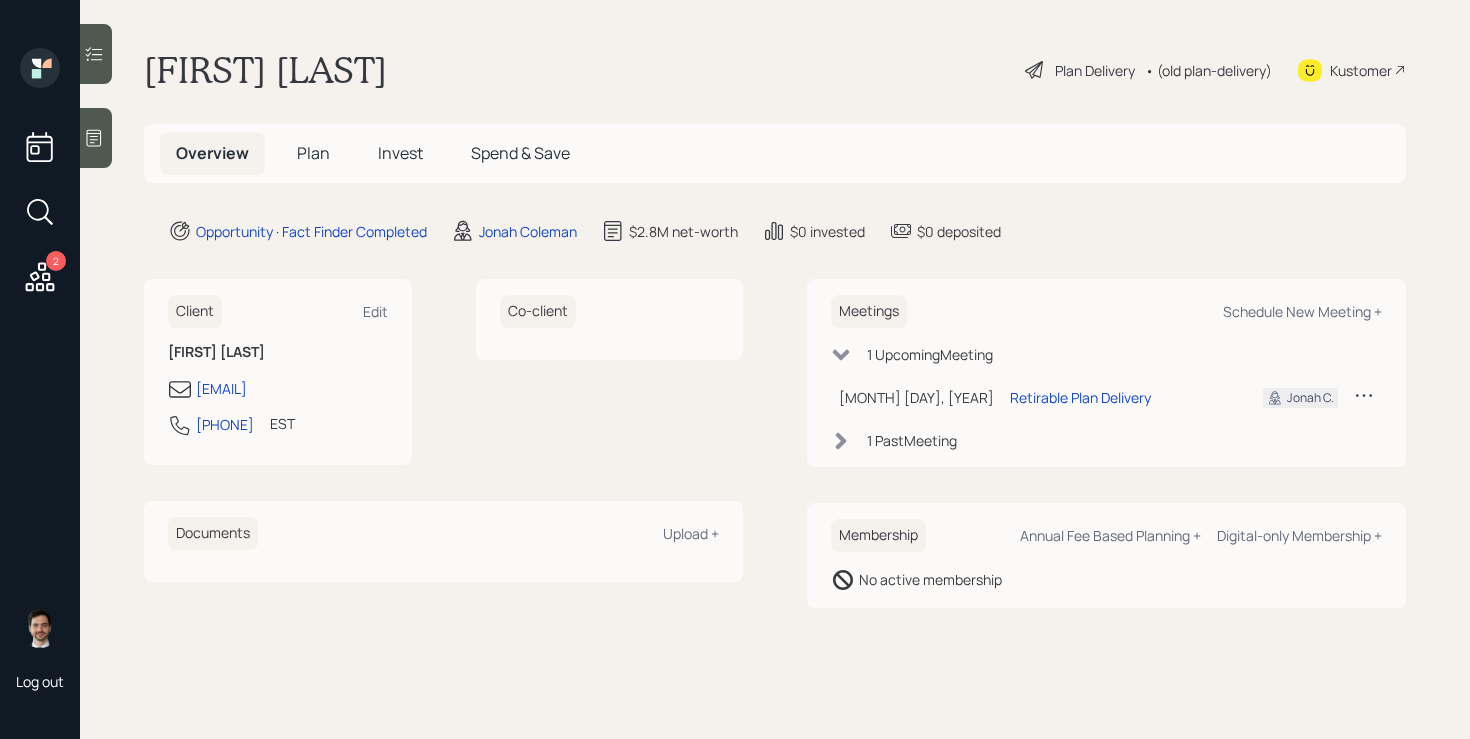 click on "Plan" at bounding box center (313, 153) 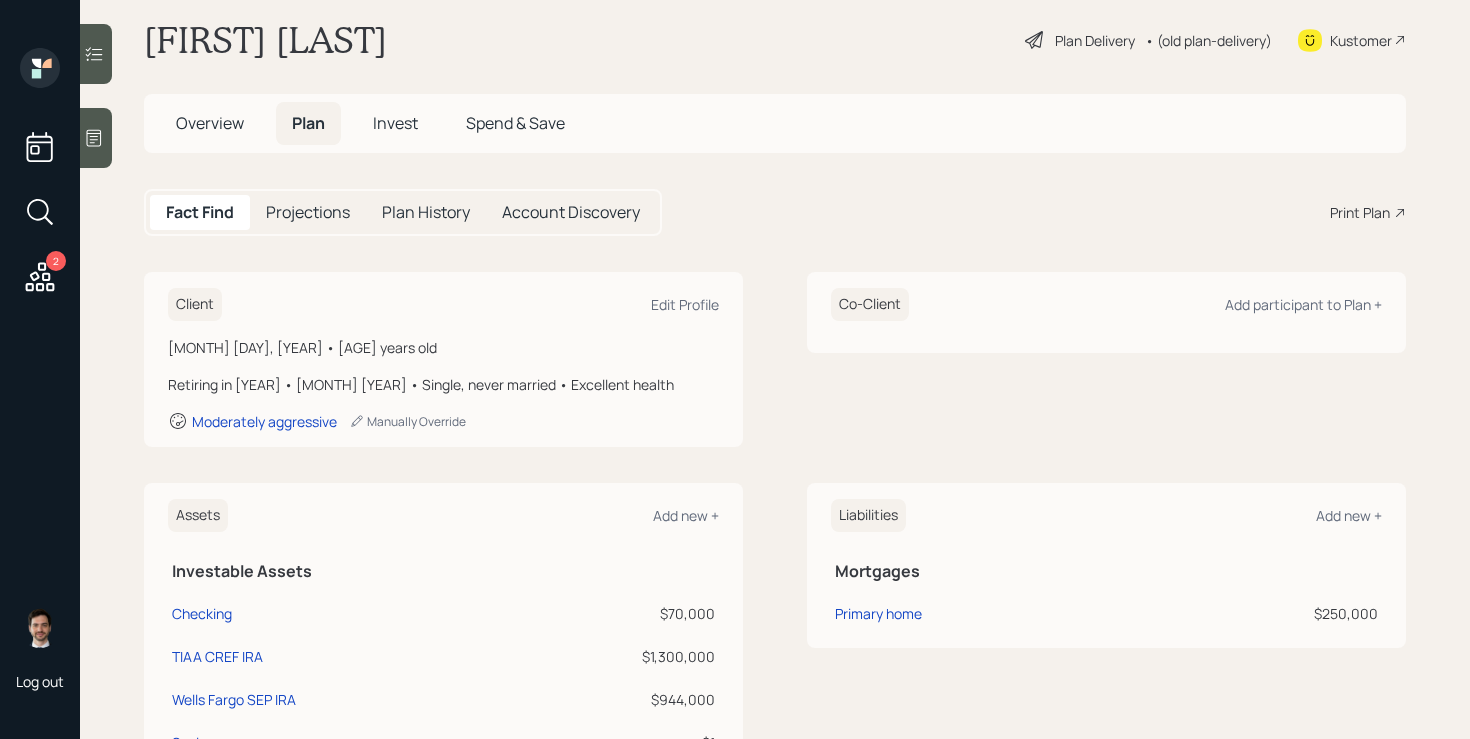 scroll, scrollTop: 0, scrollLeft: 0, axis: both 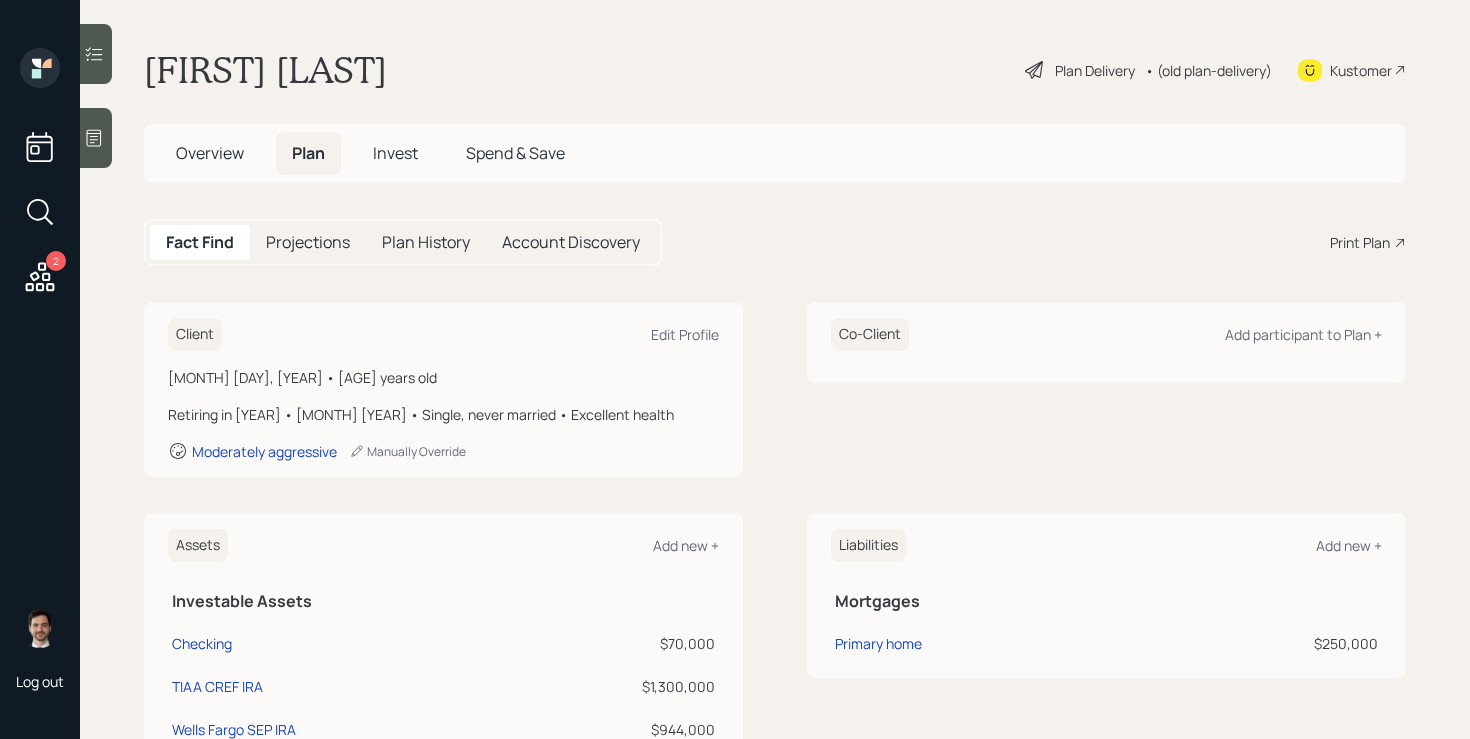 click on "Plan Delivery" at bounding box center [1095, 70] 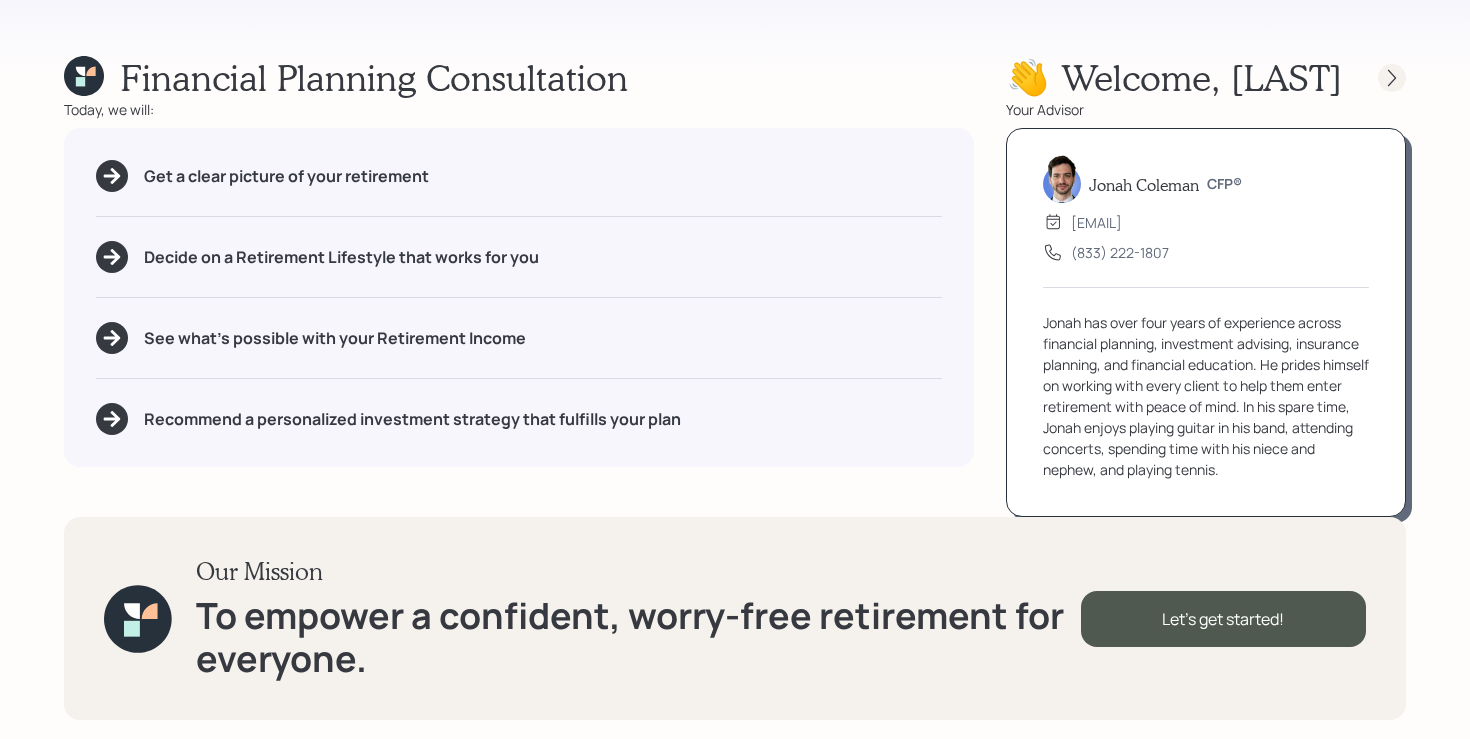 click 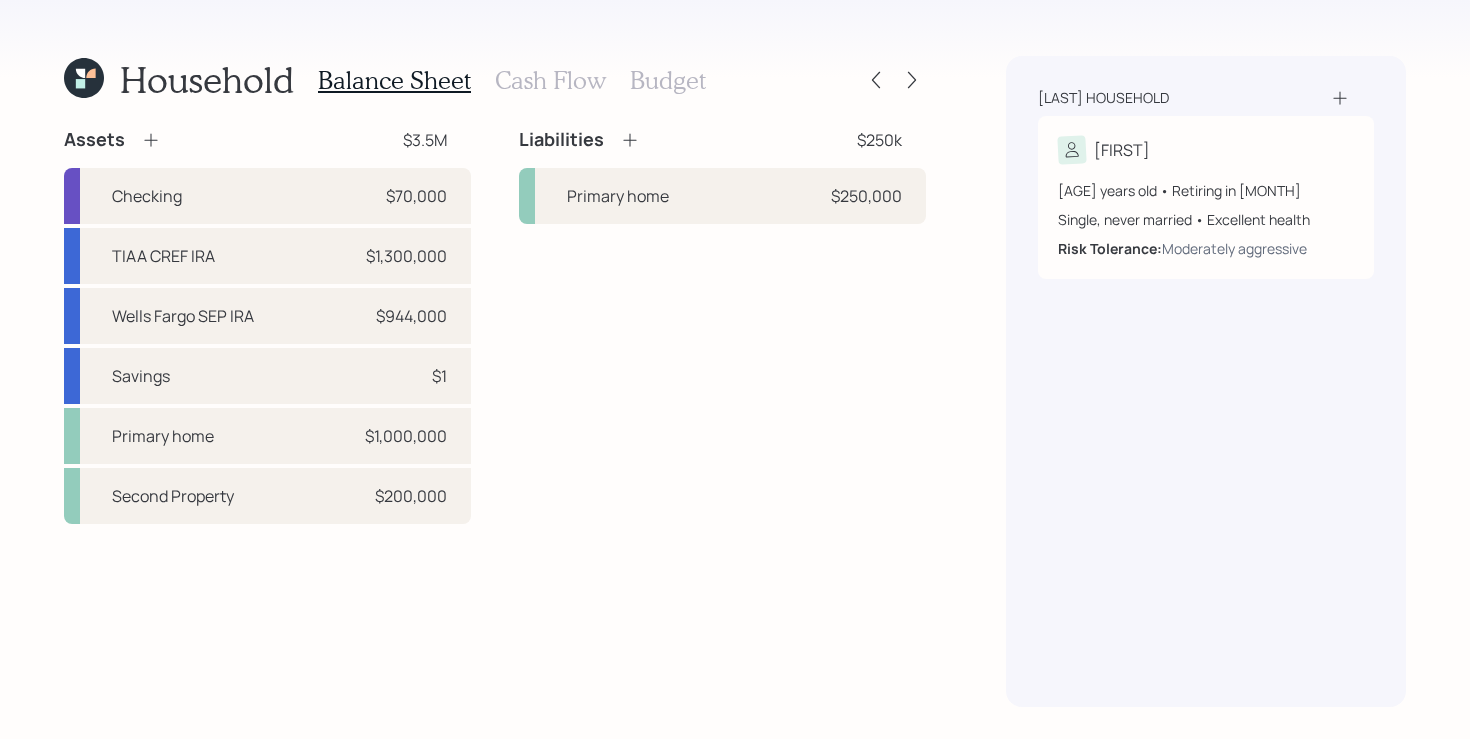 click on "Cash Flow" at bounding box center [550, 80] 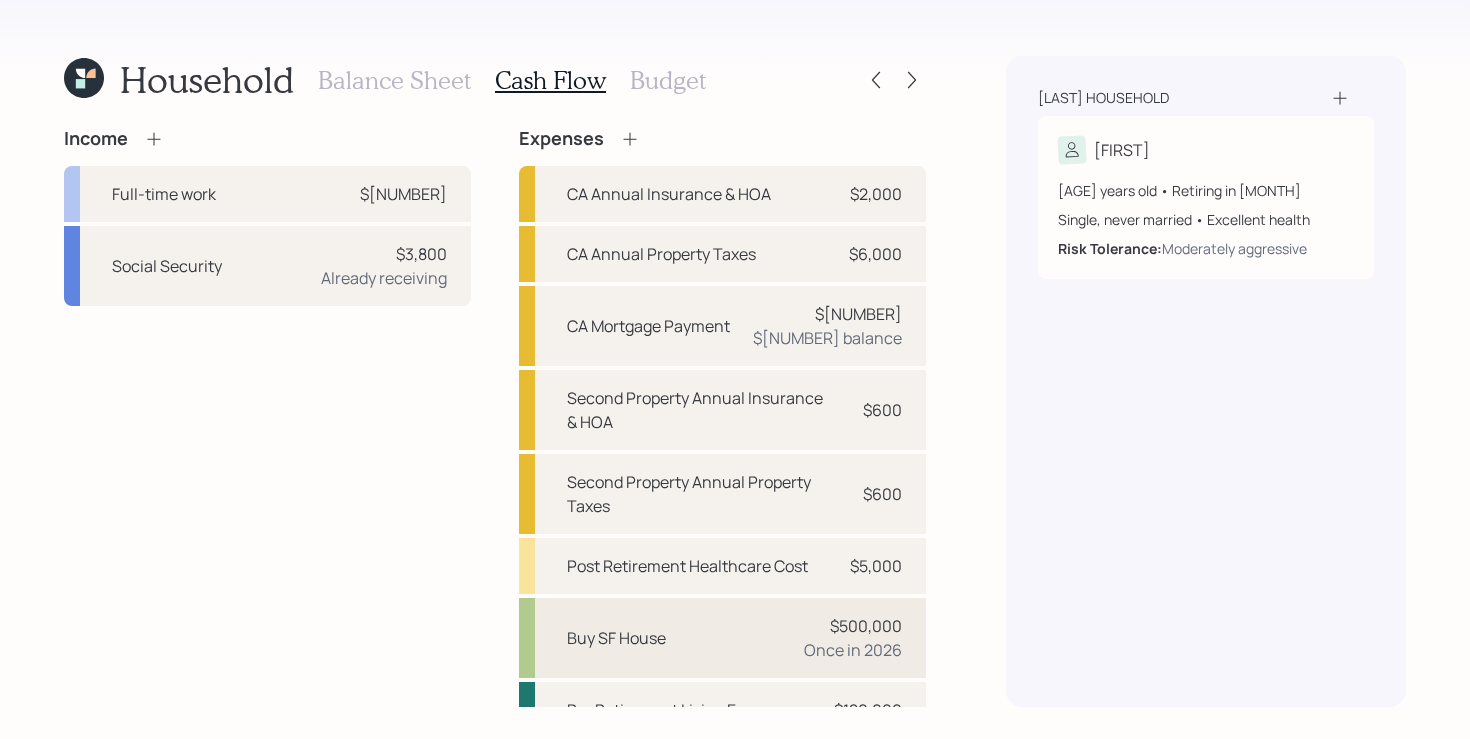 click on "Buy SF House $500,000     Once in 2026" at bounding box center (722, 638) 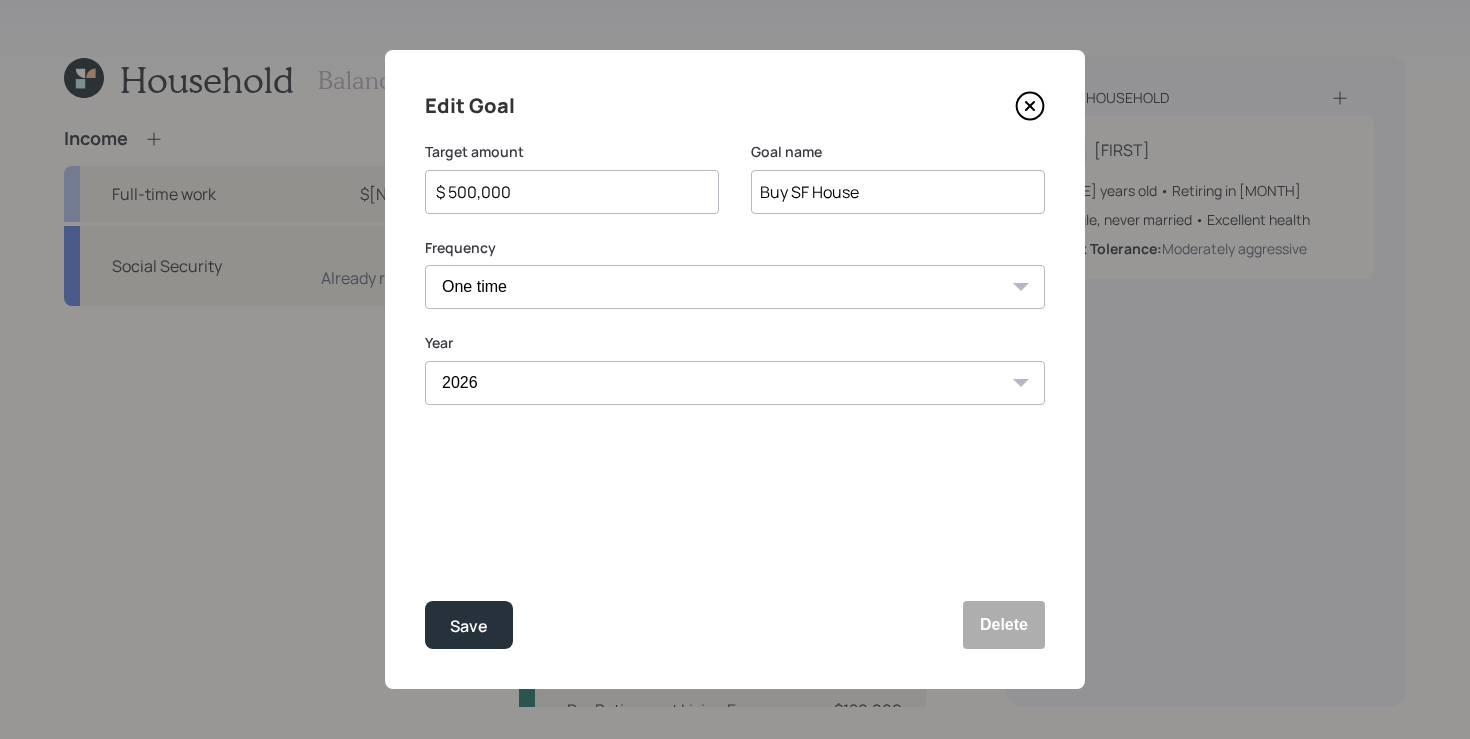 click on "$ 500,000" at bounding box center [572, 192] 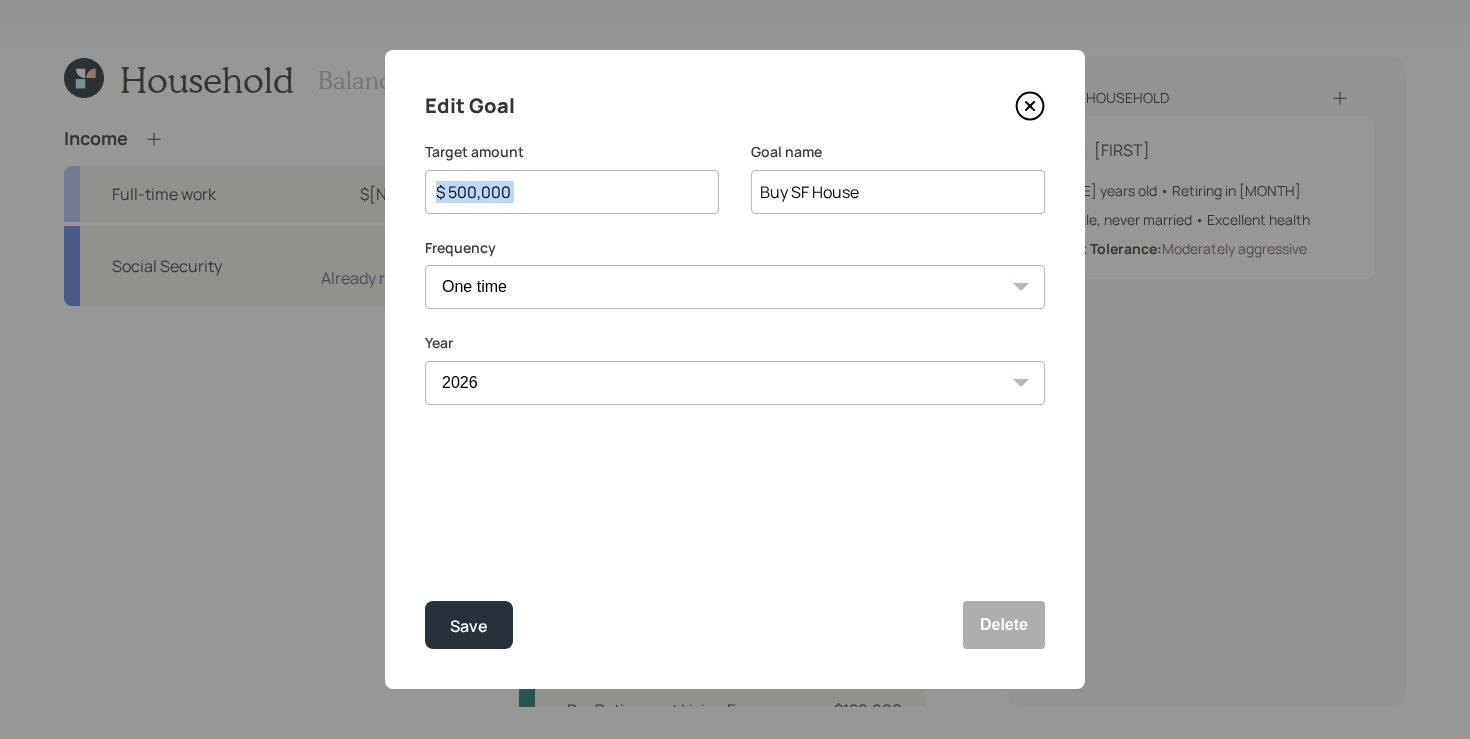 click on "$ 500,000" at bounding box center (572, 192) 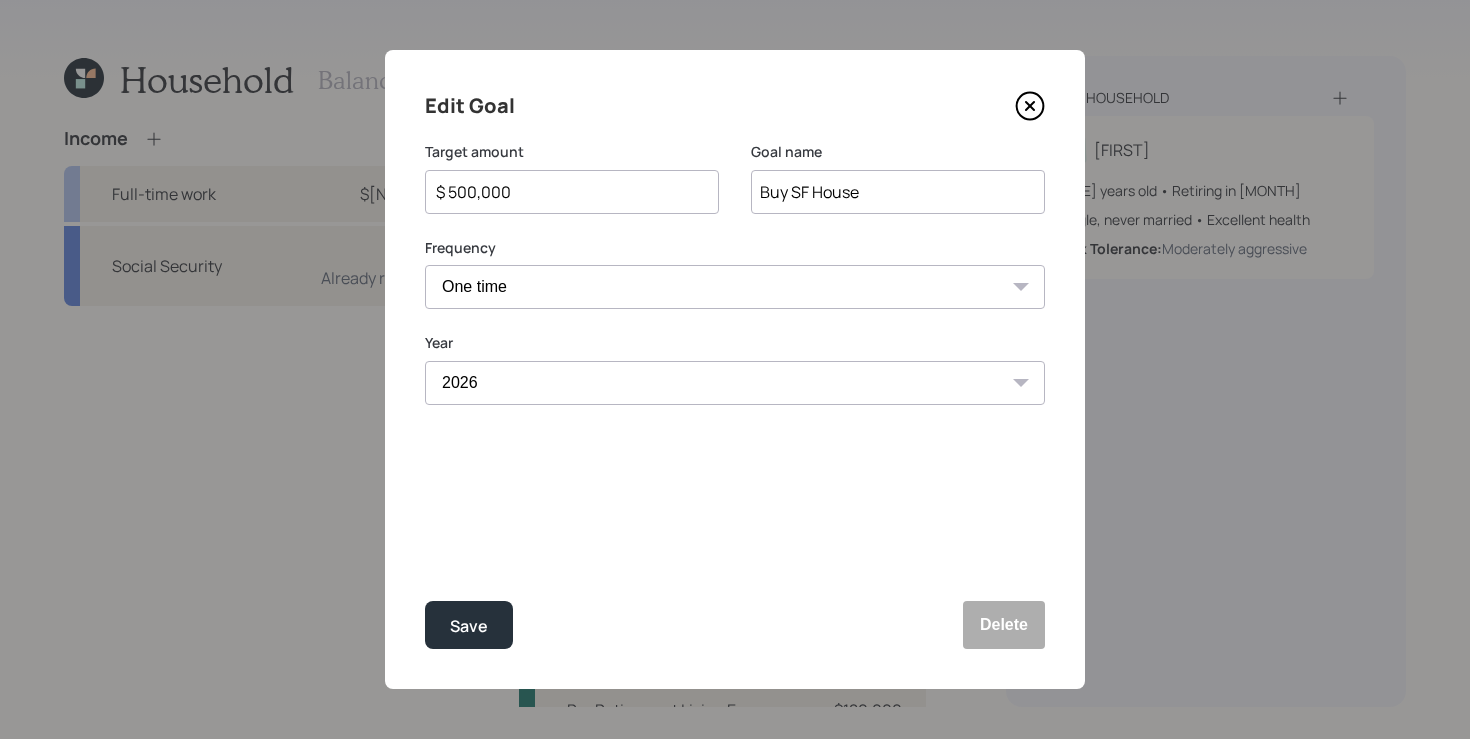 click on "$ 500,000" at bounding box center [564, 192] 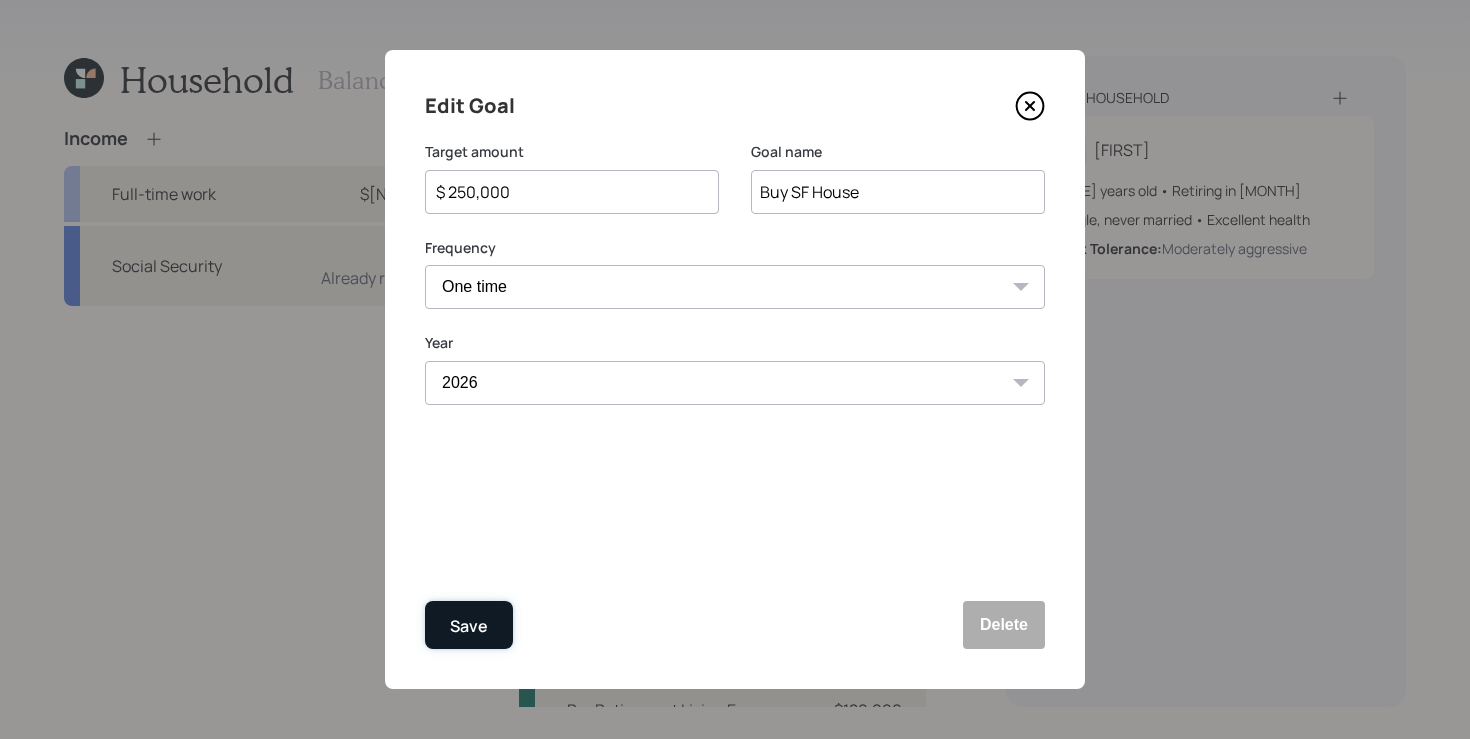 click on "Save" at bounding box center (469, 626) 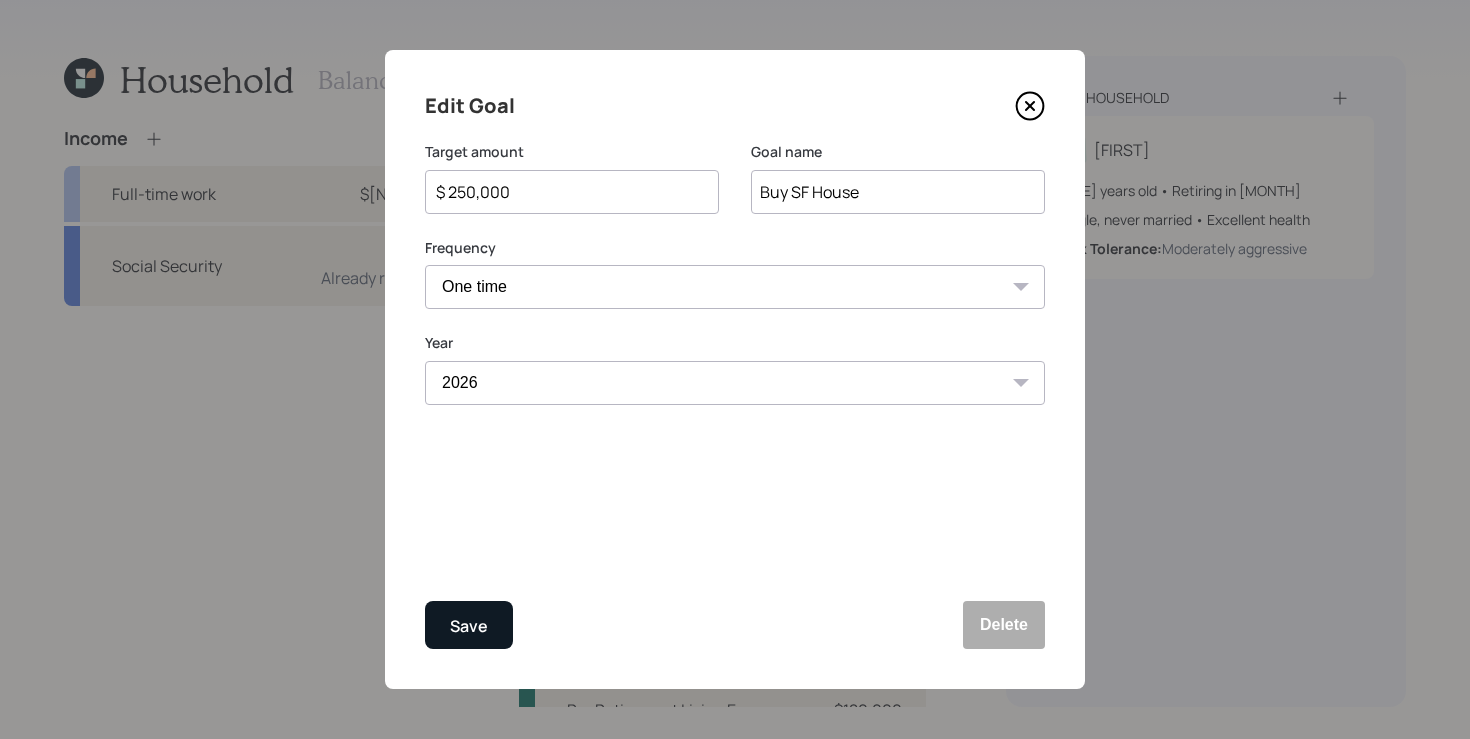 type on "$ 500,000" 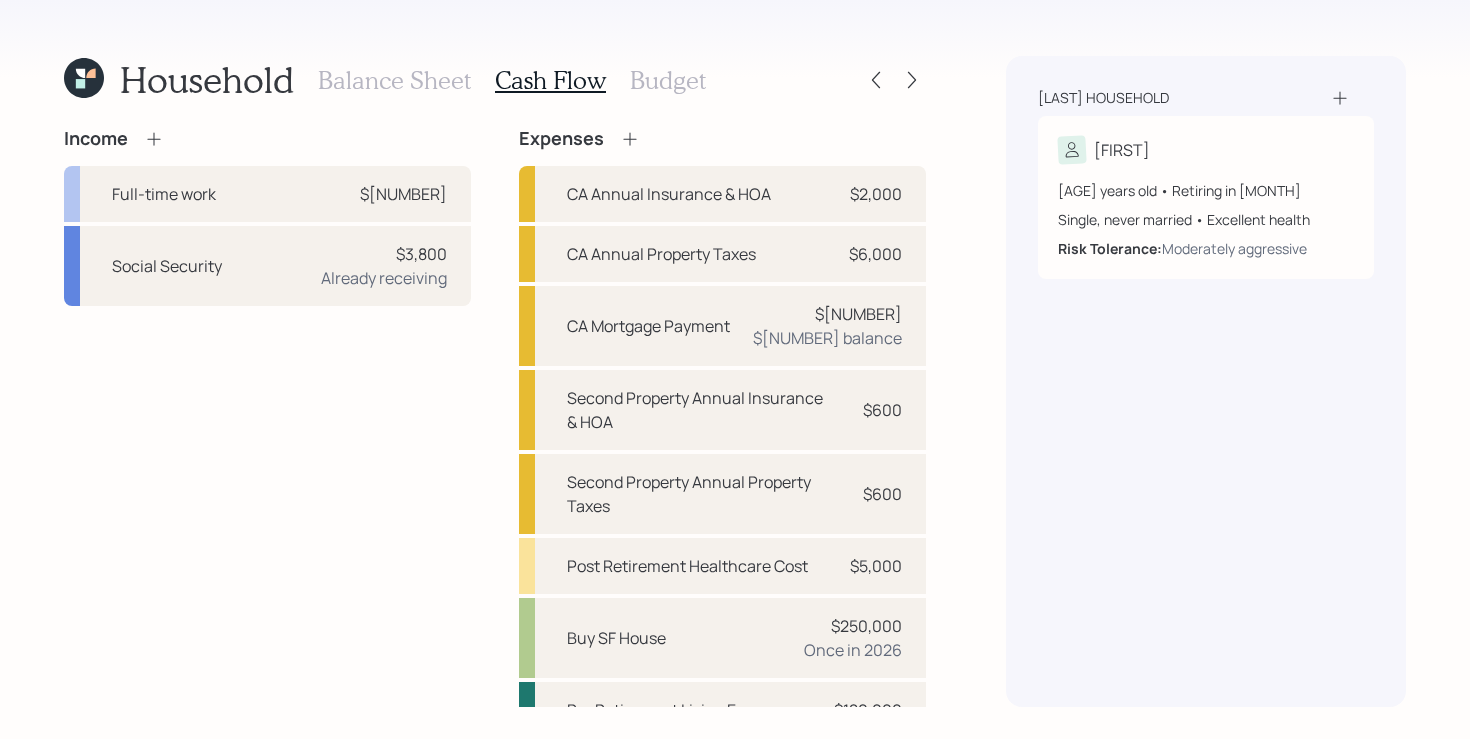 click on "Balance Sheet" at bounding box center (394, 80) 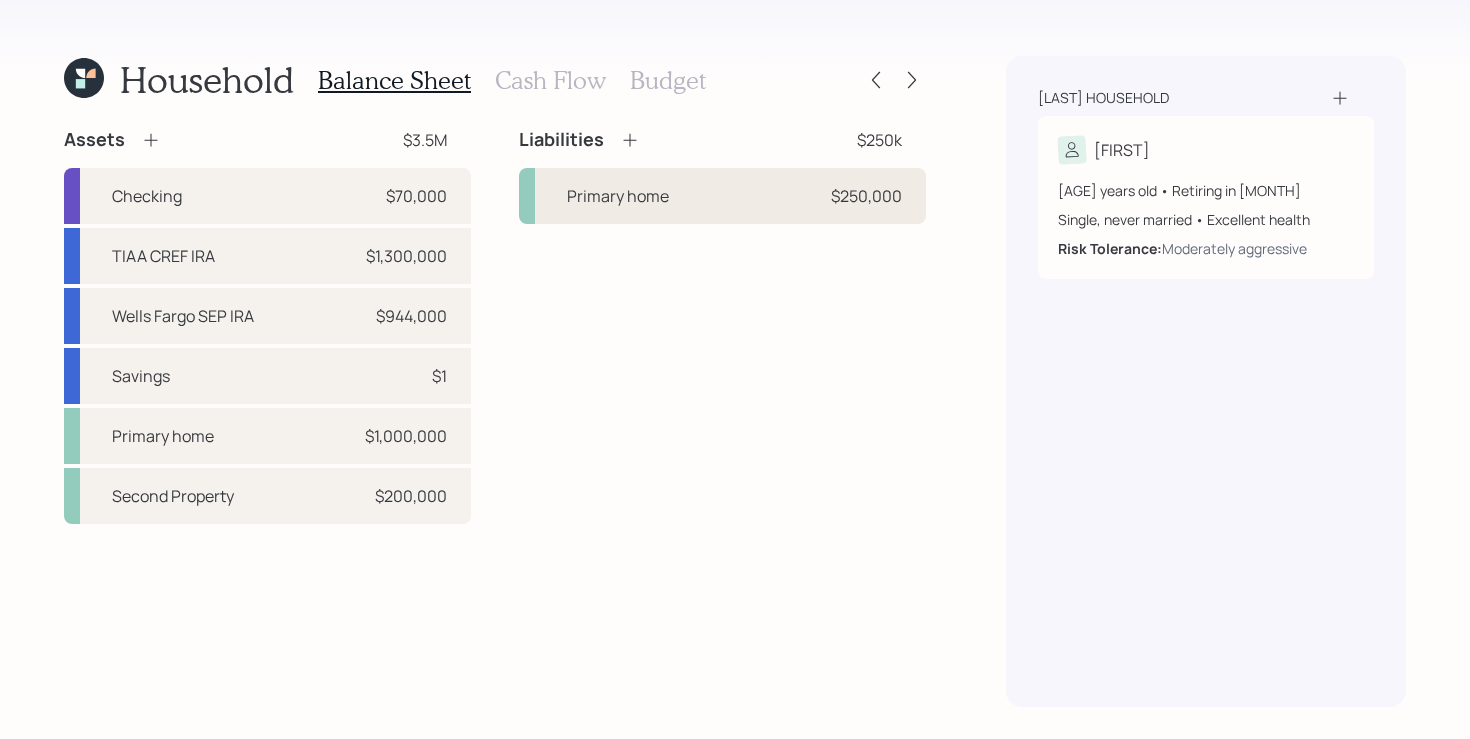 click on "Primary home $250,000" at bounding box center [722, 196] 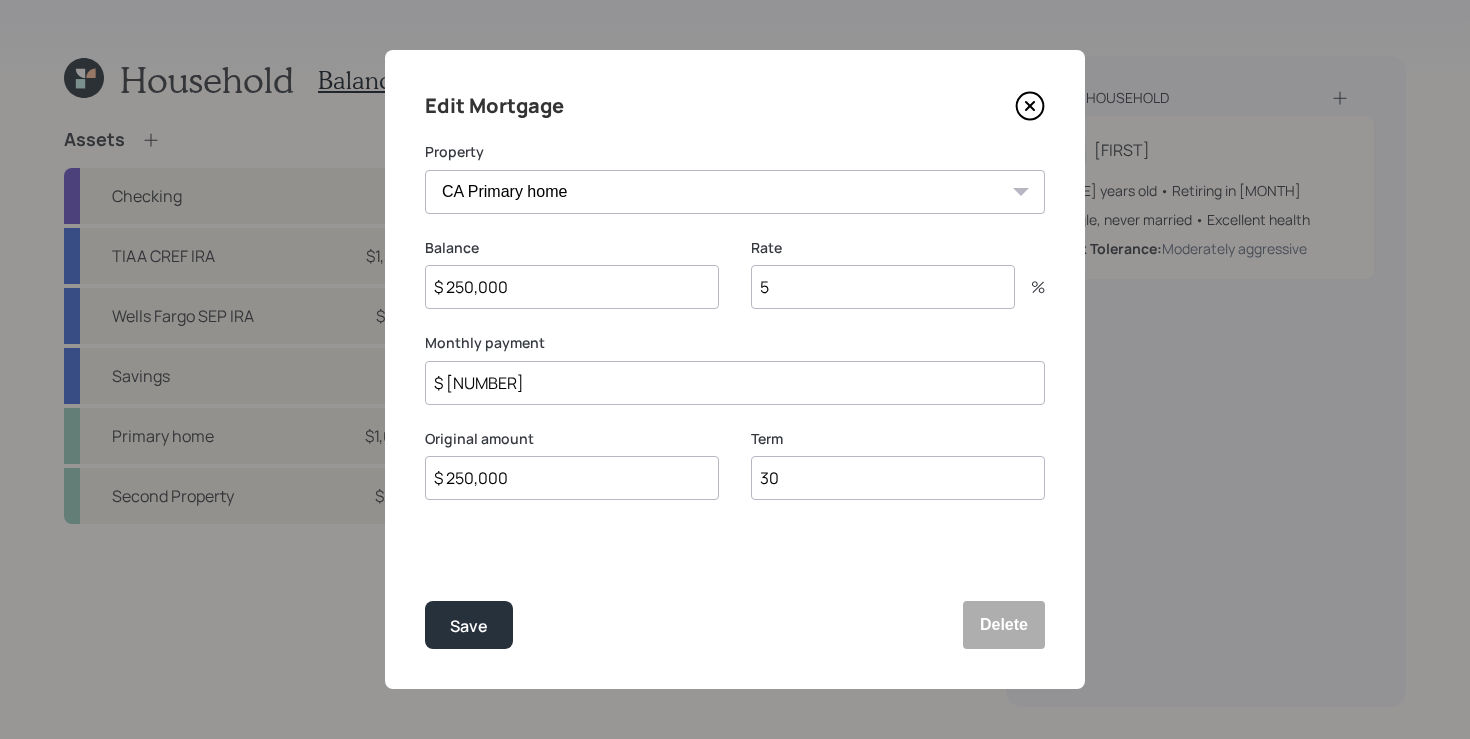 click on "$ 250,000" at bounding box center [572, 287] 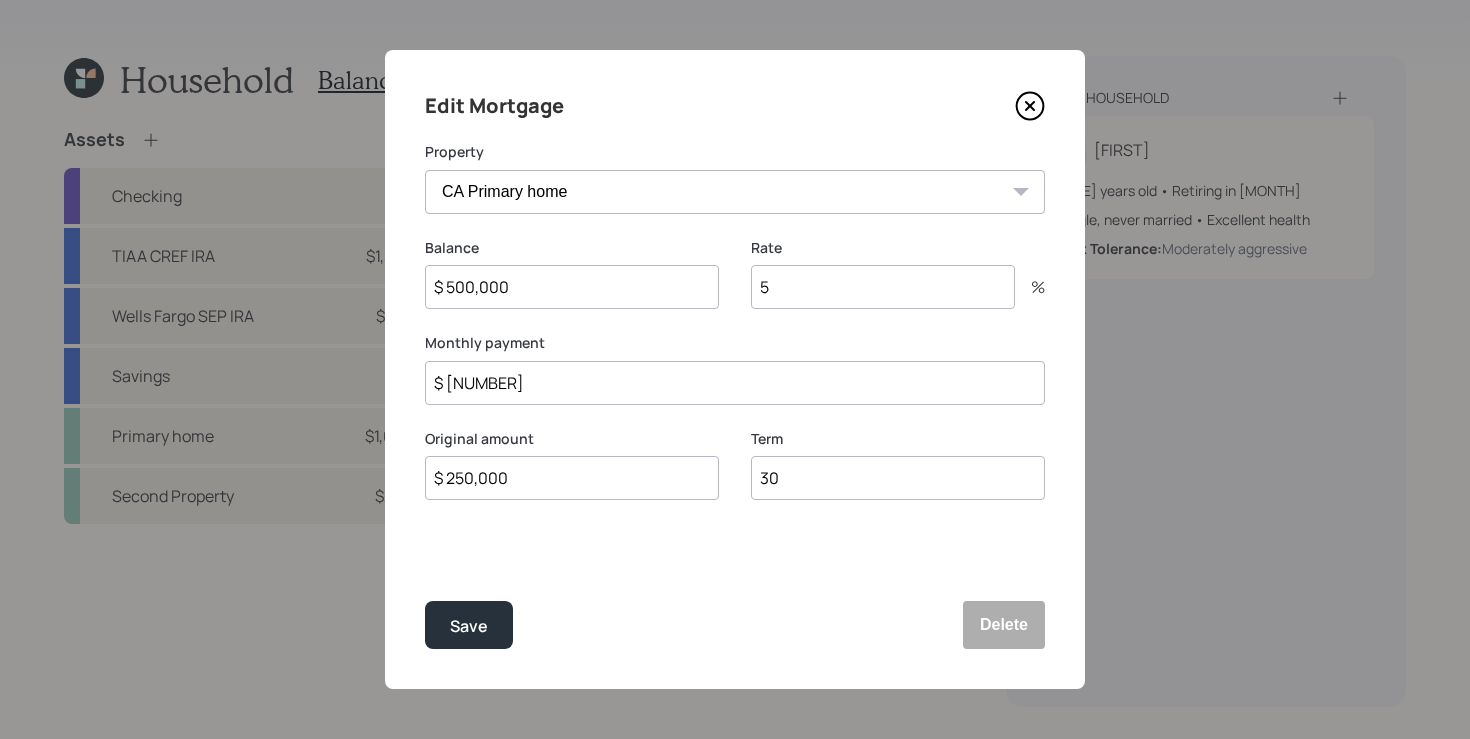type on "$ 500,000" 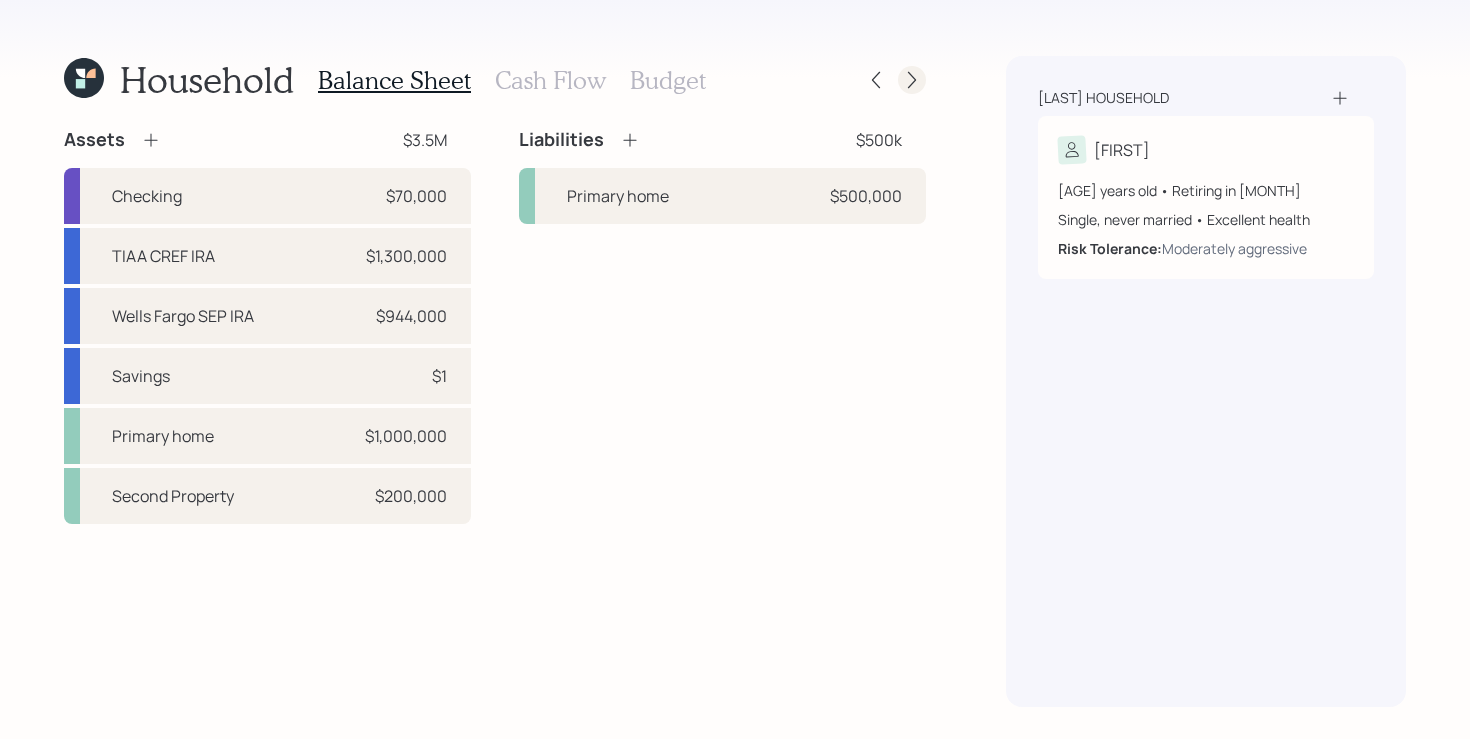 click 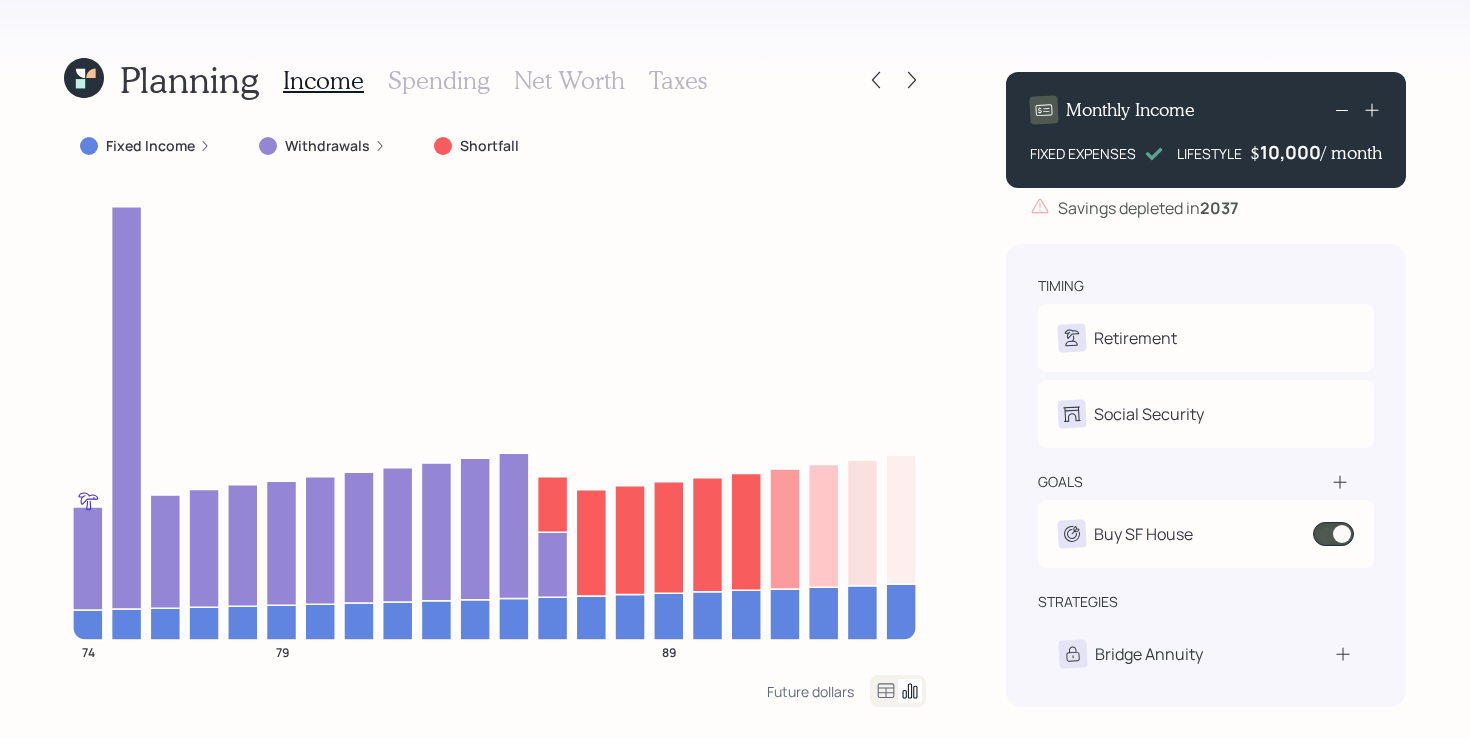 click 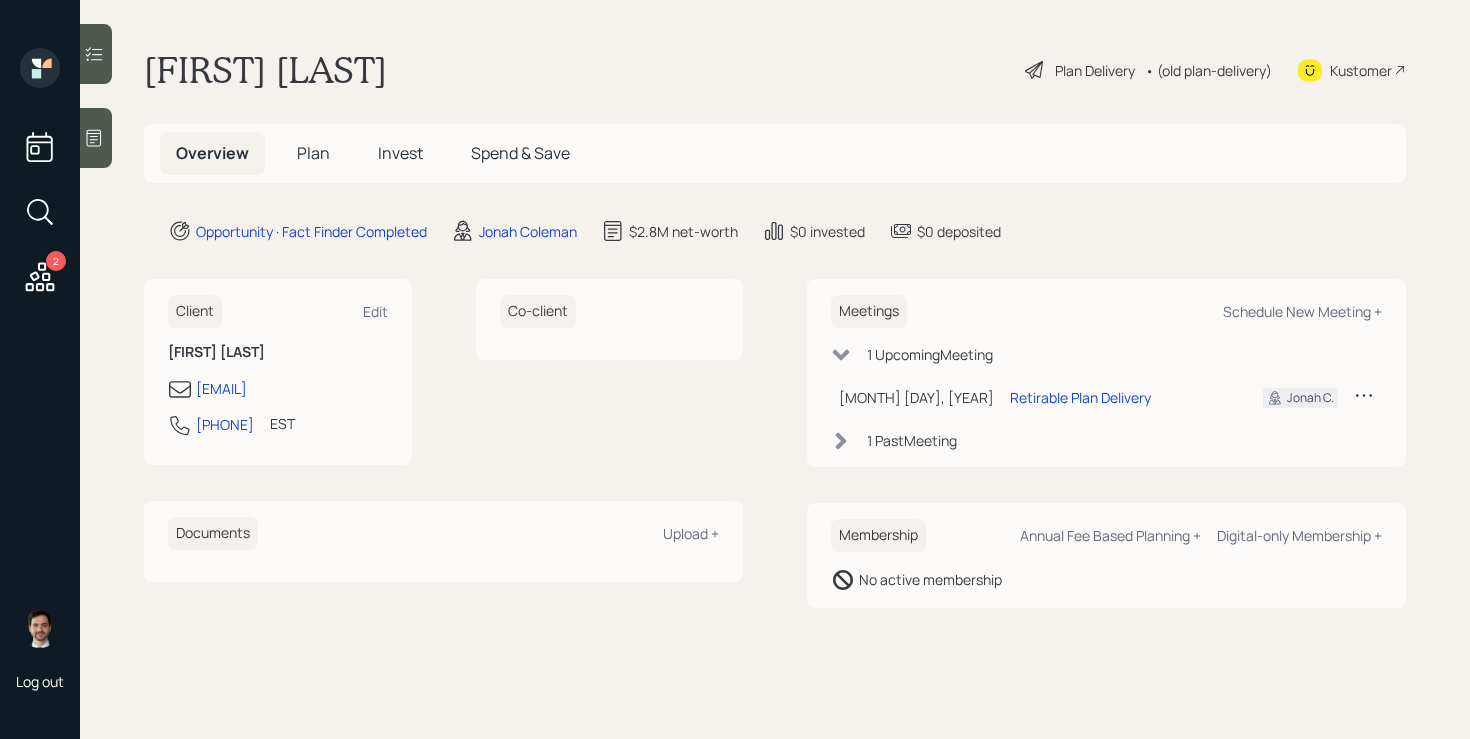 click on "Plan" at bounding box center [313, 153] 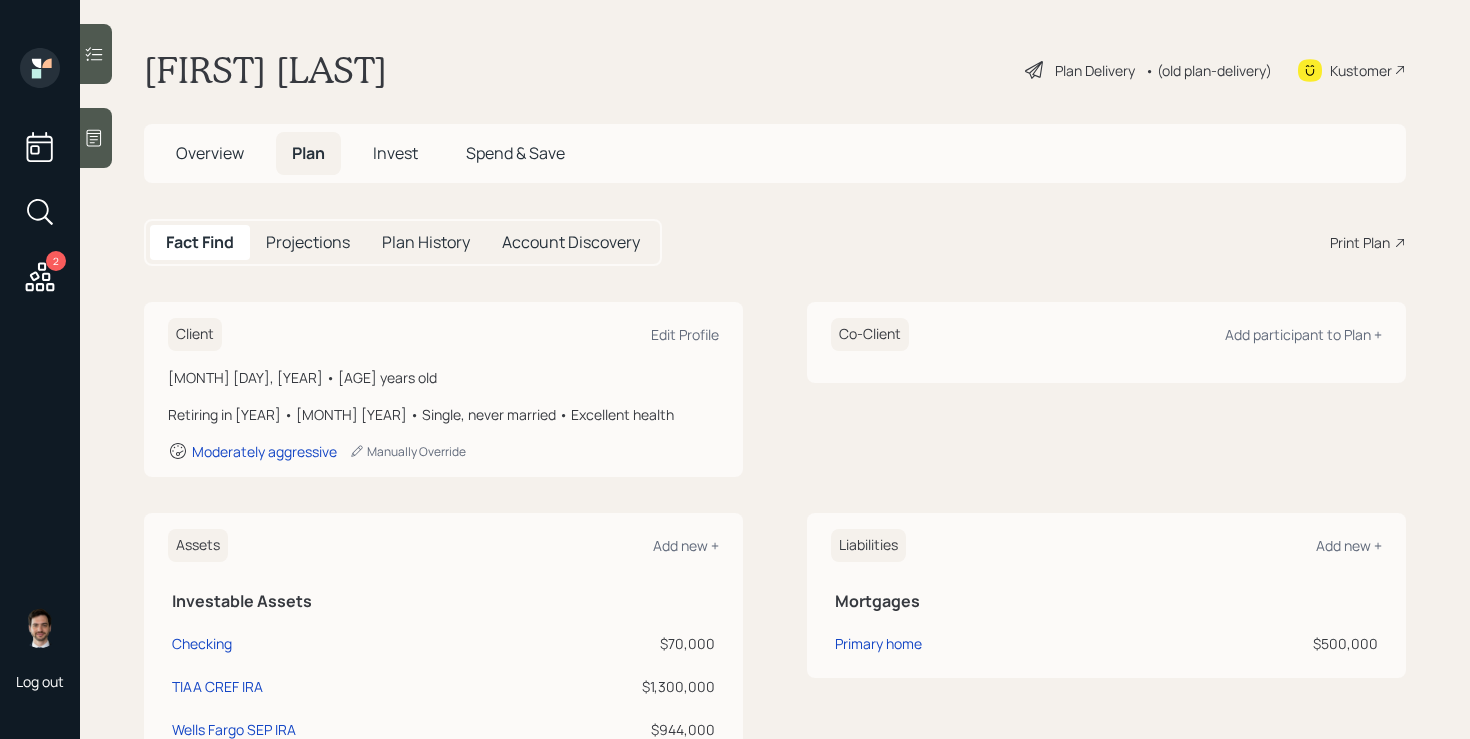 click on "Print Plan" at bounding box center [1360, 242] 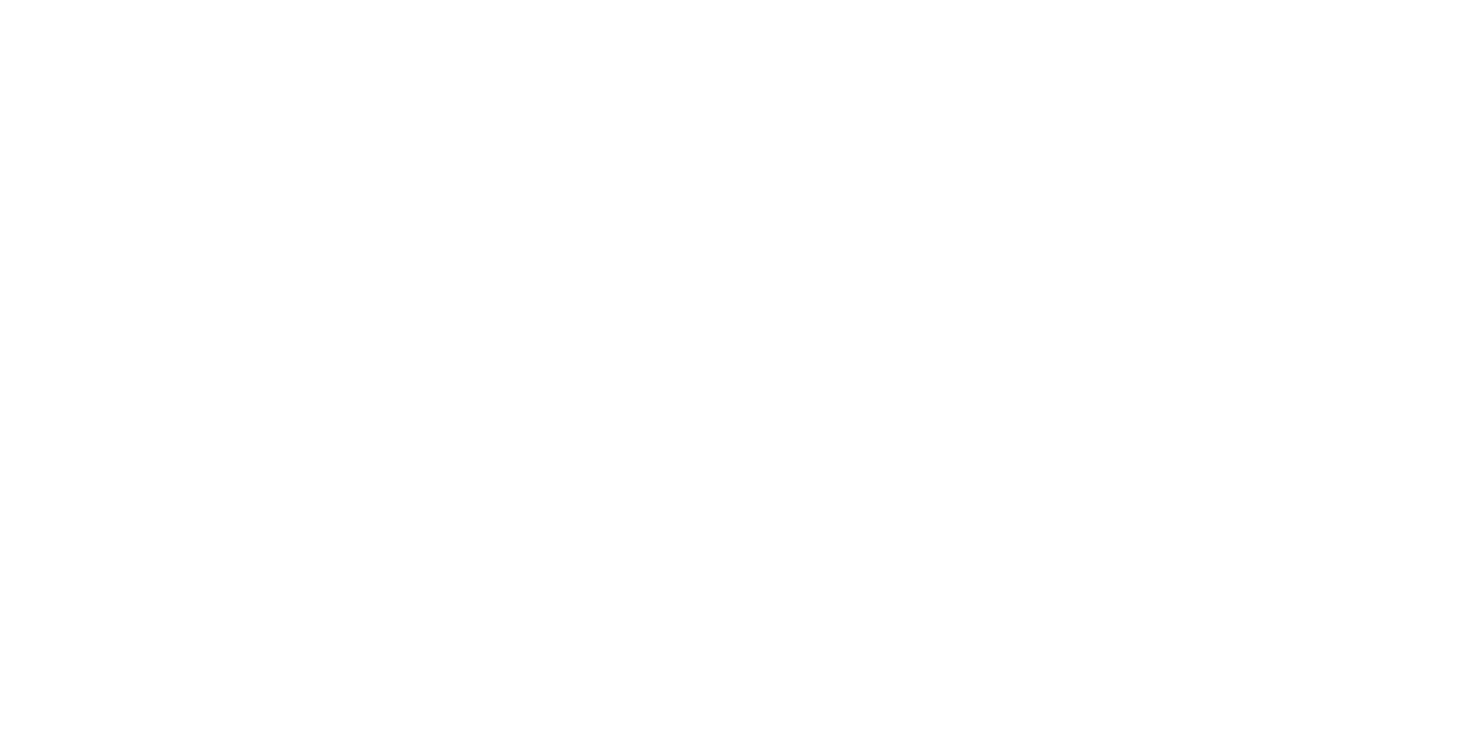 scroll, scrollTop: 0, scrollLeft: 0, axis: both 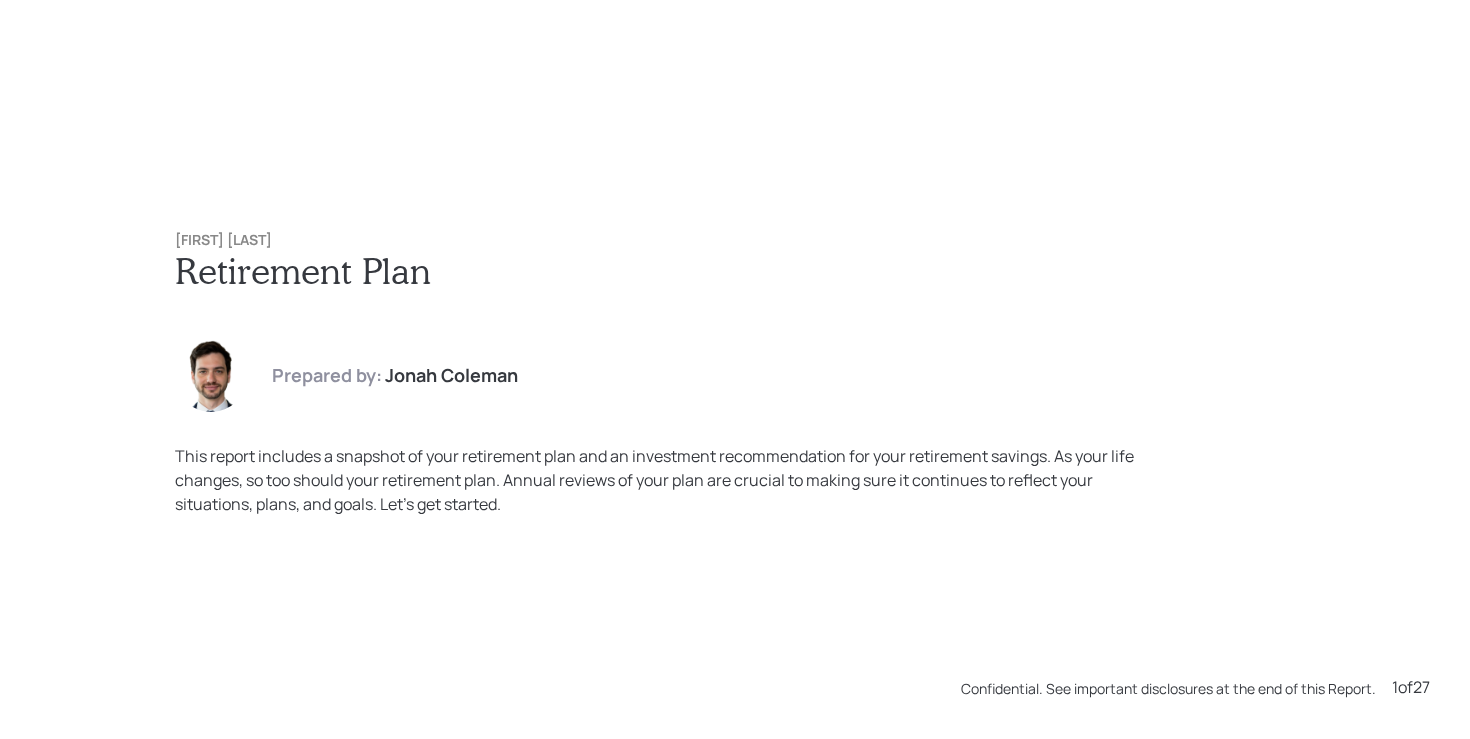 click on "[PLAN_NAME] participants [FIRST] [LAST] Prepared by:   [FIRST] [LAST] This report includes a snapshot of your retirement plan and an investment recommendation for your retirement savings. As your life changes, so too should your retirement plan. Annual reviews of your plan are crucial to making sure it continues to reflect your situations, plans, and goals. Let’s get started. Confidential. See important disclosures at the end of this Report. [NUMBER]  of  [NUMBER]" at bounding box center [735, 369] 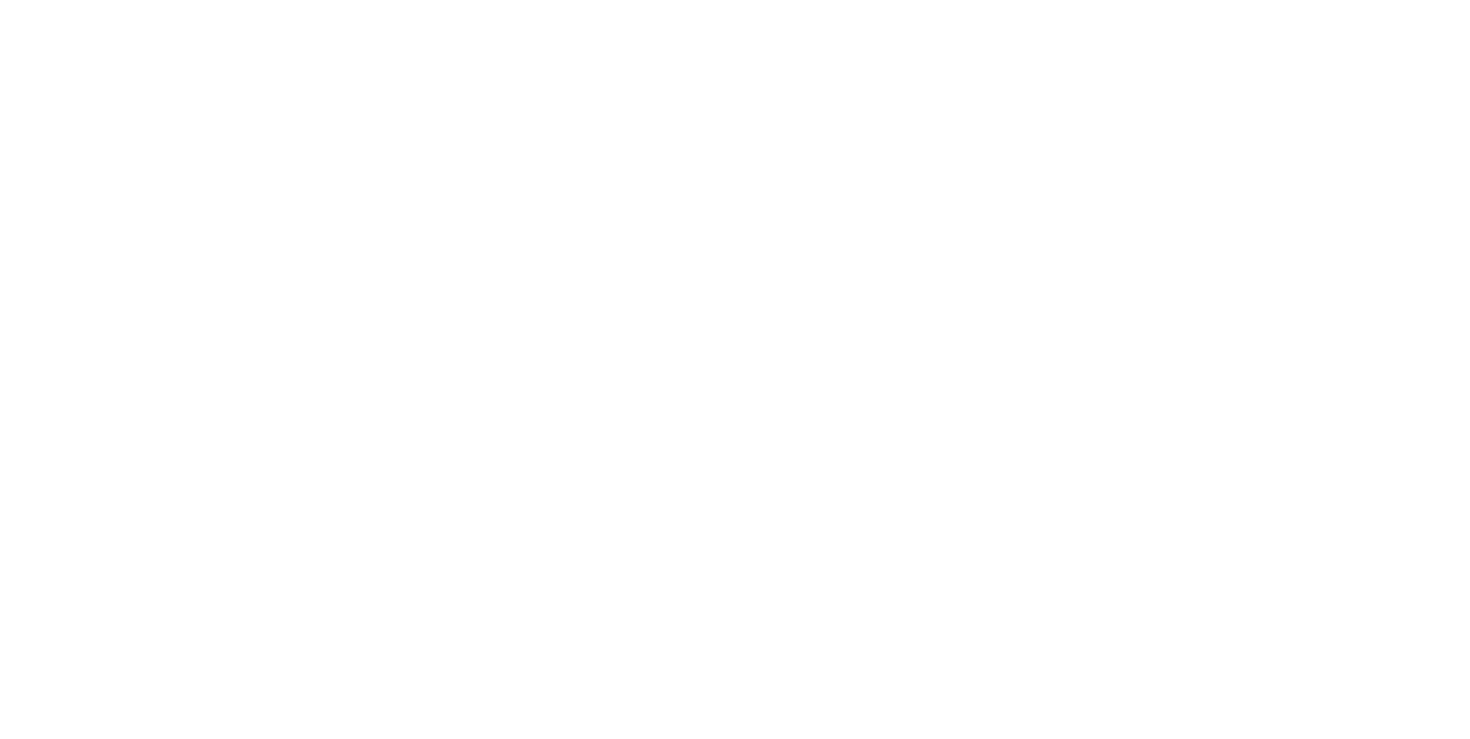 scroll, scrollTop: 0, scrollLeft: 0, axis: both 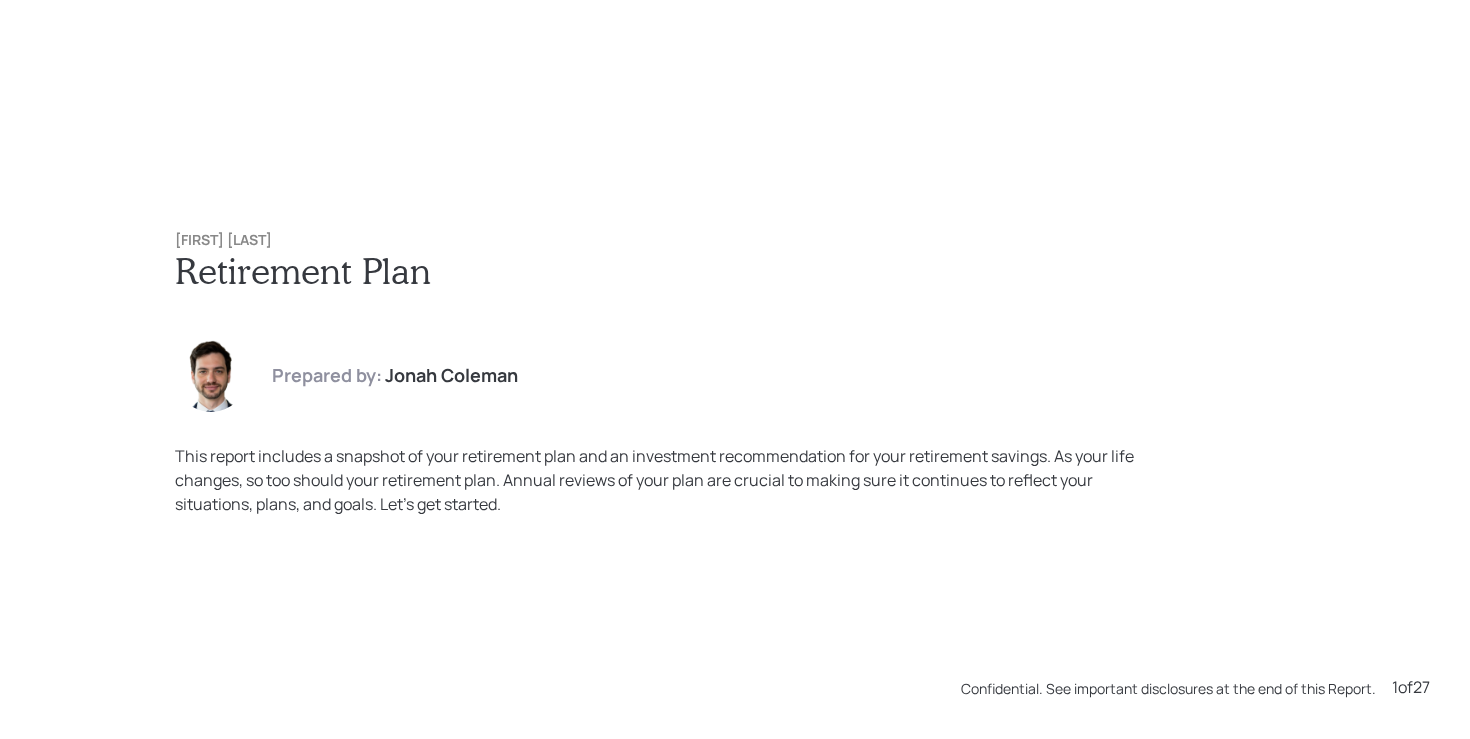 click on "Retirement Plan" at bounding box center (735, 270) 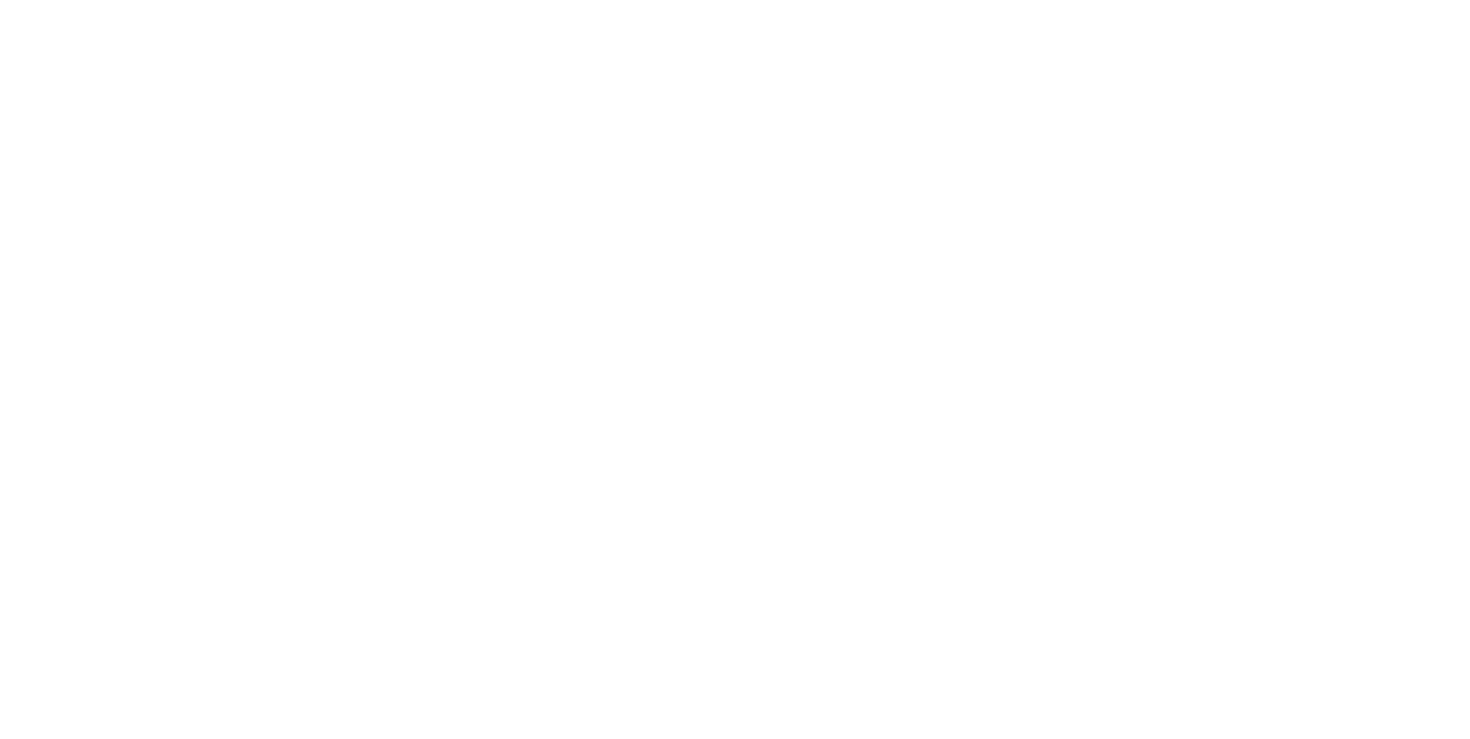 scroll, scrollTop: 0, scrollLeft: 0, axis: both 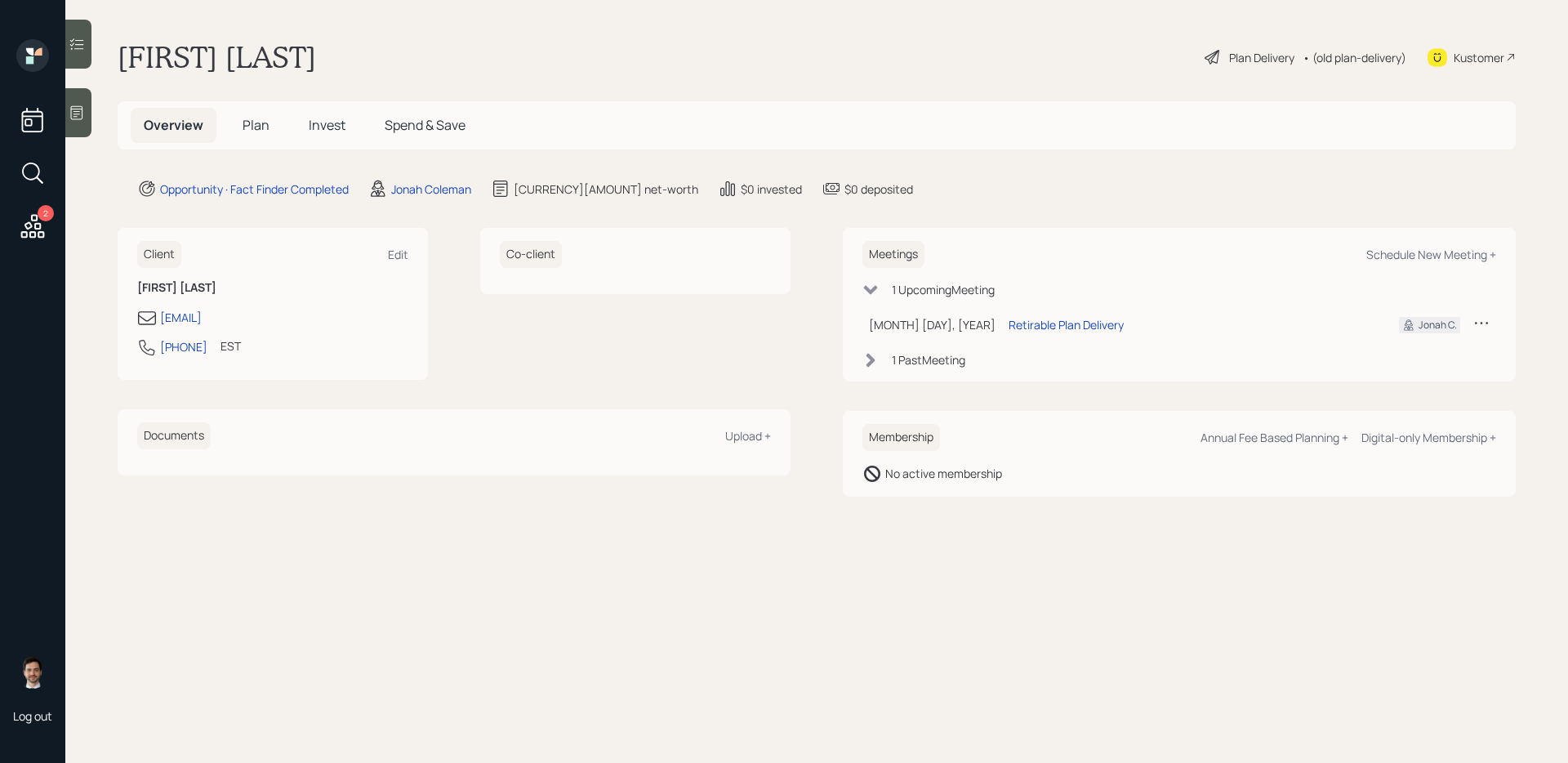 click on "Plan" at bounding box center [256, 125] 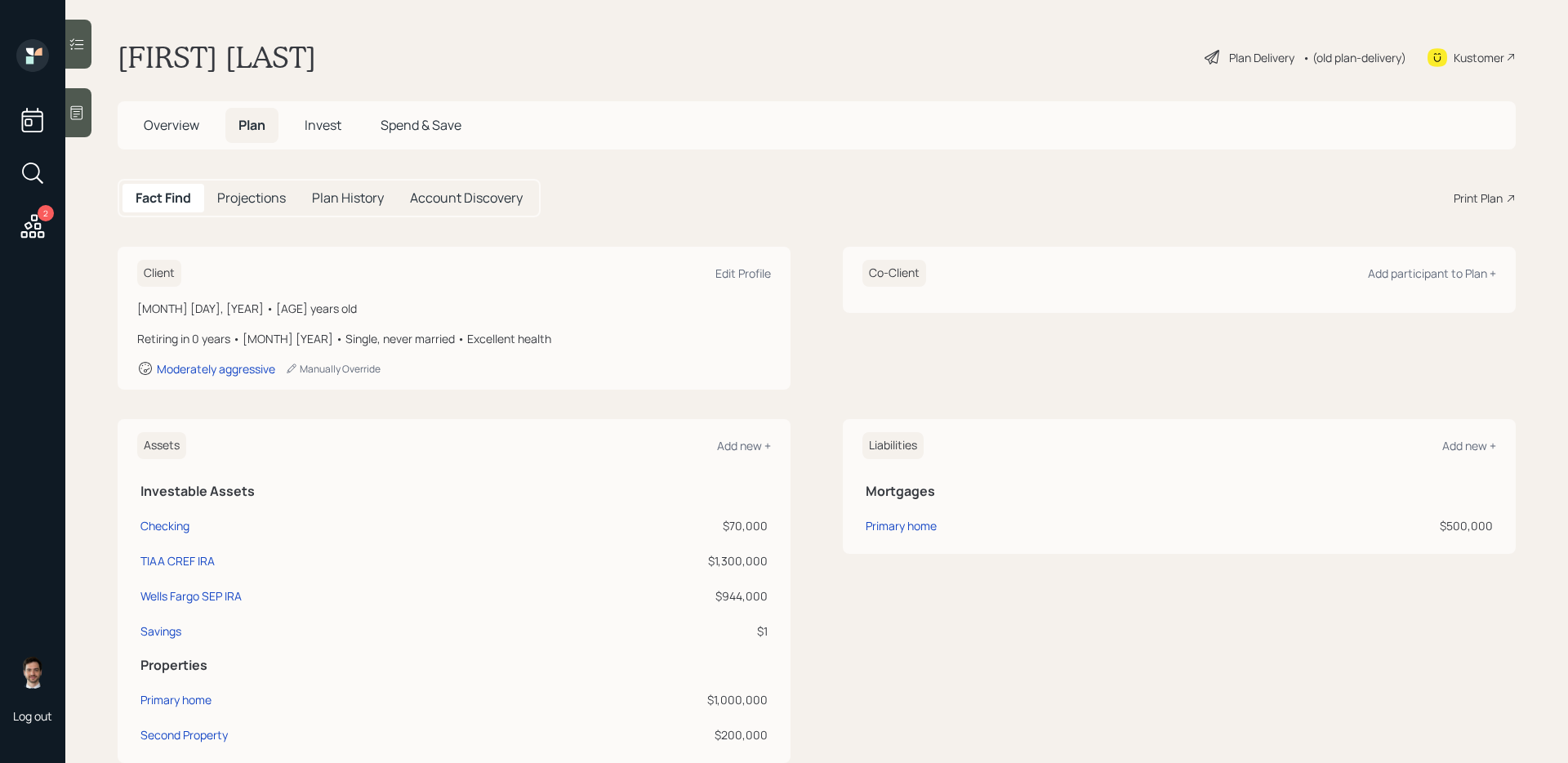 click on "Plan Delivery" at bounding box center [1262, 57] 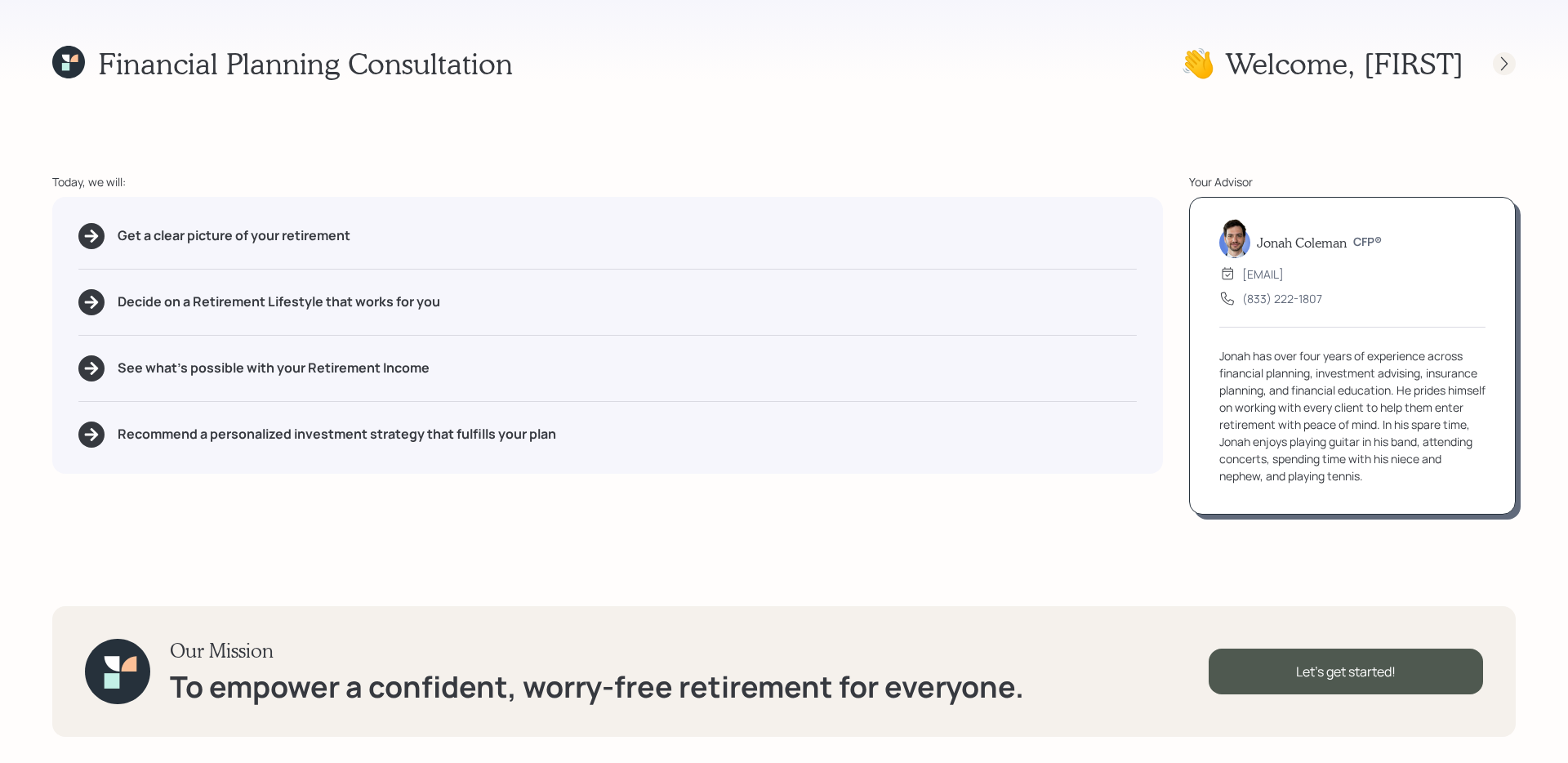 click 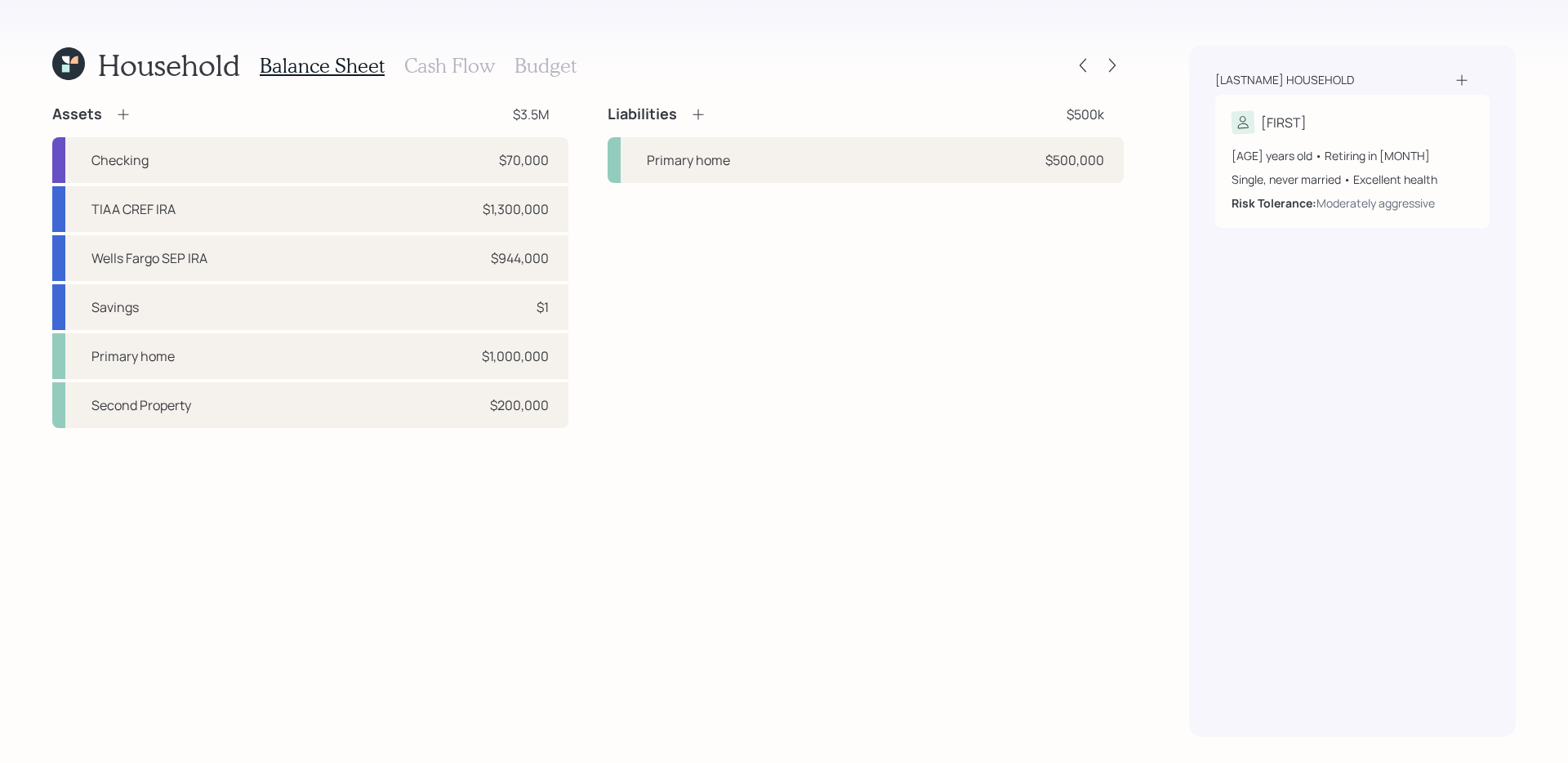 click on "Cash Flow" at bounding box center [449, 65] 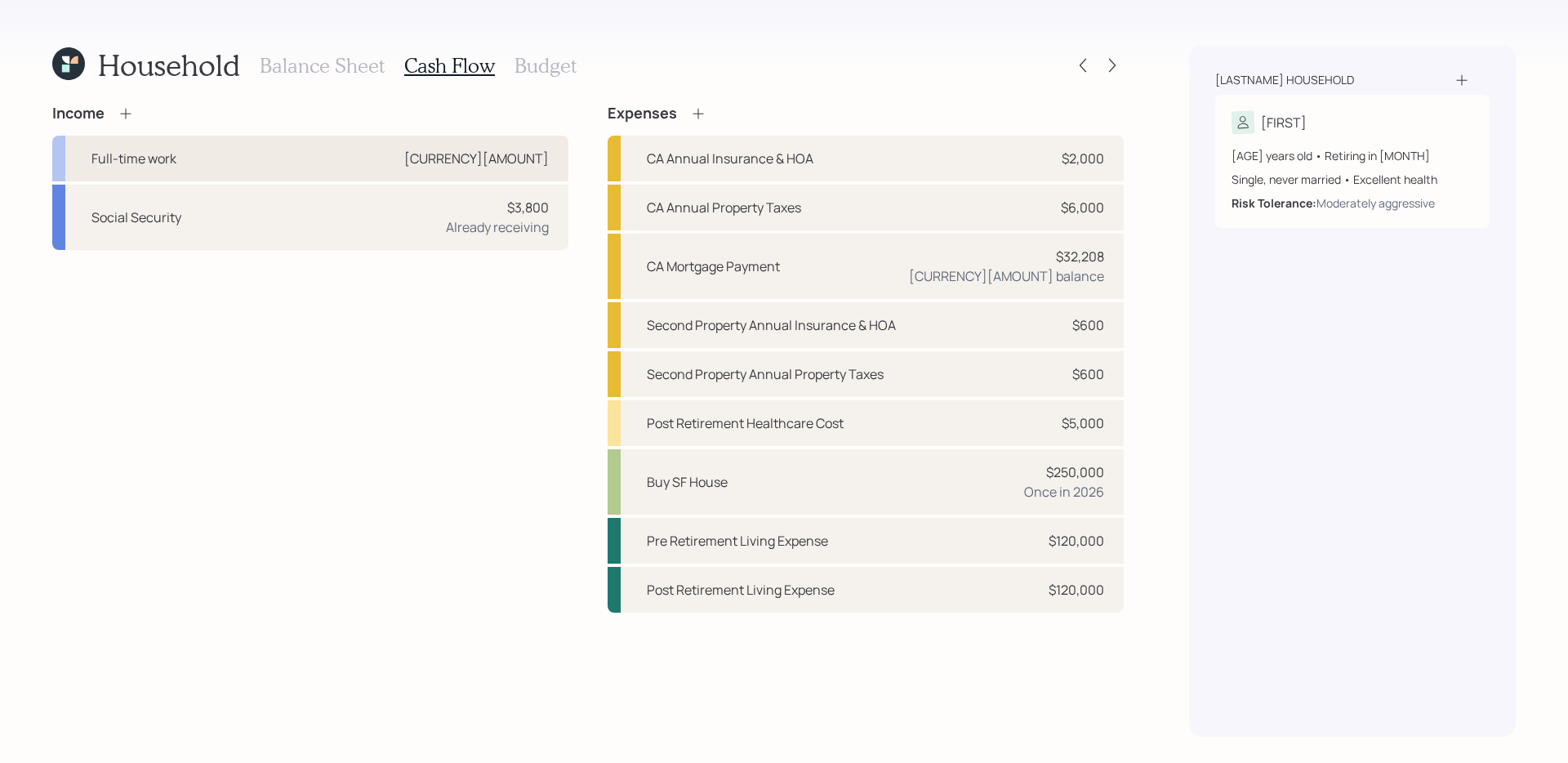 click on "Full-time work $225,000" at bounding box center [310, 158] 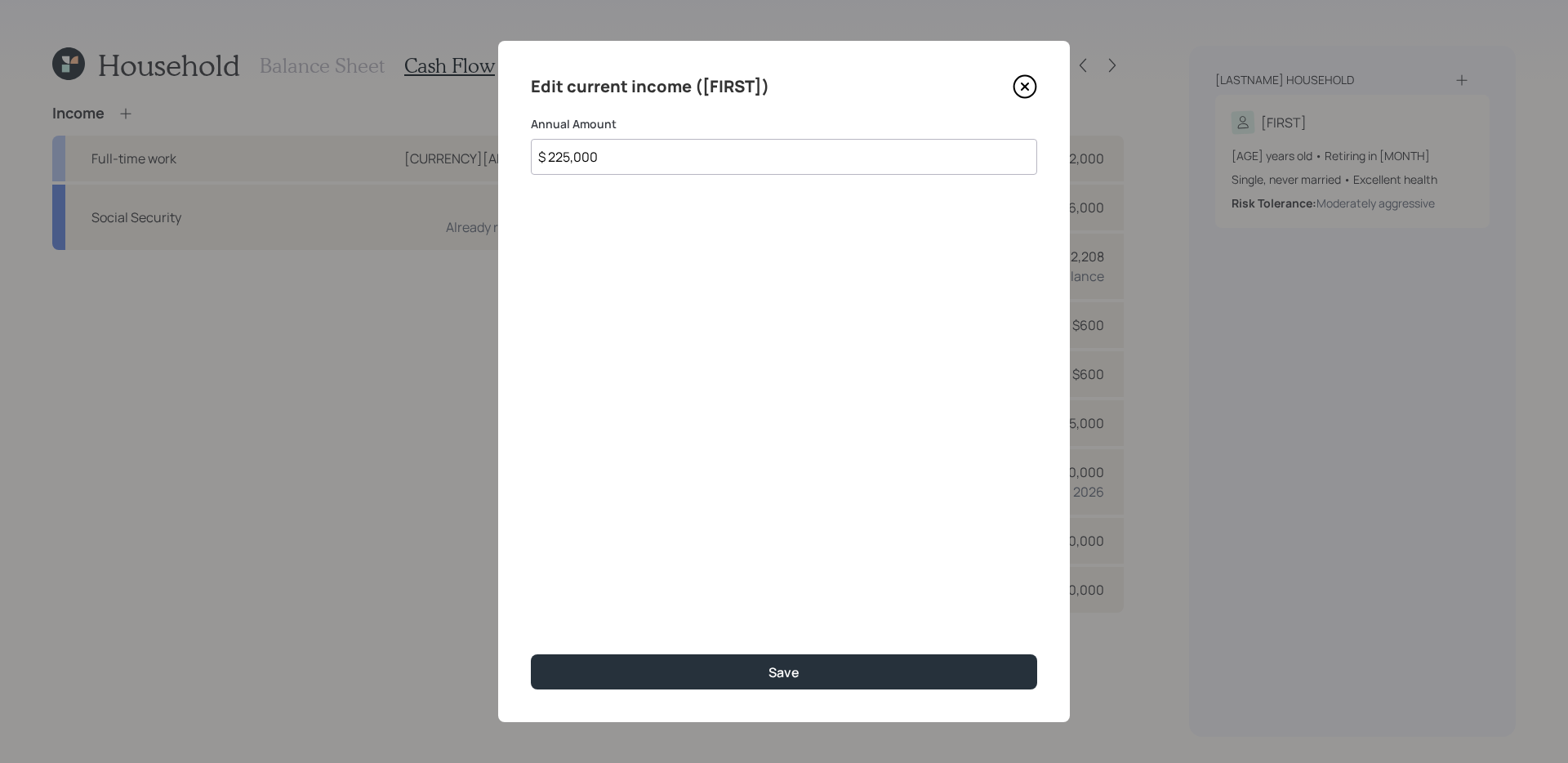 click 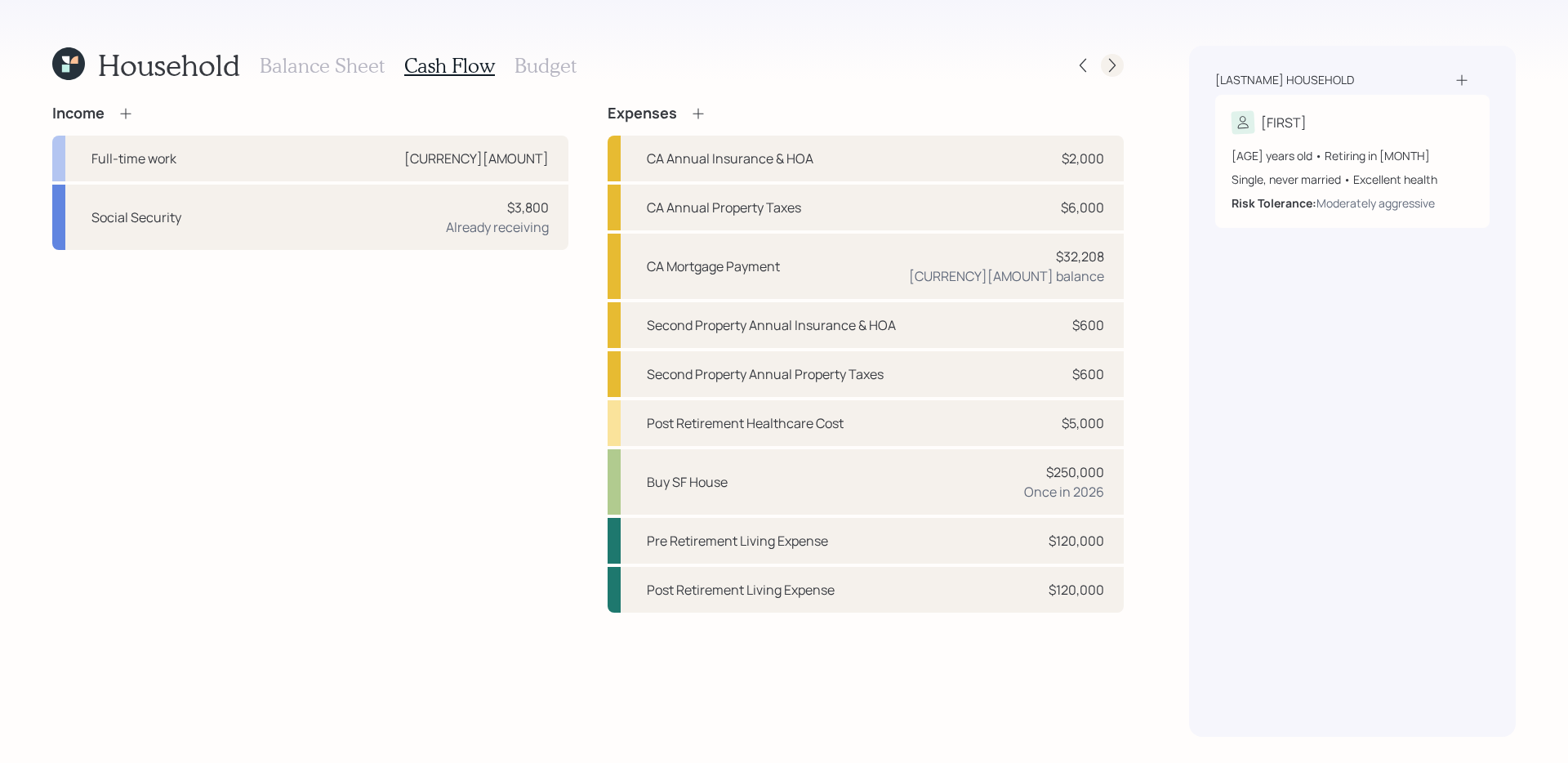 click 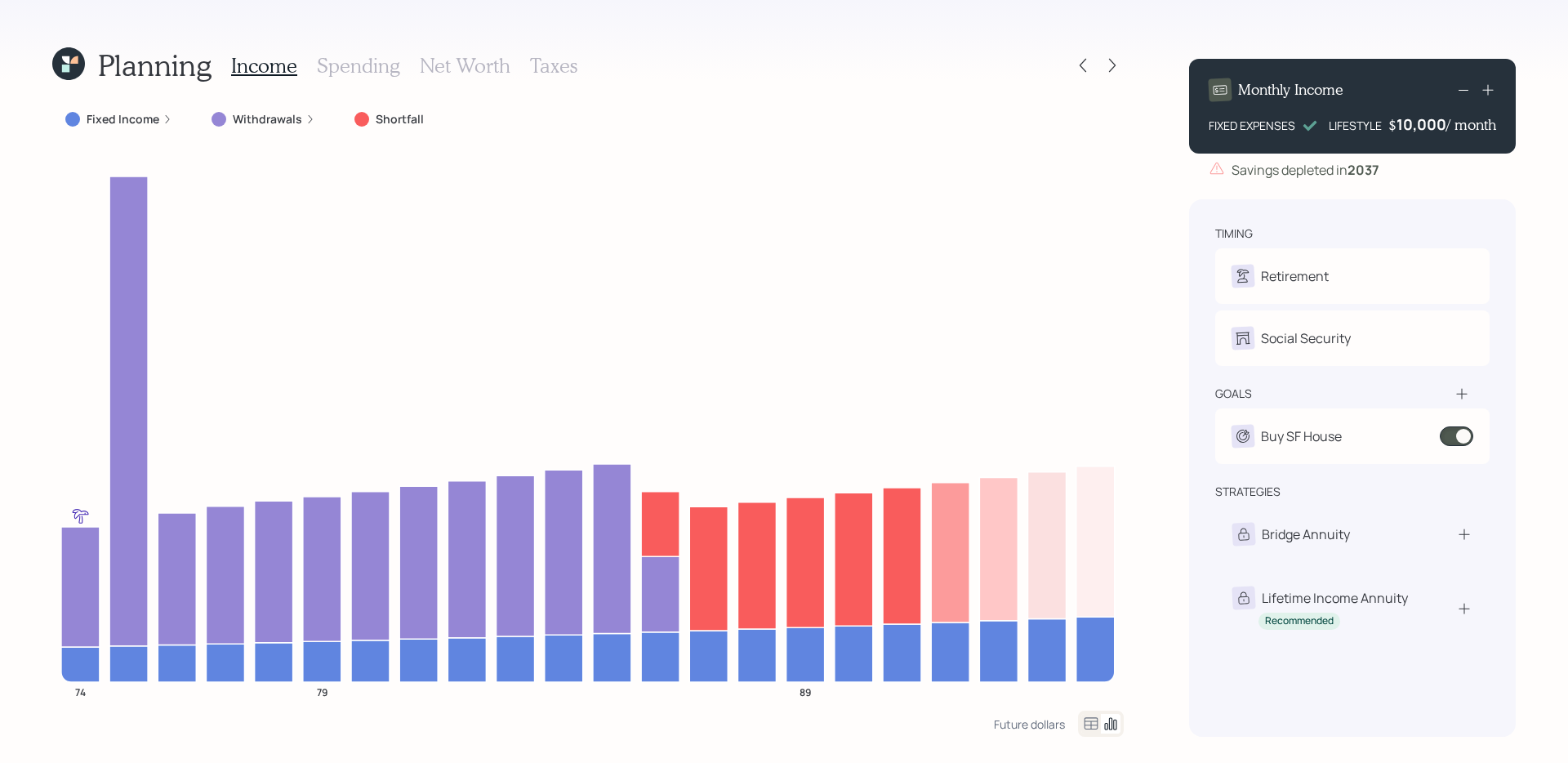 click on "Fixed Income" at bounding box center (122, 119) 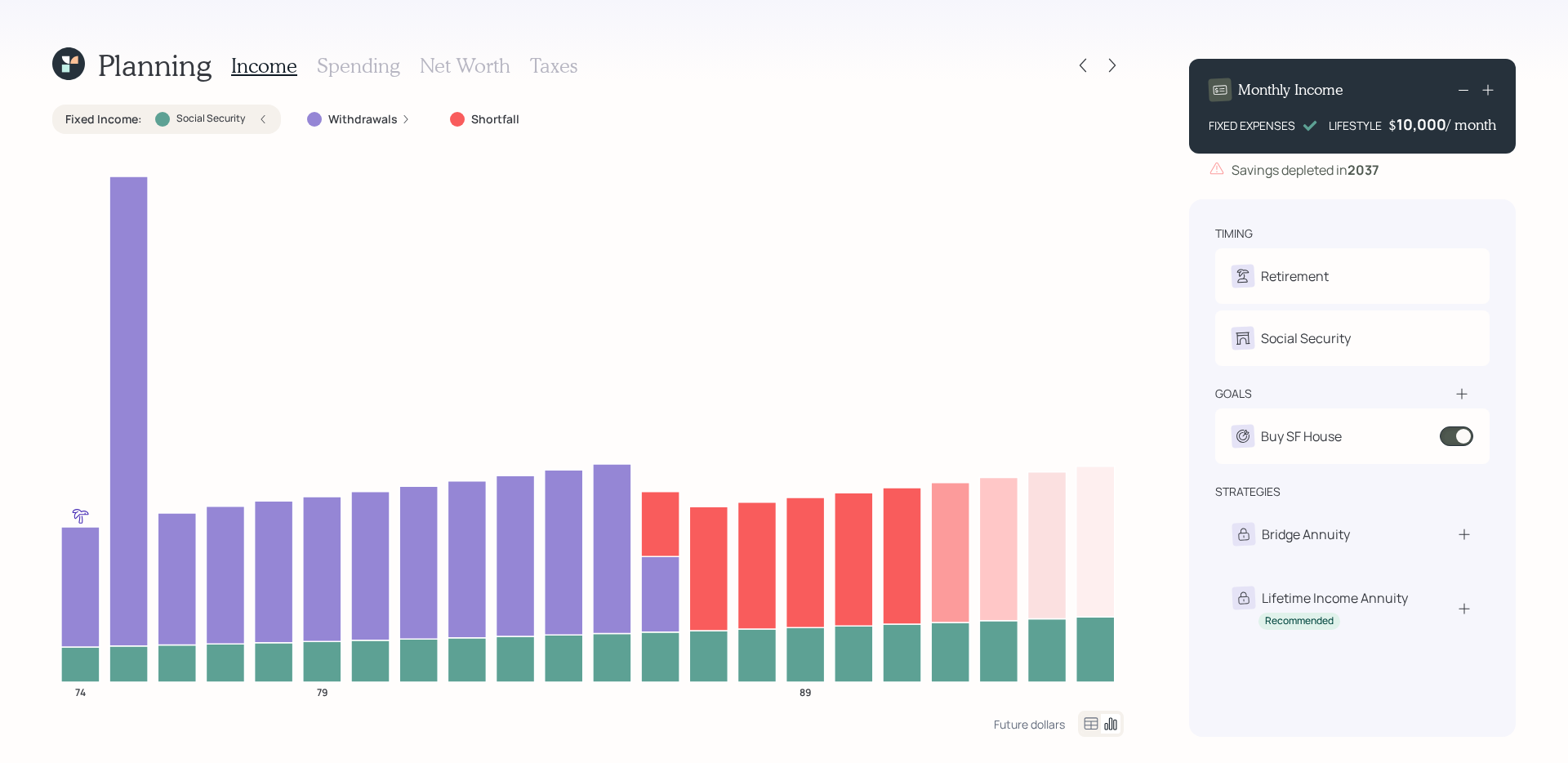 click on "Fixed Income : Social Security" at bounding box center [167, 119] 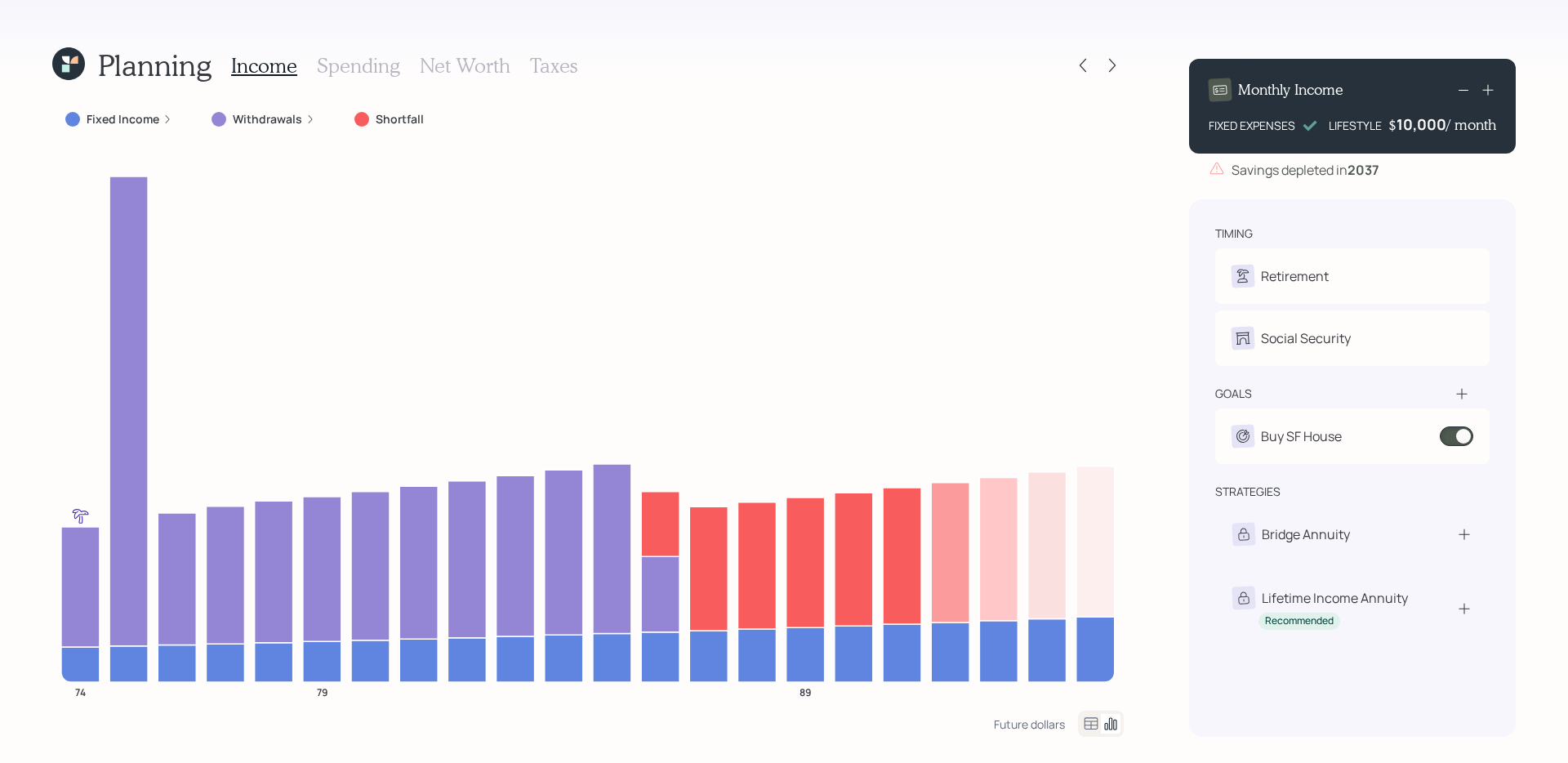 click 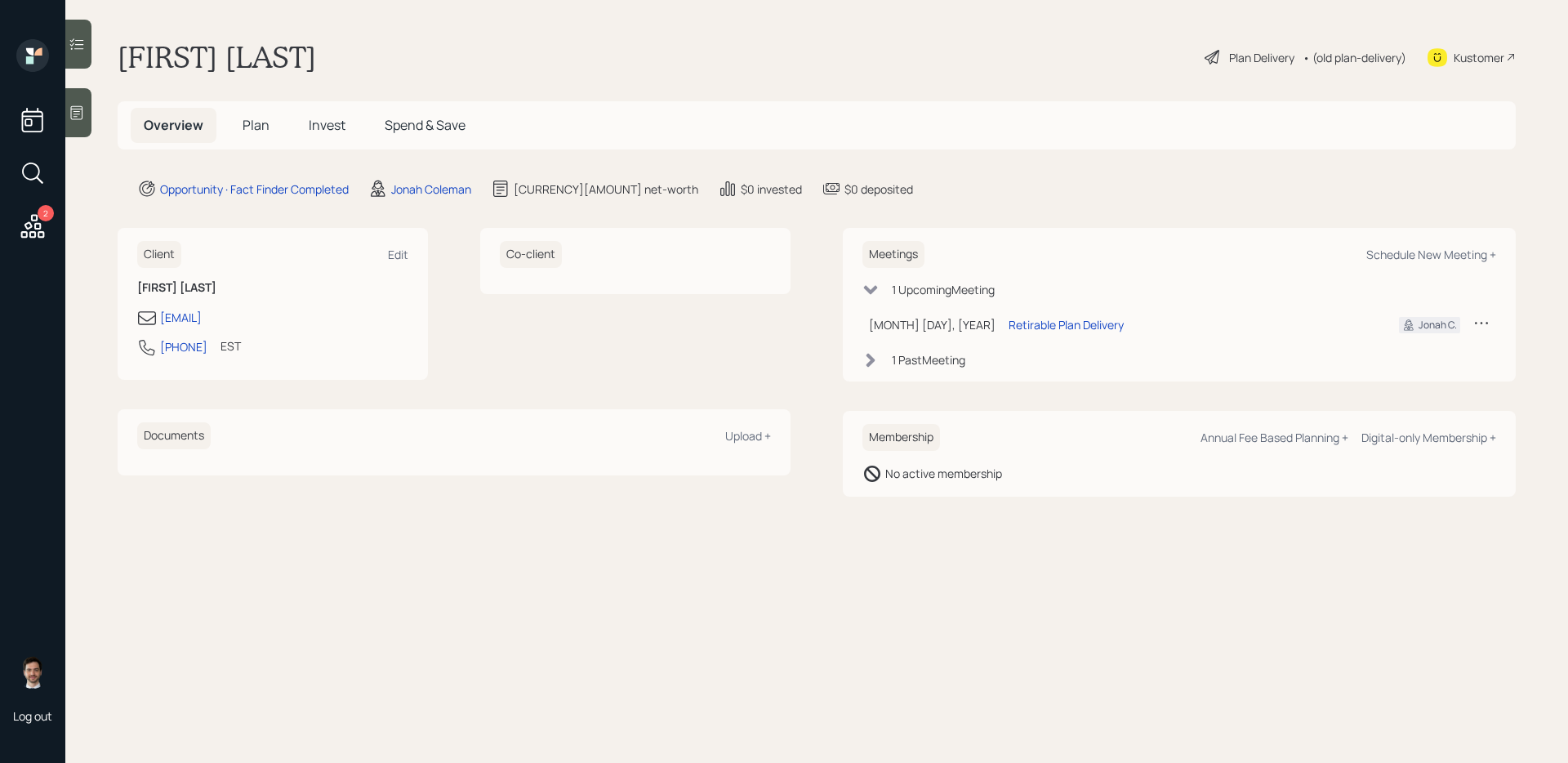 click on "Plan" at bounding box center (256, 125) 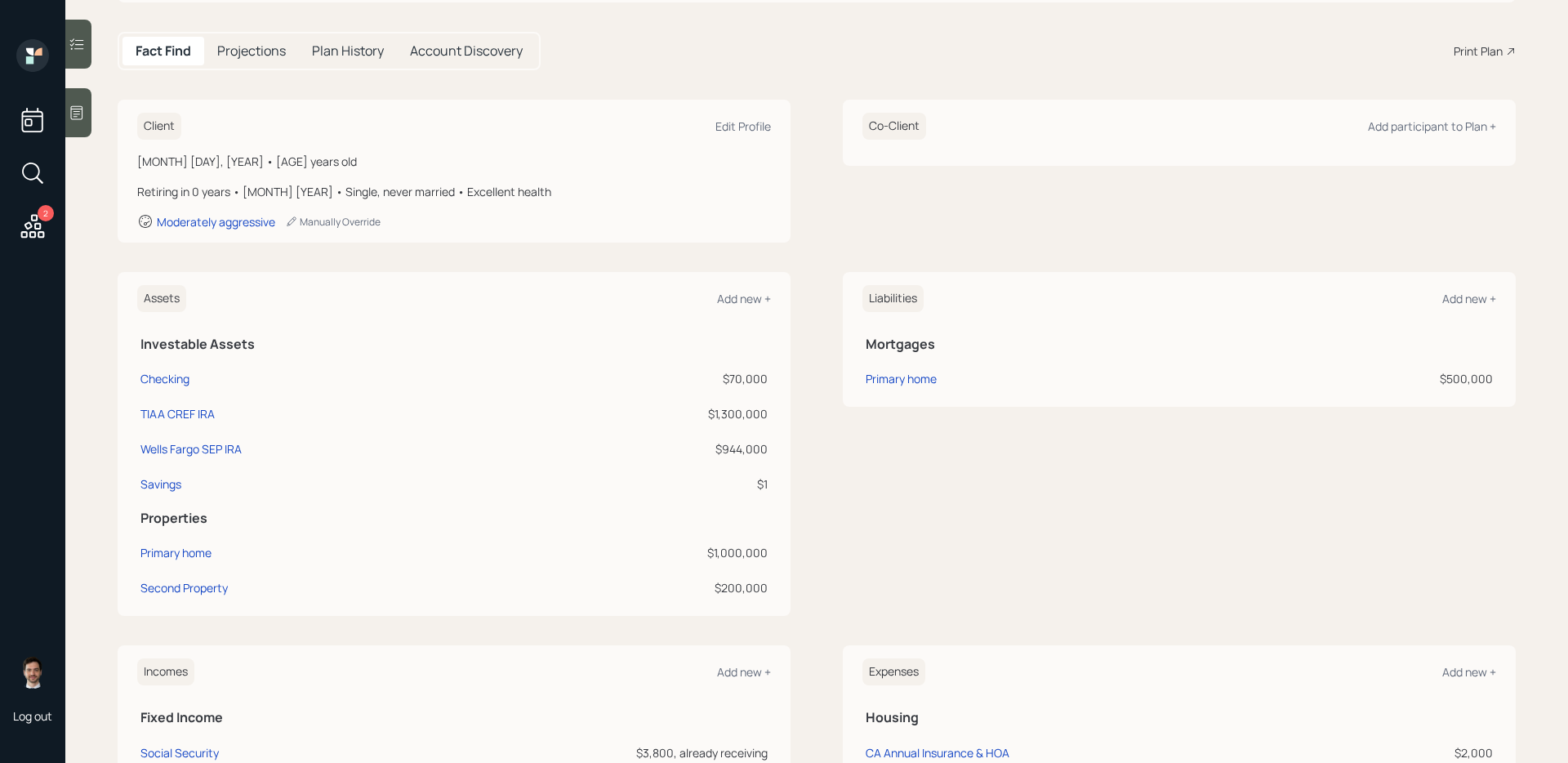 scroll, scrollTop: 328, scrollLeft: 0, axis: vertical 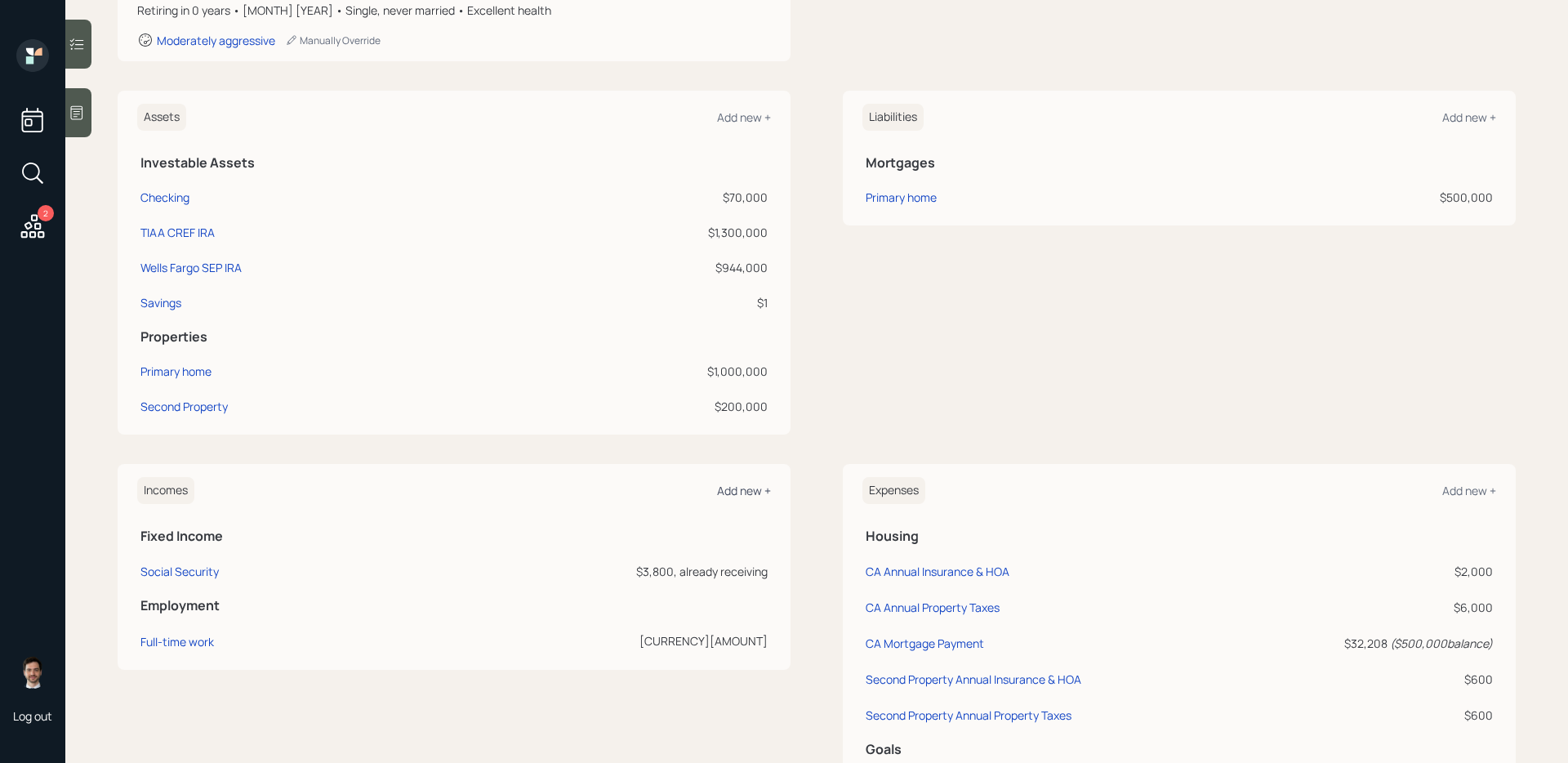 click on "Add new +" at bounding box center [744, 490] 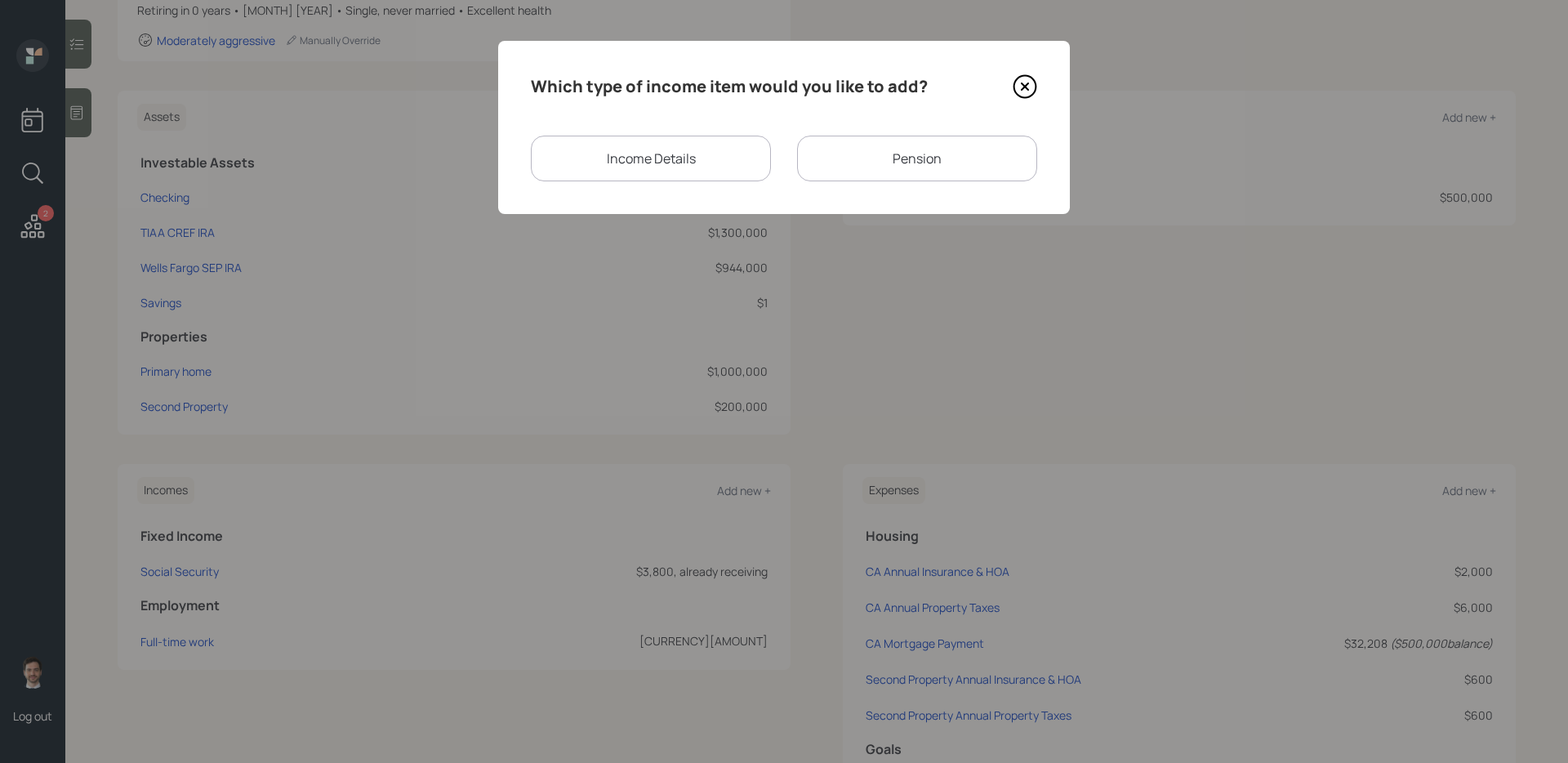 click on "Income Details" at bounding box center [651, 158] 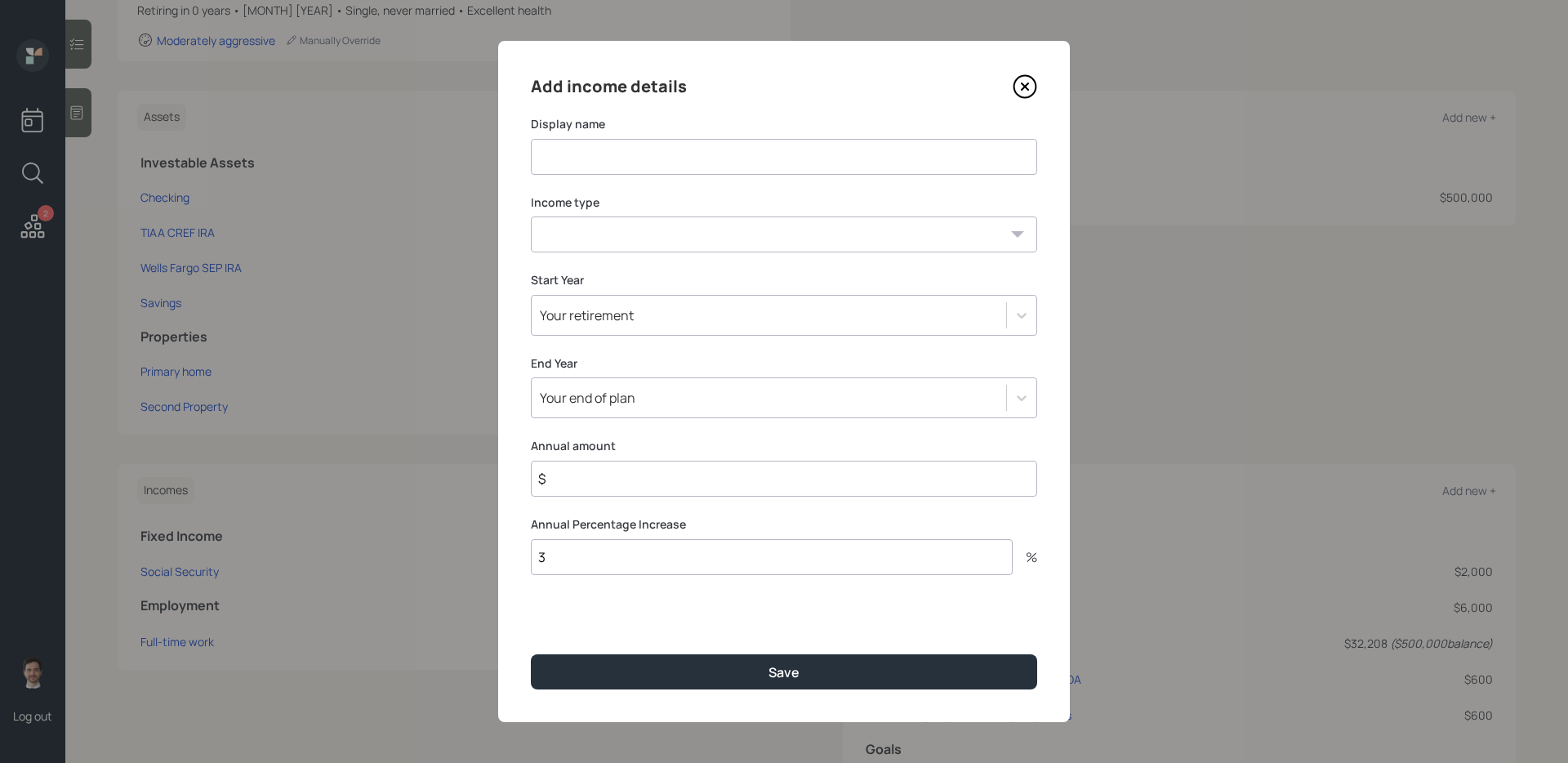 click at bounding box center (784, 157) 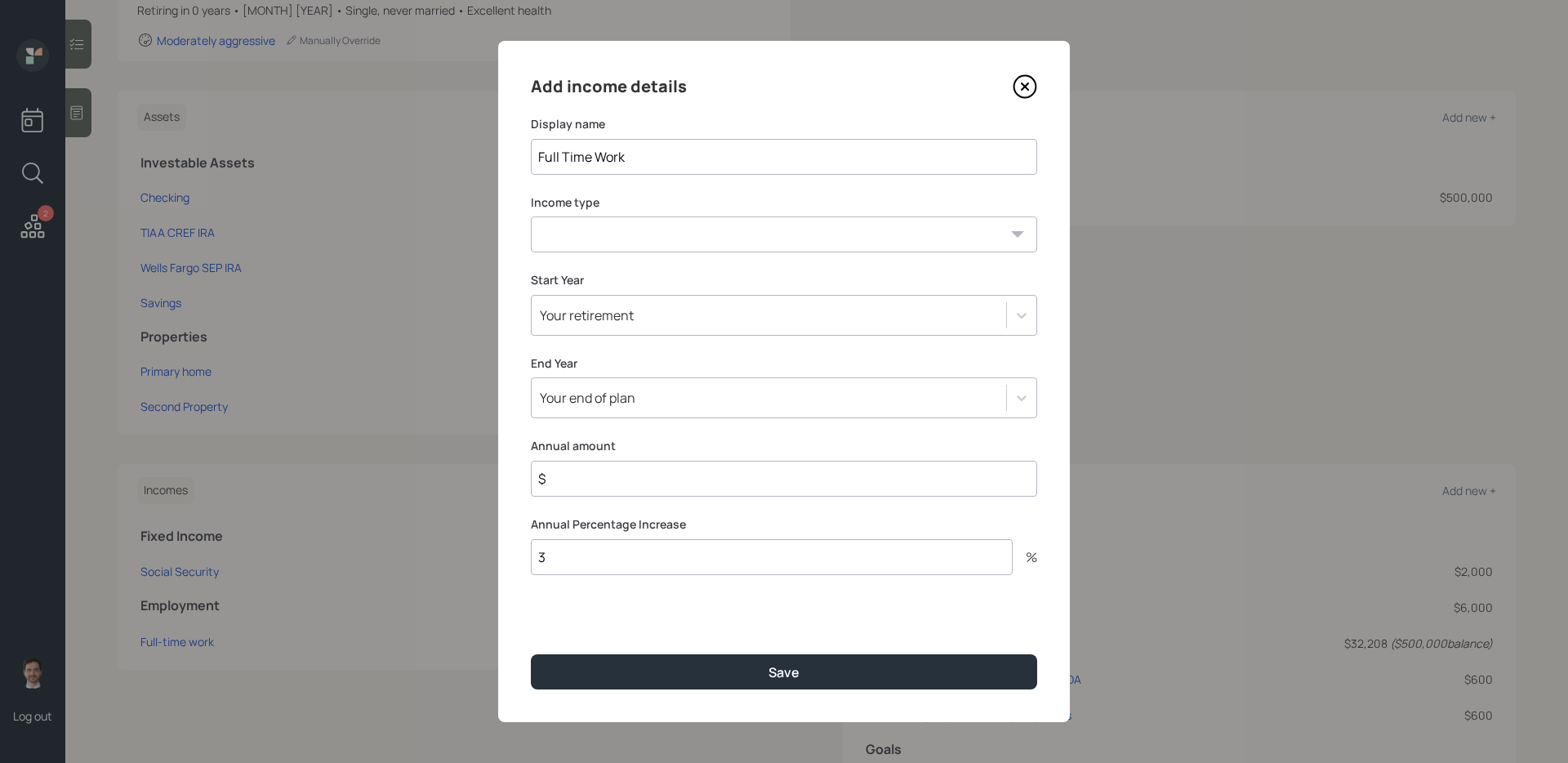 type on "Full Time Work" 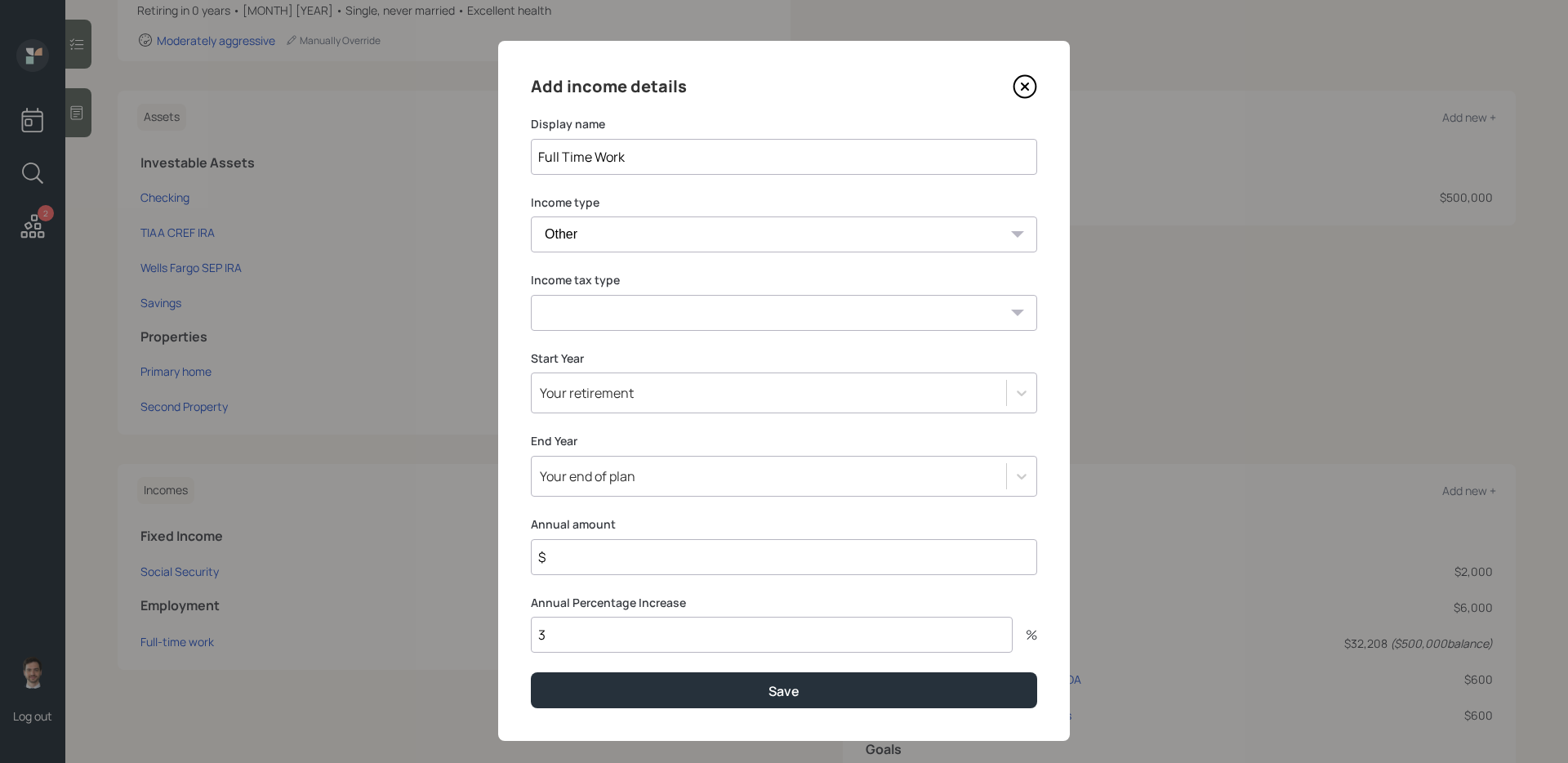 select on "earned" 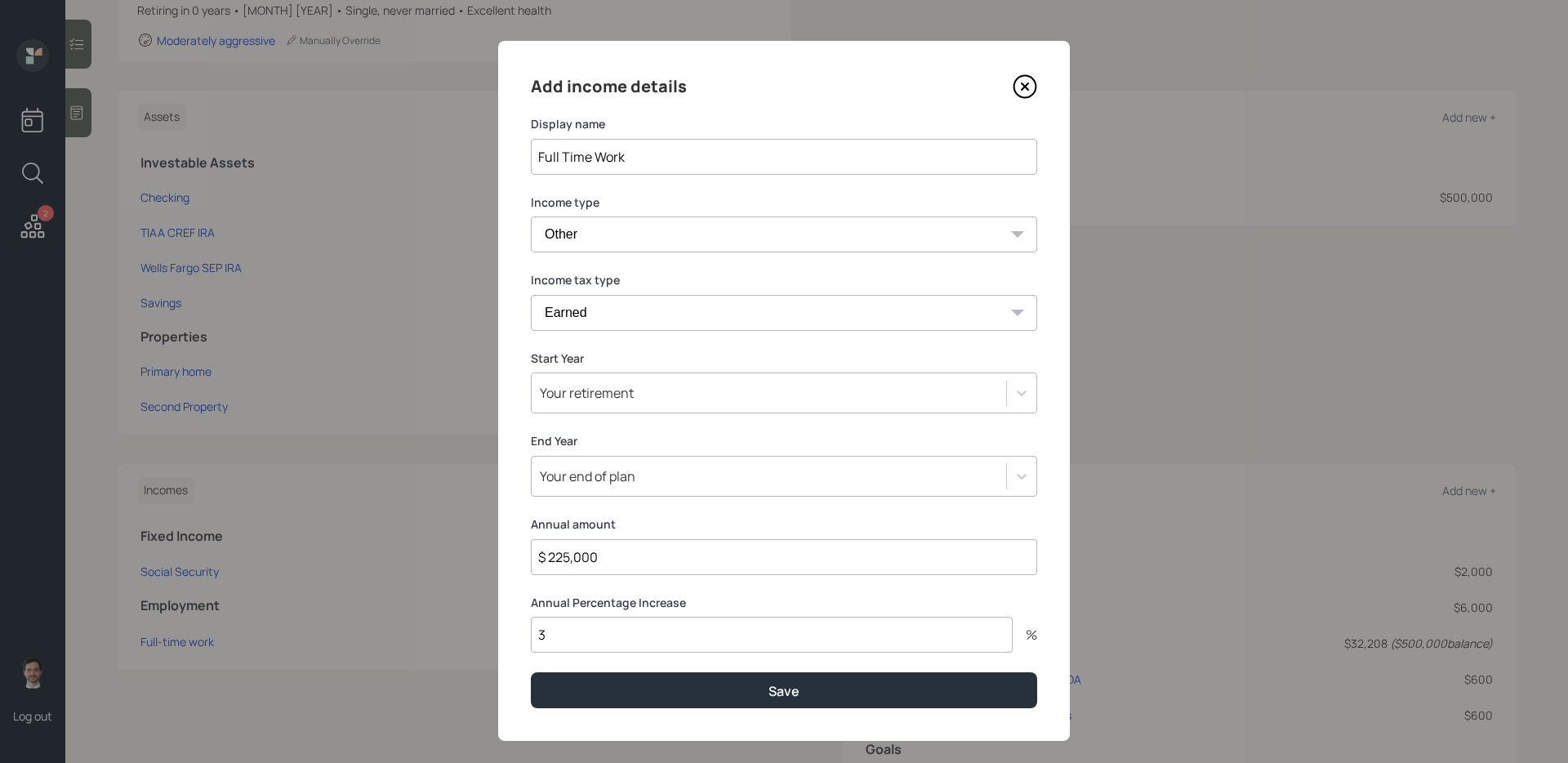 type on "$ 225,000" 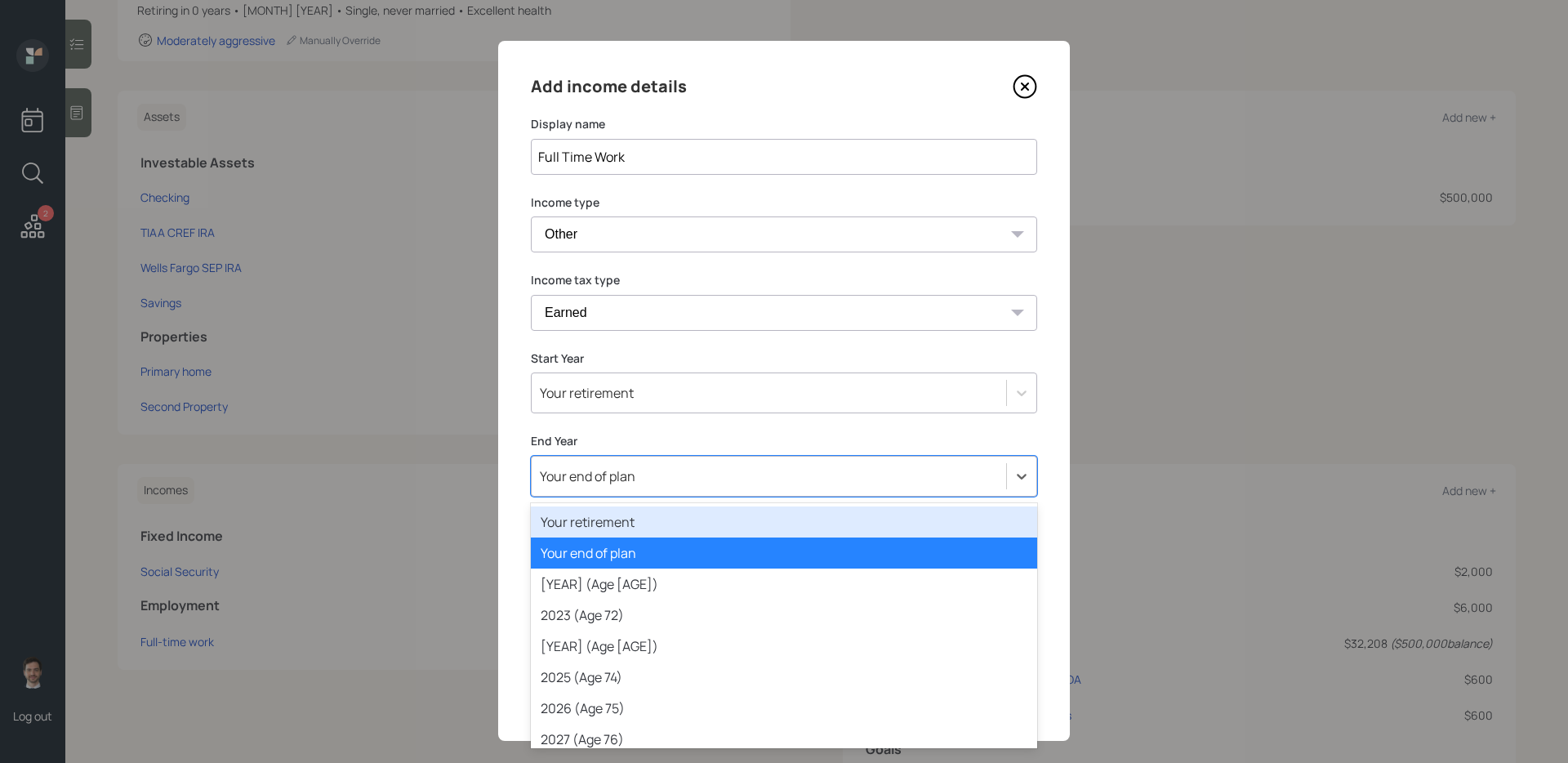 click on "Your end of plan" at bounding box center [587, 476] 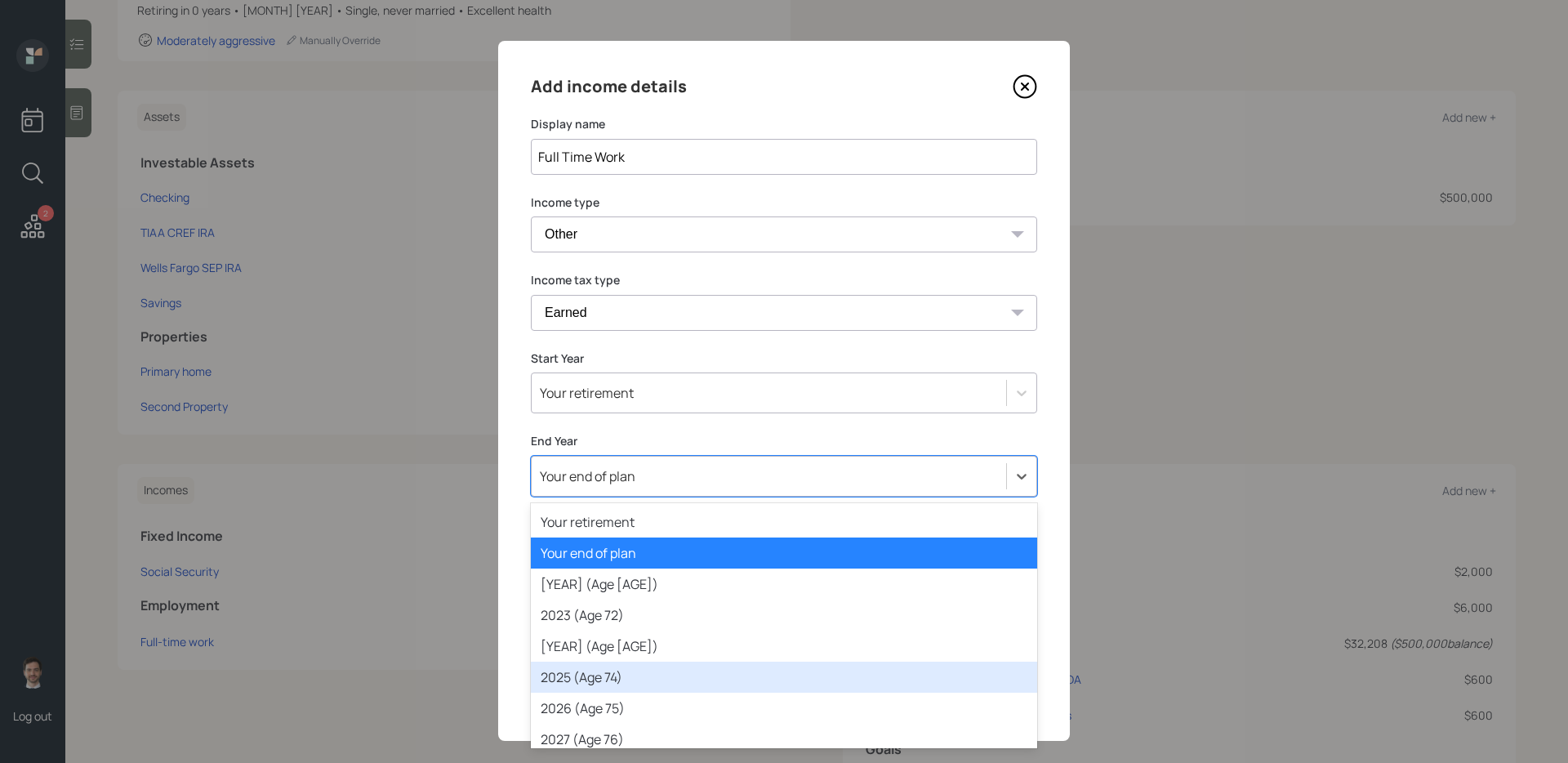 click on "2025 (Age 74)" at bounding box center [784, 677] 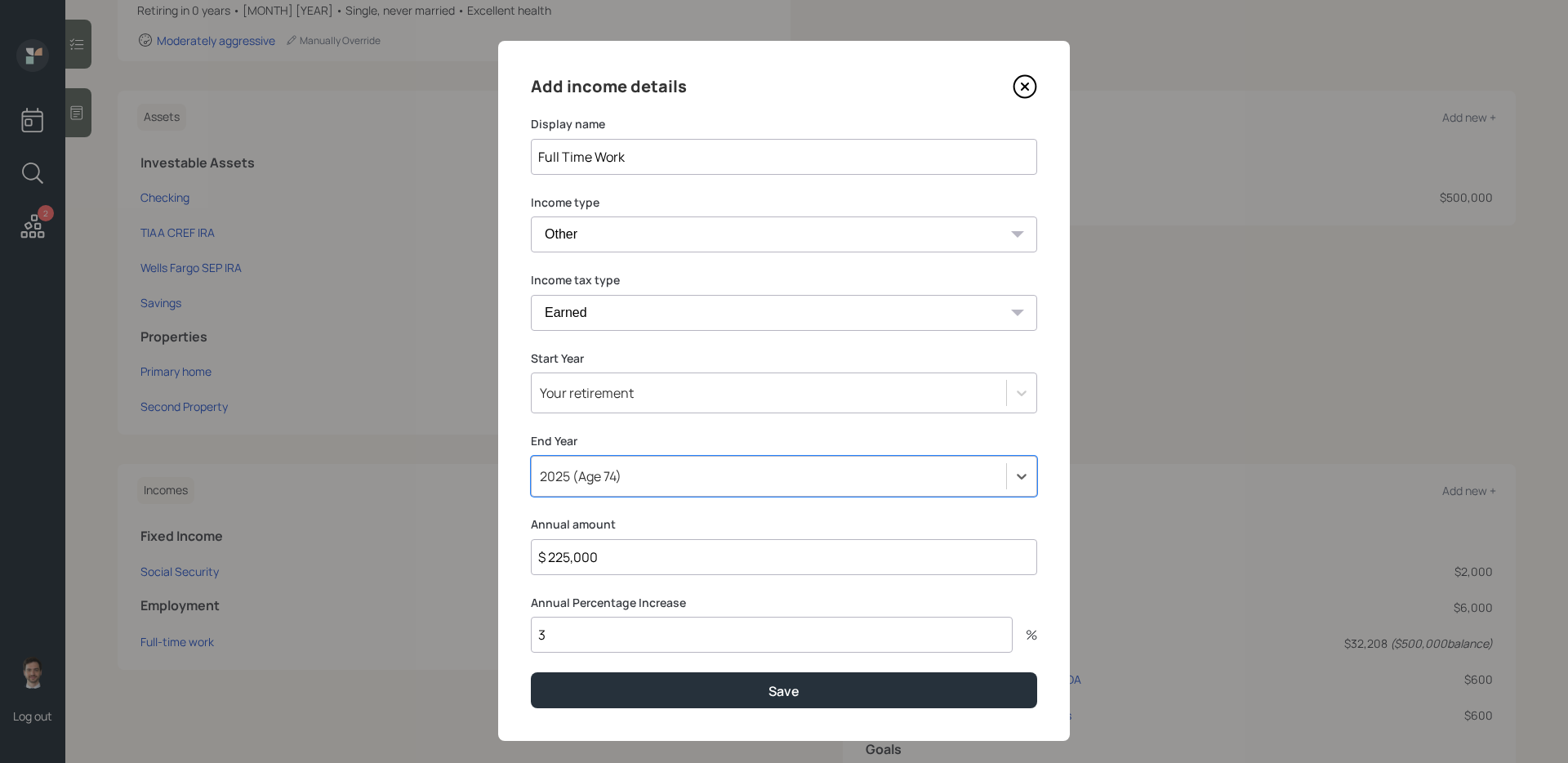 click on "Your retirement" at bounding box center [768, 393] 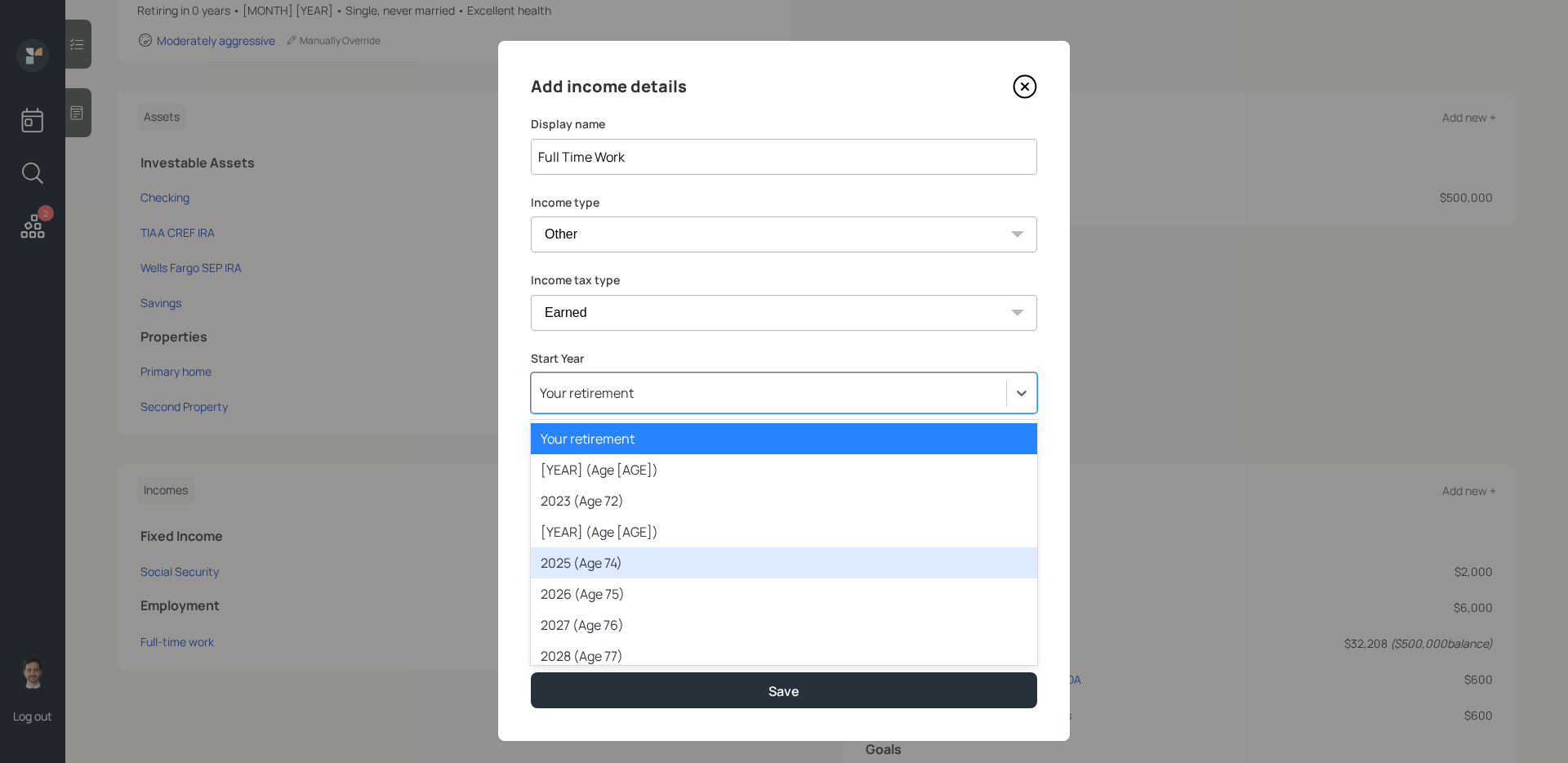 click on "2025 (Age 74)" at bounding box center [784, 563] 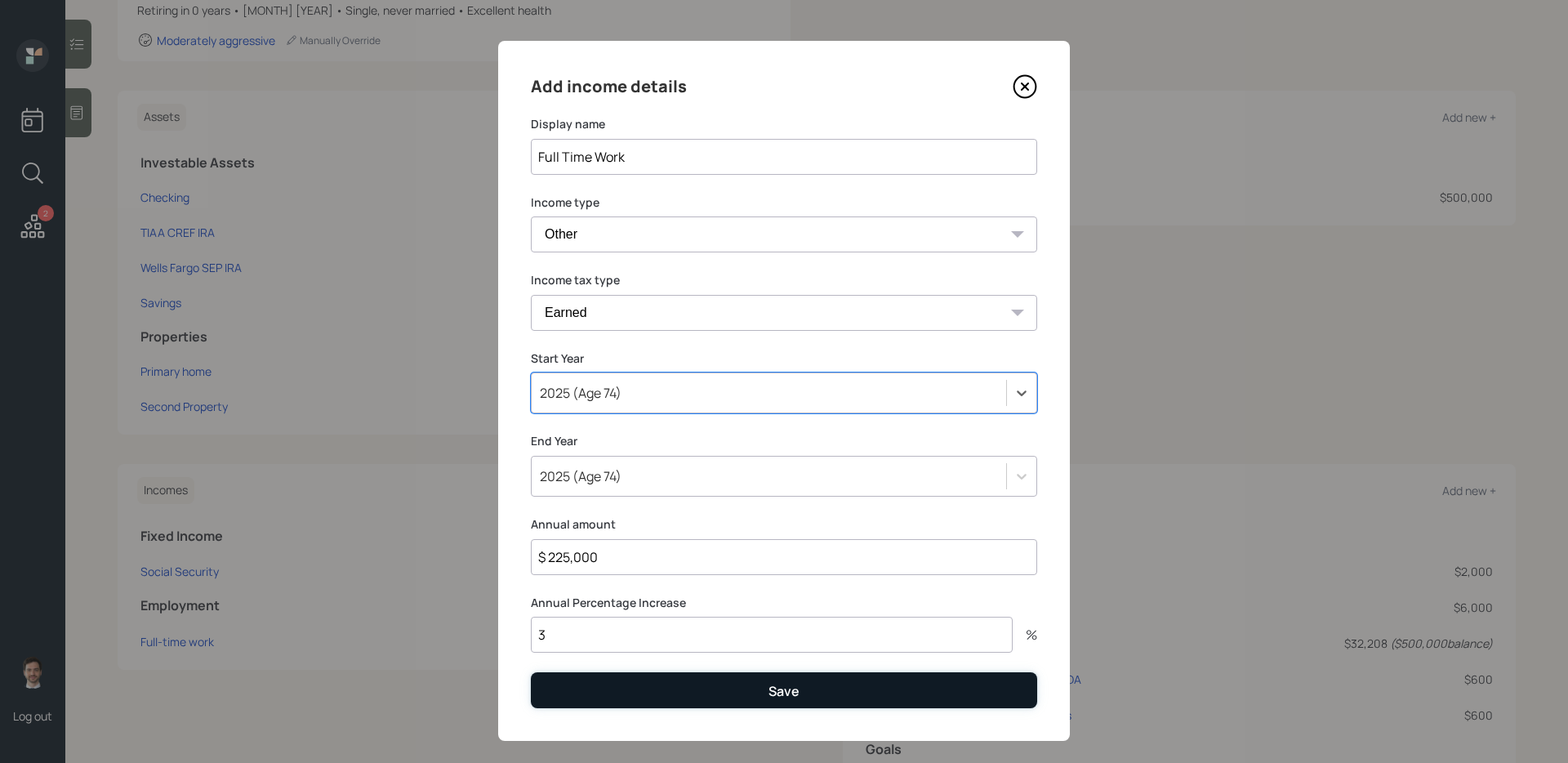 click on "Save" at bounding box center [784, 689] 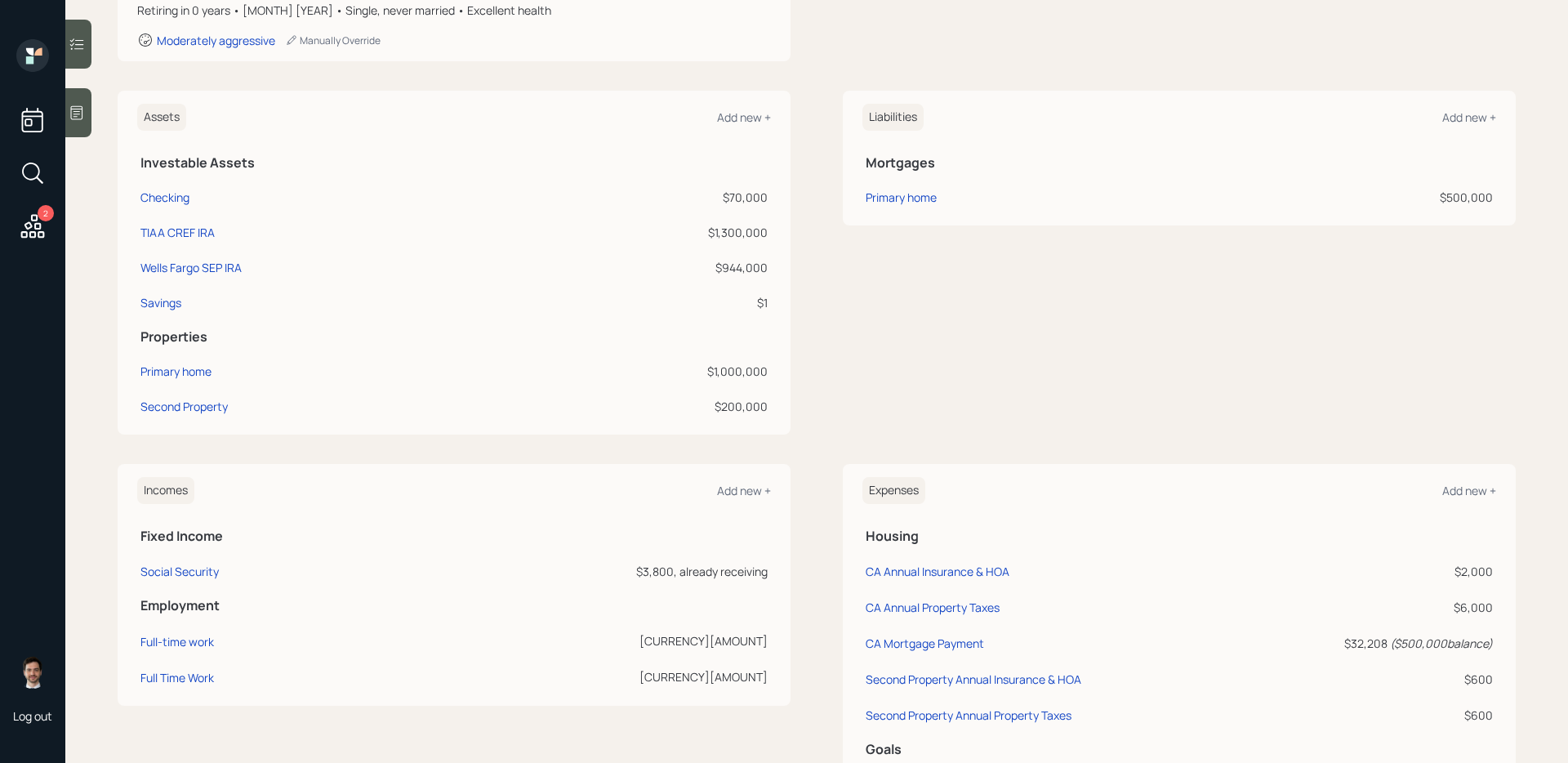 scroll, scrollTop: 0, scrollLeft: 0, axis: both 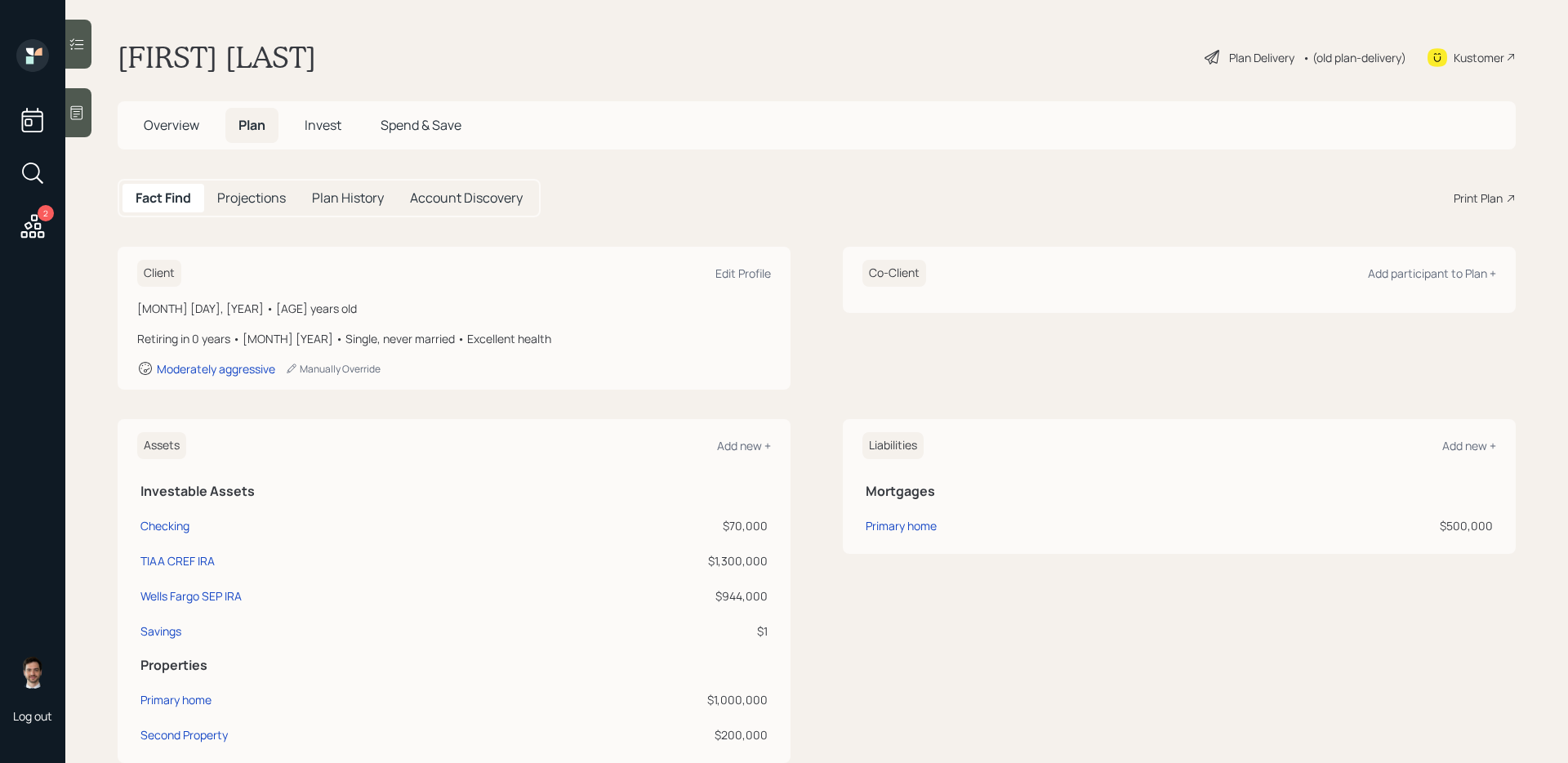 click on "Plan Delivery" at bounding box center (1262, 57) 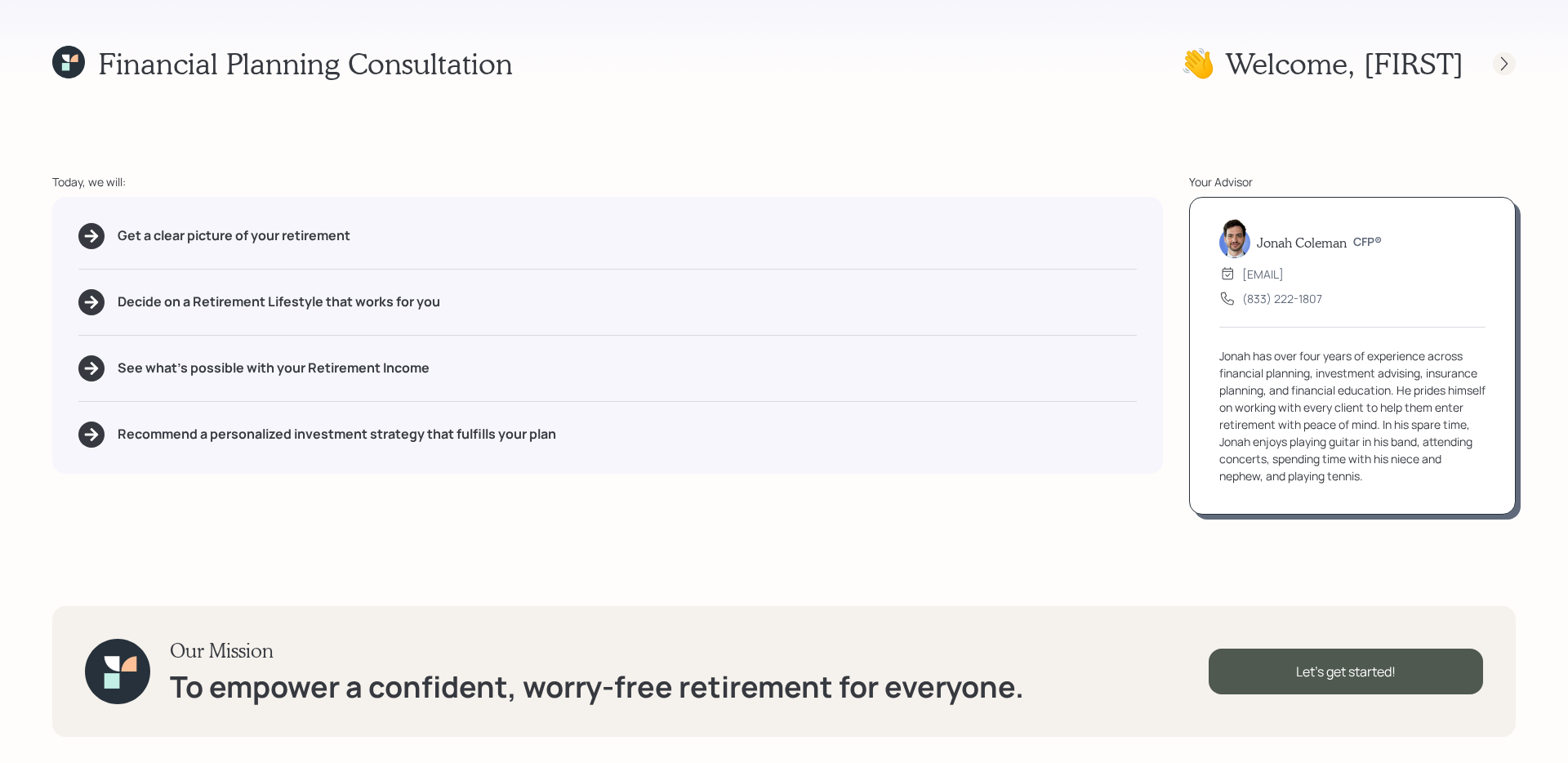click 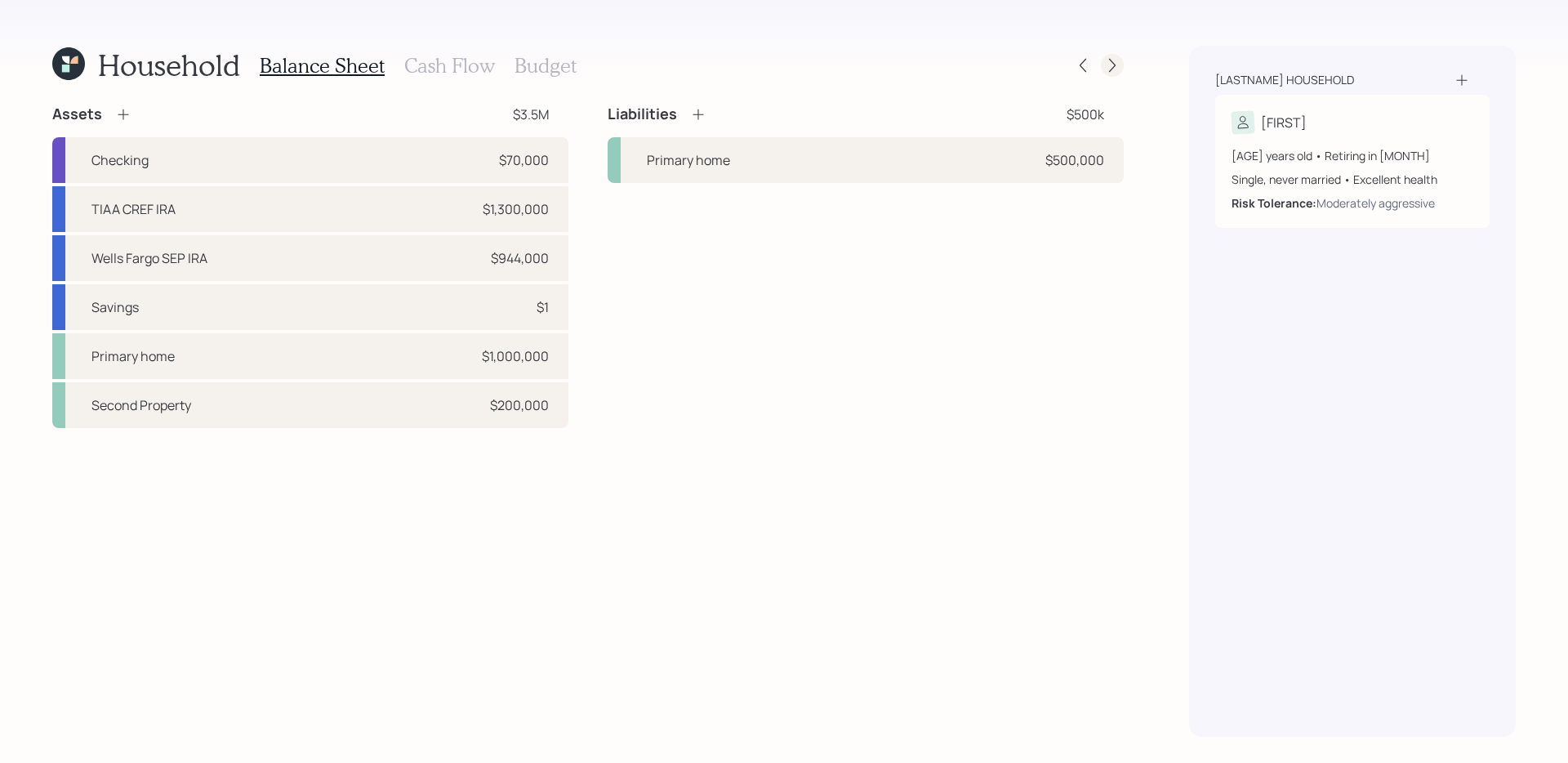 click 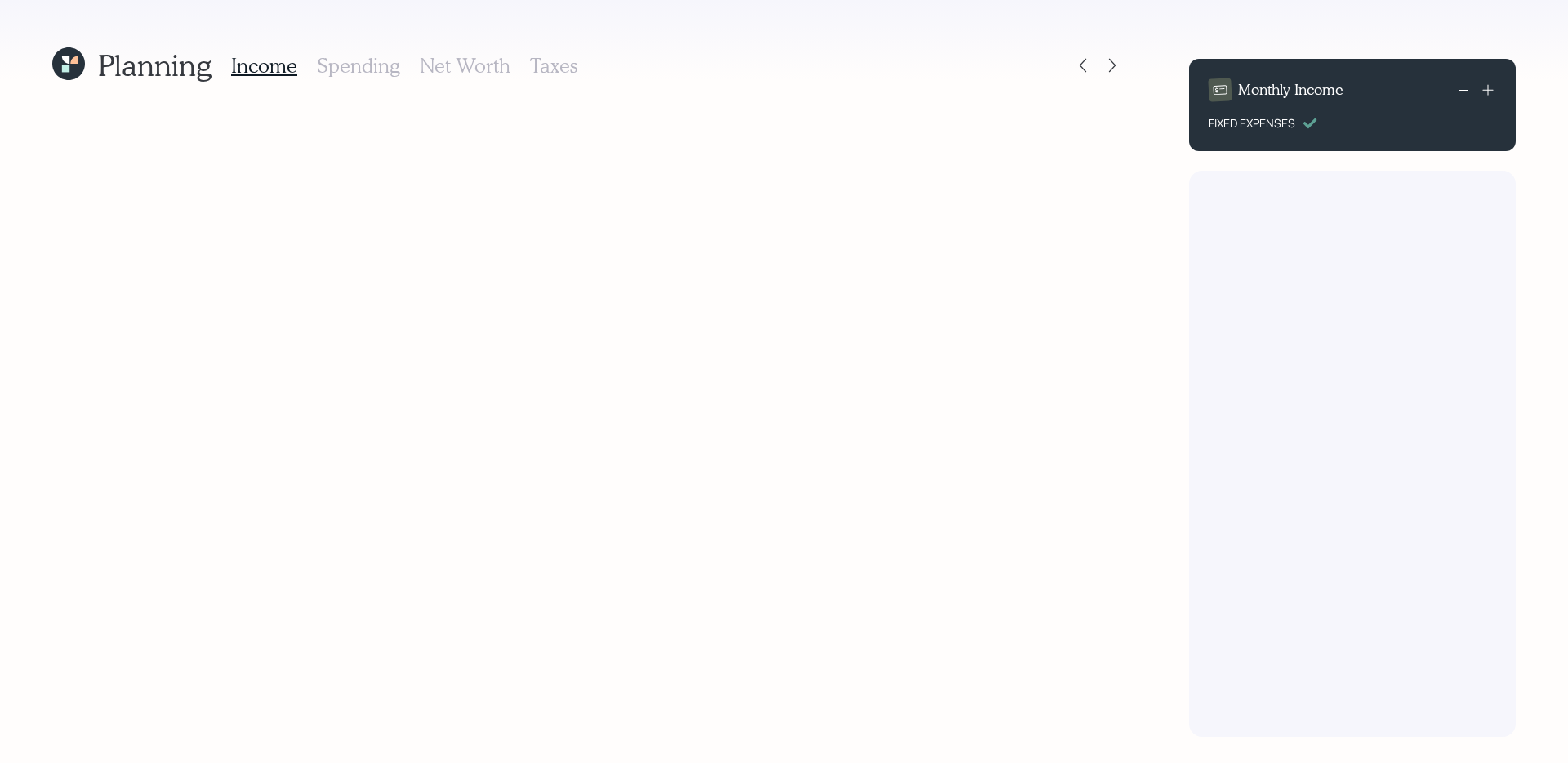 scroll, scrollTop: 0, scrollLeft: 0, axis: both 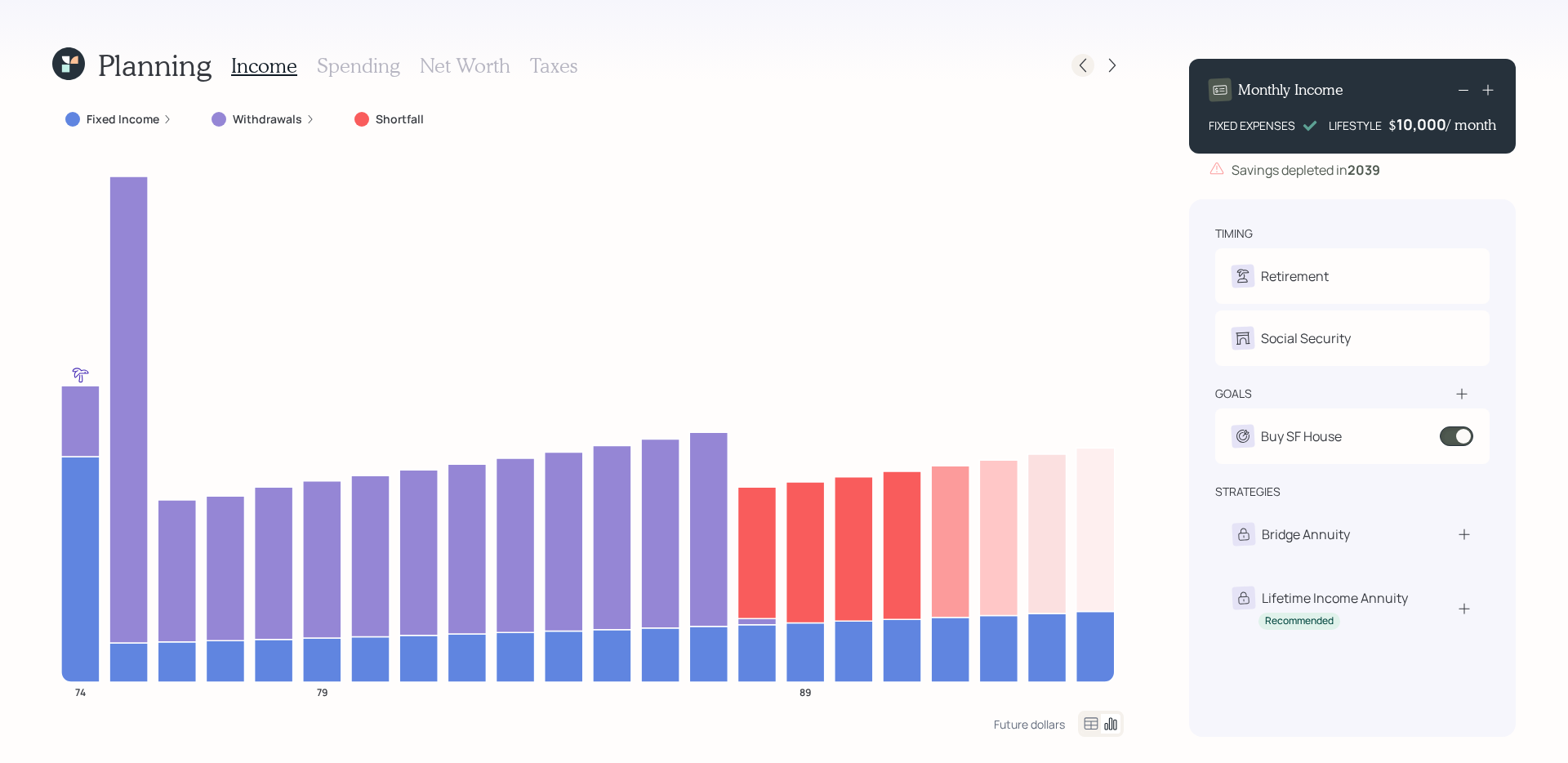 click 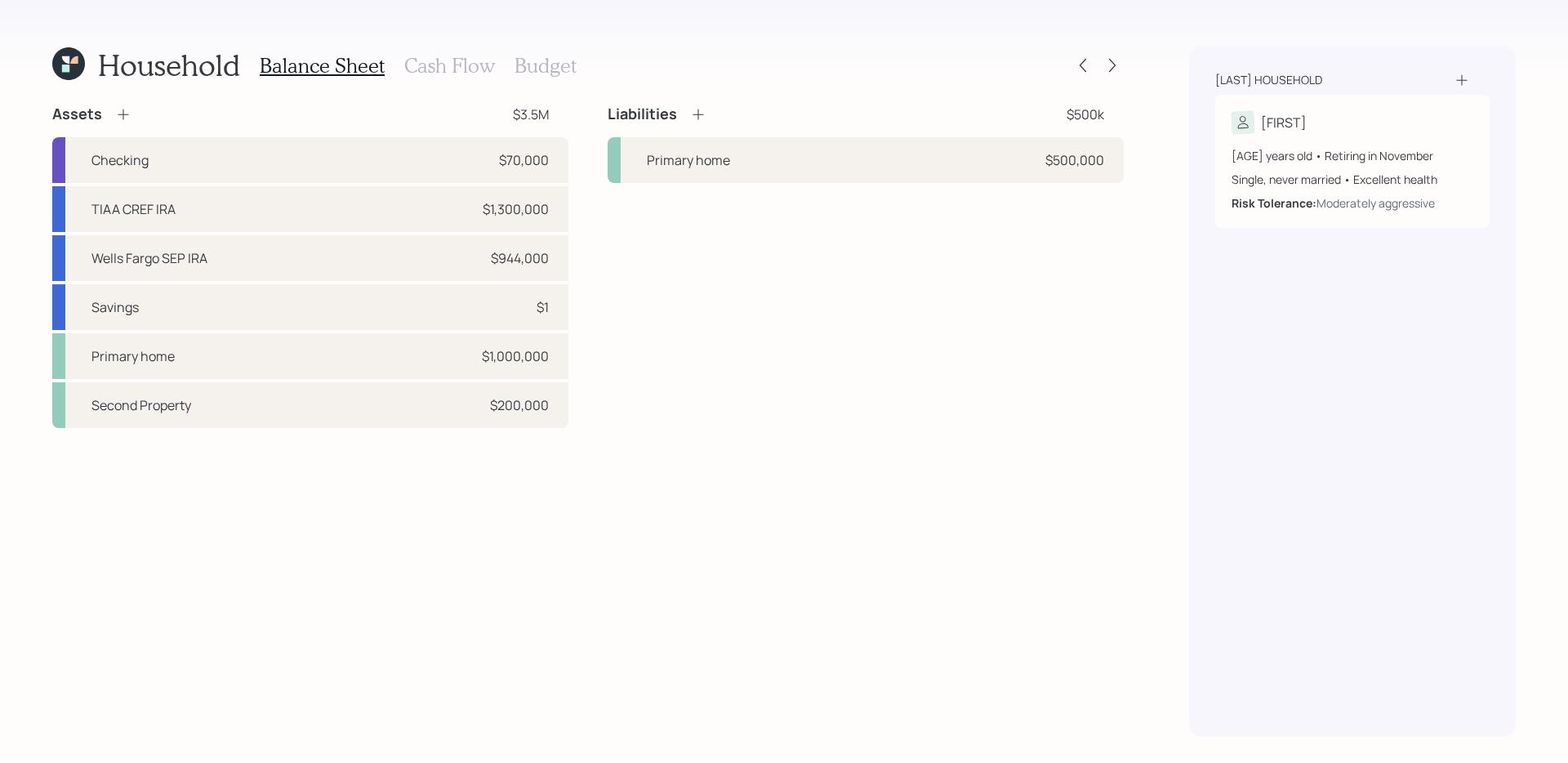 click on "Cash Flow" at bounding box center [449, 65] 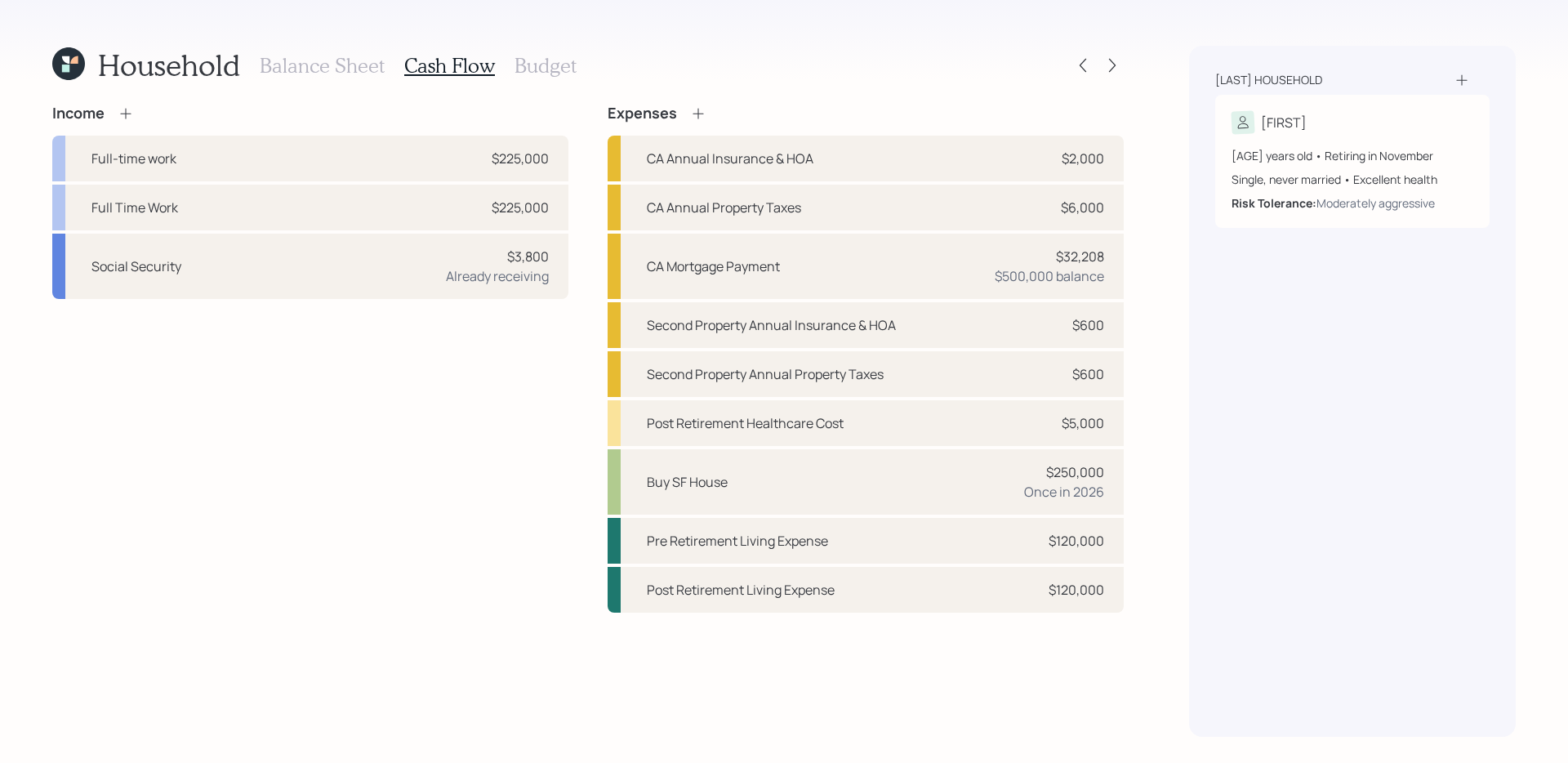 click on "Balance Sheet" at bounding box center (322, 65) 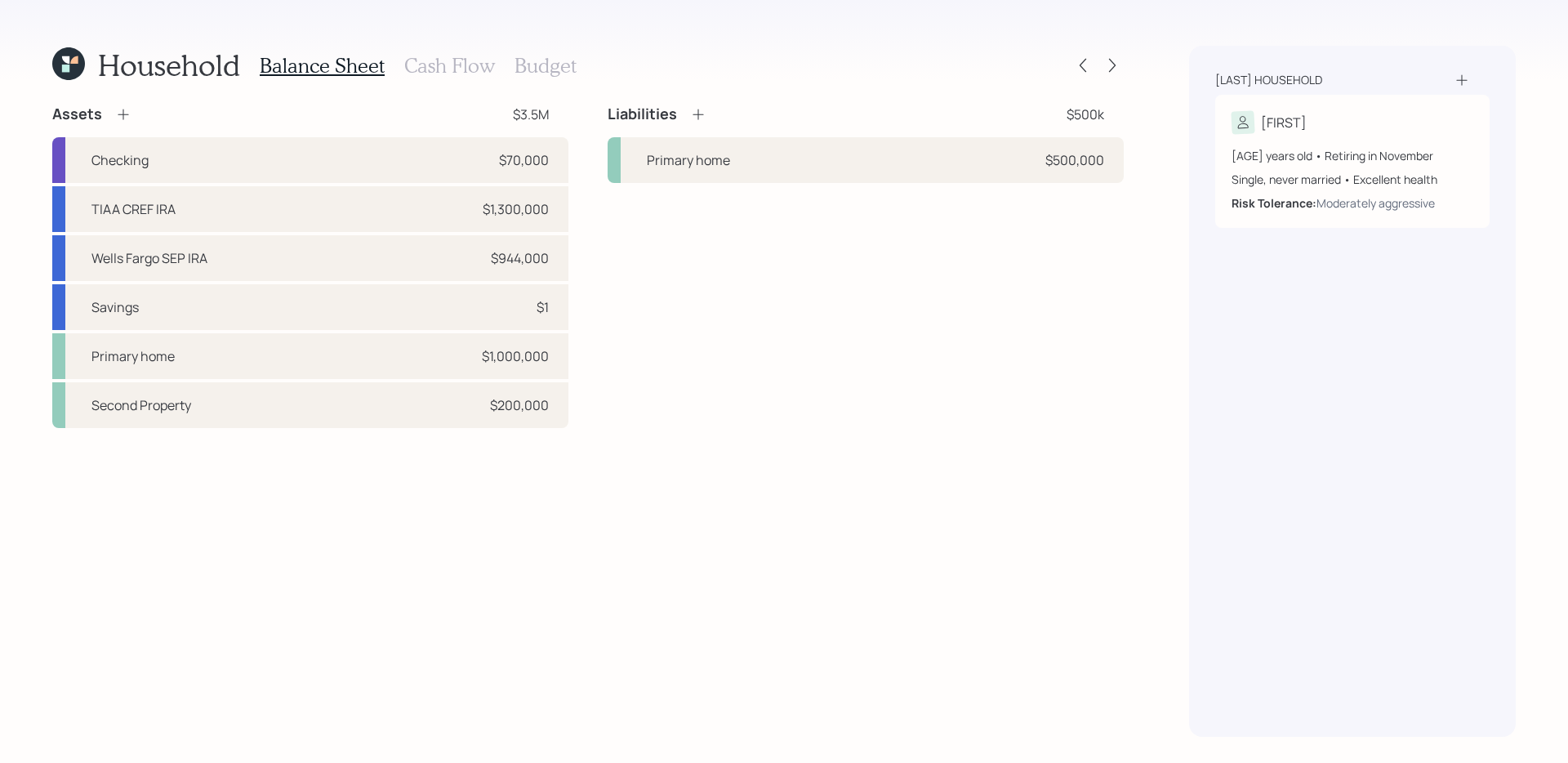 click on "Cash Flow" at bounding box center (449, 65) 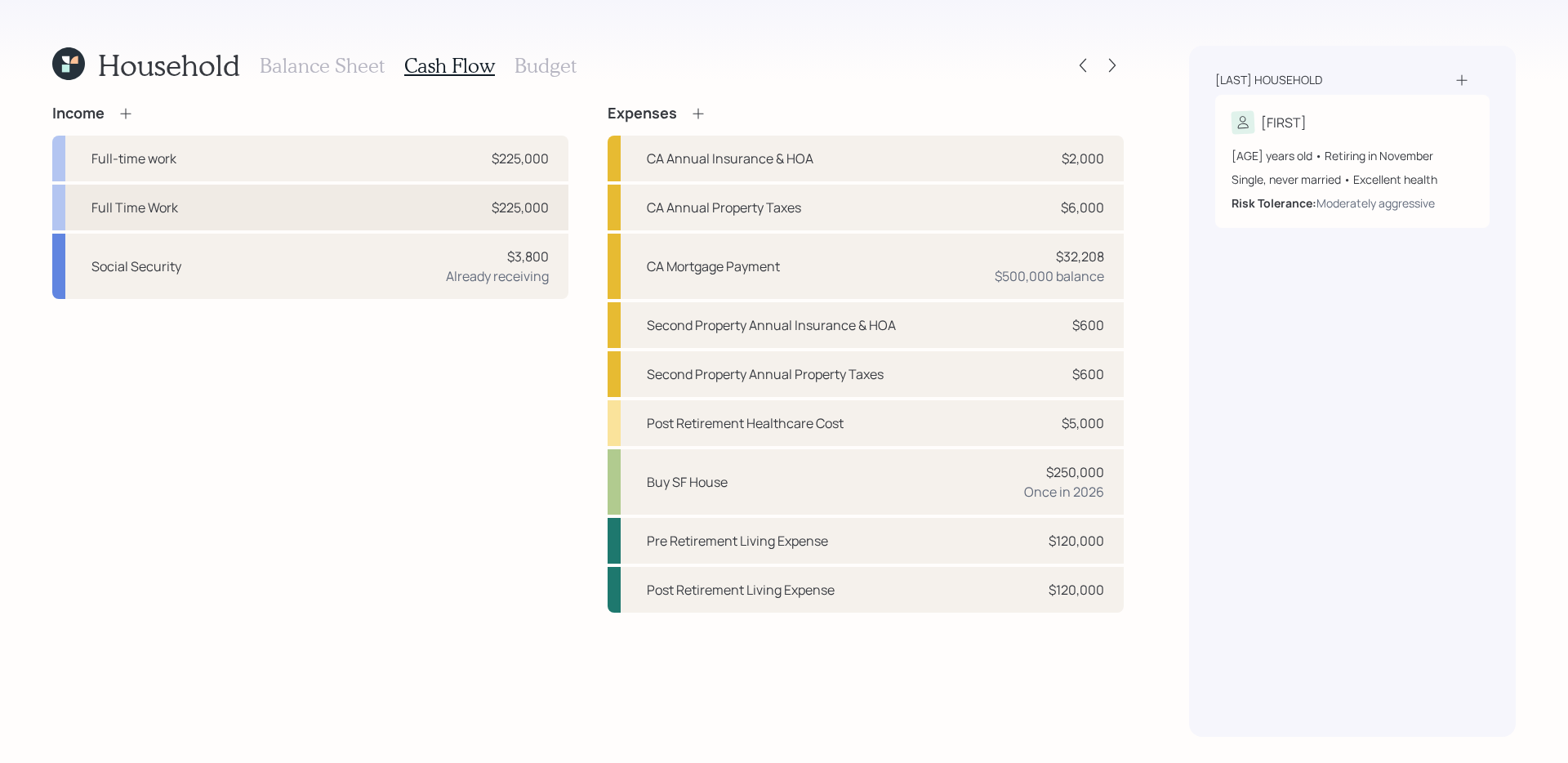 click on "Full Time Work $225,000" at bounding box center (310, 207) 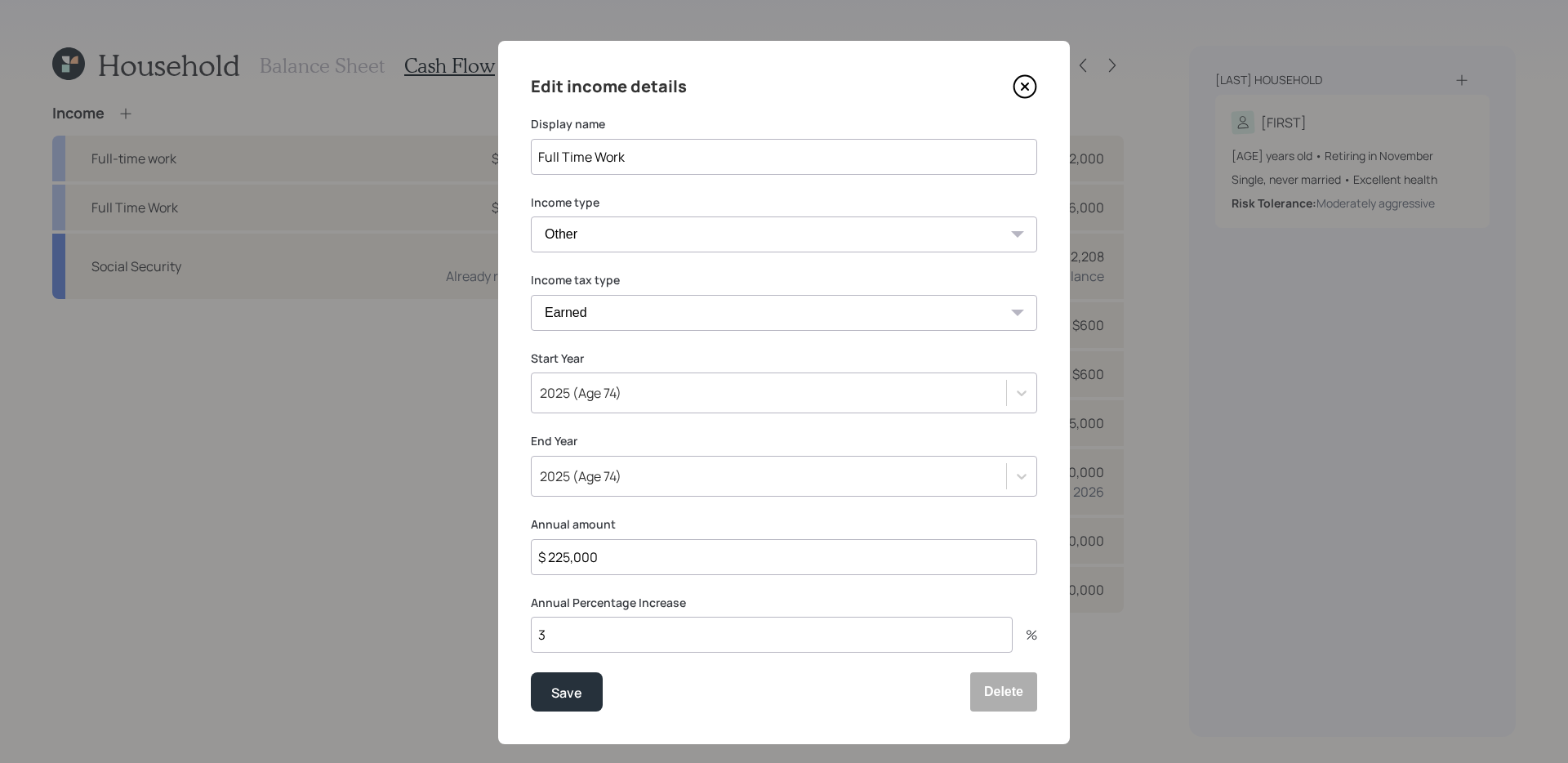 click 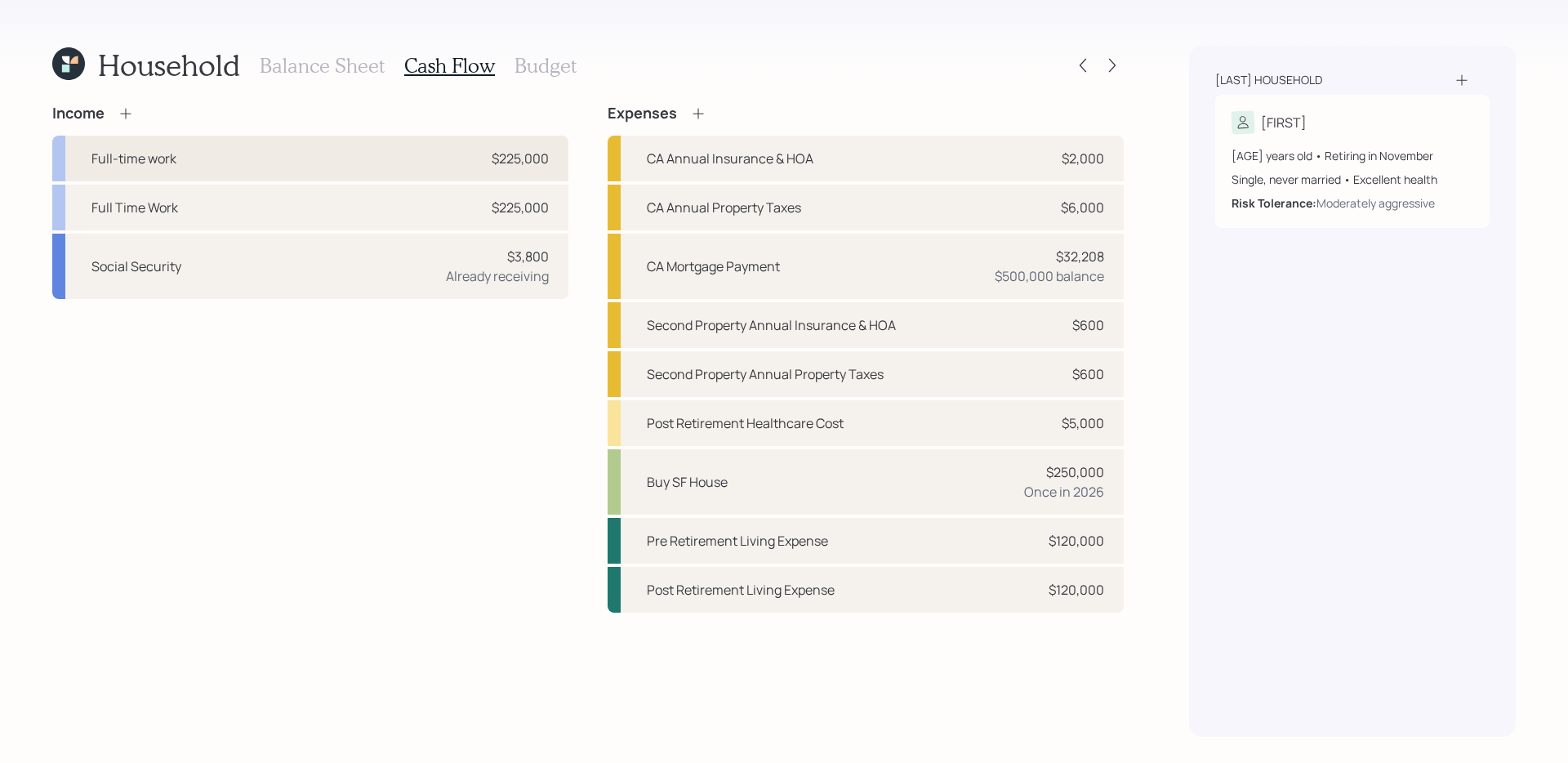 click on "Full-time work $225,000" at bounding box center [310, 158] 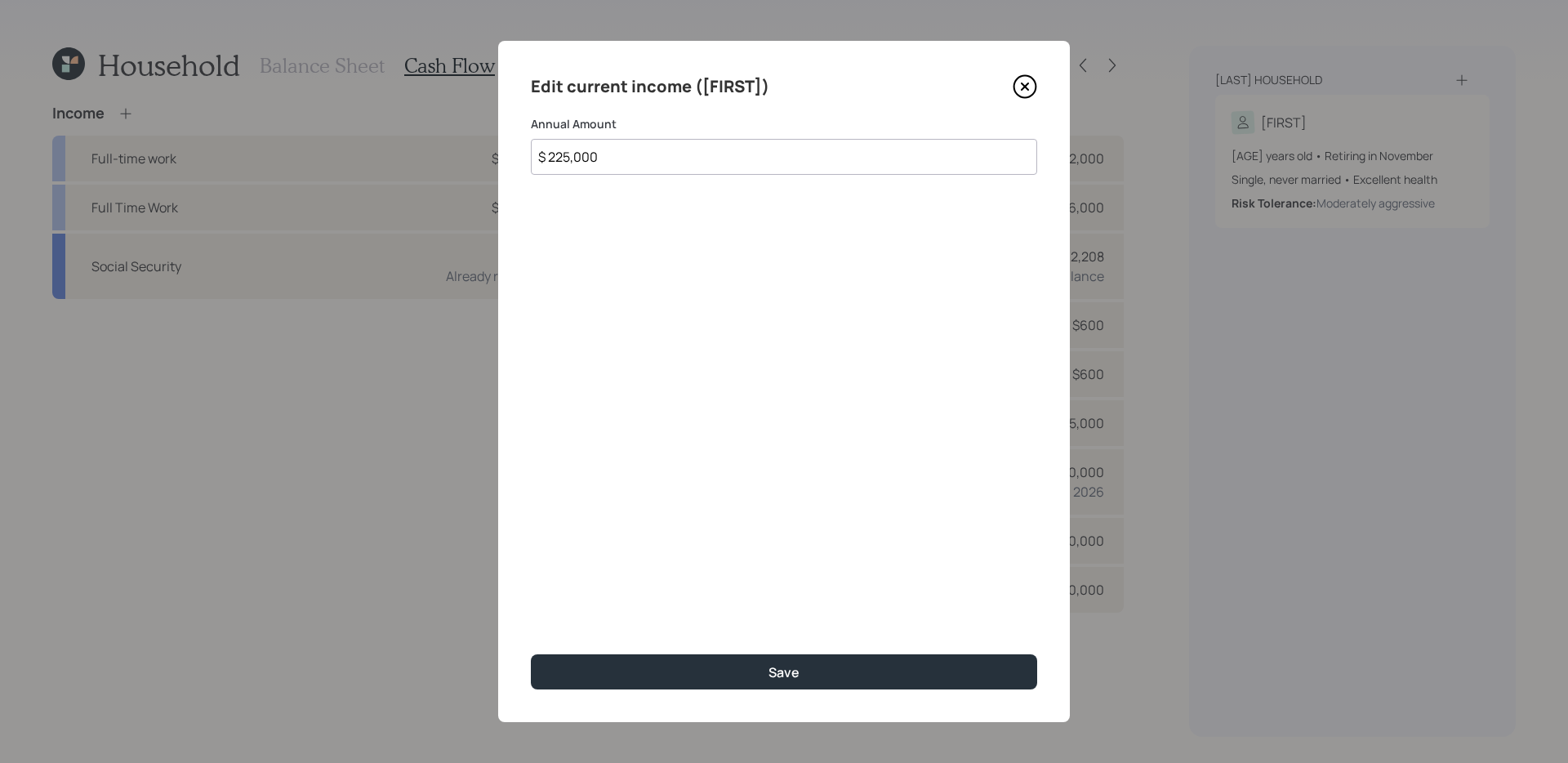 click on "$ 225,000" at bounding box center (784, 157) 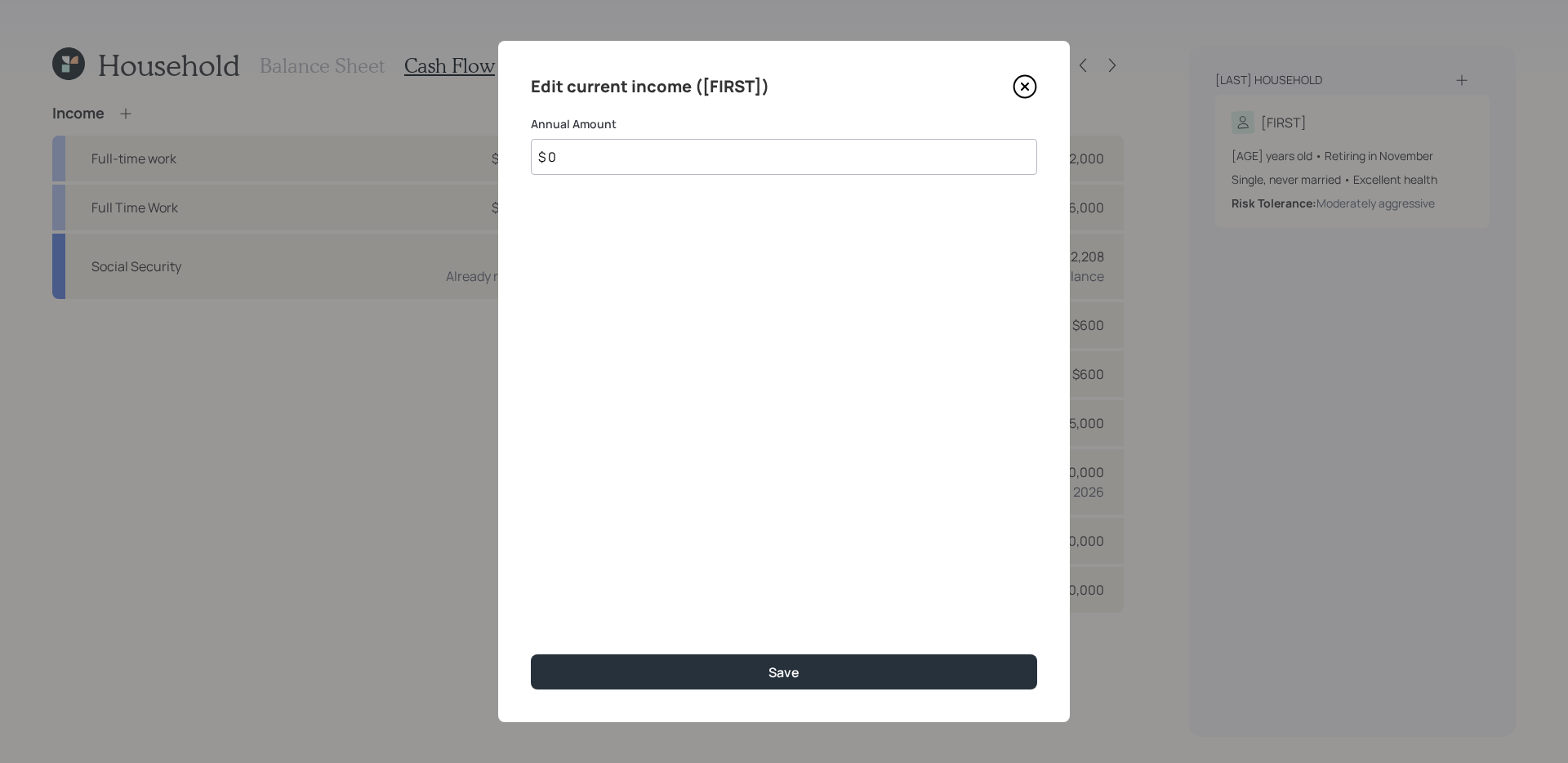 type on "$ 0" 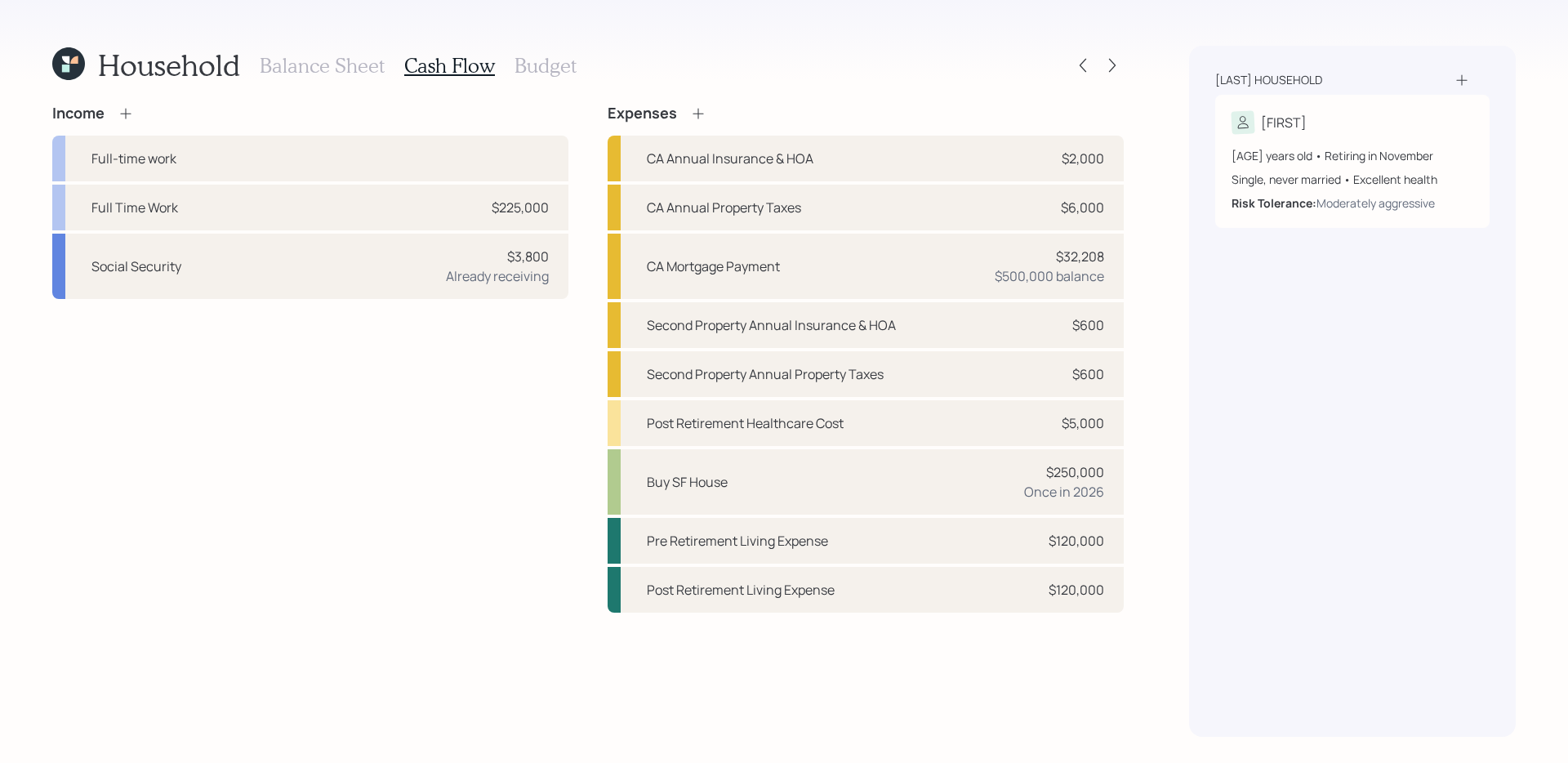 click on "Balance Sheet" at bounding box center [322, 65] 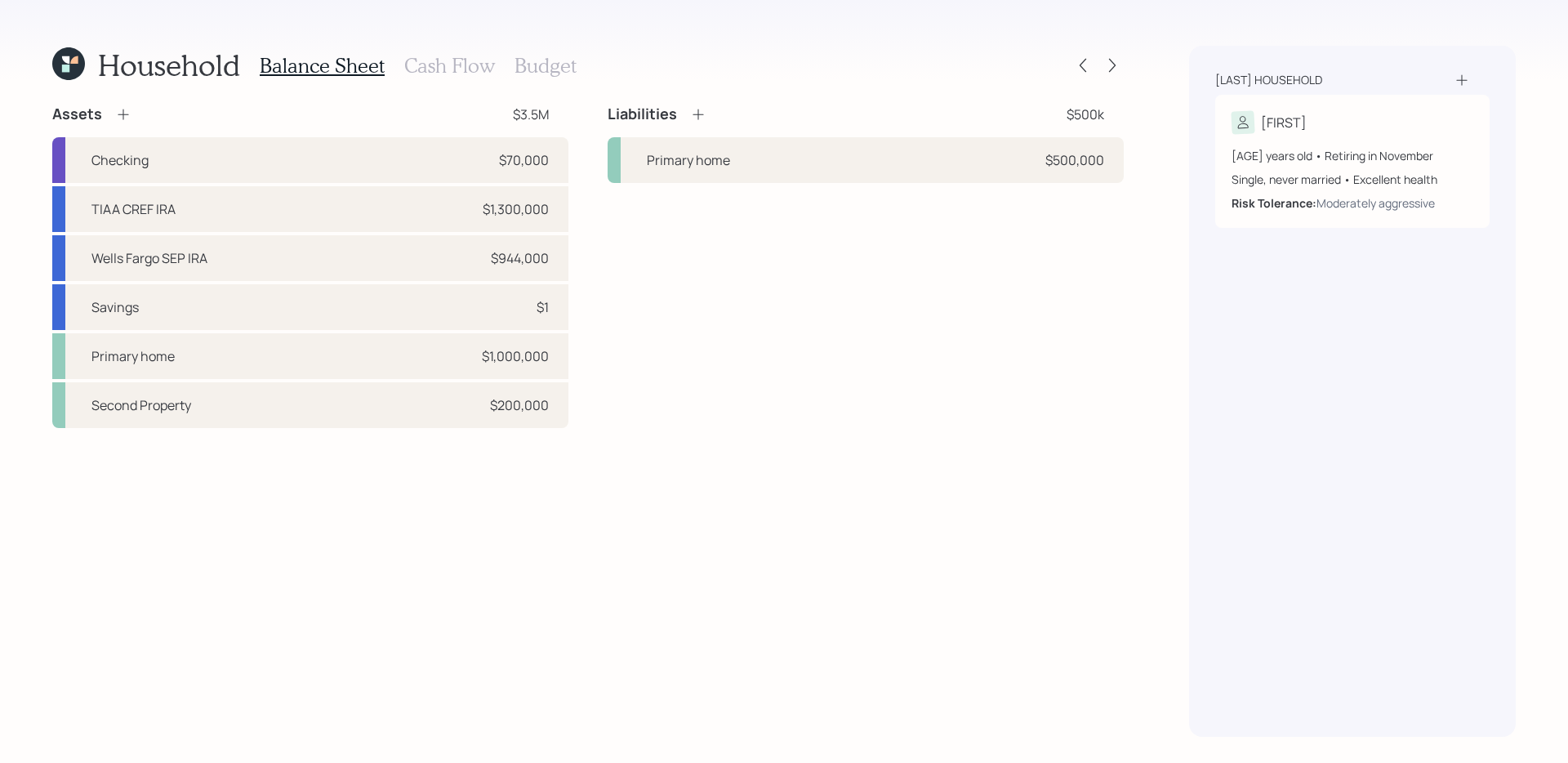 click 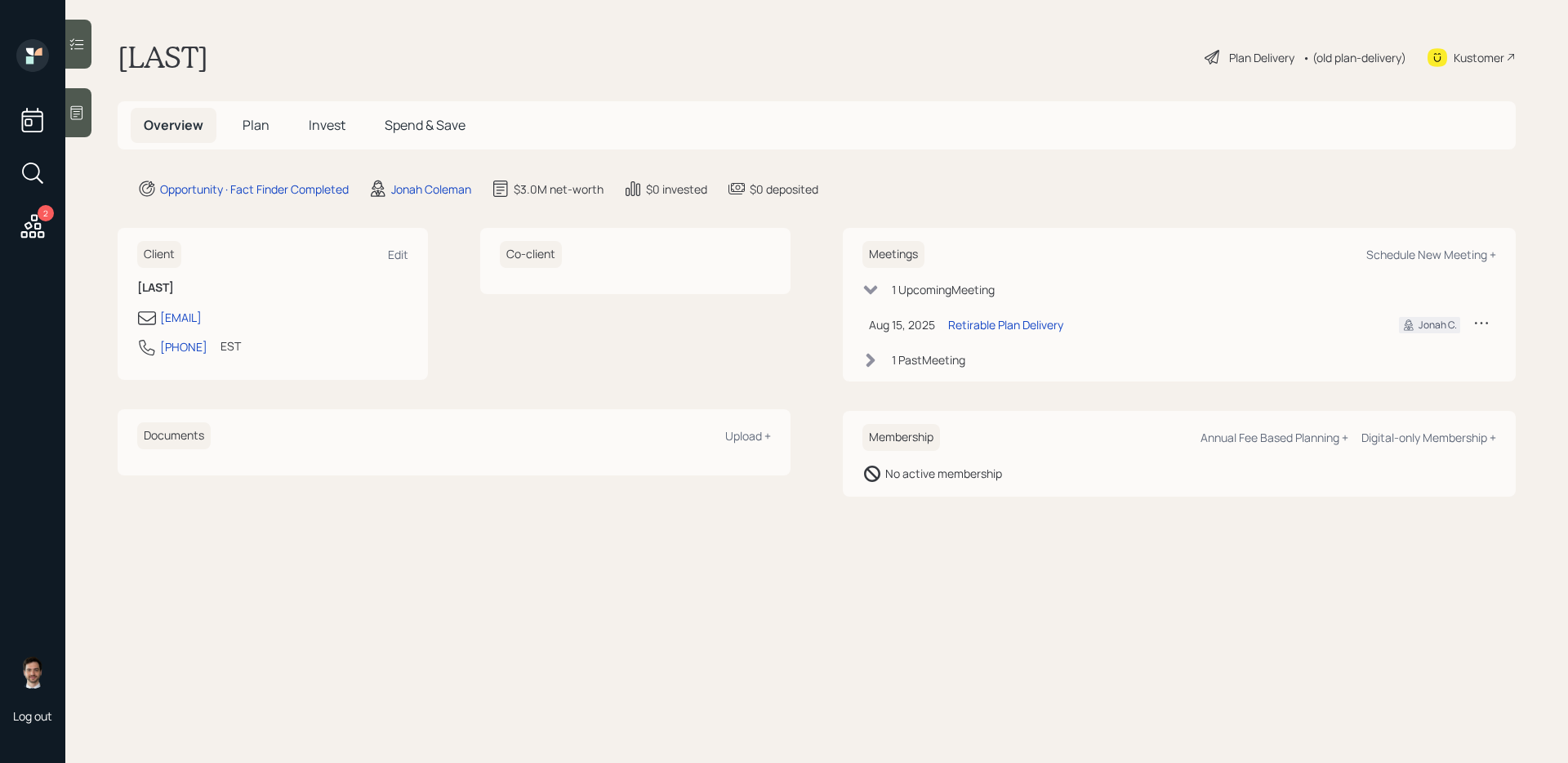 click on "Plan" at bounding box center [256, 125] 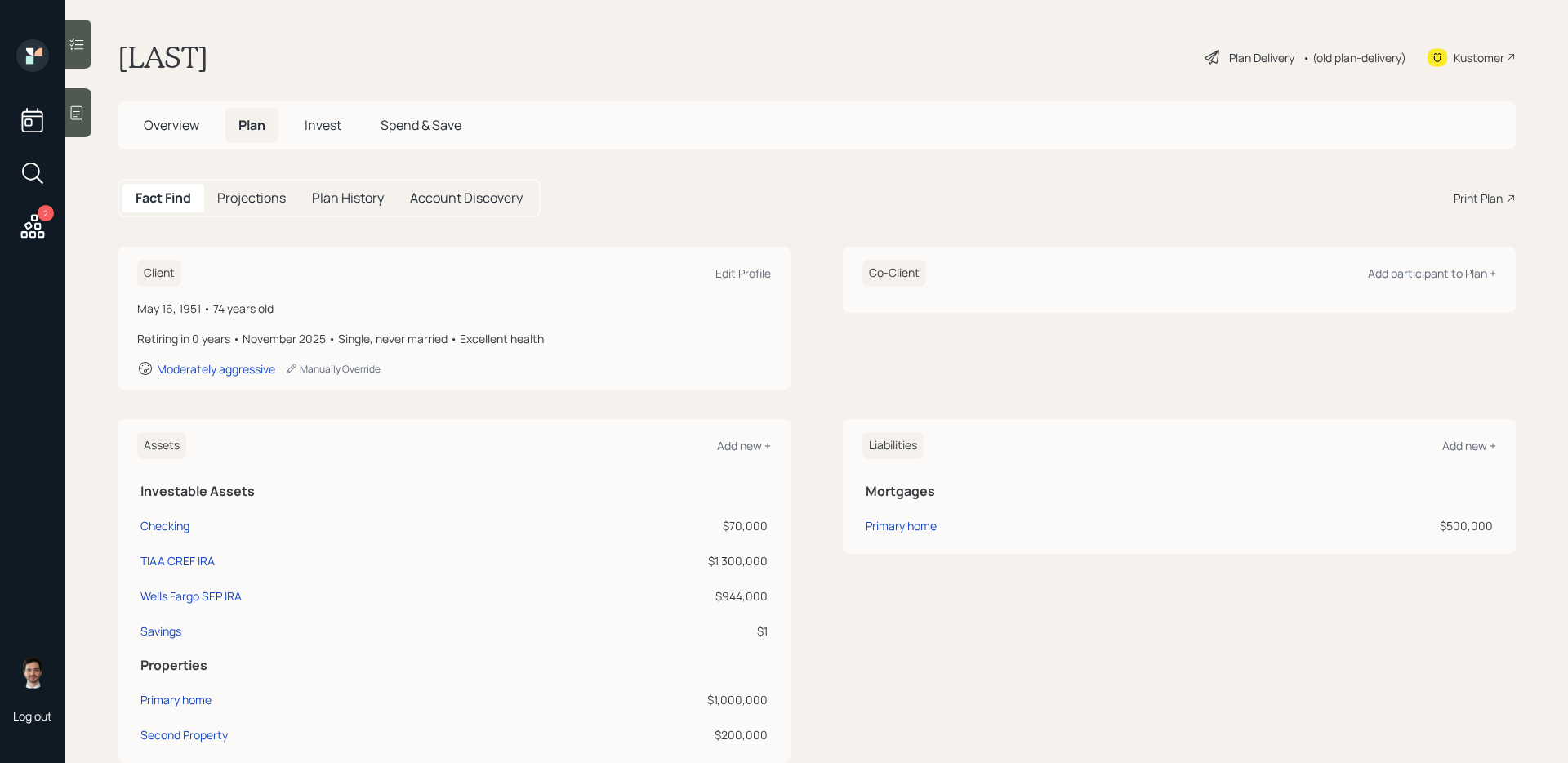 click on "Print Plan" at bounding box center [1478, 198] 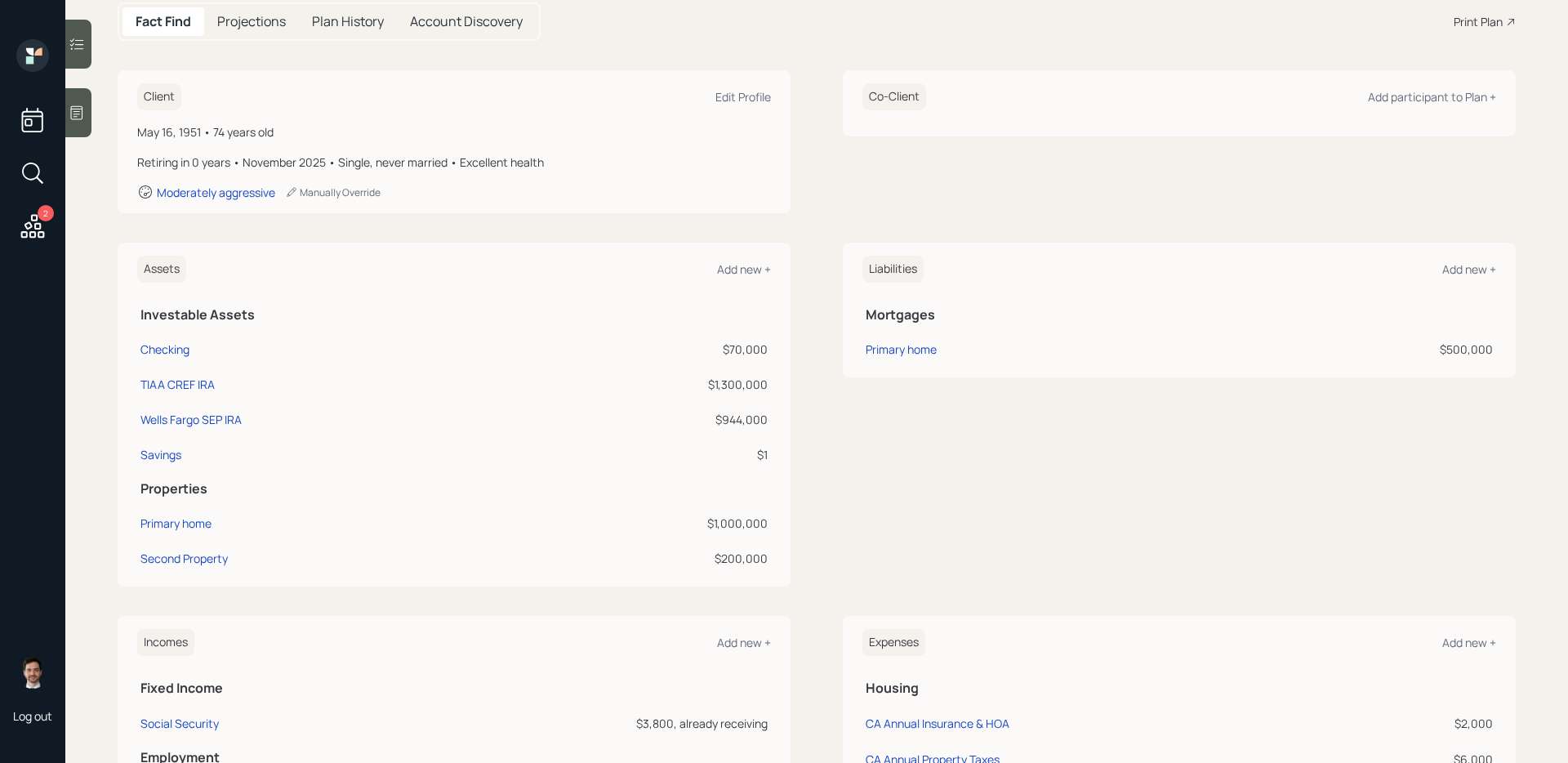scroll, scrollTop: 127, scrollLeft: 0, axis: vertical 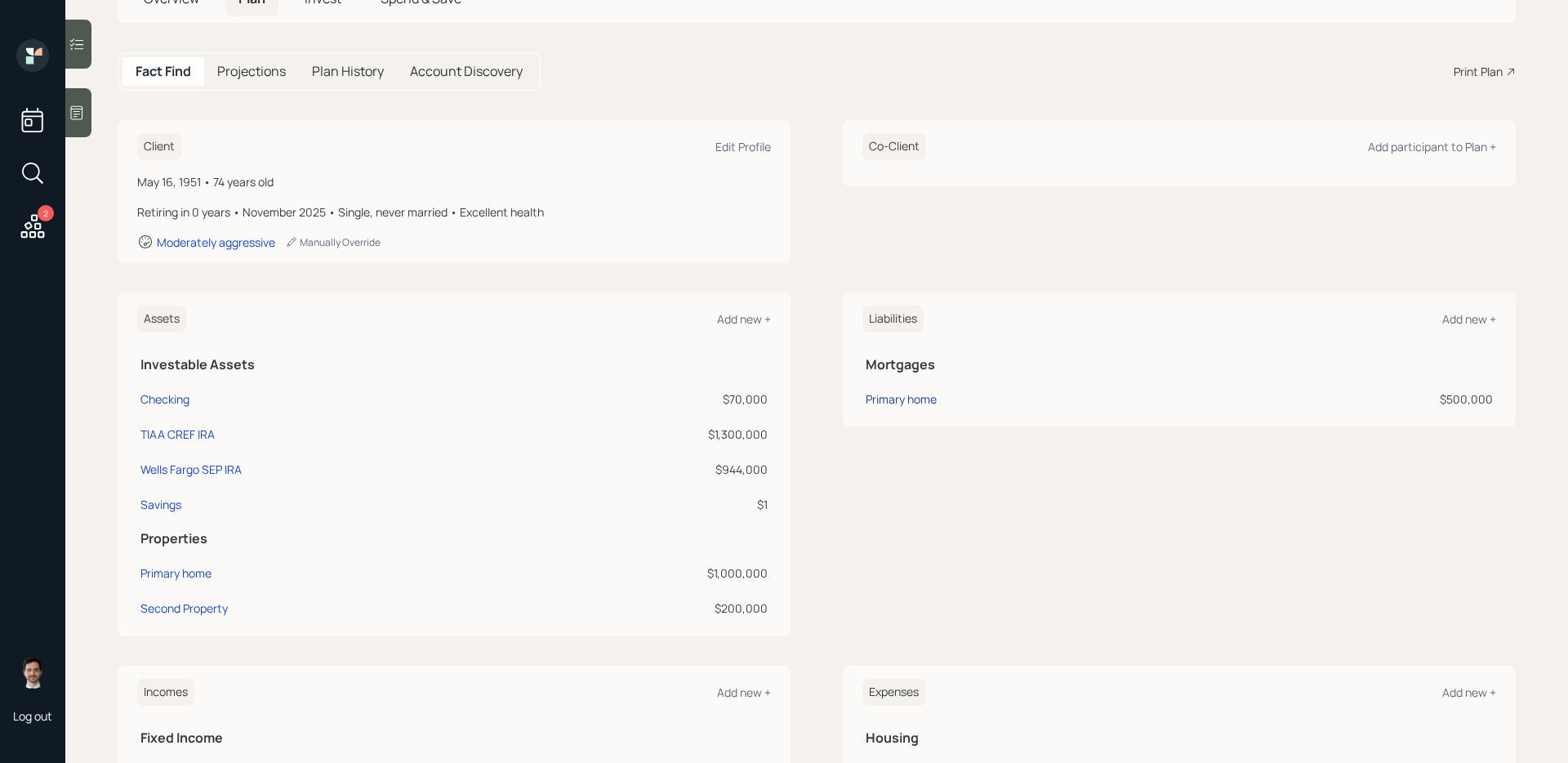 click on "Primary home" at bounding box center [901, 399] 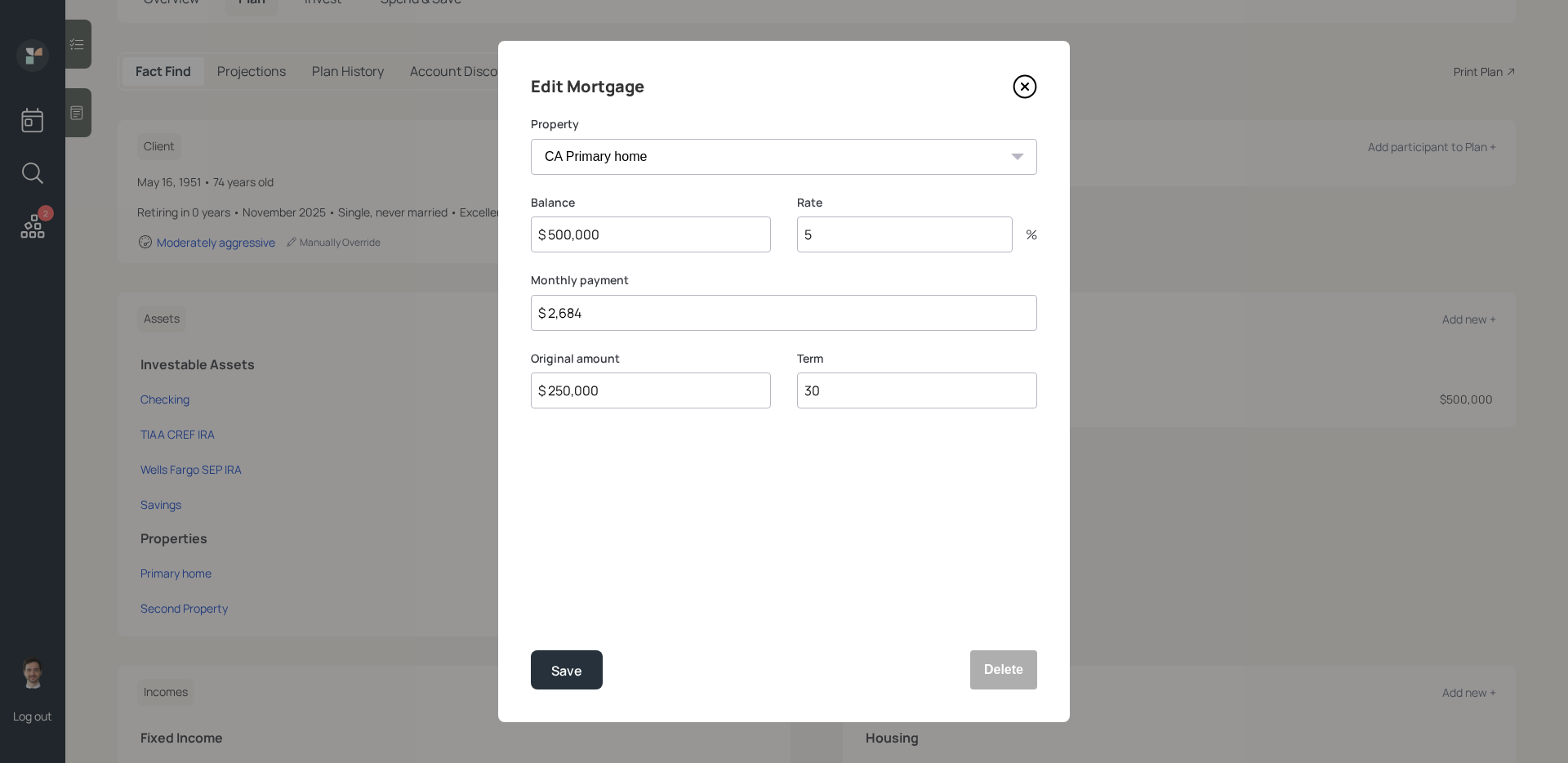 click on "$ 500,000" at bounding box center (651, 234) 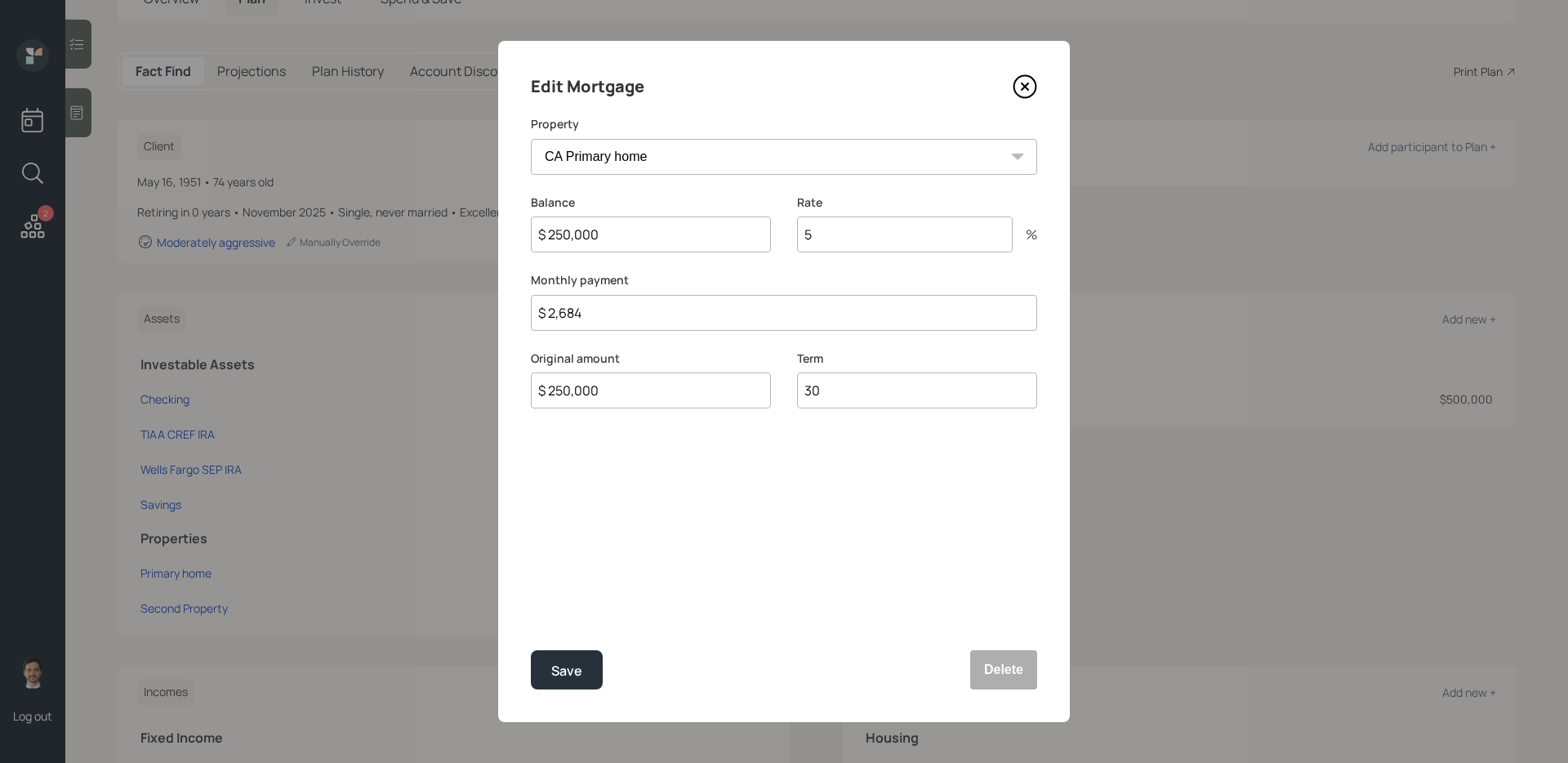 click on "Edit Mortgage Property CA Primary home Second Property Balance $ 250,000 Rate 5 % Monthly payment $ 2,684 Original amount $ 250,000 Term 30 Save Delete" at bounding box center [784, 382] 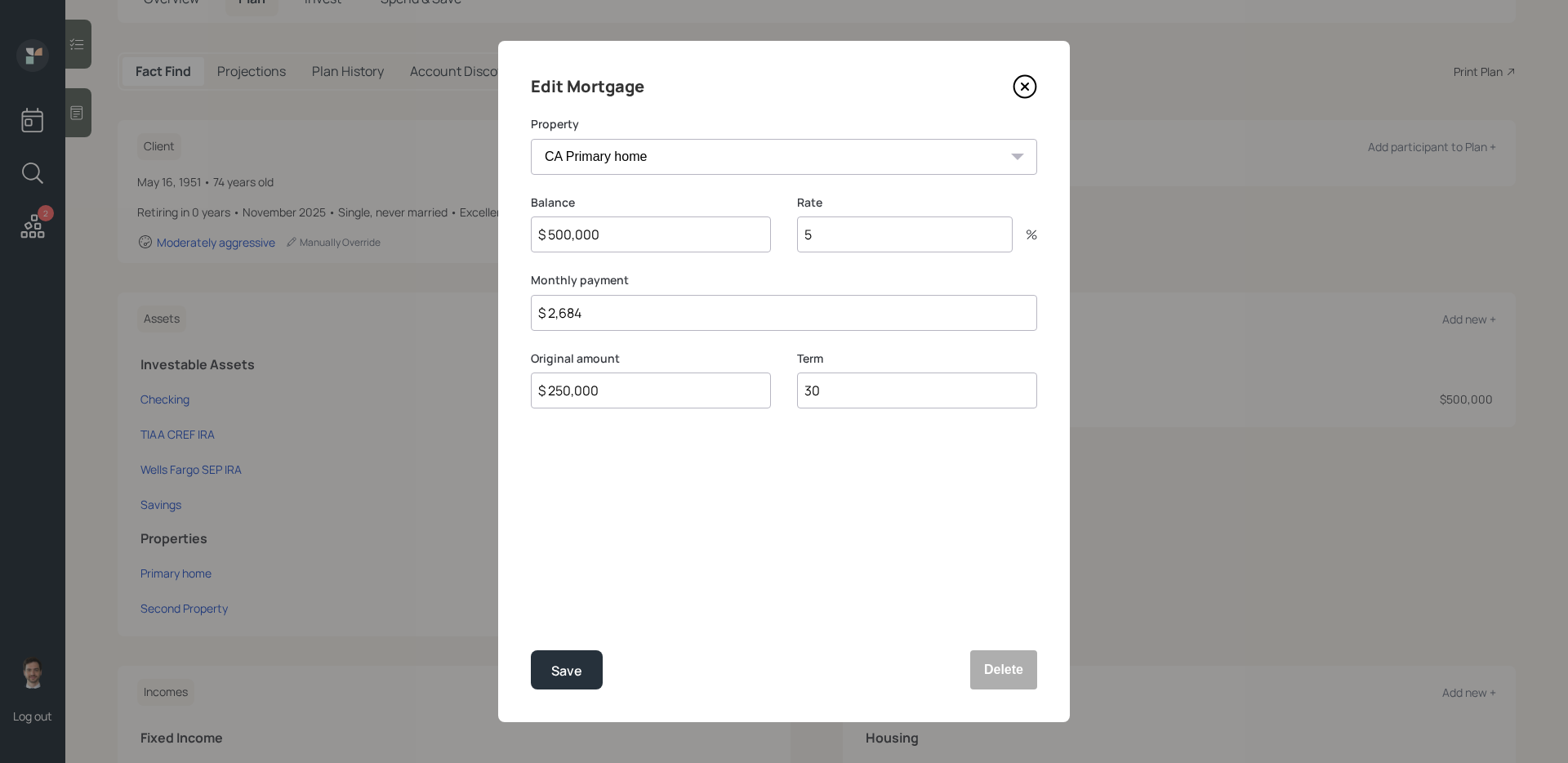 type on "$ 500,000" 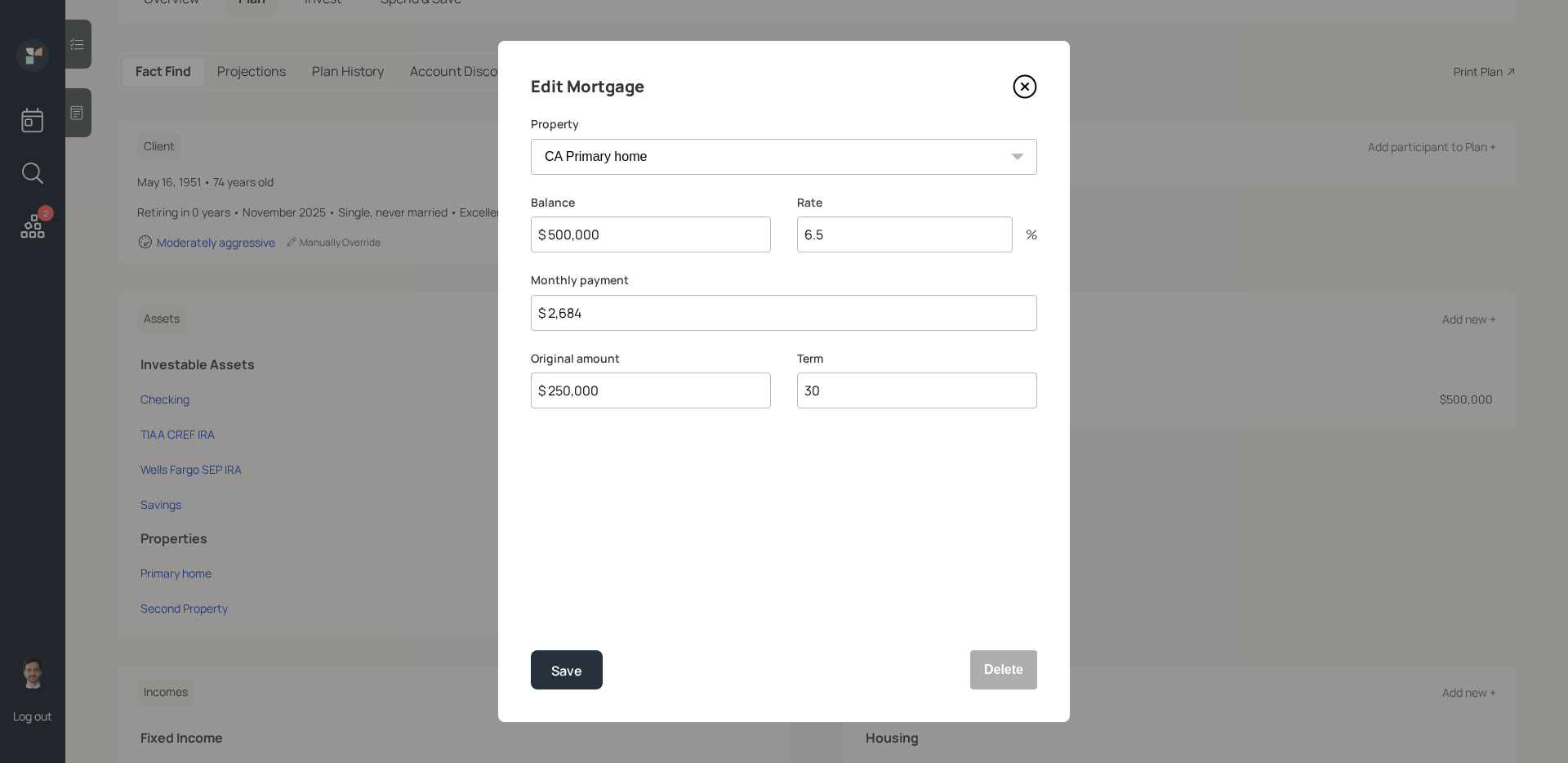 type on "6.5" 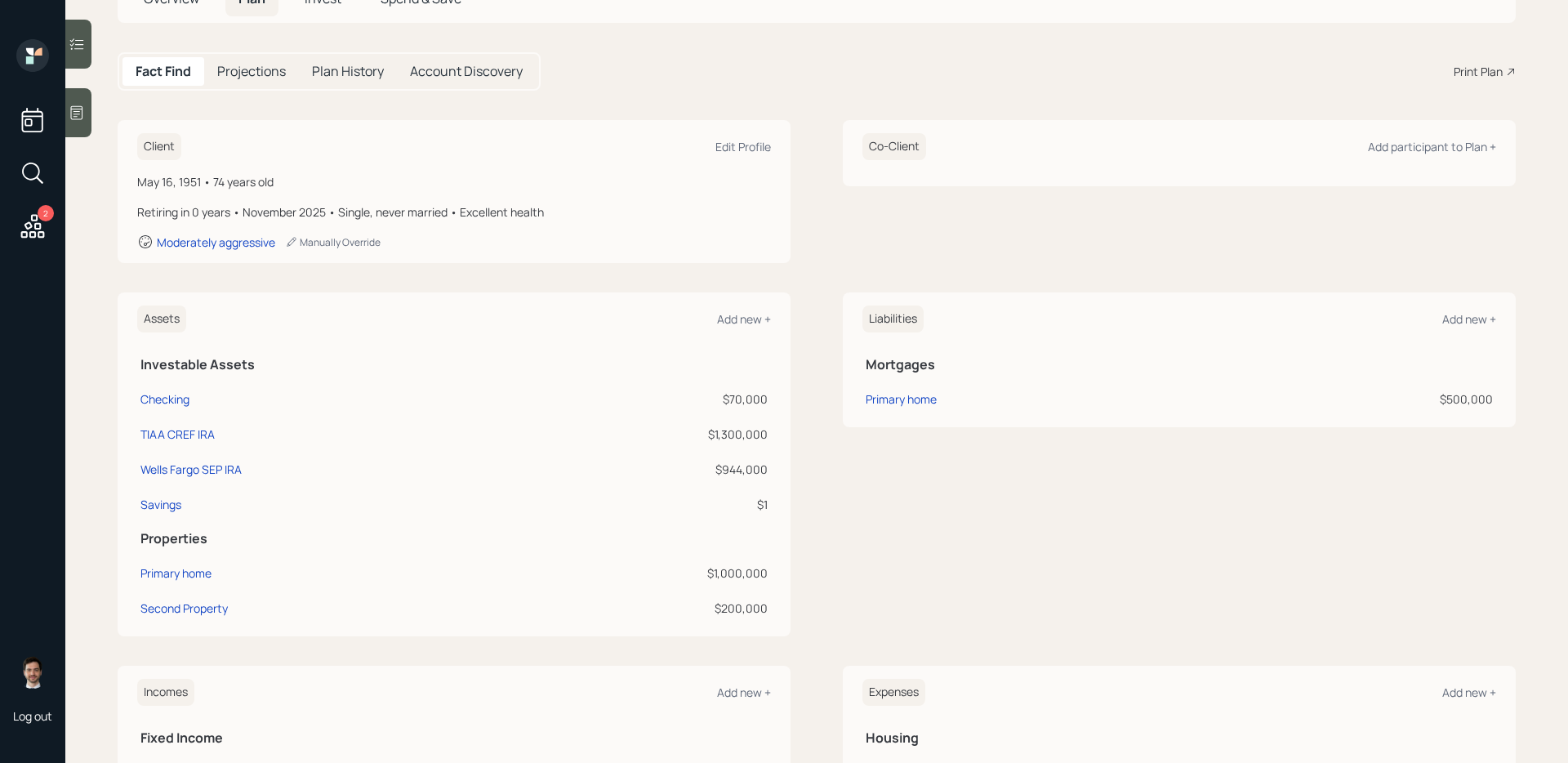 scroll, scrollTop: 0, scrollLeft: 0, axis: both 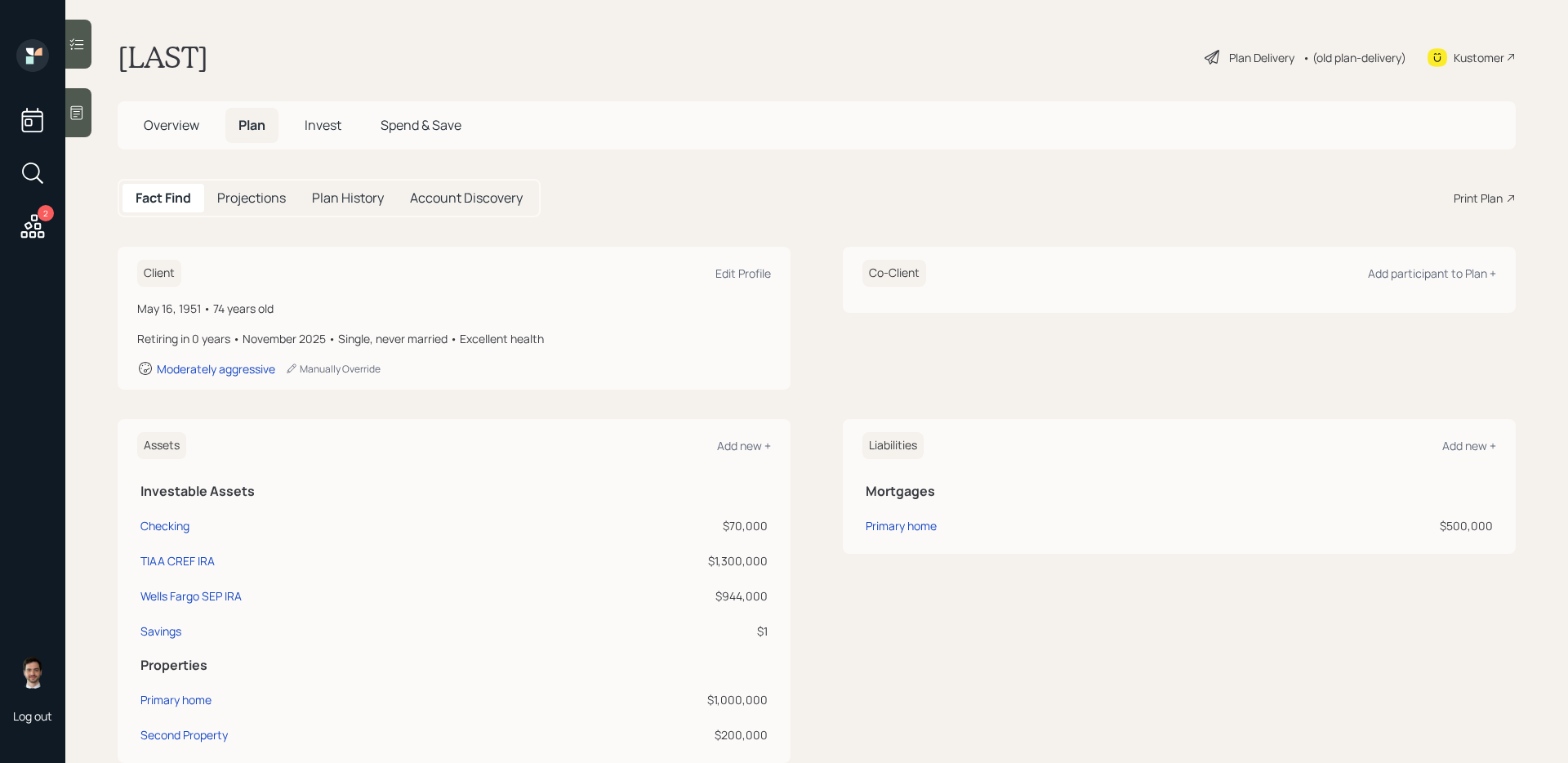 click on "Fact Find Projections Plan History Account Discovery Print Plan" at bounding box center [817, 198] 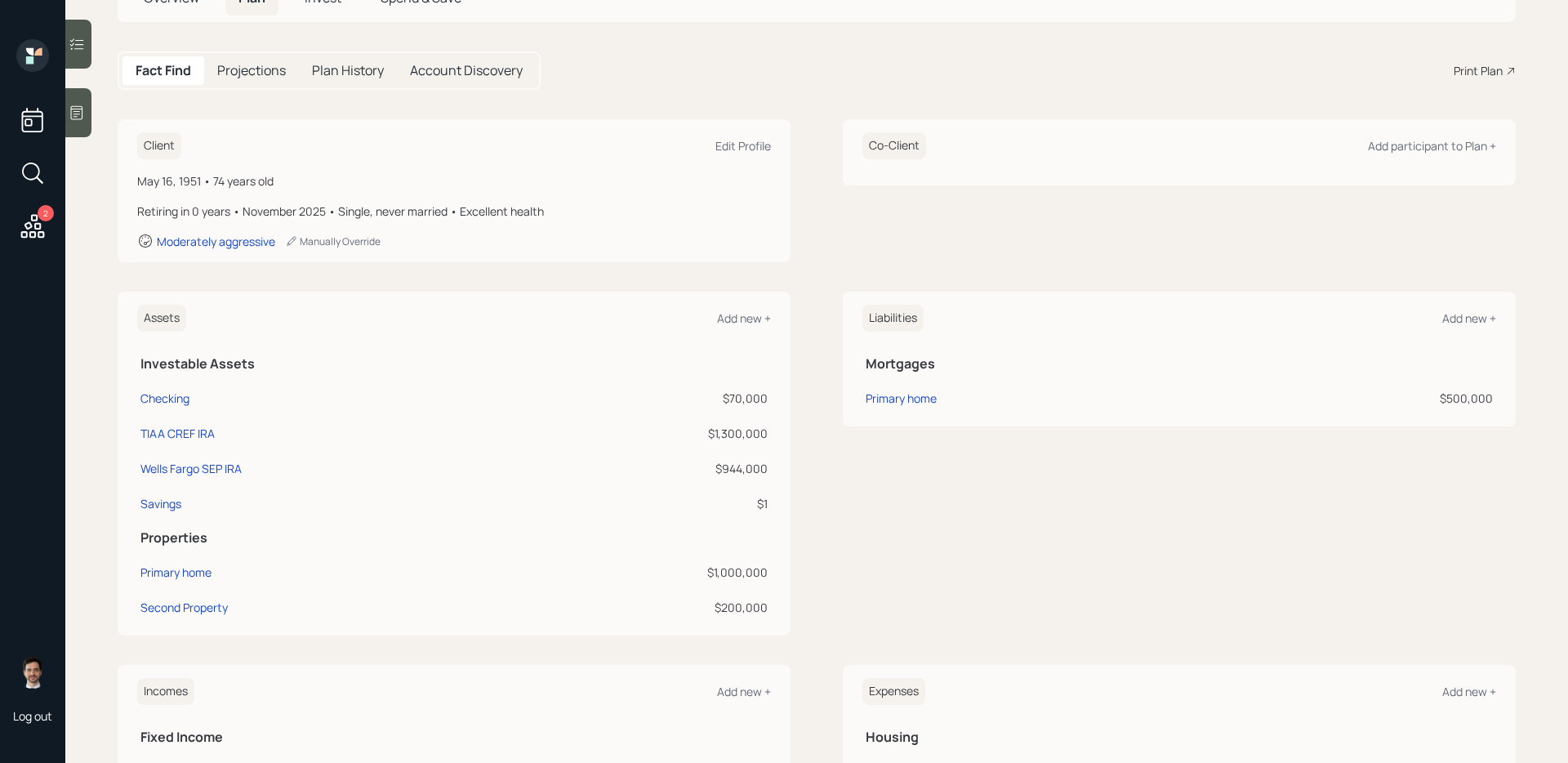 scroll, scrollTop: 149, scrollLeft: 0, axis: vertical 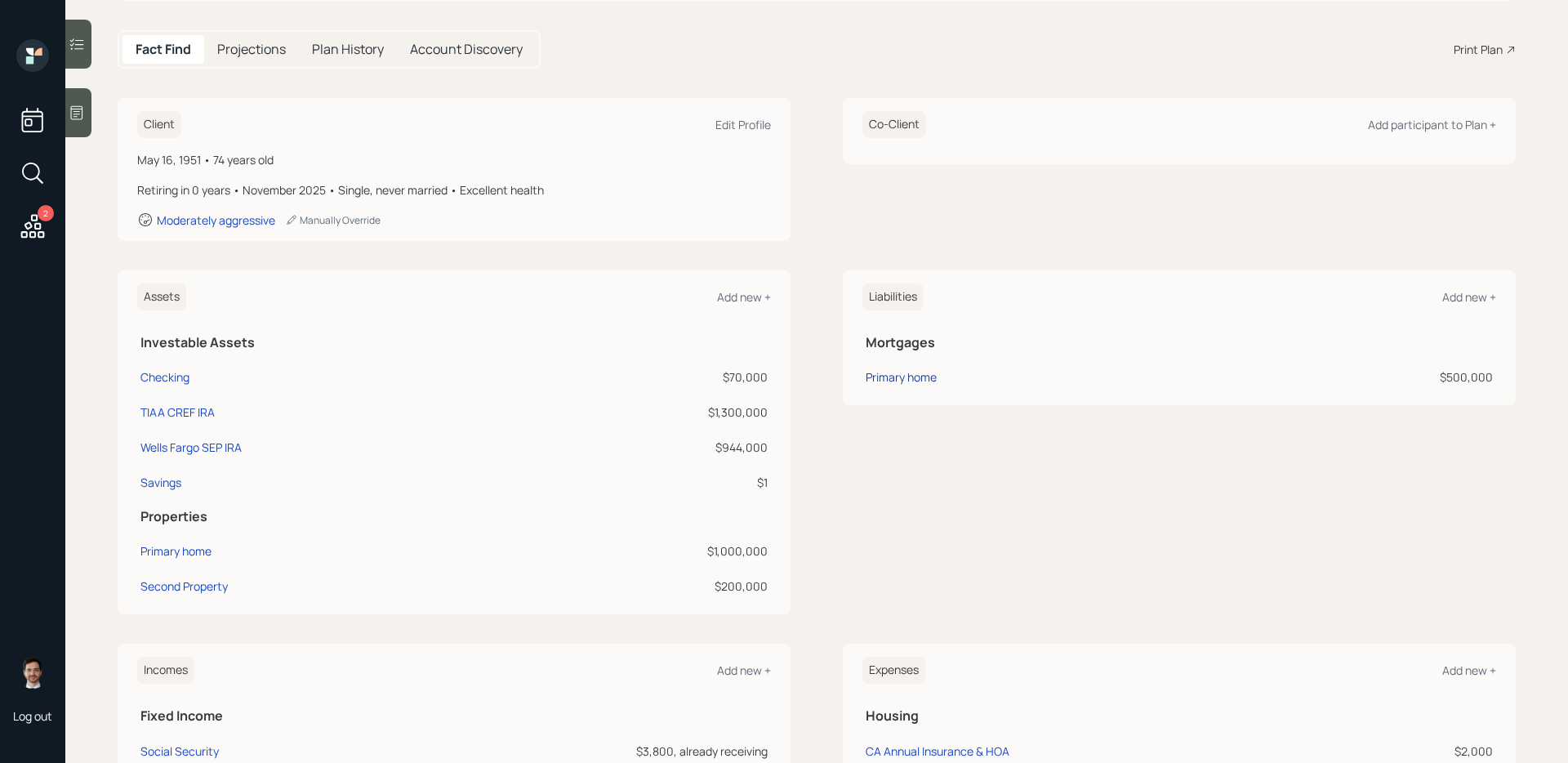 click on "Primary home" at bounding box center [901, 377] 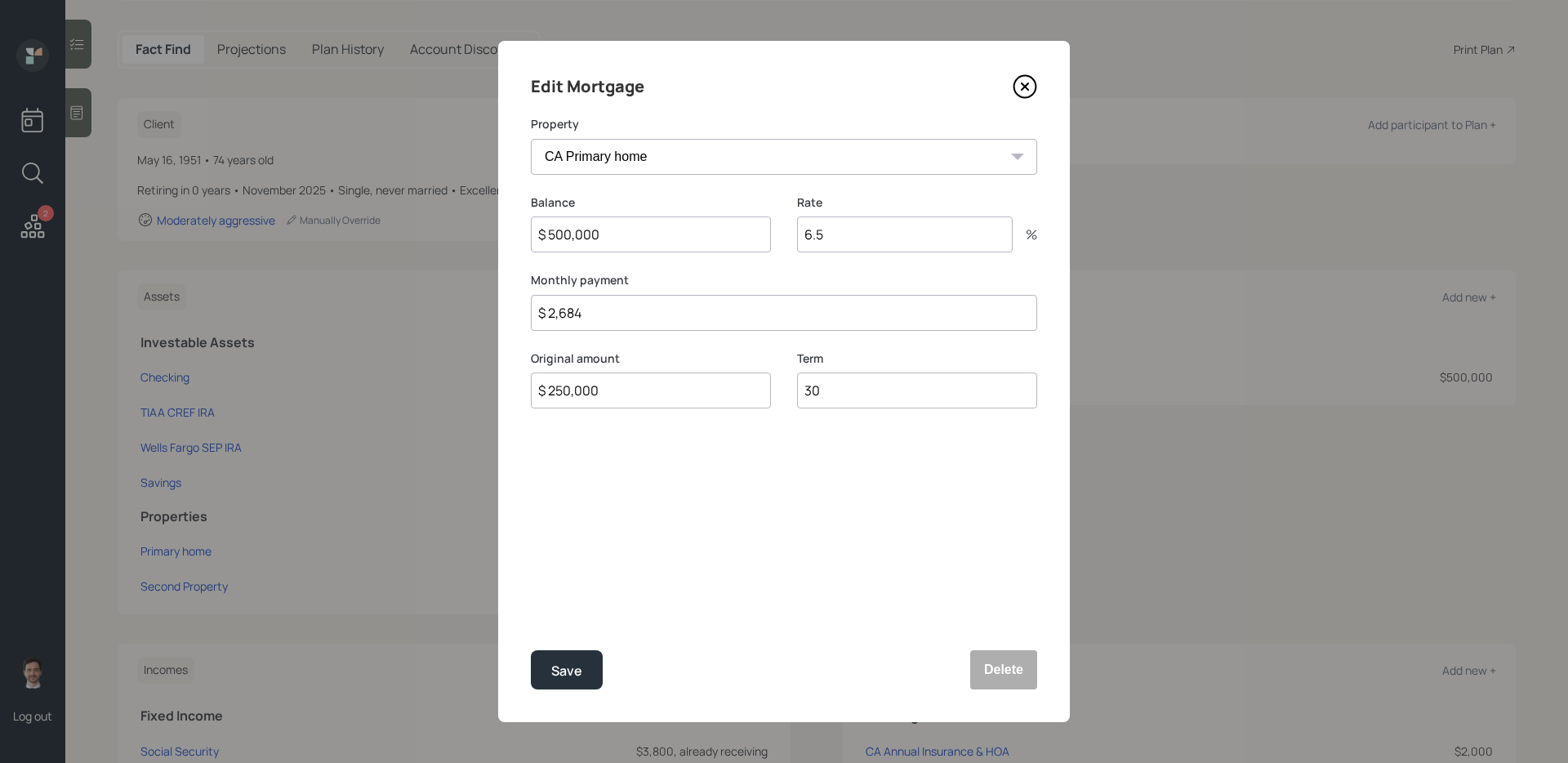 click on "$ 2,684" at bounding box center [784, 313] 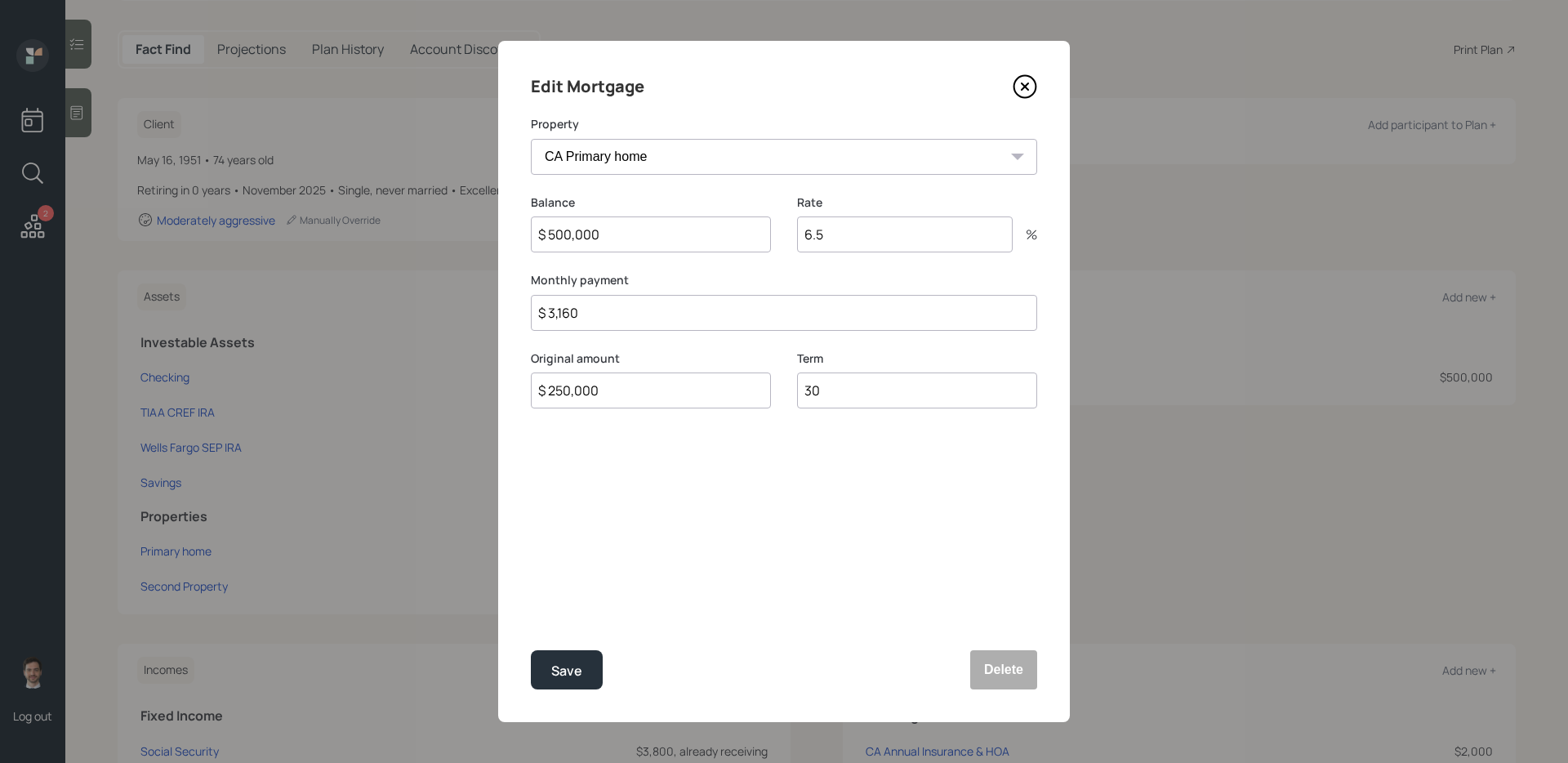 type on "$ 3,160" 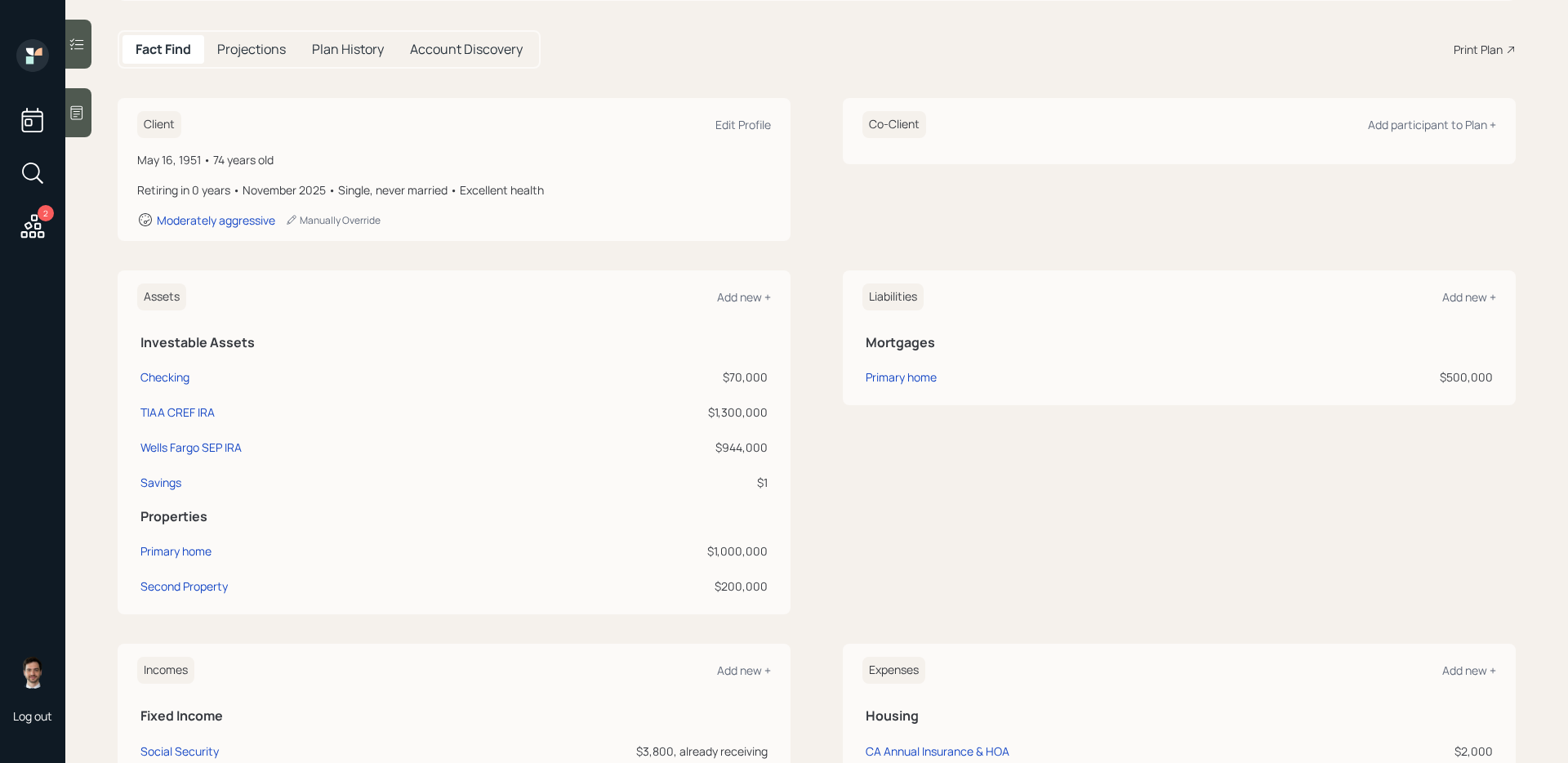 scroll, scrollTop: 0, scrollLeft: 0, axis: both 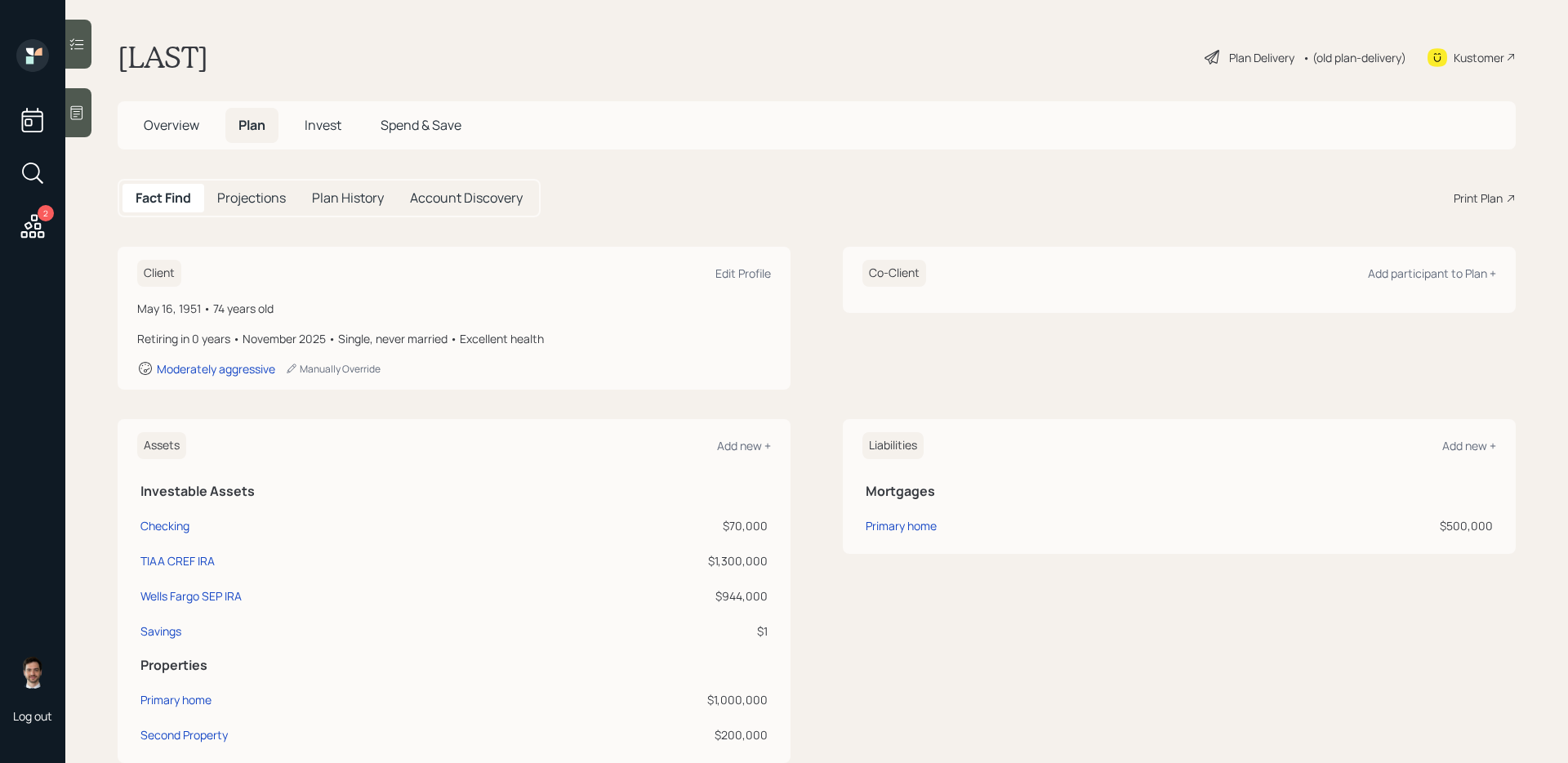 click on "Fact Find Projections Plan History Account Discovery Print Plan" at bounding box center [817, 198] 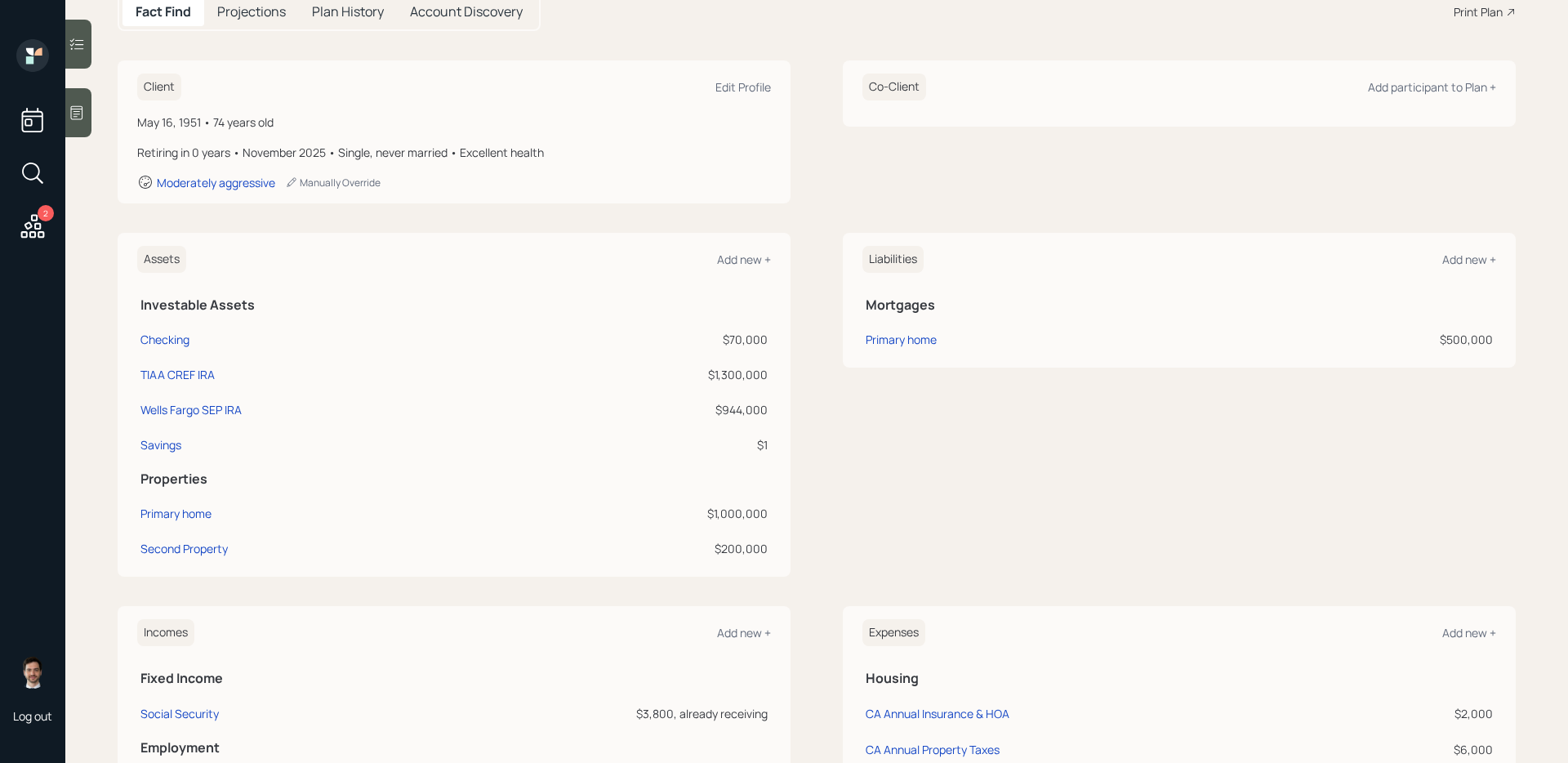 scroll, scrollTop: 212, scrollLeft: 0, axis: vertical 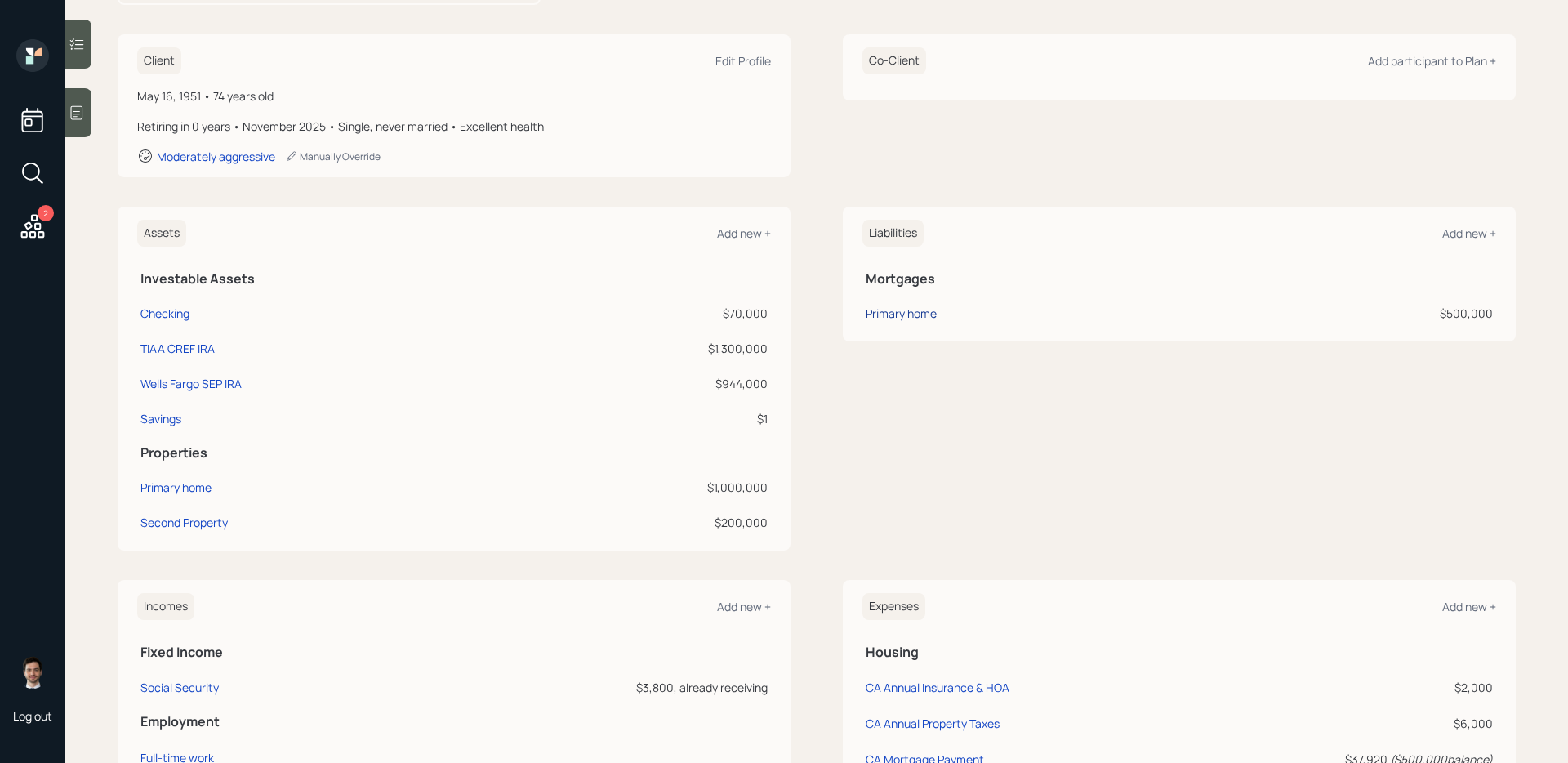 click on "Primary home" at bounding box center (901, 313) 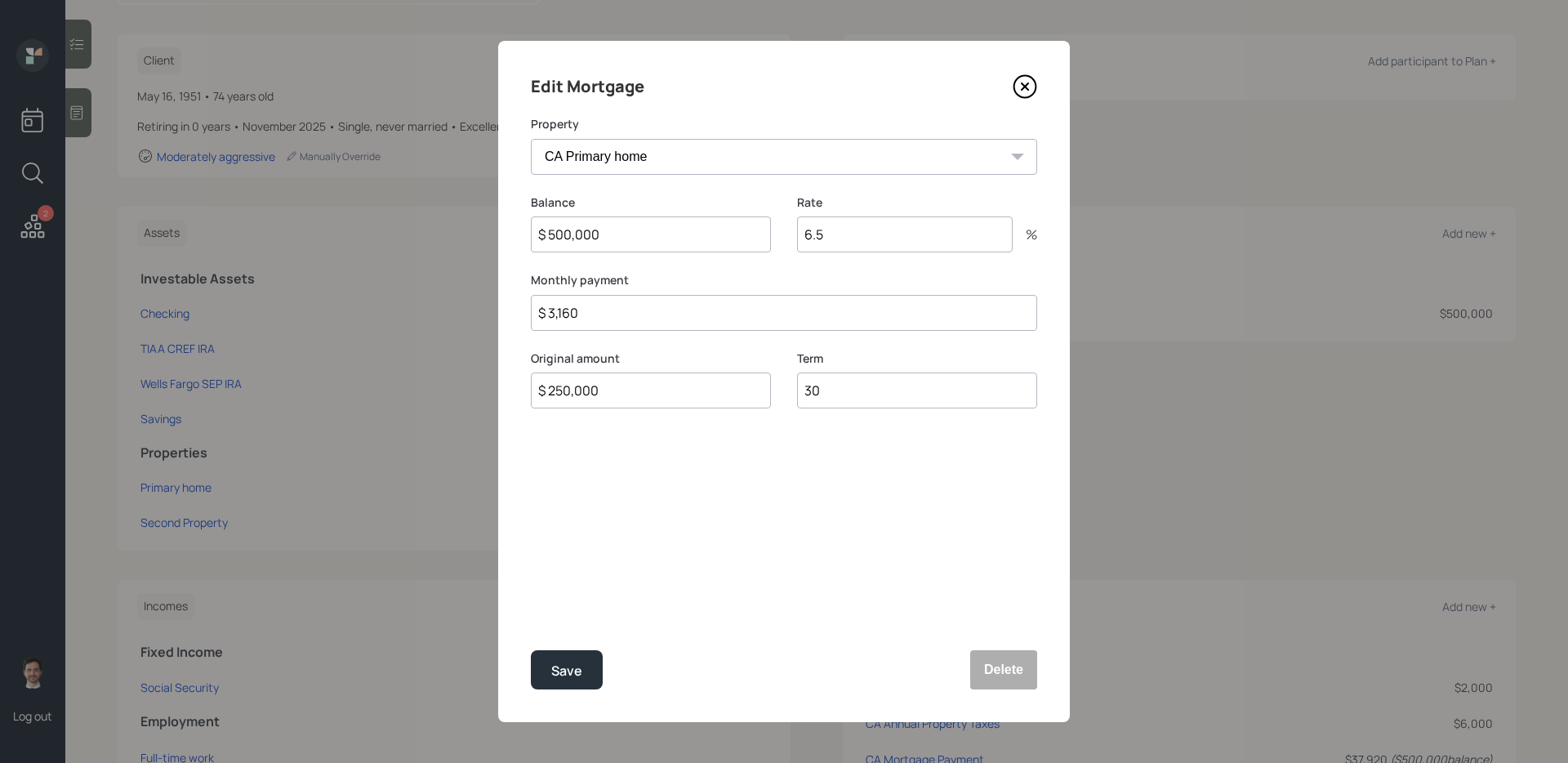 click on "$ 500,000" at bounding box center (651, 234) 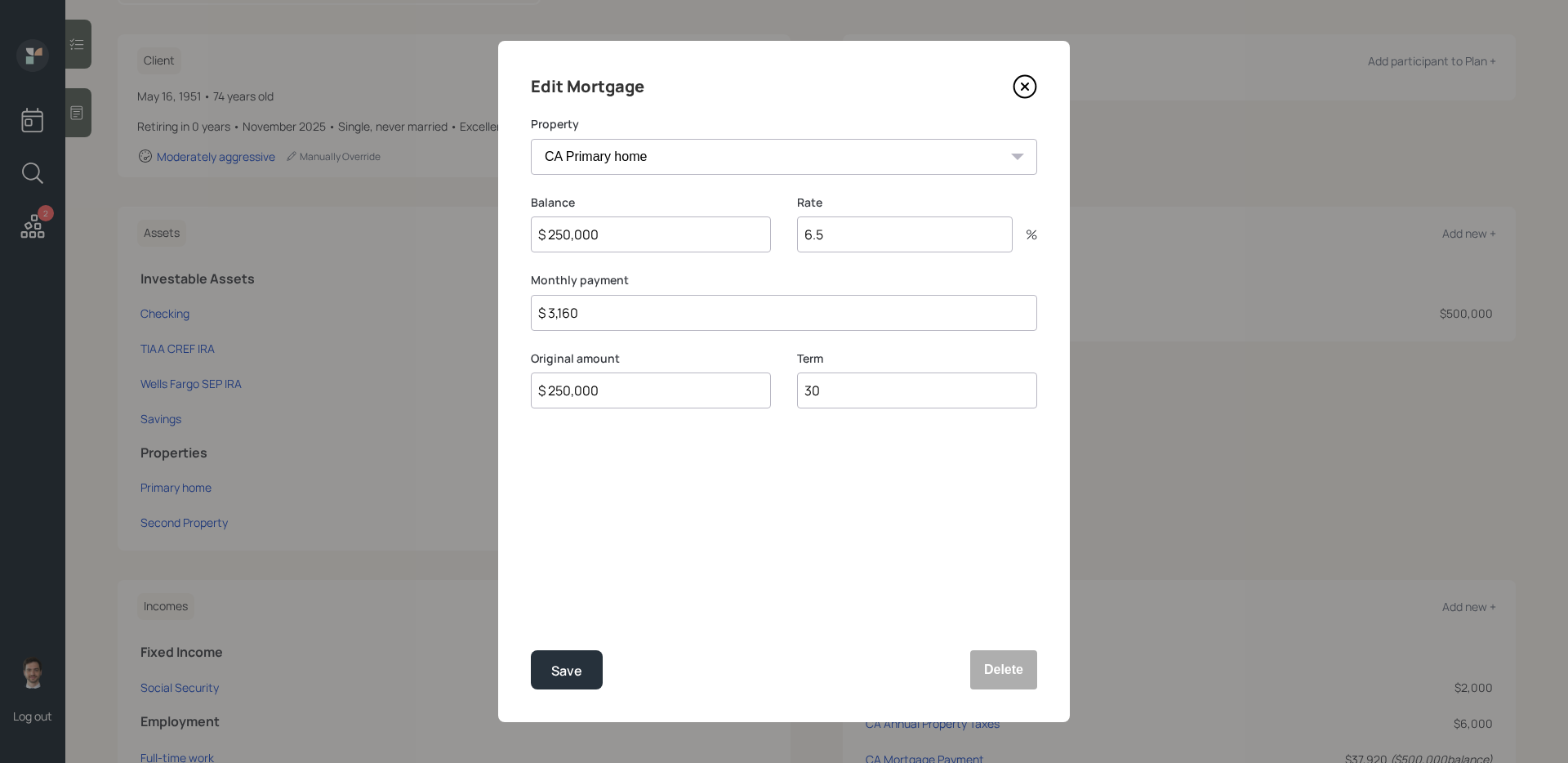 type on "$ 250,000" 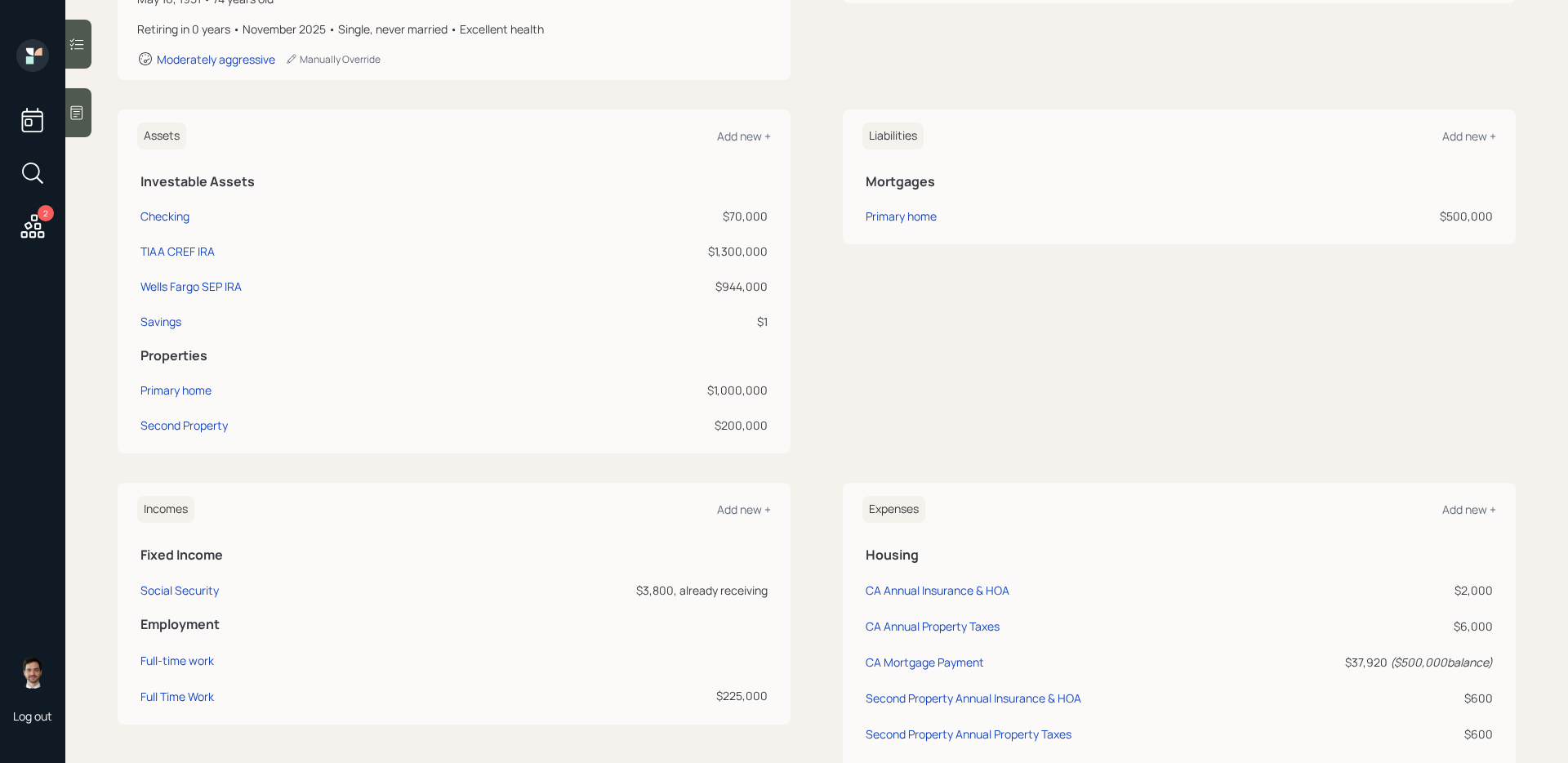 scroll, scrollTop: 316, scrollLeft: 0, axis: vertical 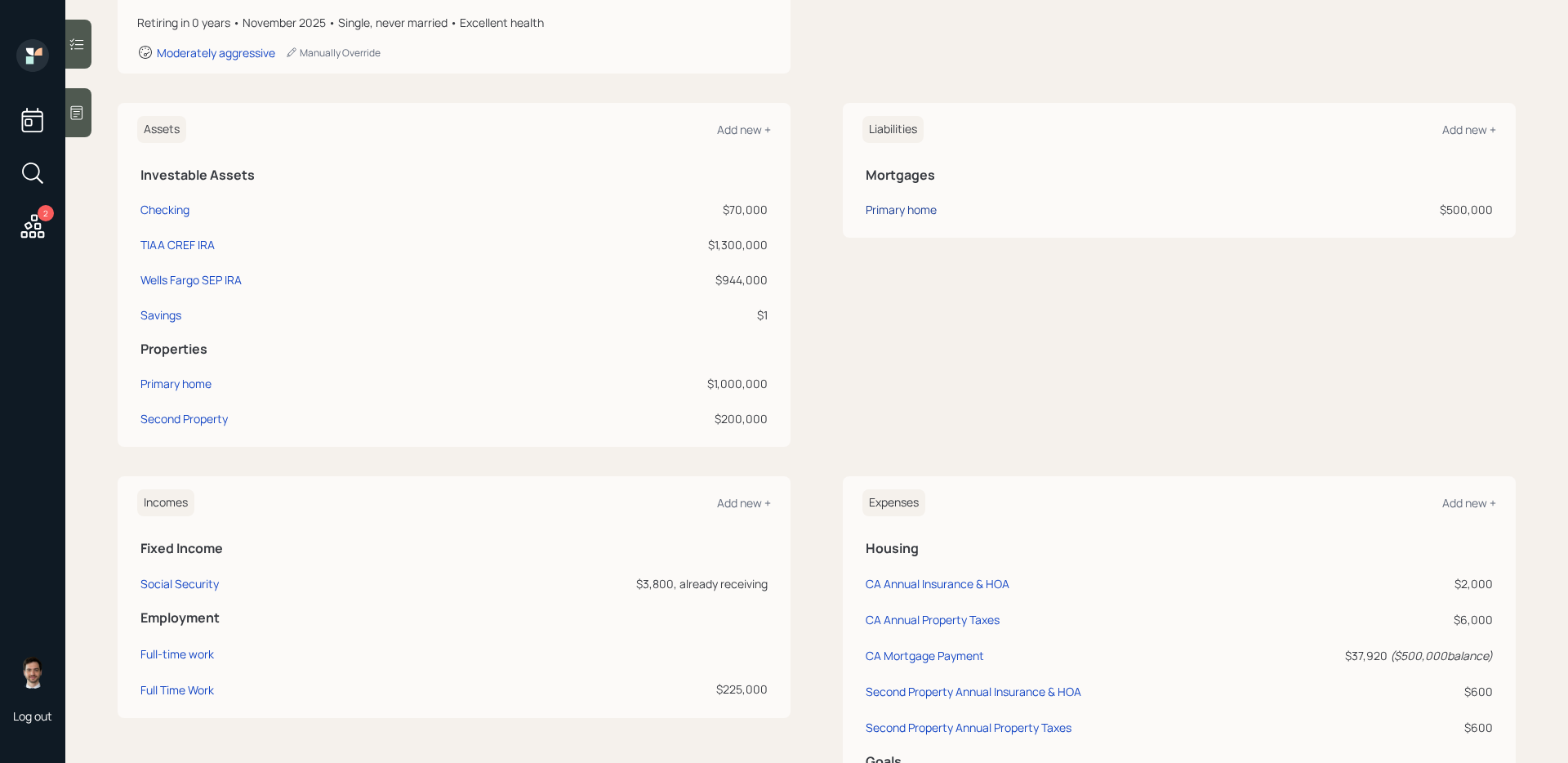 click on "Primary home" at bounding box center [901, 209] 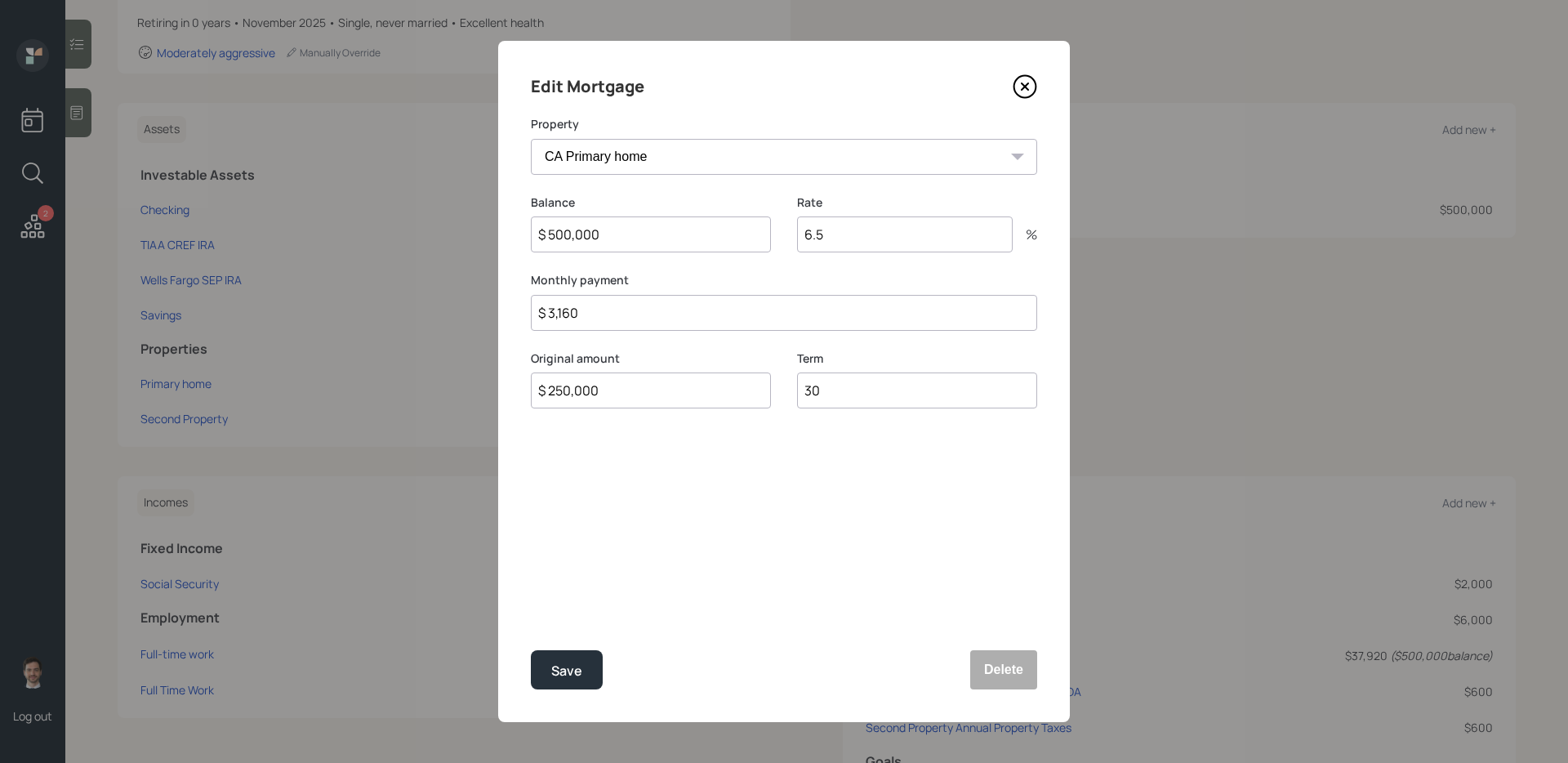 click 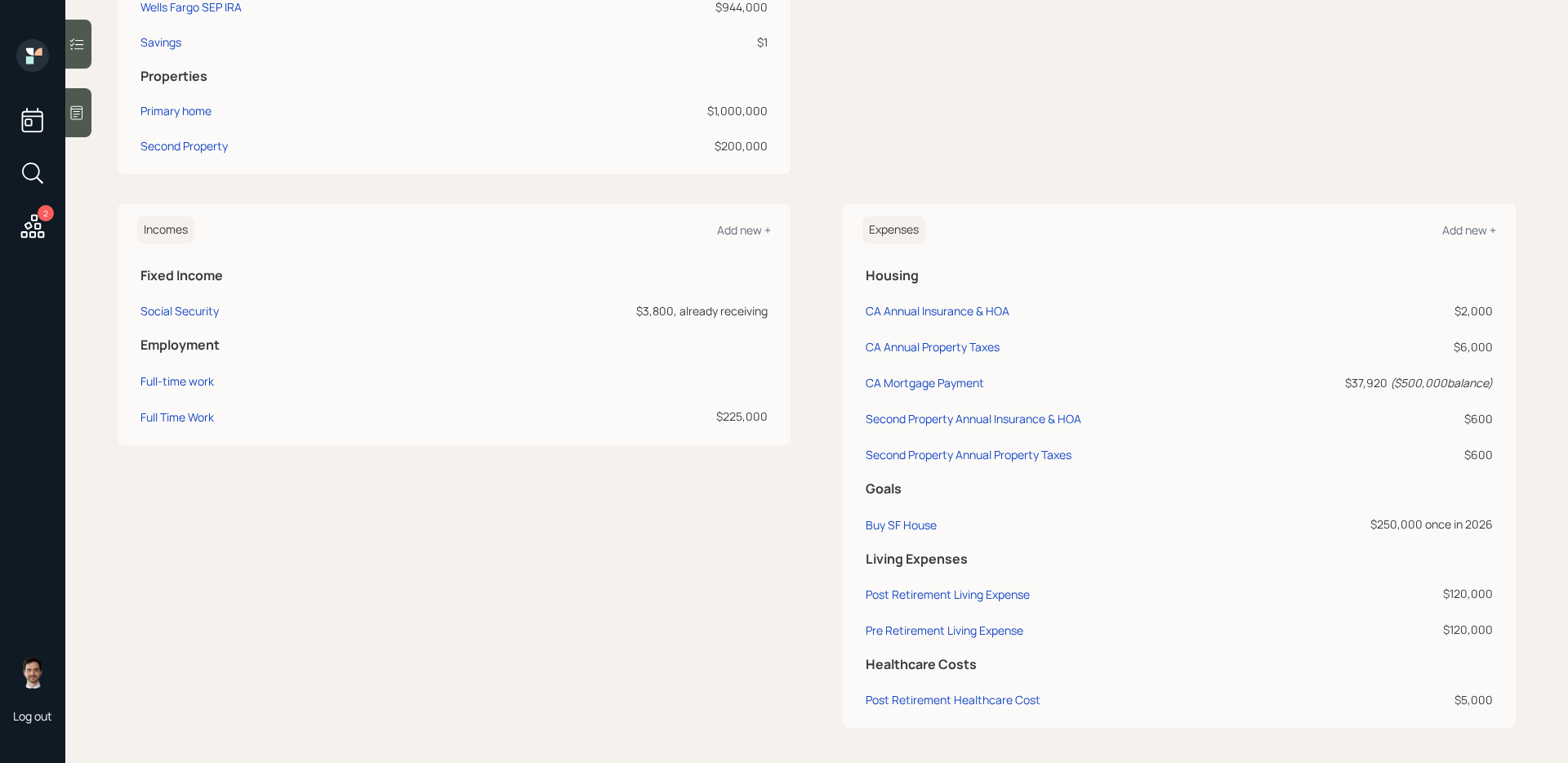scroll, scrollTop: 587, scrollLeft: 0, axis: vertical 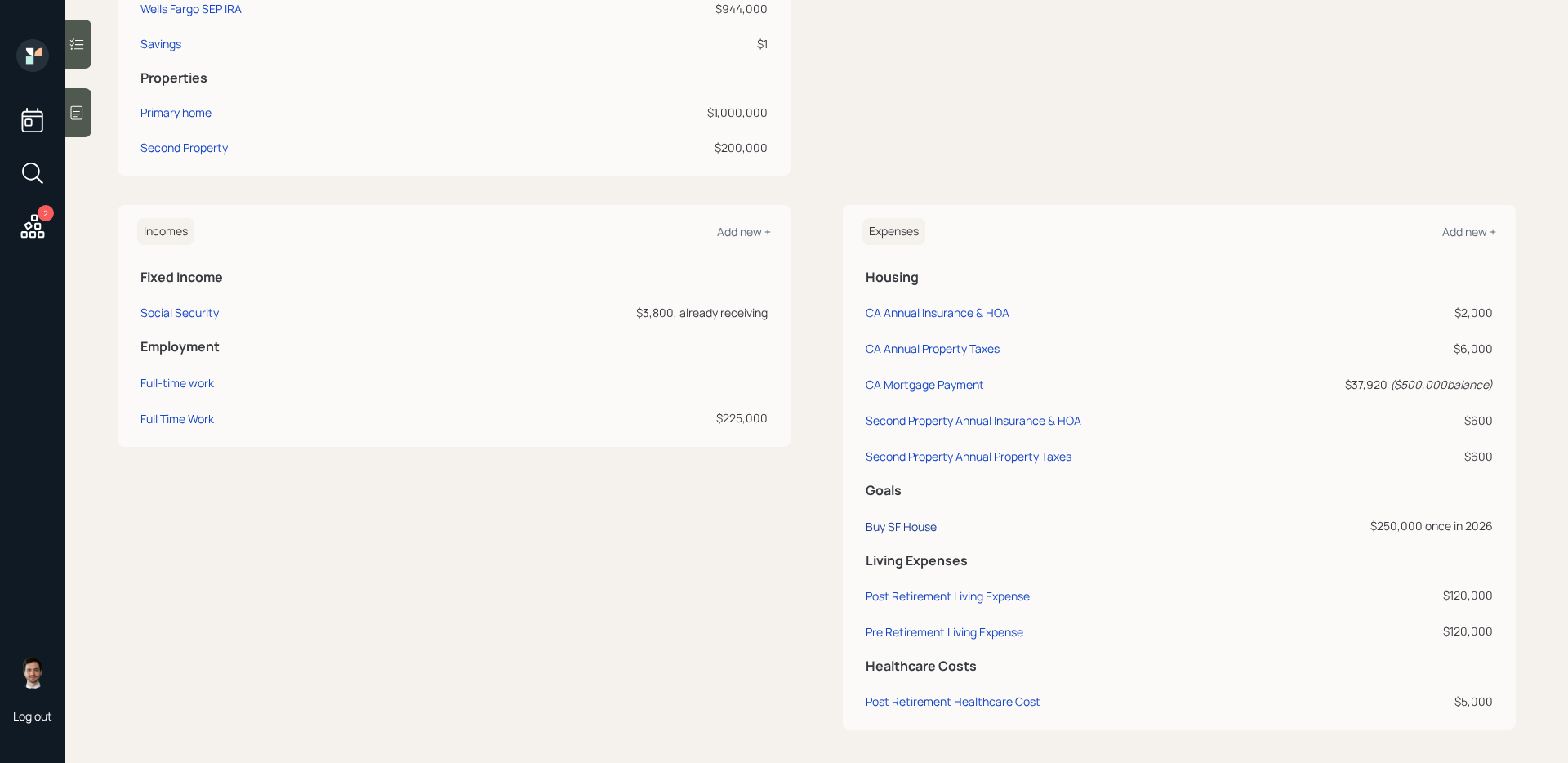 click on "Buy SF House" at bounding box center (901, 526) 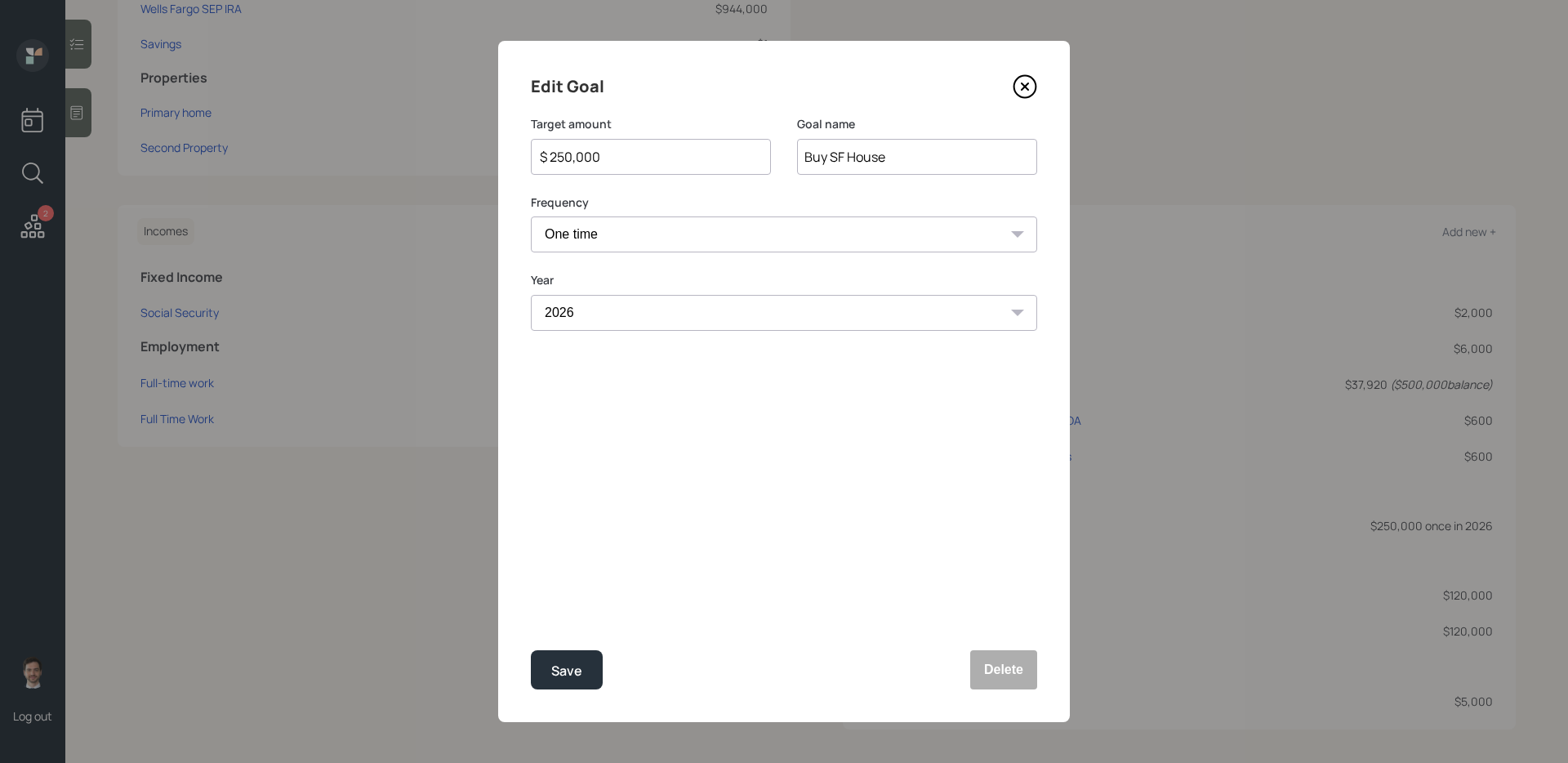 click on "$ 250,000" at bounding box center [644, 157] 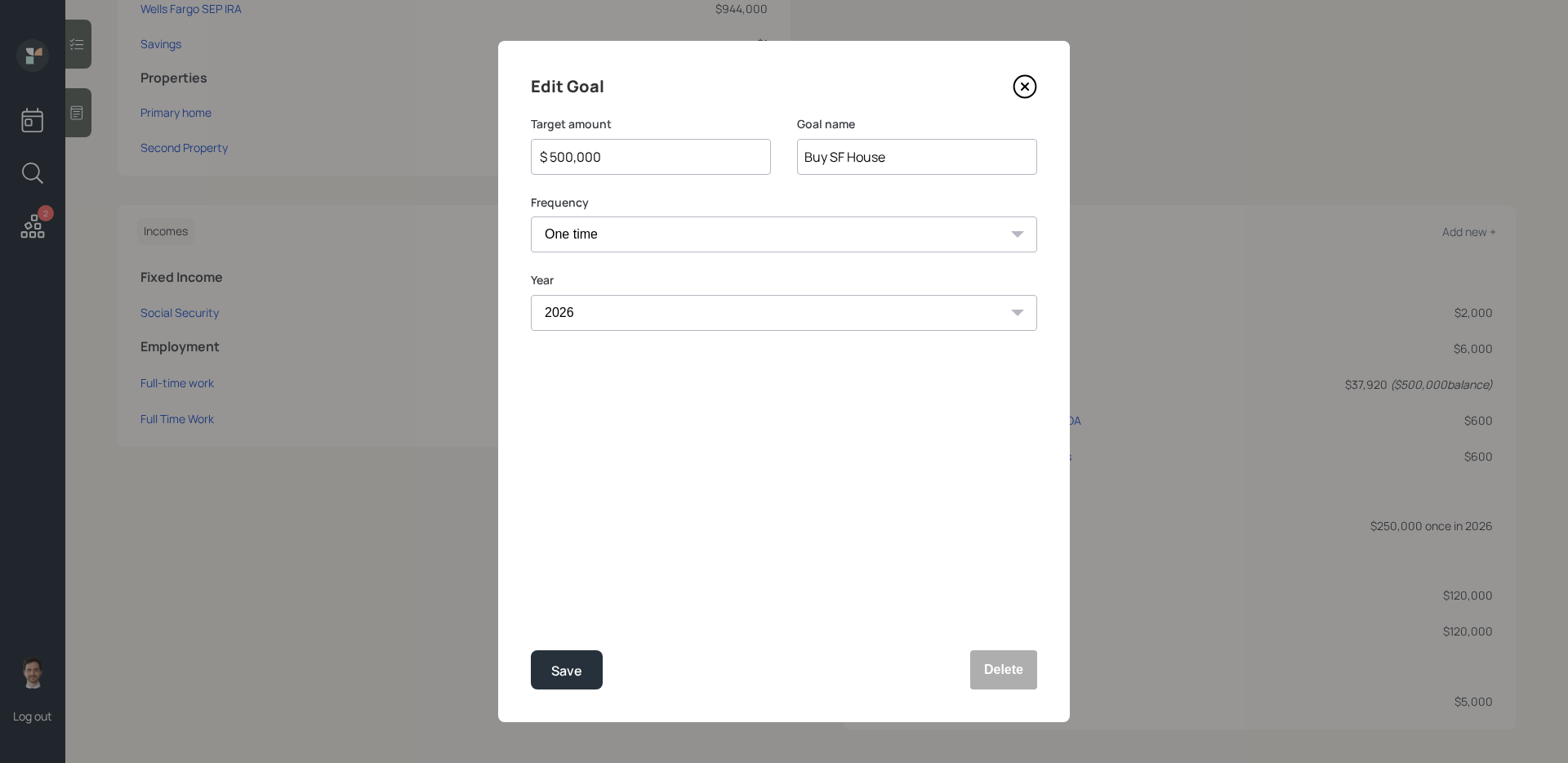 click on "Save" at bounding box center [567, 670] 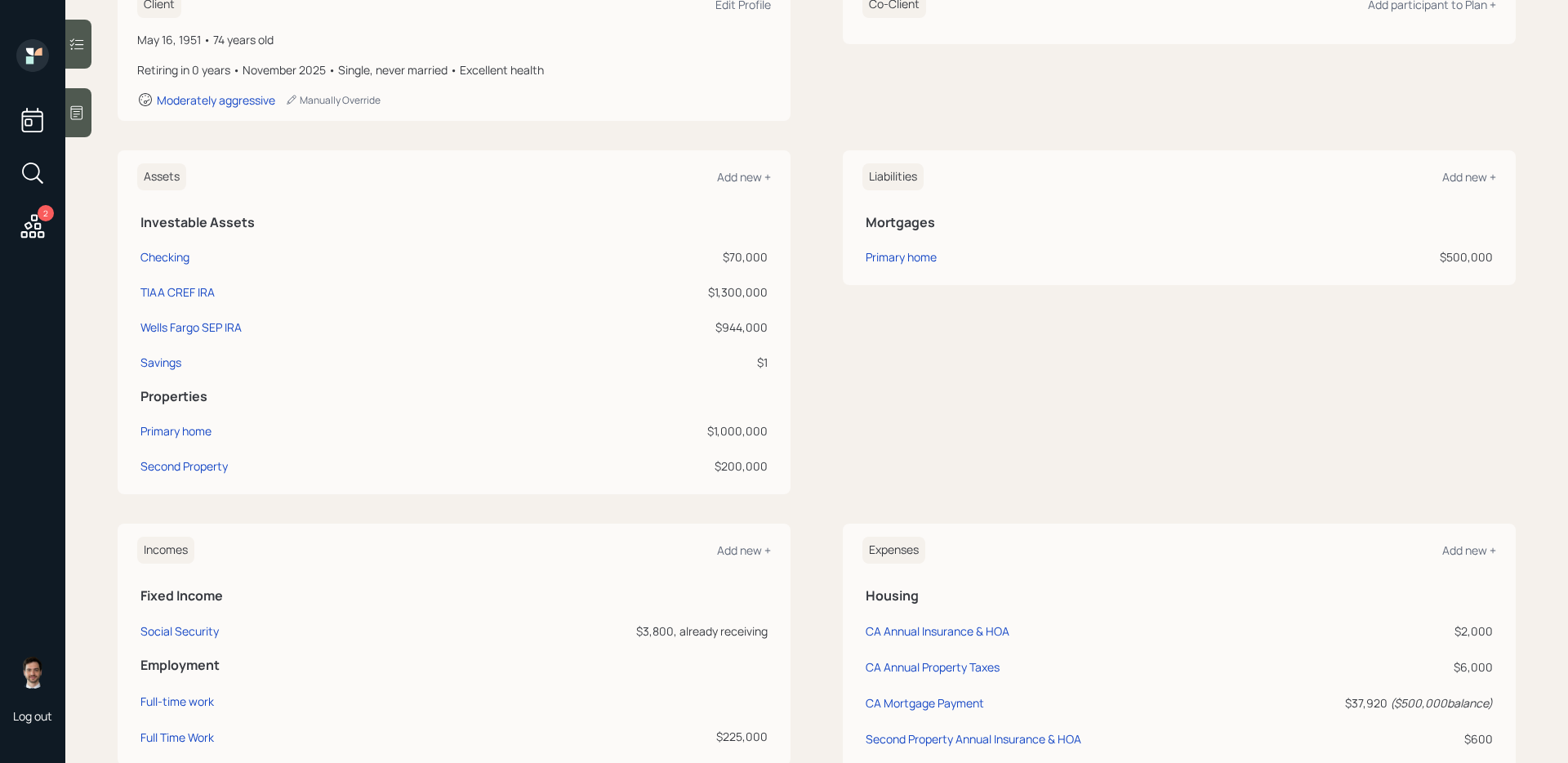 scroll, scrollTop: 268, scrollLeft: 0, axis: vertical 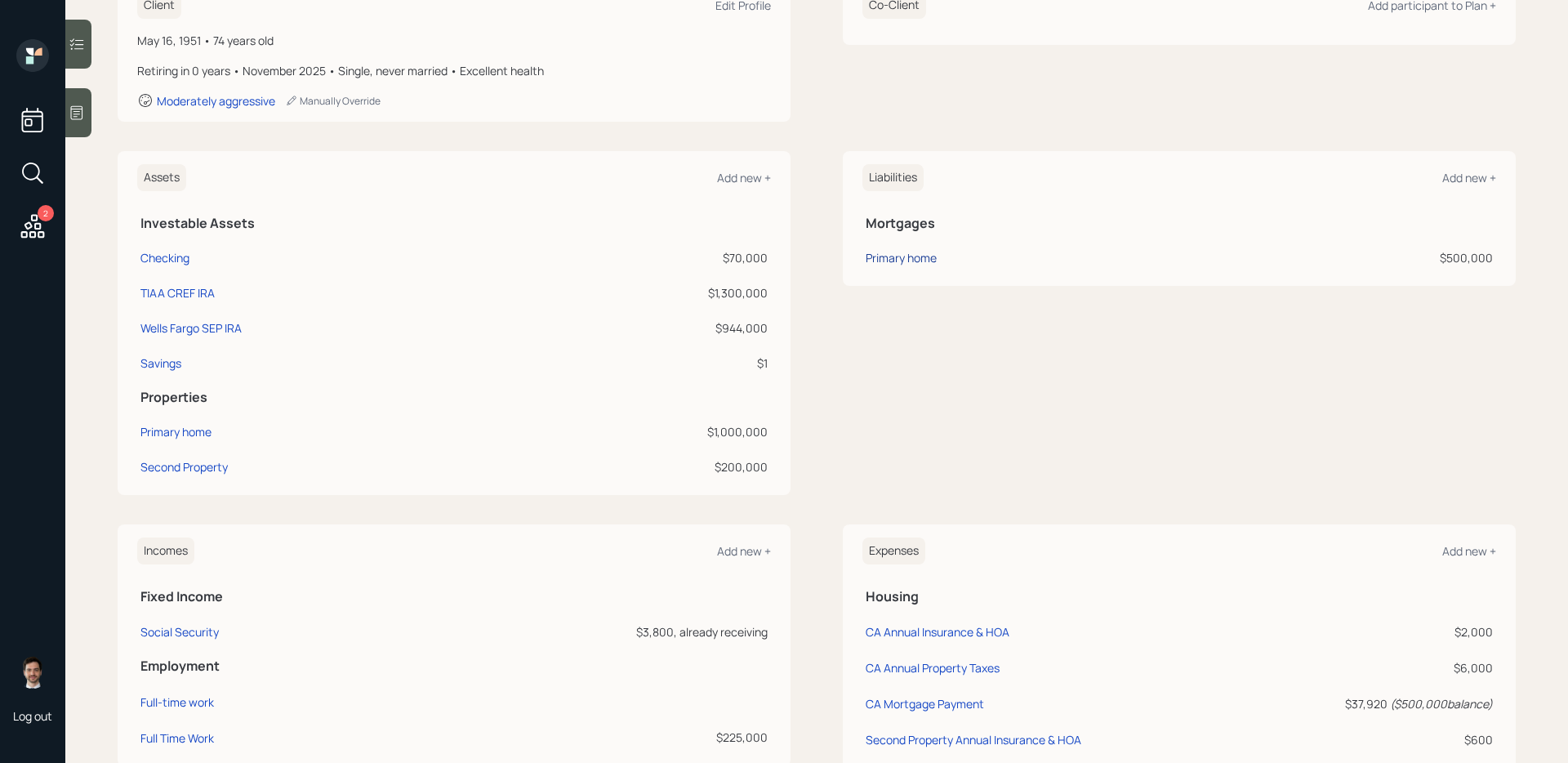 click on "Primary home" at bounding box center (901, 257) 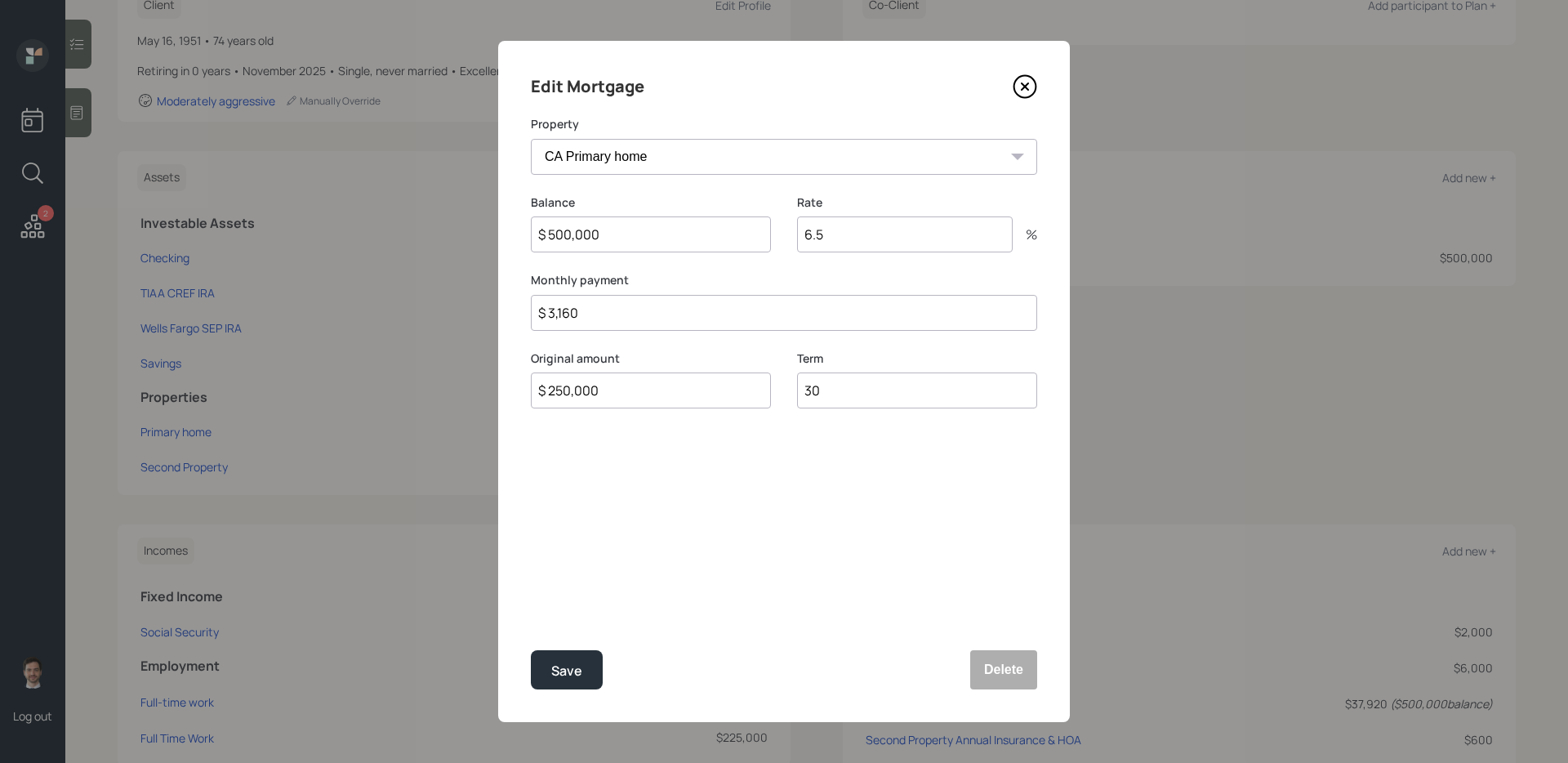 click on "$ 500,000" at bounding box center [651, 234] 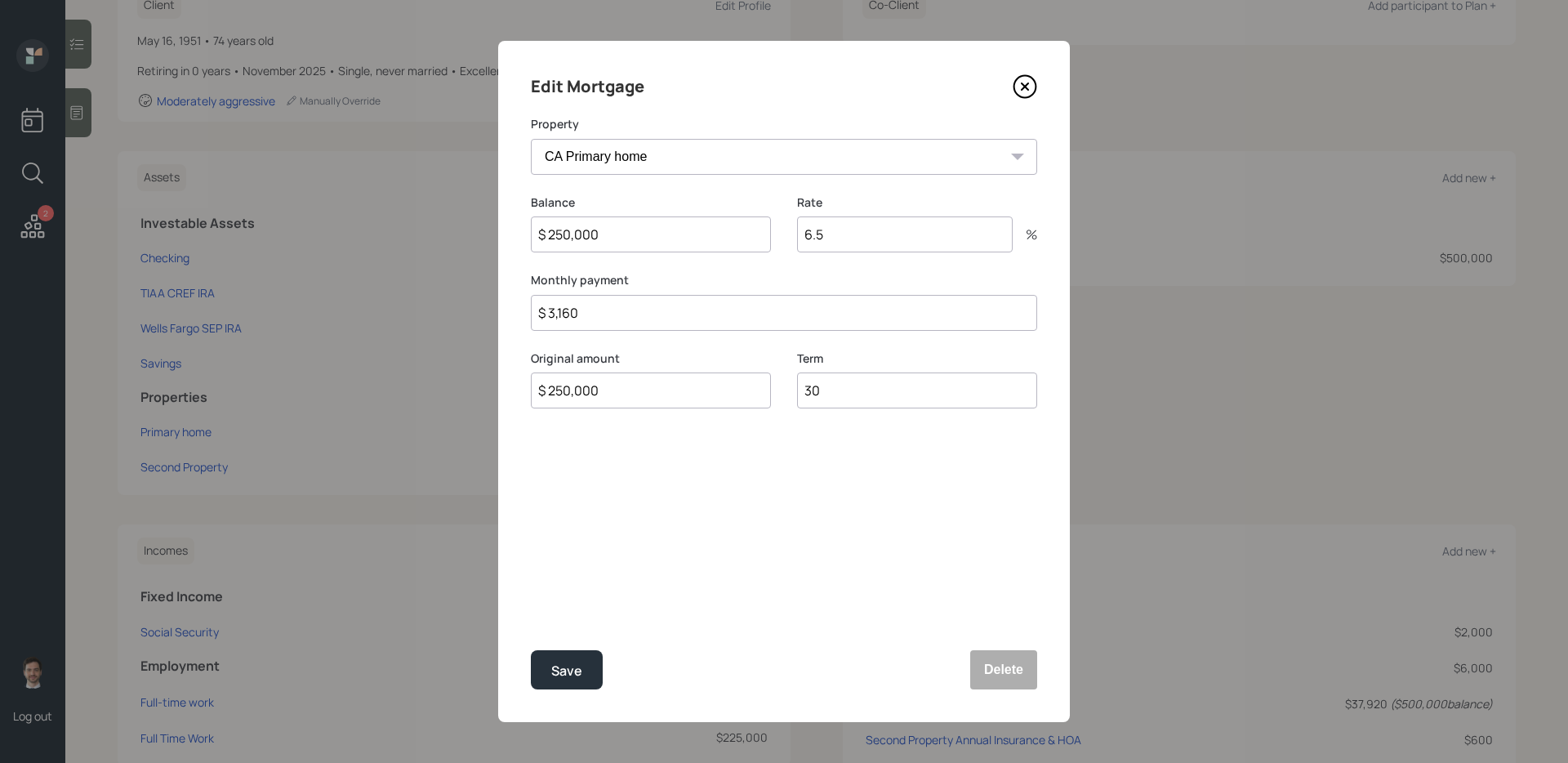 type on "$ 250,000" 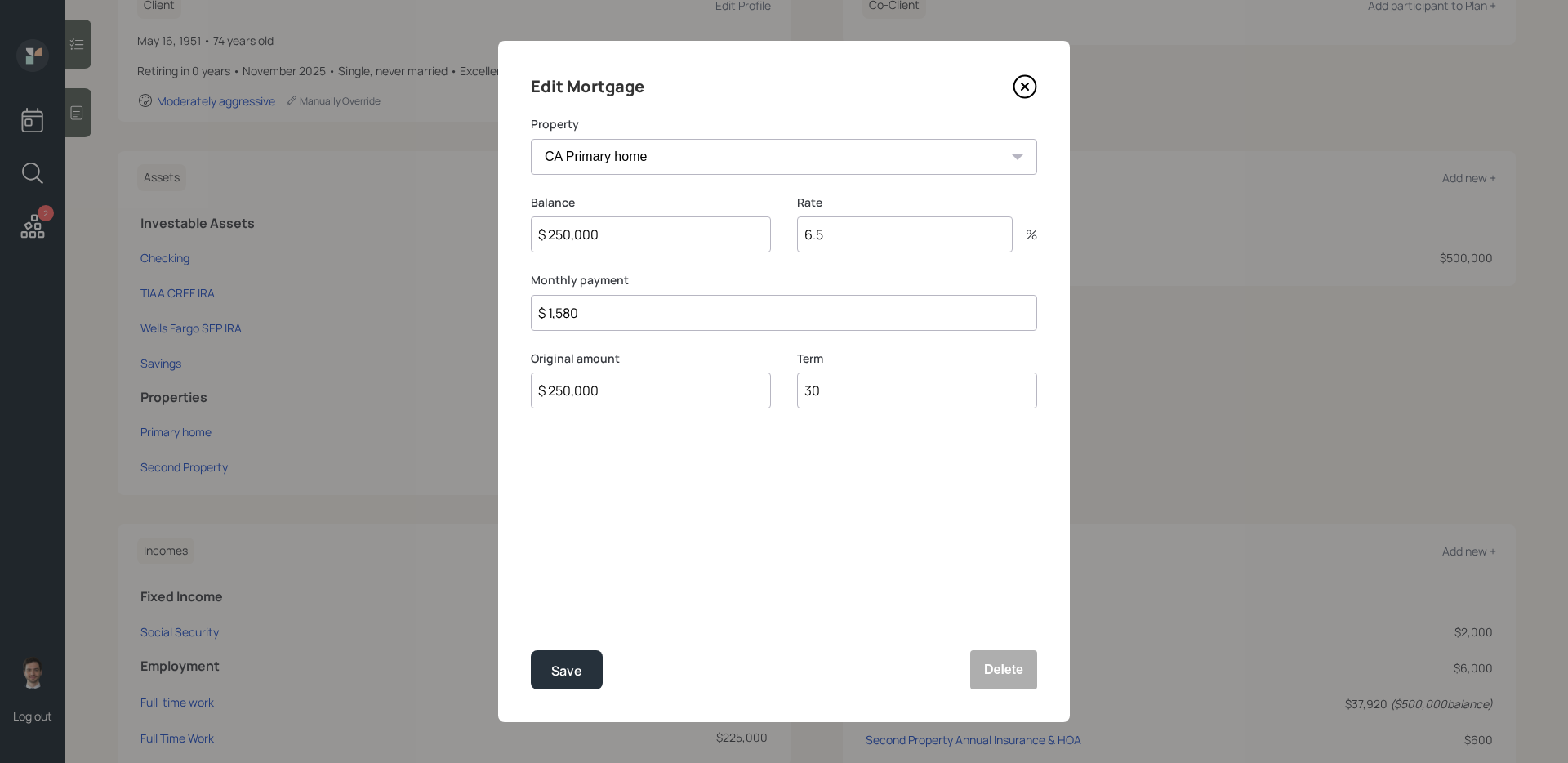 type on "$ 1,580" 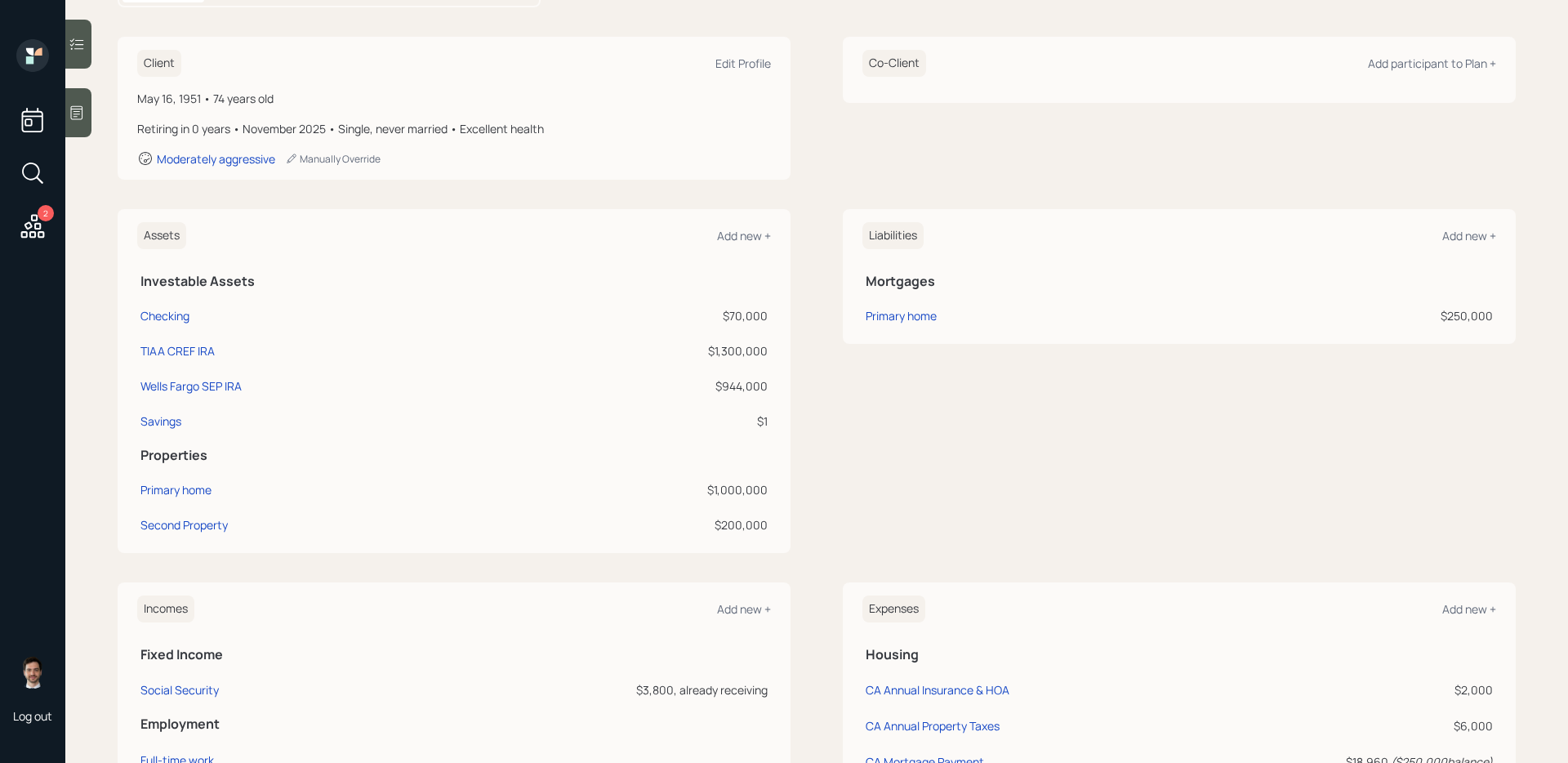 scroll, scrollTop: 0, scrollLeft: 0, axis: both 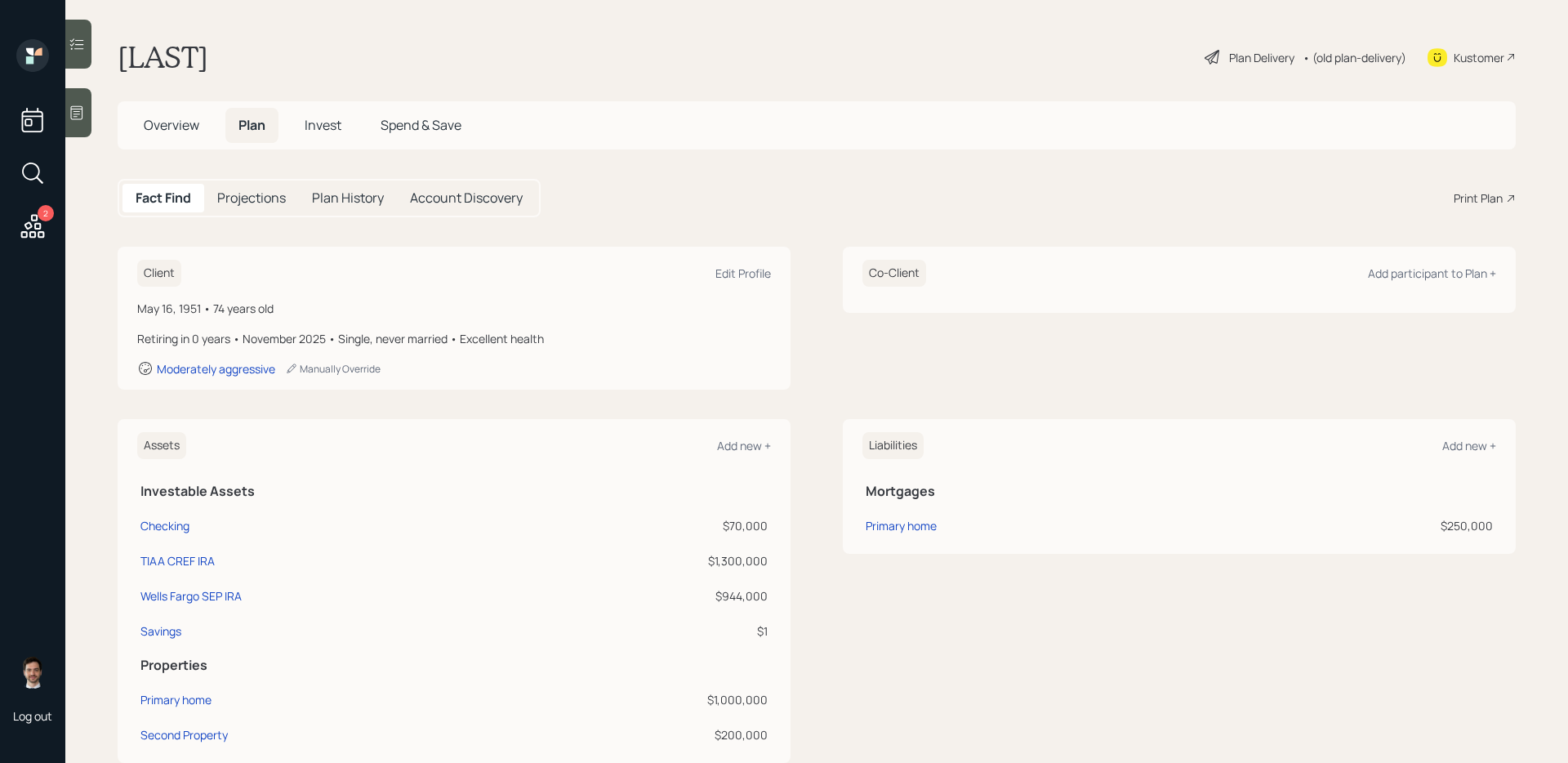 click on "Plan Delivery" at bounding box center (1262, 57) 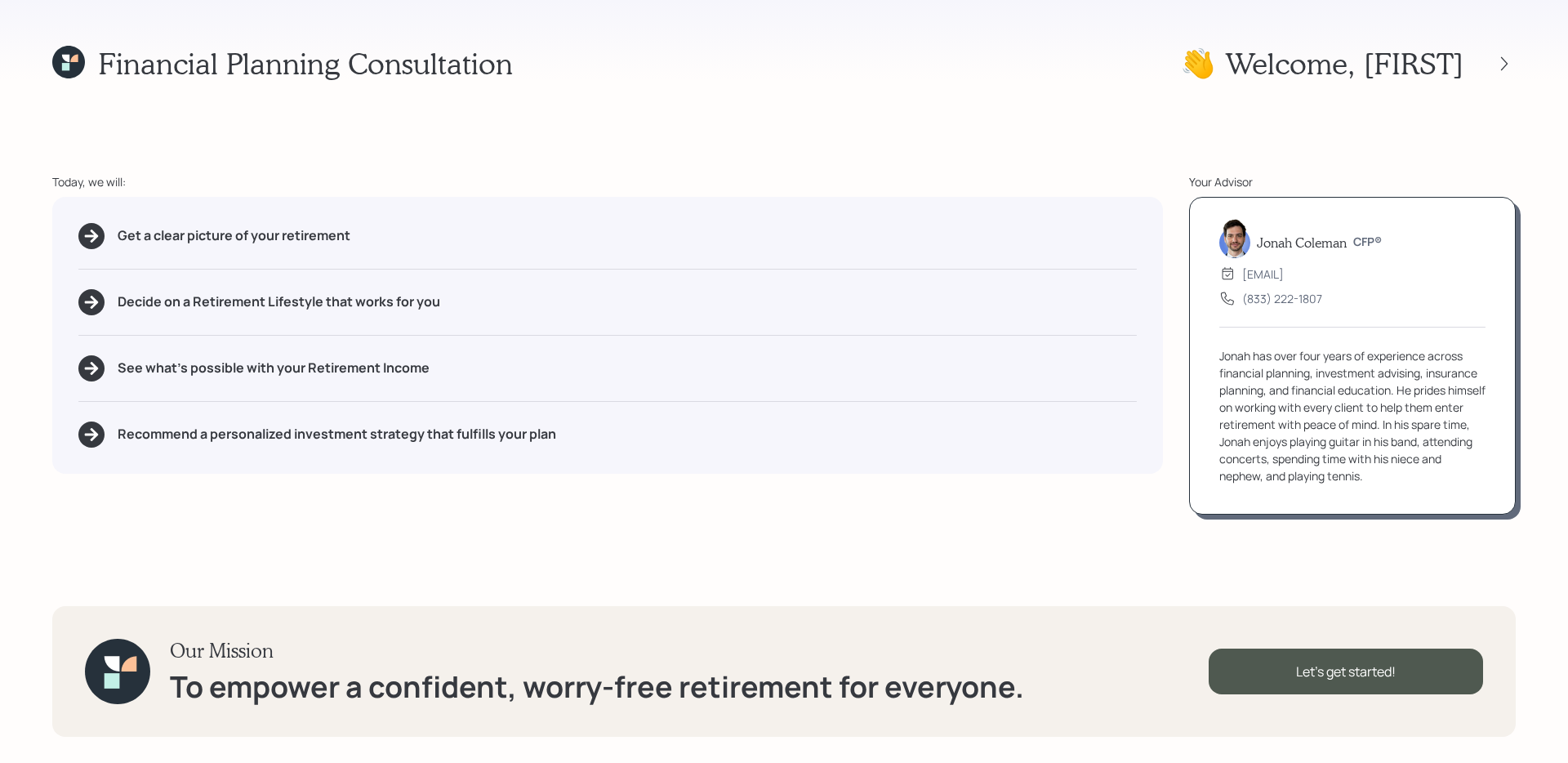 click 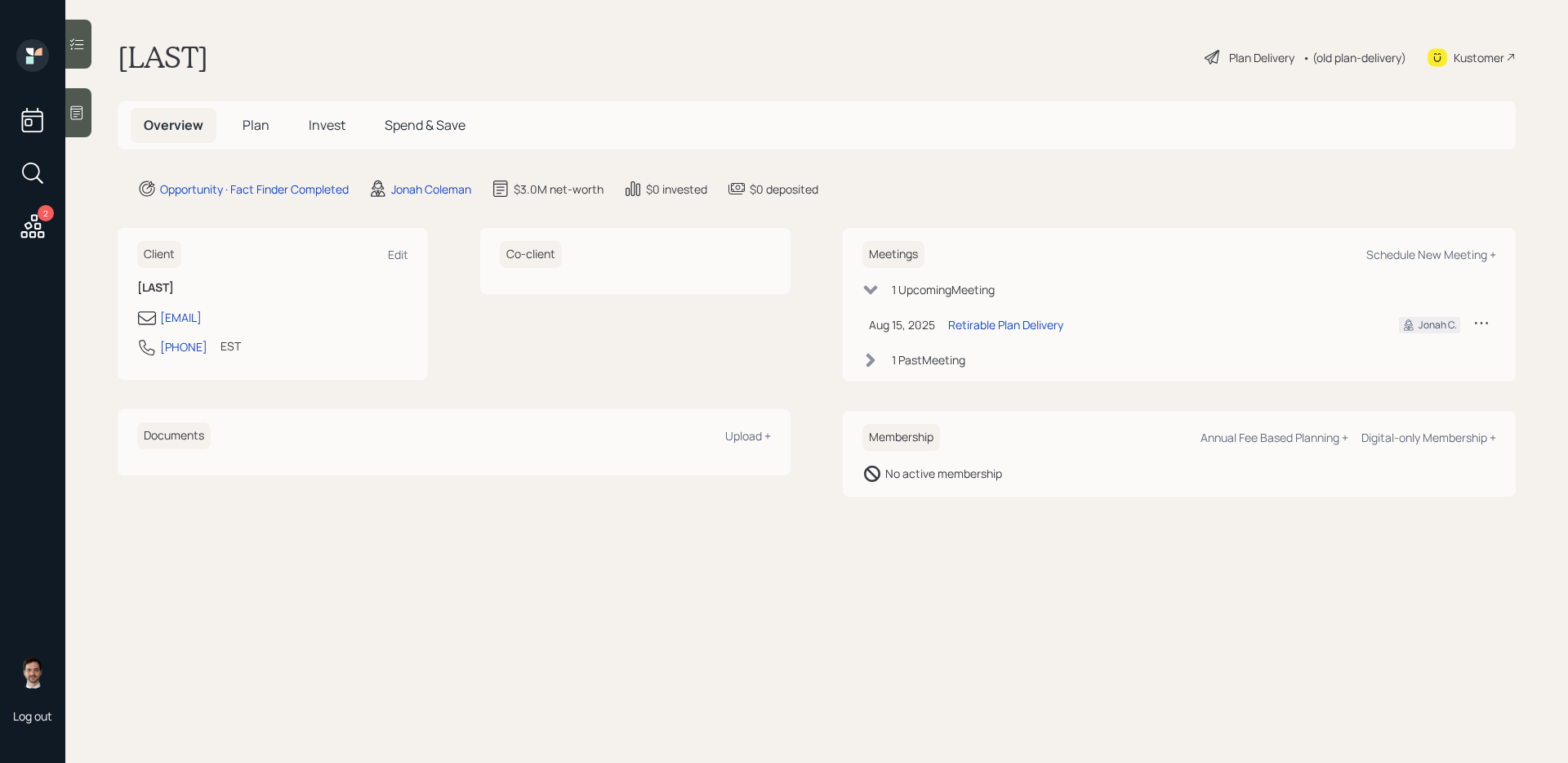 click on "Plan" at bounding box center (256, 125) 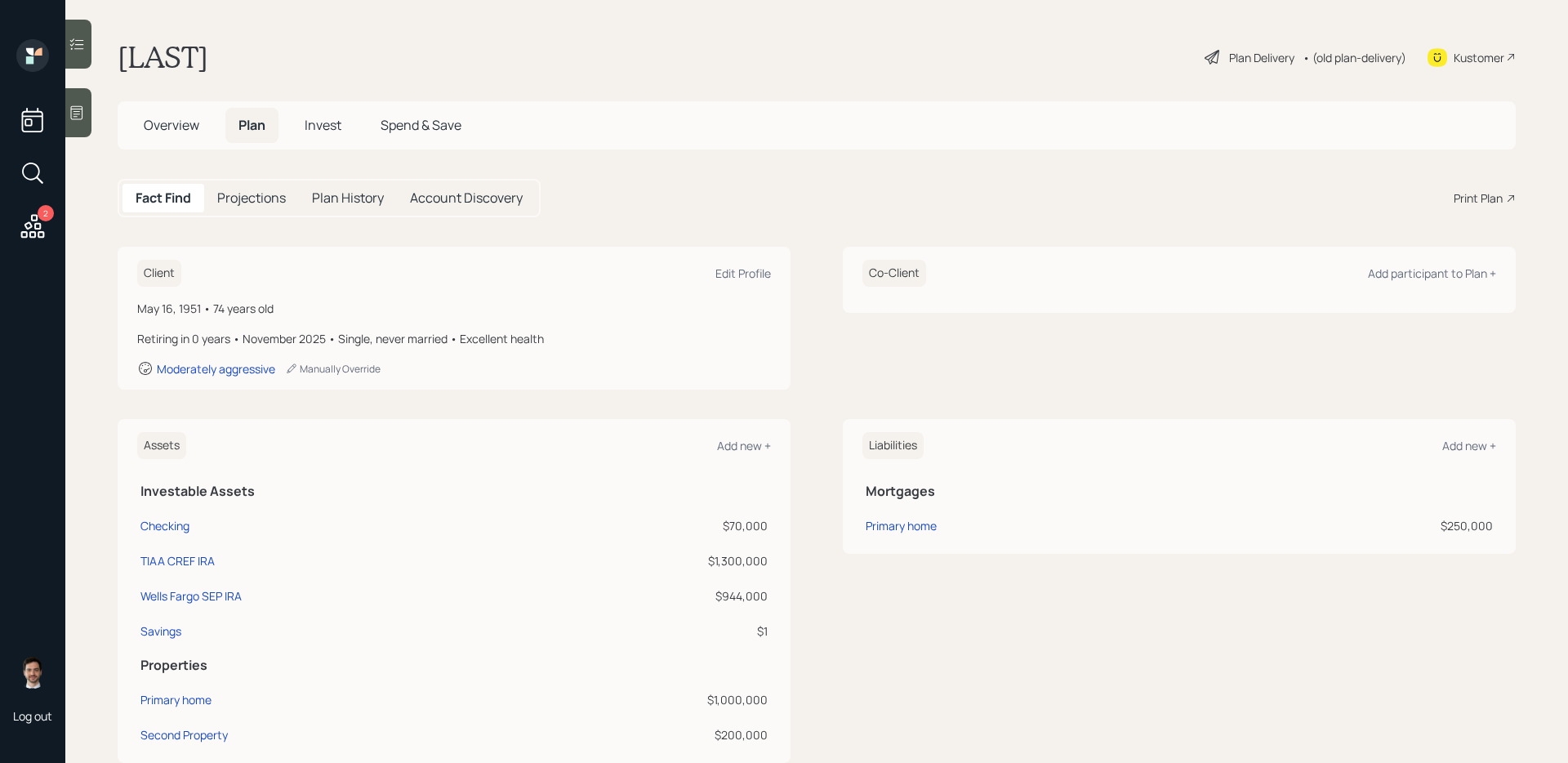 click on "Print Plan" at bounding box center [1478, 198] 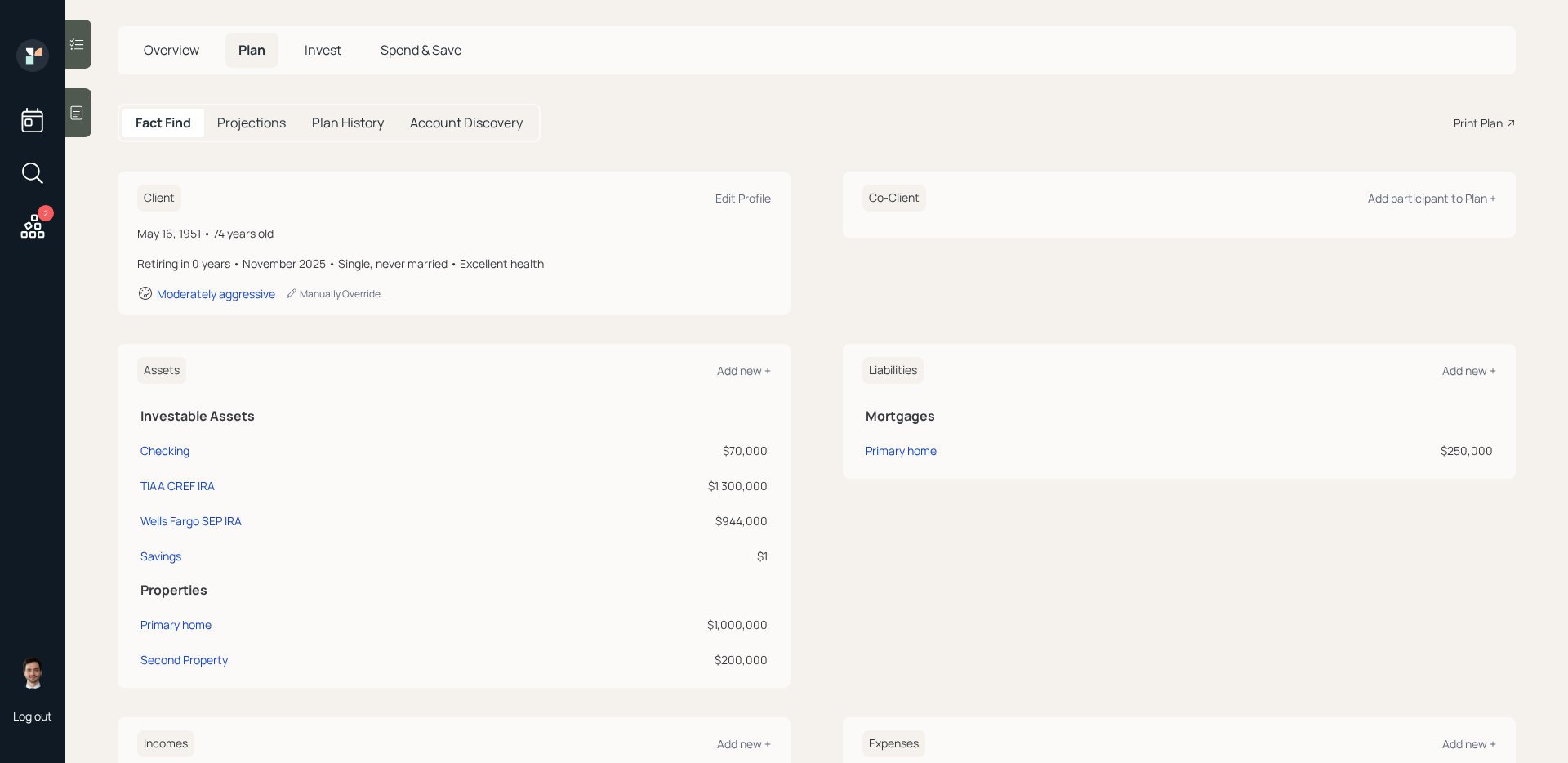 scroll, scrollTop: 0, scrollLeft: 0, axis: both 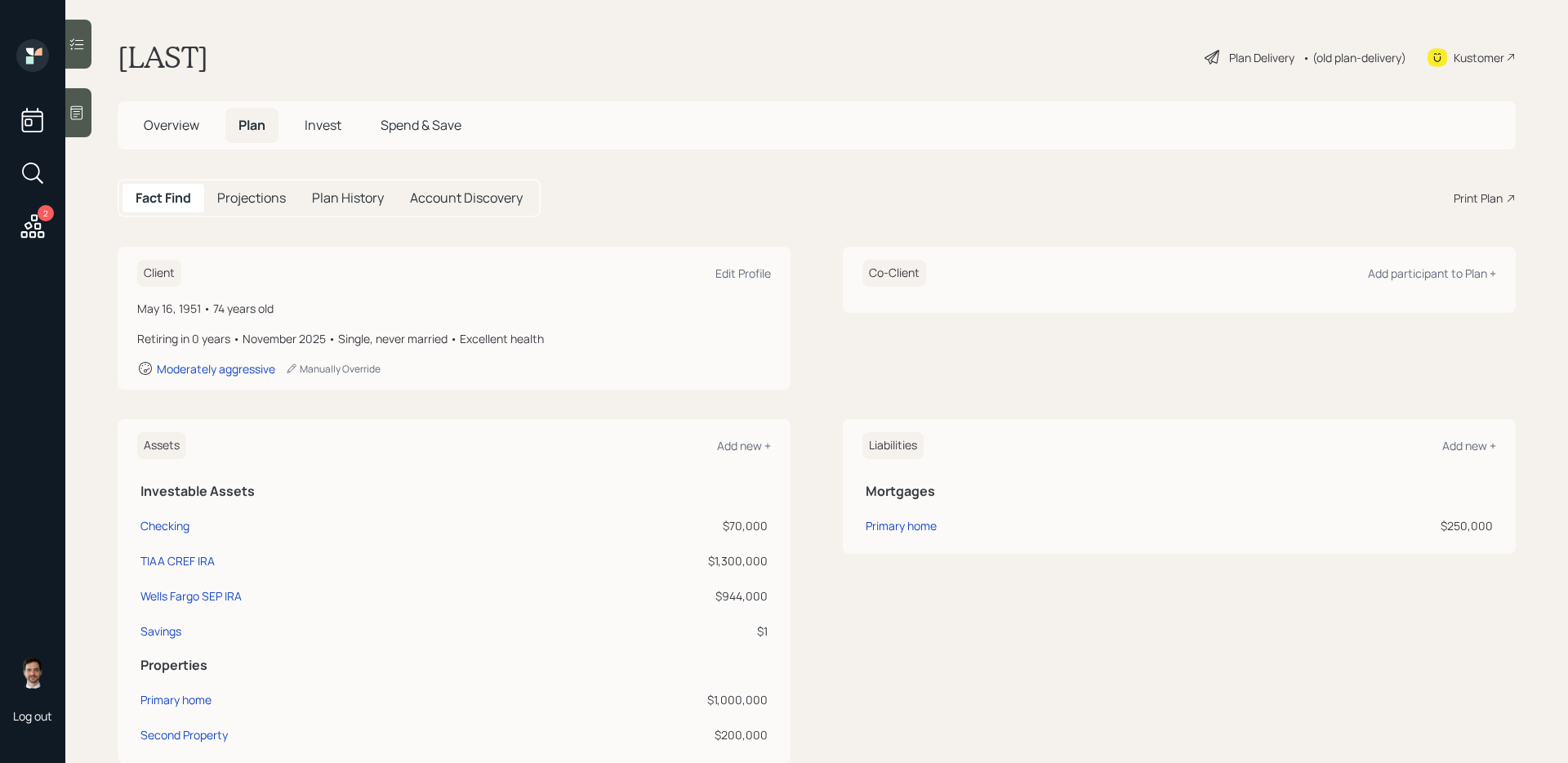 click on "Carol Freas Plan Delivery • (old plan-delivery) Kustomer Overview Plan Invest Spend & Save Fact Find Projections Plan History Account Discovery Print Plan Client Edit Profile May 16, 1951 • 74 years old Retiring in 0 years • November 2025 • Single, never married • Excellent health Moderately aggressive Manually Override Co-Client Add participant to Plan + Assets Add new + Investable Assets Checking $70,000 TIAA CREF IRA $1,300,000 Wells Fargo SEP IRA $944,000 Savings $1 Properties Primary home $1,000,000 Second Property $200,000 Liabilities Add new + Mortgages Primary home $250,000 Incomes Add new + Fixed Income Social Security   $3,800, already receiving Employment Full-time work   Full Time Work   $225,000 Expenses Add new + Housing CA Annual Insurance & HOA   $2,000 CA Annual Property Taxes   $6,000 CA Mortgage Payment   $18,960   ( $250,000  balance) Second Property Annual Insurance & HOA   $600 Second Property Annual Property Taxes   $600 Goals Buy SF House   $500,000     once   in   2026" at bounding box center (817, 382) 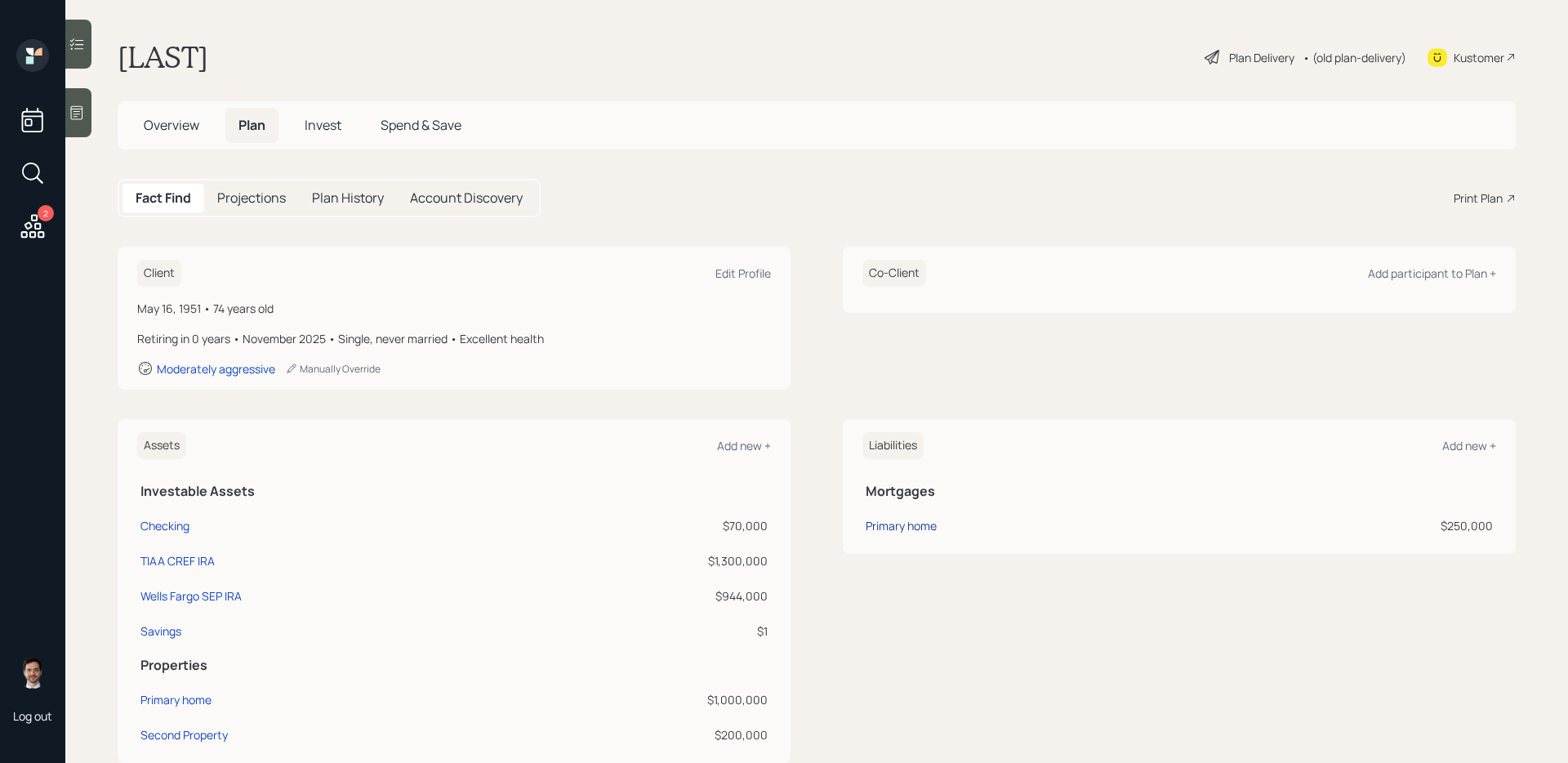 click on "Primary home" at bounding box center [901, 525] 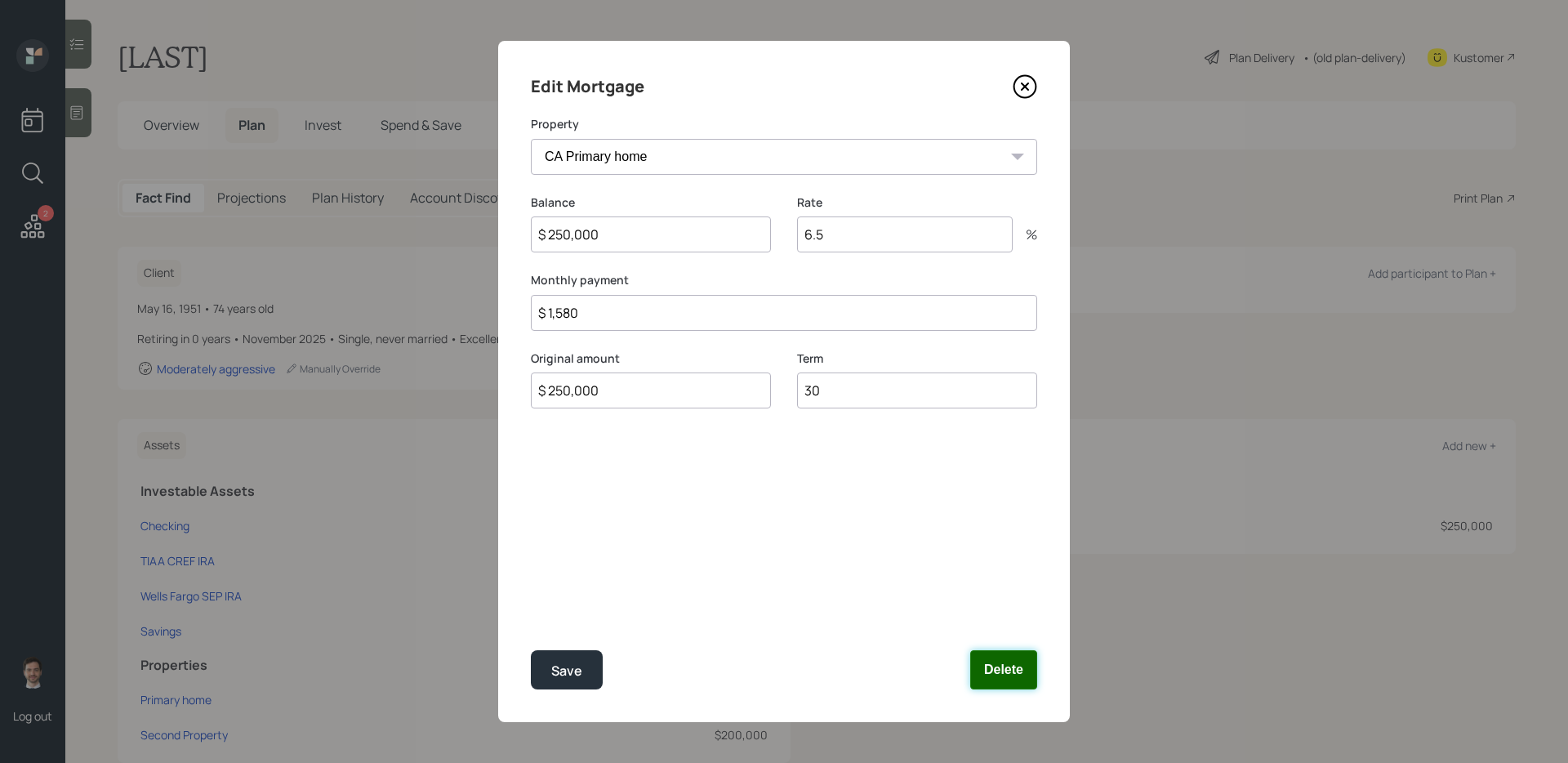 click on "Delete" at bounding box center (1004, 670) 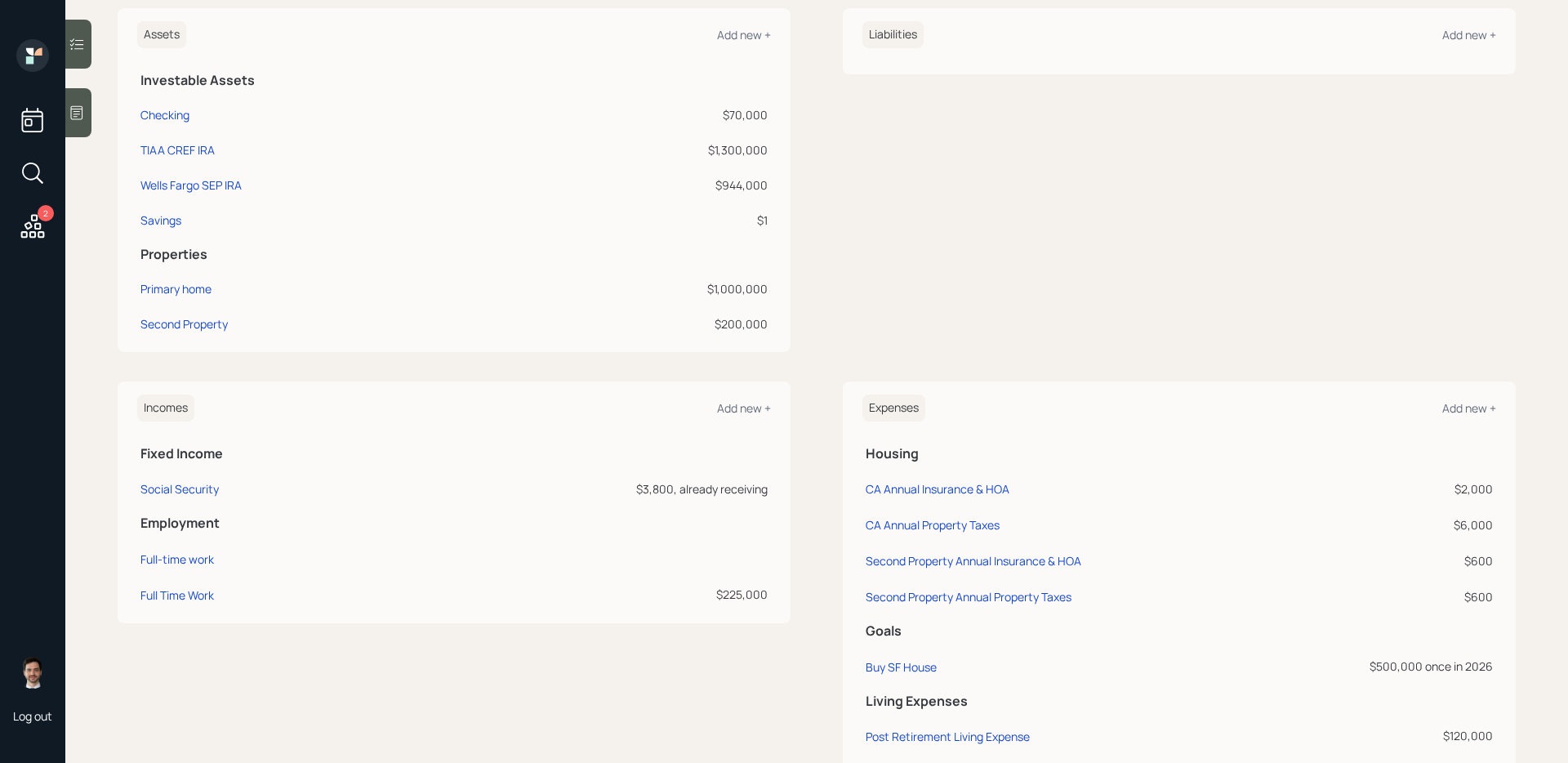 scroll, scrollTop: 557, scrollLeft: 0, axis: vertical 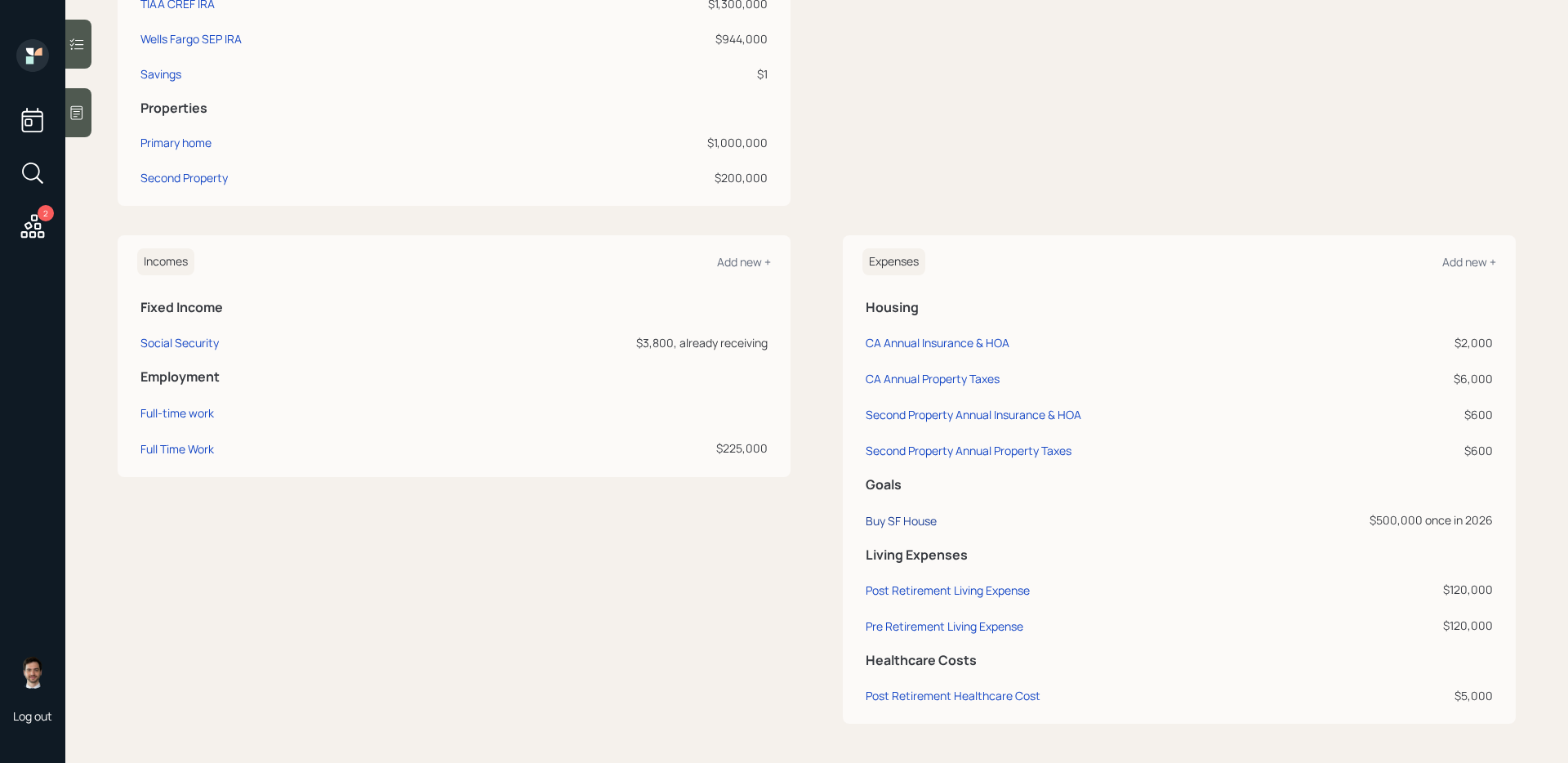 click on "Buy SF House" at bounding box center [901, 520] 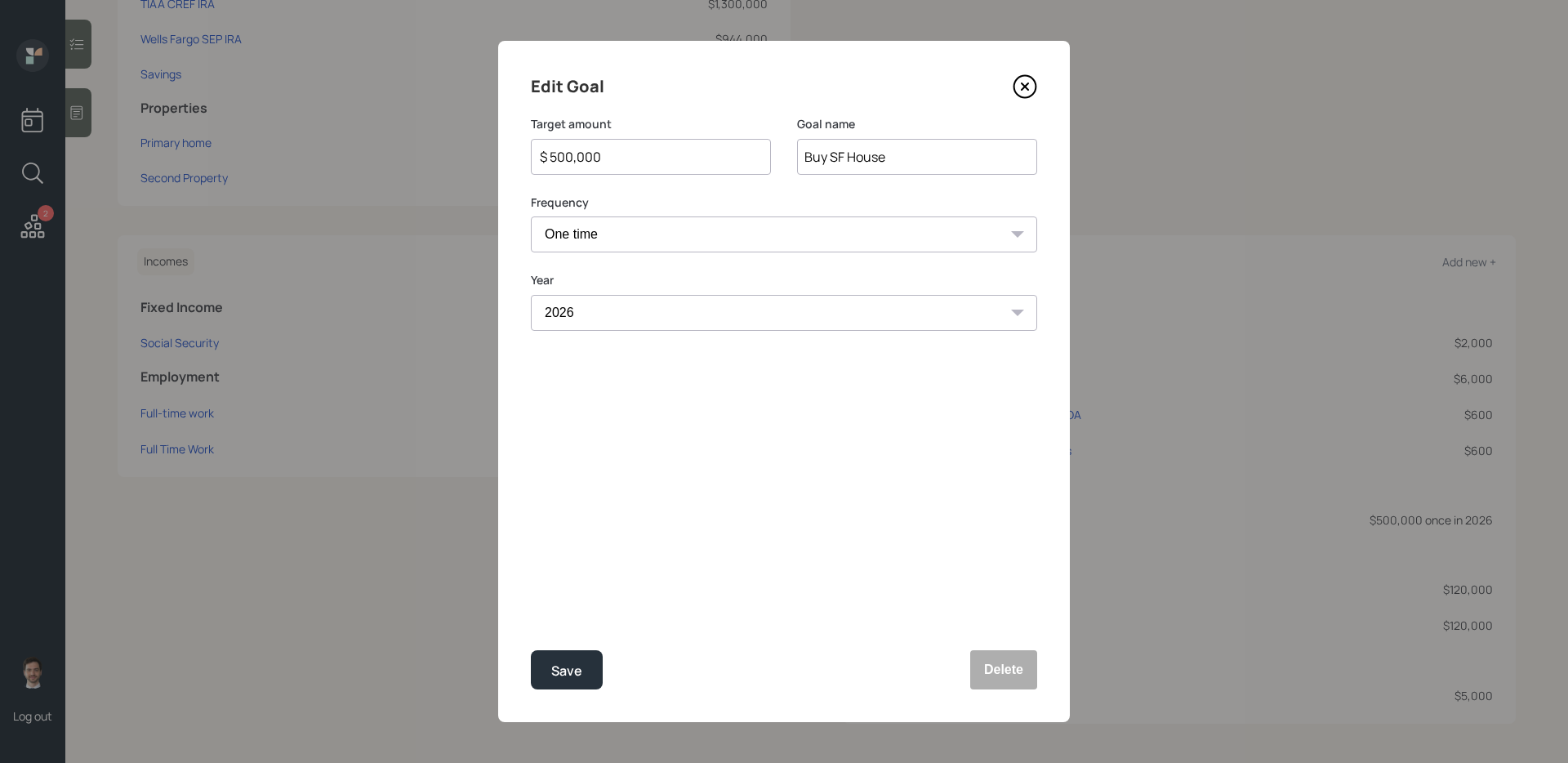 click on "$ 500,000" at bounding box center [644, 157] 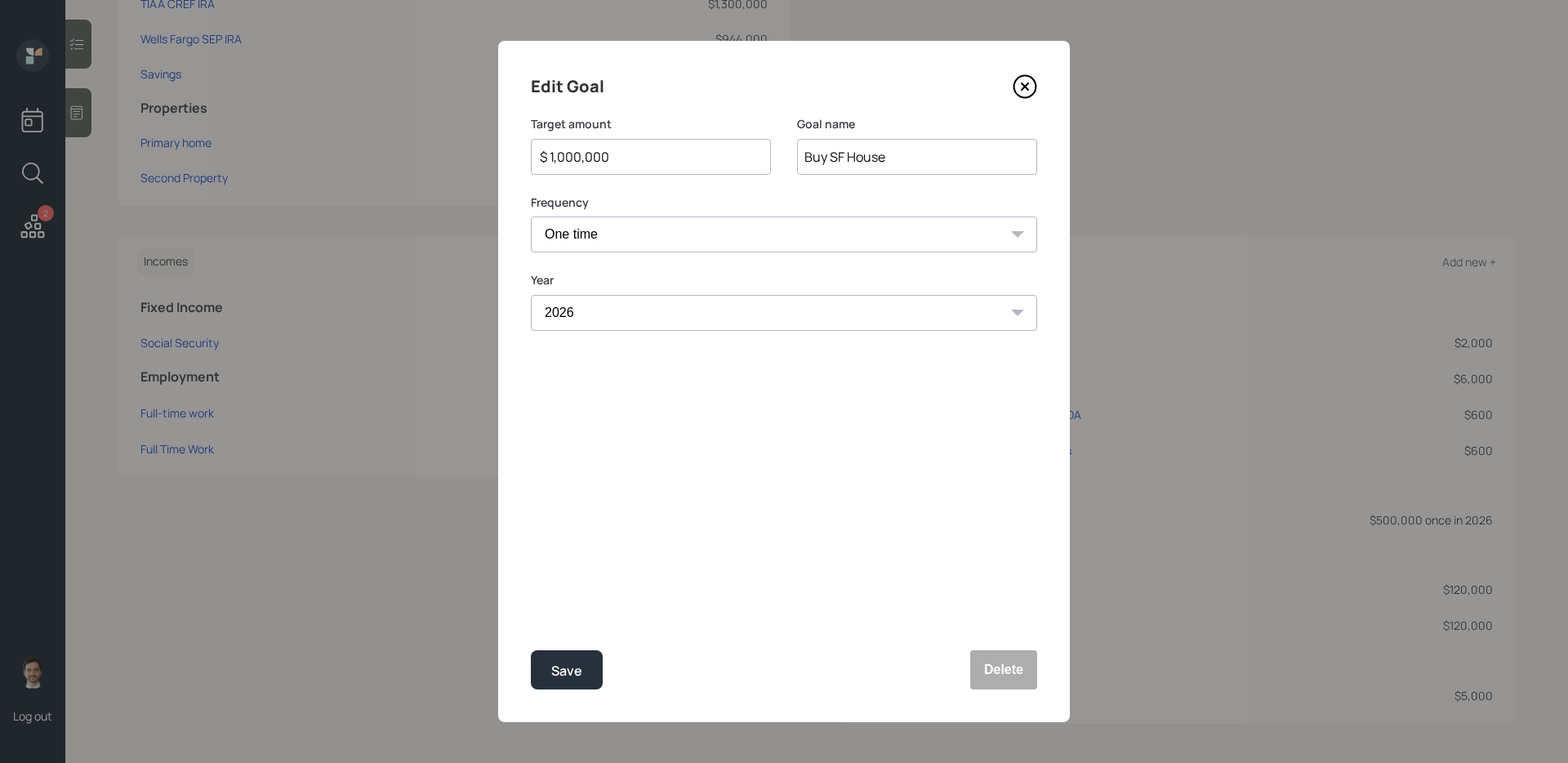 click on "Save" at bounding box center (567, 670) 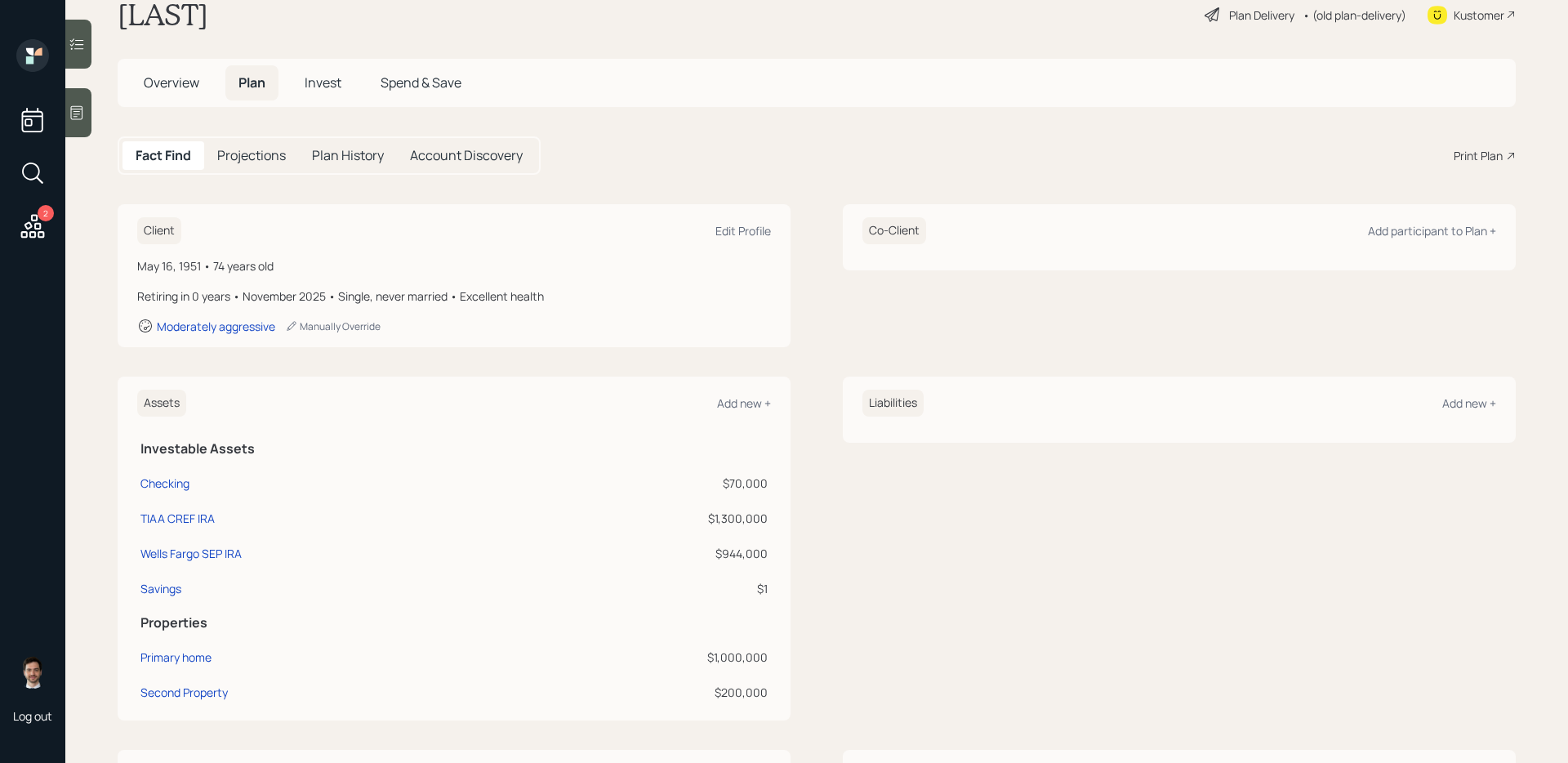 scroll, scrollTop: 0, scrollLeft: 0, axis: both 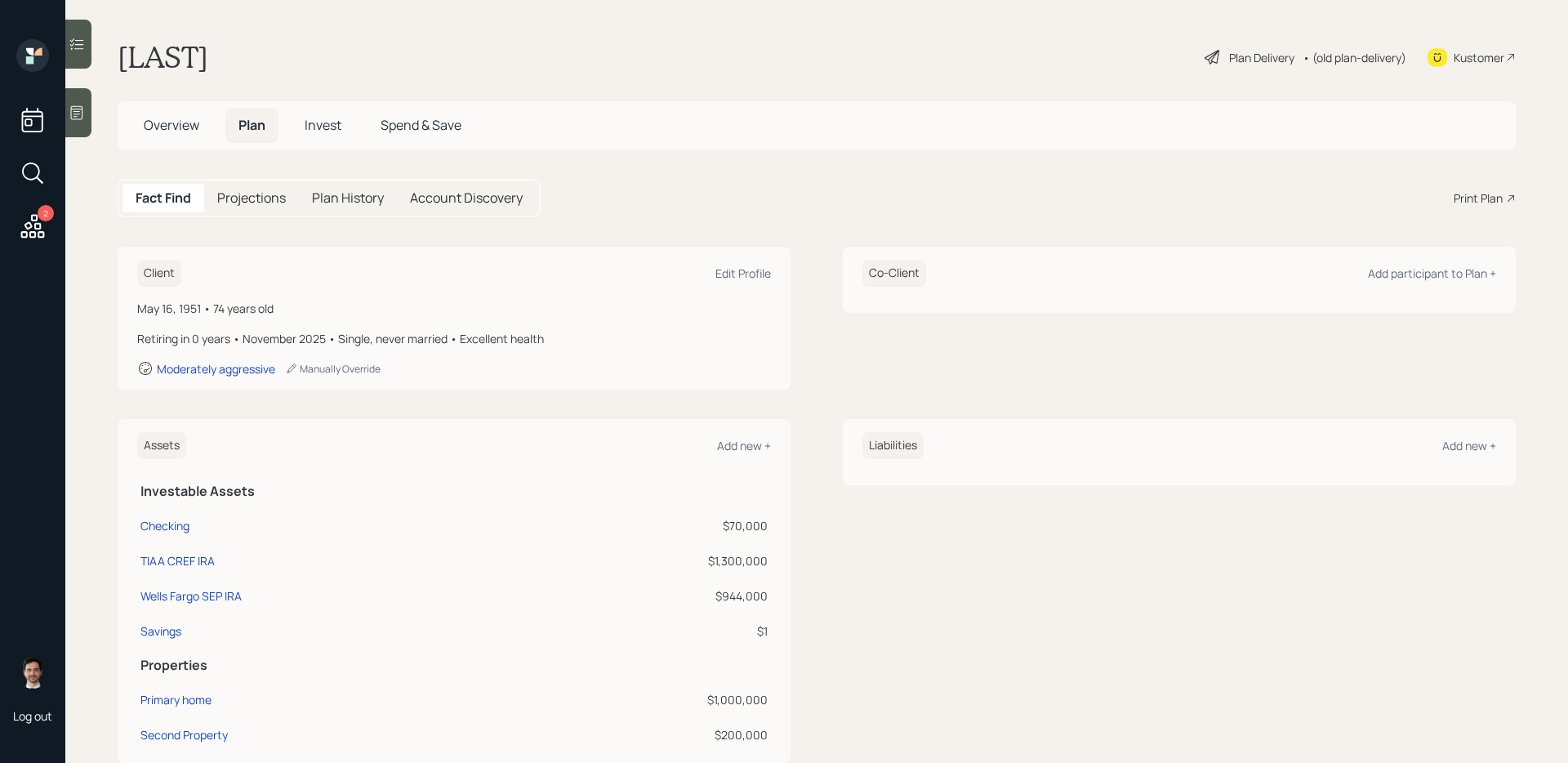 click on "Print Plan" at bounding box center (1478, 198) 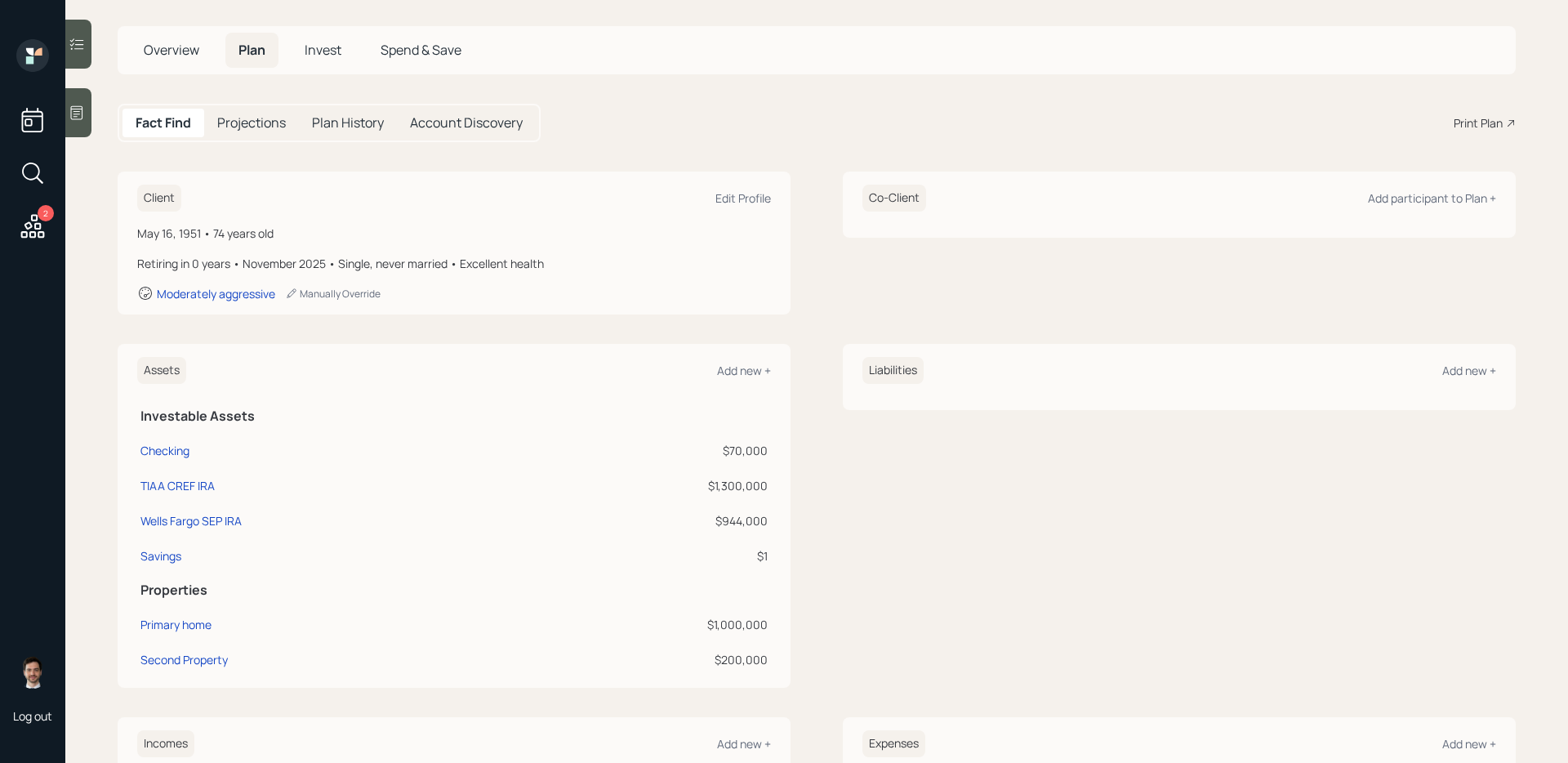 scroll, scrollTop: 80, scrollLeft: 0, axis: vertical 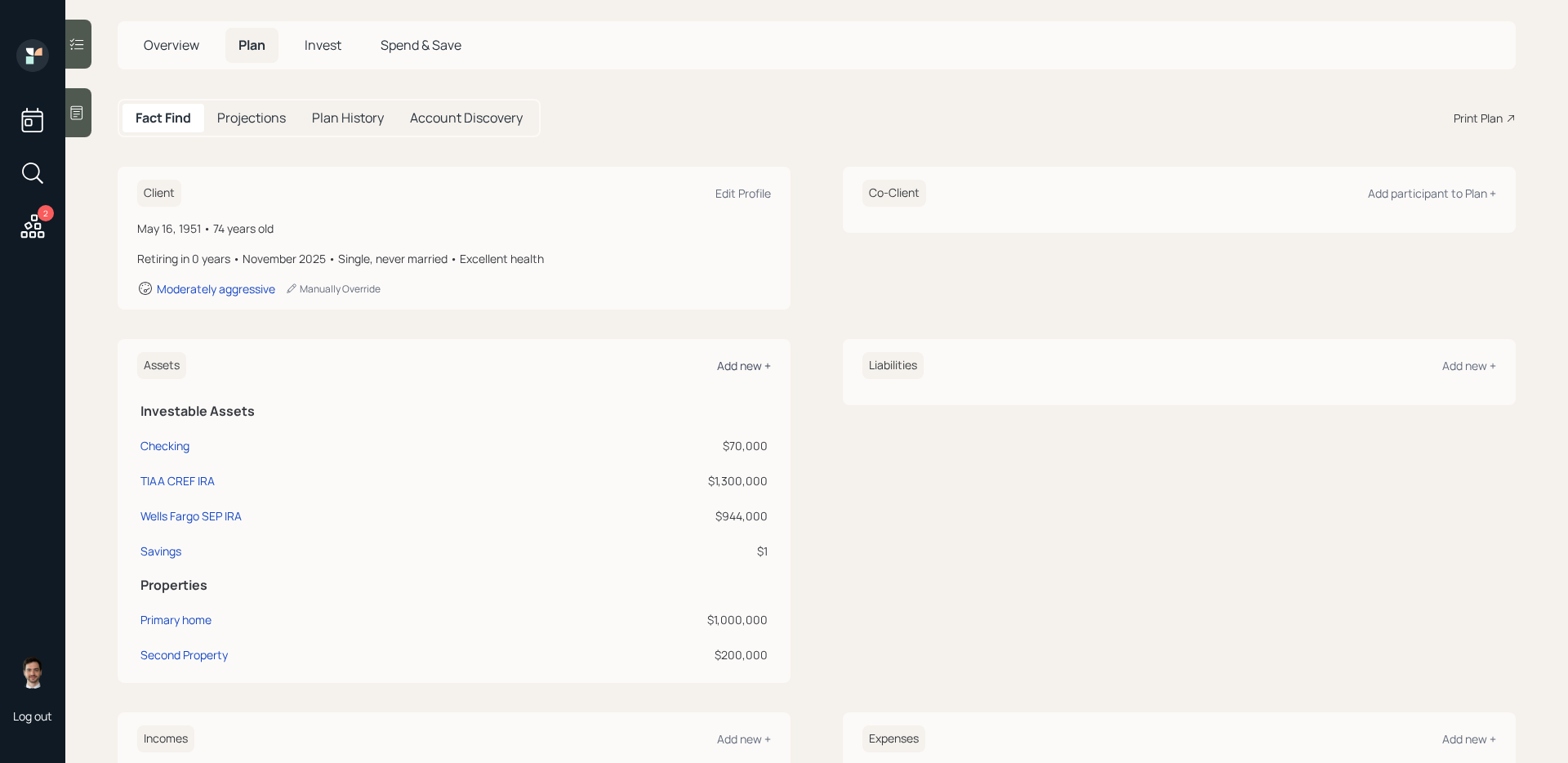click on "Add new +" at bounding box center [744, 365] 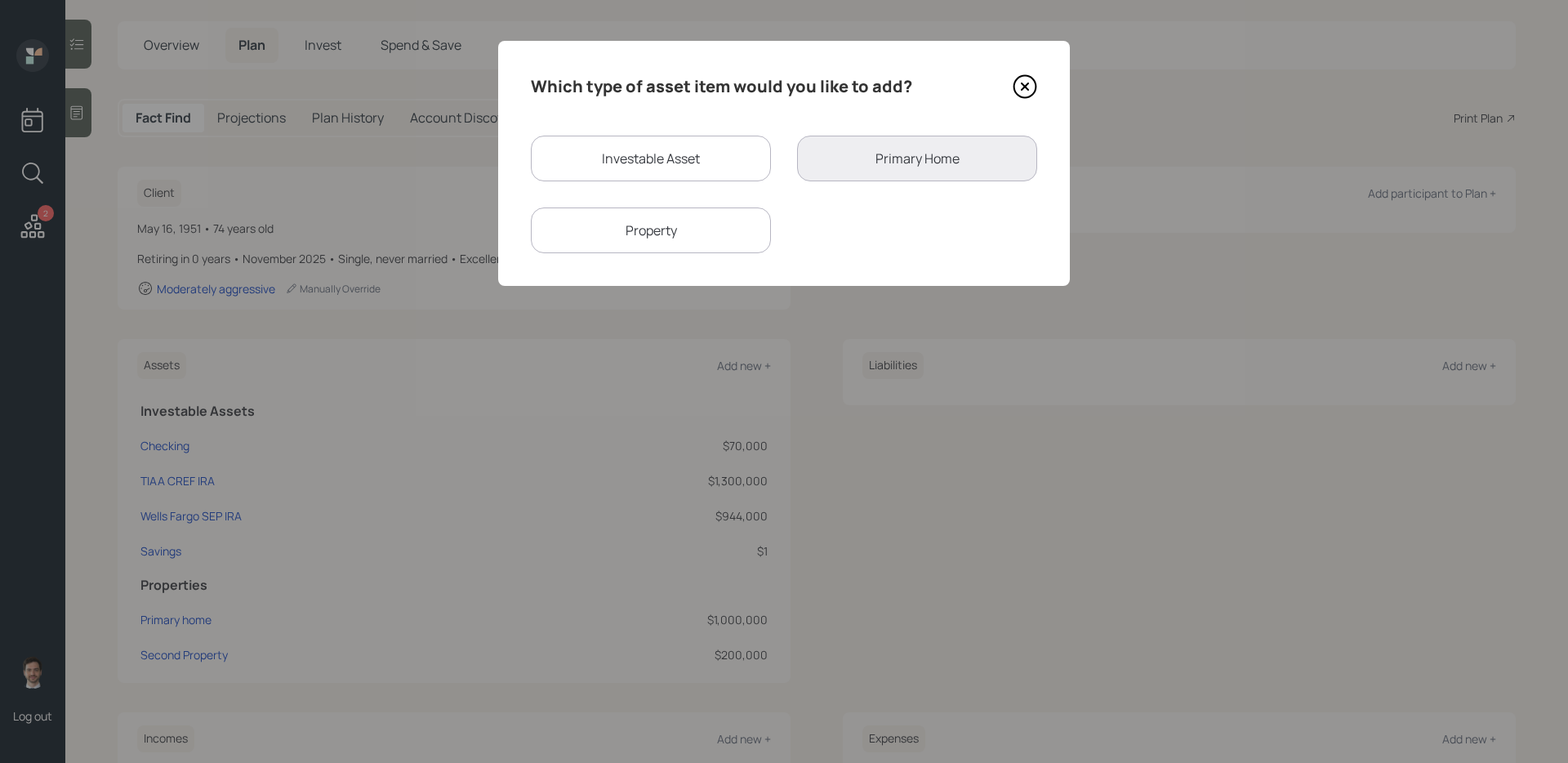 click on "Investable Asset" at bounding box center (651, 158) 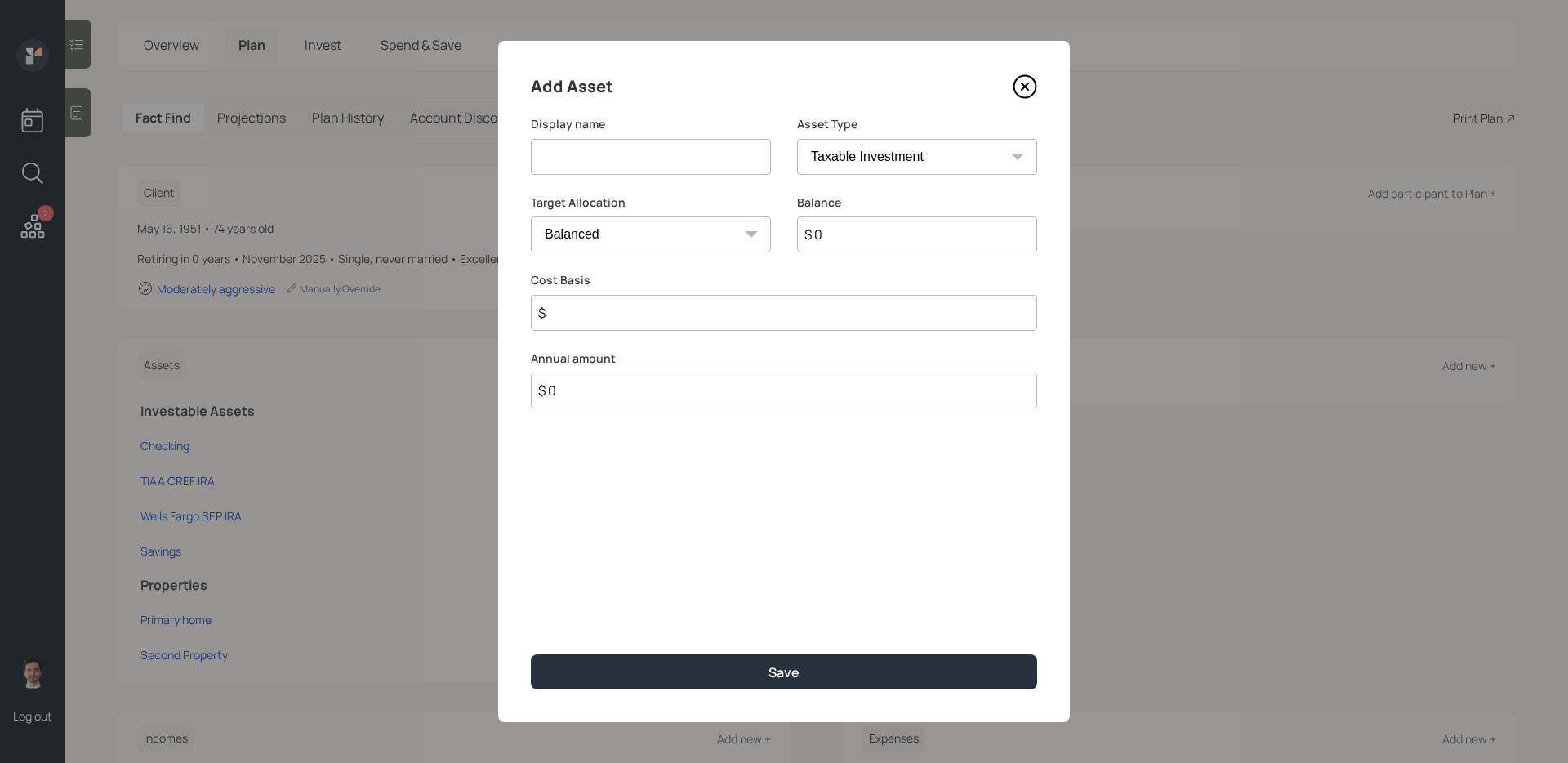 click at bounding box center (651, 157) 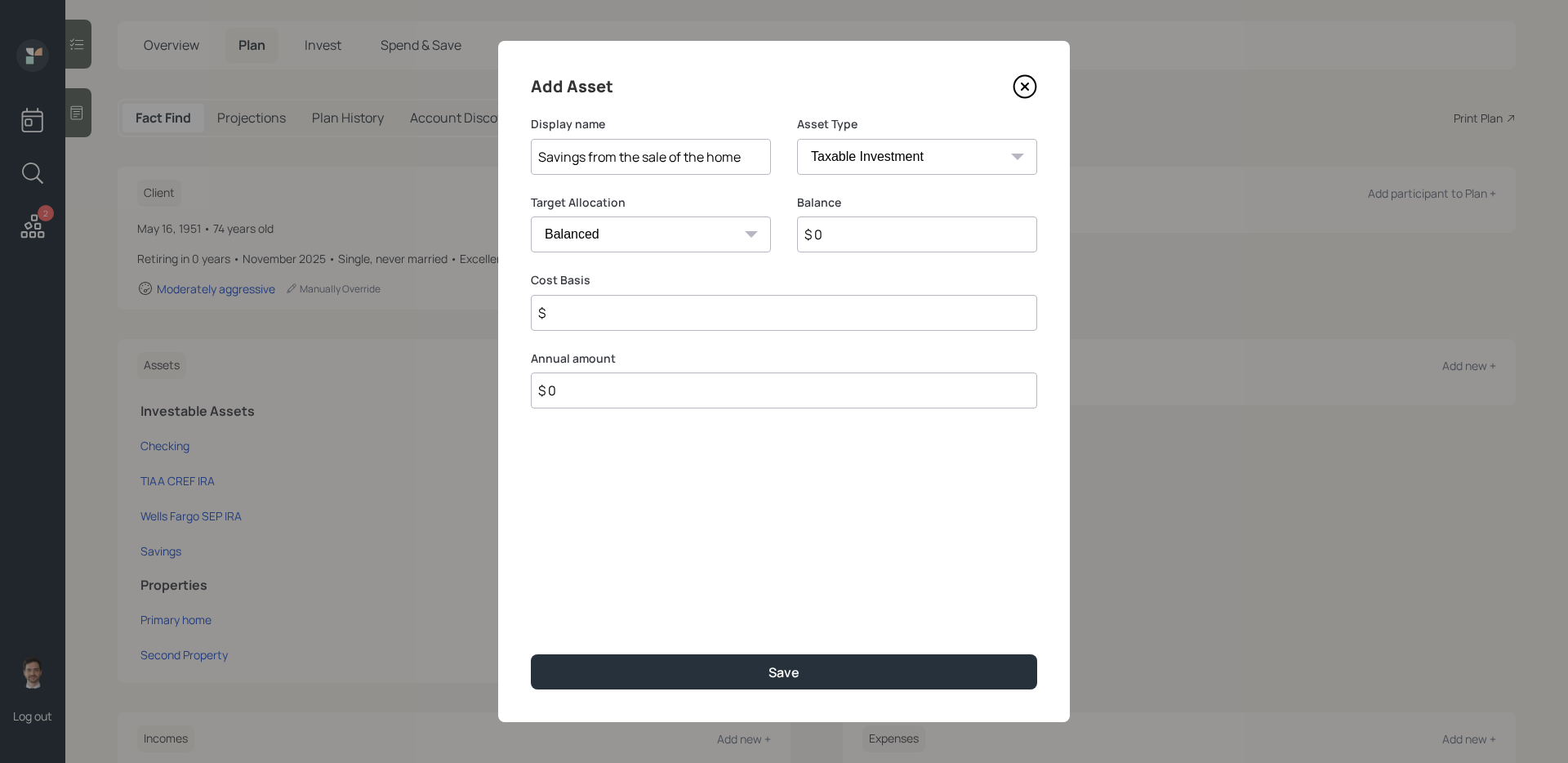 type on "Savings from the sale of the home" 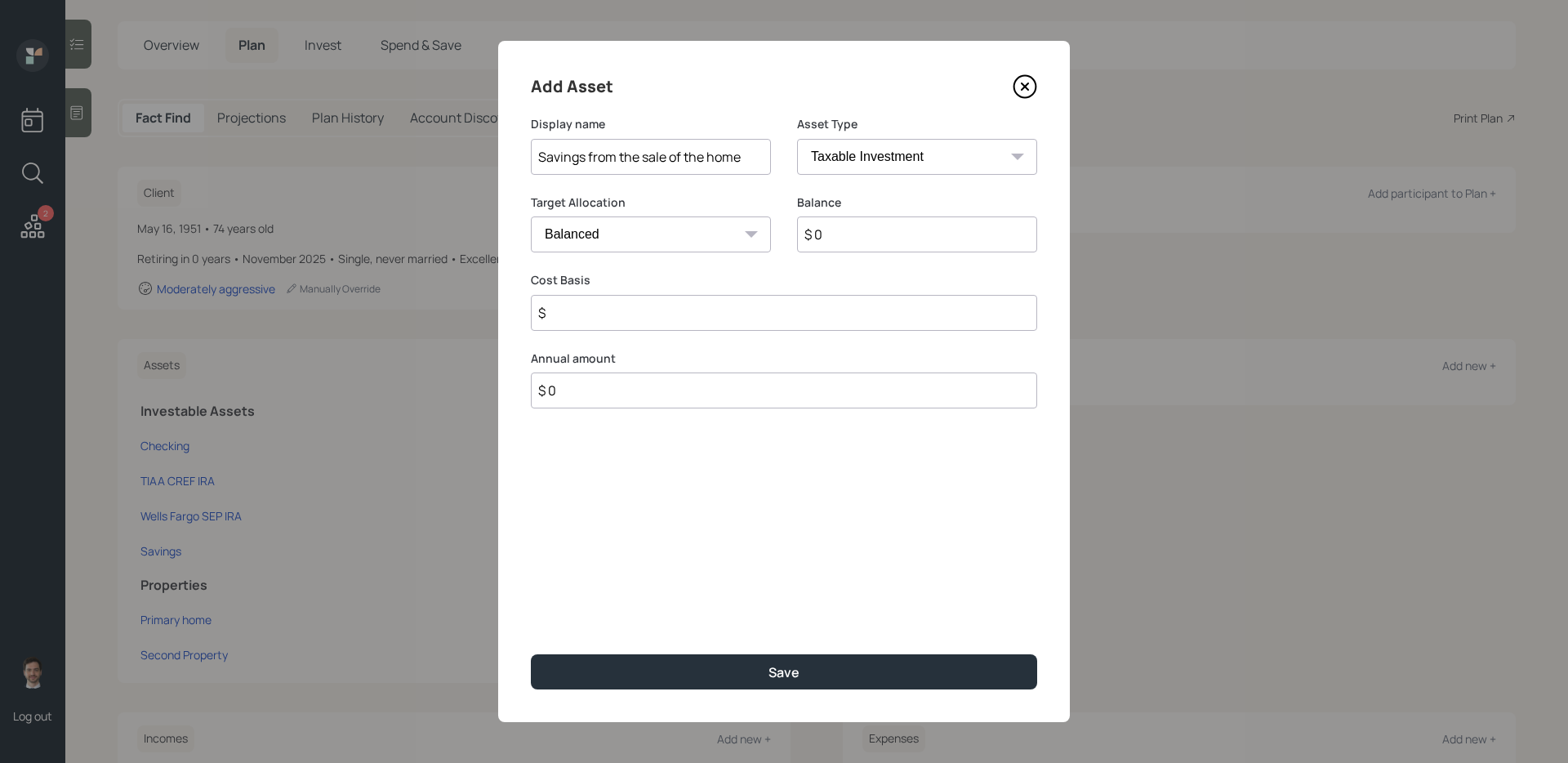 select on "uninvested" 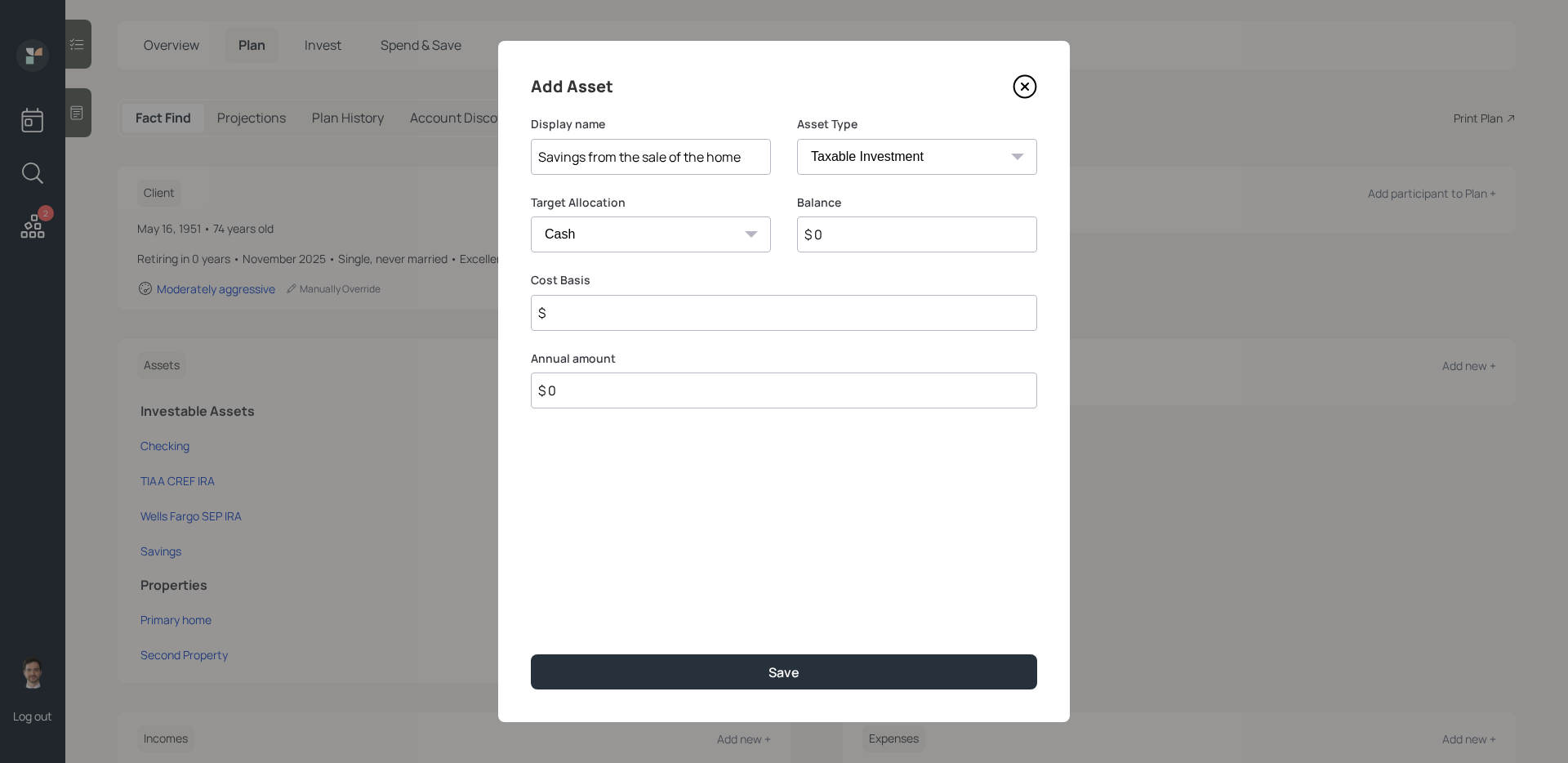 type on "$ 2" 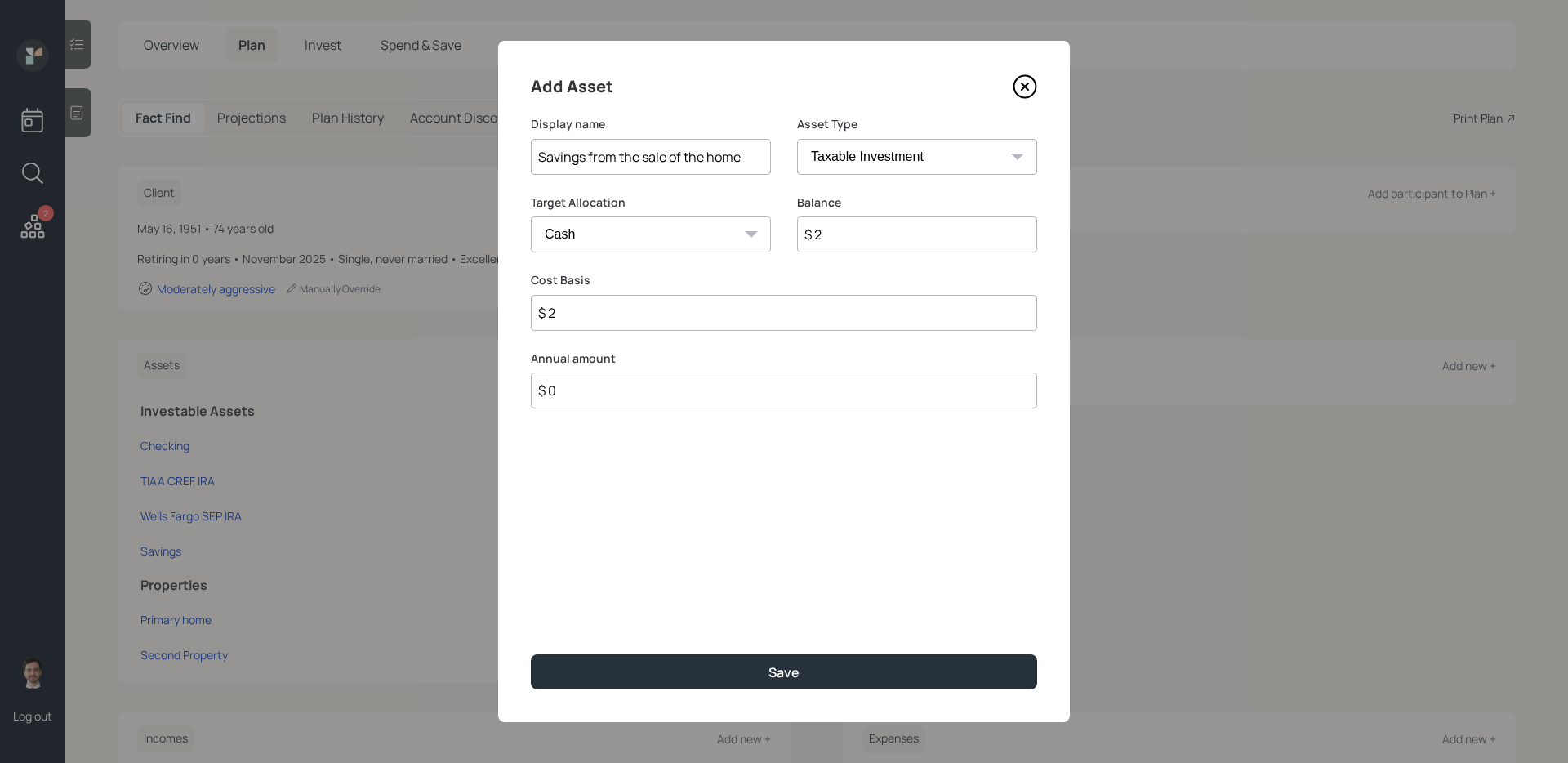 type on "$ 25" 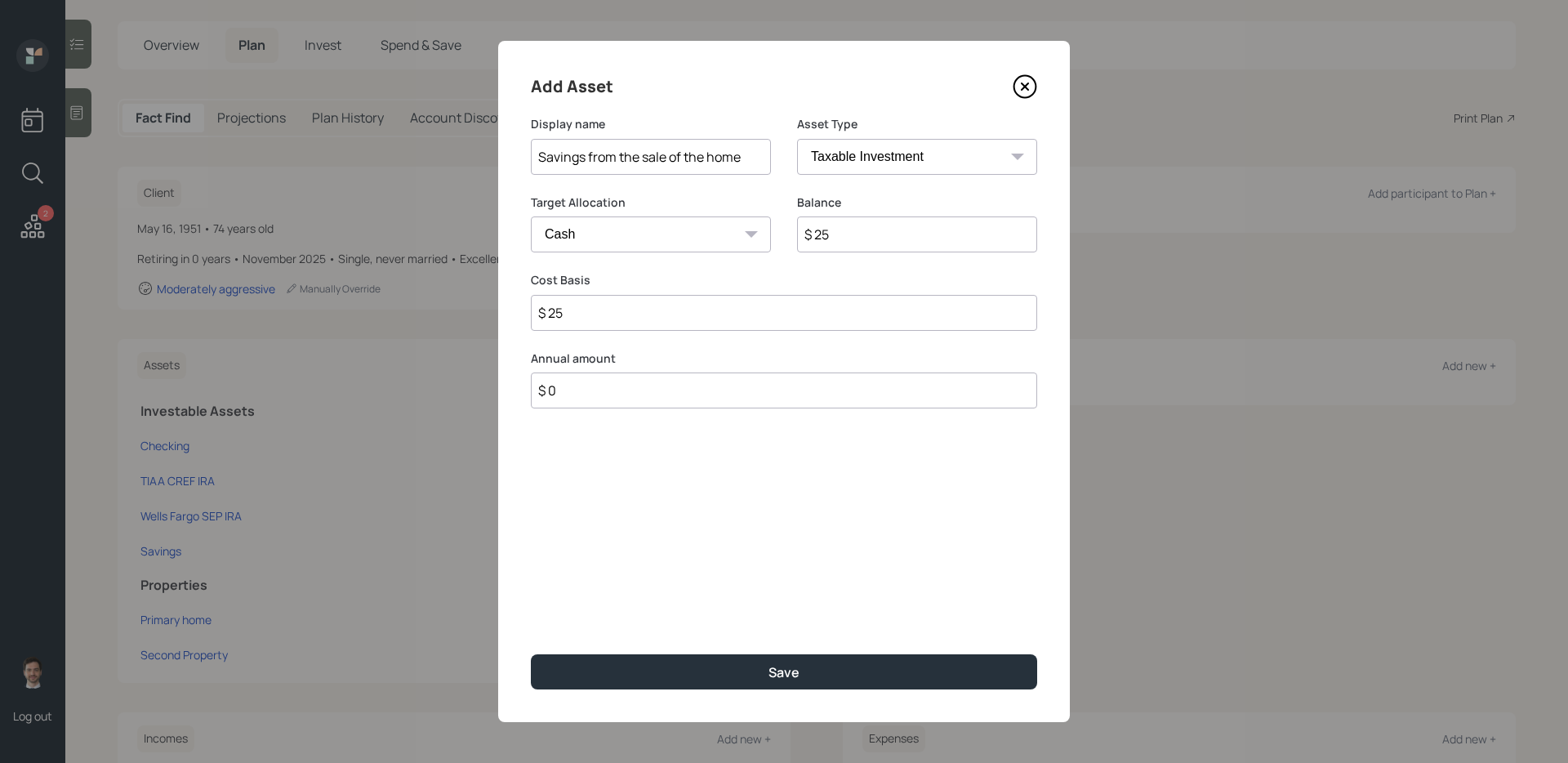 type on "$ 250" 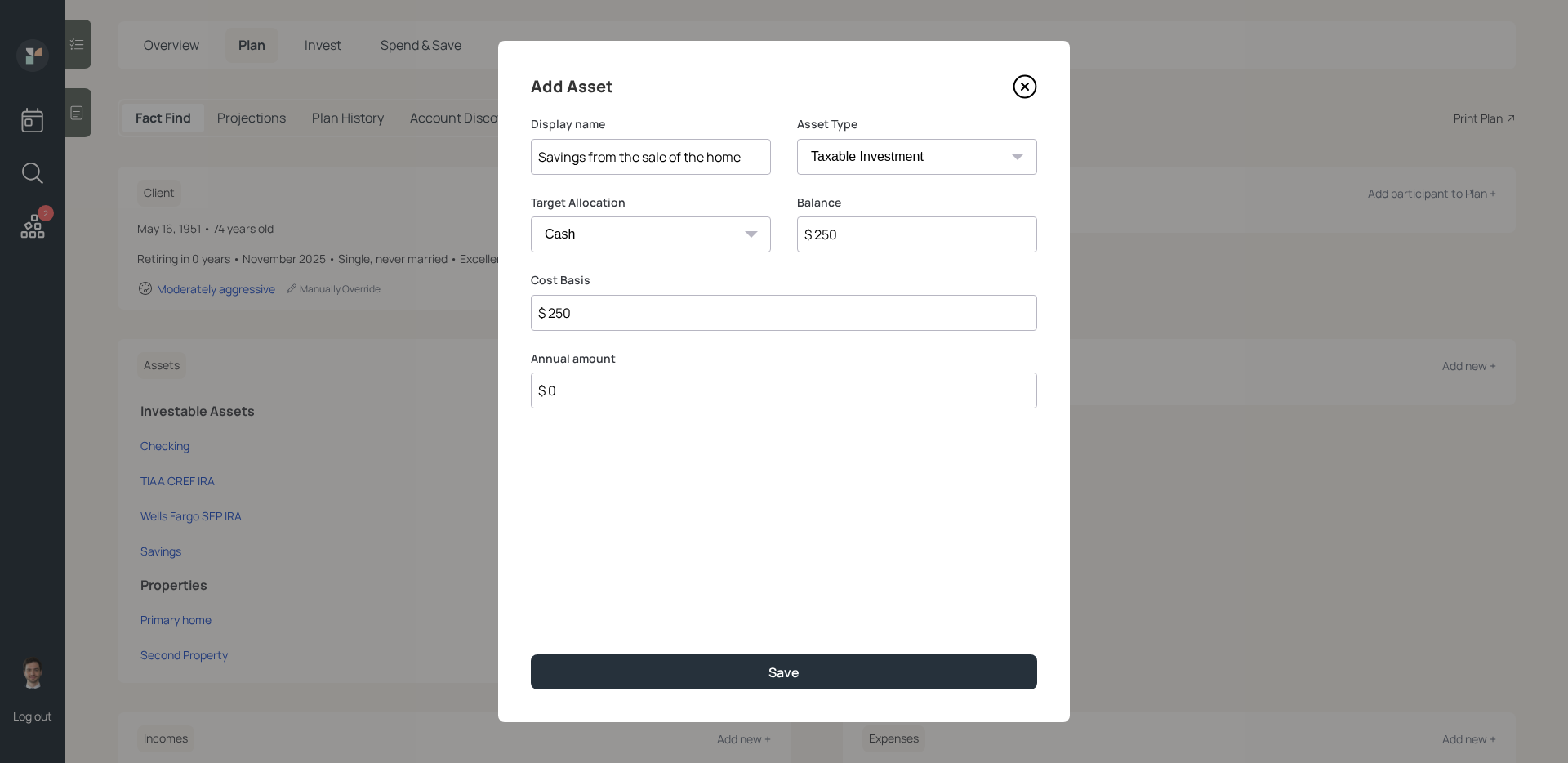 type on "$ 2,500" 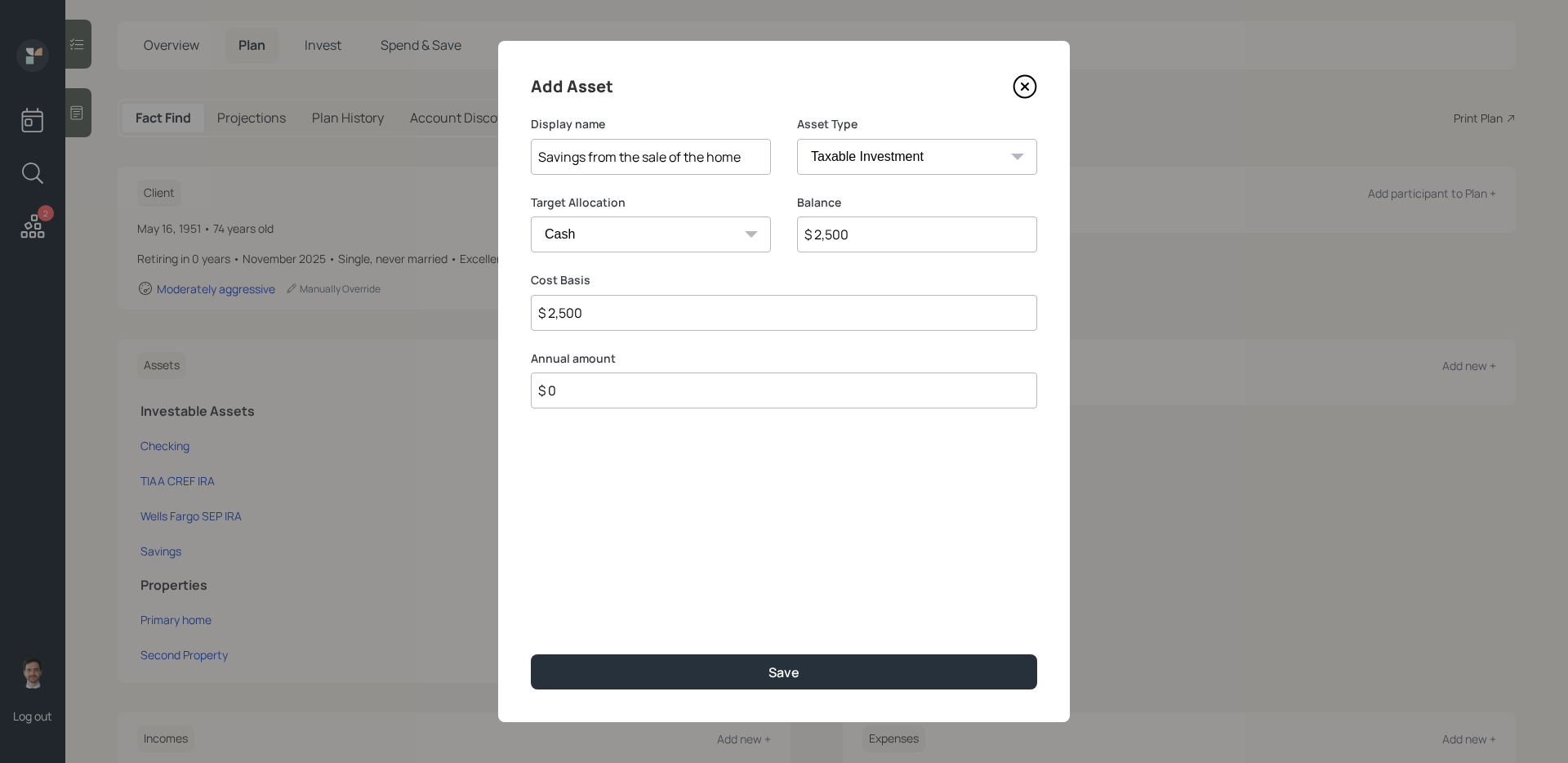 type on "$ 25,000" 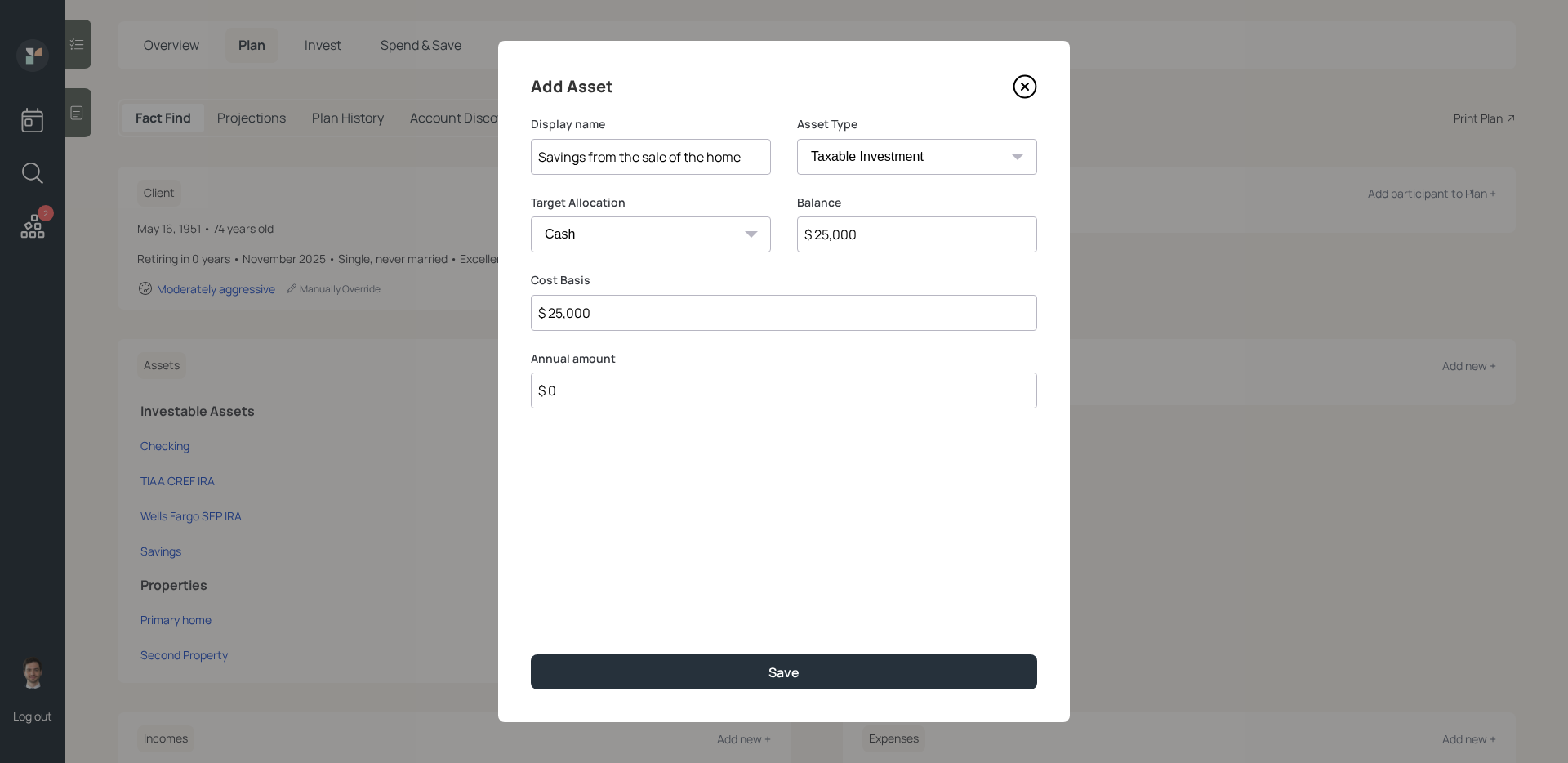 type on "$ 250,000" 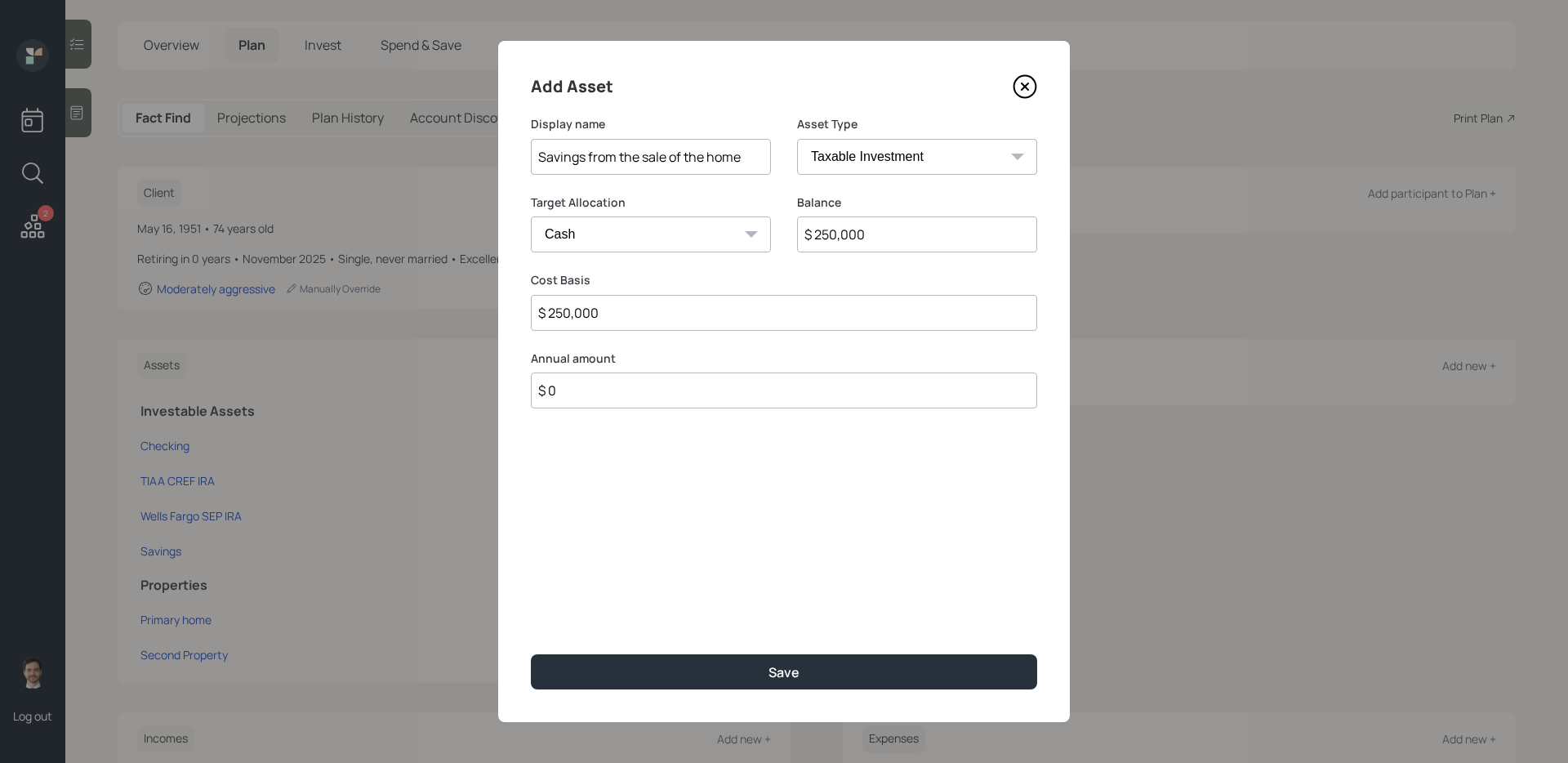 type on "$ 250,000" 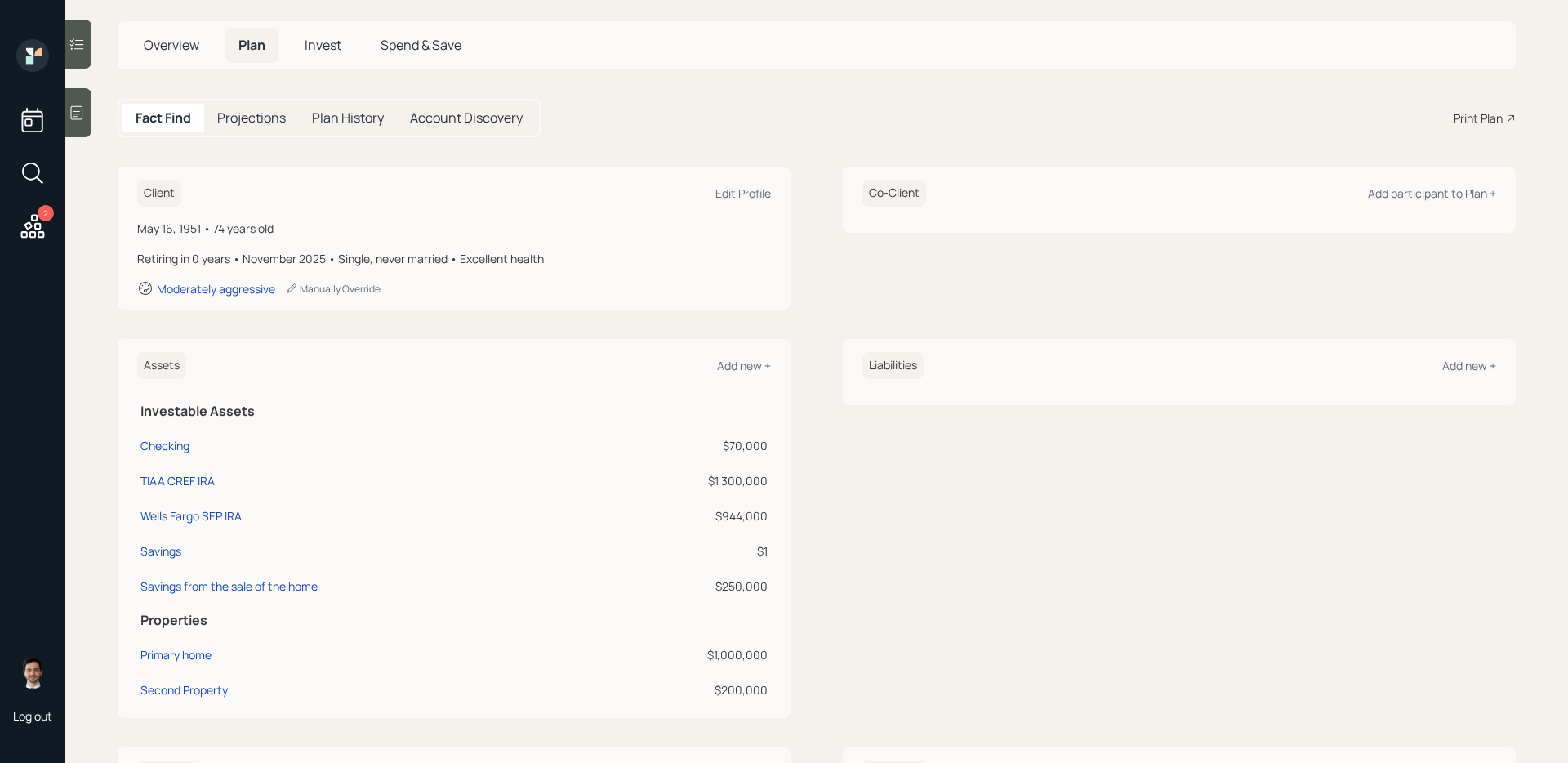 scroll, scrollTop: 0, scrollLeft: 0, axis: both 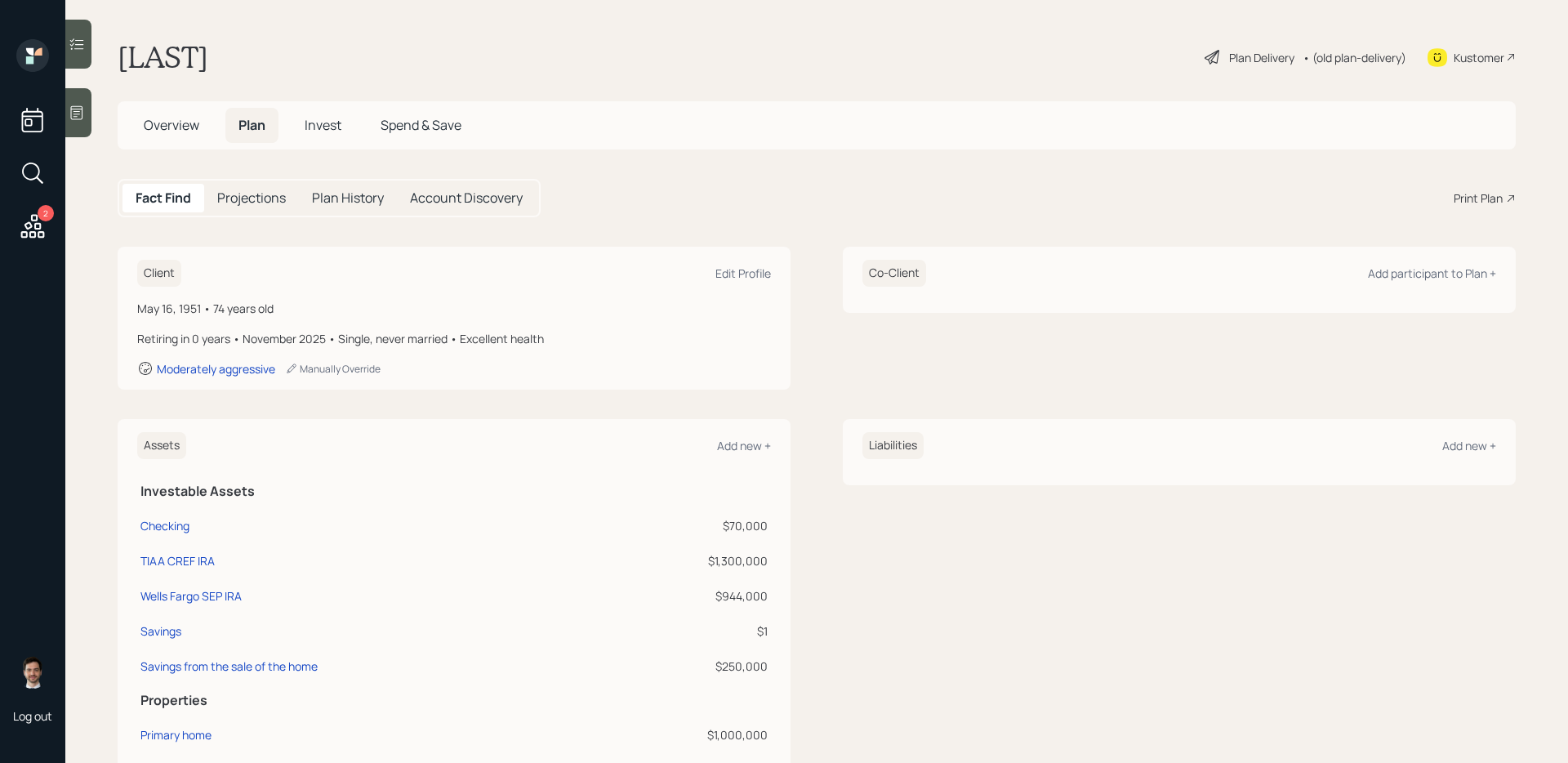 click on "Plan Delivery" at bounding box center (1262, 57) 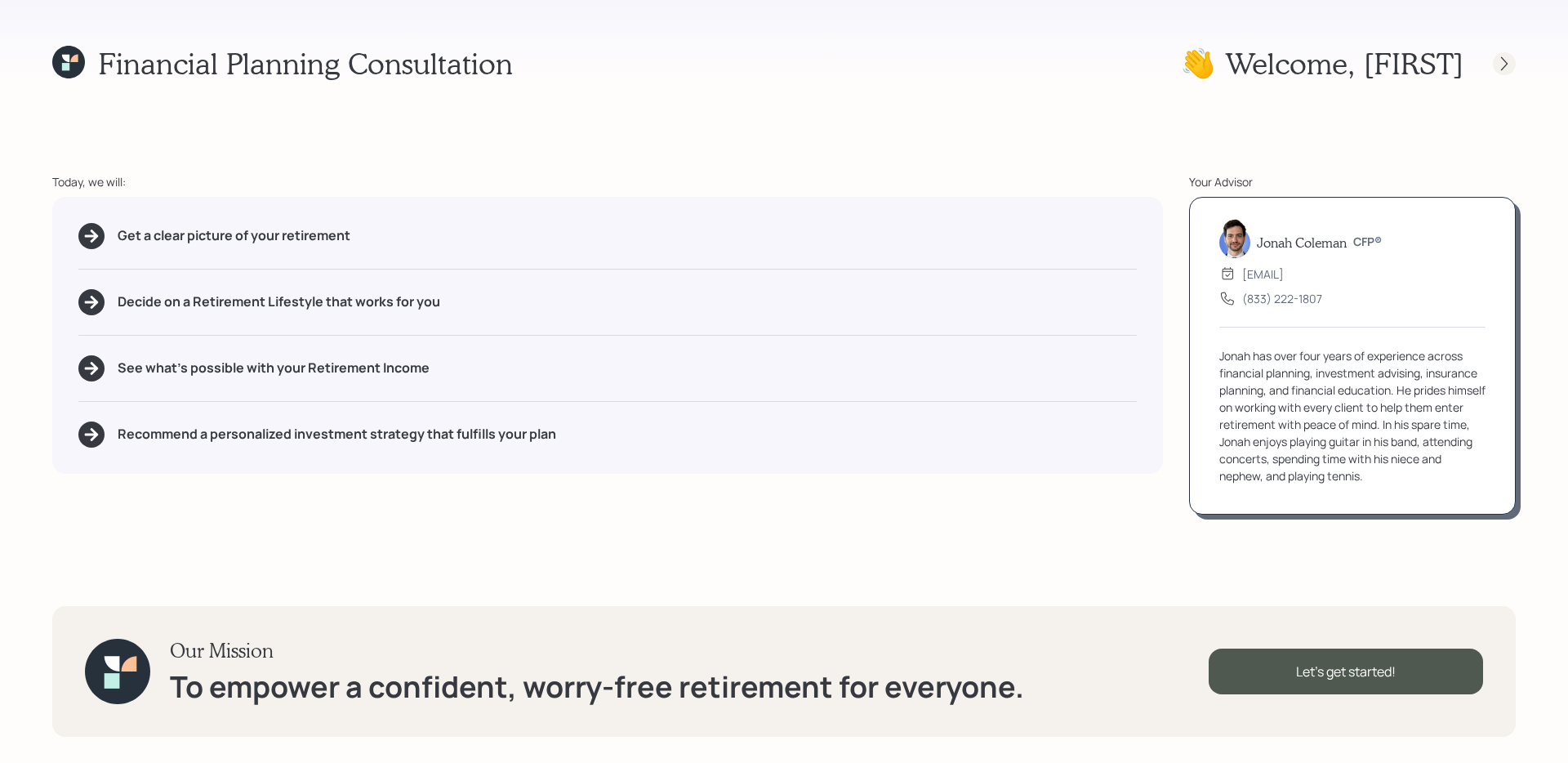 click 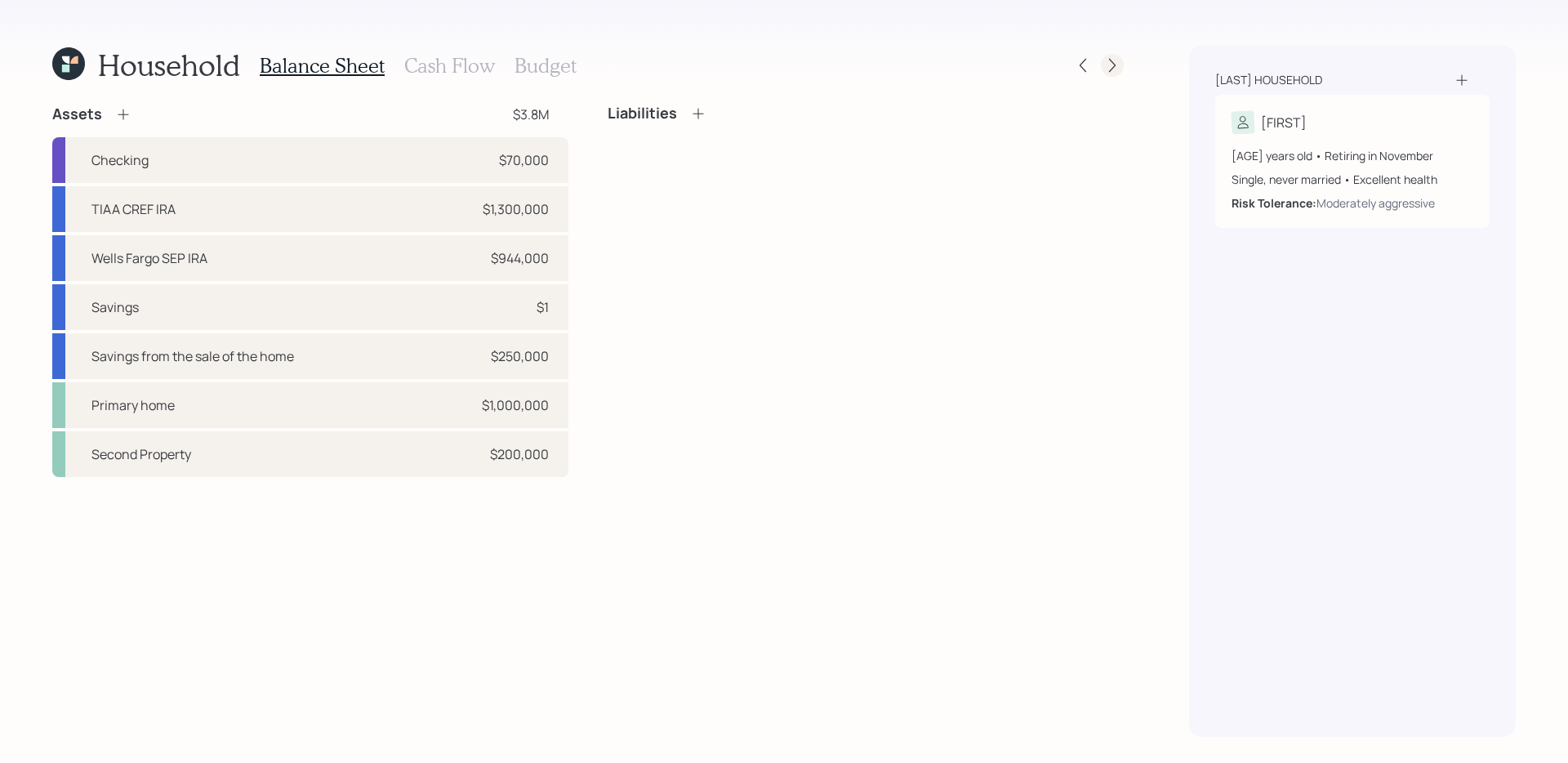 click 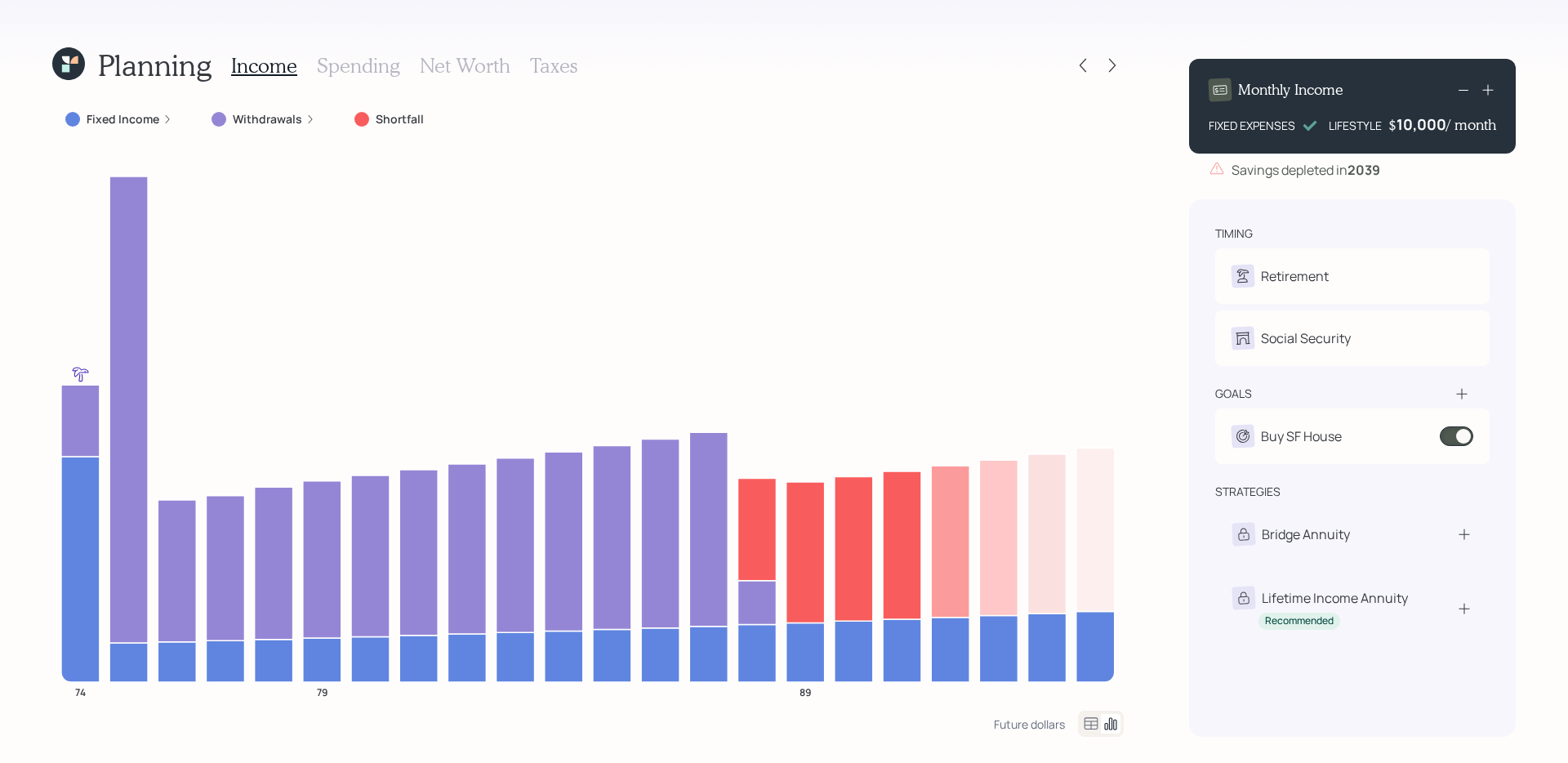 click 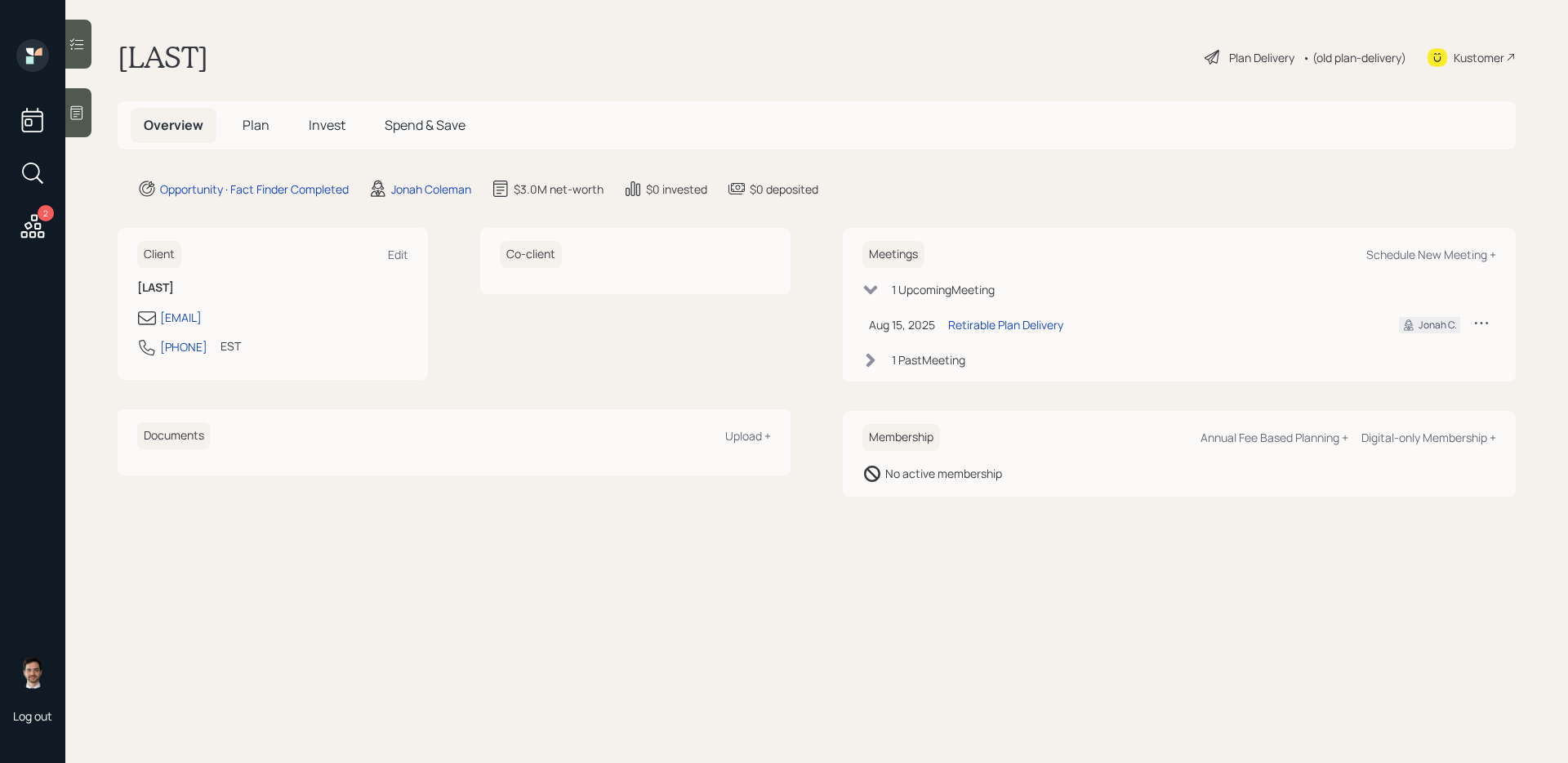 click on "Plan" at bounding box center (256, 125) 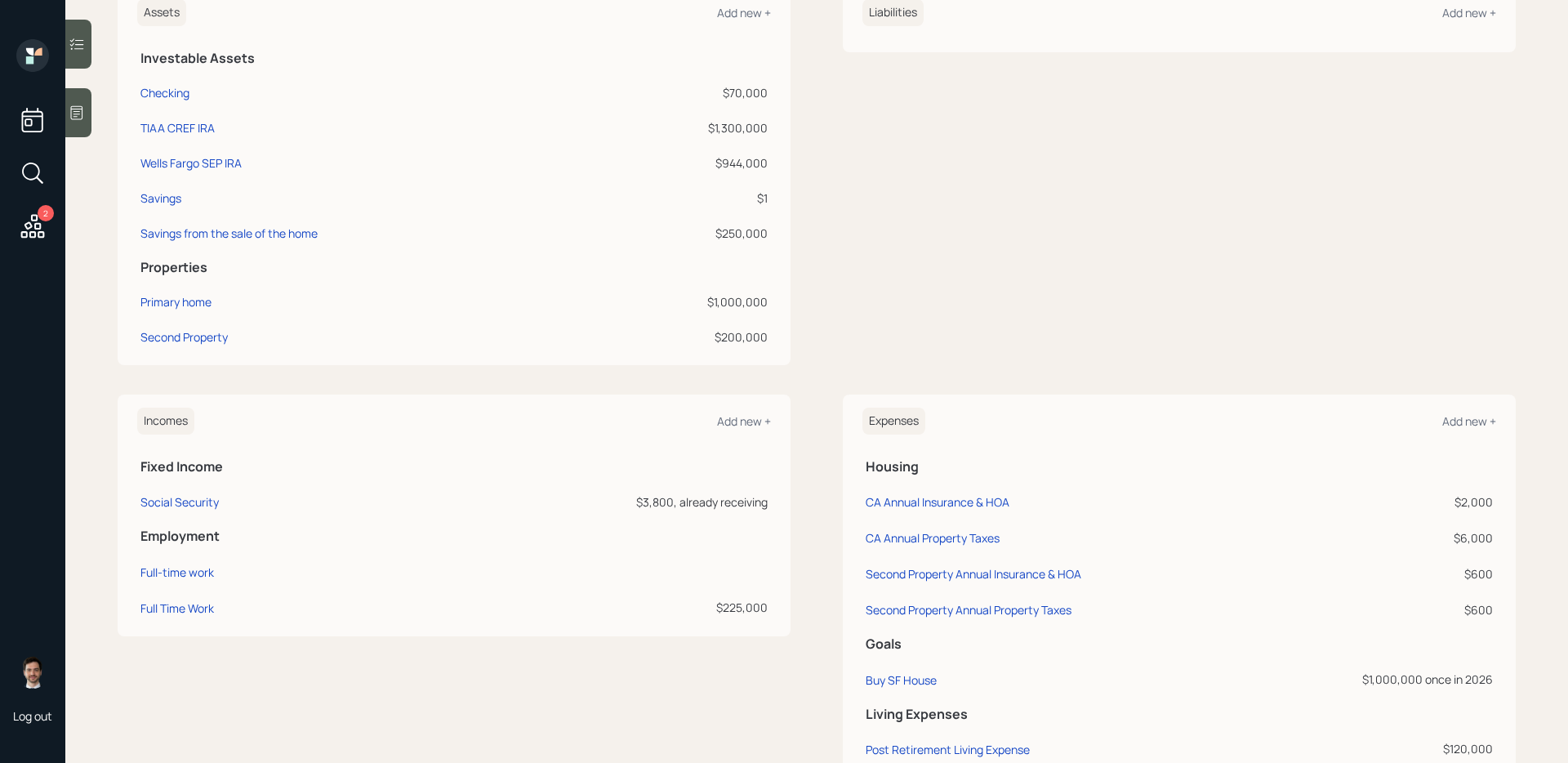 scroll, scrollTop: 440, scrollLeft: 0, axis: vertical 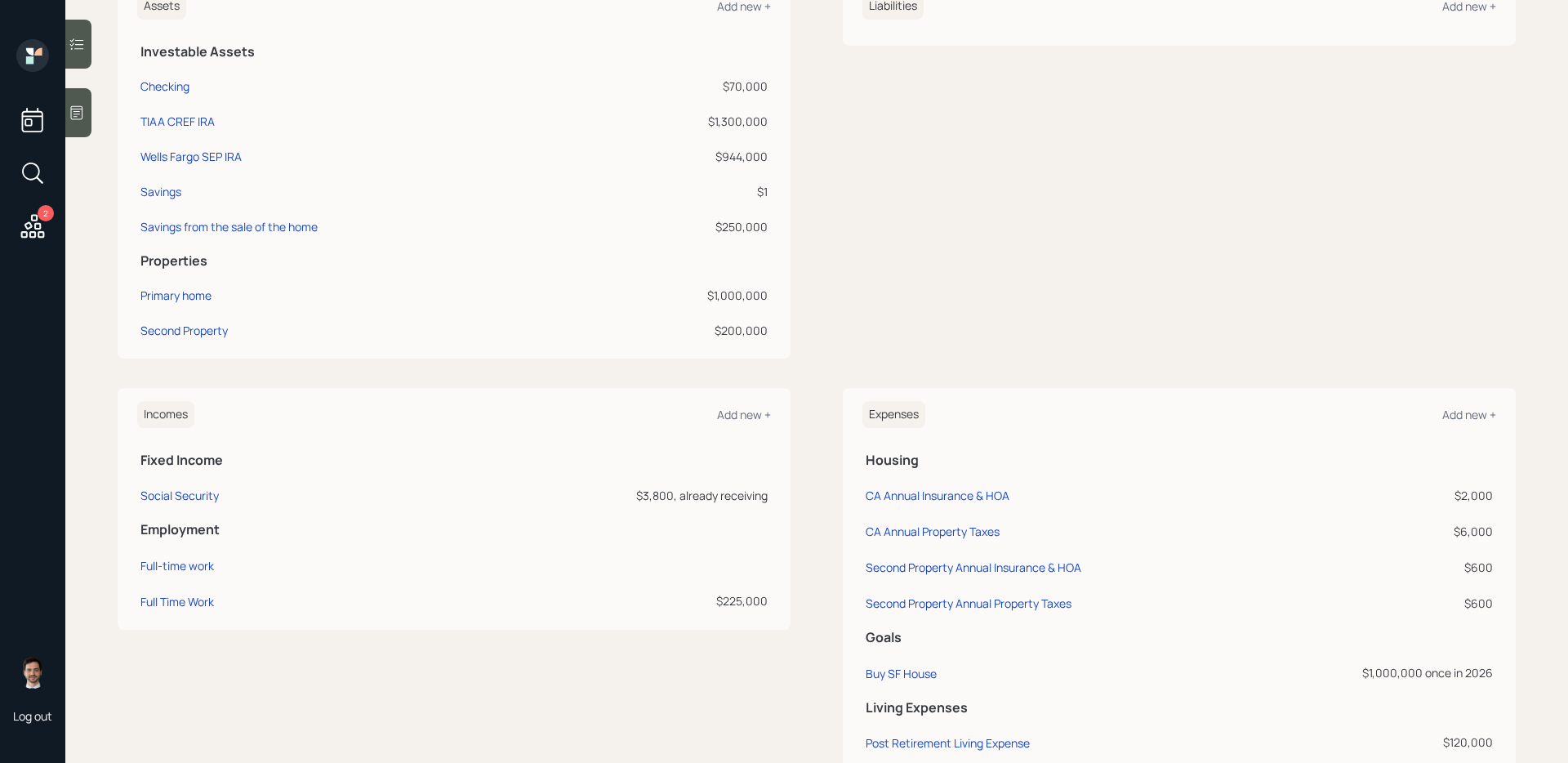 click on "Incomes Add new + Fixed Income Social Security   $3,800, already receiving Employment Full-time work   Full Time Work   $225,000 Expenses Add new + Housing CA Annual Insurance & HOA   $2,000 CA Annual Property Taxes   $6,000 Second Property Annual Insurance & HOA   $600 Second Property Annual Property Taxes   $600 Goals Buy SF House   $1,000,000     once   in   2026   Living Expenses Post Retirement Living Expense   $120,000 Pre Retirement Living Expense   $120,000 Healthcare Costs Post Retirement Healthcare Cost   $5,000" at bounding box center (817, 632) 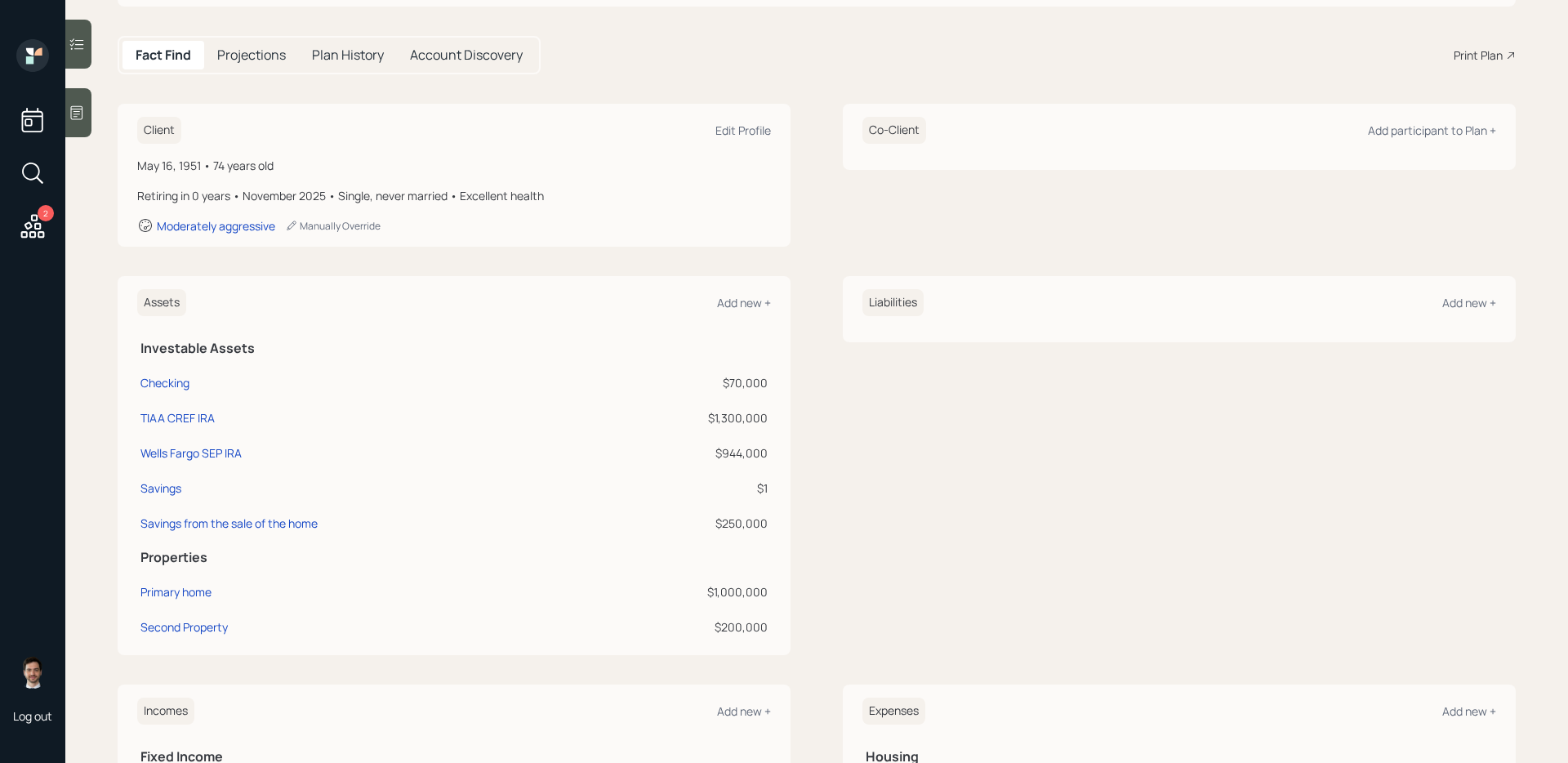scroll, scrollTop: 0, scrollLeft: 0, axis: both 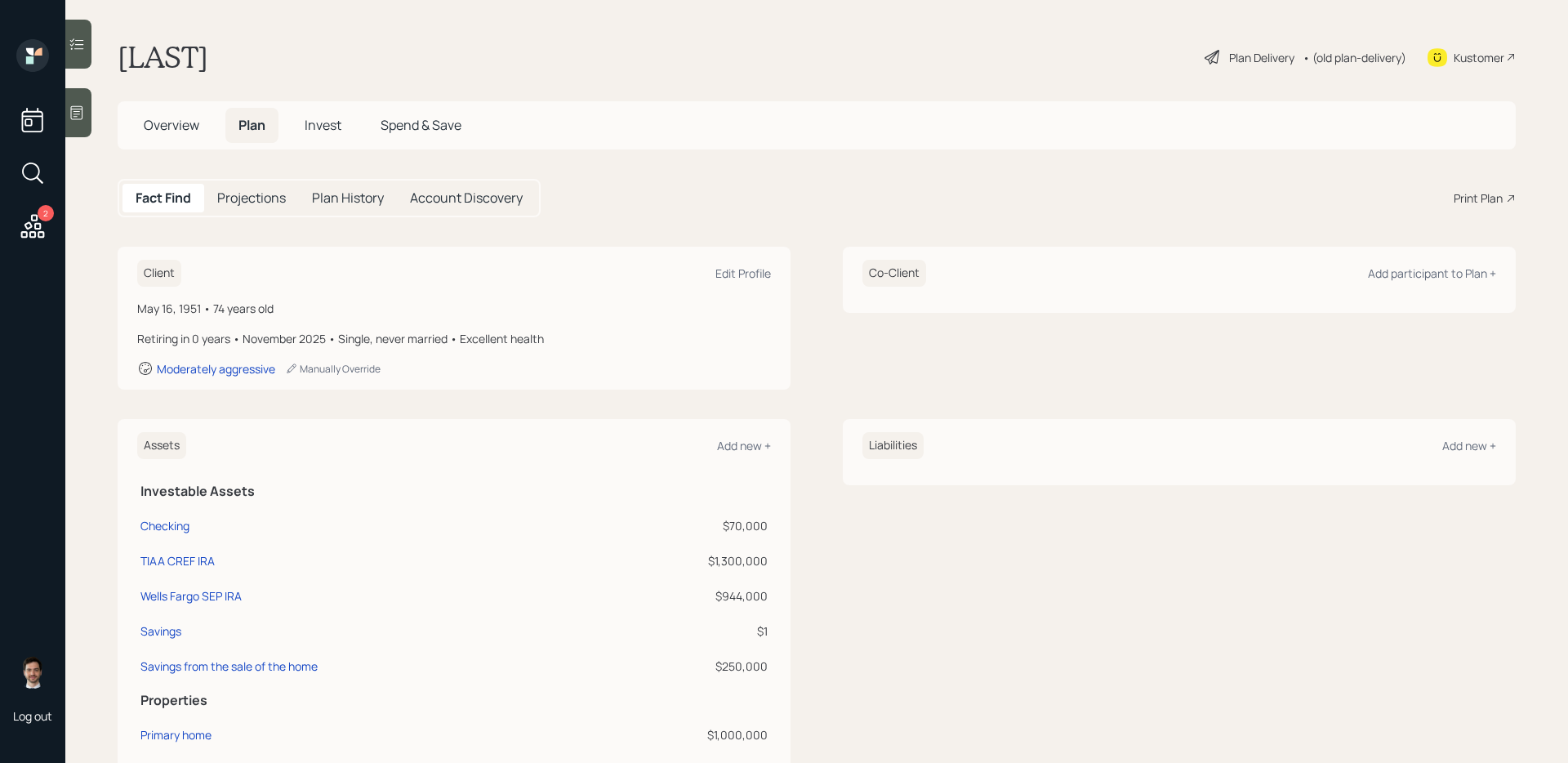 click on "Plan Delivery" at bounding box center [1262, 57] 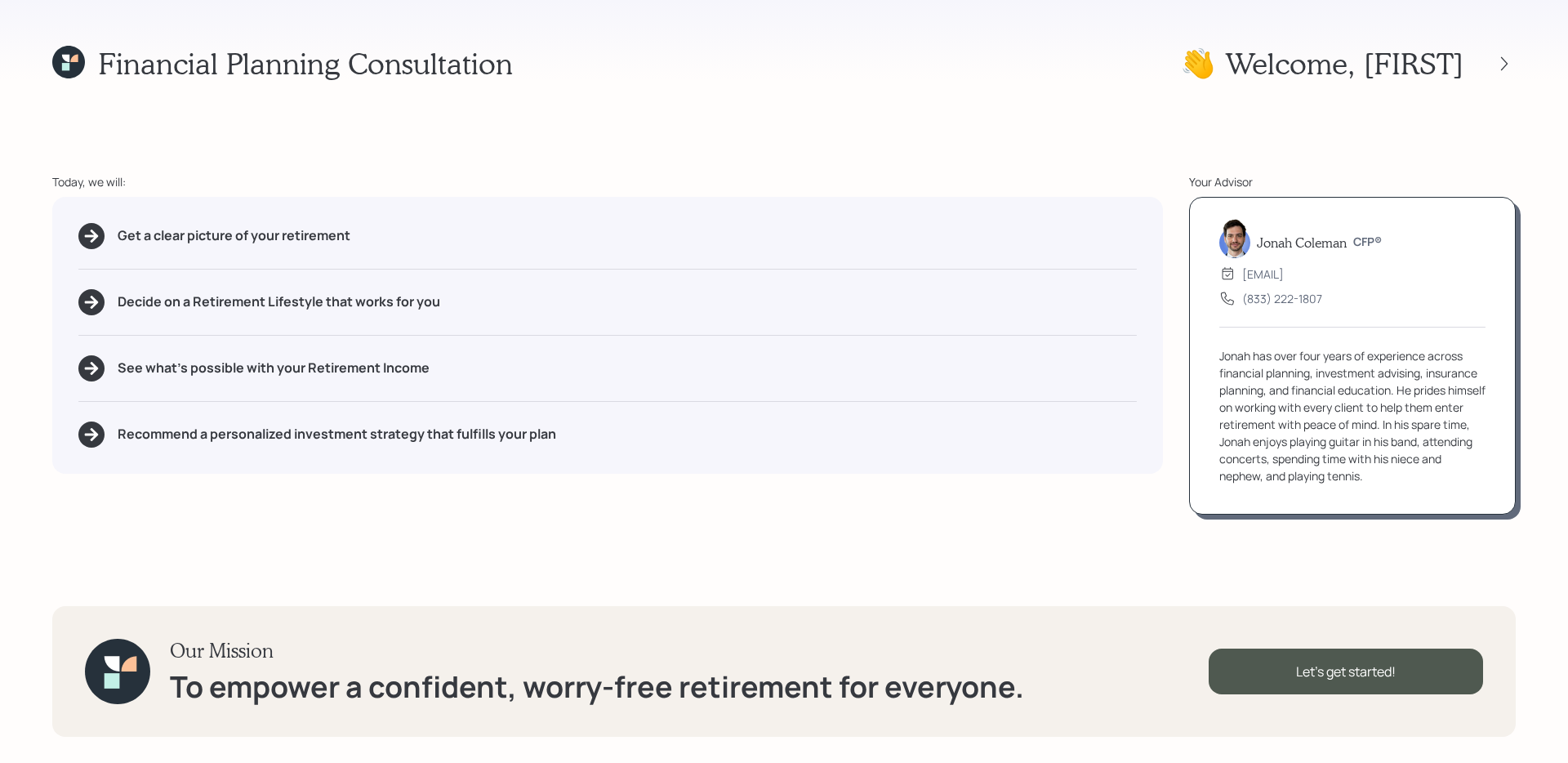 click on "Financial Planning Consultation 👋 Welcome , Carol Today, we will: Get a clear picture of your retirement Decide on a Retirement Lifestyle that works for you See what's possible with your Retirement Income Recommend a personalized investment strategy that fulfills your plan Your Advisor Jonah Coleman CFP® advisor@retirable.com
(833) 222-1807
Jonah has over four years of experience across financial planning, investment advising, insurance planning, and financial education. He prides himself on working with every client to help them enter retirement with peace of mind. In his spare time, Jonah enjoys playing guitar in his band, attending concerts, spending time with his niece and nephew, and playing tennis. Our Mission To empower a confident, worry-free retirement for everyone. Let's get started!" at bounding box center (784, 382) 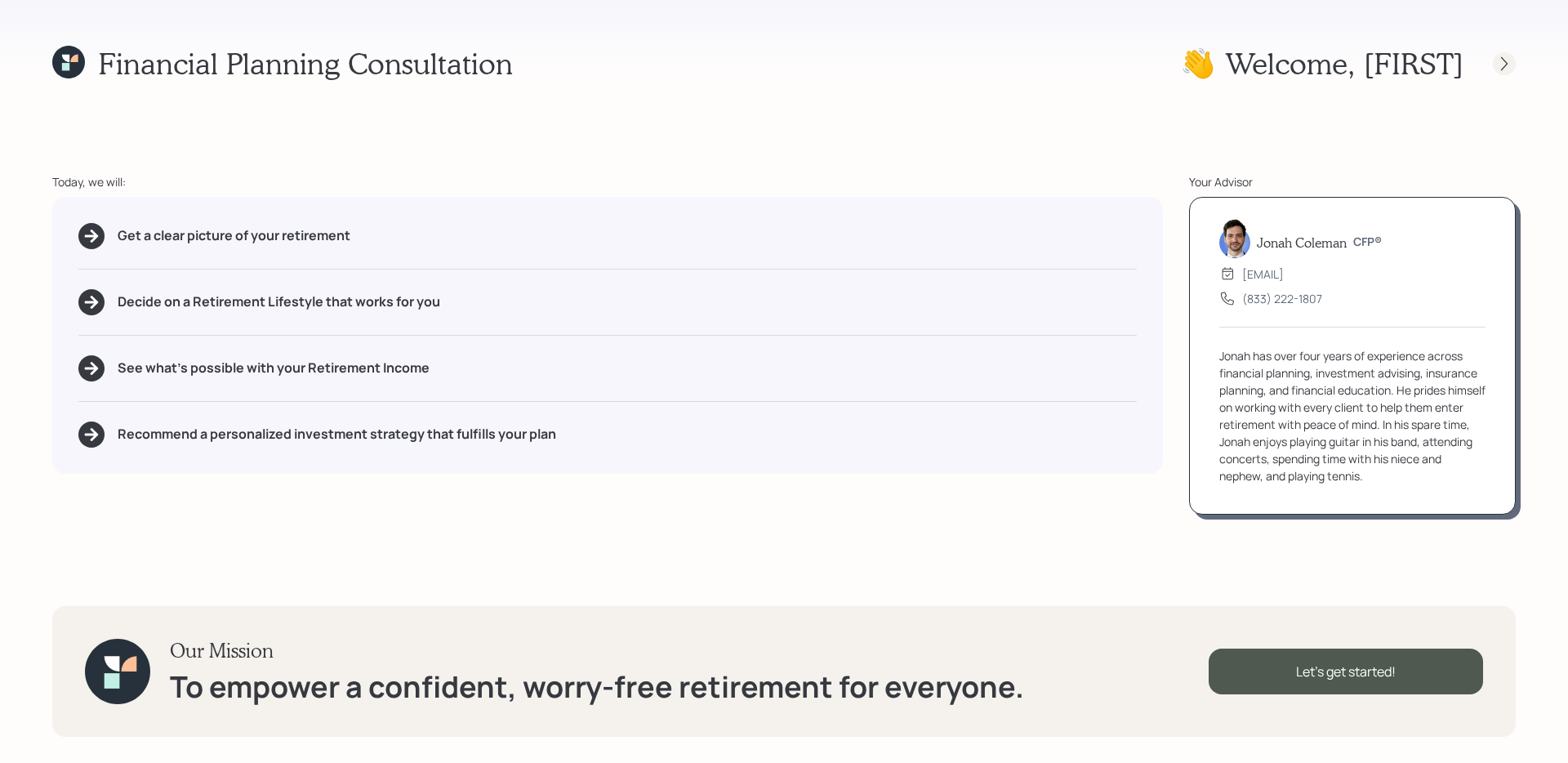 click 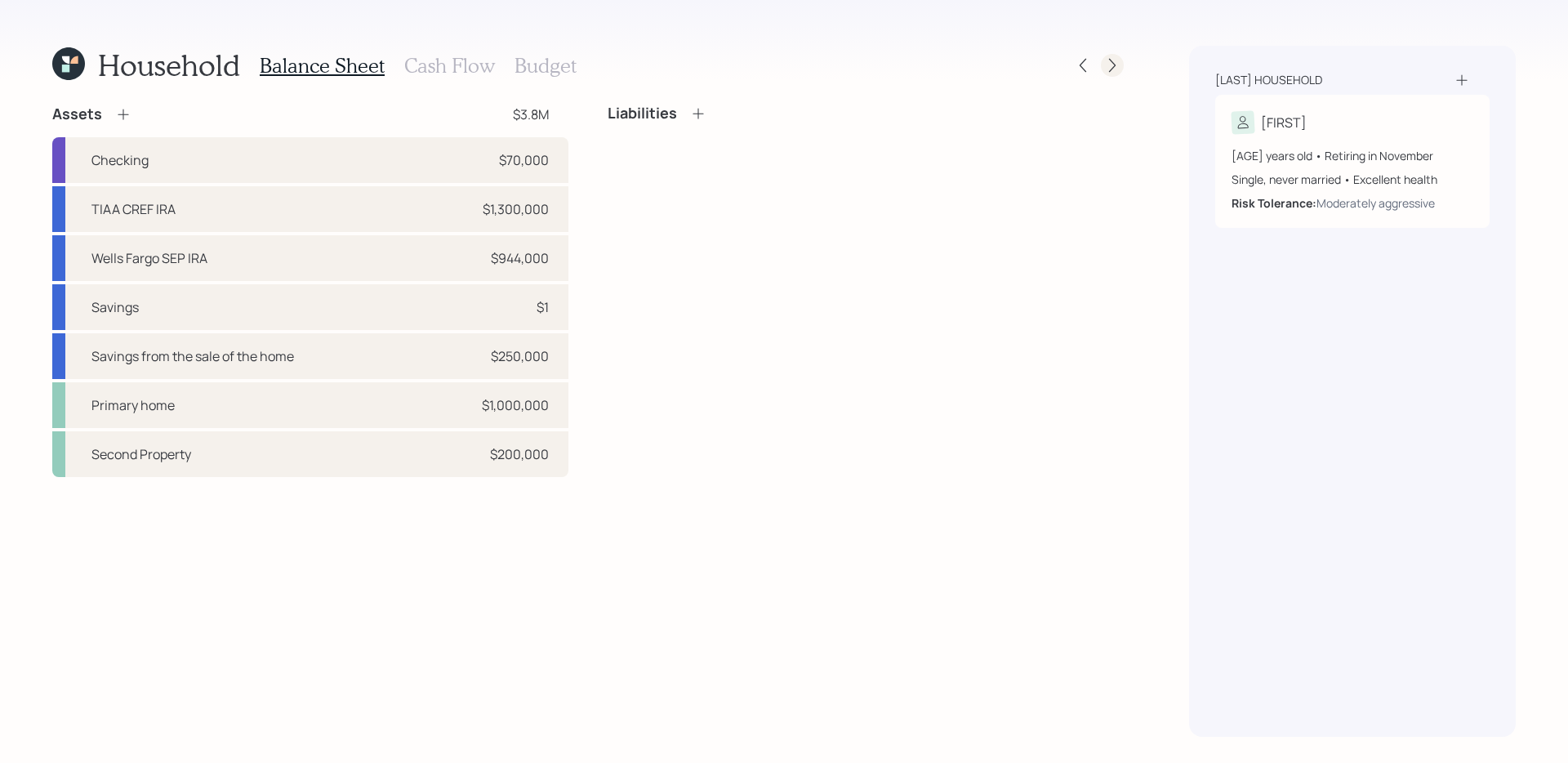 click 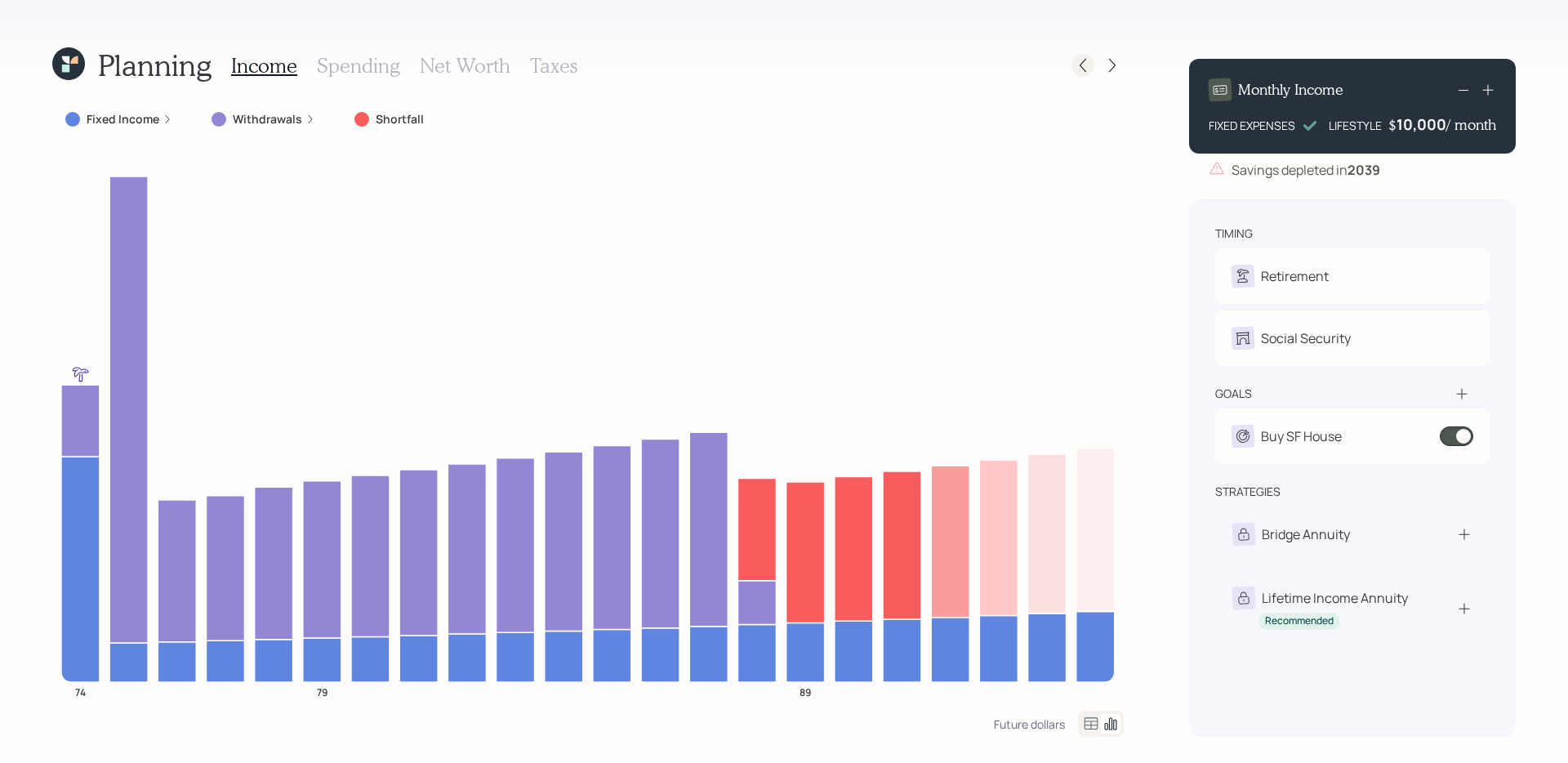 click 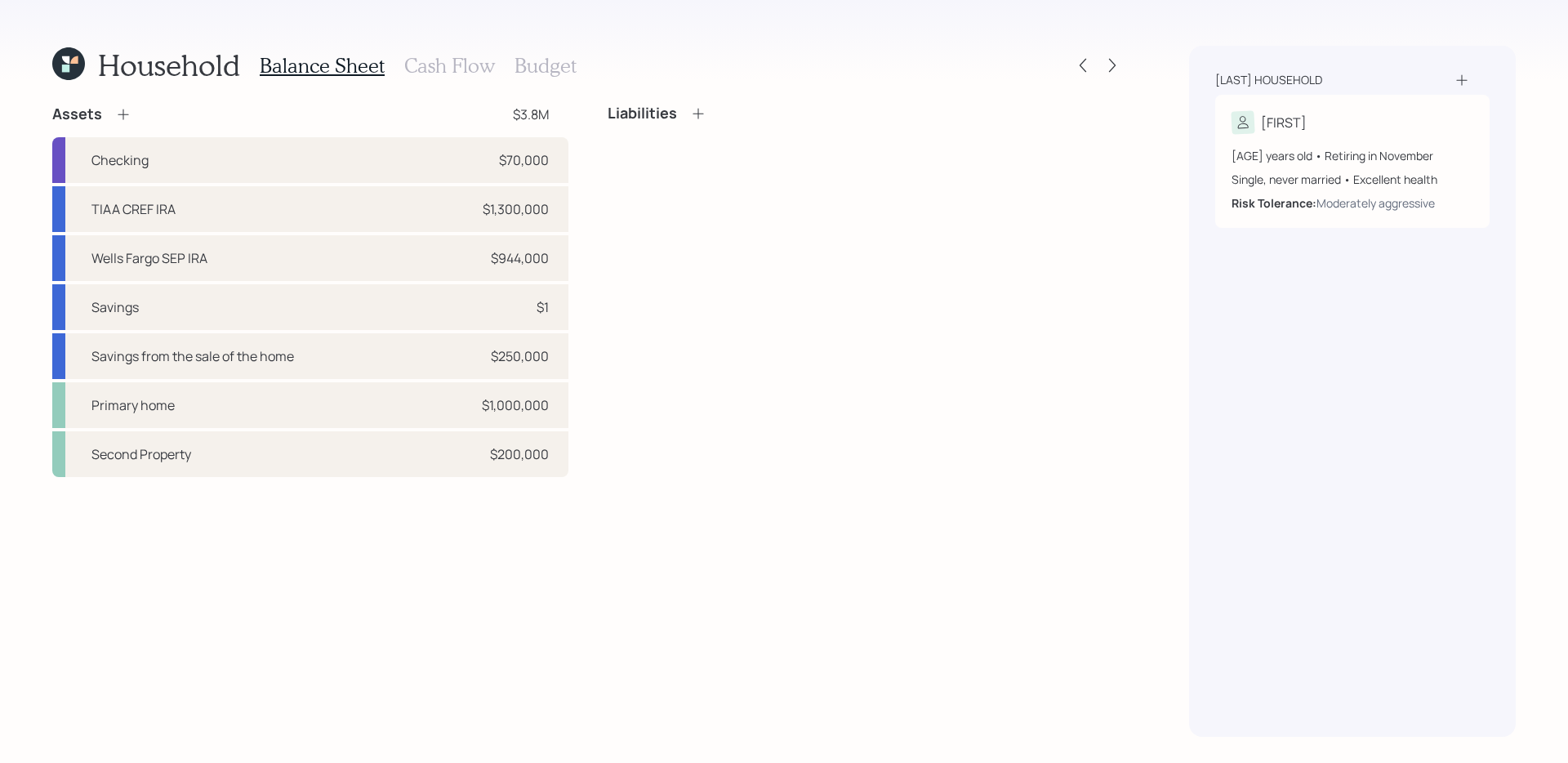 click 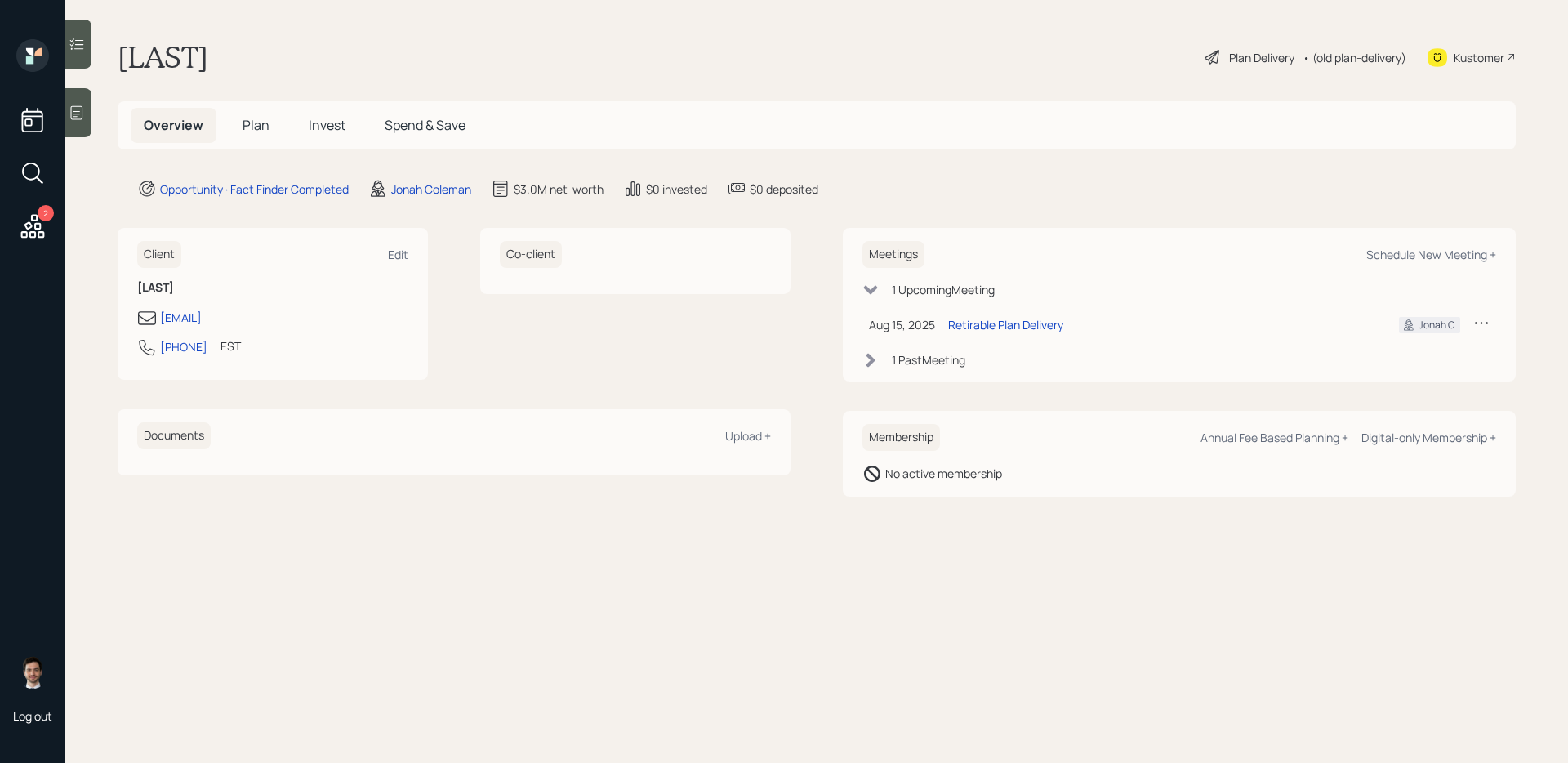 click on "Plan" at bounding box center (256, 125) 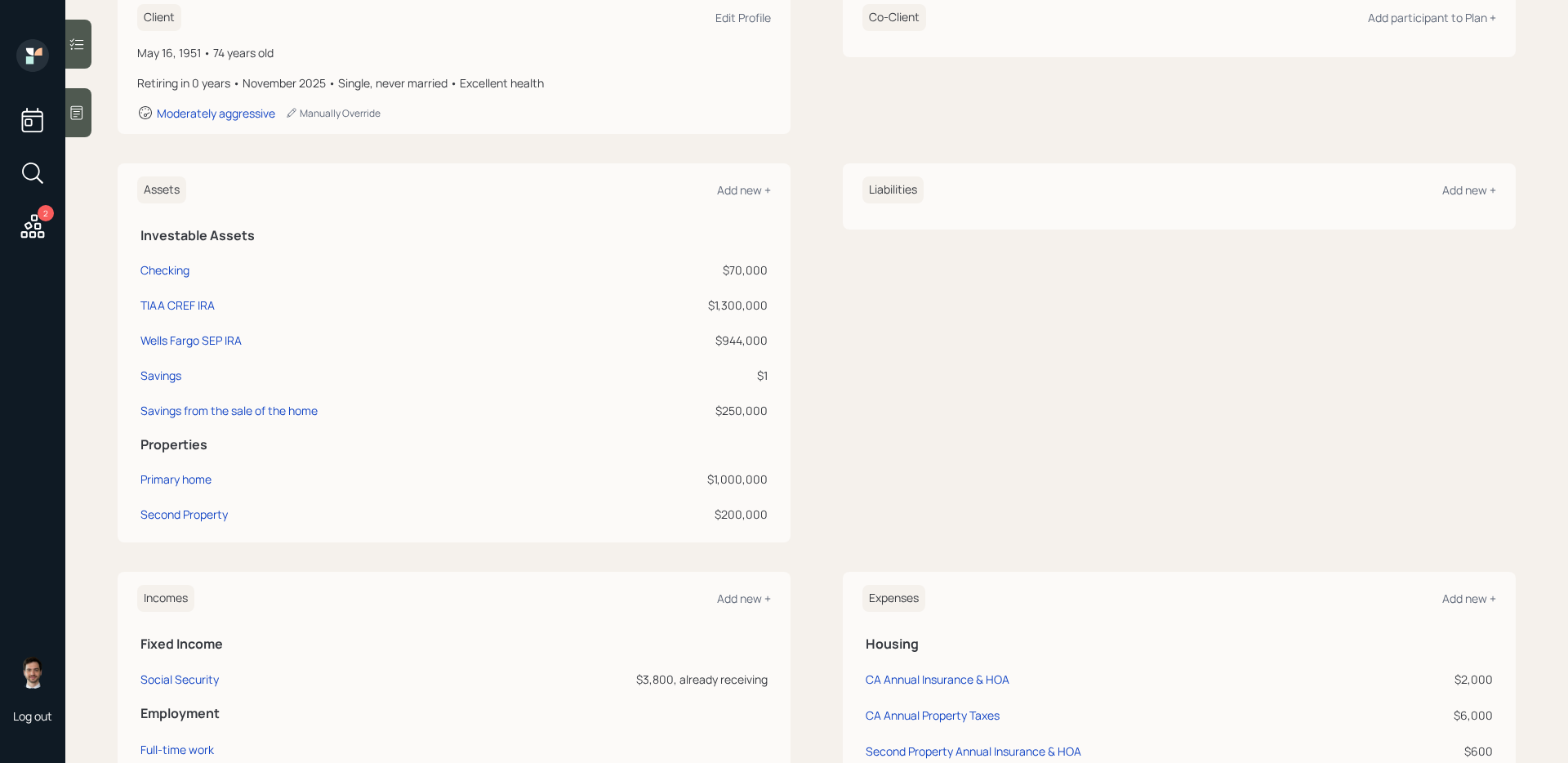scroll, scrollTop: 0, scrollLeft: 0, axis: both 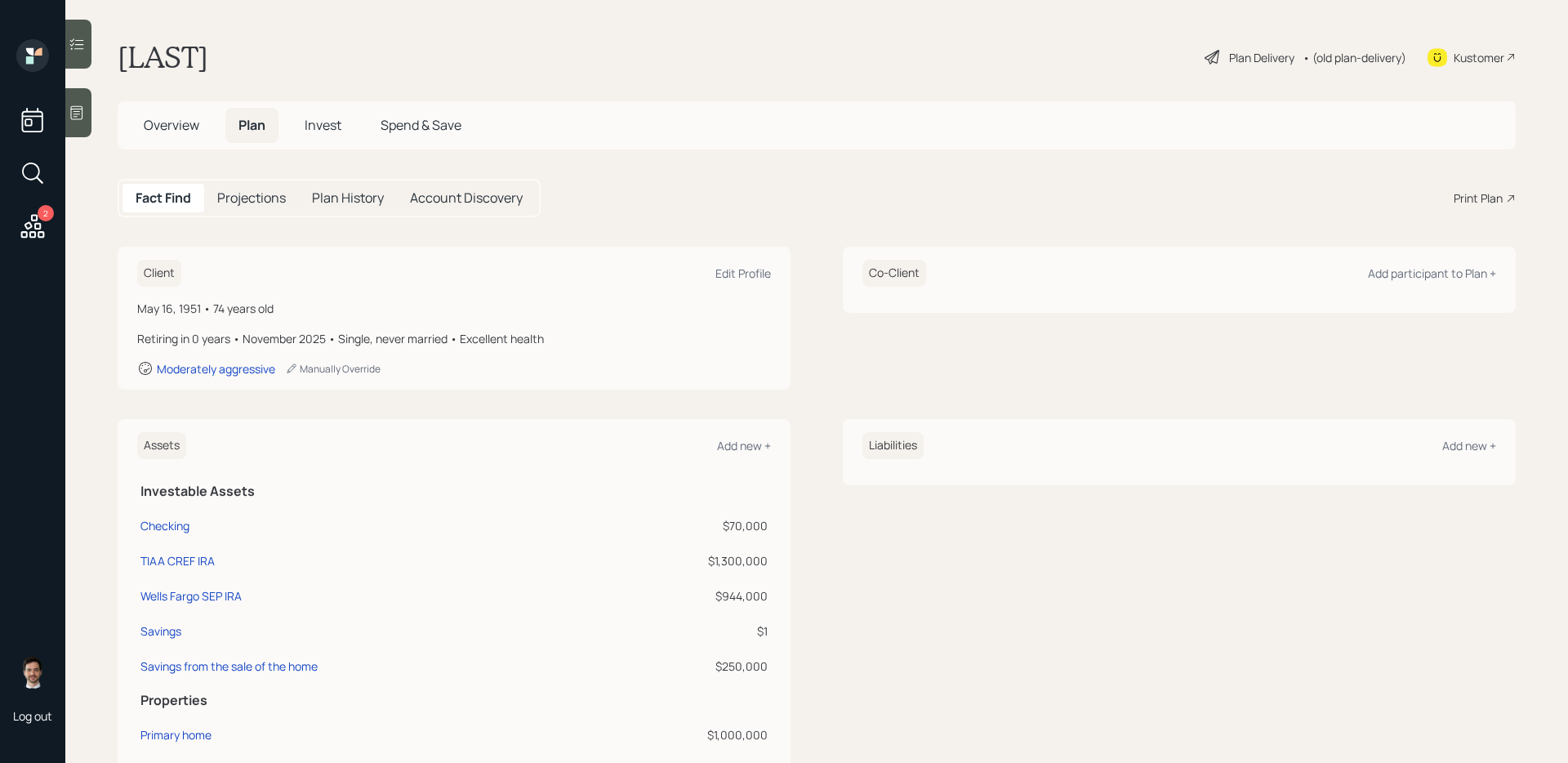 click on "Plan Delivery" at bounding box center [1262, 57] 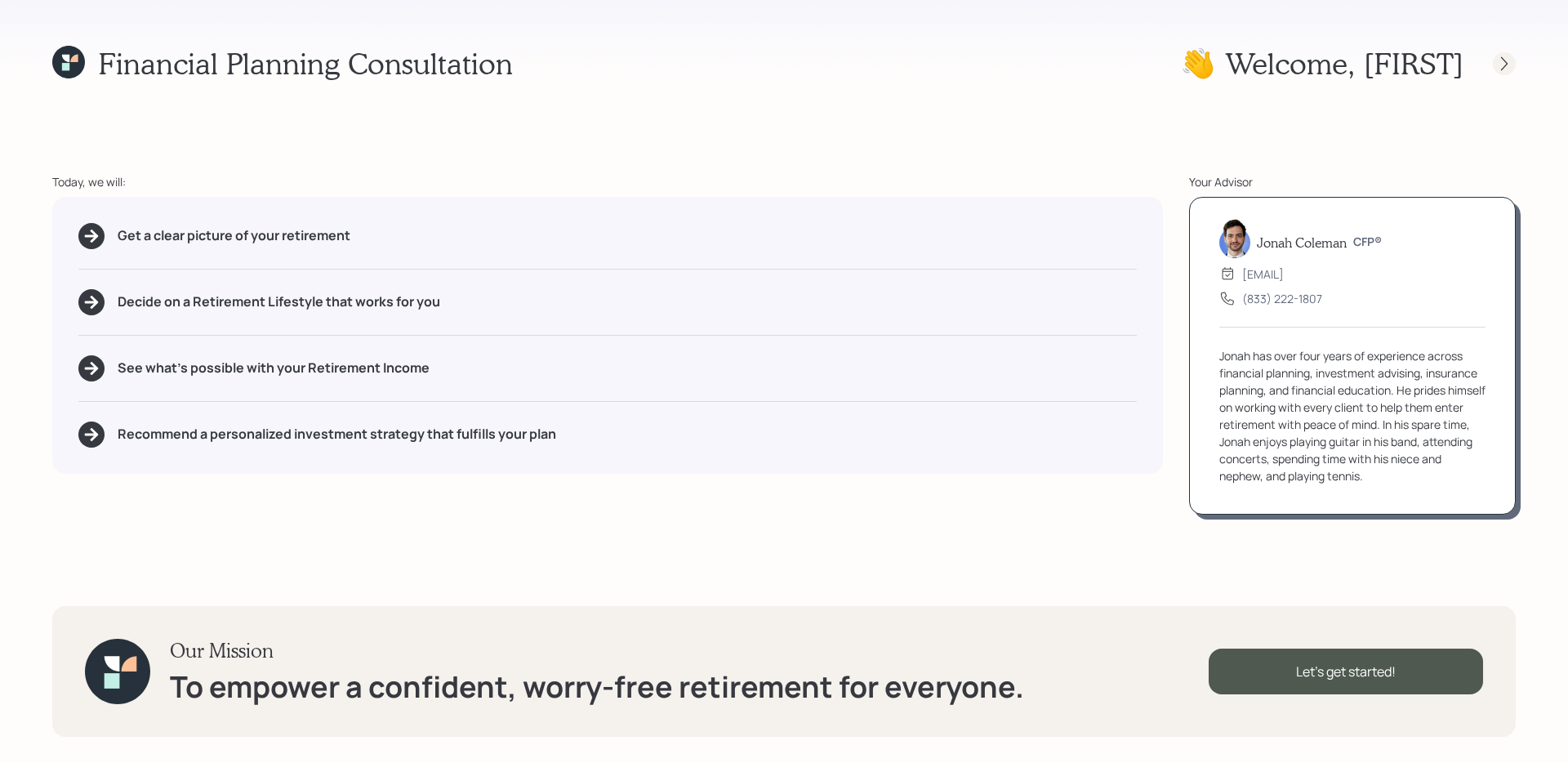 click 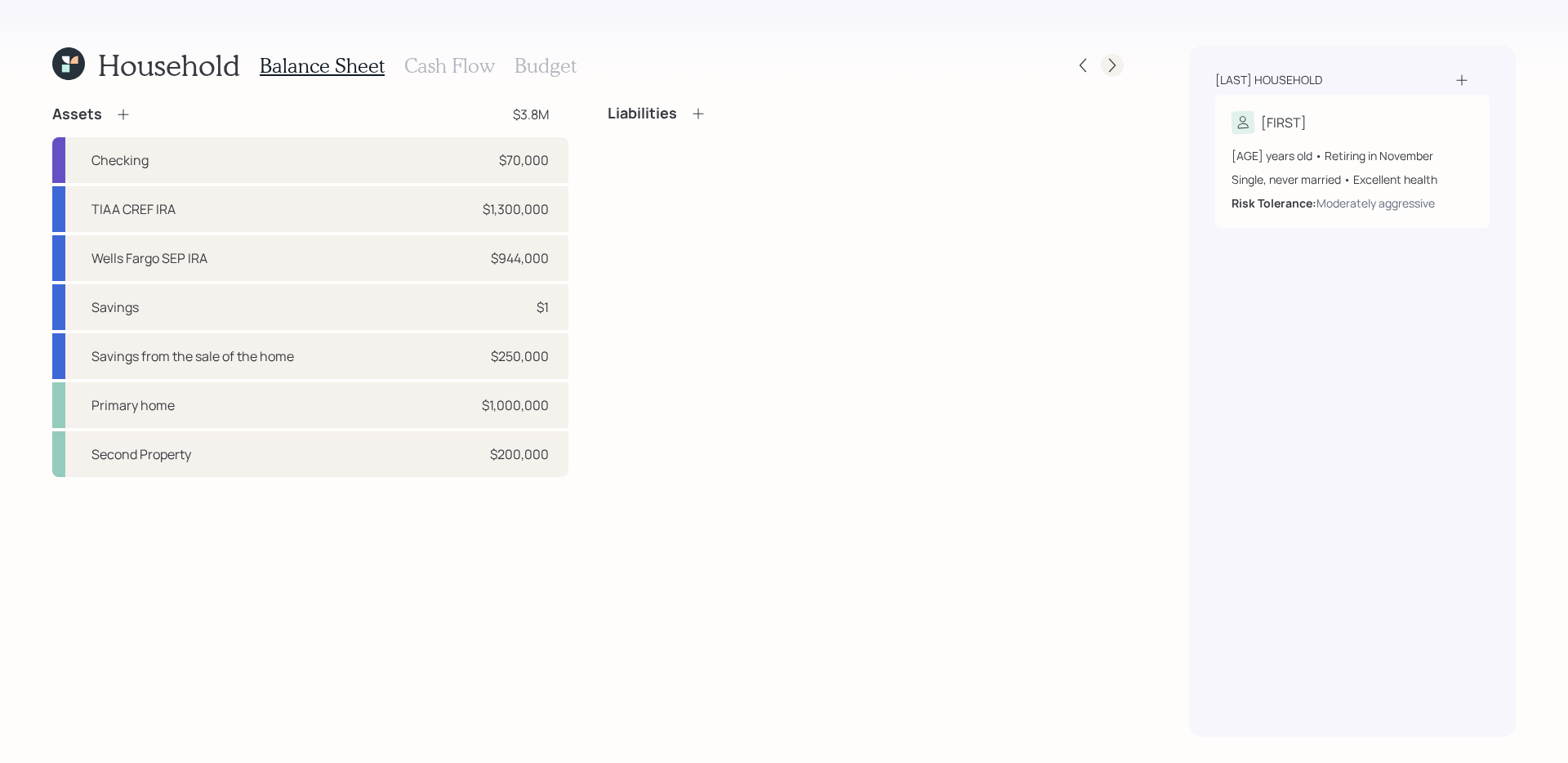 click at bounding box center (1112, 65) 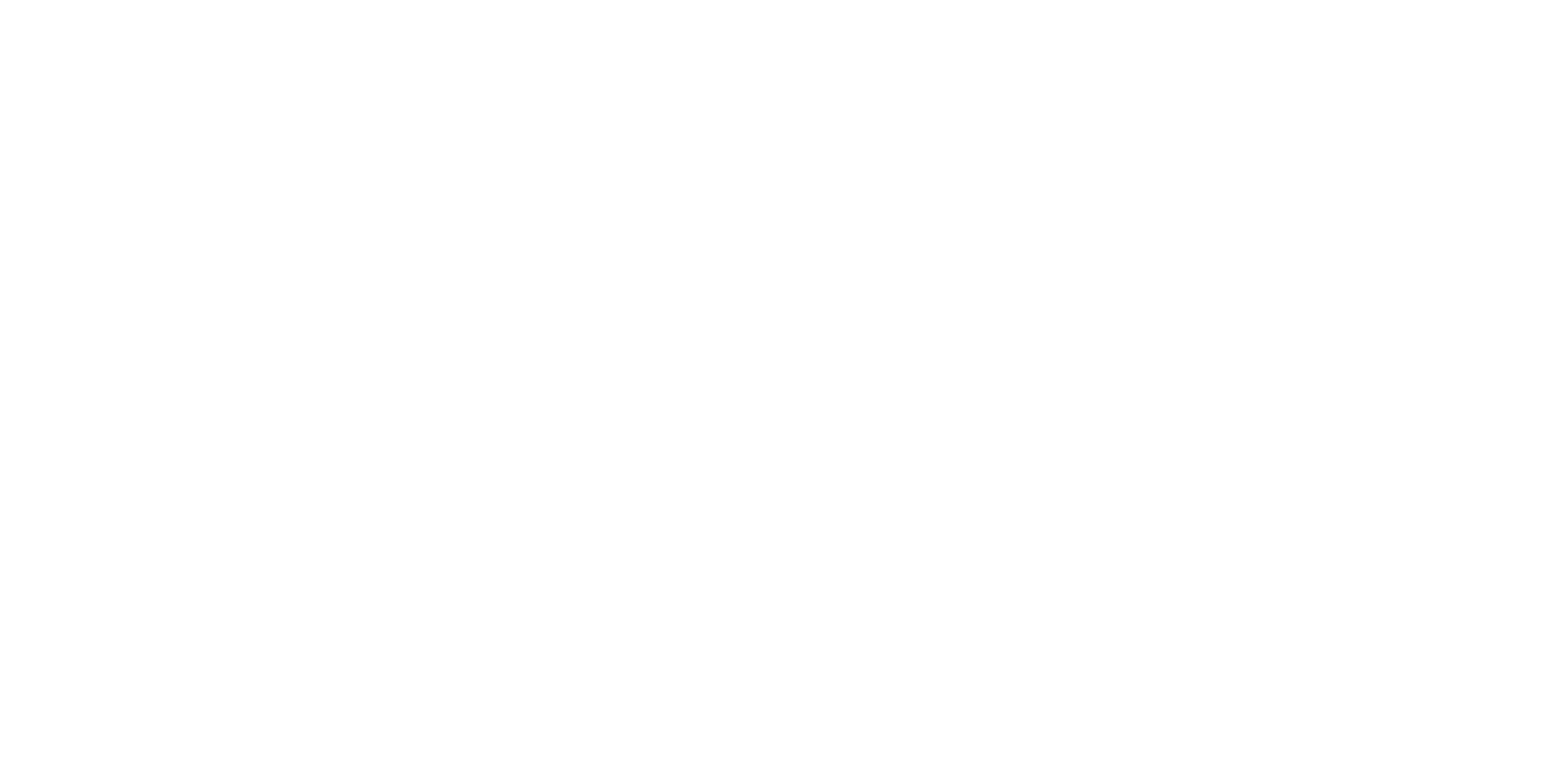 scroll, scrollTop: 0, scrollLeft: 0, axis: both 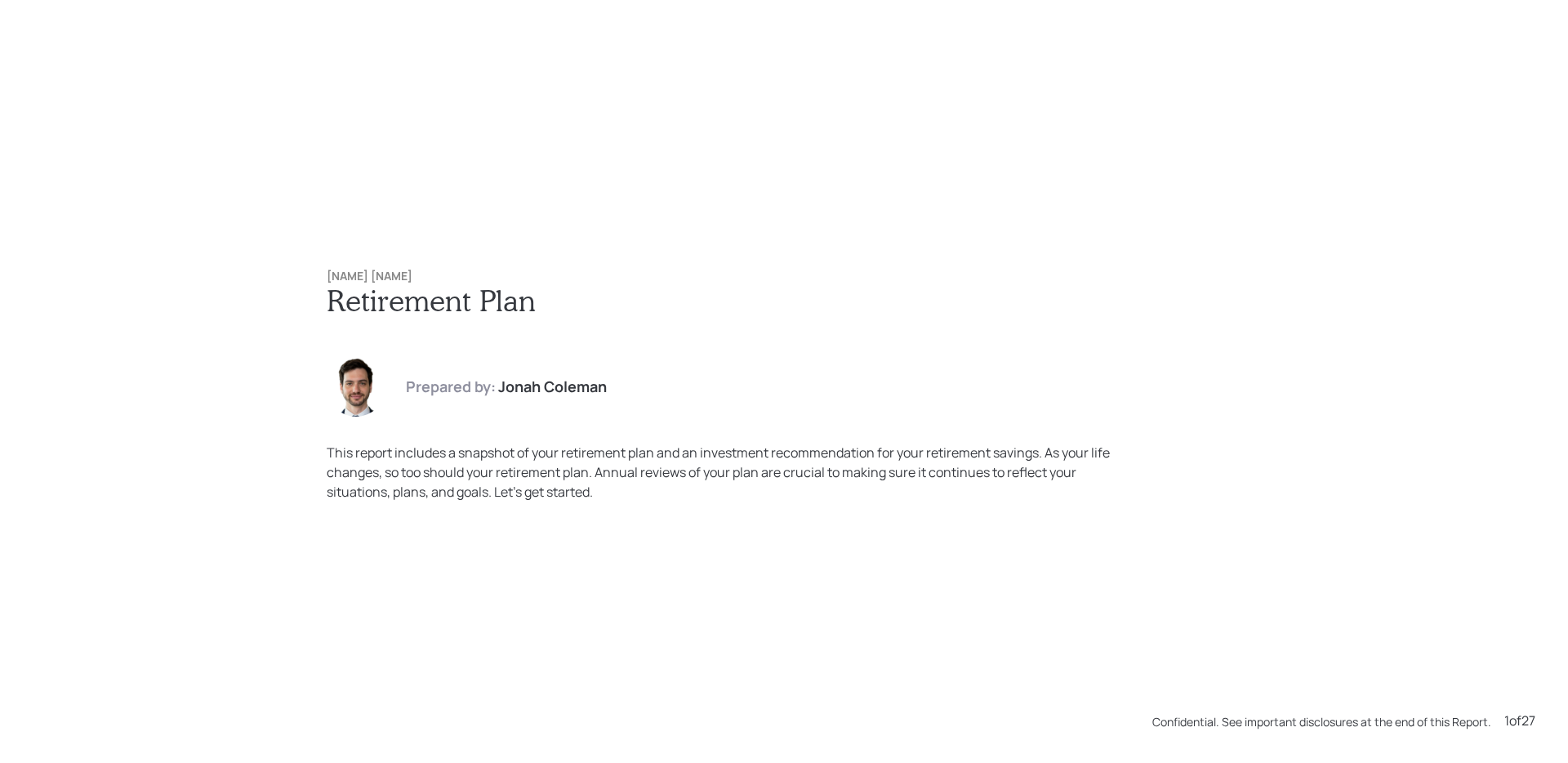 click on "Retirement Plan" at bounding box center (784, 300) 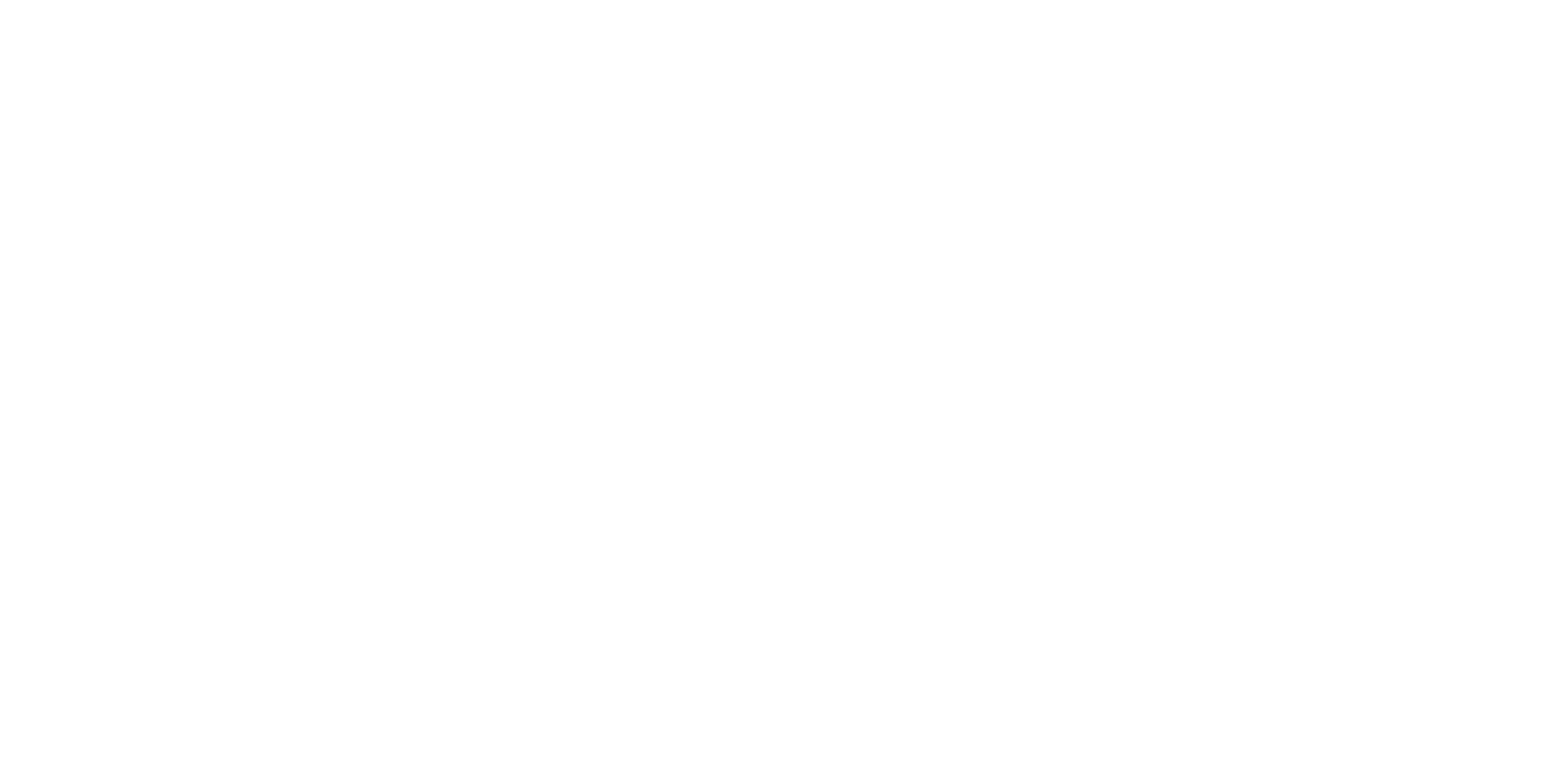 scroll, scrollTop: 0, scrollLeft: 0, axis: both 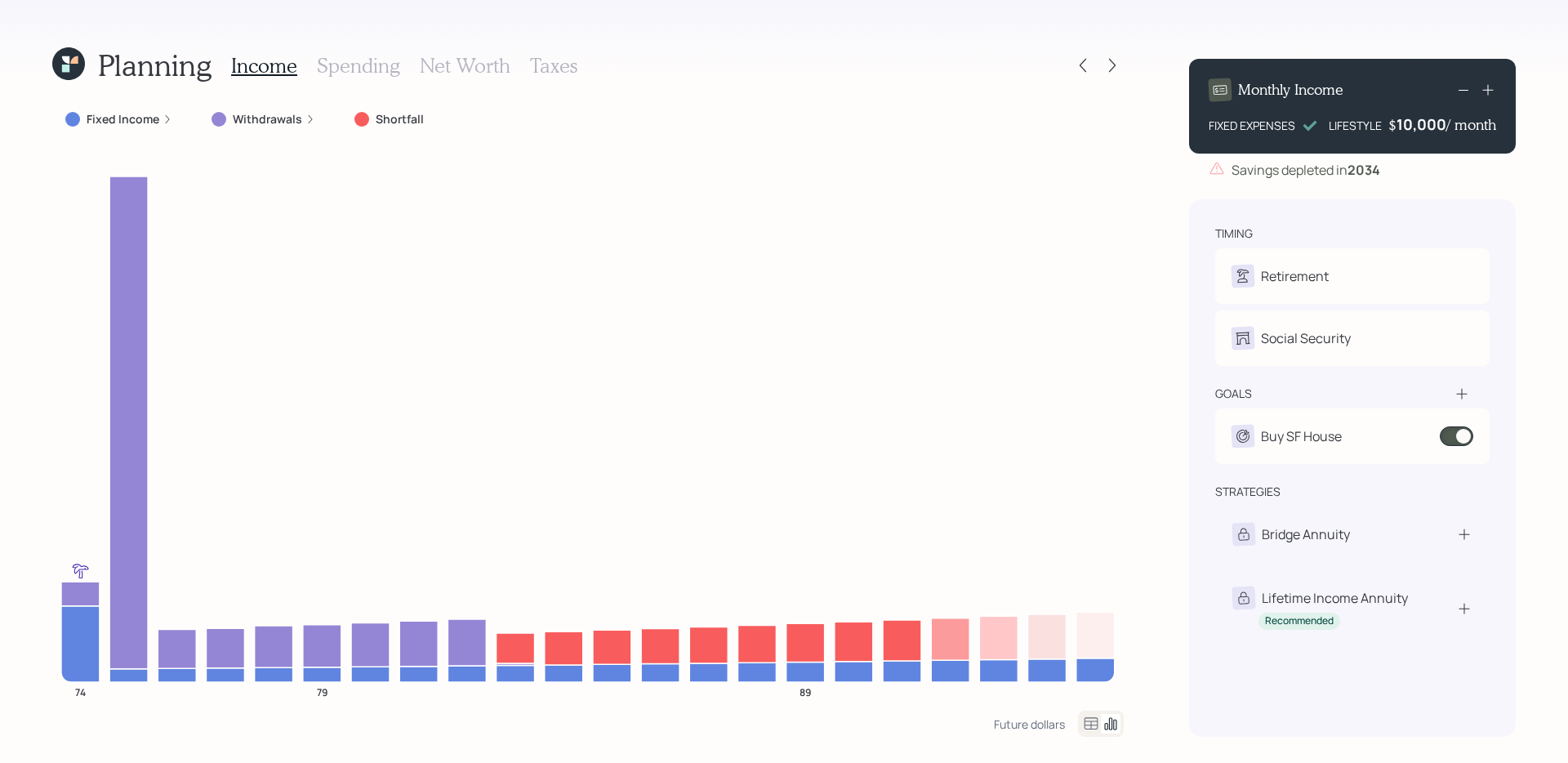 click 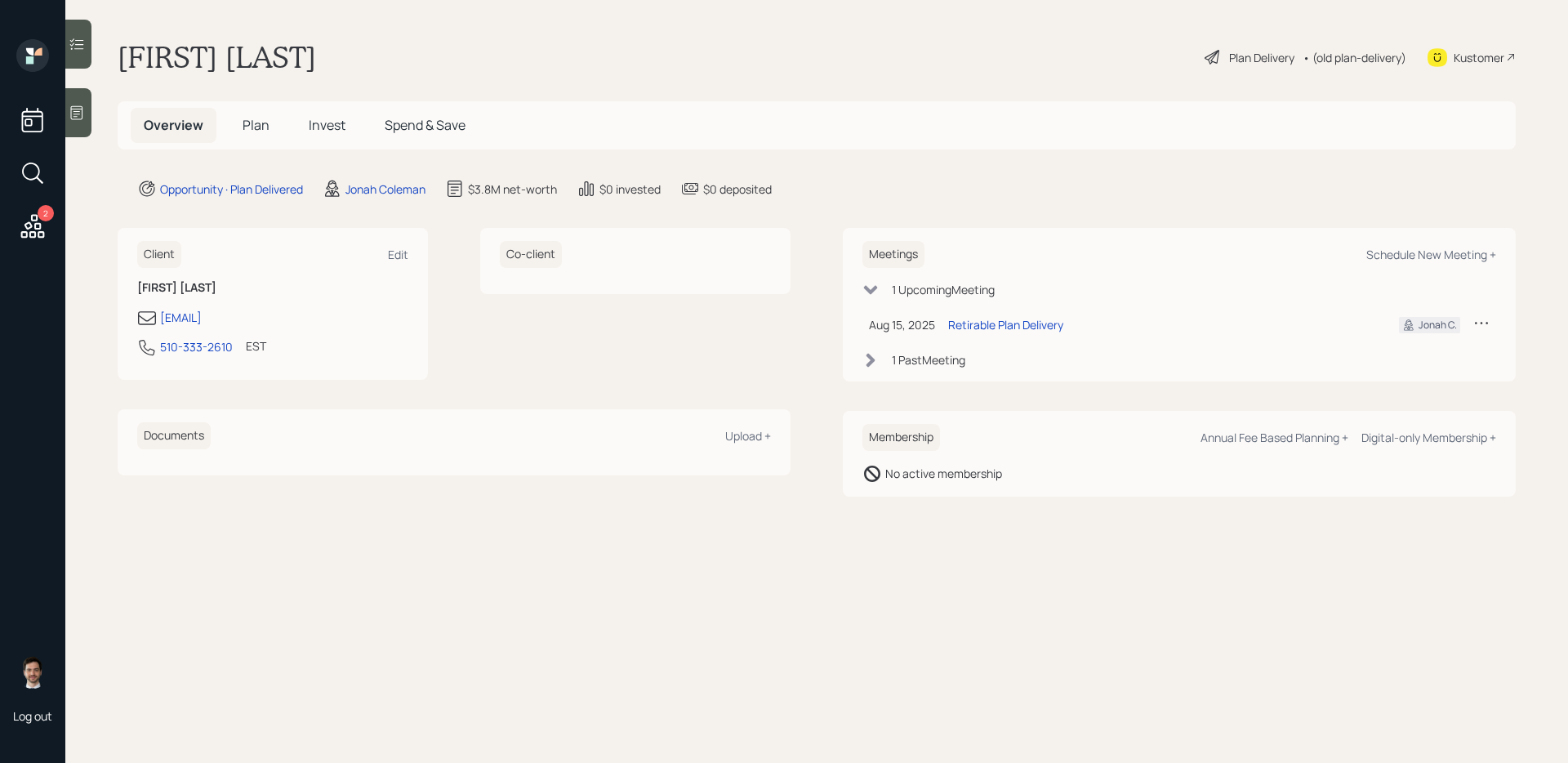click on "Plan" at bounding box center [256, 125] 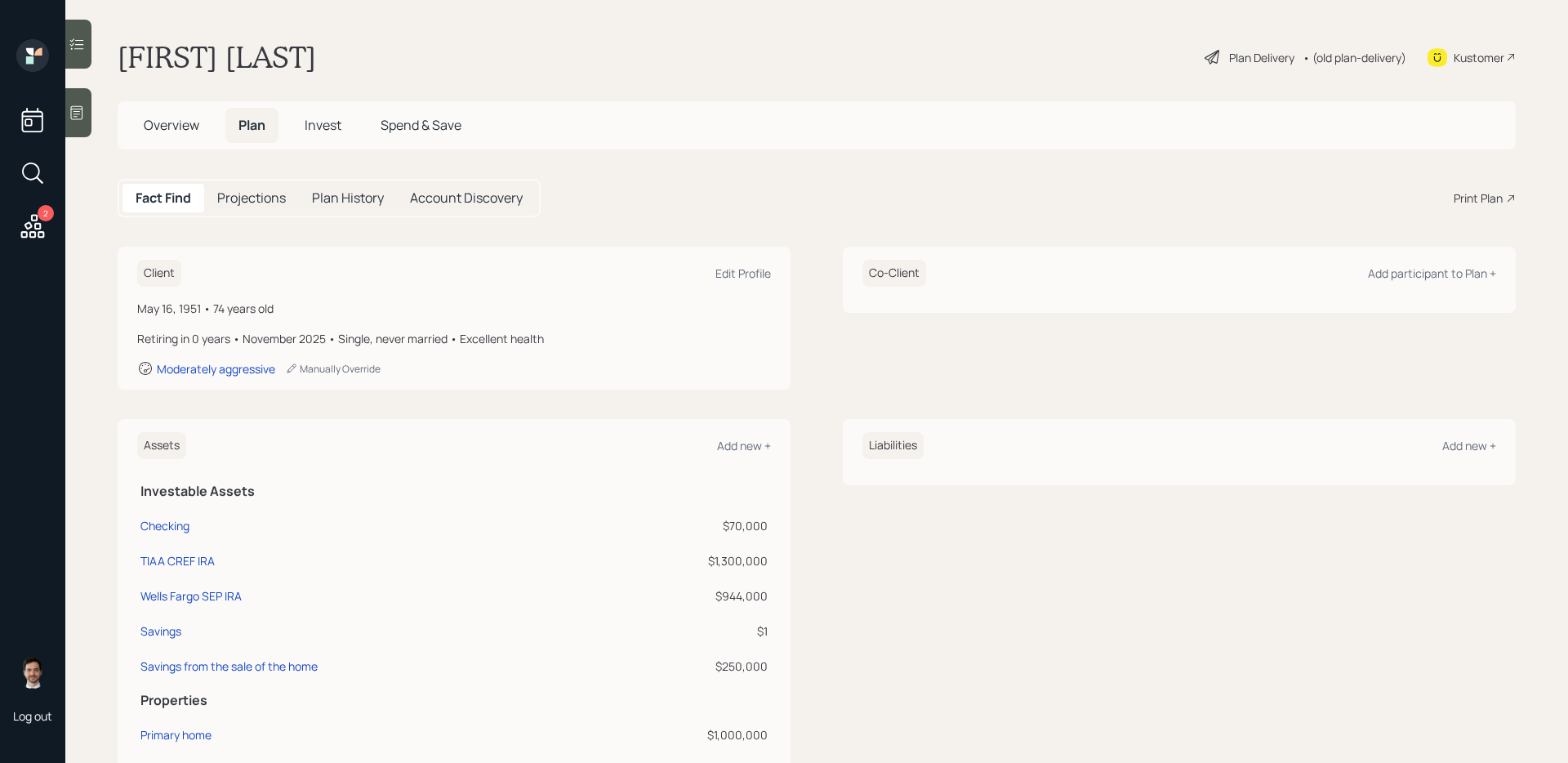 click on "Print Plan" at bounding box center [1478, 198] 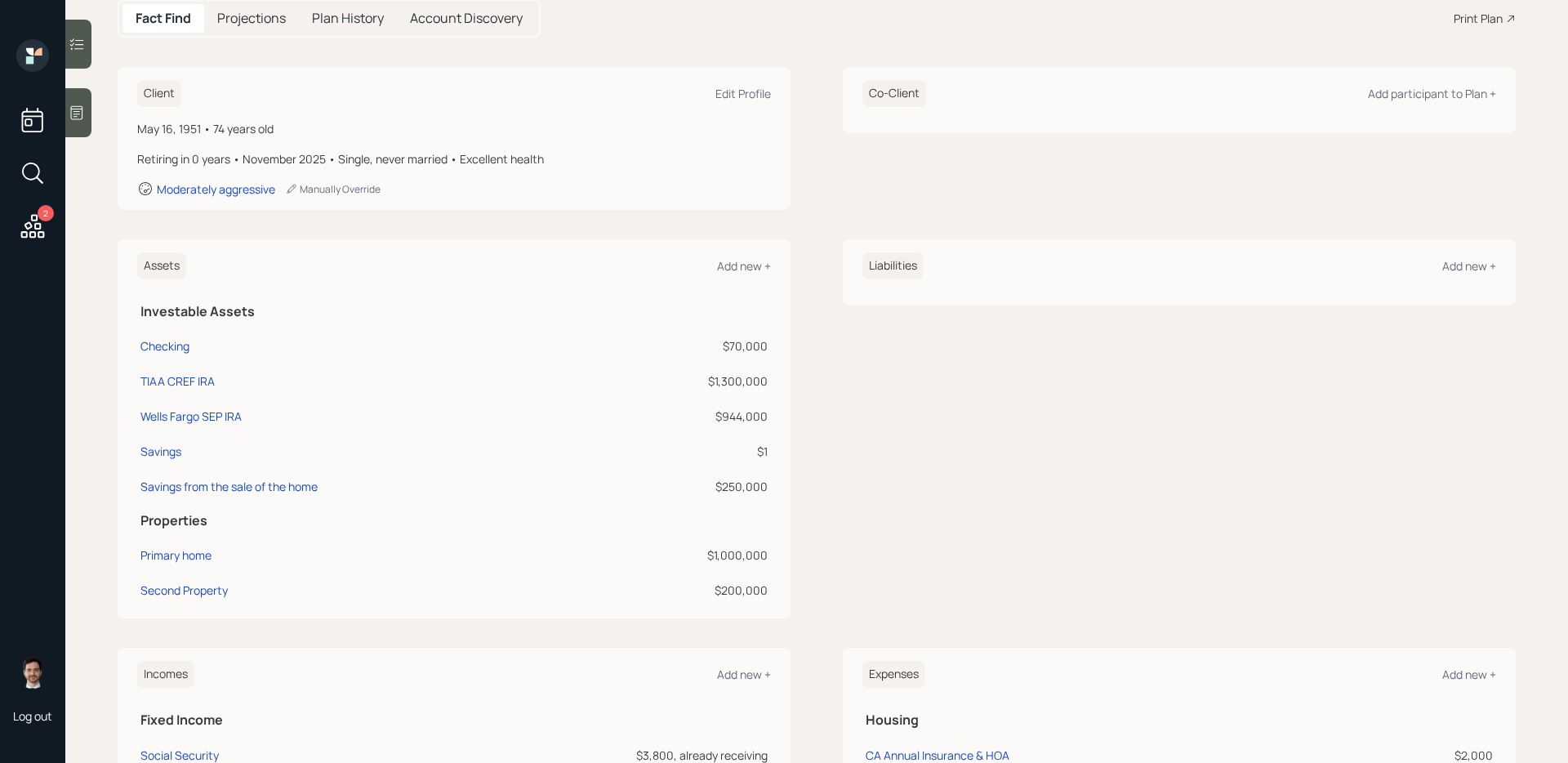 scroll, scrollTop: 179, scrollLeft: 0, axis: vertical 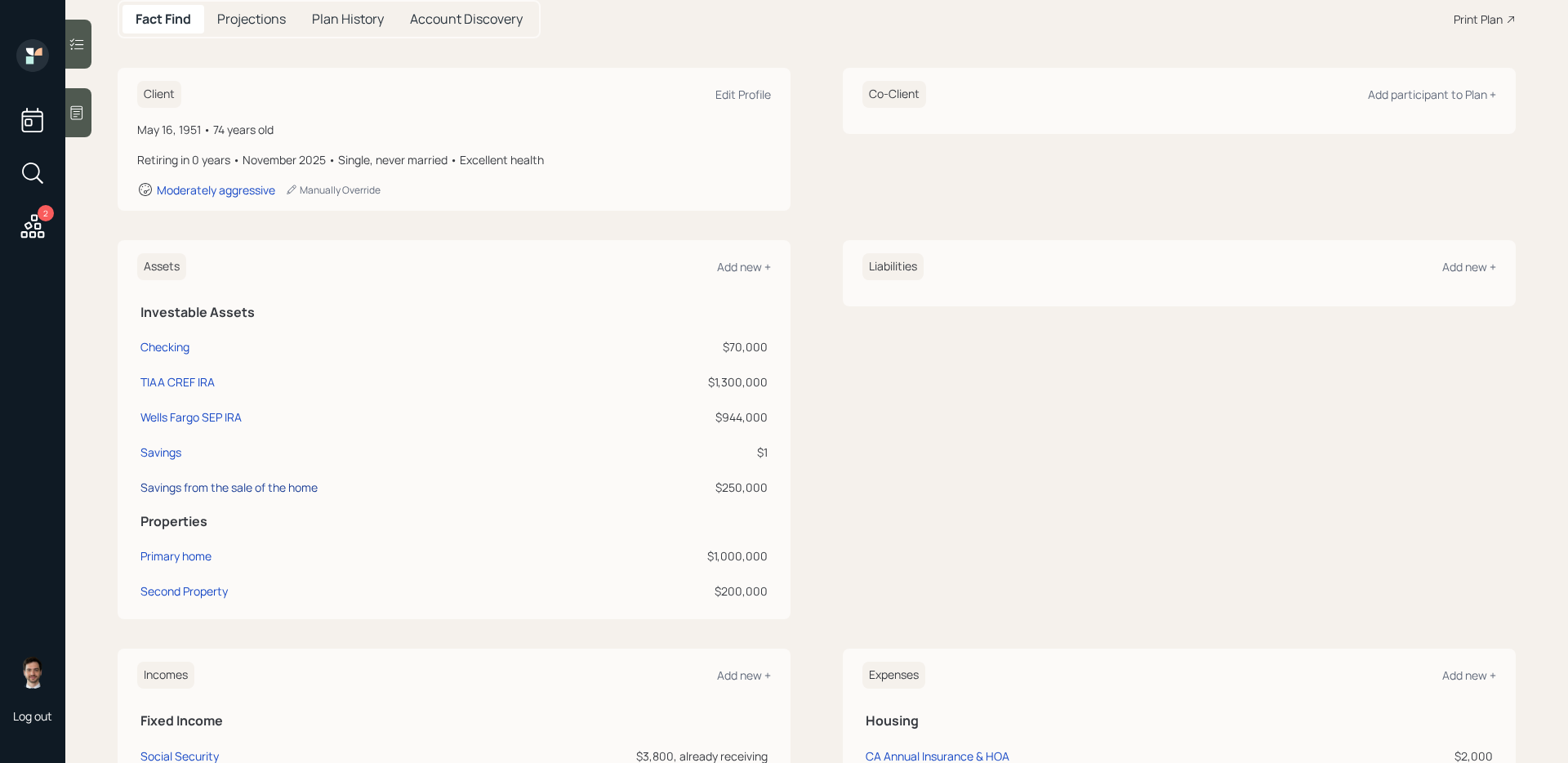 click on "Savings from the sale of the home" at bounding box center (229, 487) 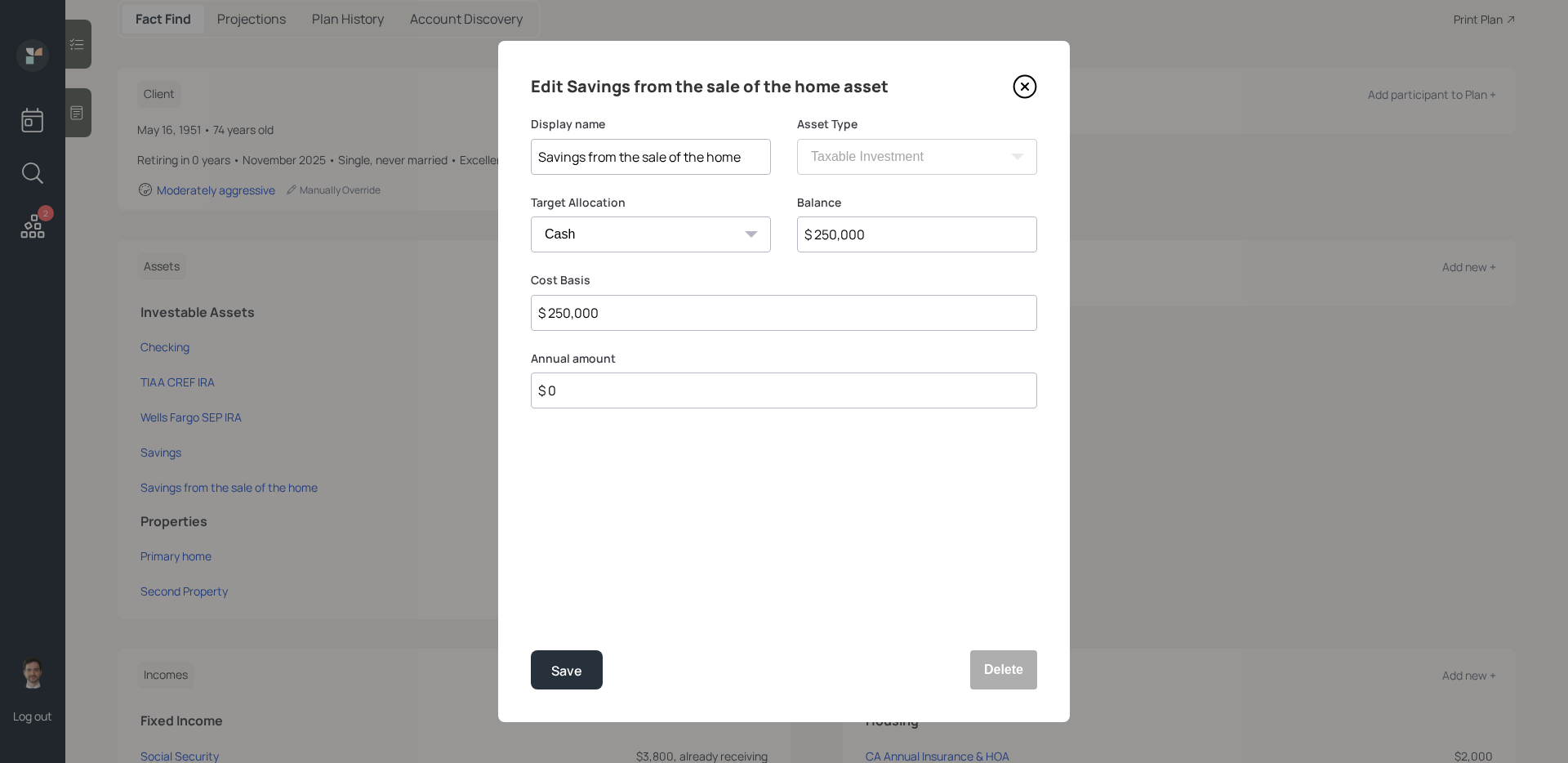 click 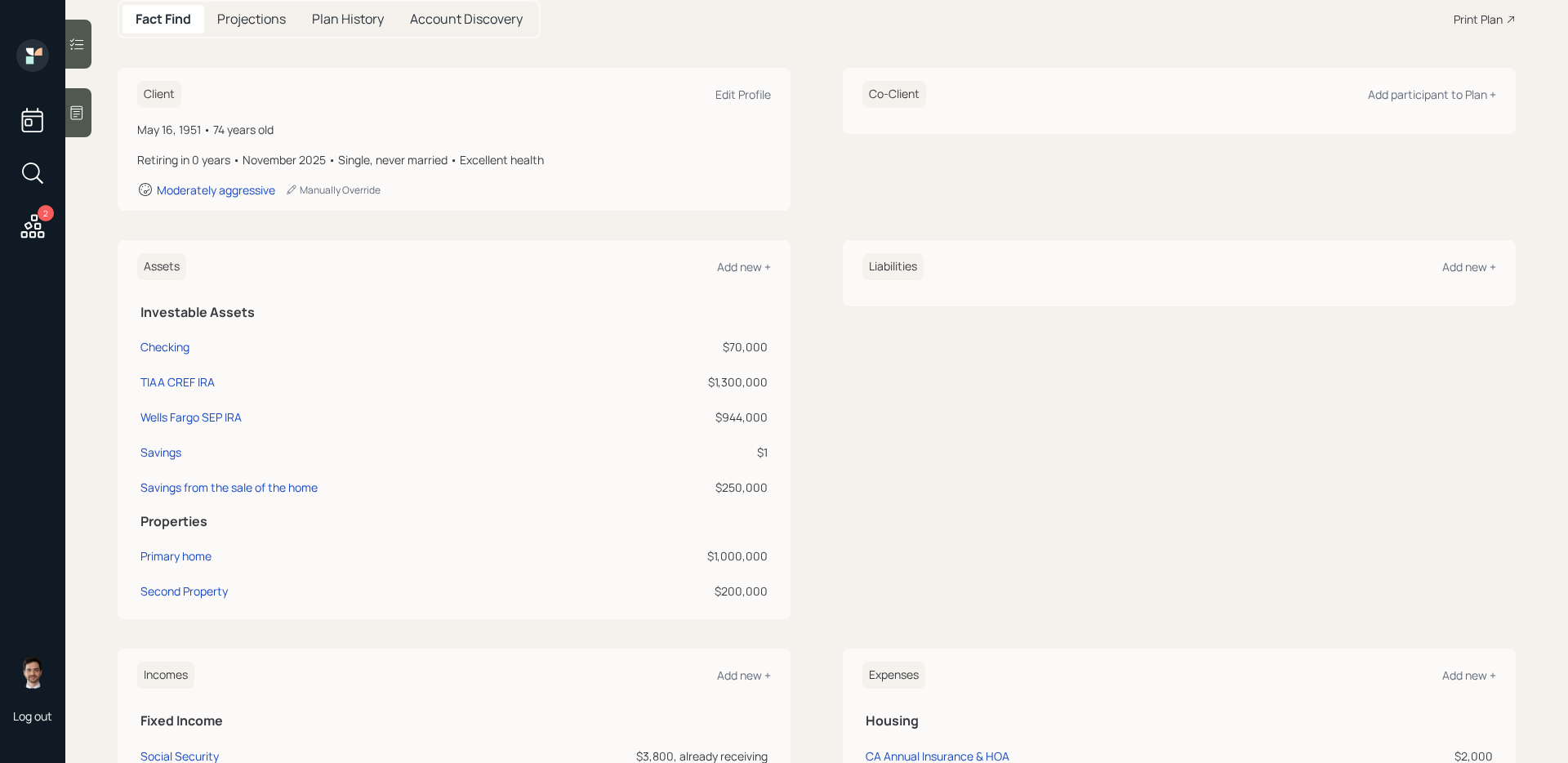 scroll, scrollTop: 0, scrollLeft: 0, axis: both 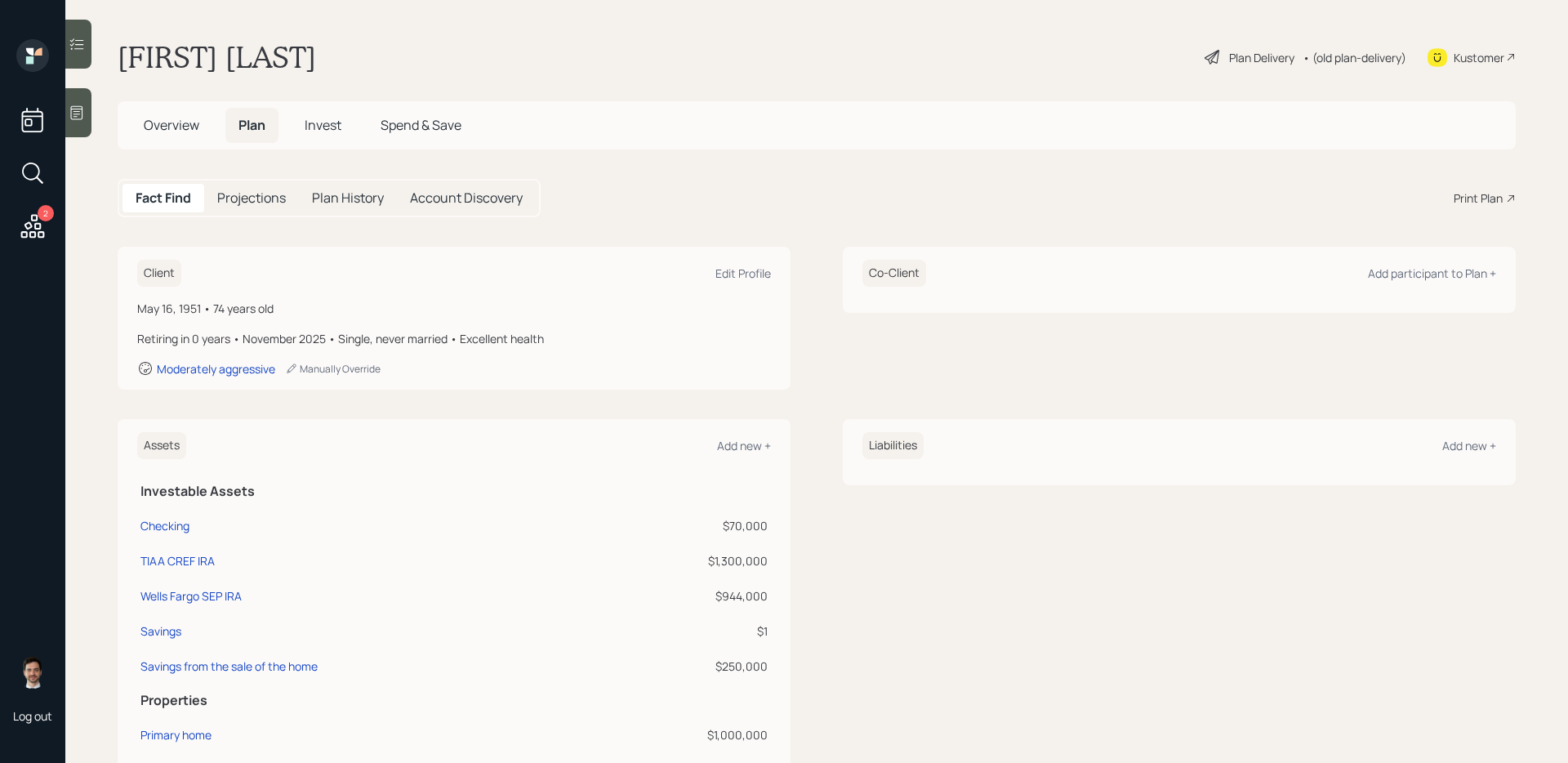 click on "Plan Delivery" at bounding box center [1262, 57] 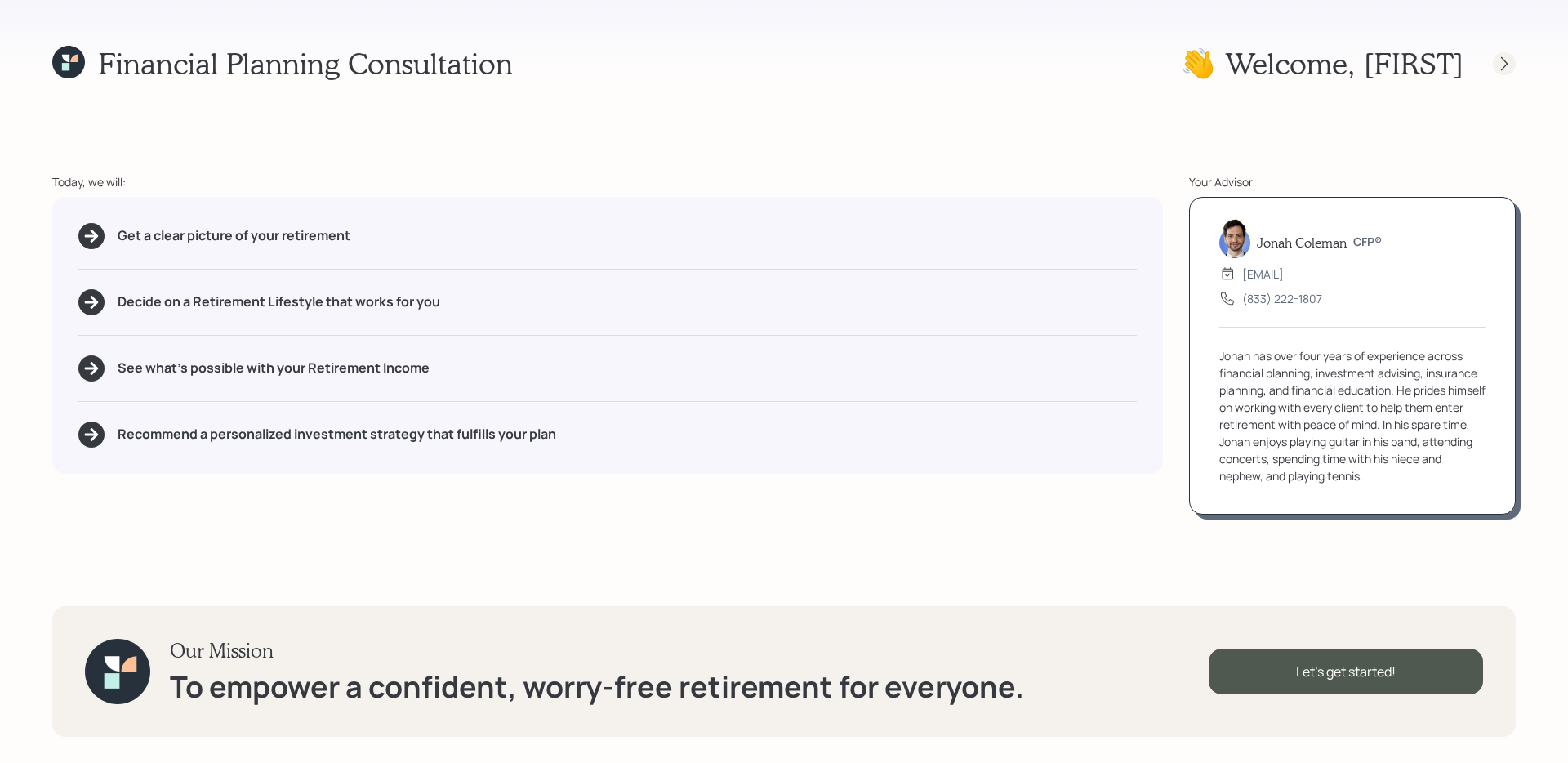 click 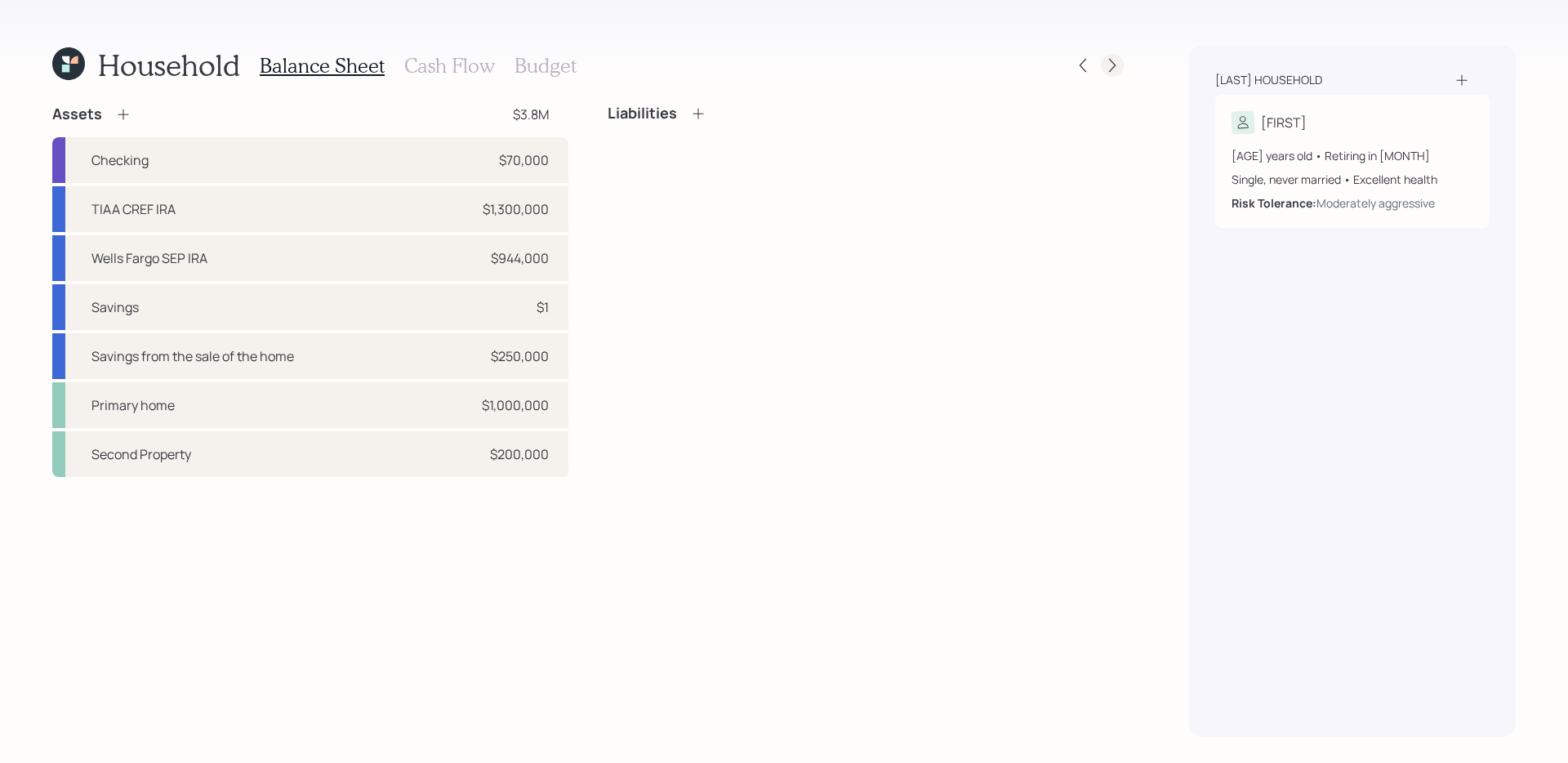 click 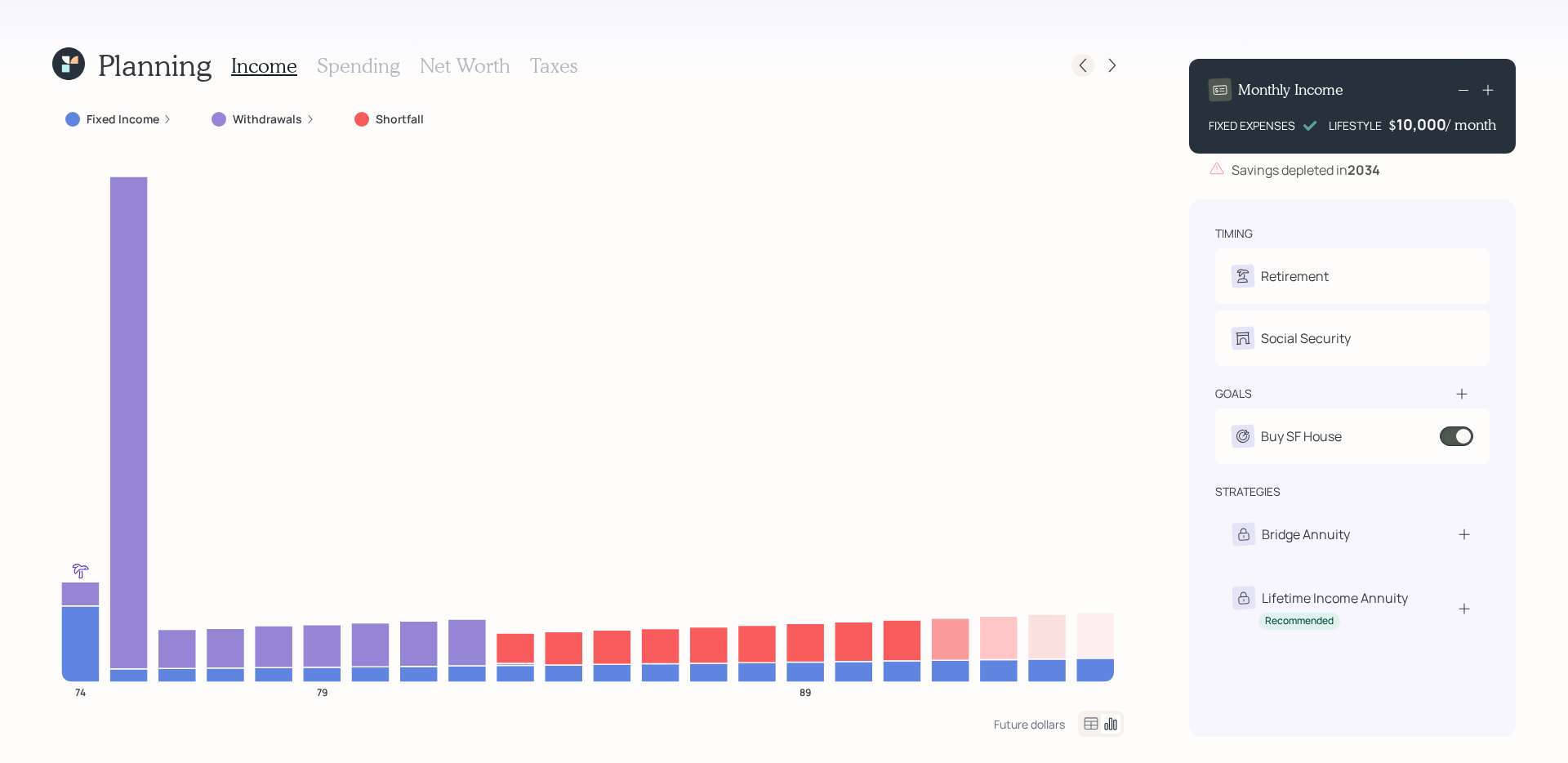 click 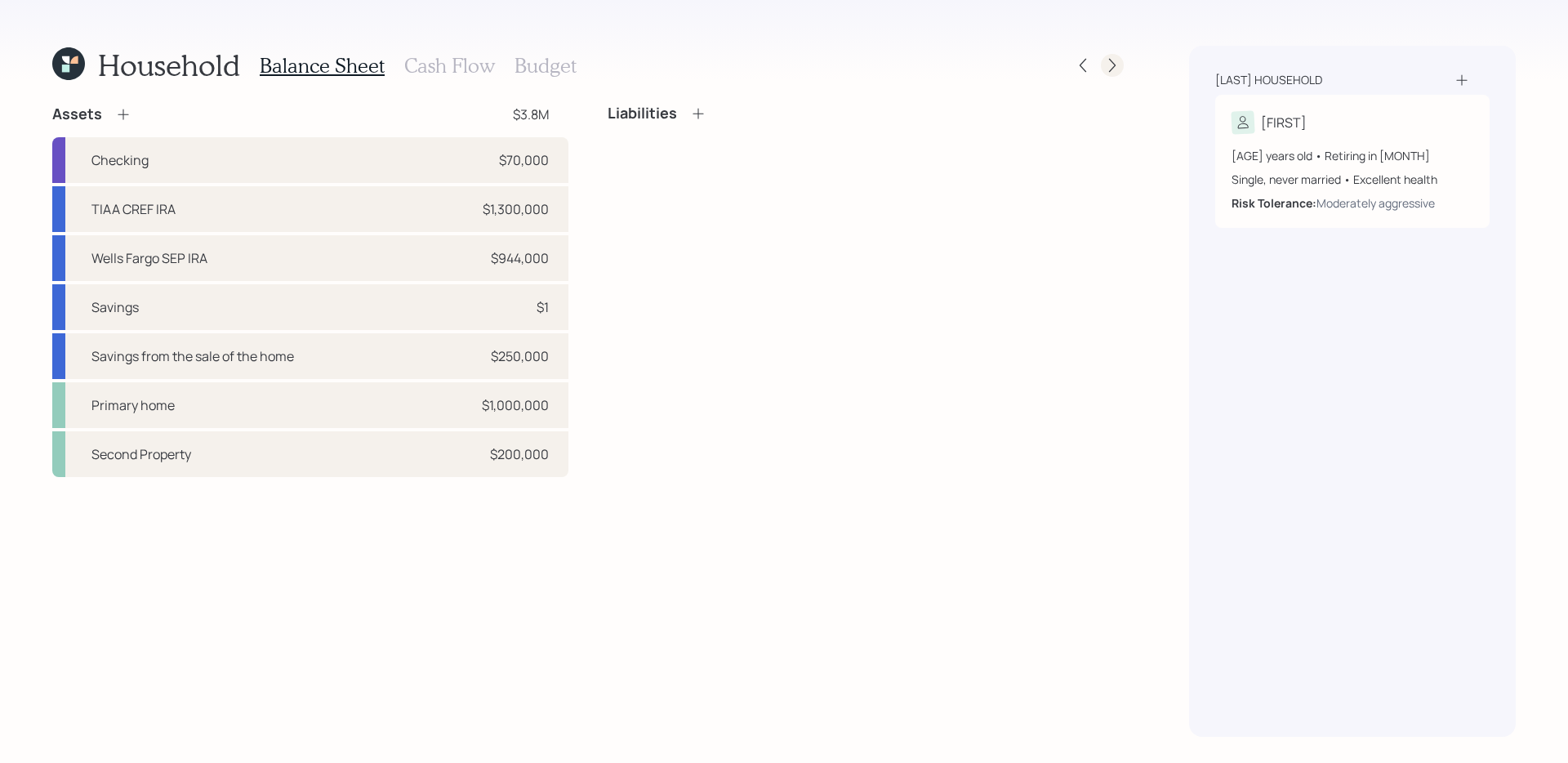 click 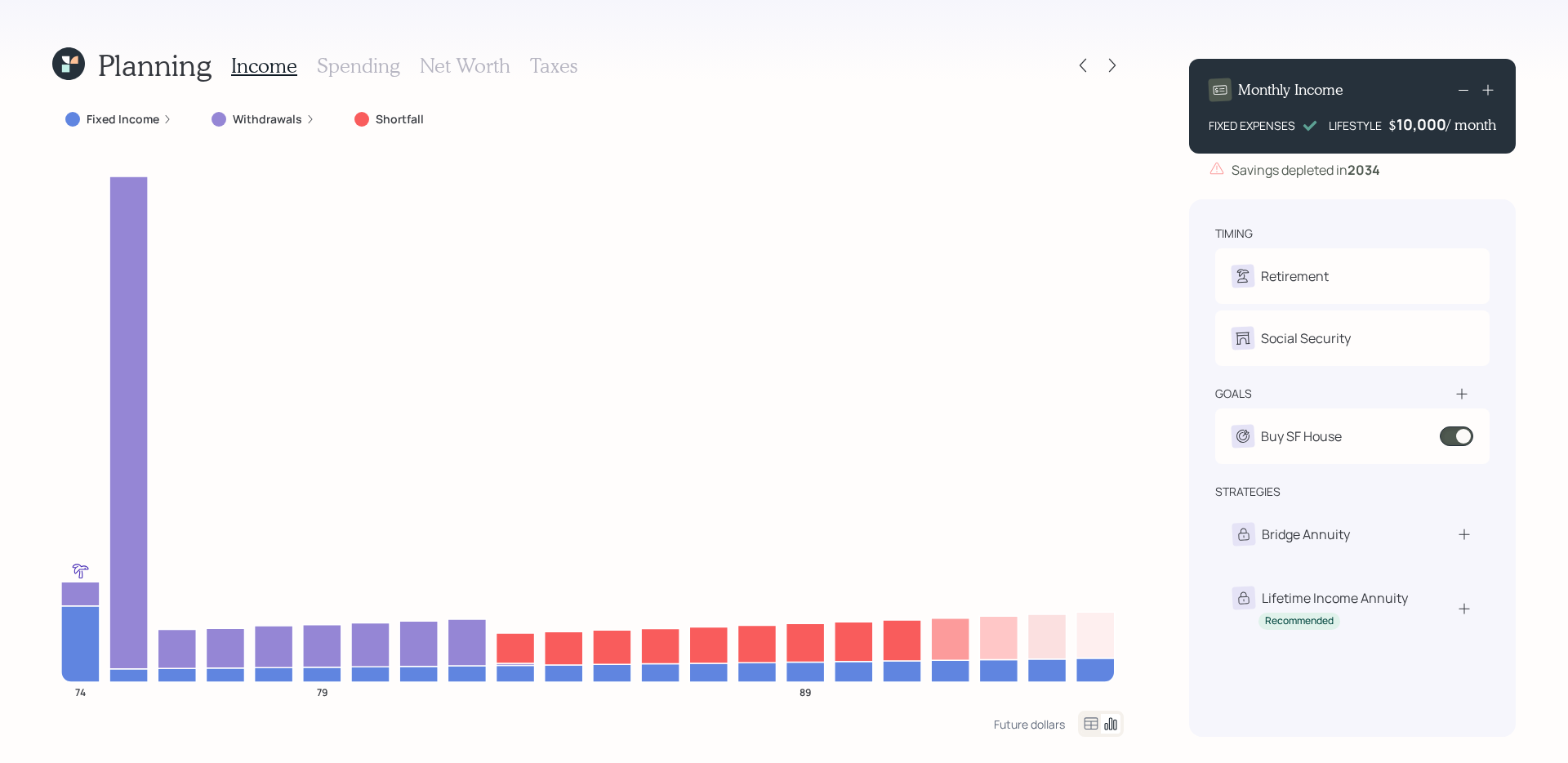 click 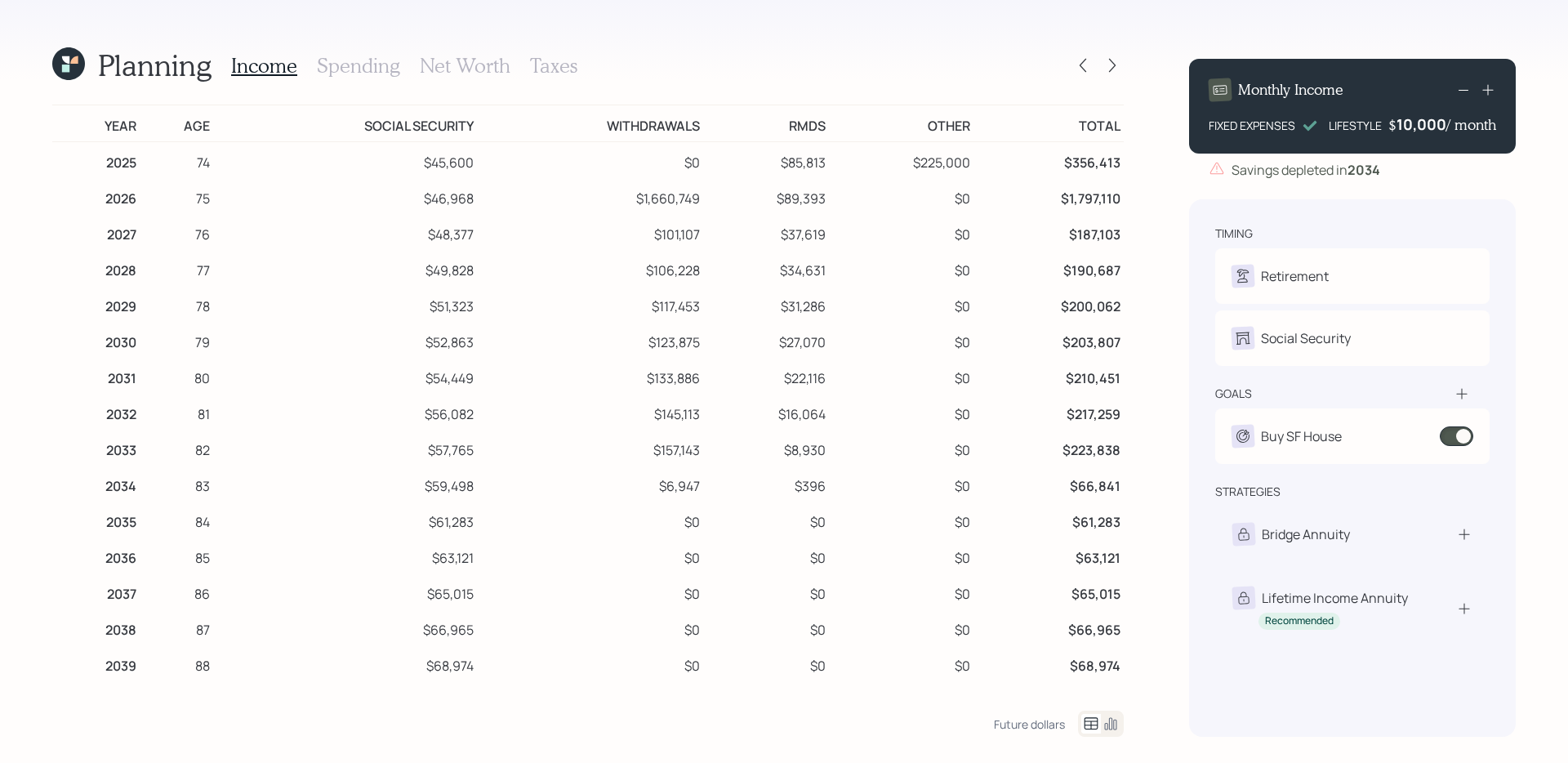 click on "Spending" at bounding box center (359, 65) 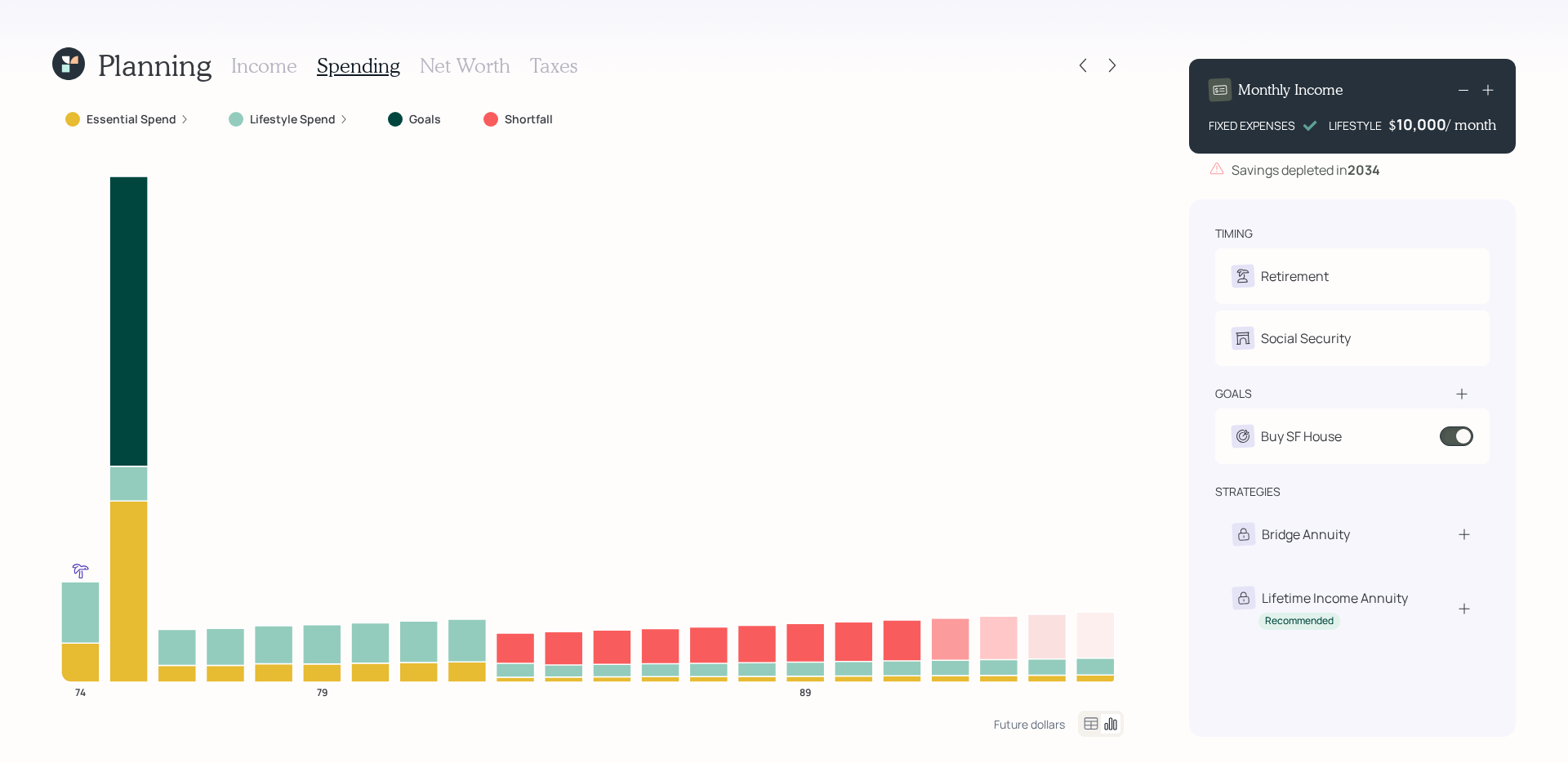 click on "Income" at bounding box center [264, 65] 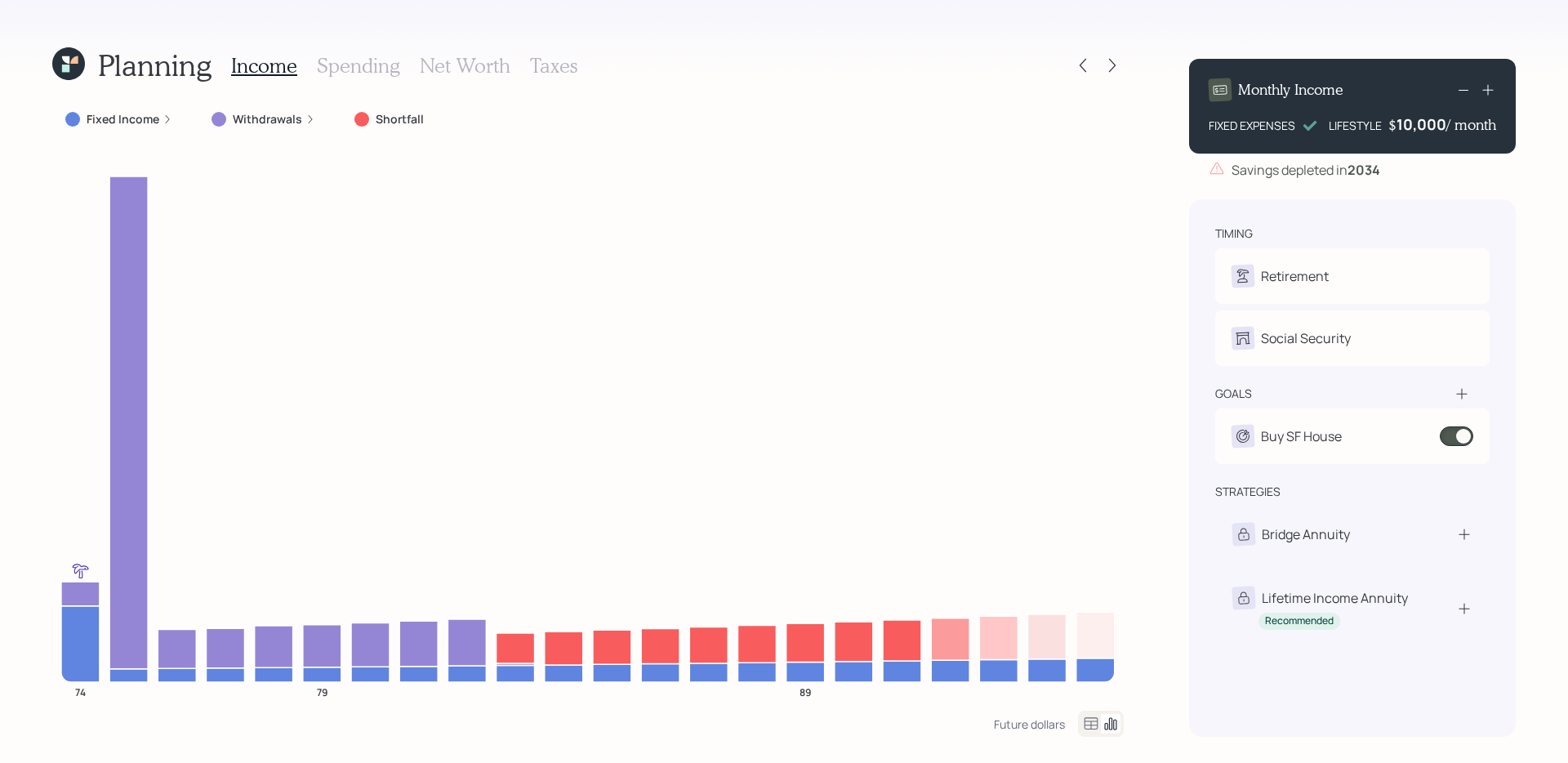 click on "Spending" at bounding box center [359, 65] 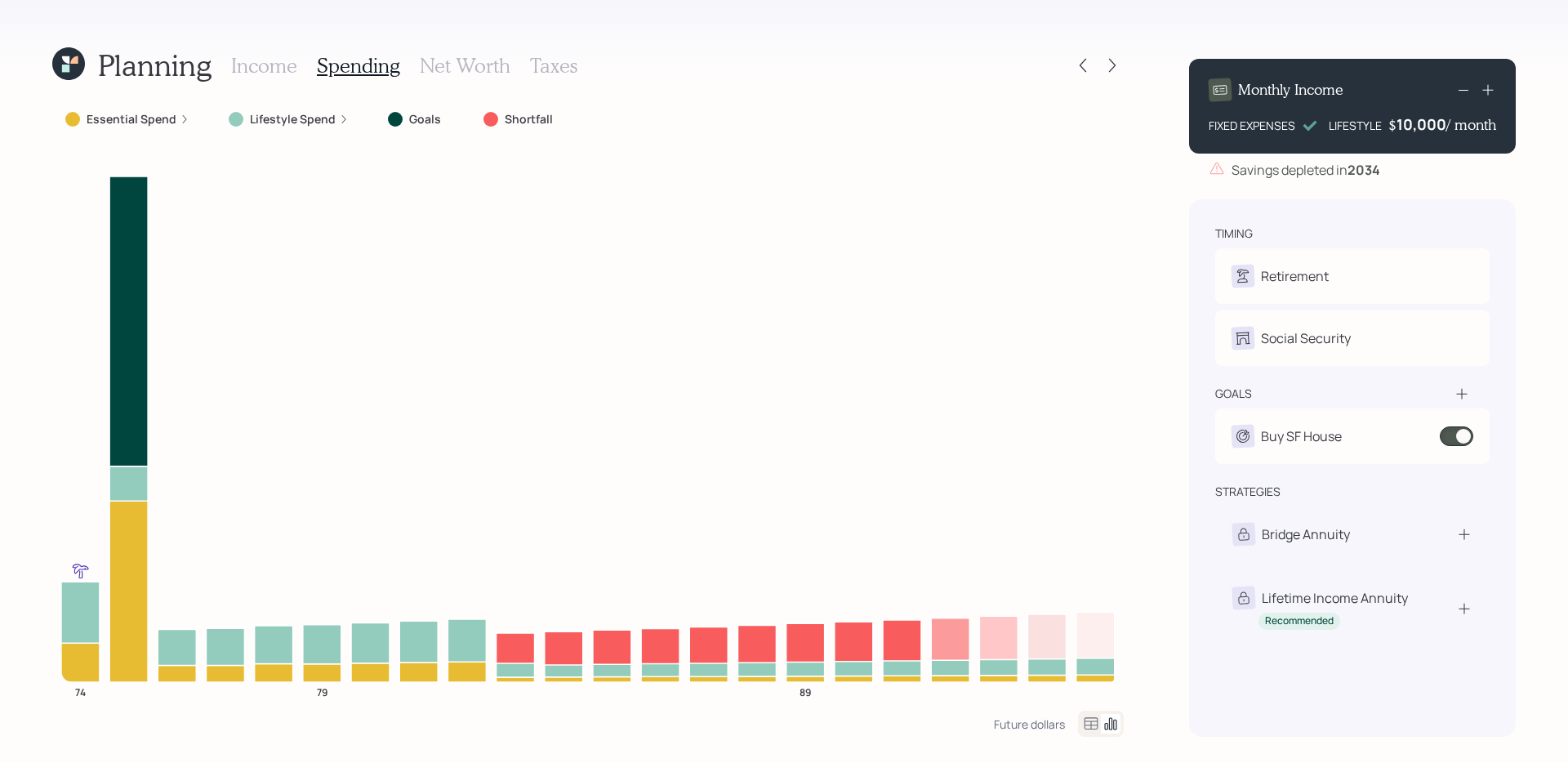 click at bounding box center (1101, 724) 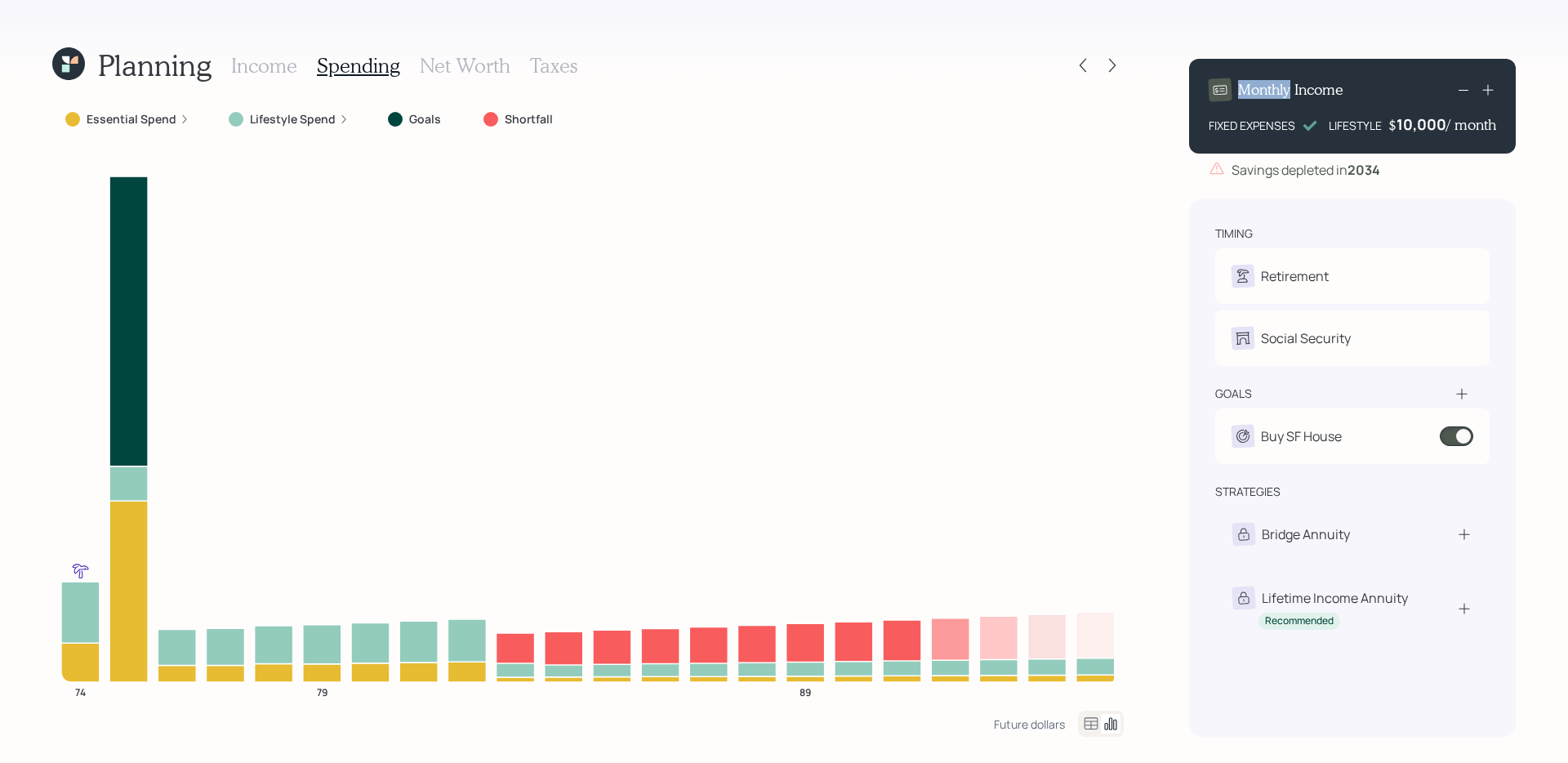click 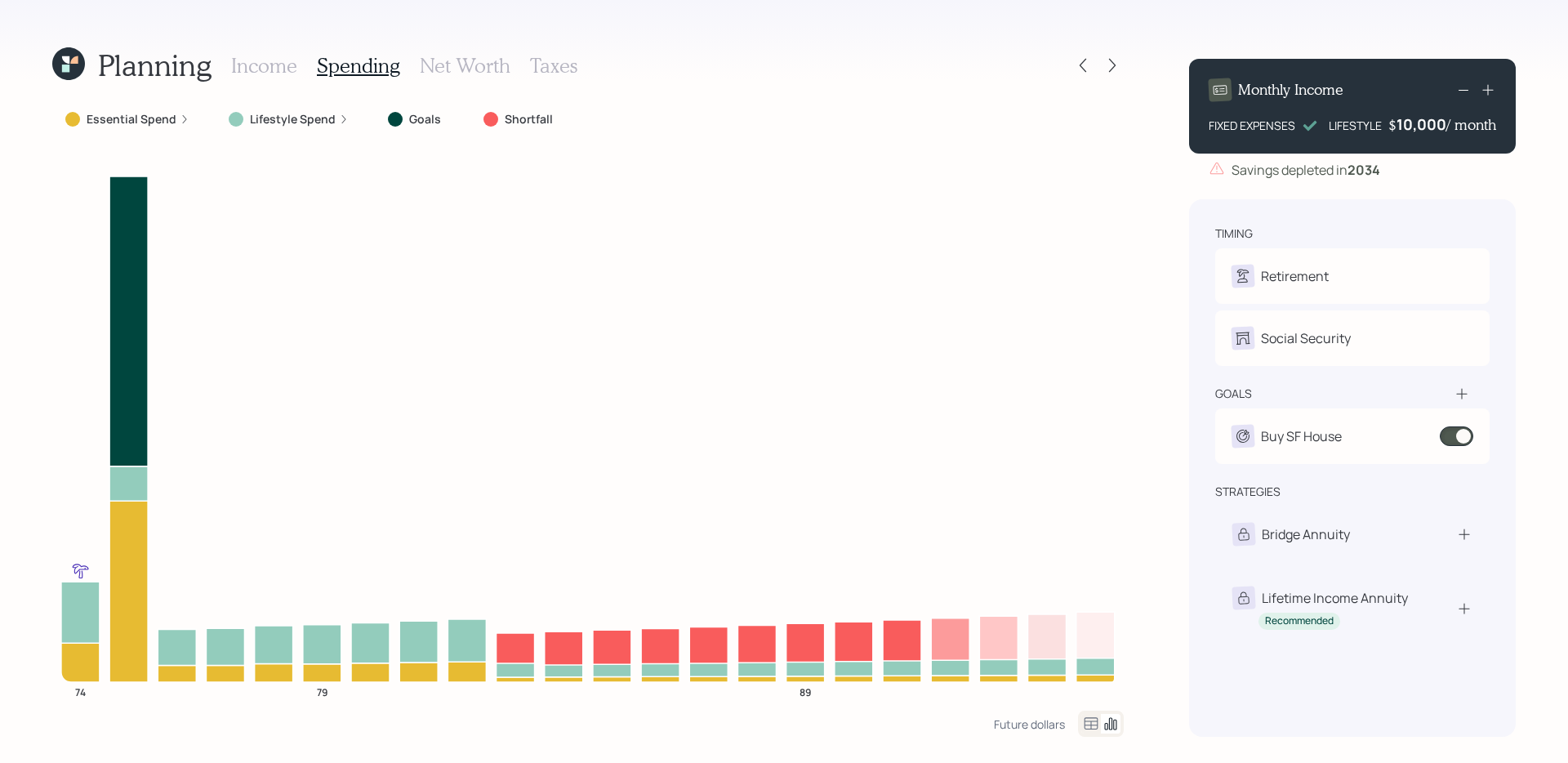 click 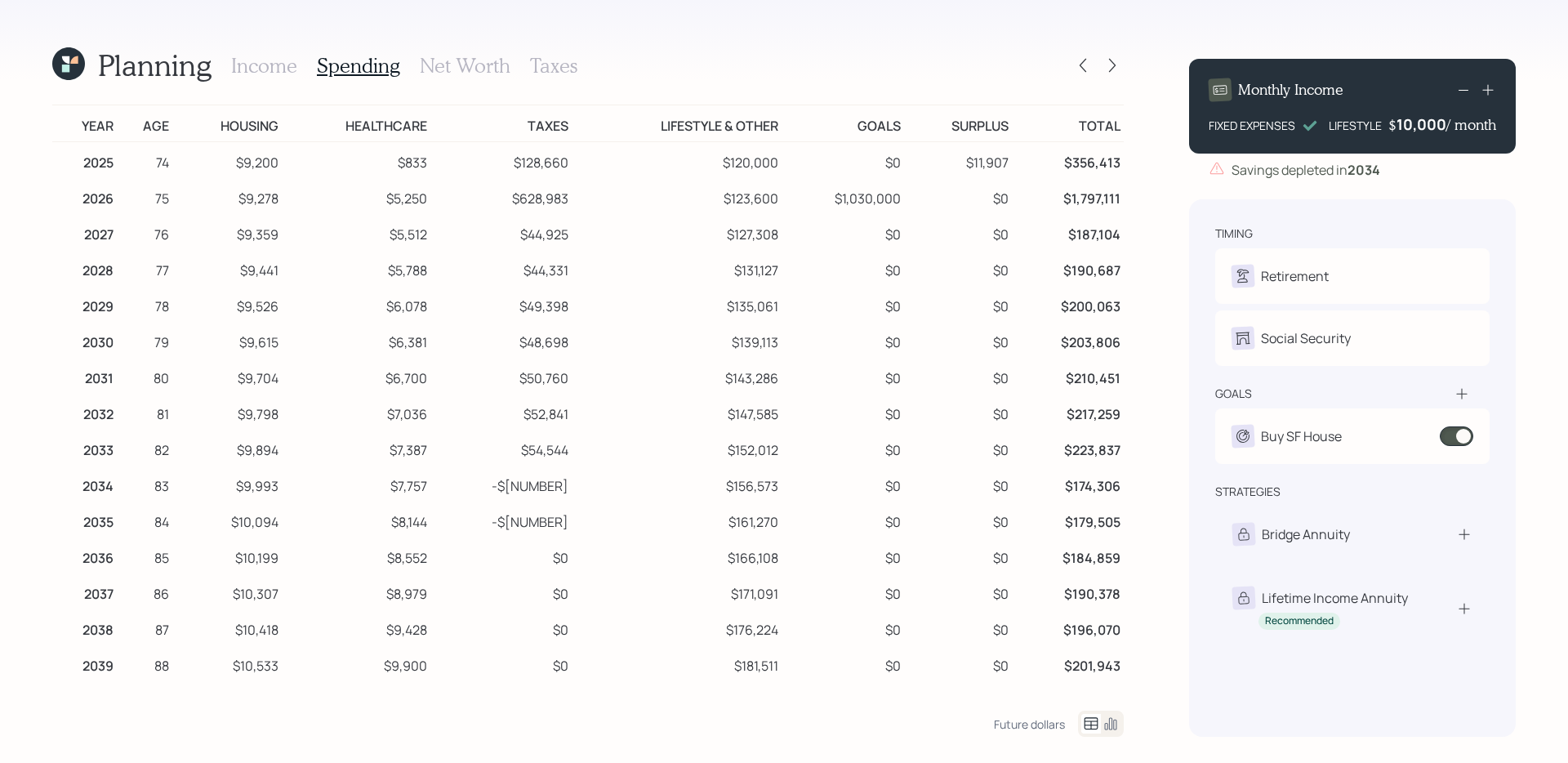 click on "Income" at bounding box center [264, 65] 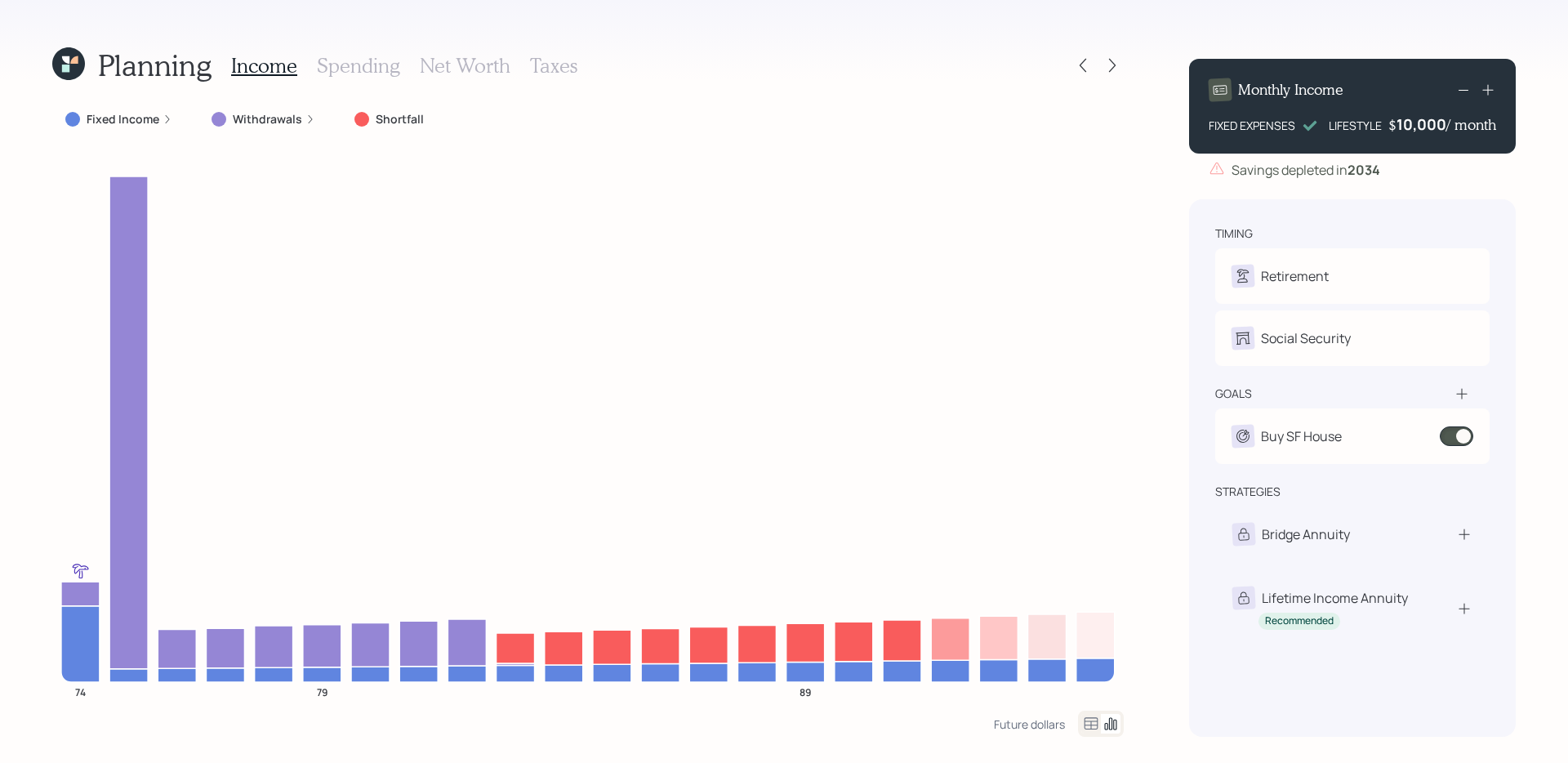 click 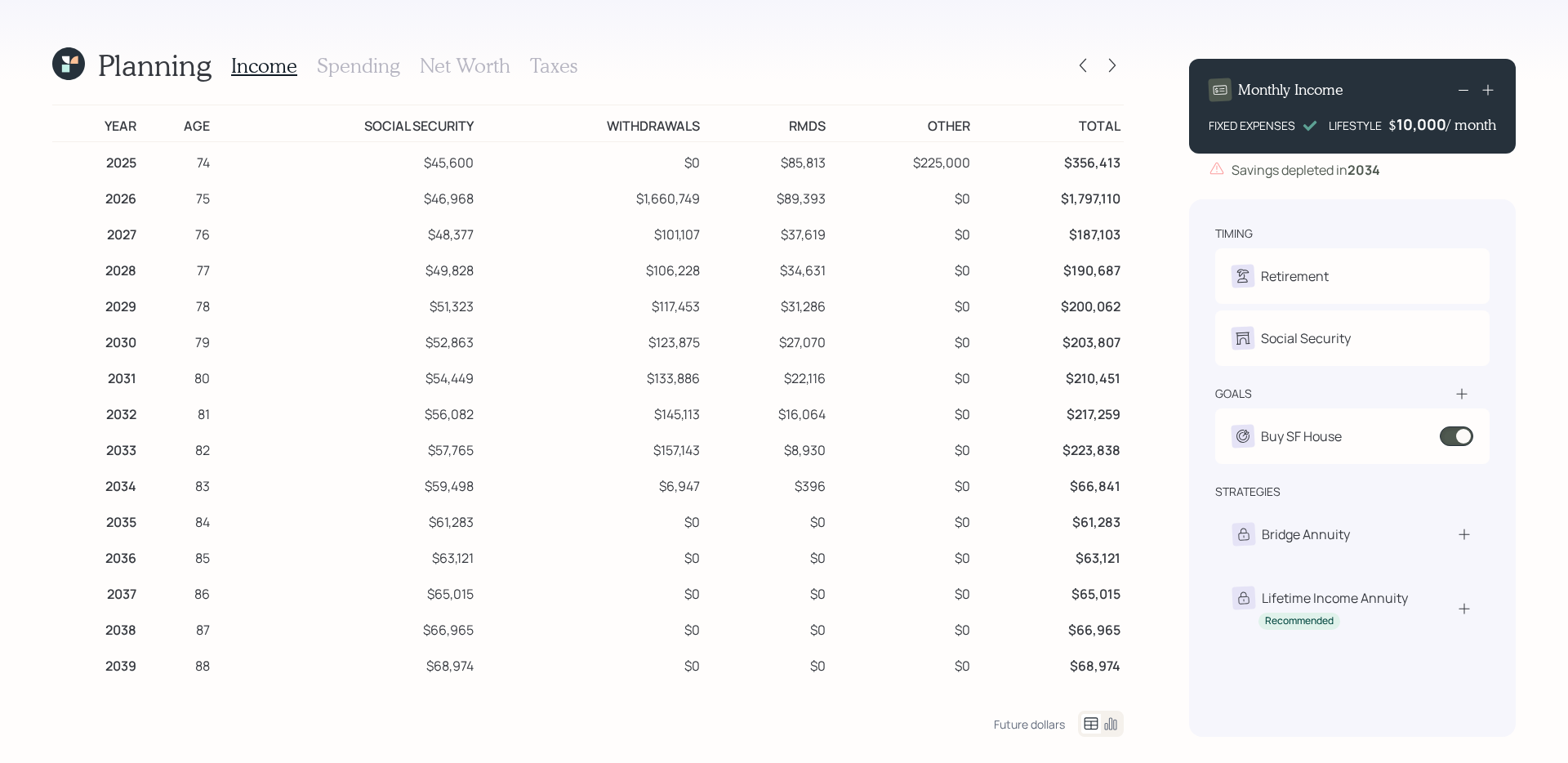 click on "Net Worth" at bounding box center (465, 65) 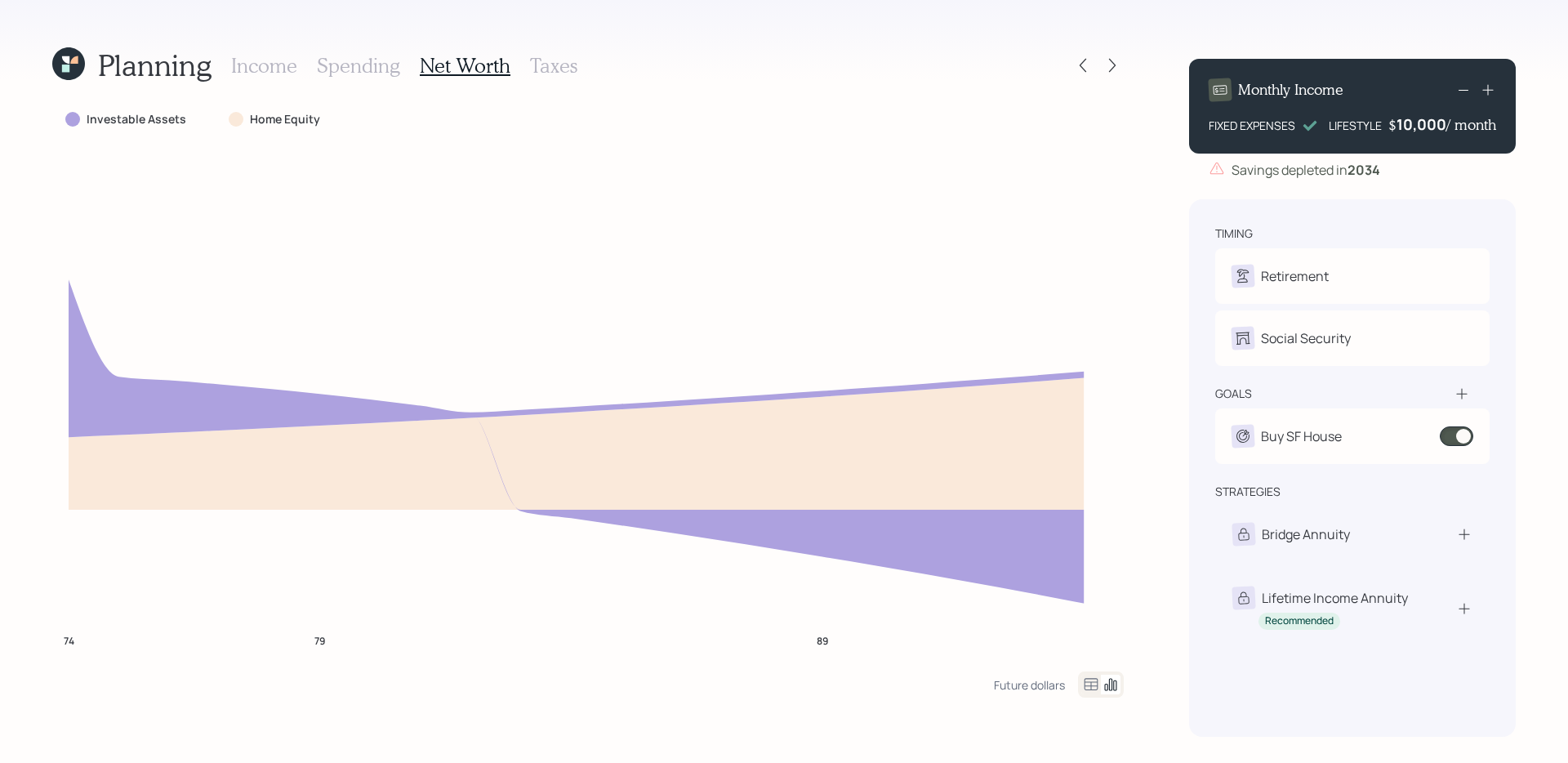click 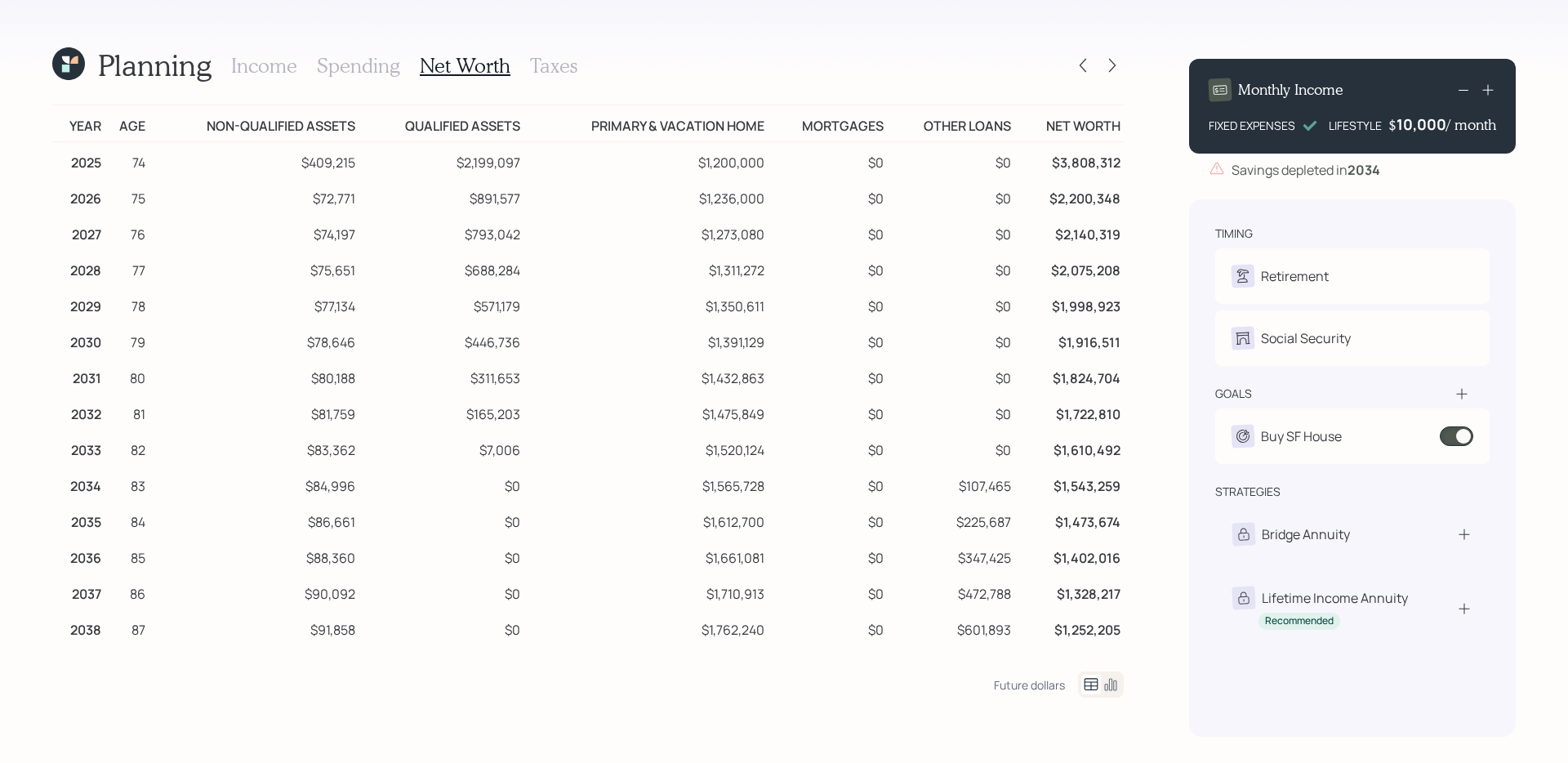 click on "Income" at bounding box center [264, 65] 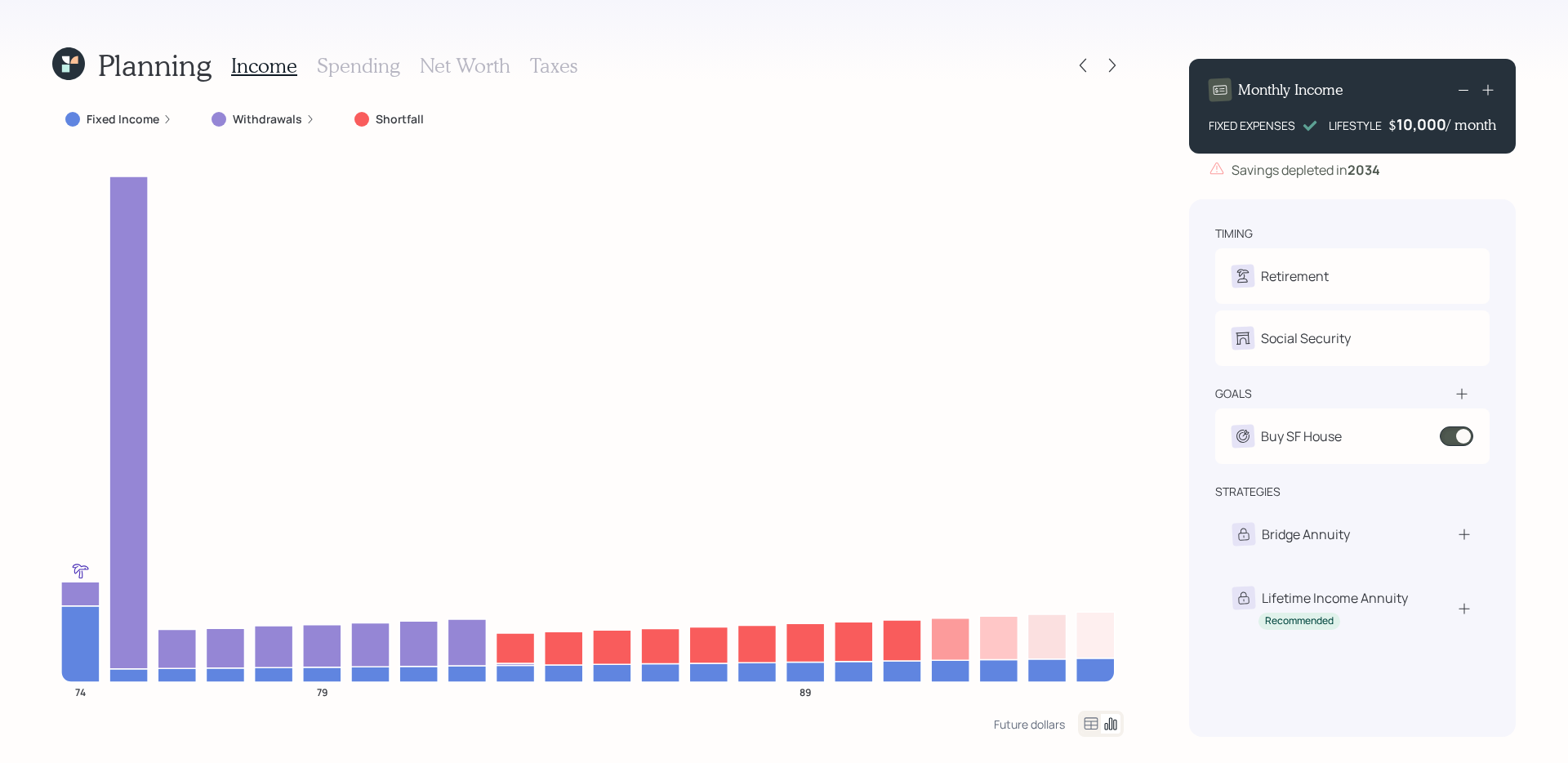click on "Taxes" at bounding box center [554, 65] 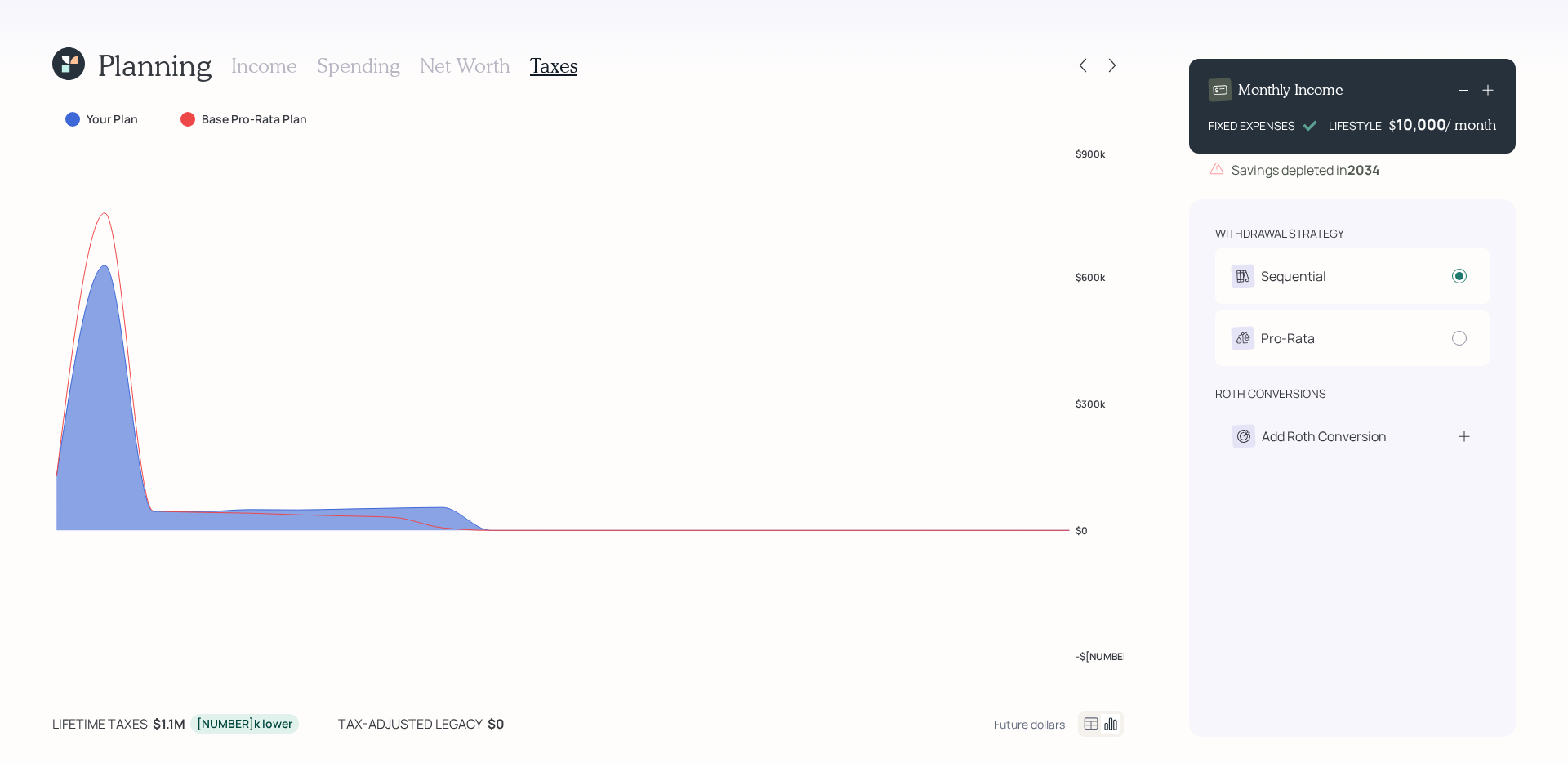 click 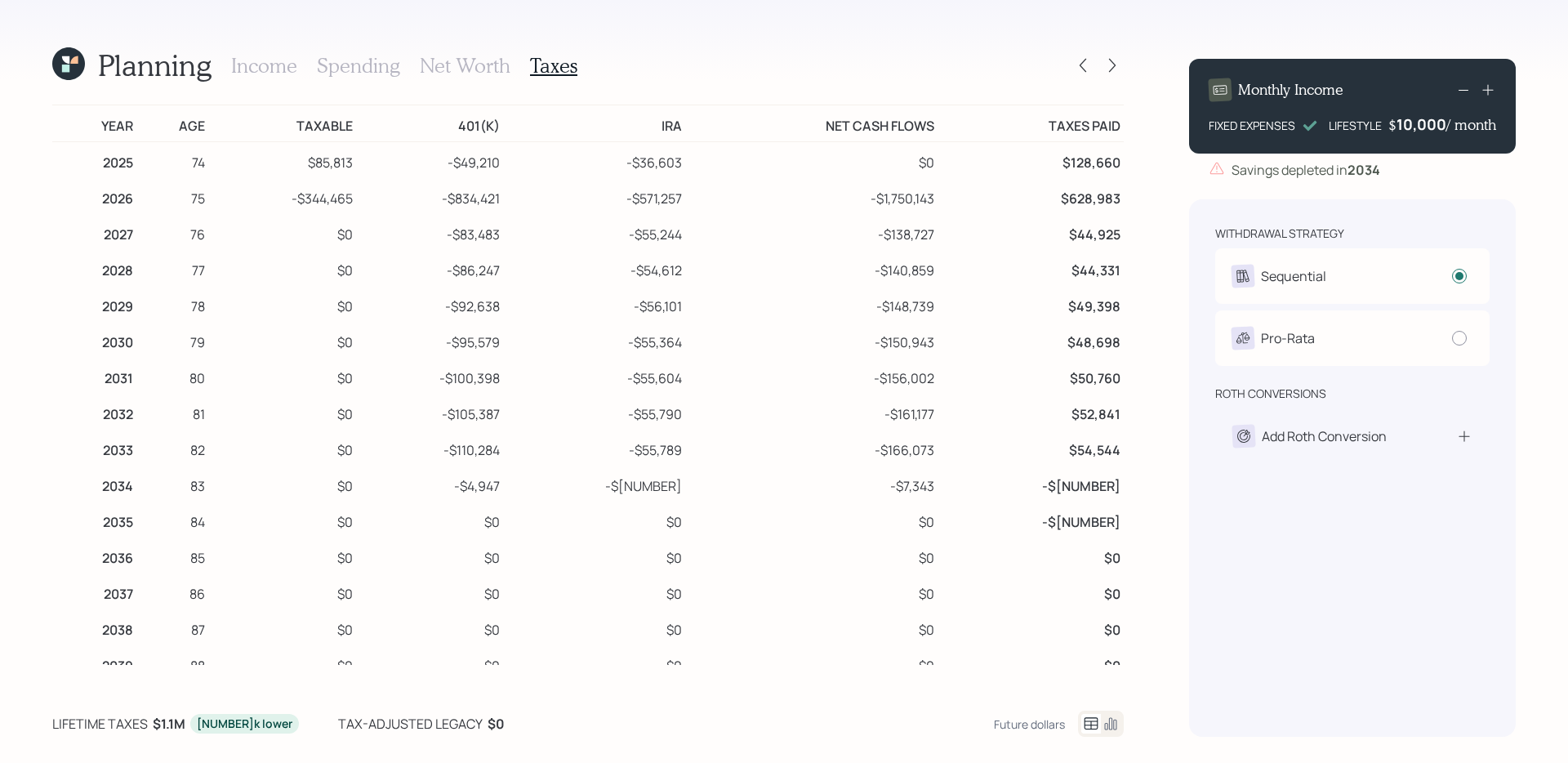 click 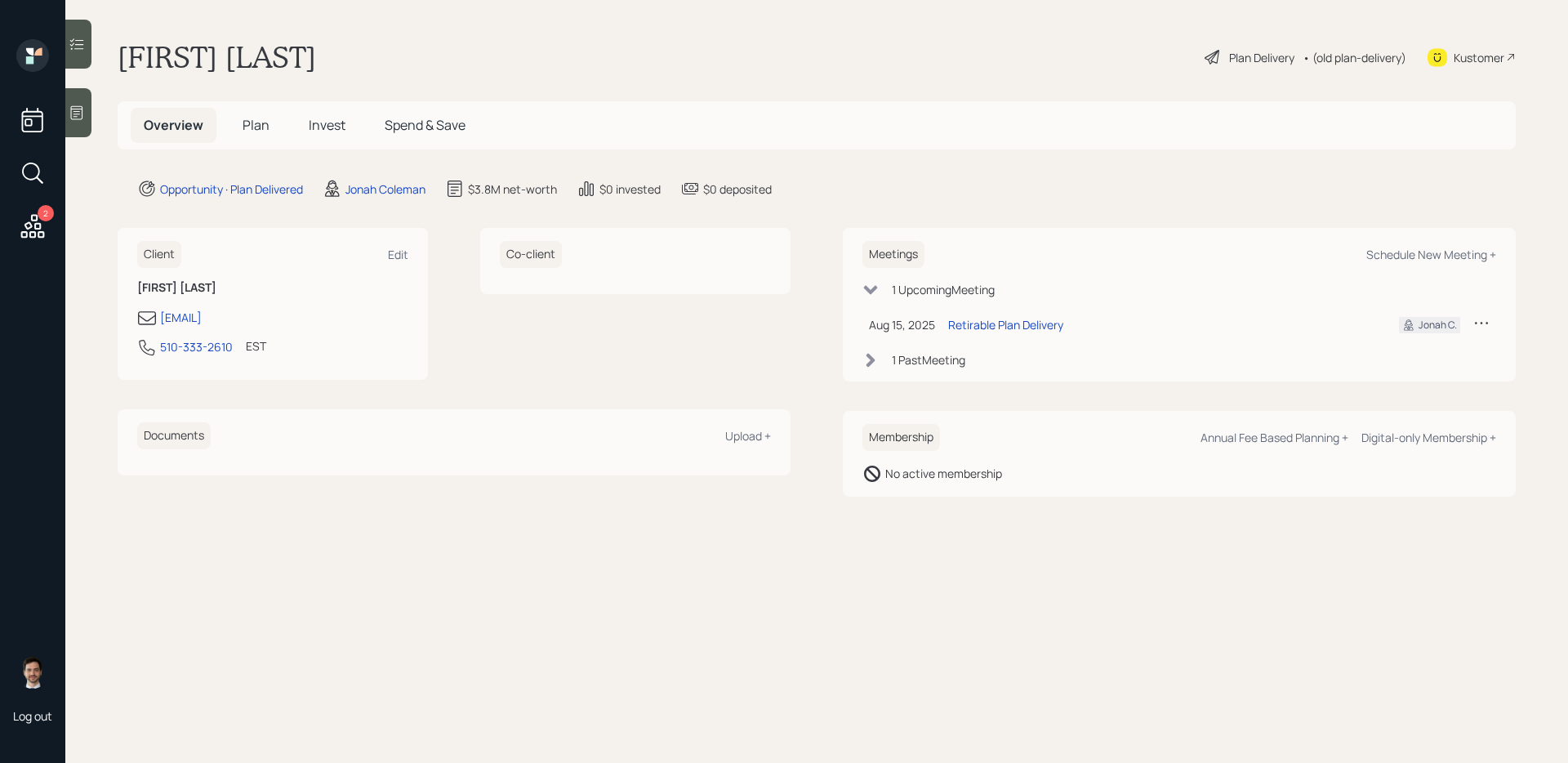 click on "Plan" at bounding box center (256, 125) 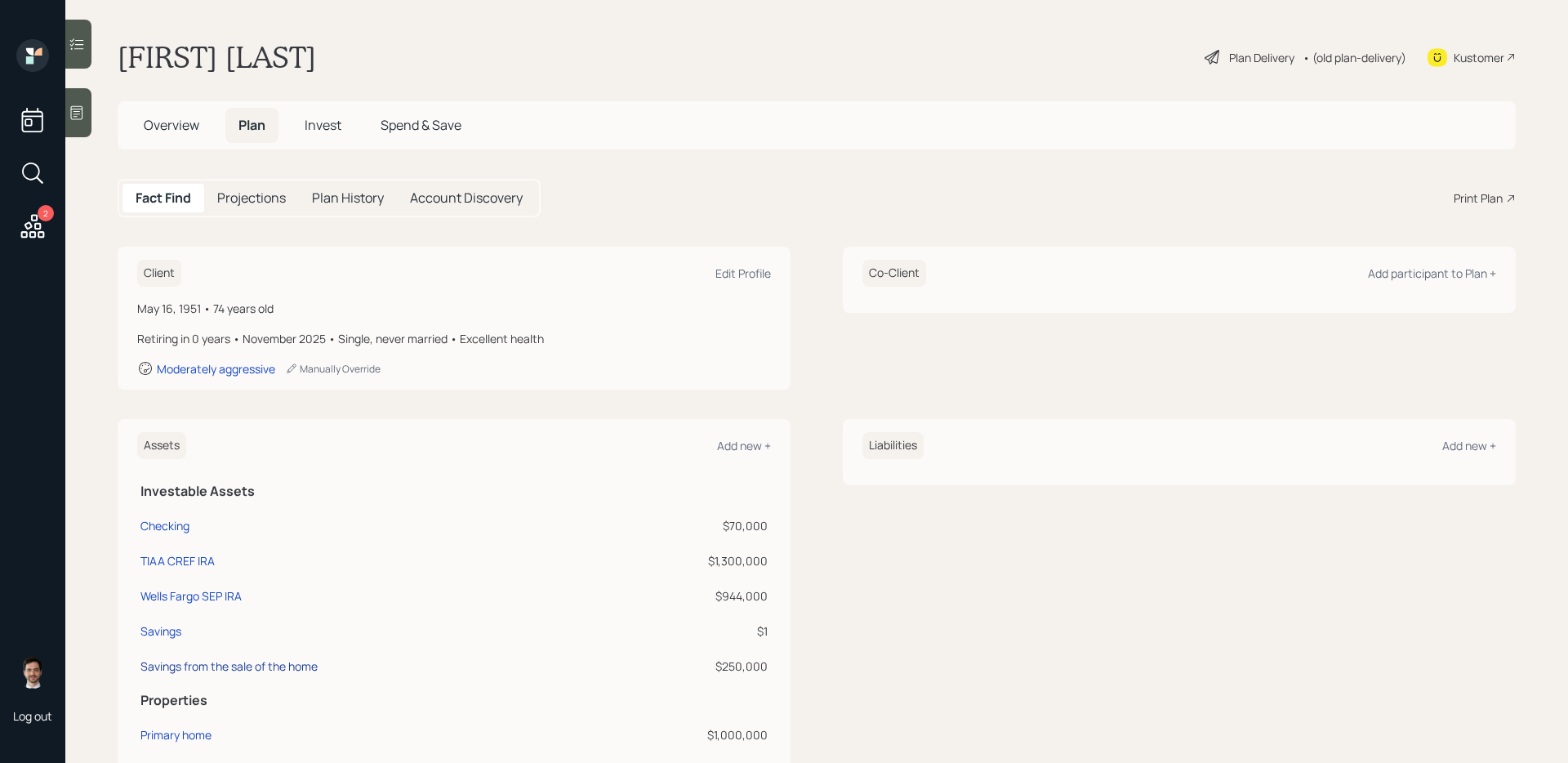 click on "Savings from the sale of the home" at bounding box center (229, 666) 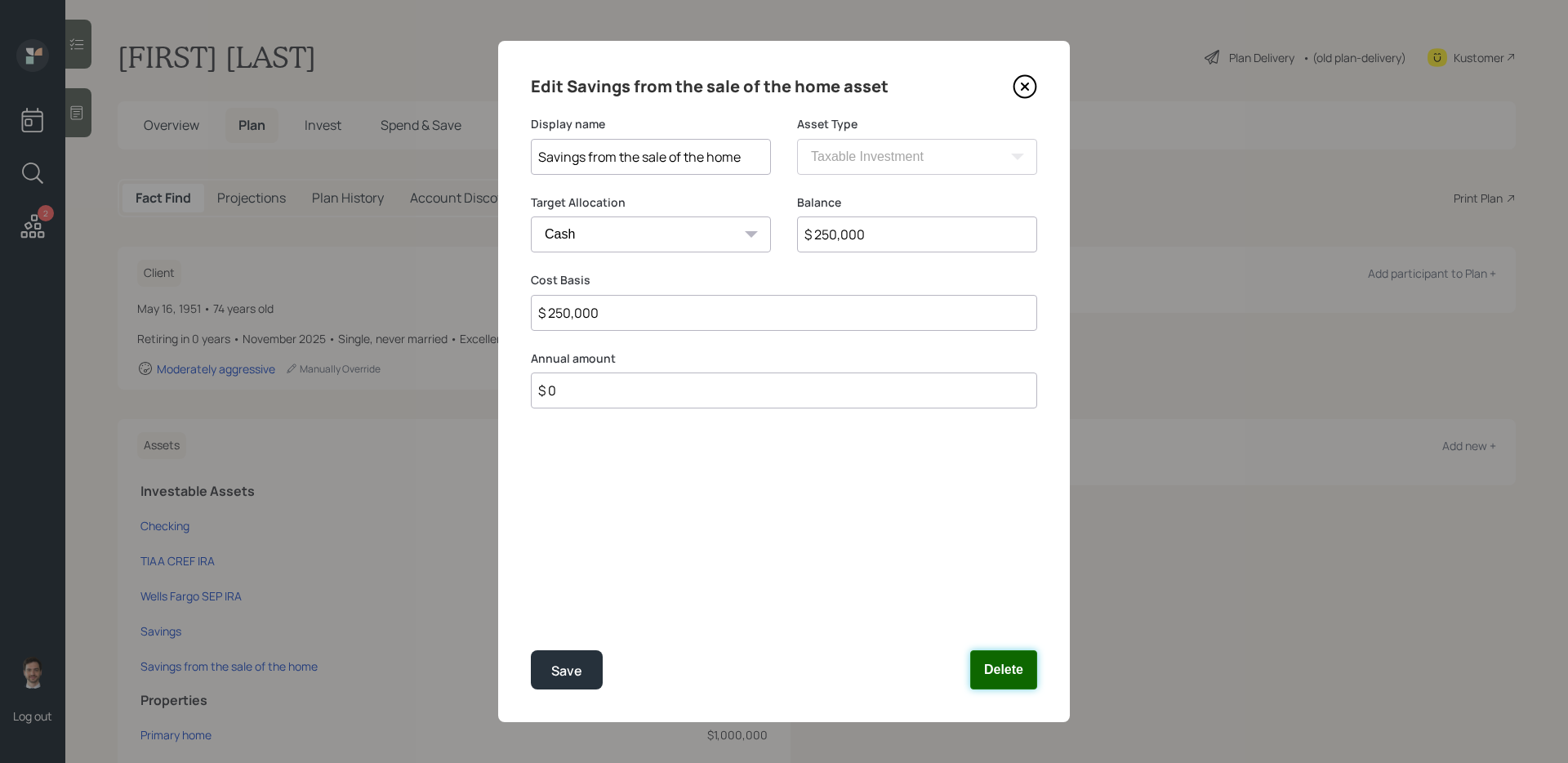 click on "Delete" at bounding box center [1004, 670] 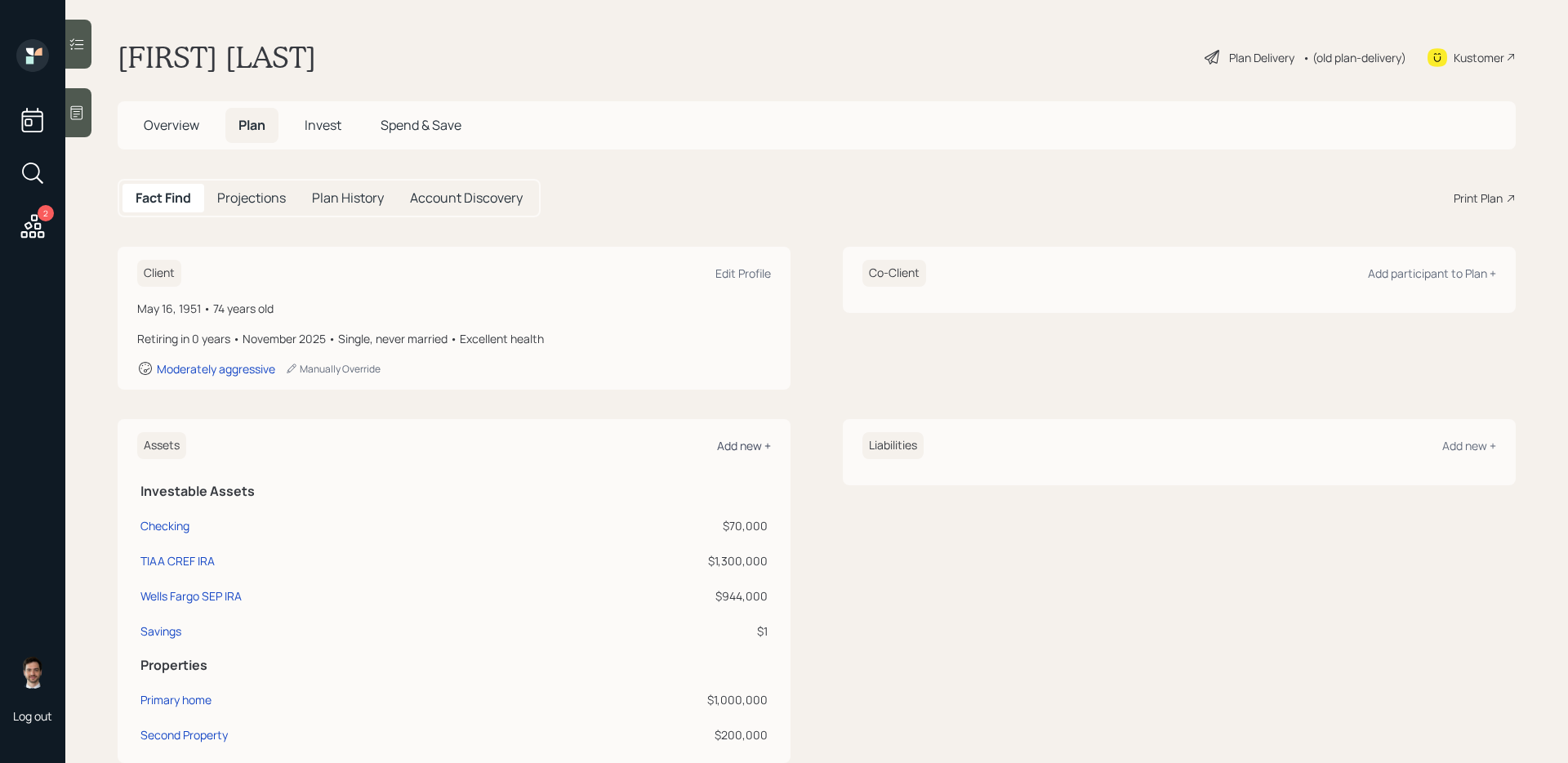click on "Add new +" at bounding box center (744, 445) 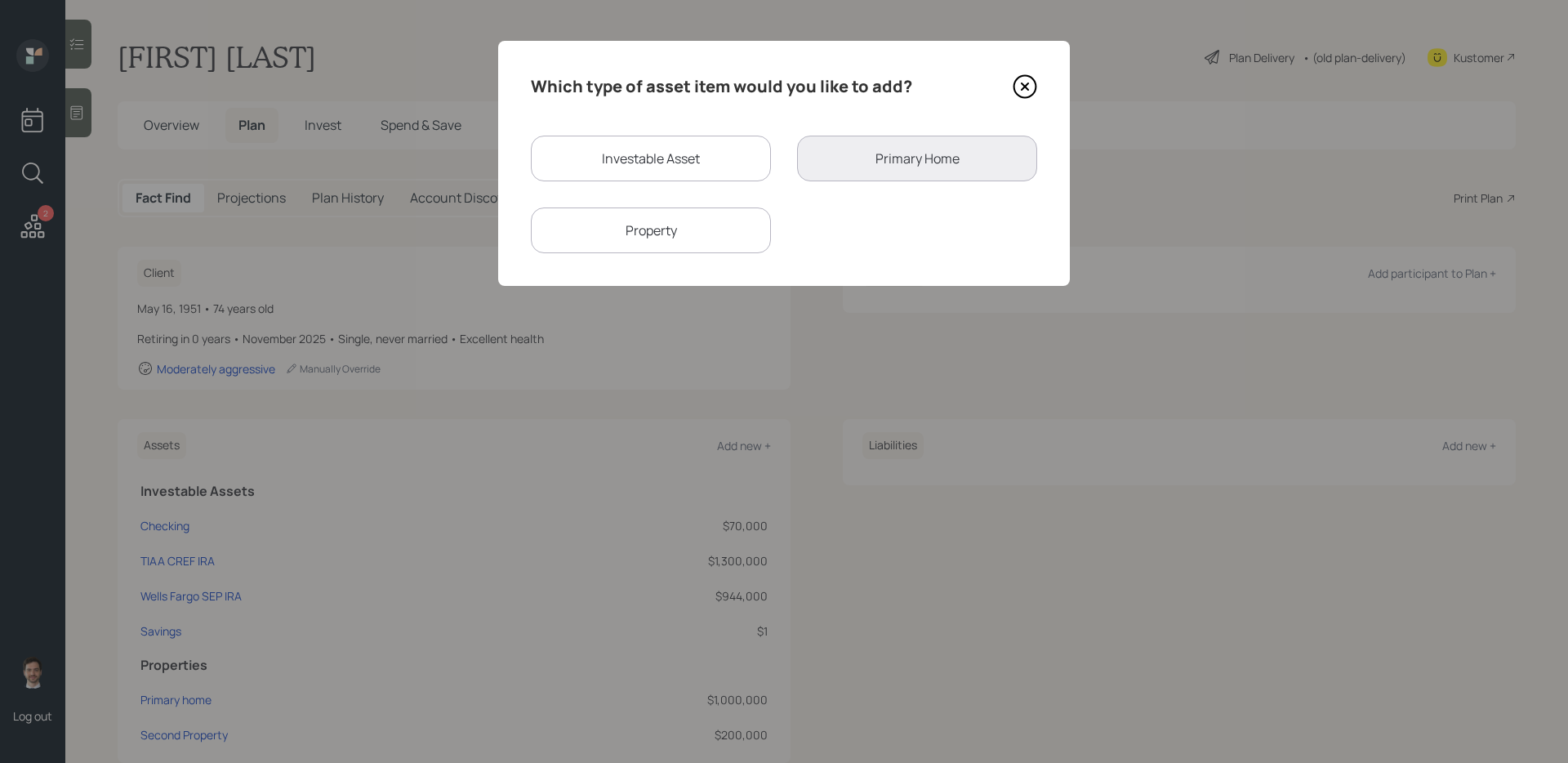 click 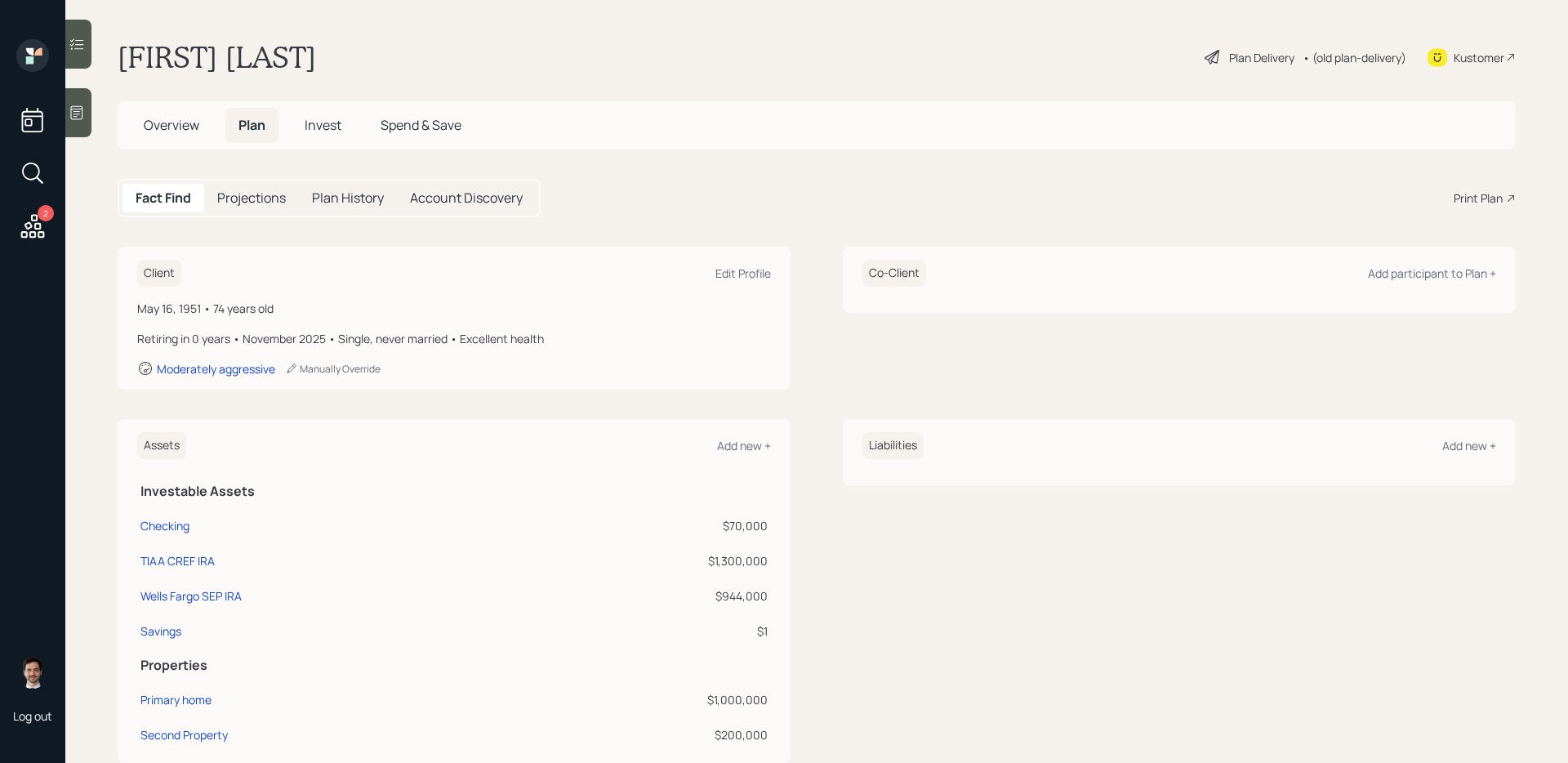 click on "Plan Delivery" at bounding box center [1262, 57] 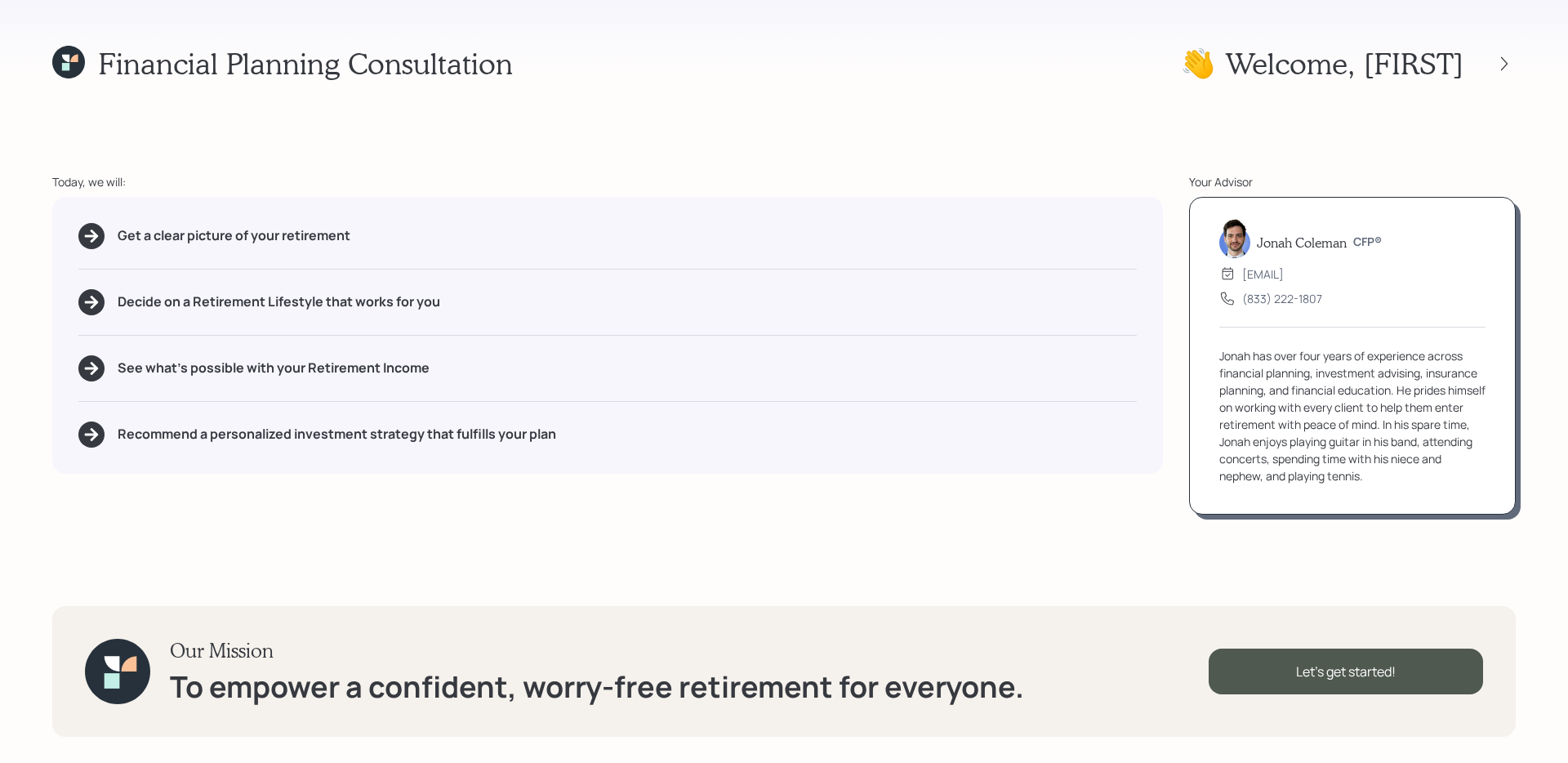 click on "👋 Welcome , Carol" at bounding box center [1348, 63] 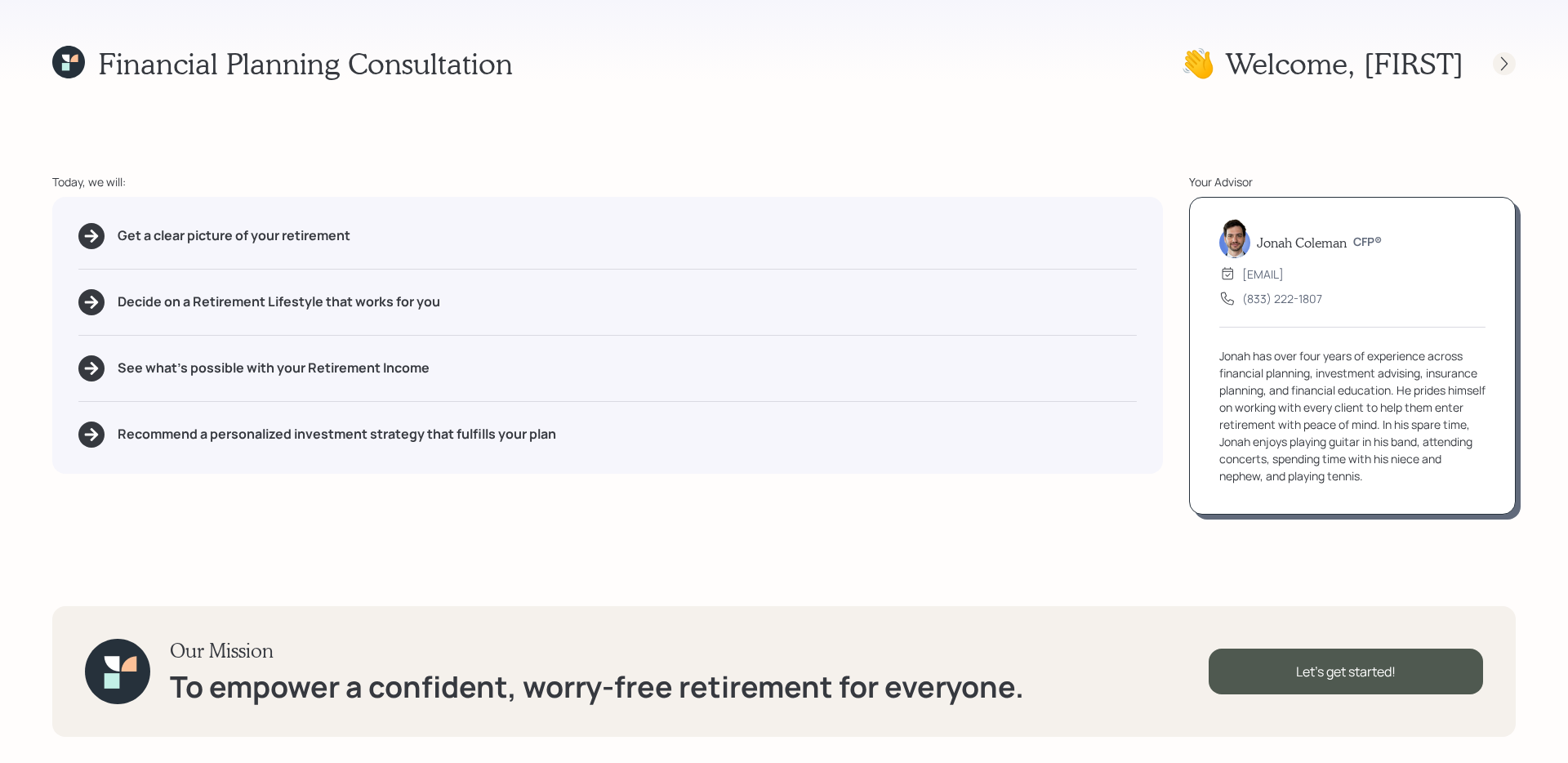click 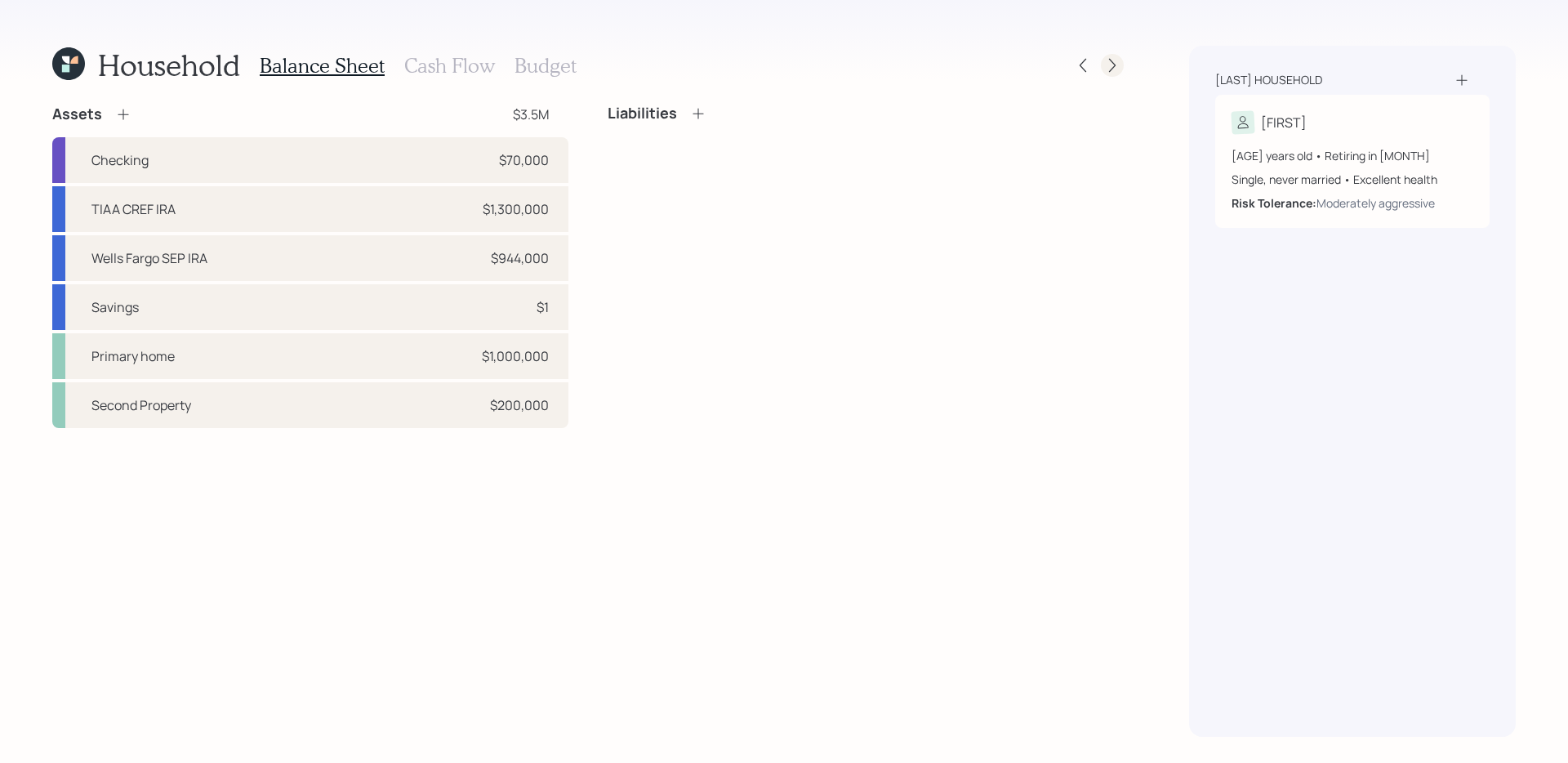 click 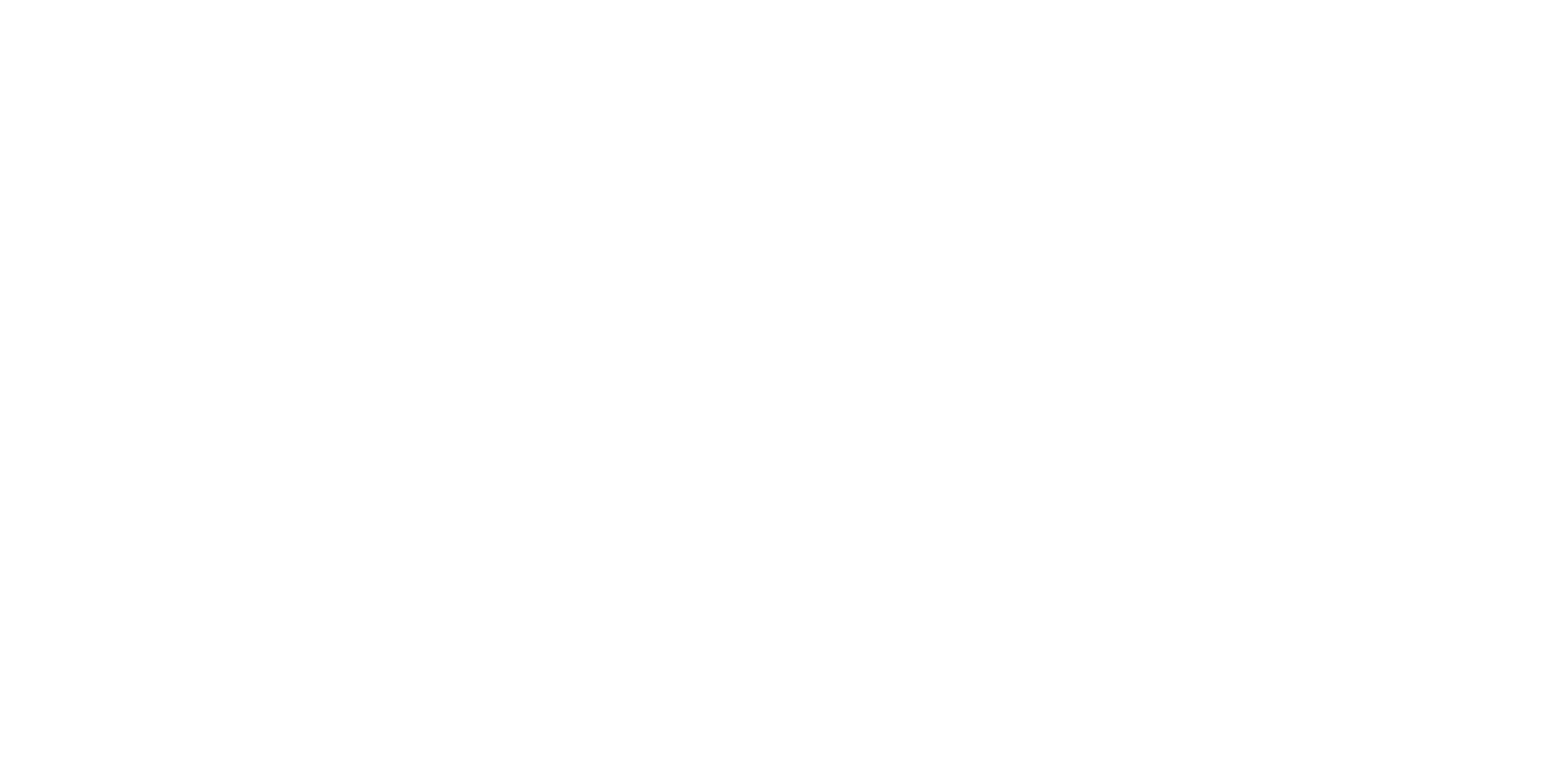 scroll, scrollTop: 0, scrollLeft: 0, axis: both 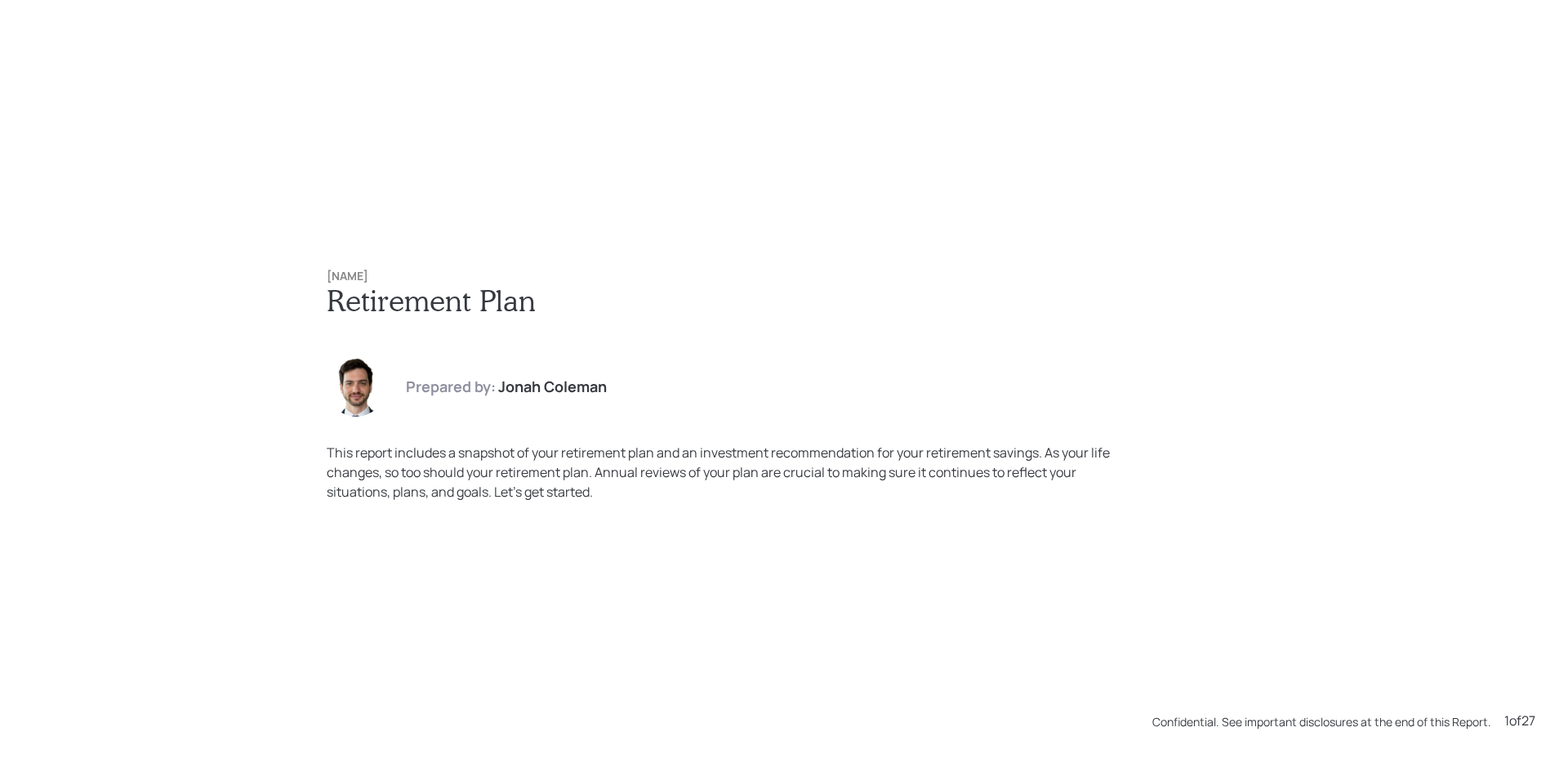 click on "Carol Freas Retirement Plan Prepared by:   Jonah Coleman This report includes a snapshot of your retirement plan and an investment recommendation for your retirement savings. As your life changes, so too should your retirement plan. Annual reviews of your plan are crucial to making sure it continues to reflect your situations, plans, and goals. Let’s get started. Confidential. See important disclosures at the end of this Report. 1  of  27" at bounding box center [784, 382] 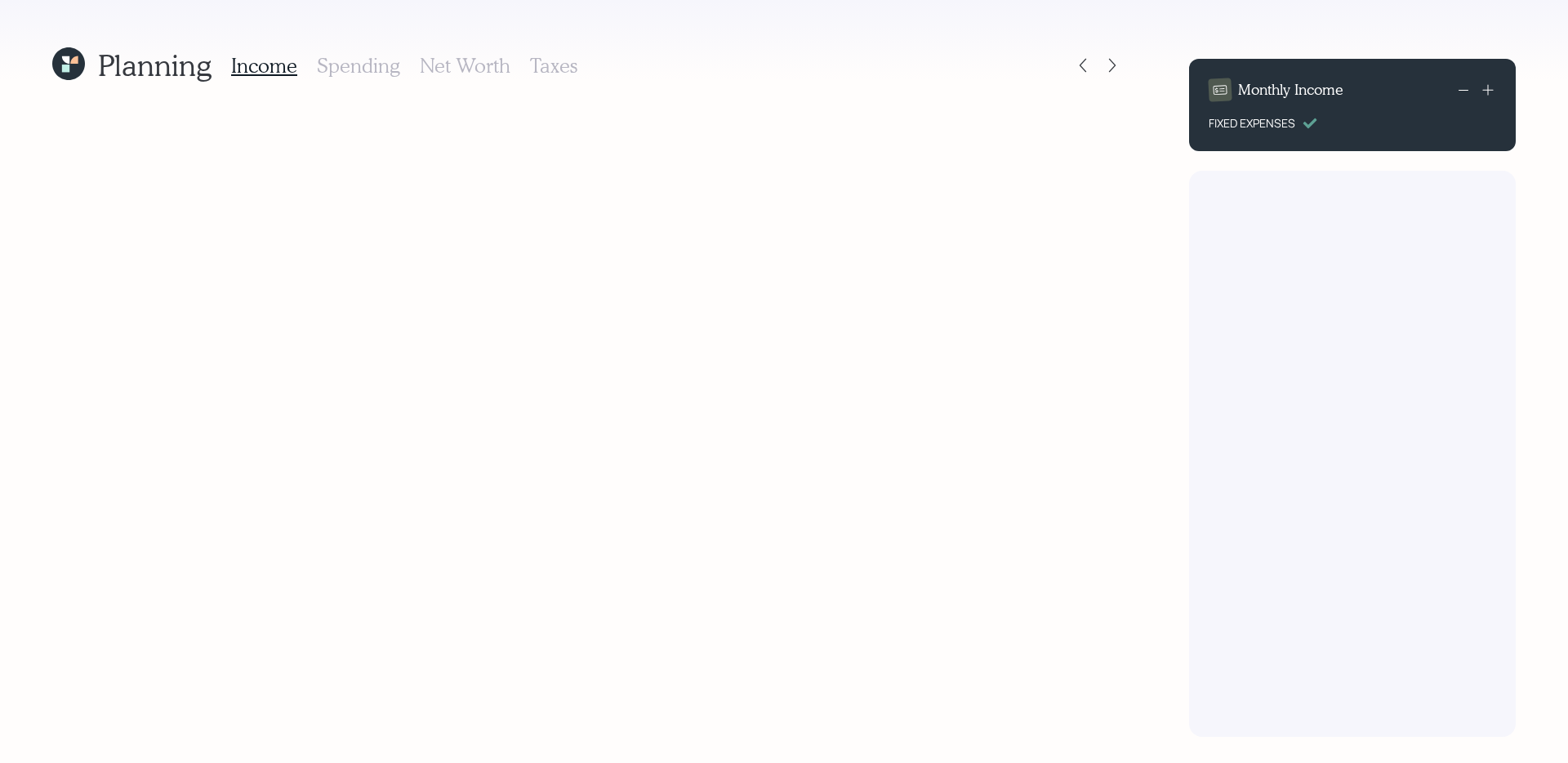 scroll, scrollTop: 0, scrollLeft: 0, axis: both 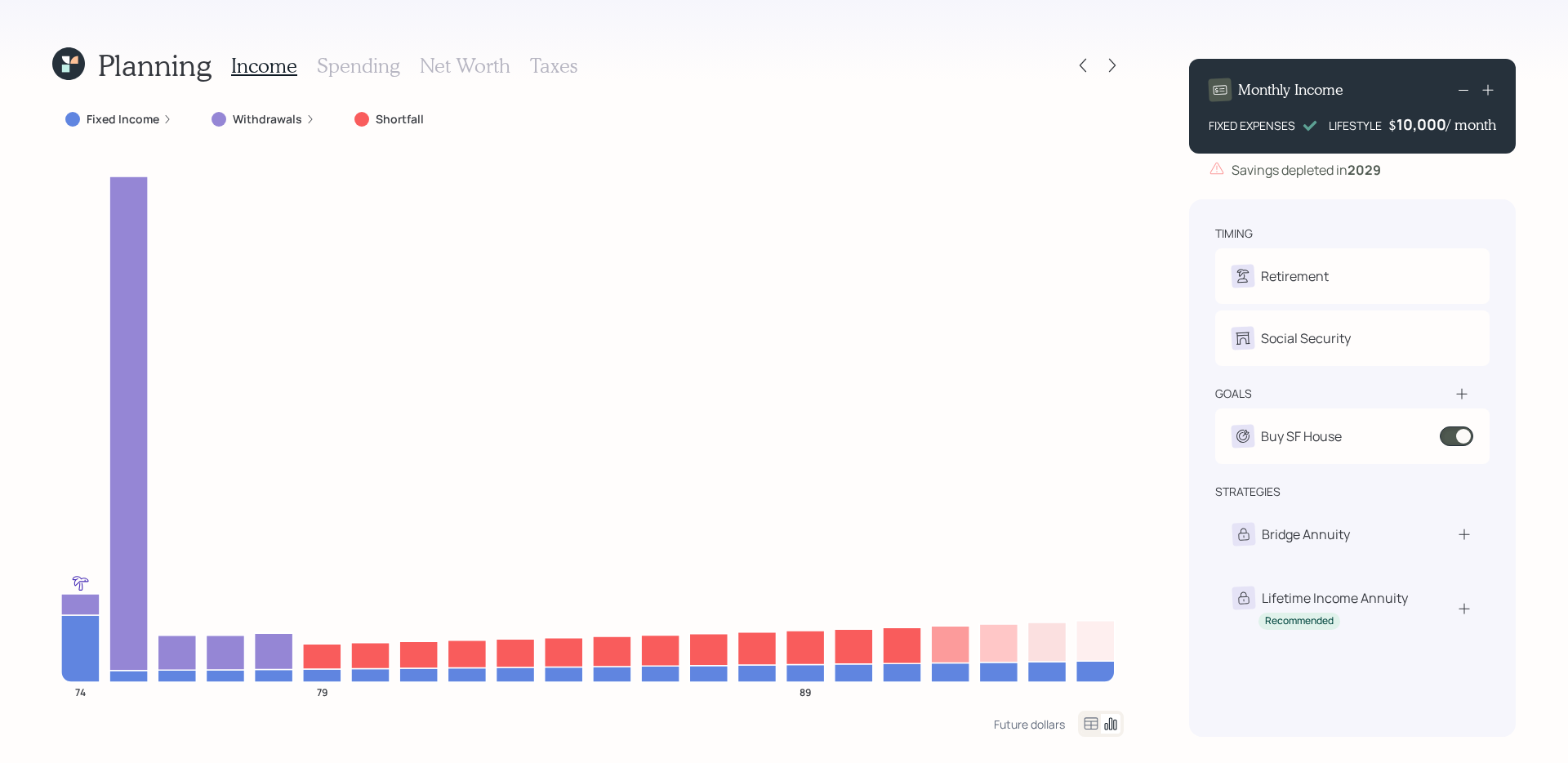 click 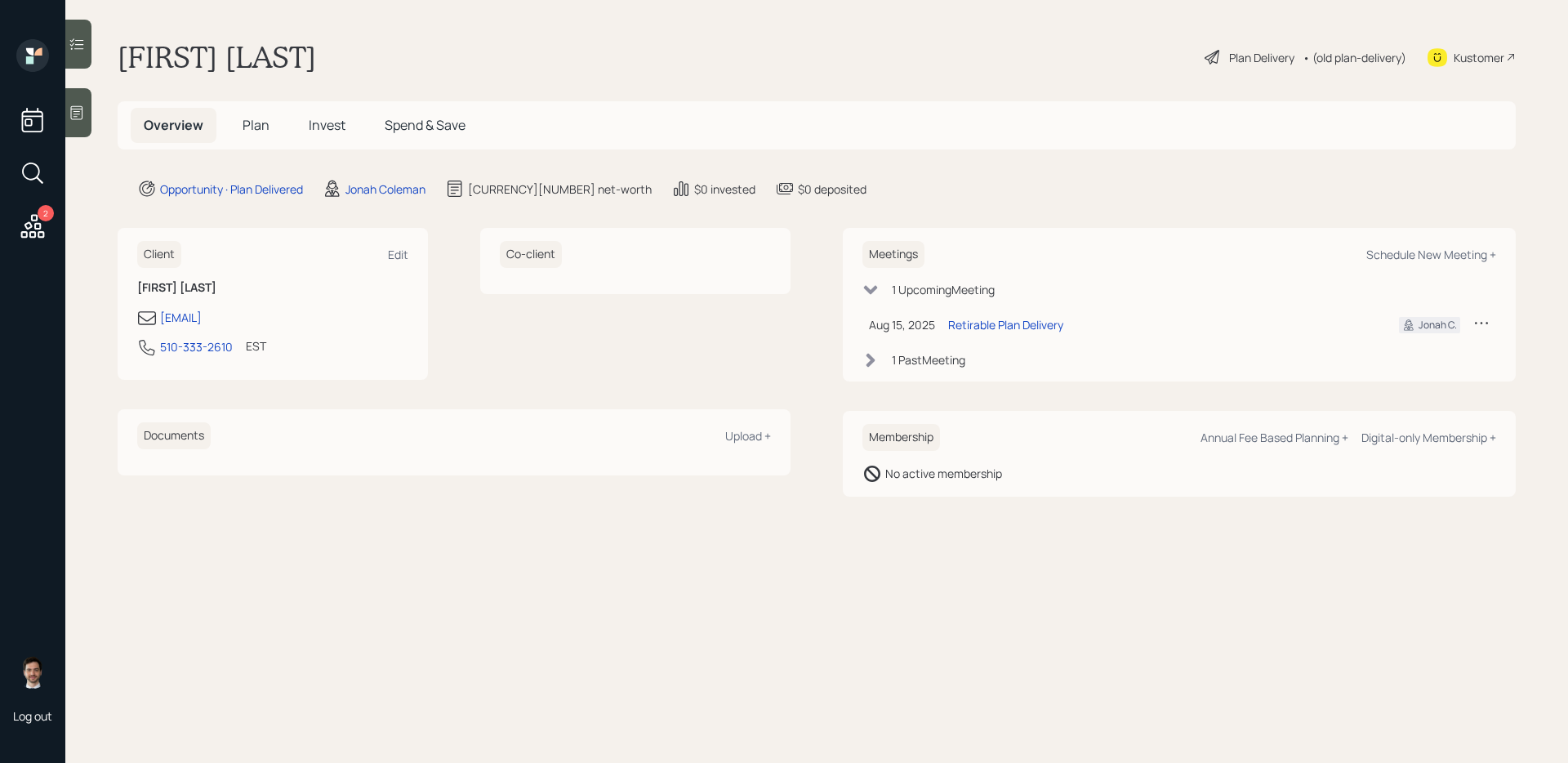 click on "Plan Delivery" at bounding box center [1262, 57] 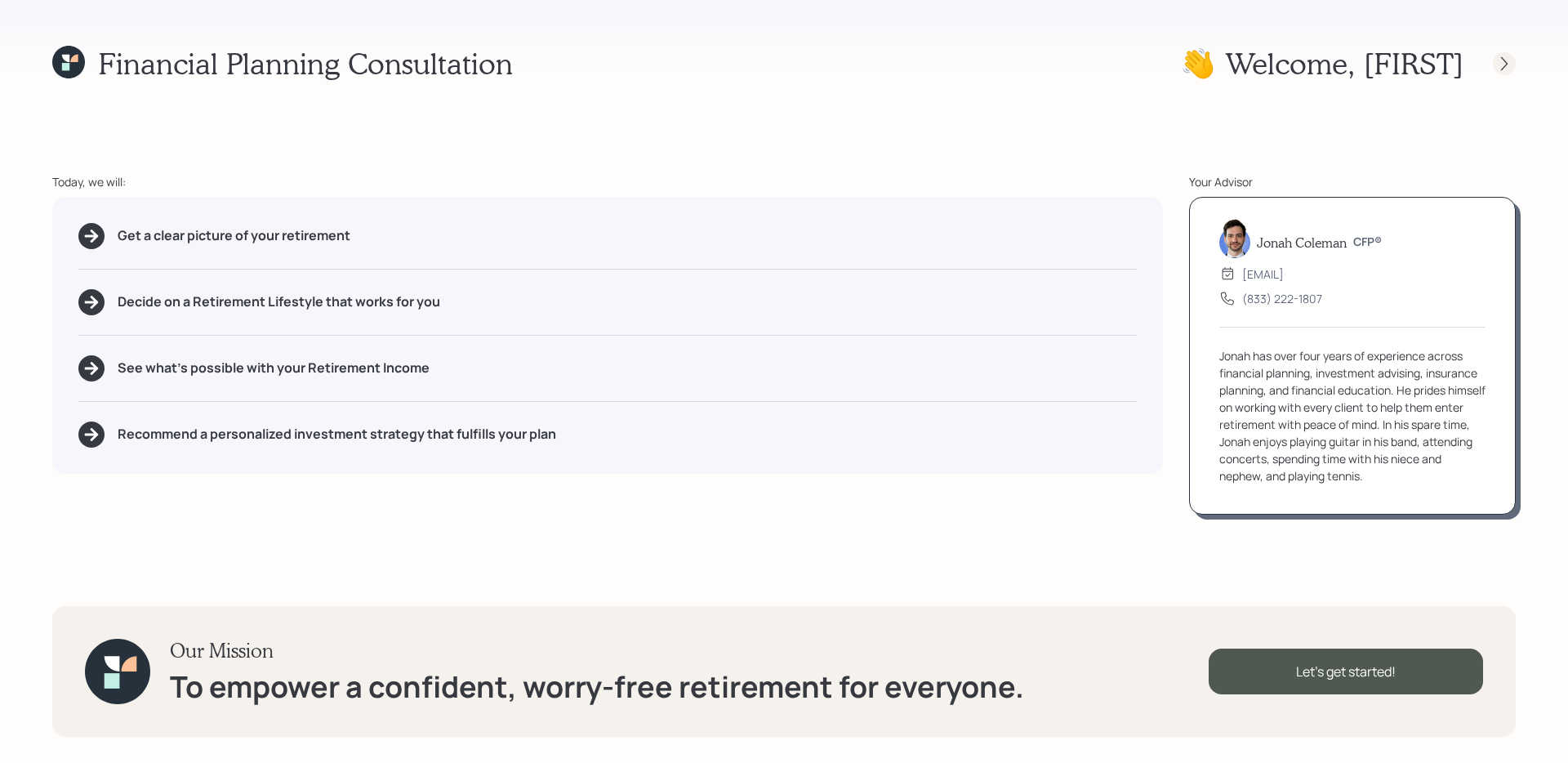 click 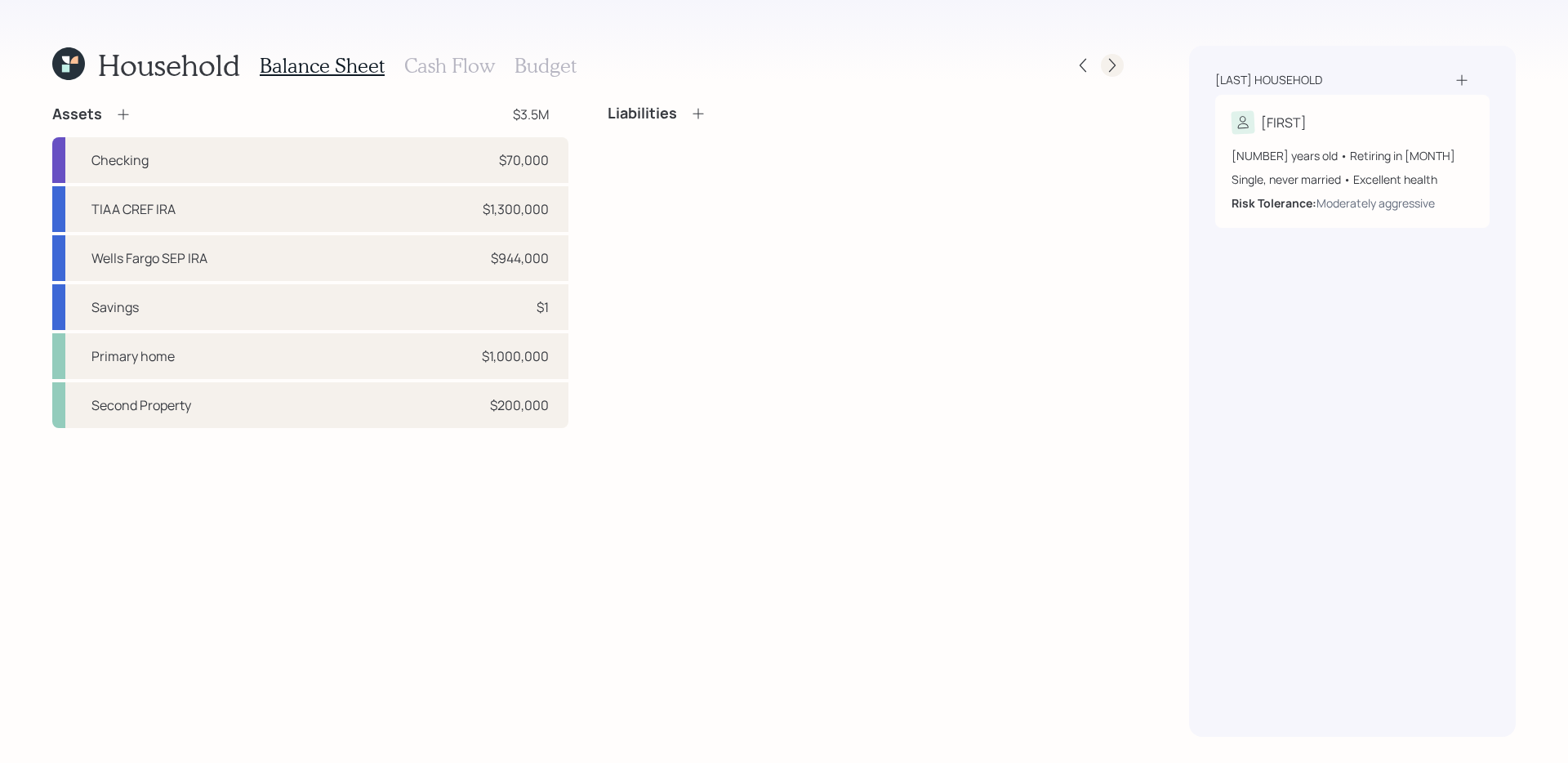 click 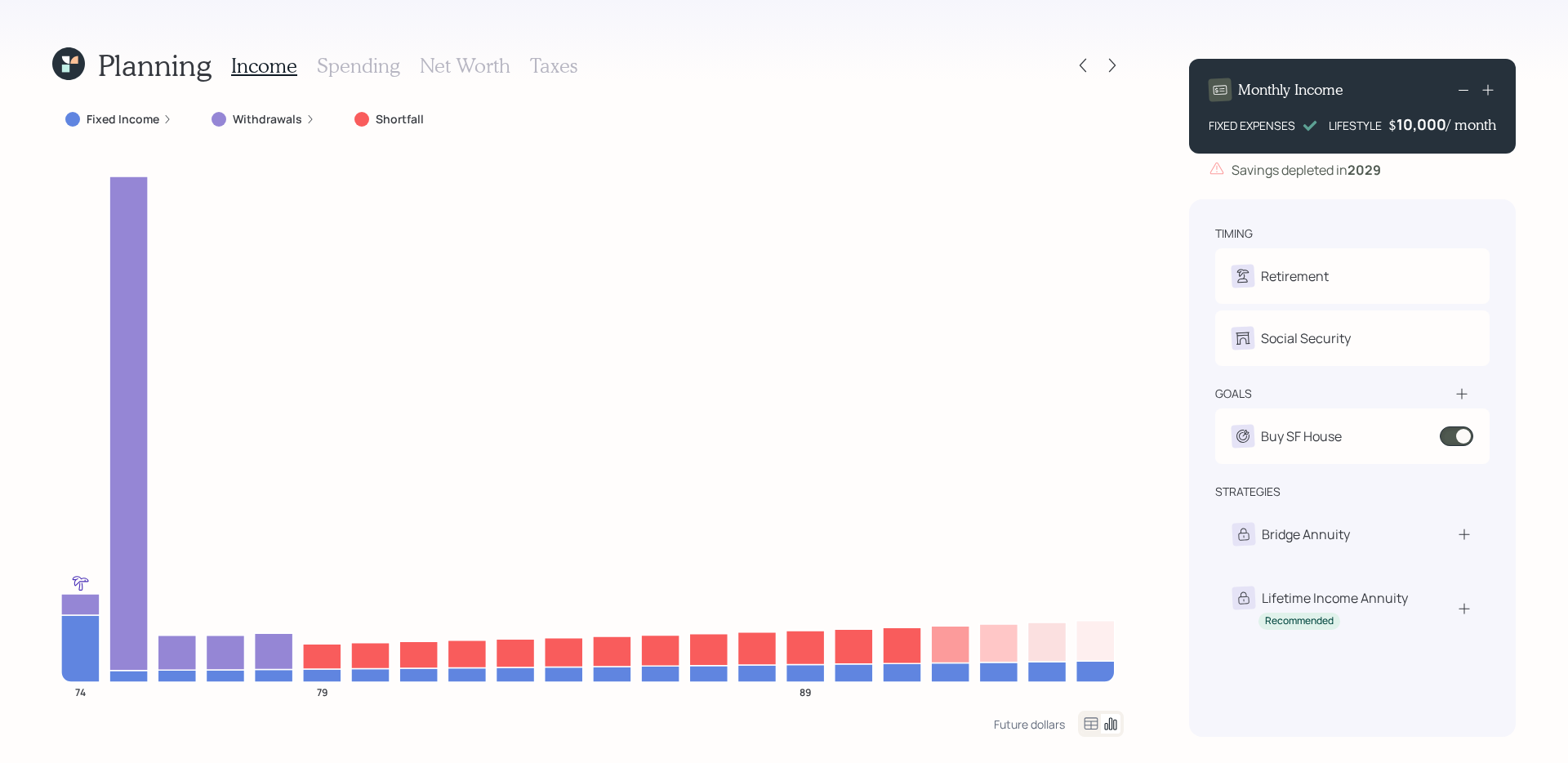 click 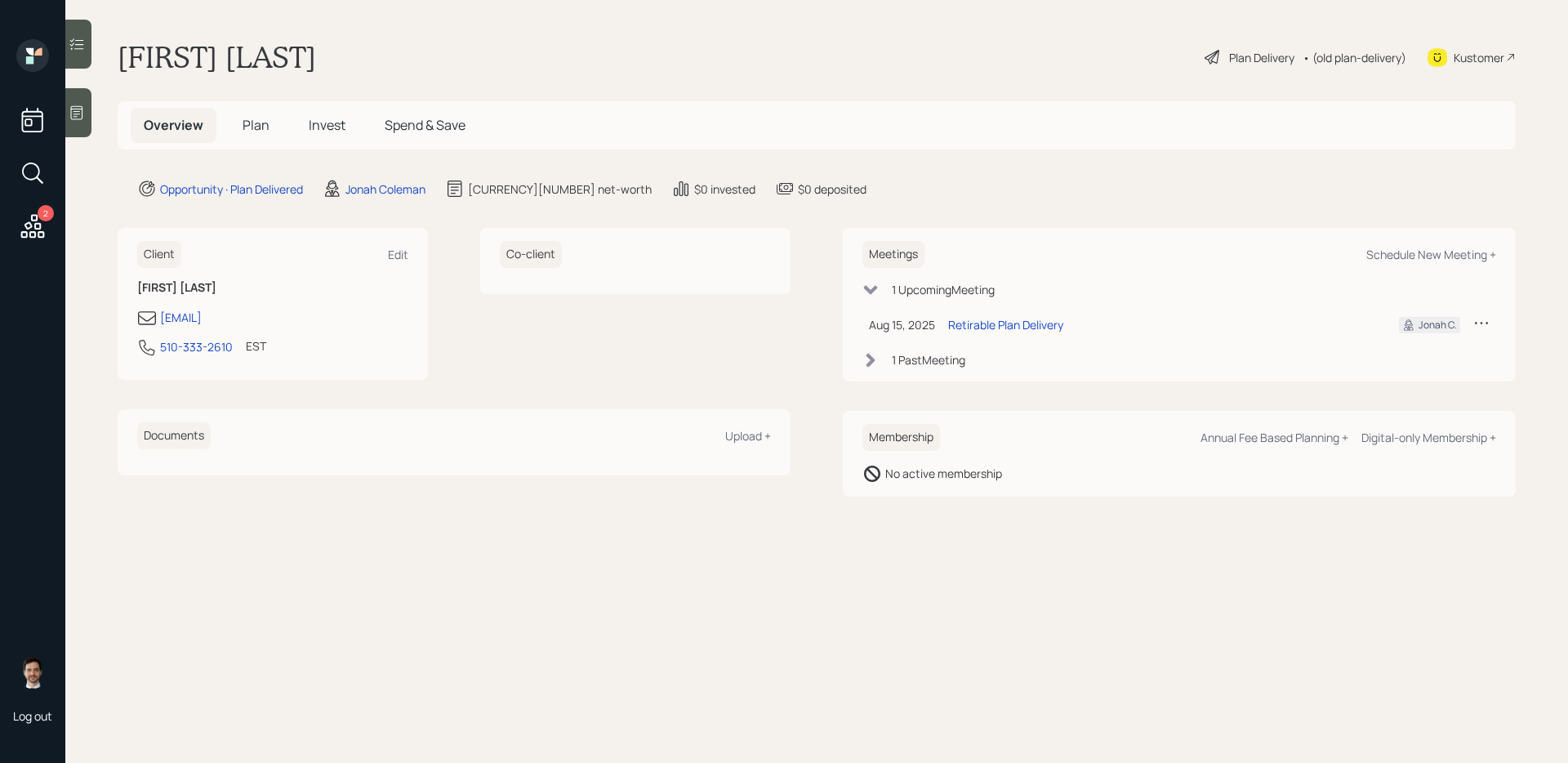 click on "Plan" at bounding box center (256, 125) 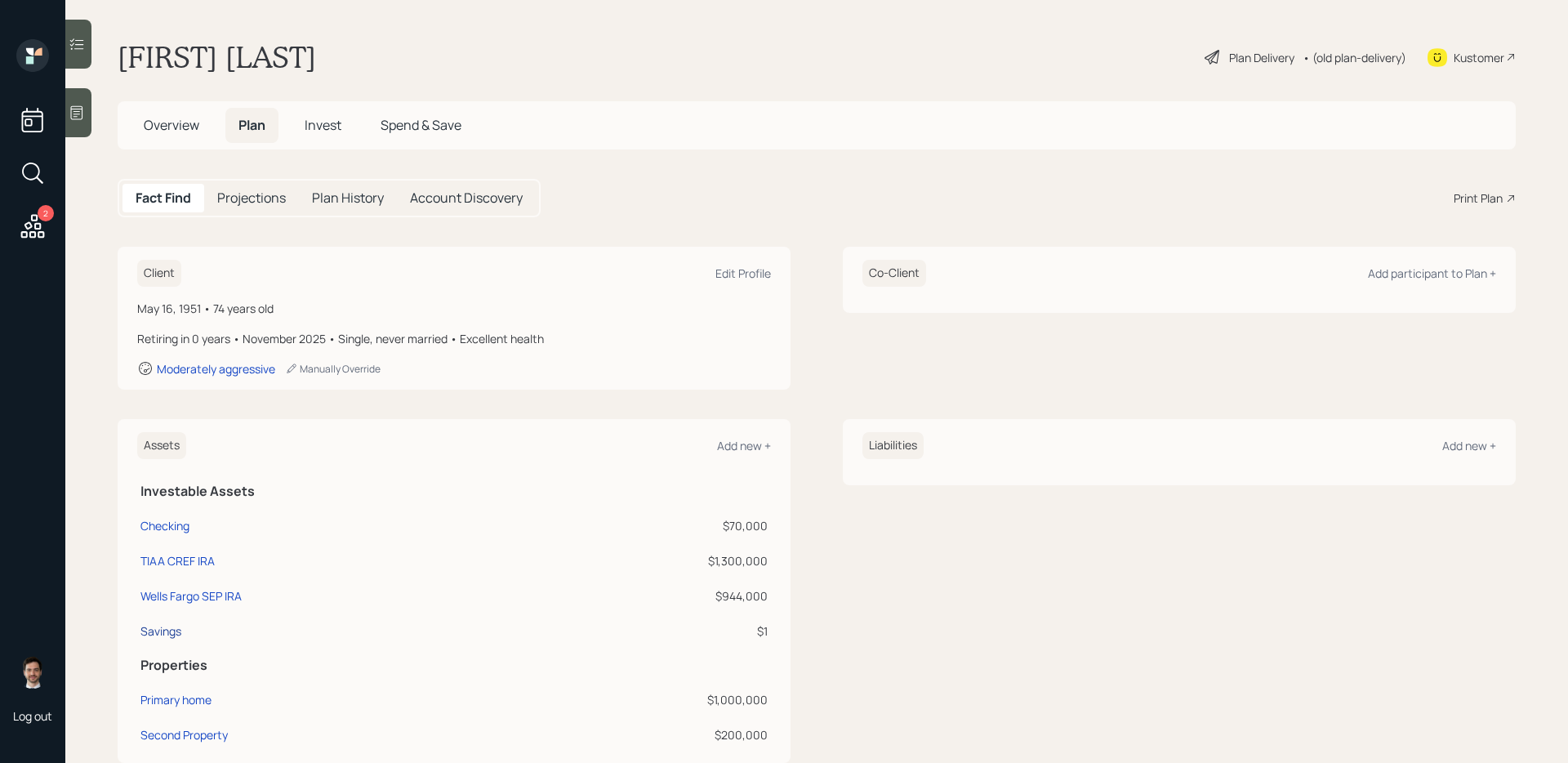 click on "Savings" at bounding box center (161, 631) 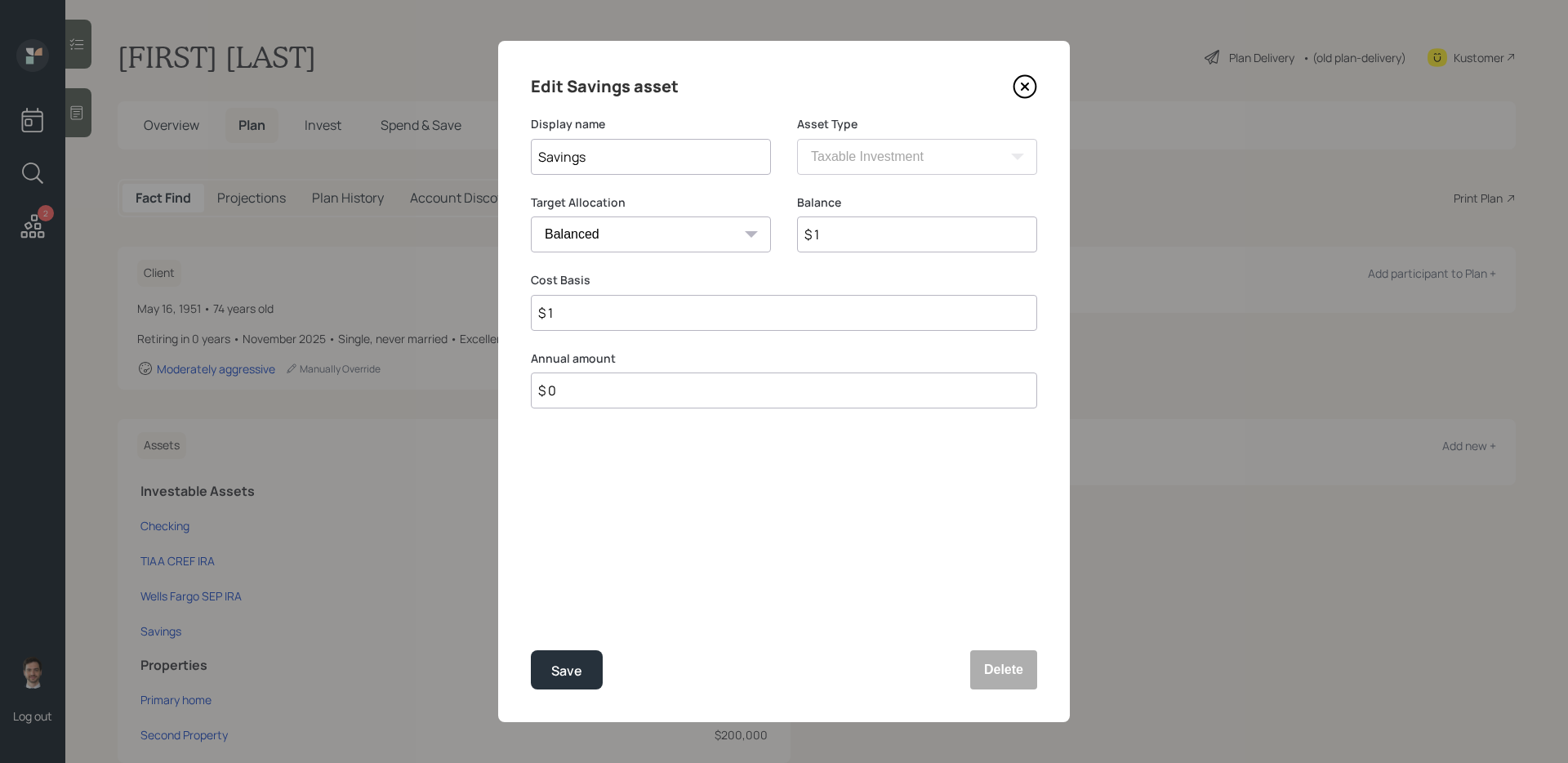 click on "$ 1" at bounding box center (784, 313) 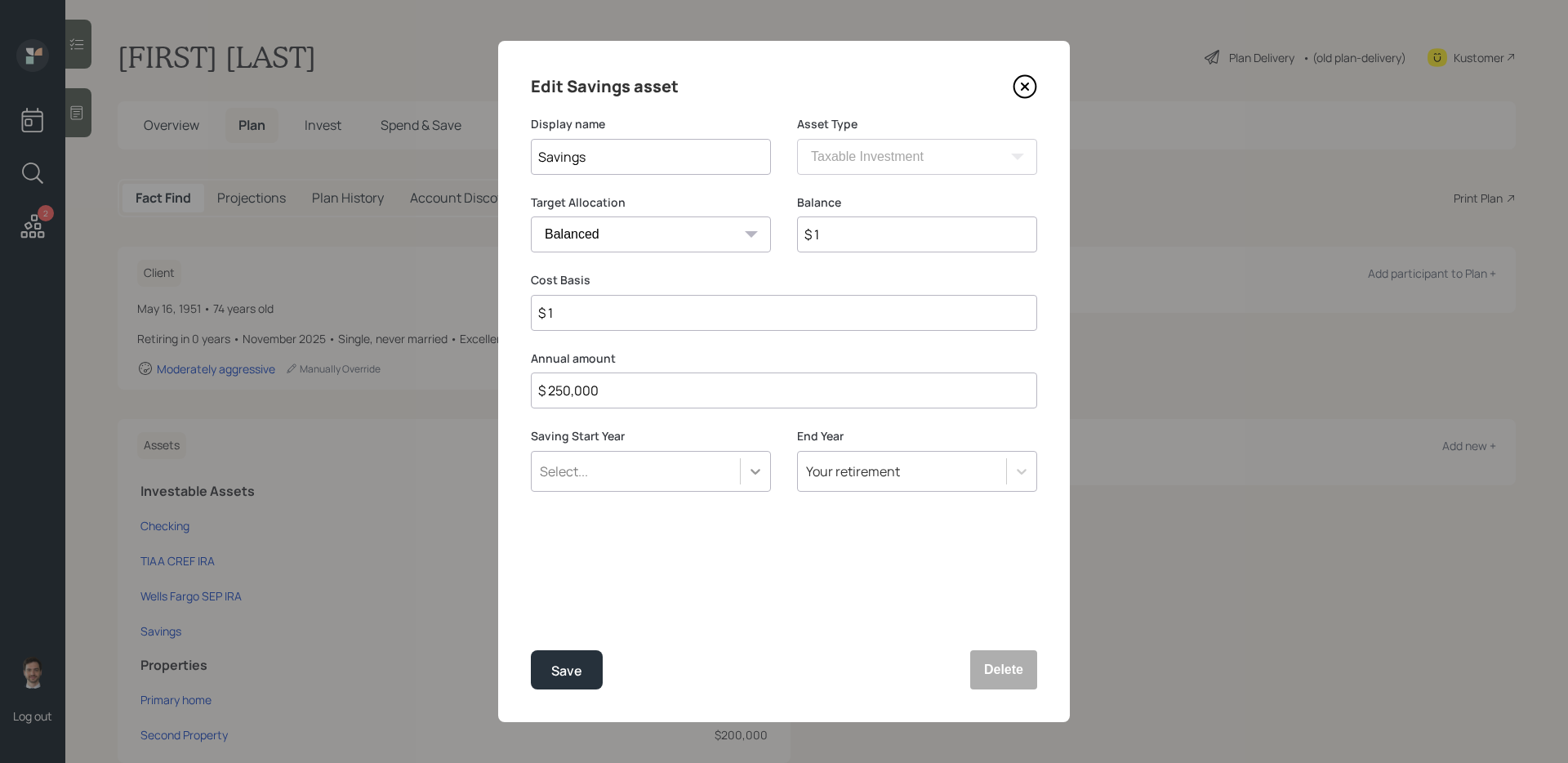 type on "$ 250,000" 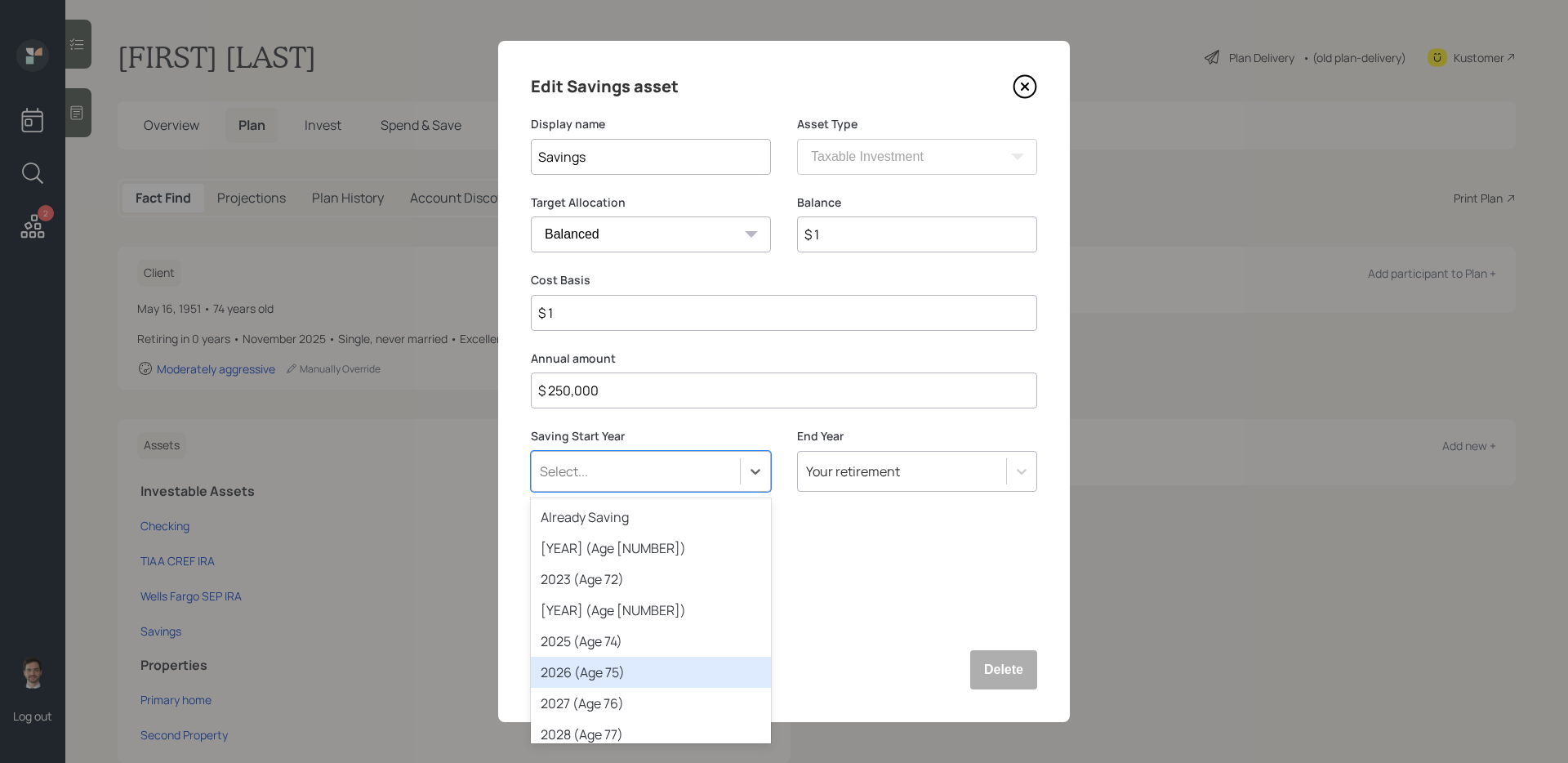 click on "2026 (Age 75)" at bounding box center (651, 672) 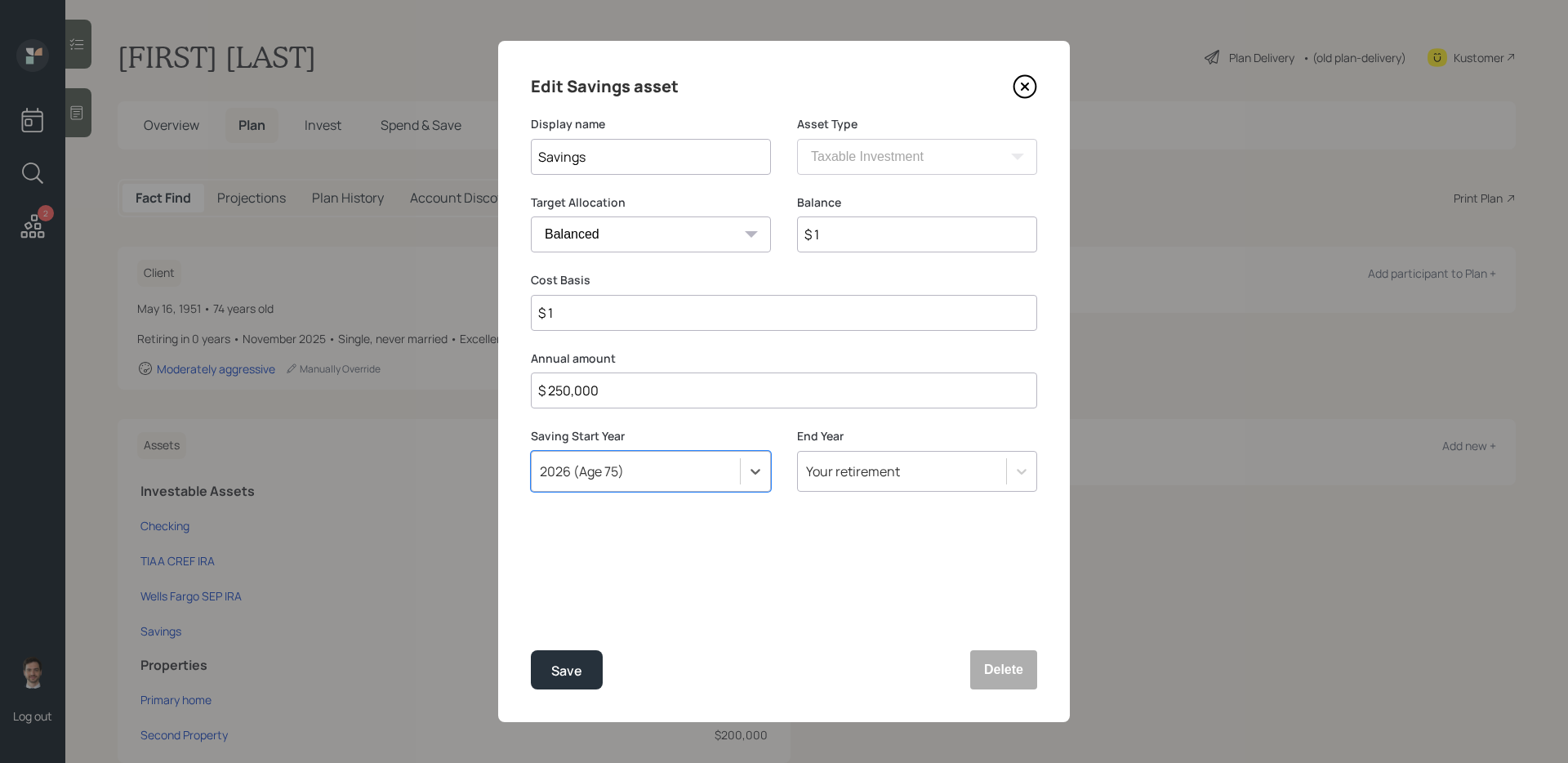 click on "Your retirement" at bounding box center (902, 471) 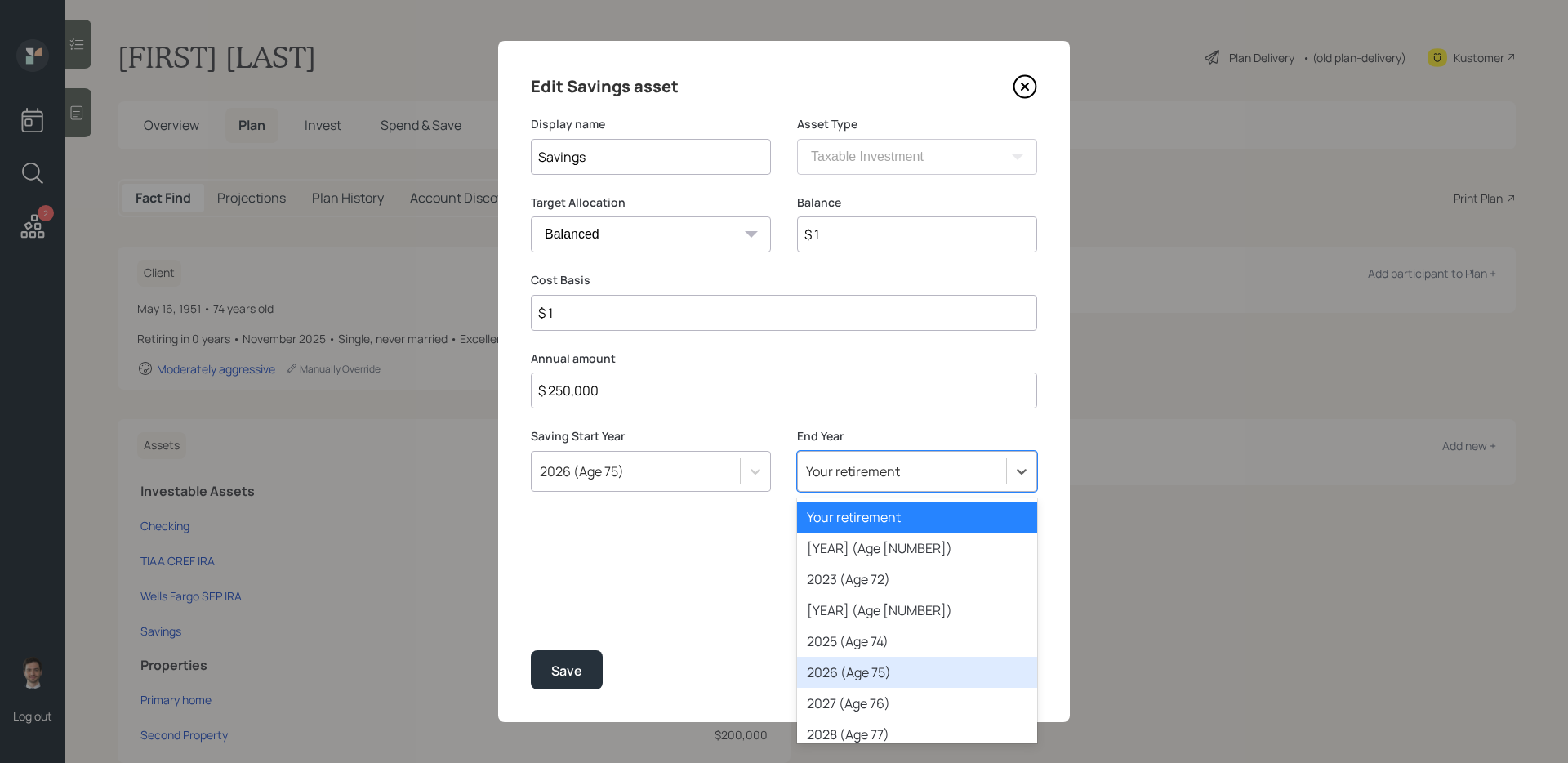 click on "2026 (Age 75)" at bounding box center [917, 672] 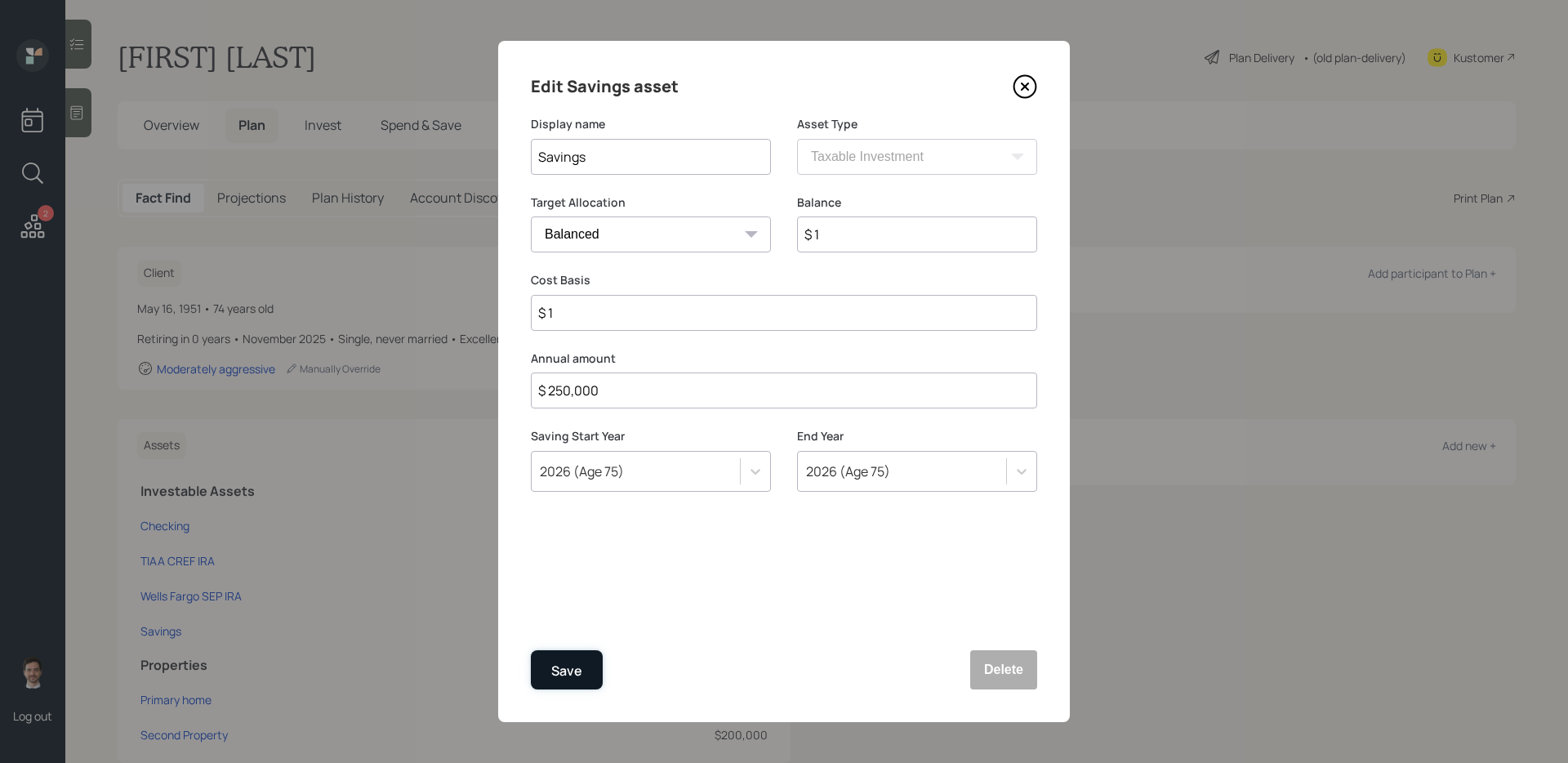 click on "Save" at bounding box center (567, 670) 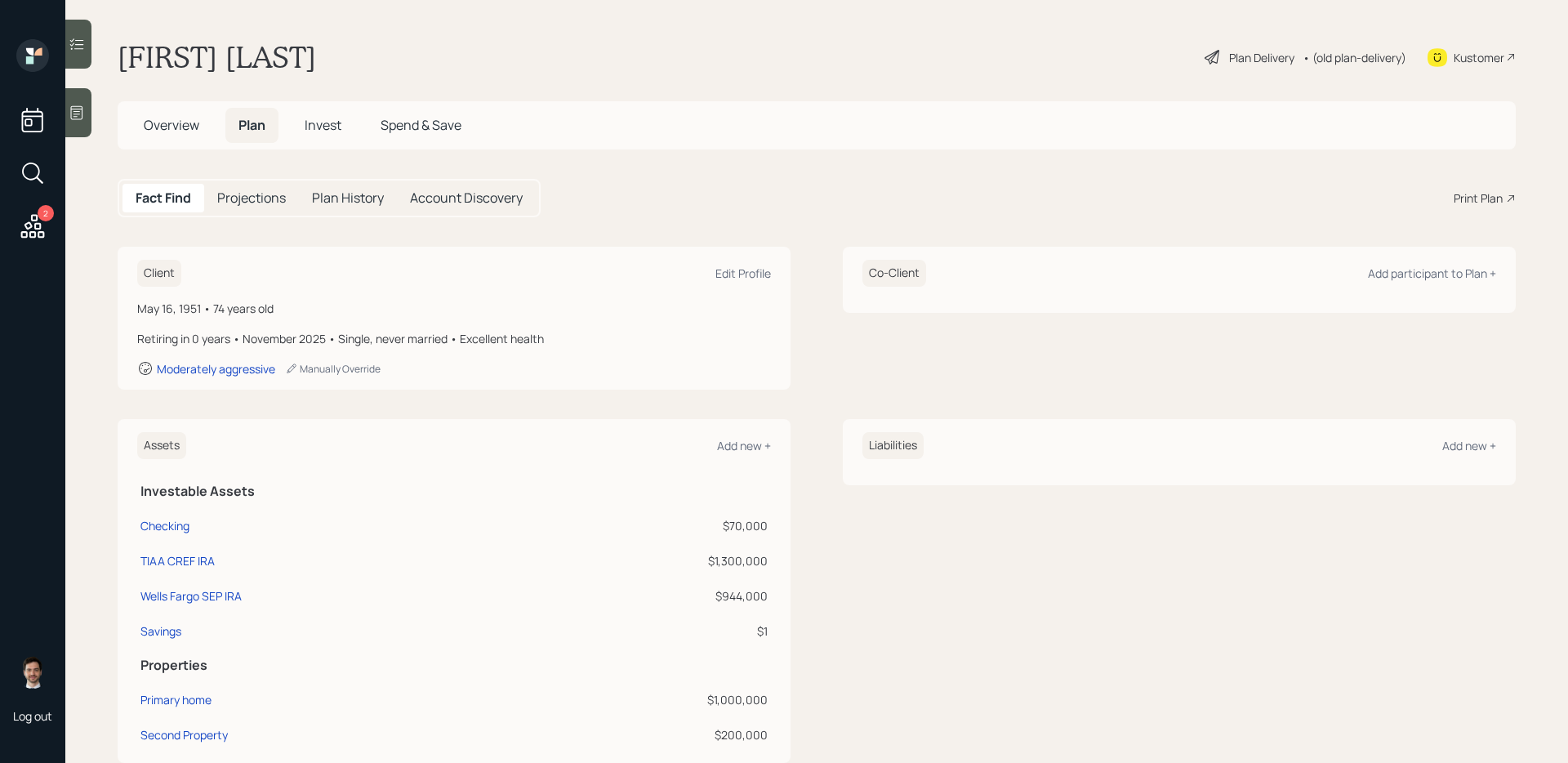 click on "Plan Delivery" at bounding box center (1262, 57) 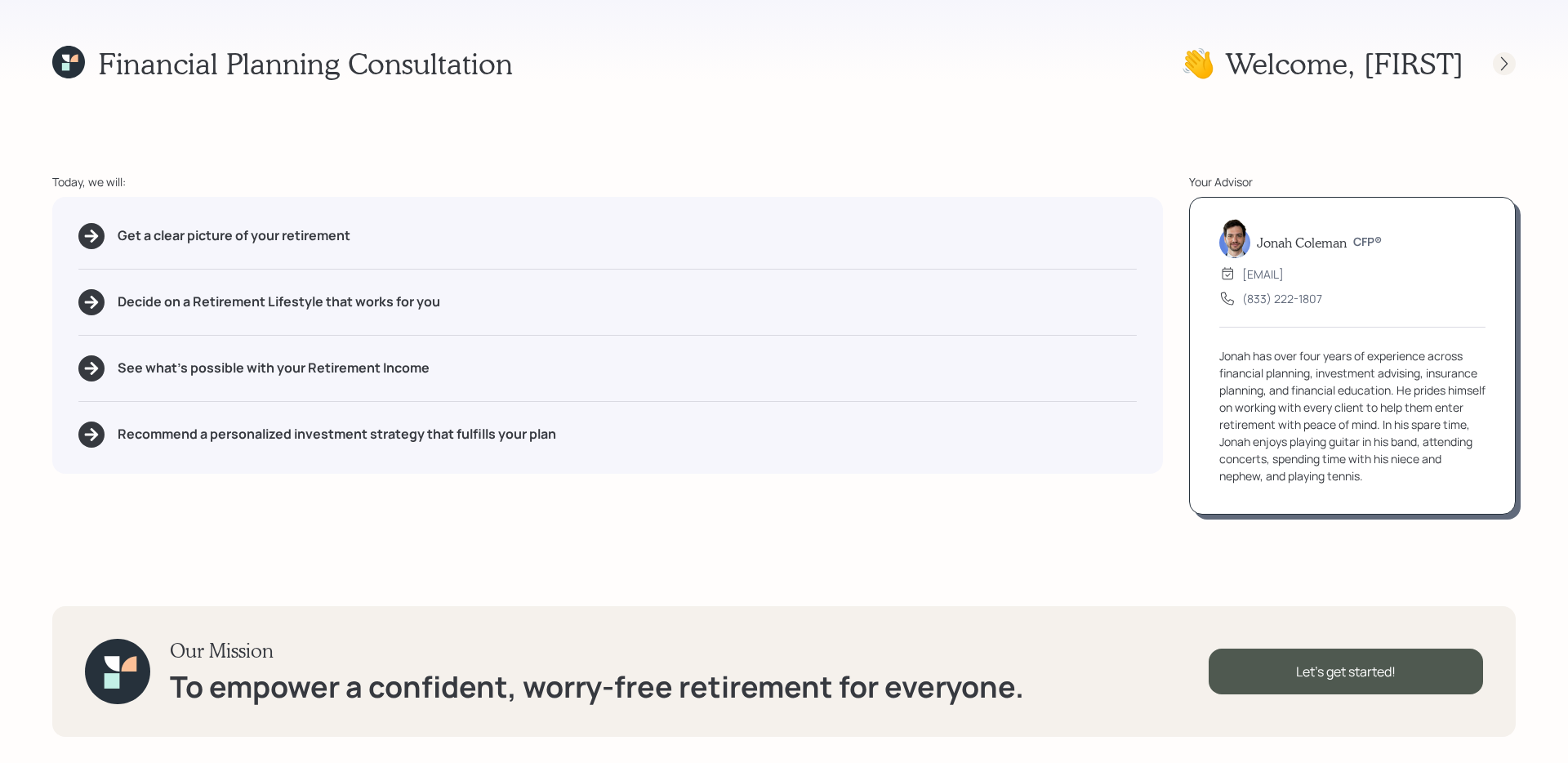 click 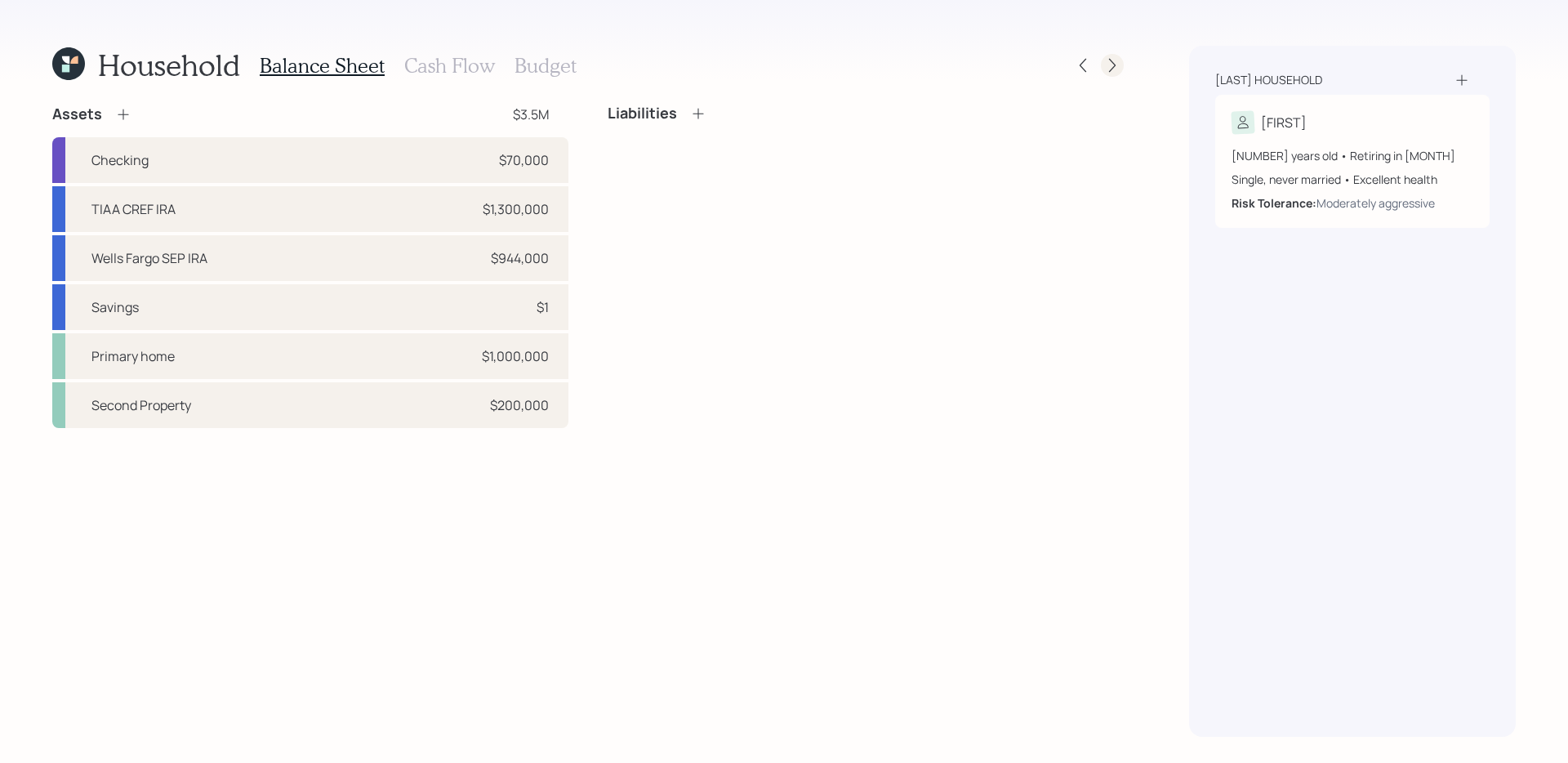 click 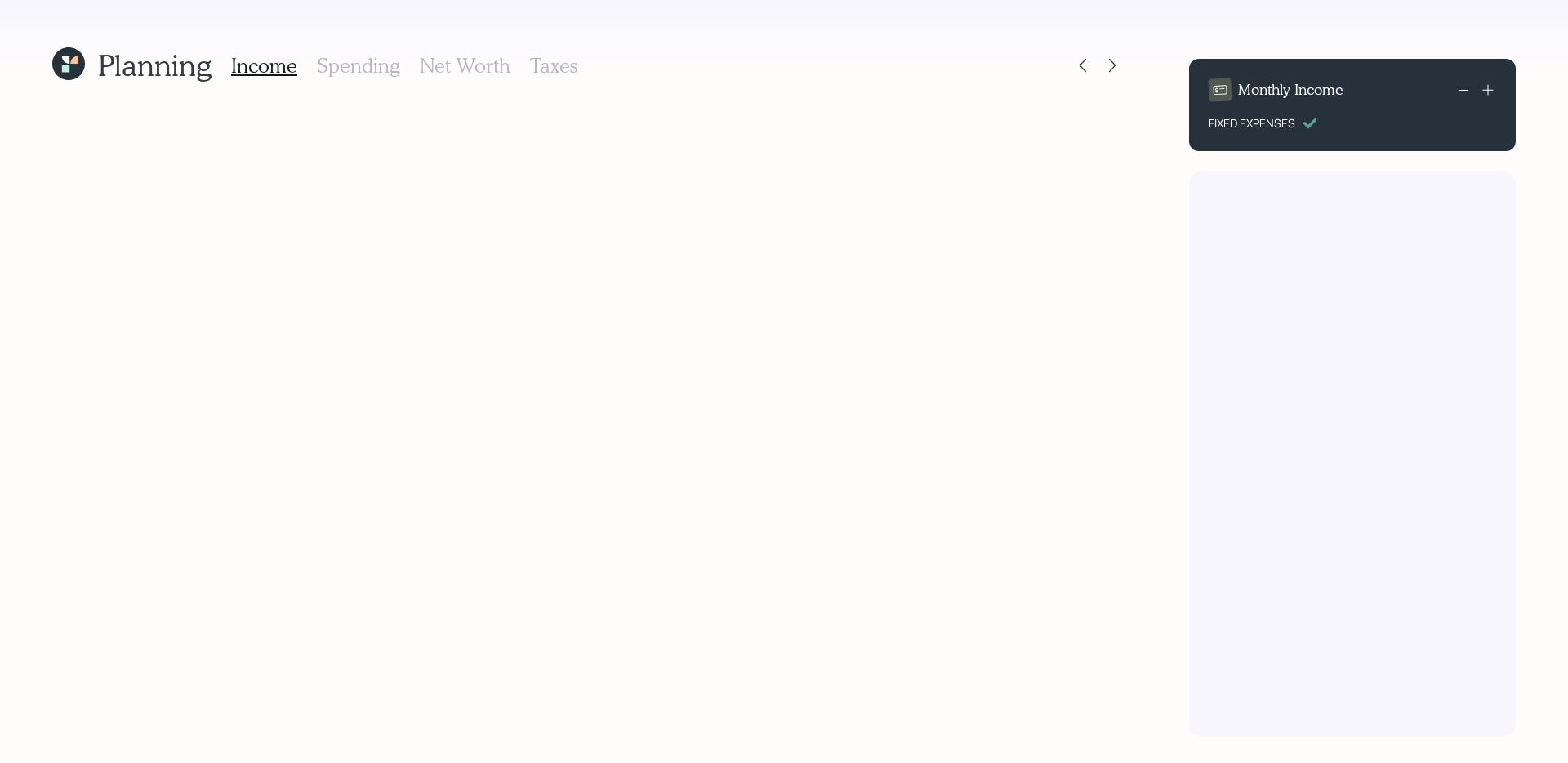 scroll, scrollTop: 0, scrollLeft: 0, axis: both 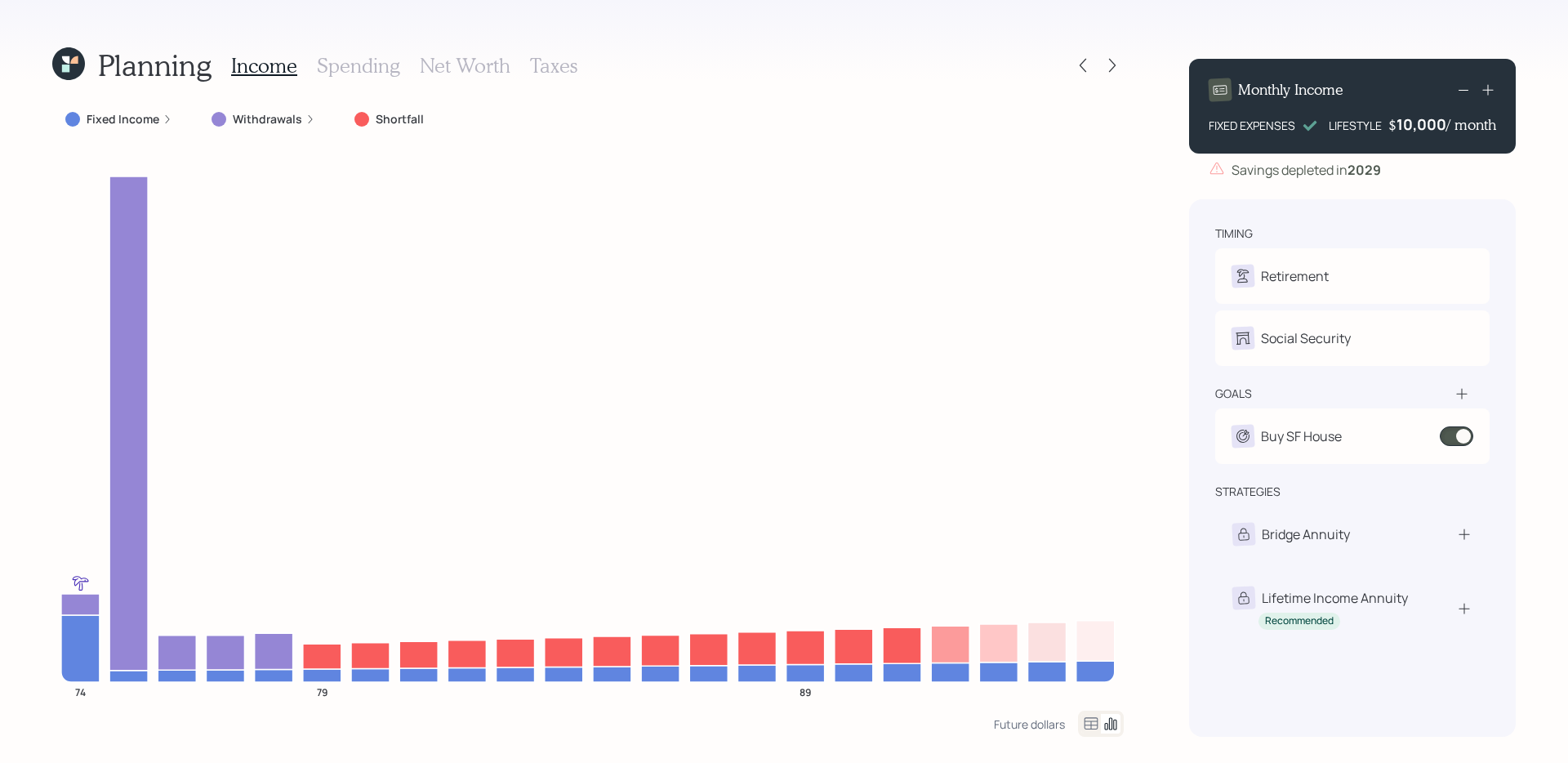 click 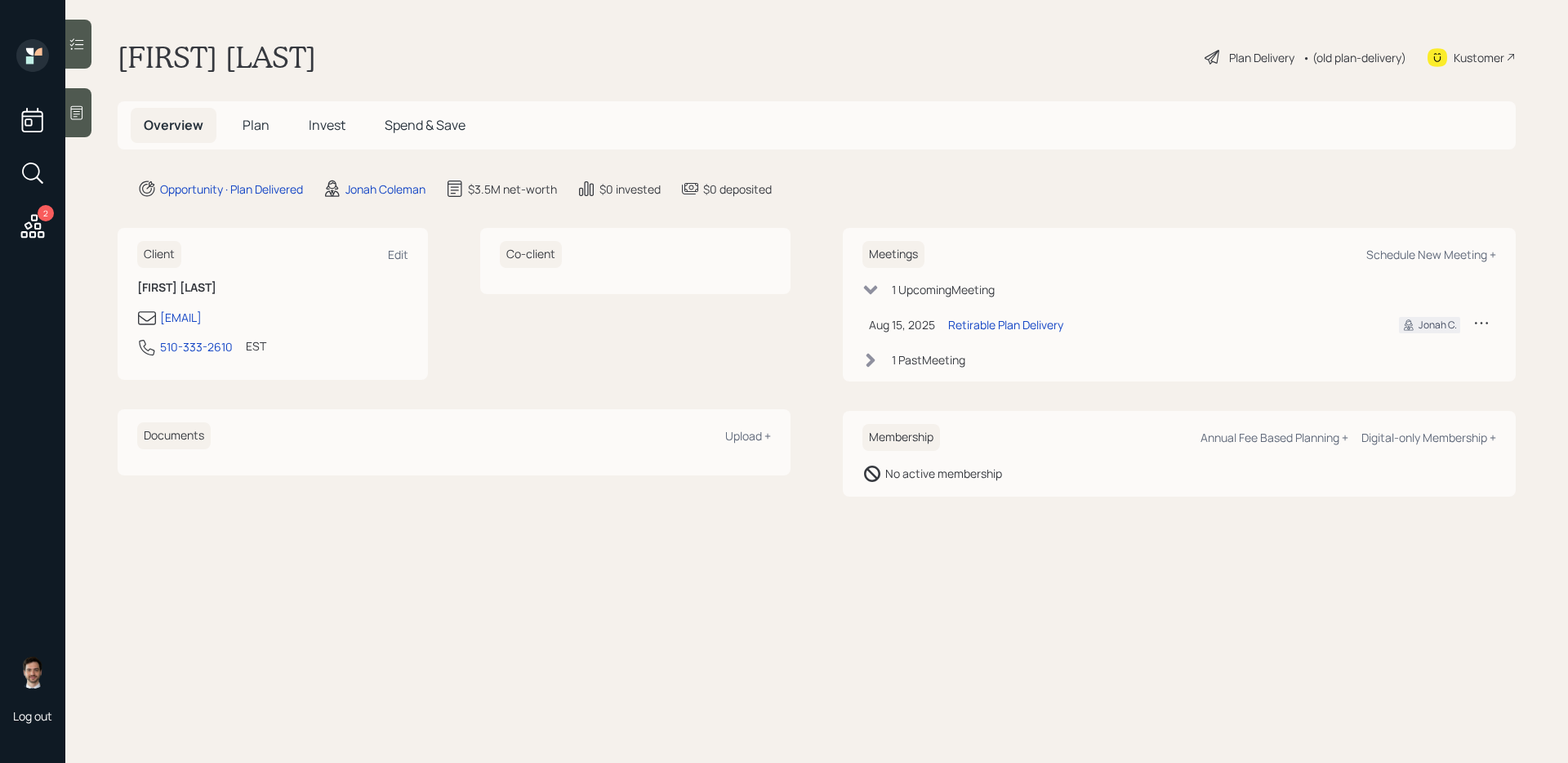 click on "Plan" at bounding box center (256, 125) 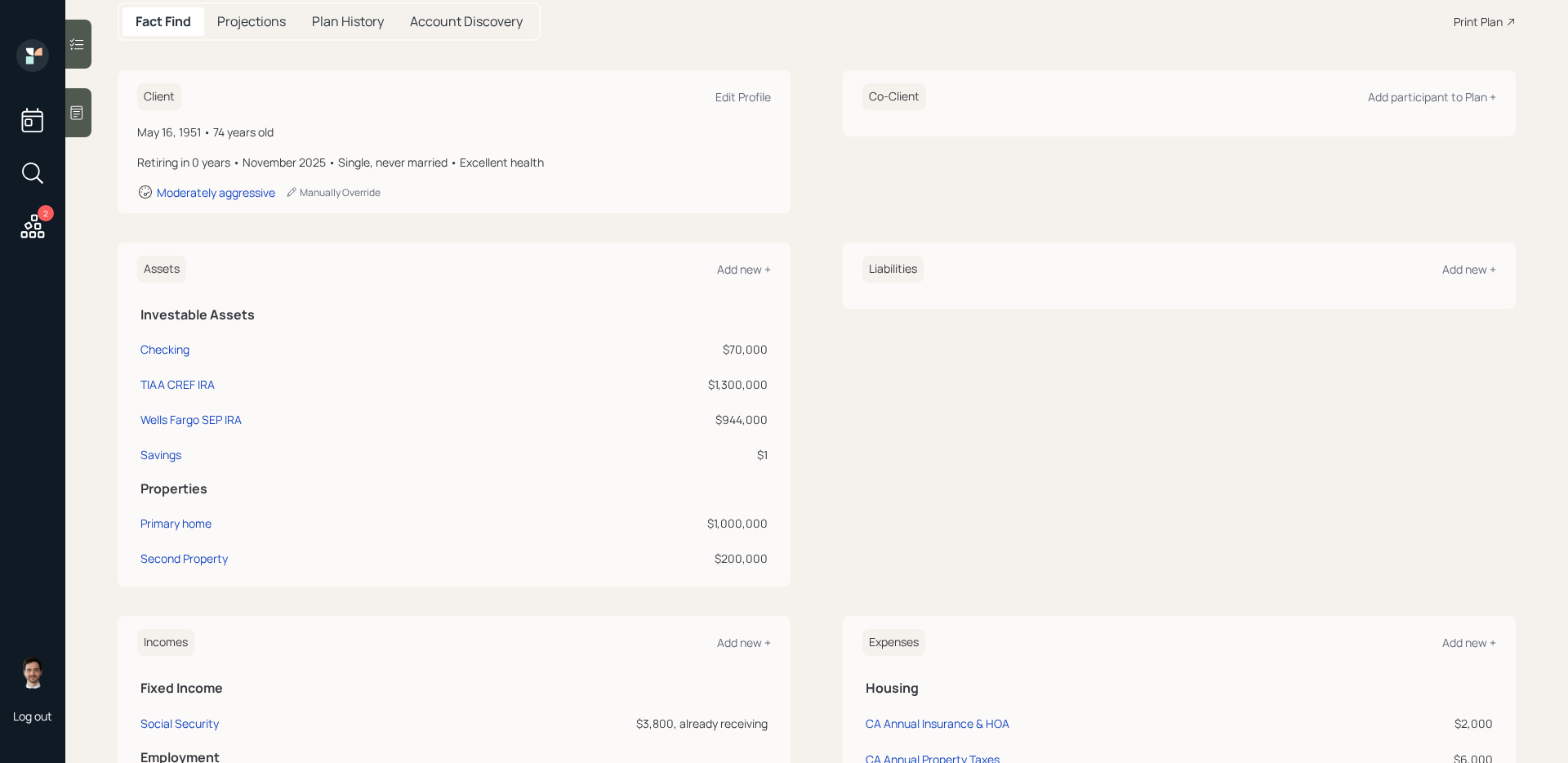 scroll, scrollTop: 199, scrollLeft: 0, axis: vertical 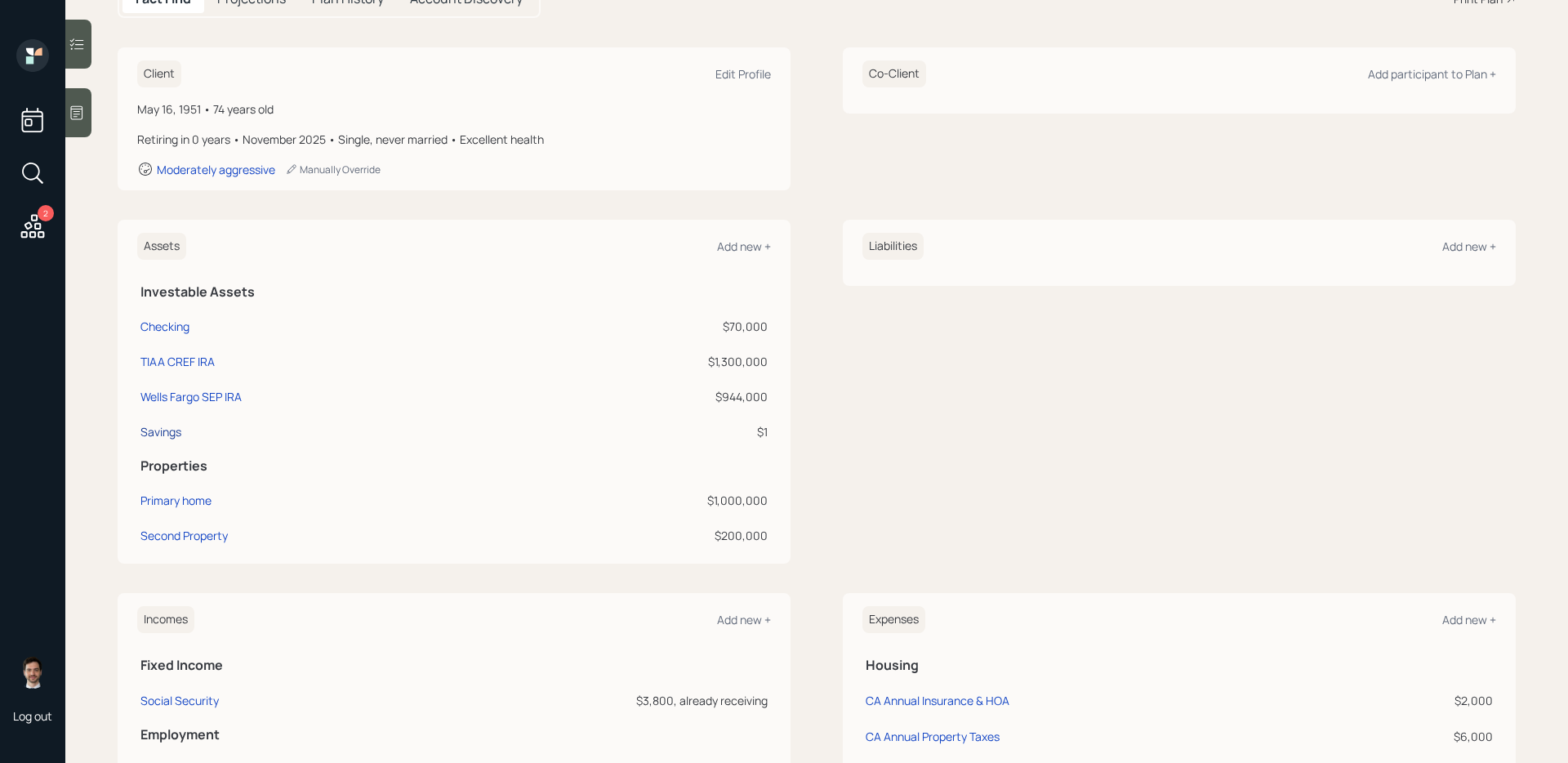click on "Savings" at bounding box center [161, 431] 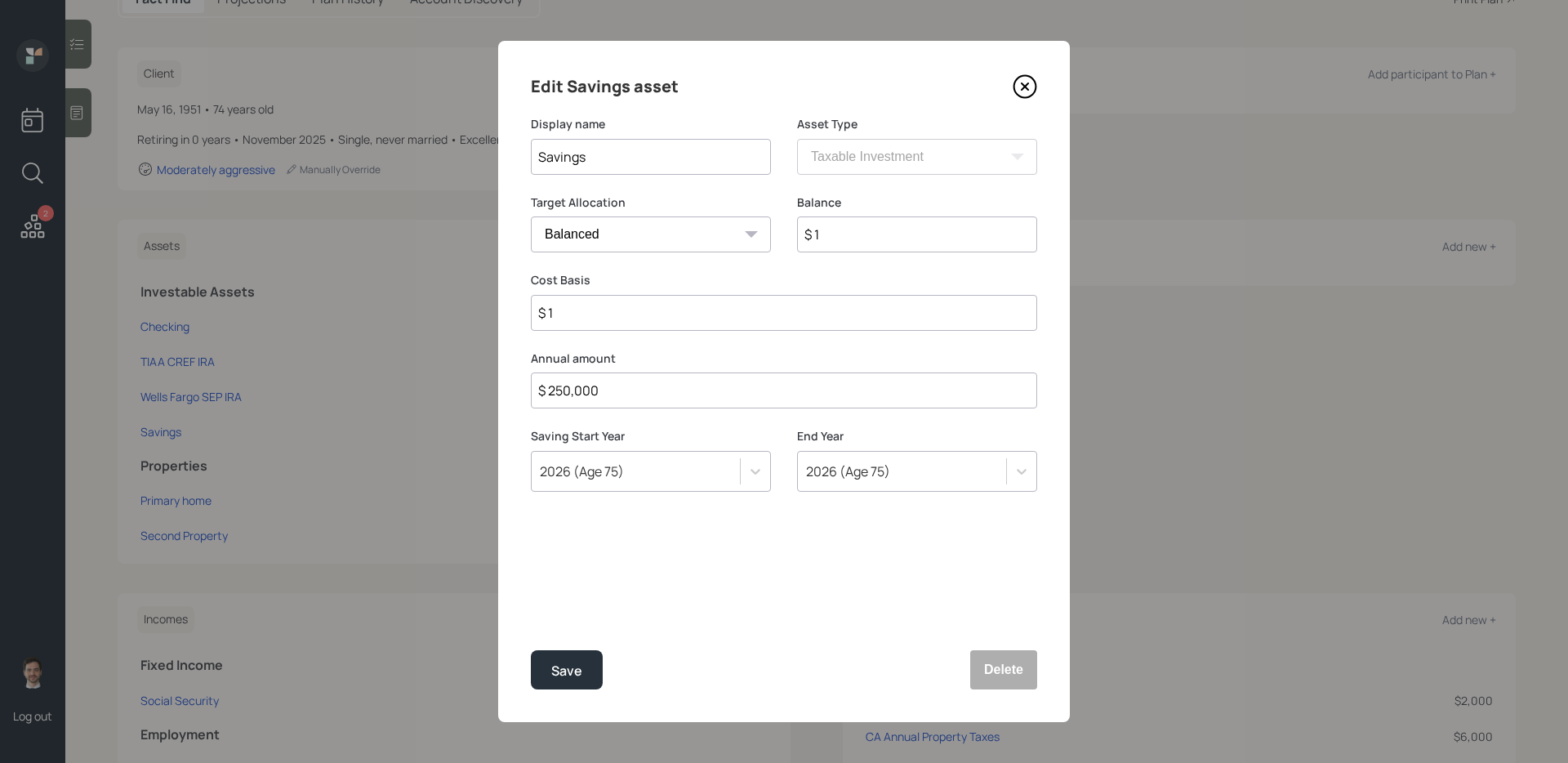 click 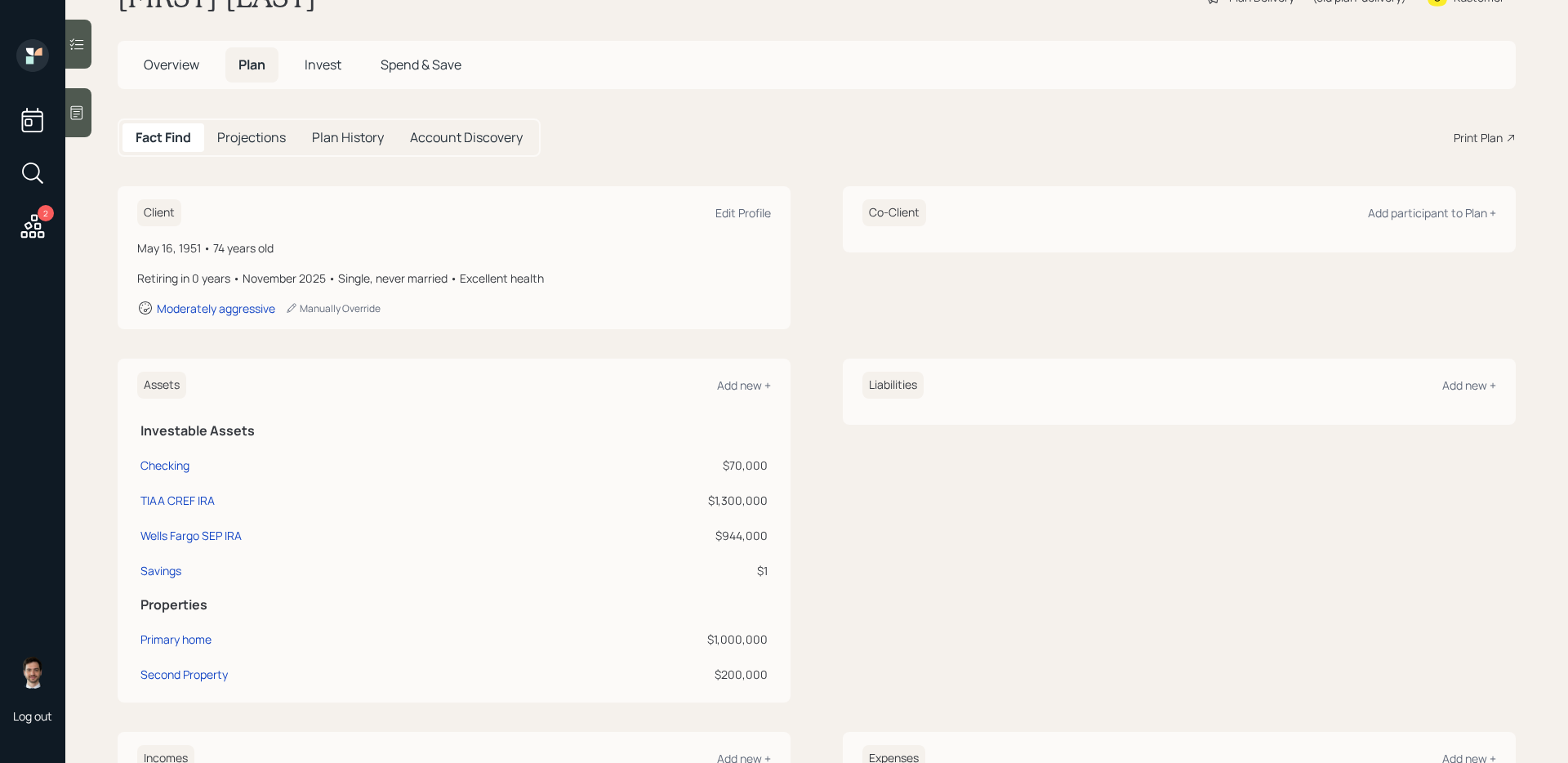 scroll, scrollTop: 0, scrollLeft: 0, axis: both 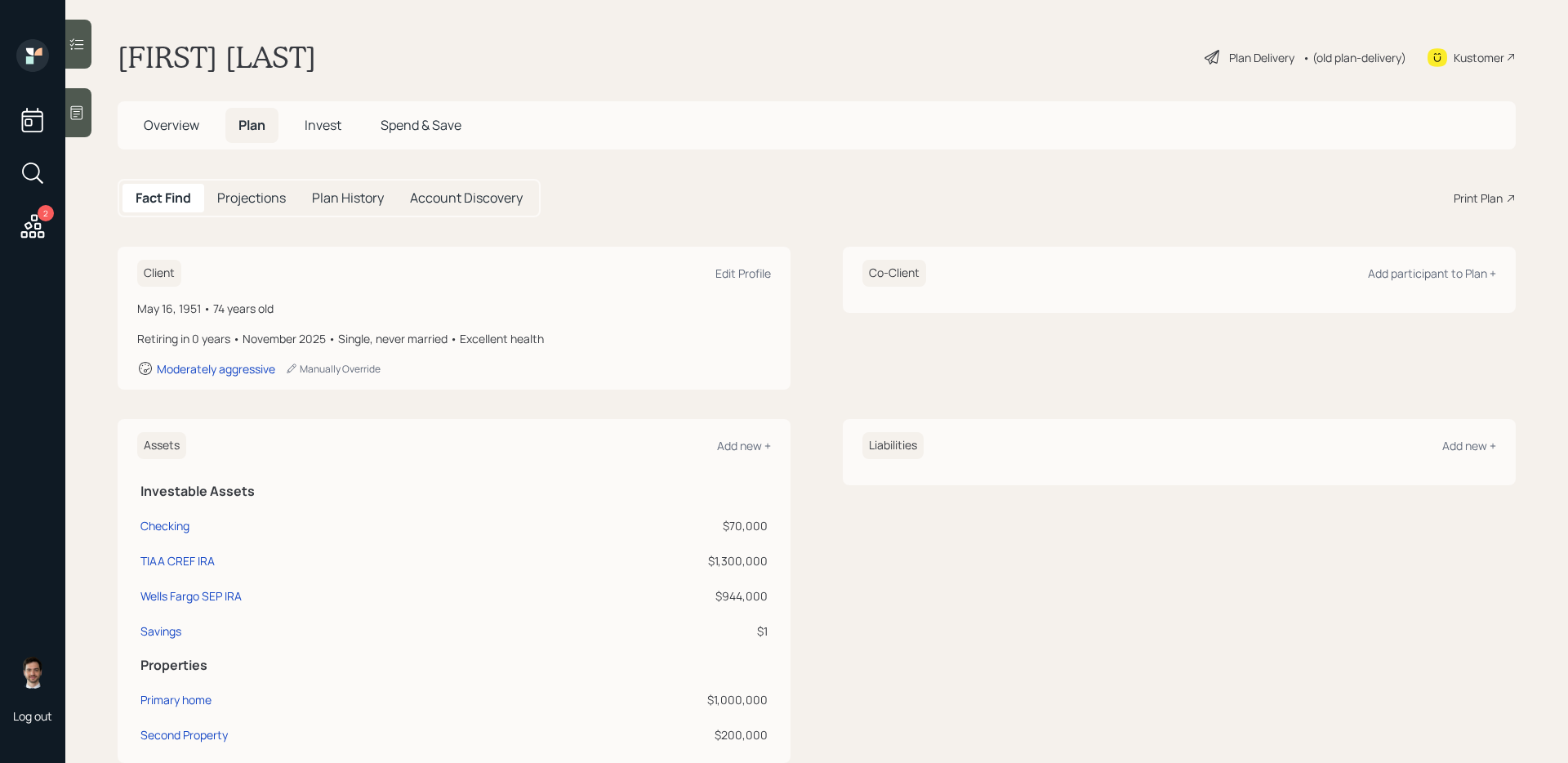 click on "Plan Delivery" at bounding box center [1262, 57] 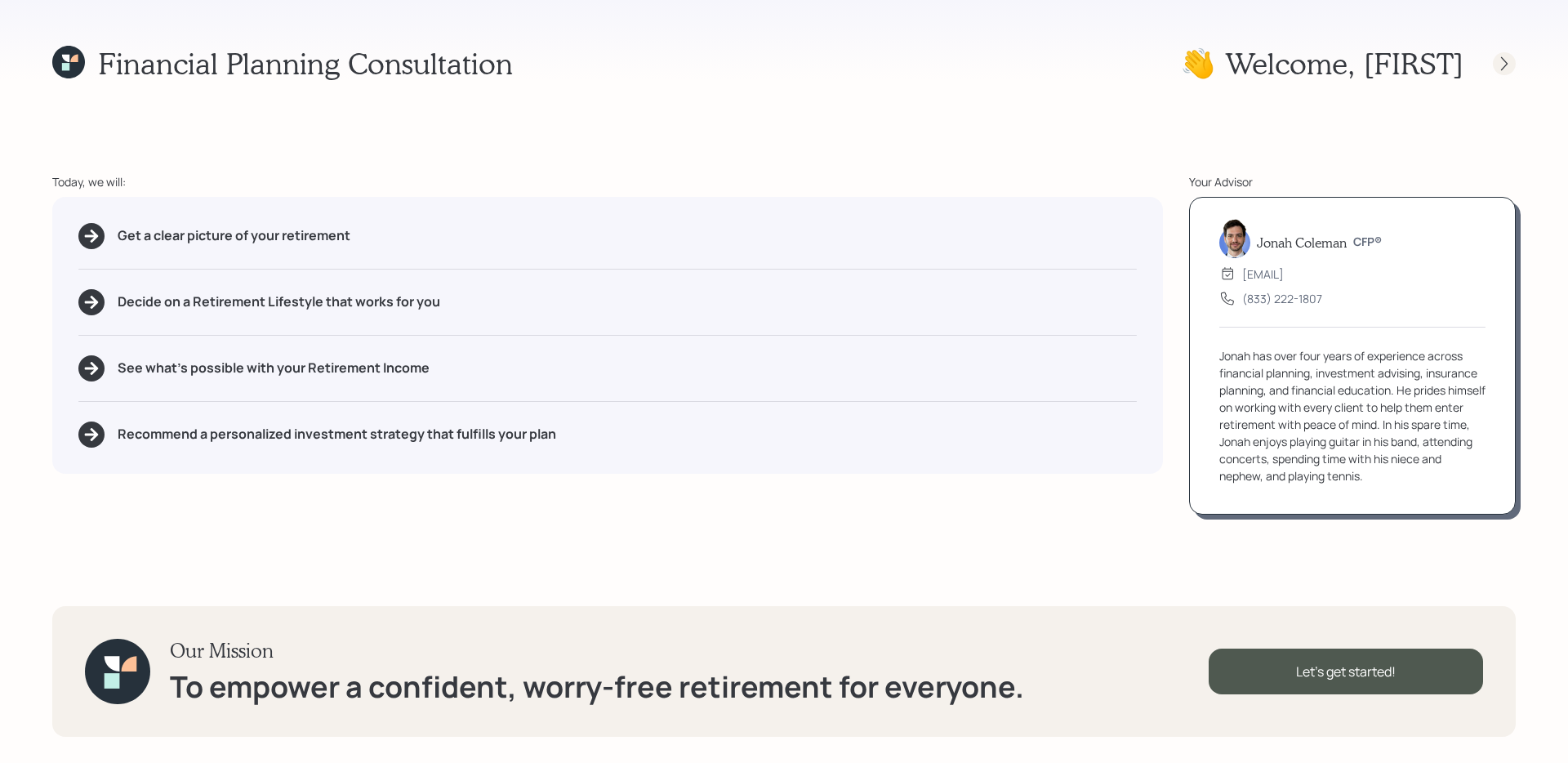 click 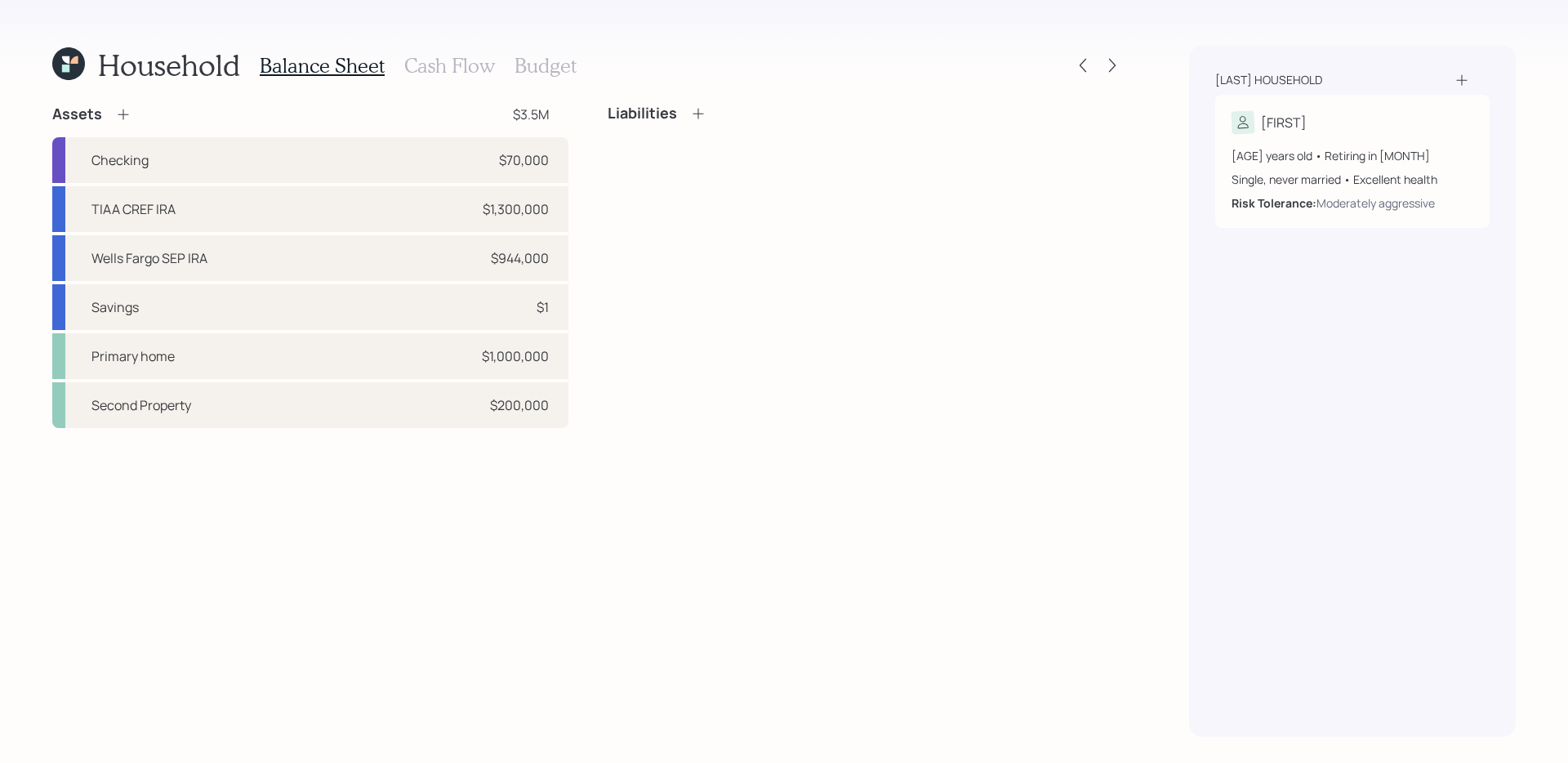 click on "Cash Flow" at bounding box center [449, 65] 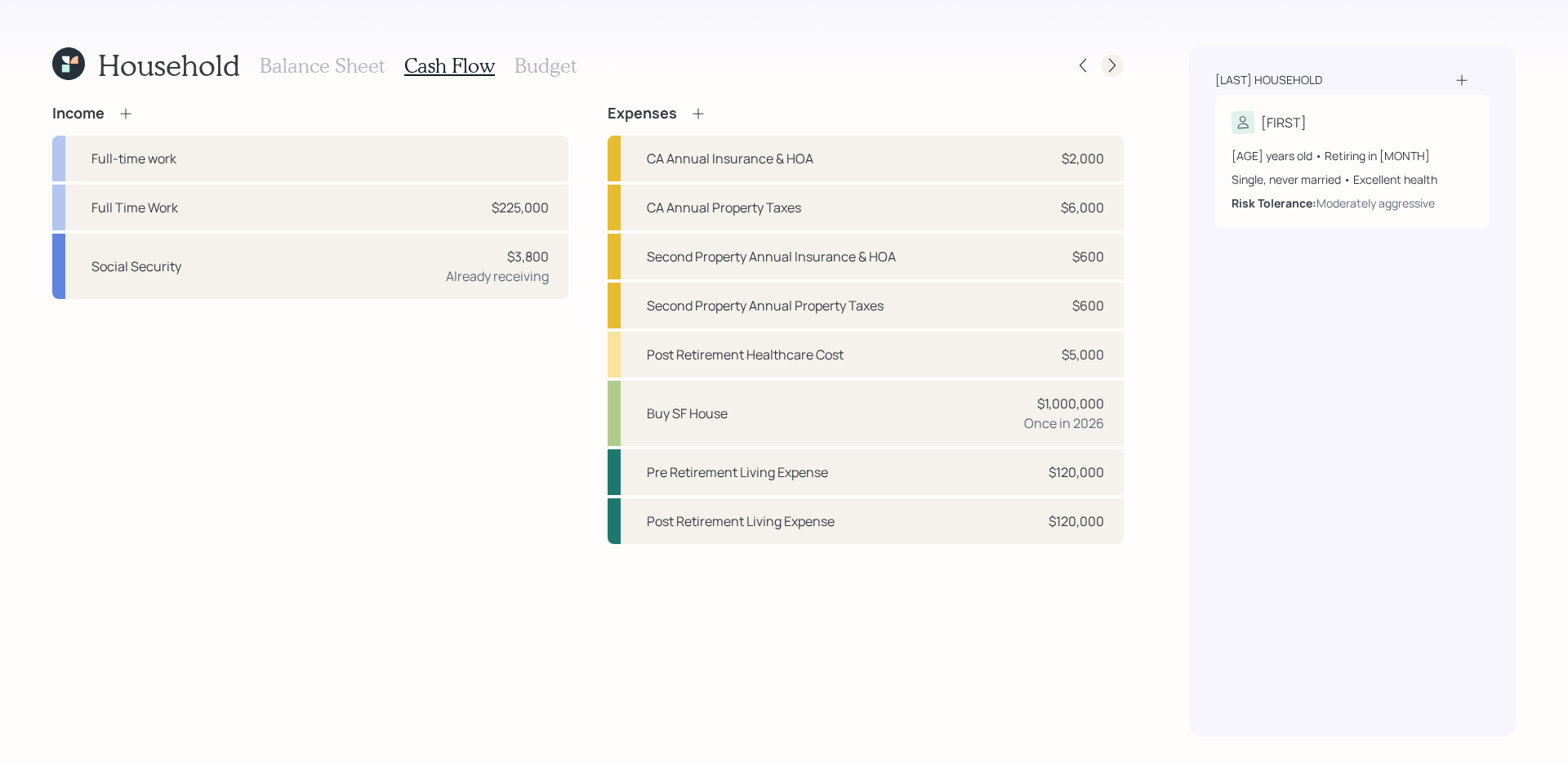 click 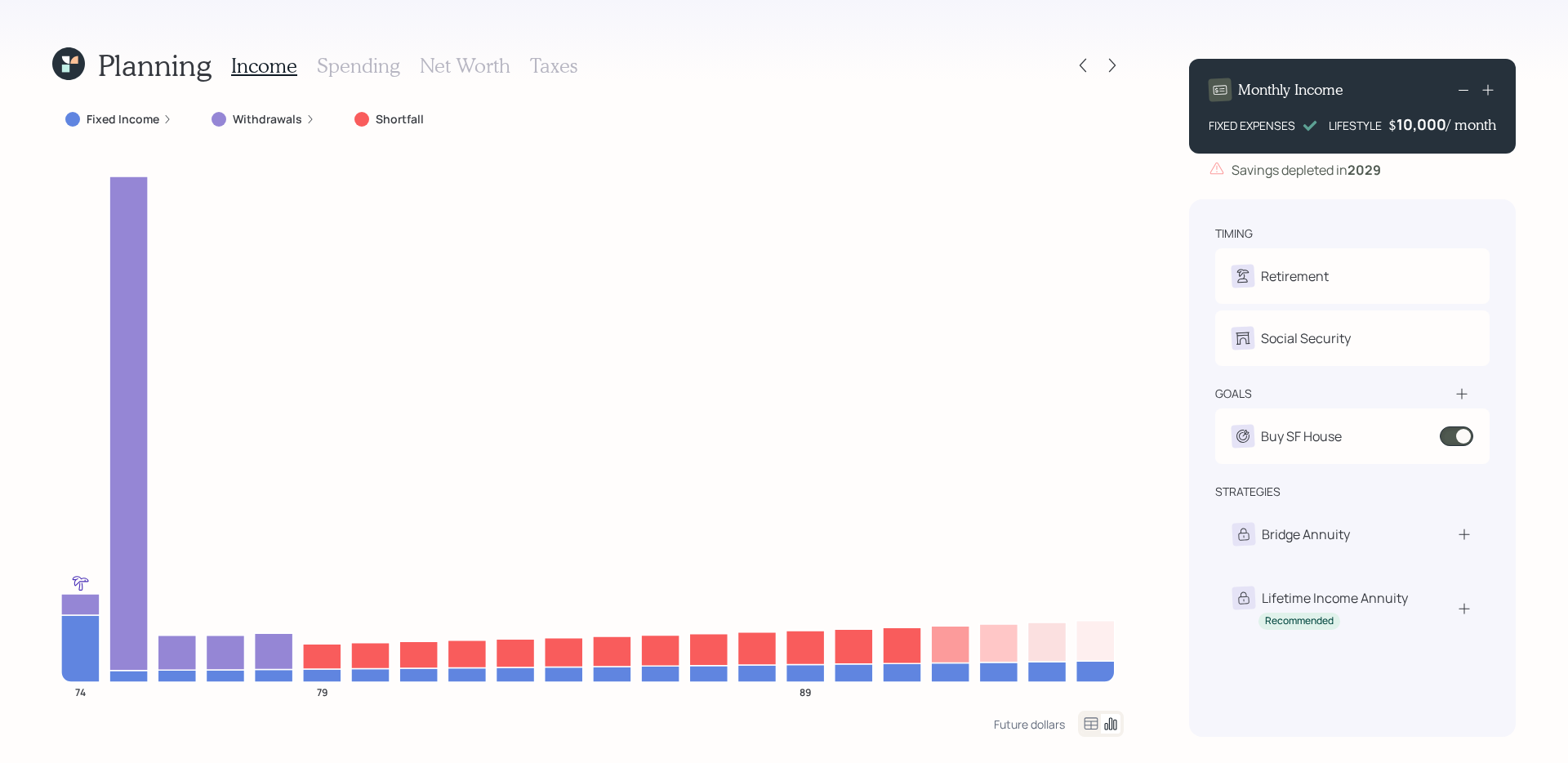 click on "Spending" at bounding box center [359, 65] 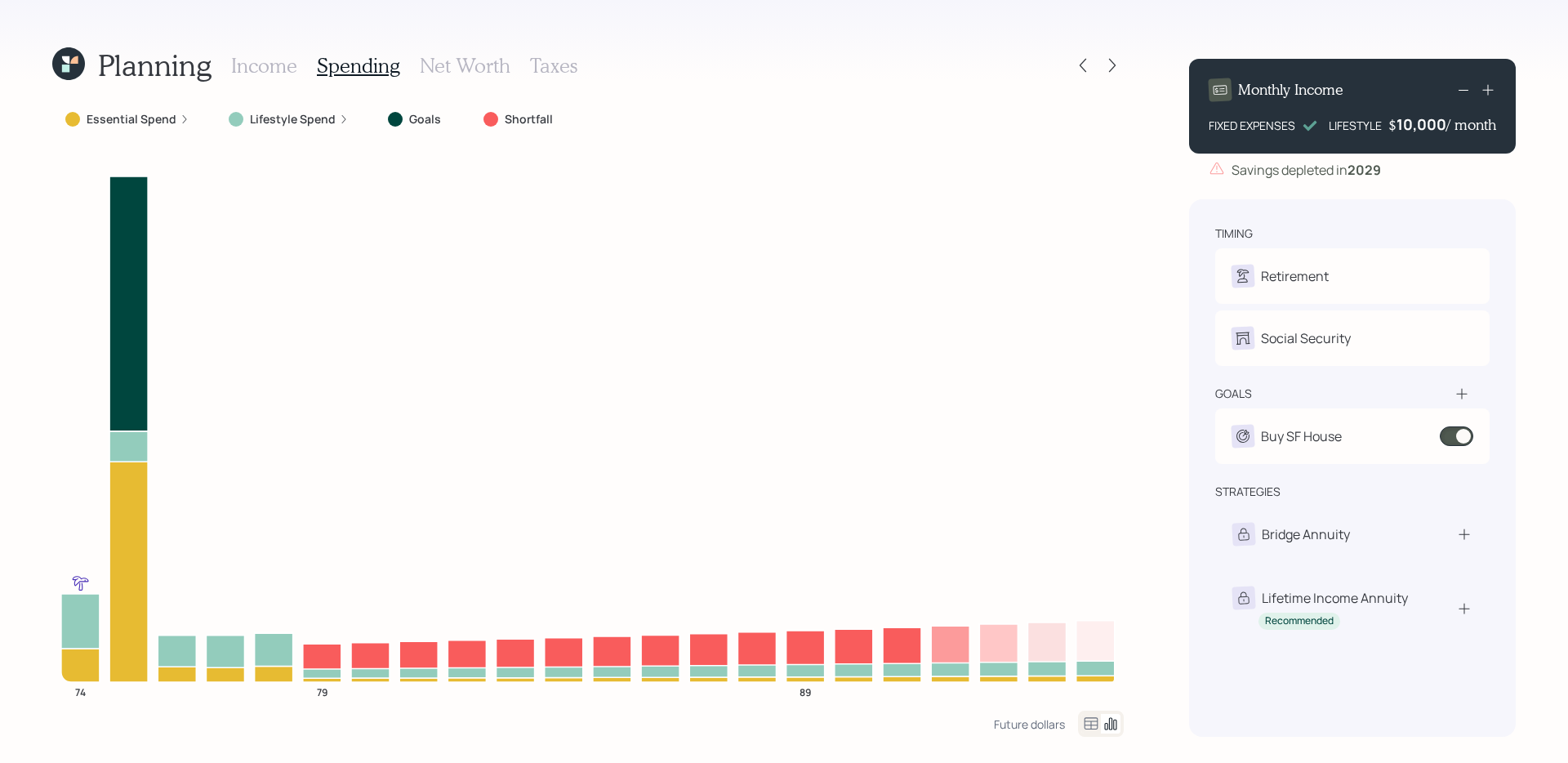 click 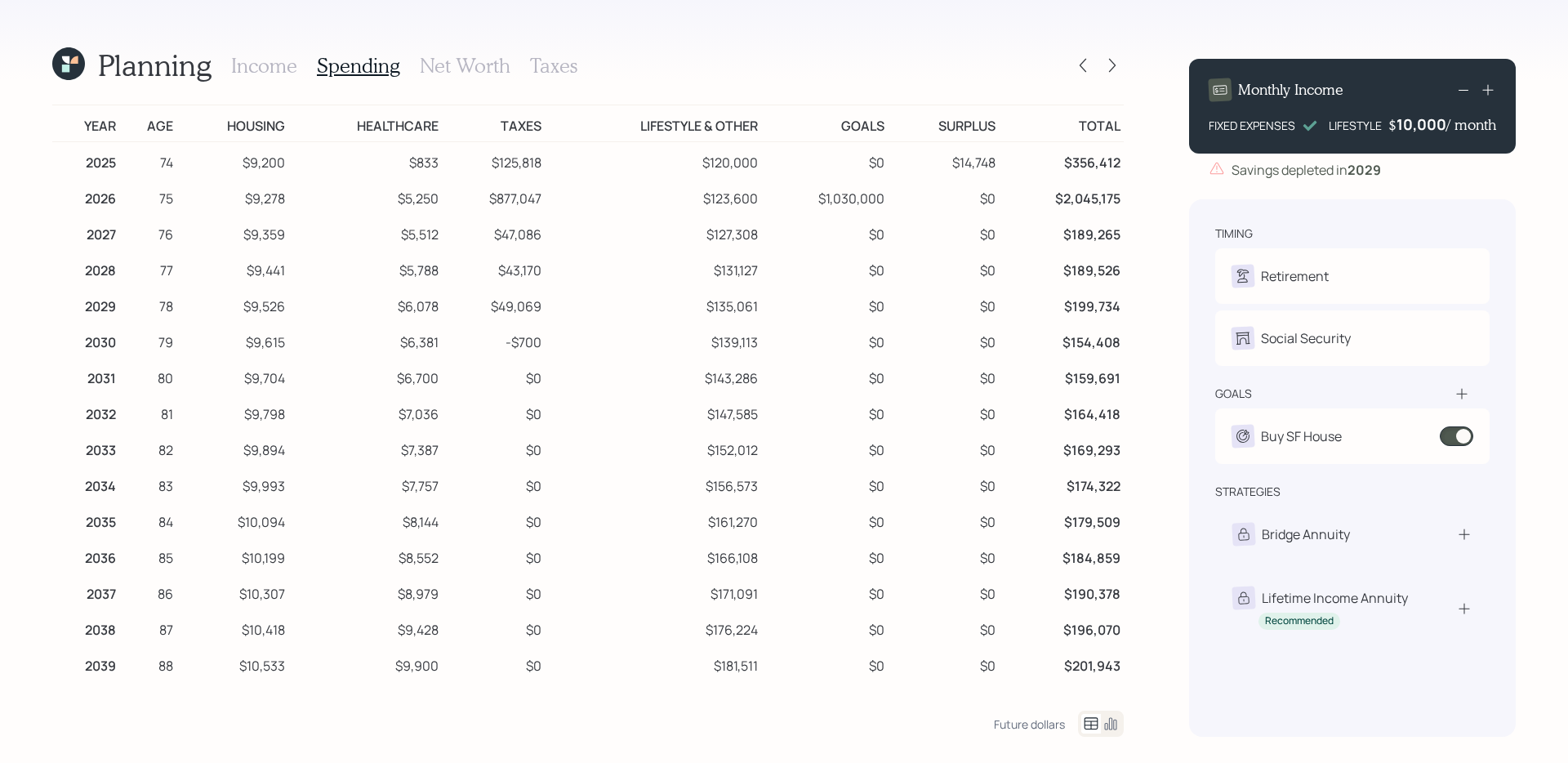 click 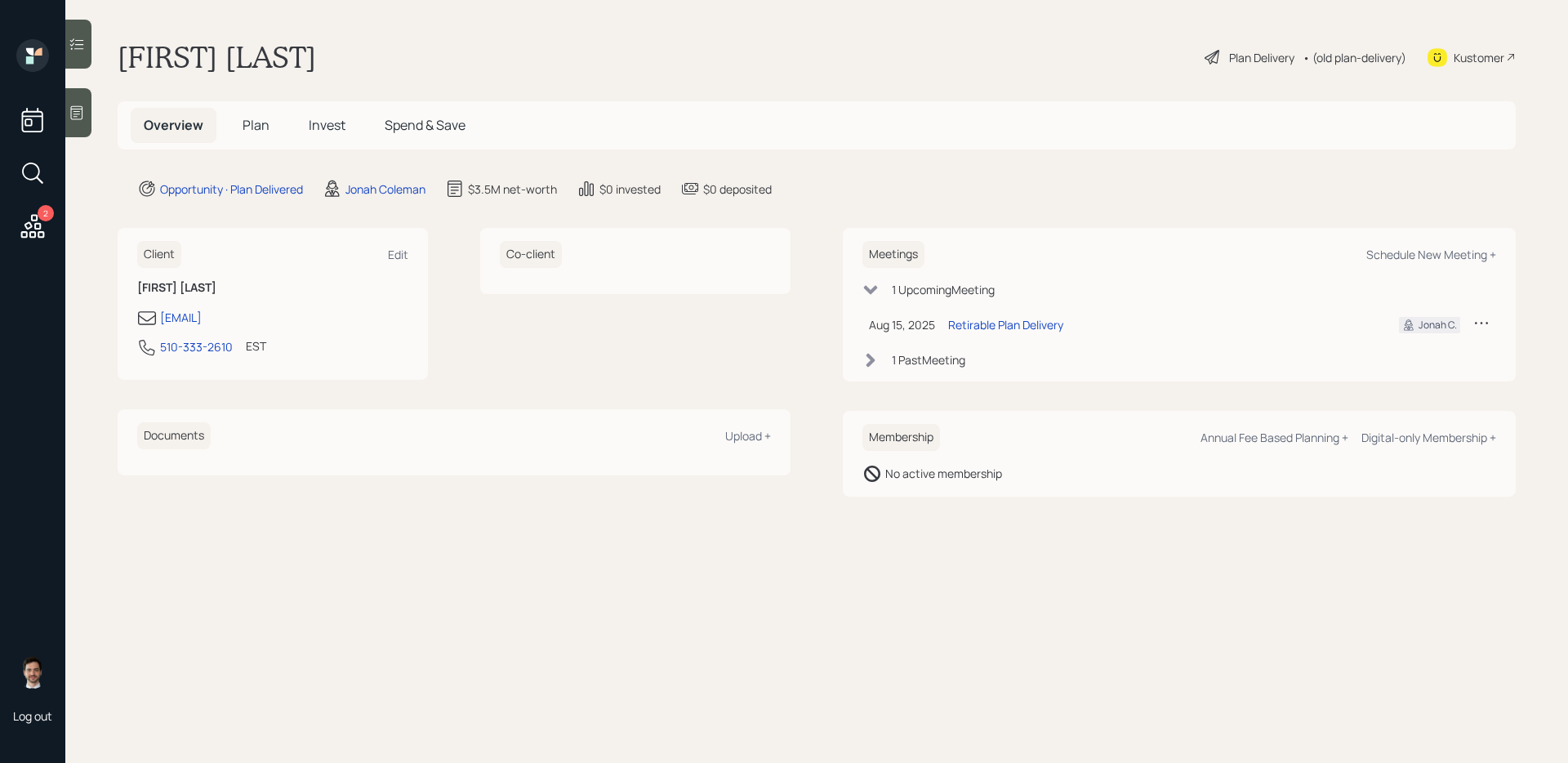 click on "Plan" at bounding box center (256, 125) 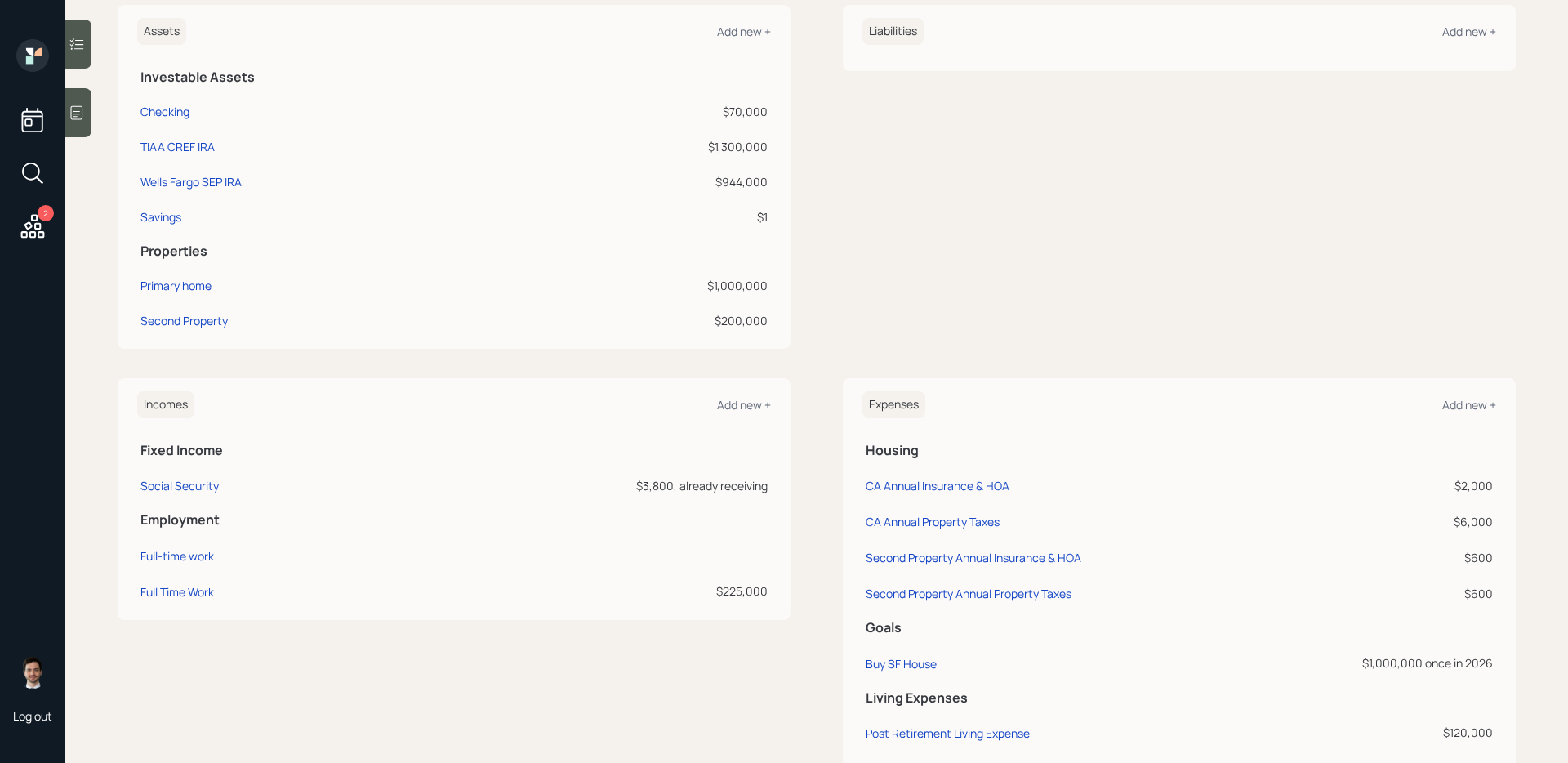 scroll, scrollTop: 417, scrollLeft: 0, axis: vertical 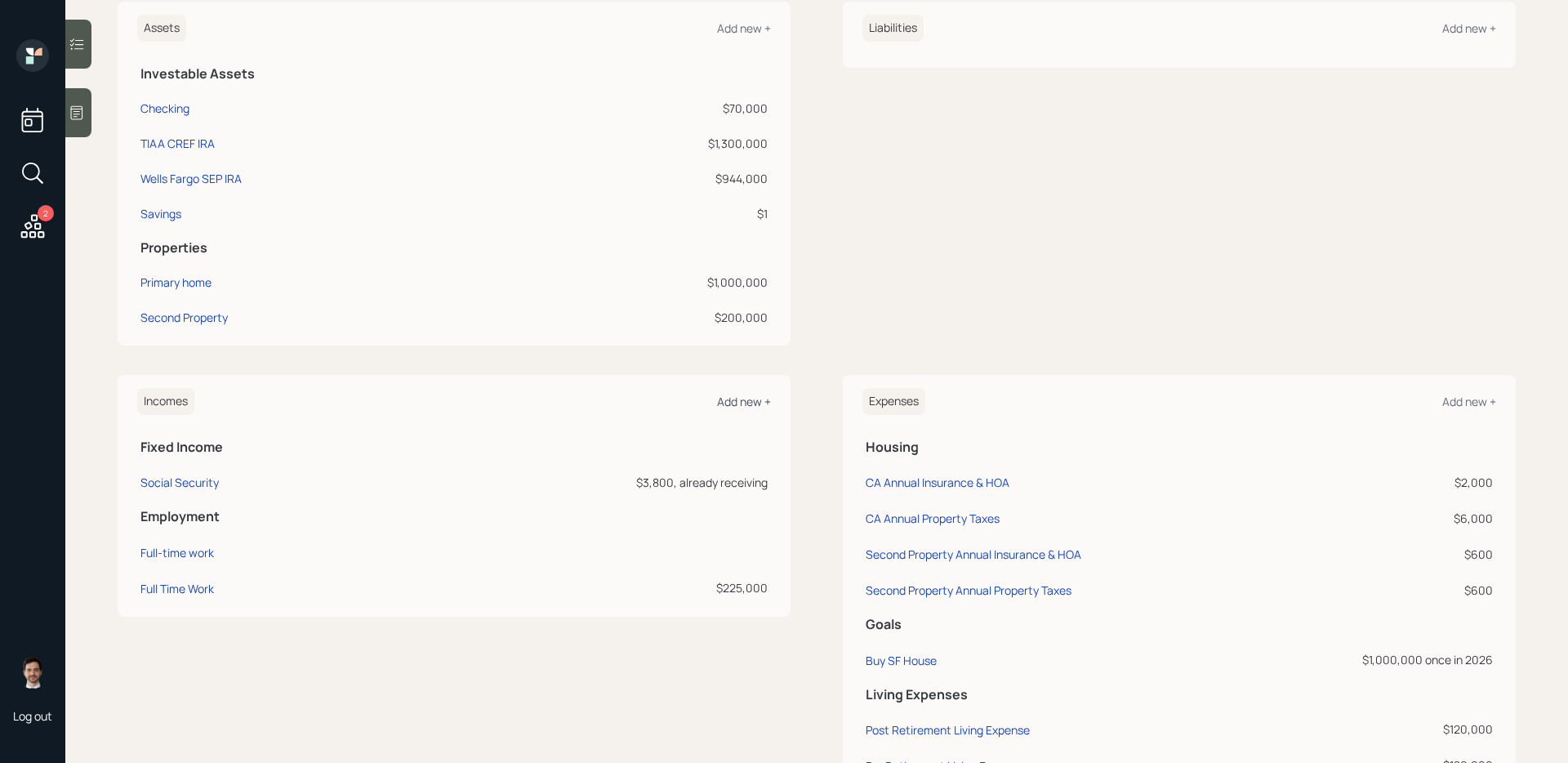 click on "Add new +" at bounding box center [744, 401] 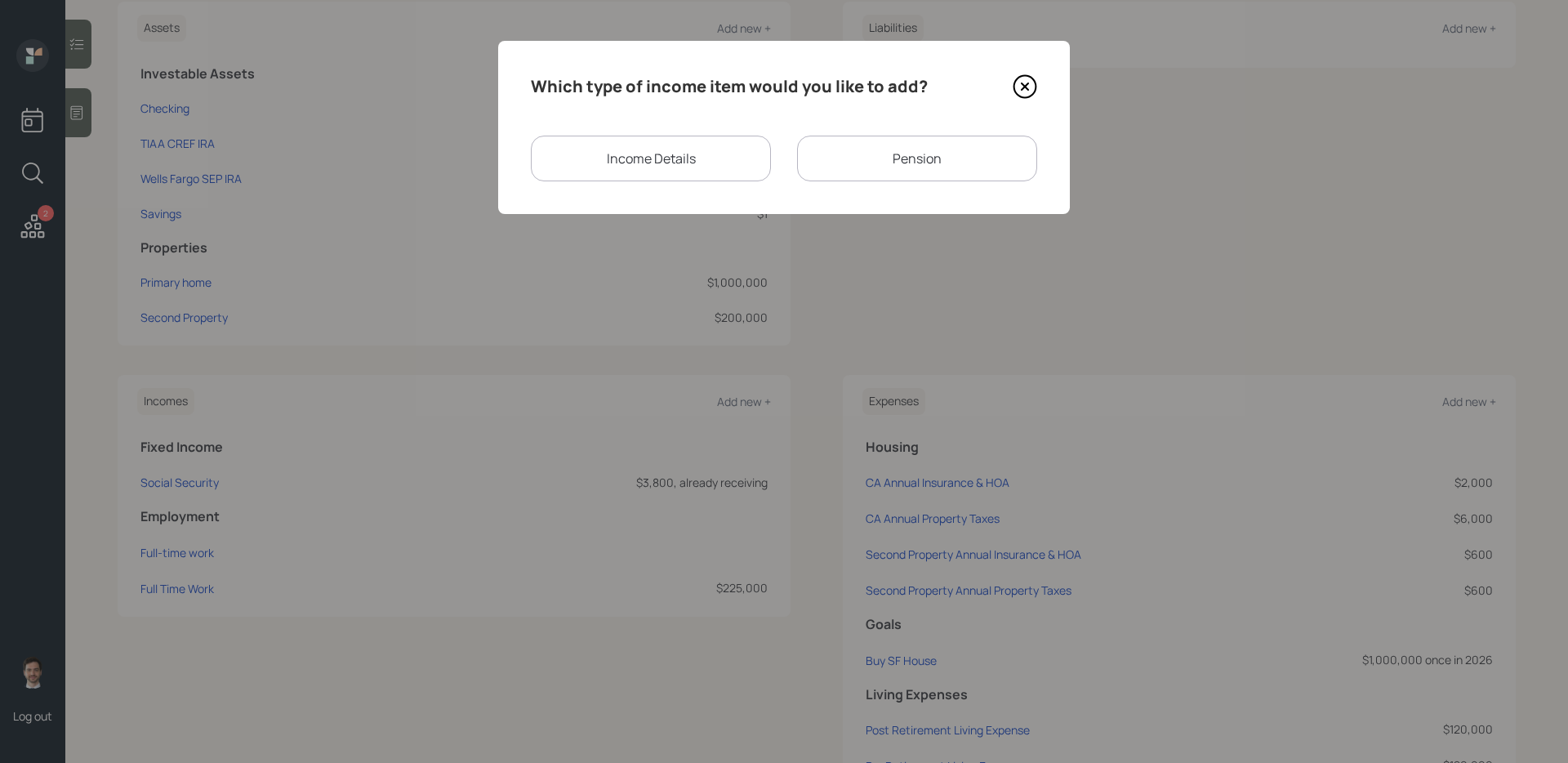 click on "Income Details" at bounding box center (651, 158) 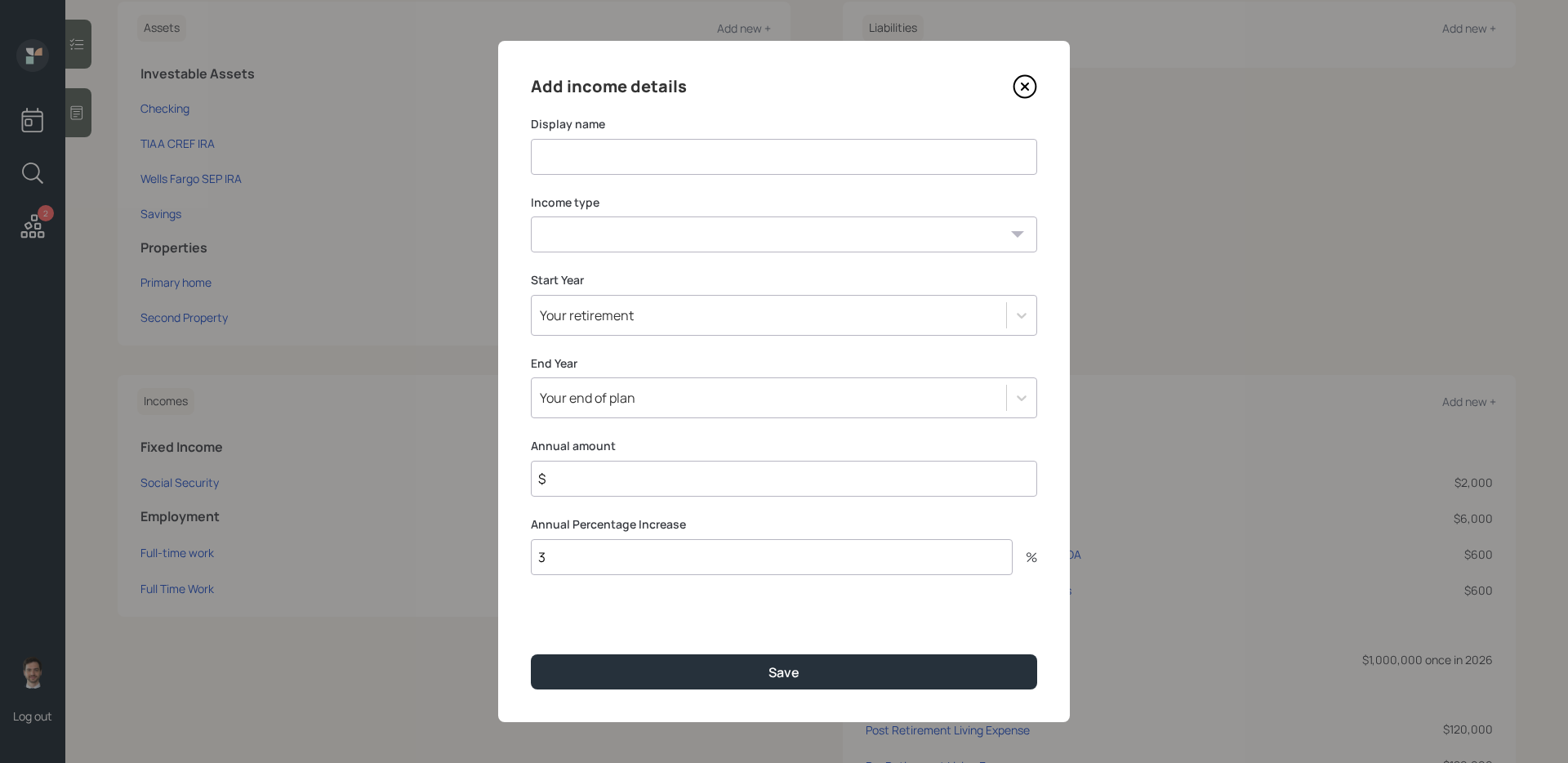 click at bounding box center (784, 157) 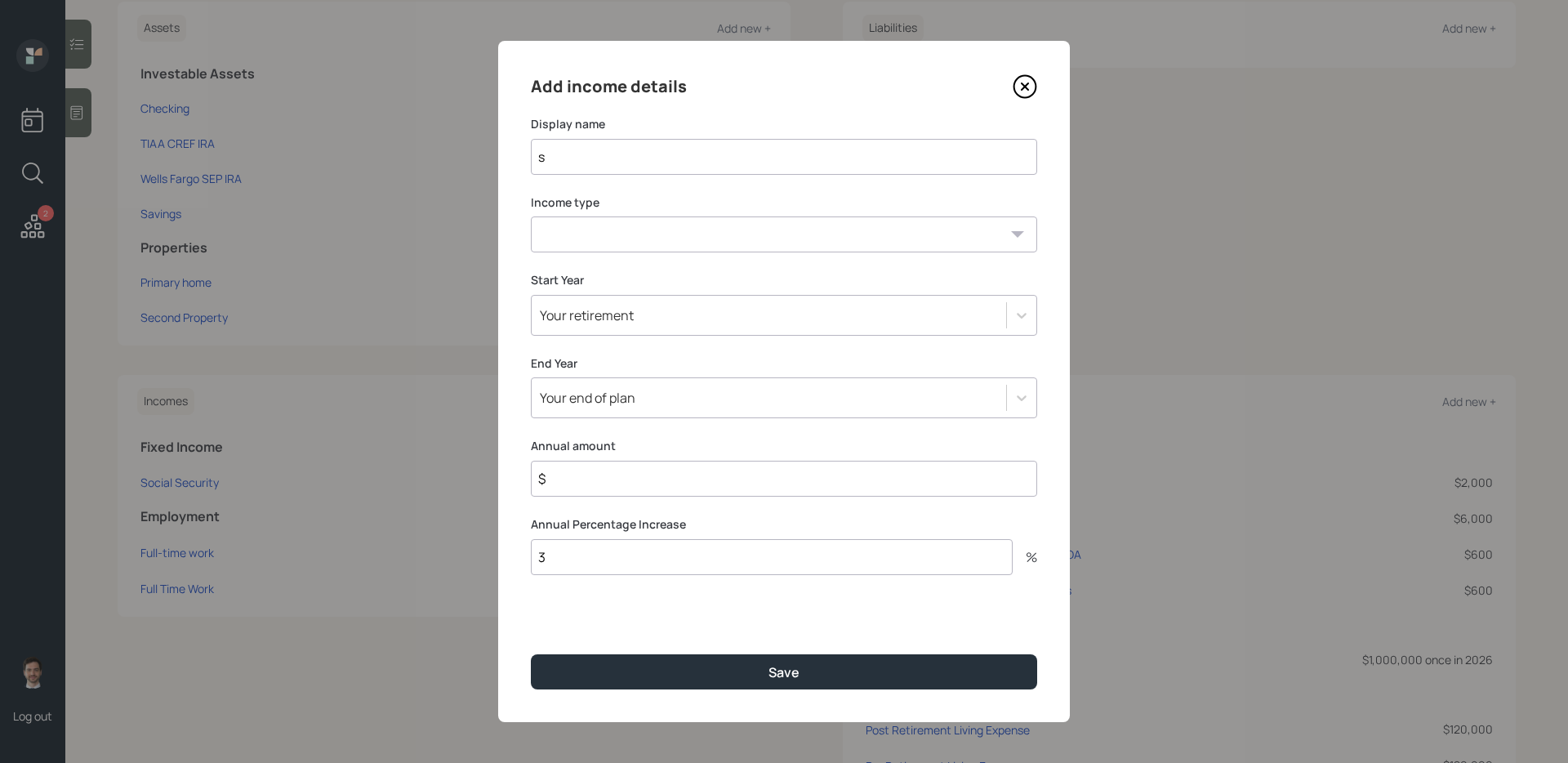 type on "s" 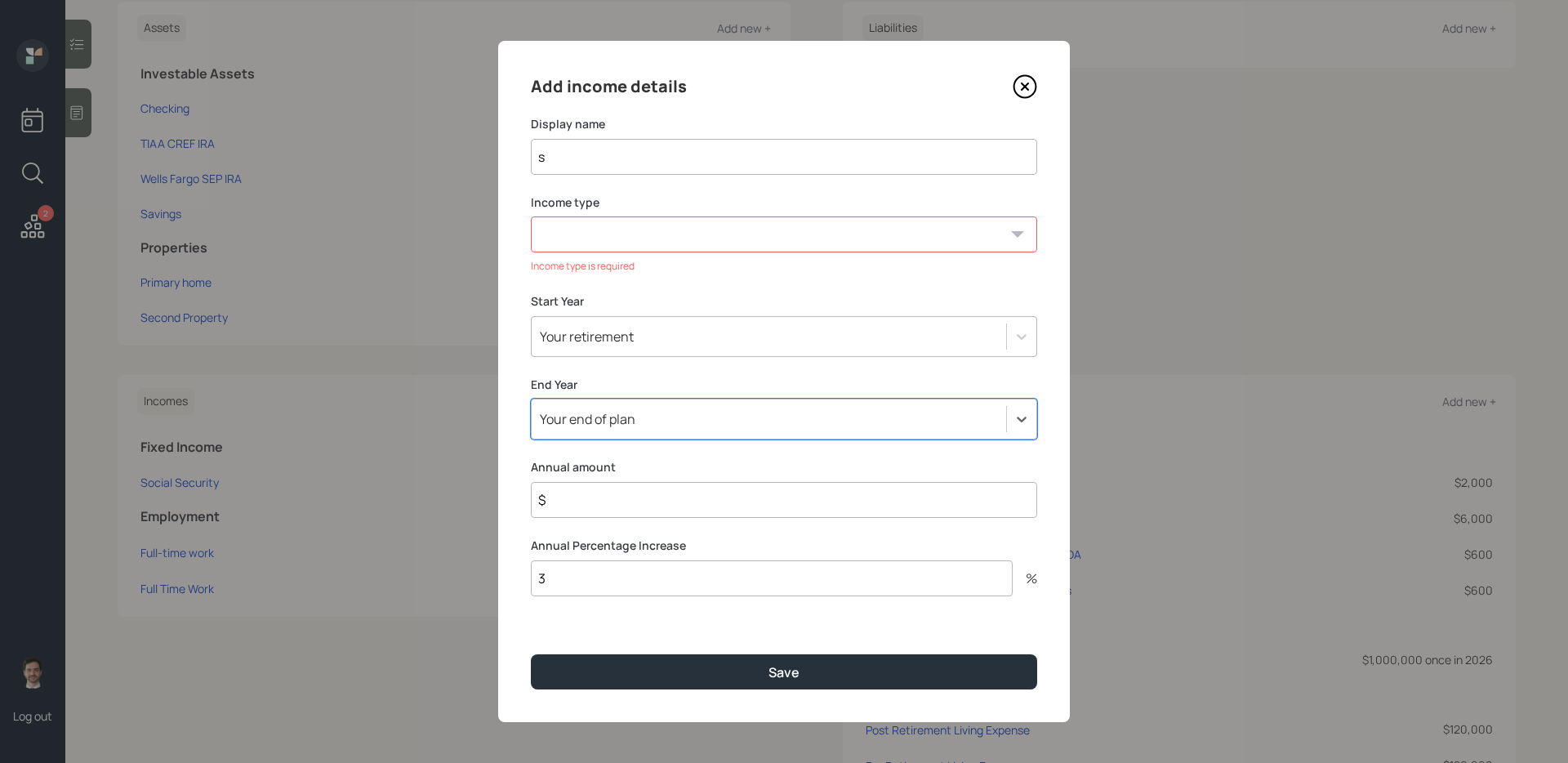 click on "Your retirement" at bounding box center (768, 337) 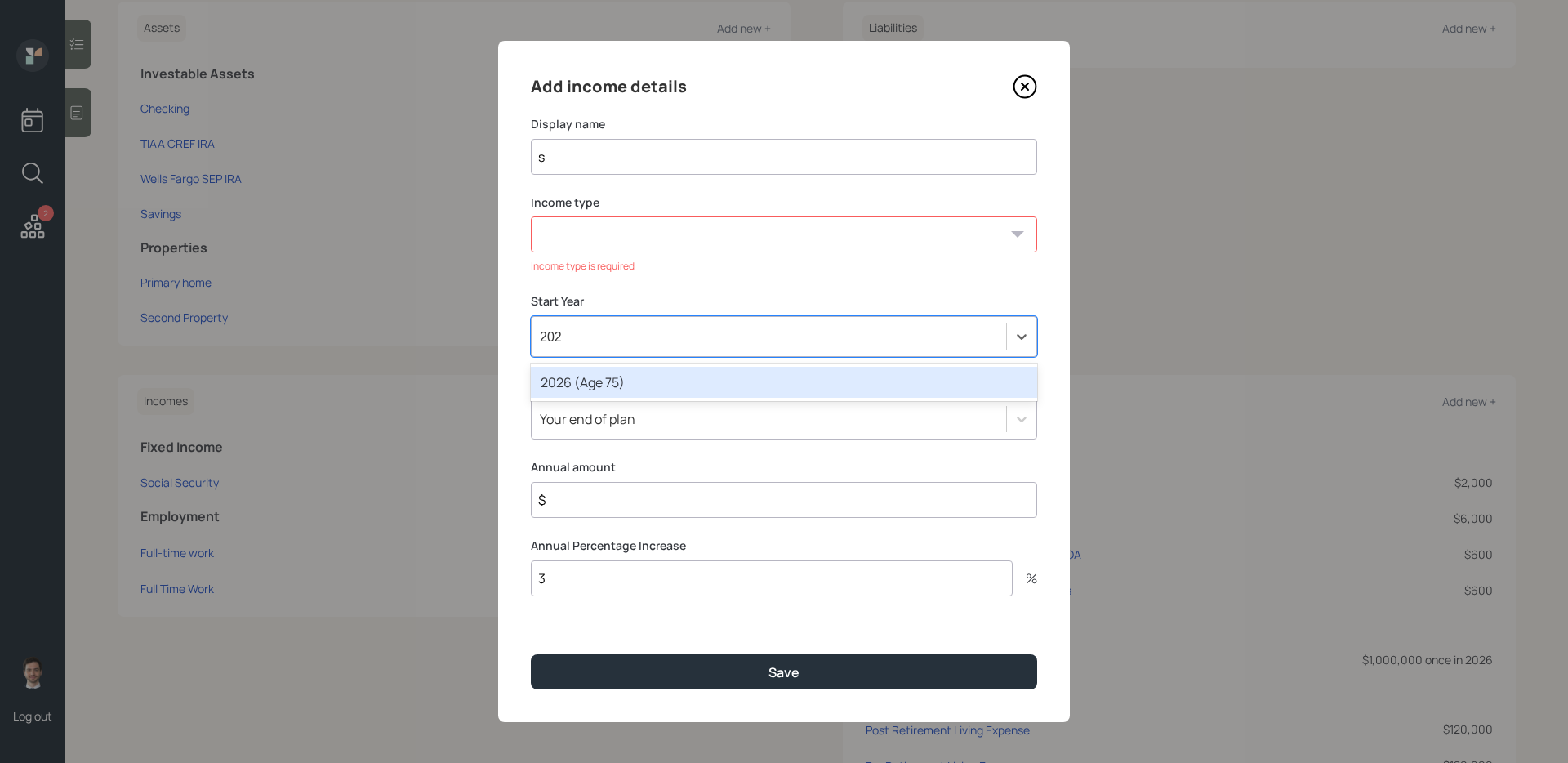 type on "2026" 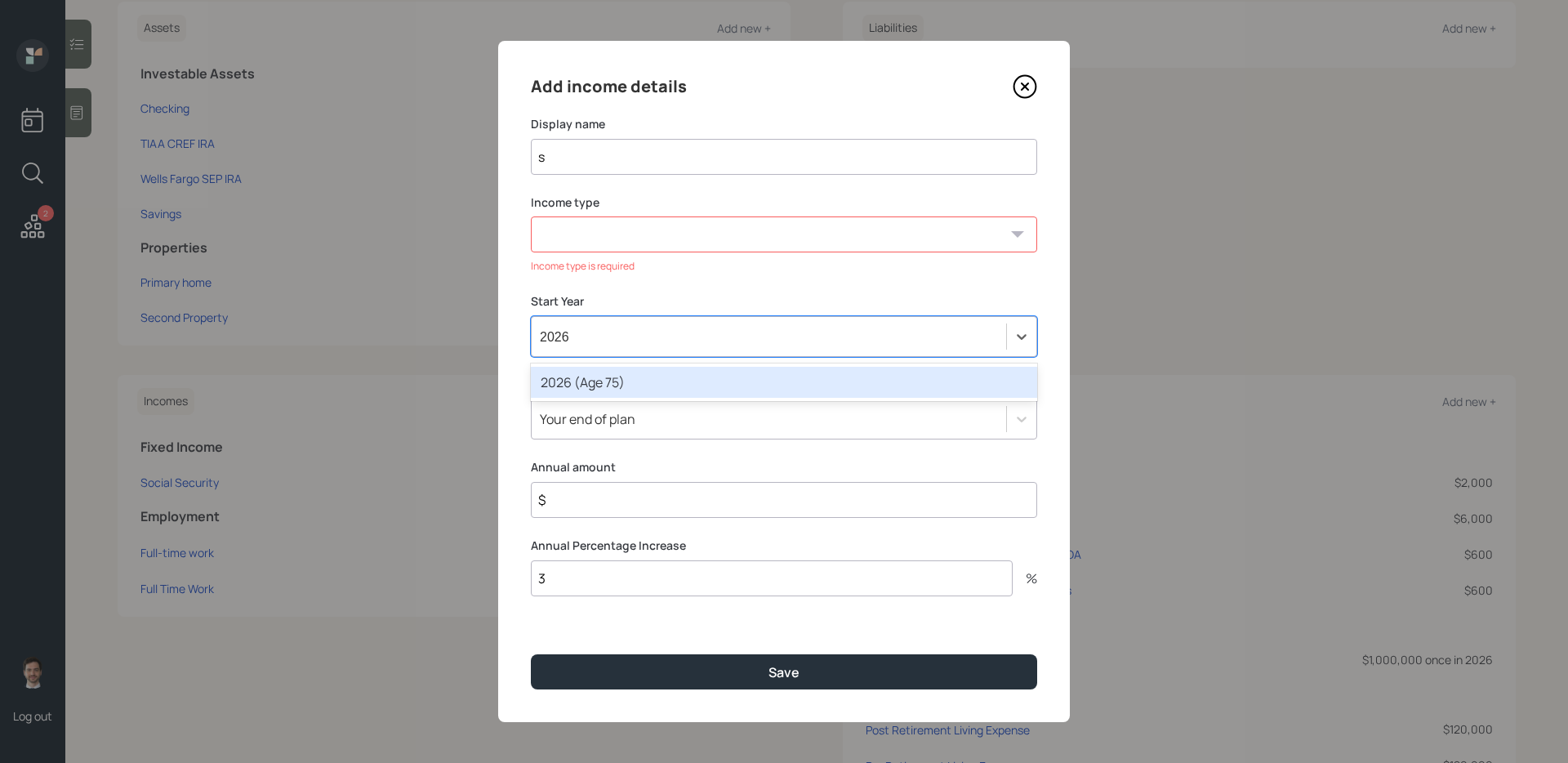 type 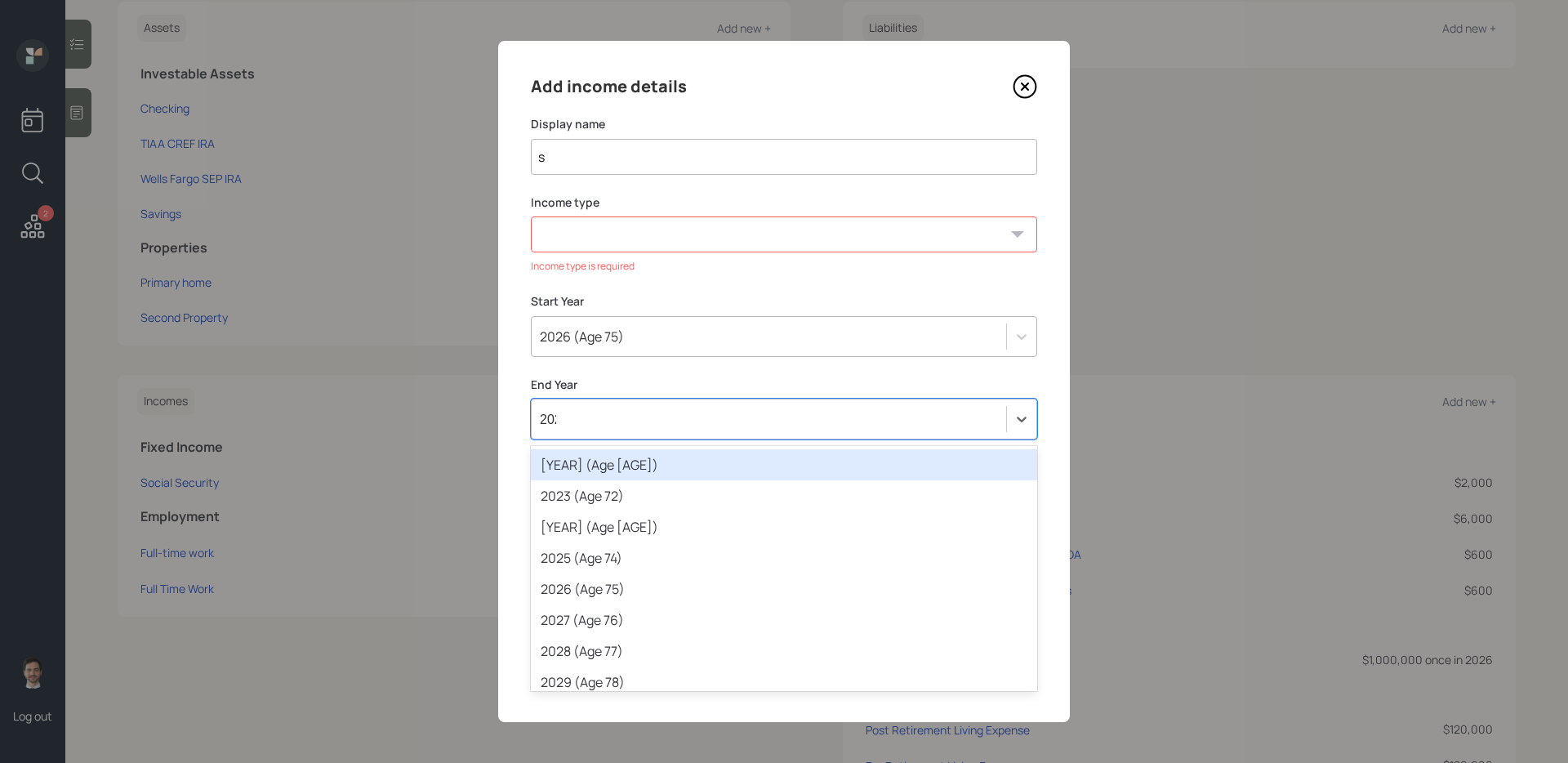 type on "2026" 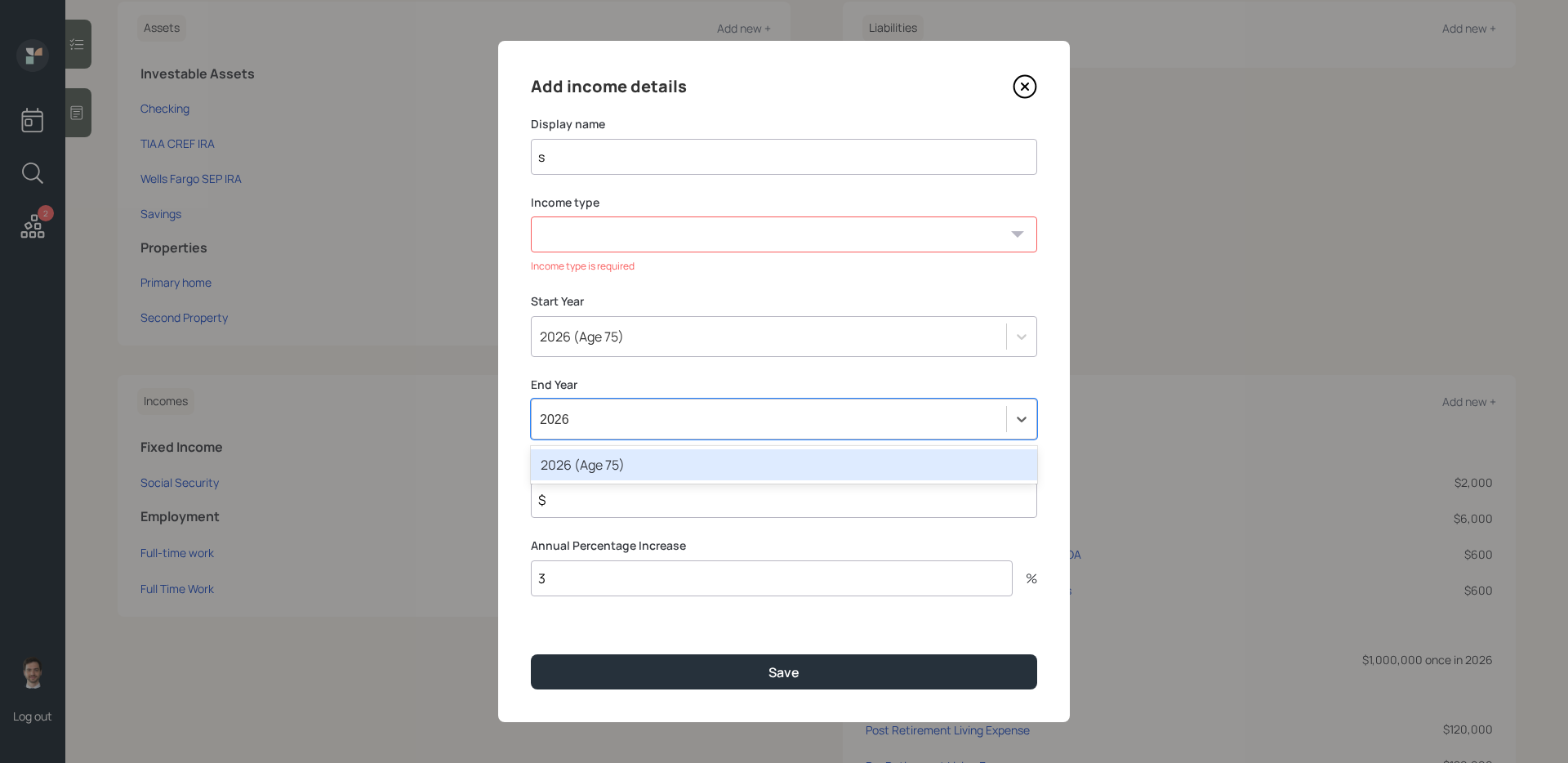 type 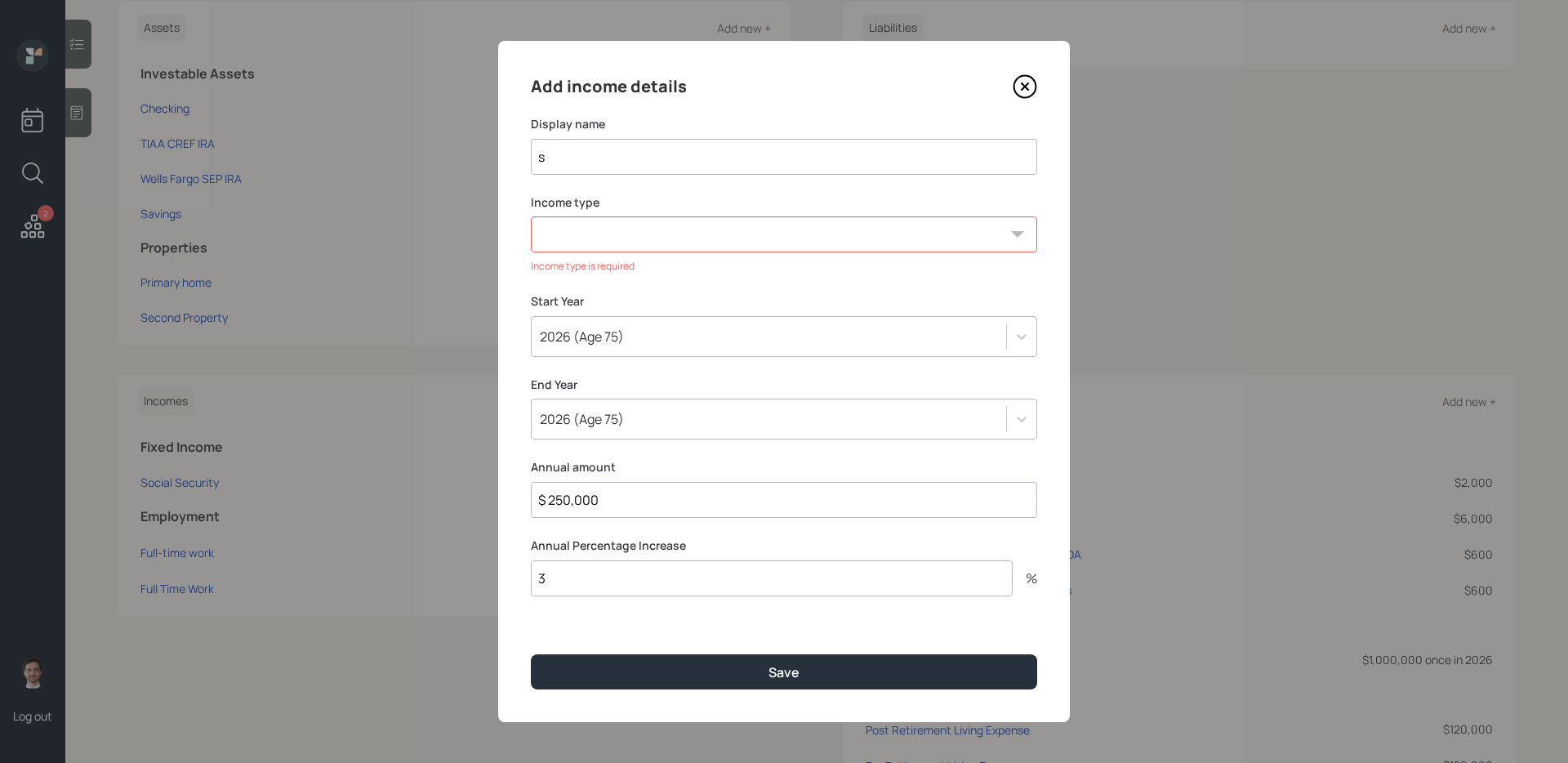 type on "$ 250,000" 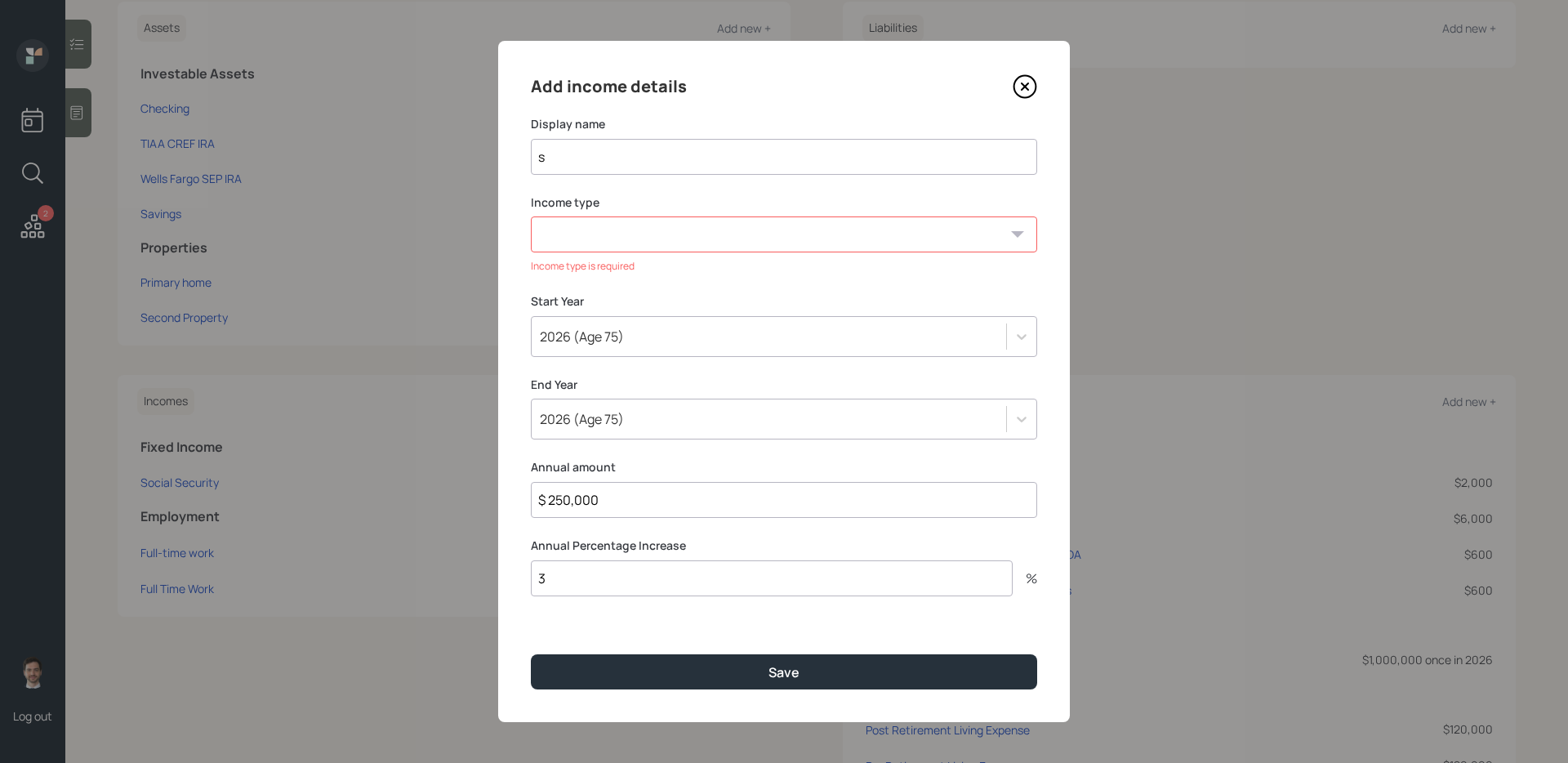 click on "Full-time work Part-time work Self employment Other" at bounding box center [784, 234] 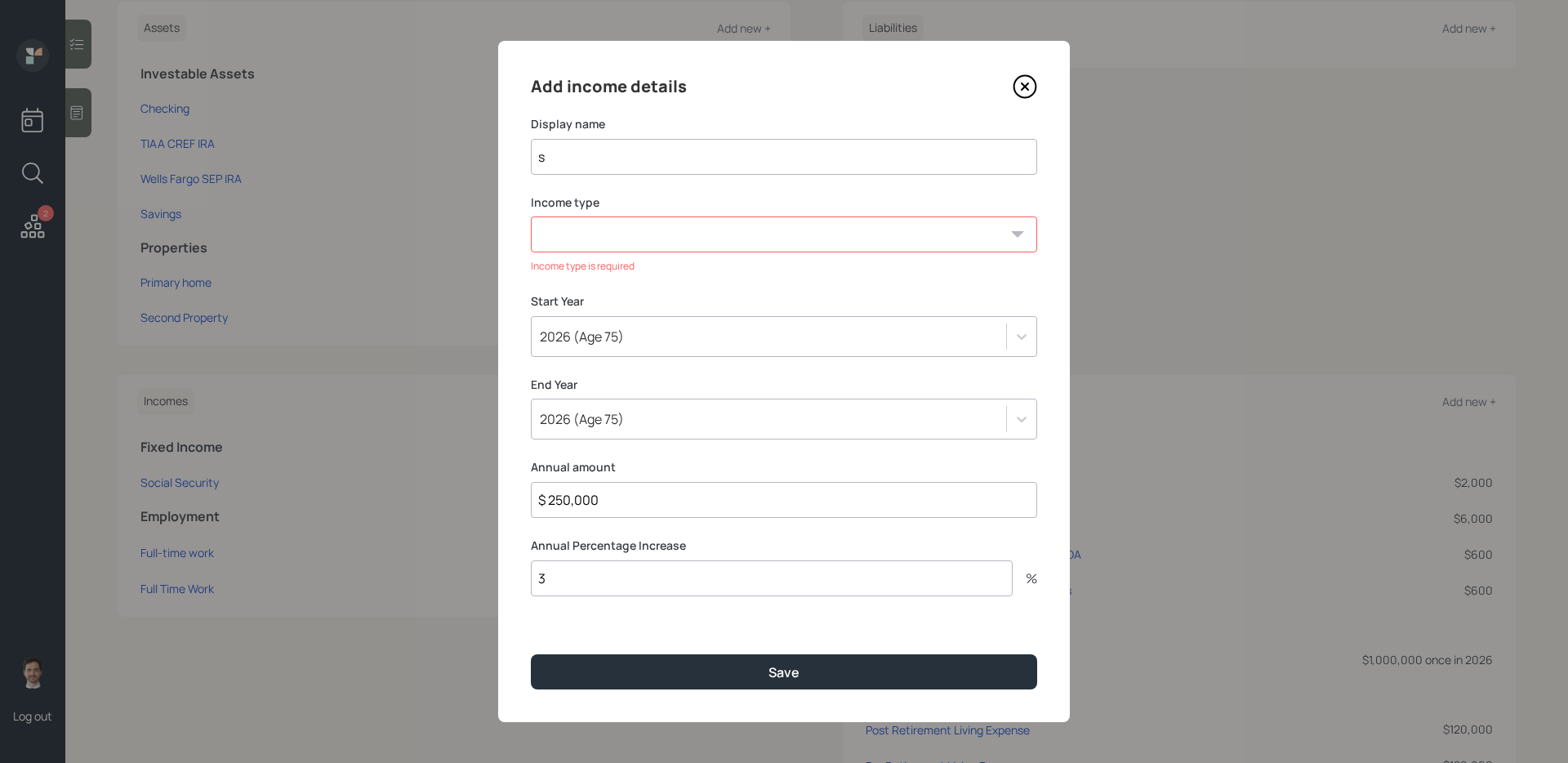 select on "other" 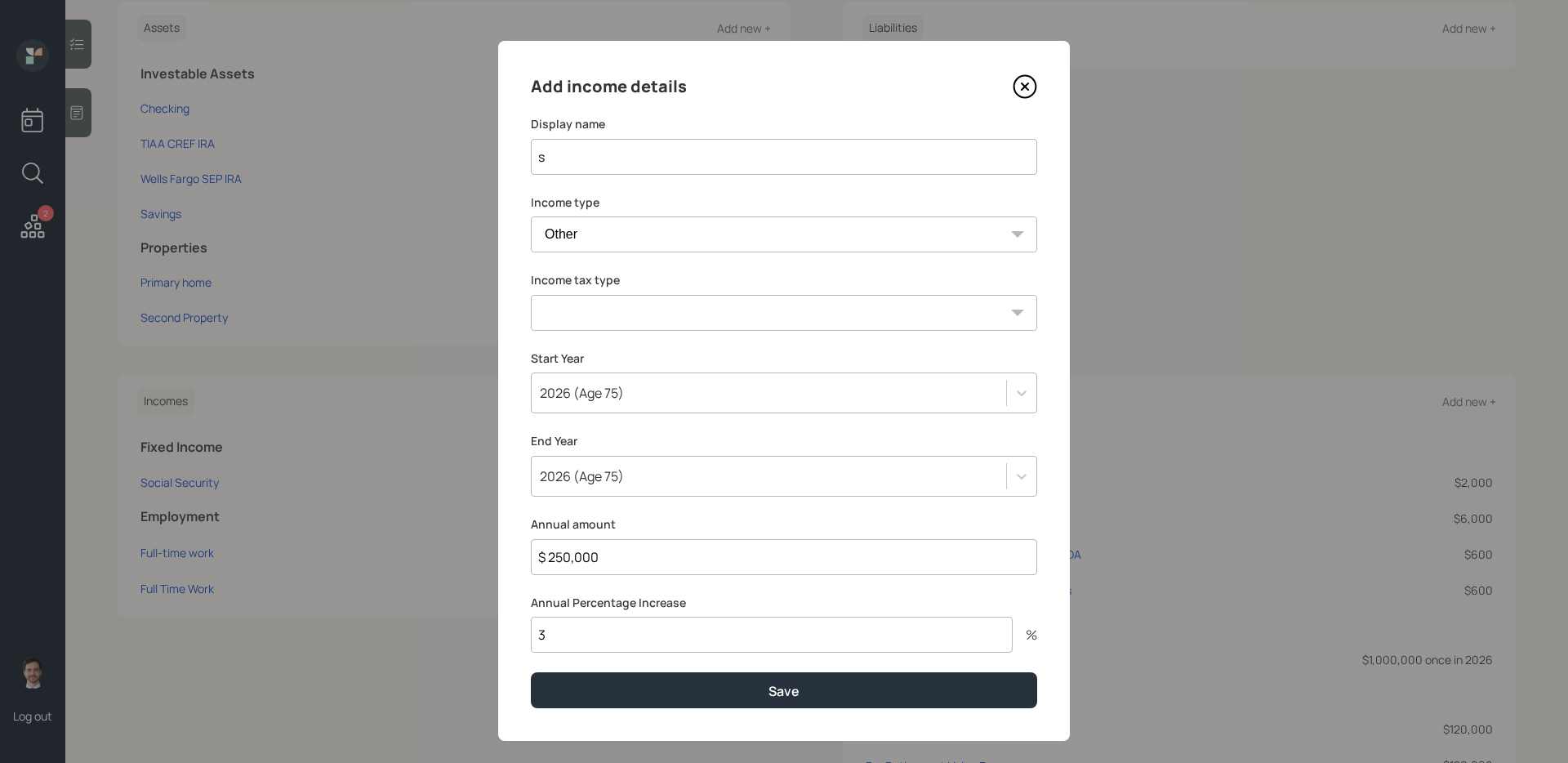 click on "Tax-free Earned Self Employment Alimony Royalties Pension / Annuity Interest Dividend Short-Term Gain Long-Term Gain Social Security" at bounding box center (784, 313) 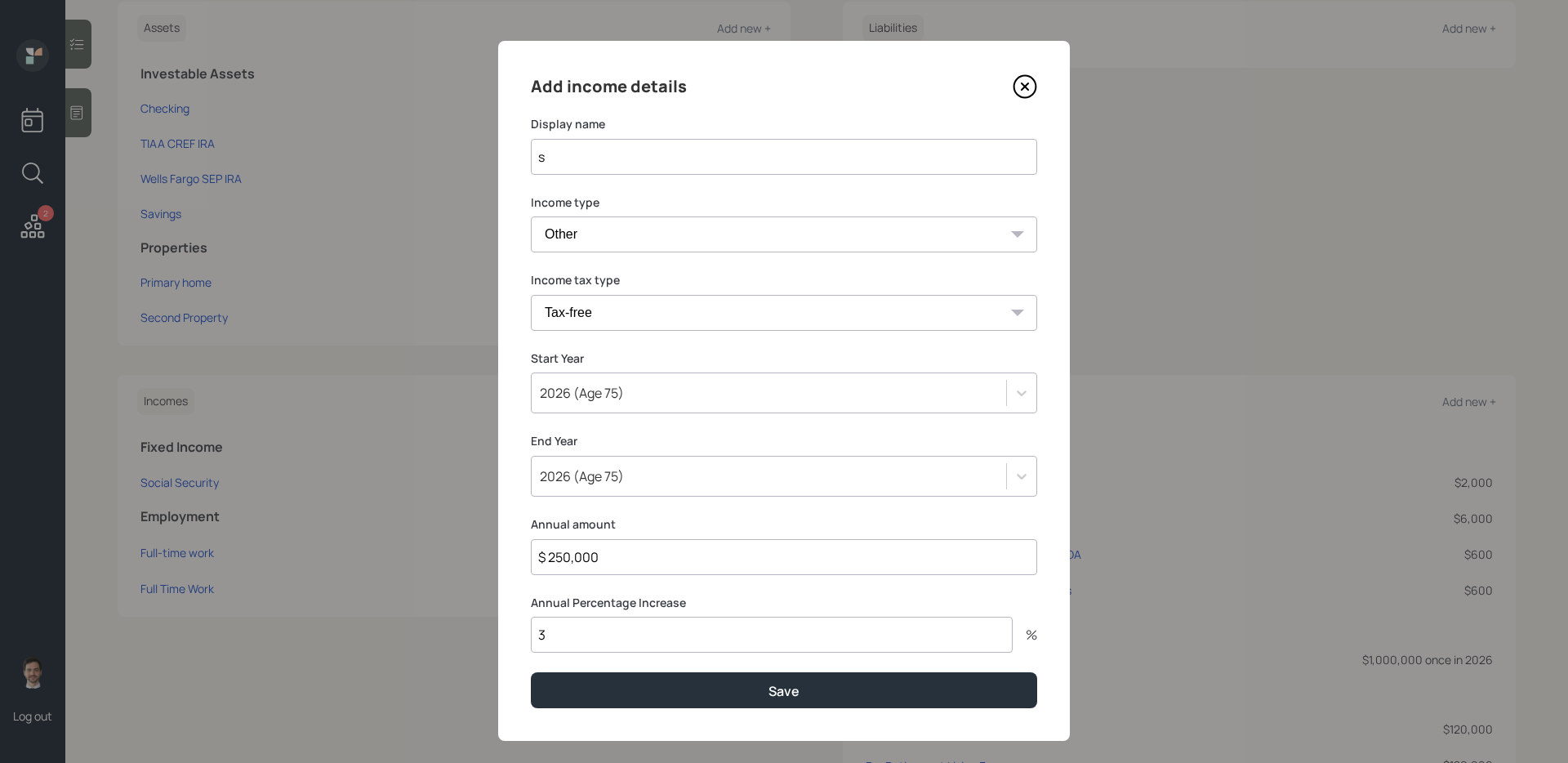 click on "Save" at bounding box center [784, 689] 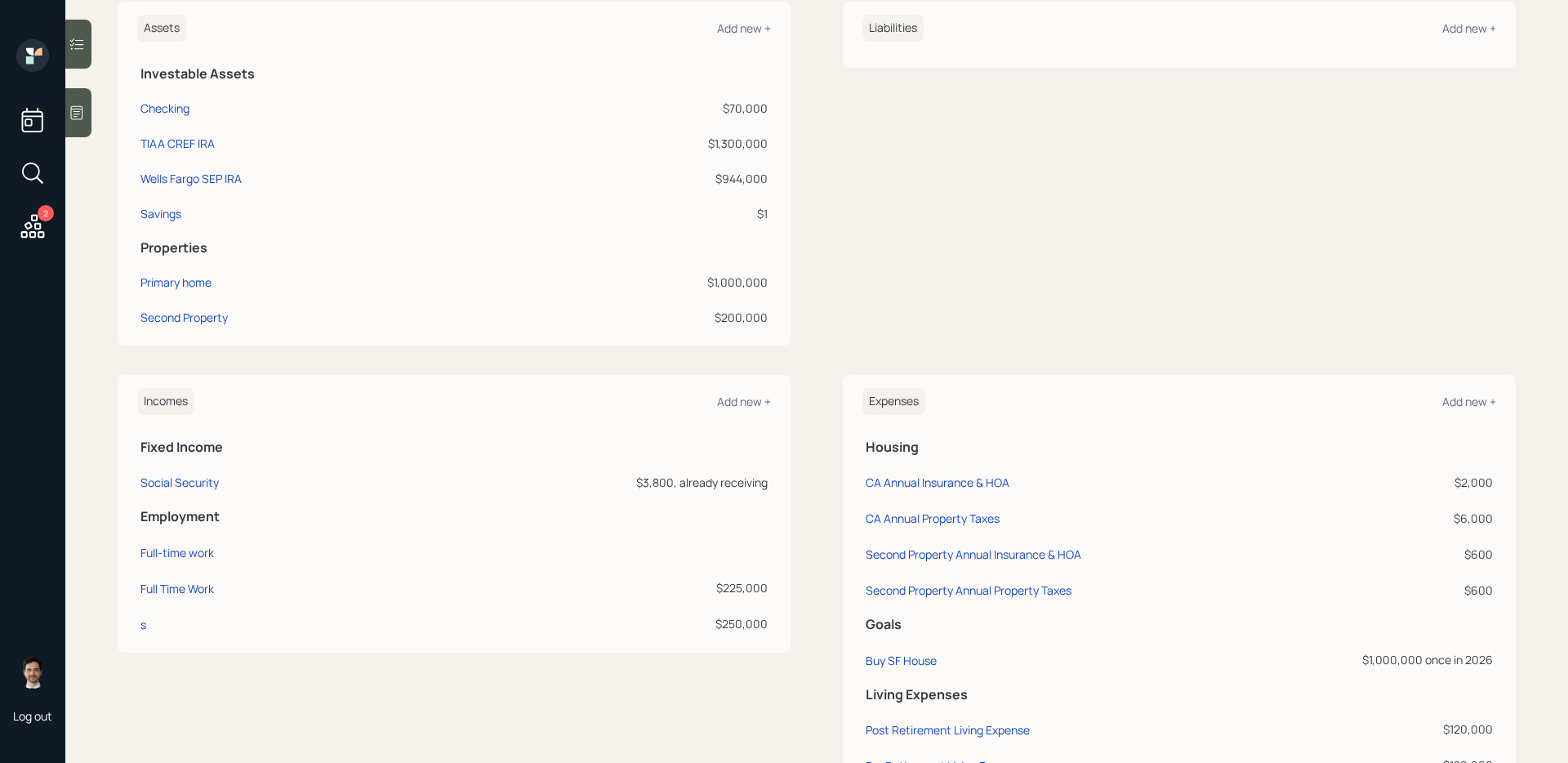 scroll, scrollTop: 0, scrollLeft: 0, axis: both 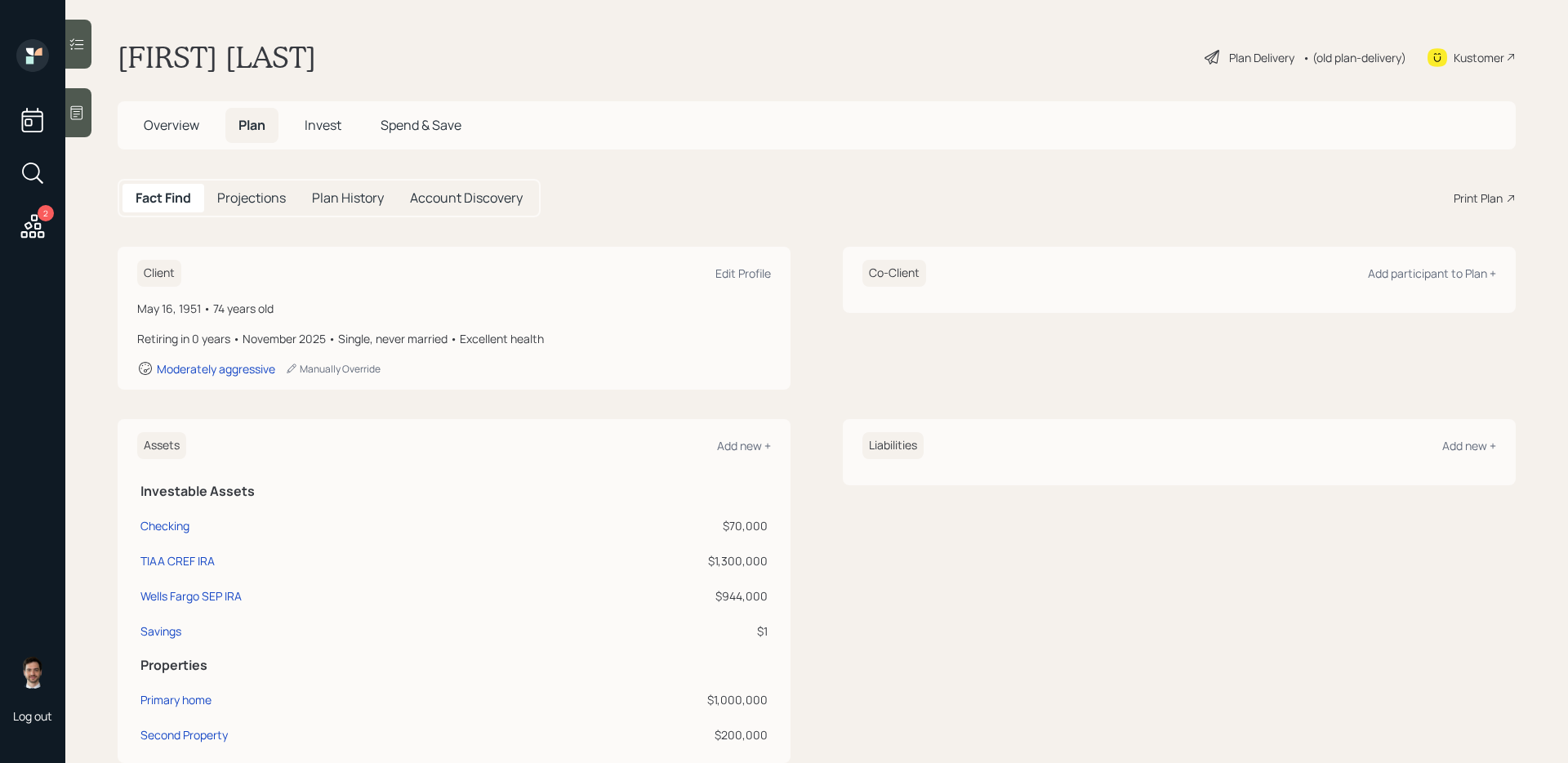 click on "Plan Delivery" at bounding box center (1262, 57) 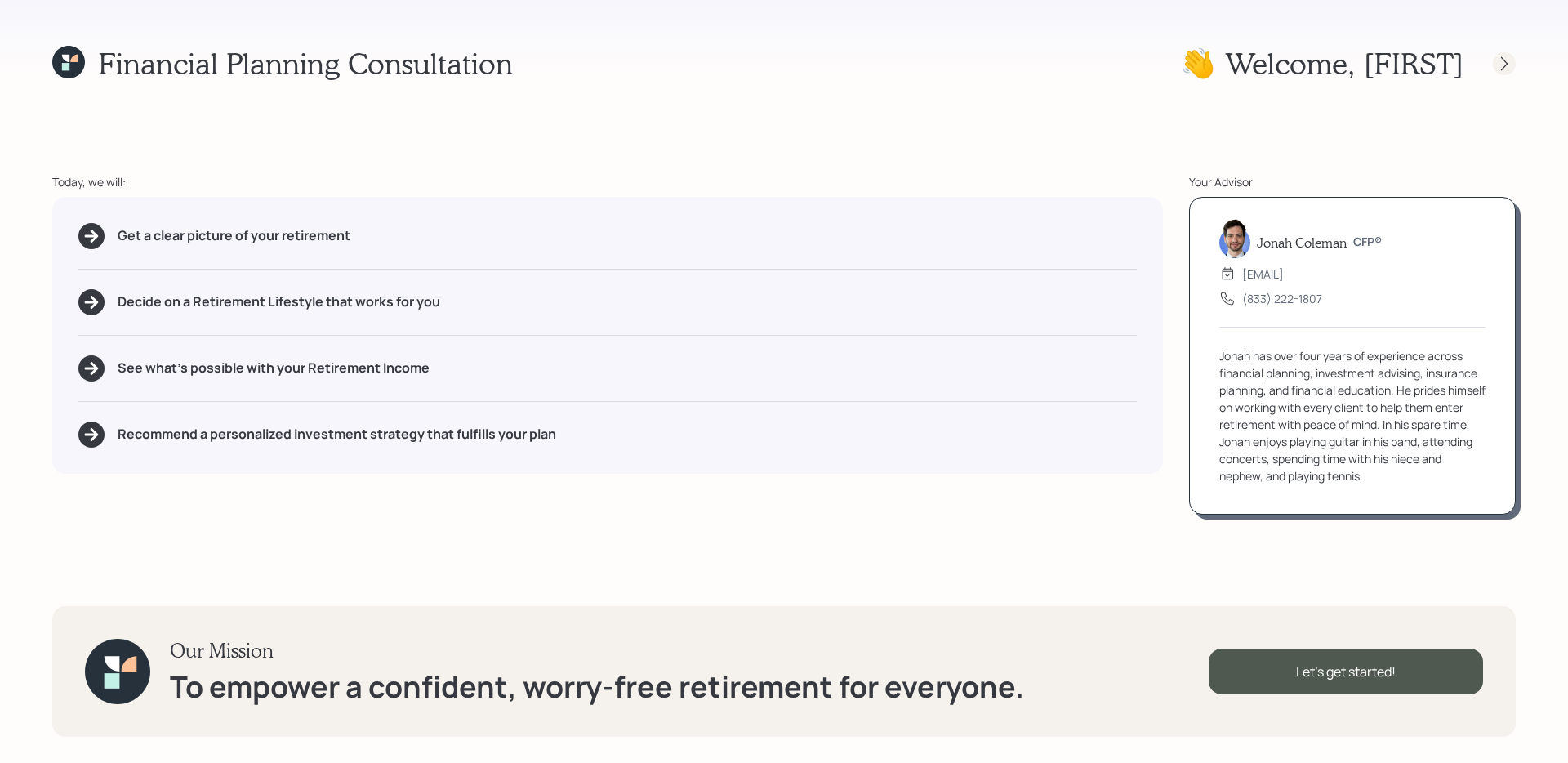 click 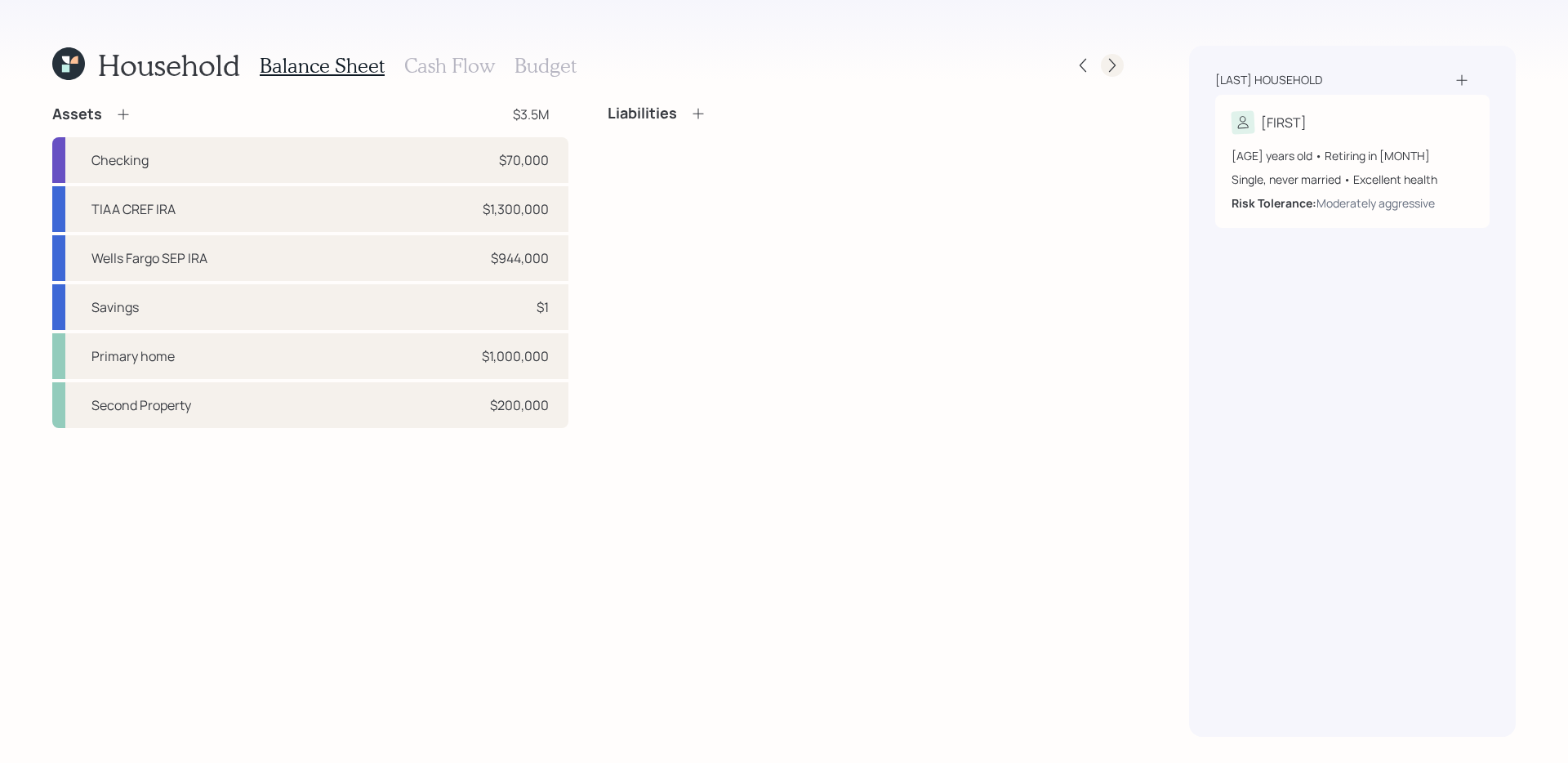click 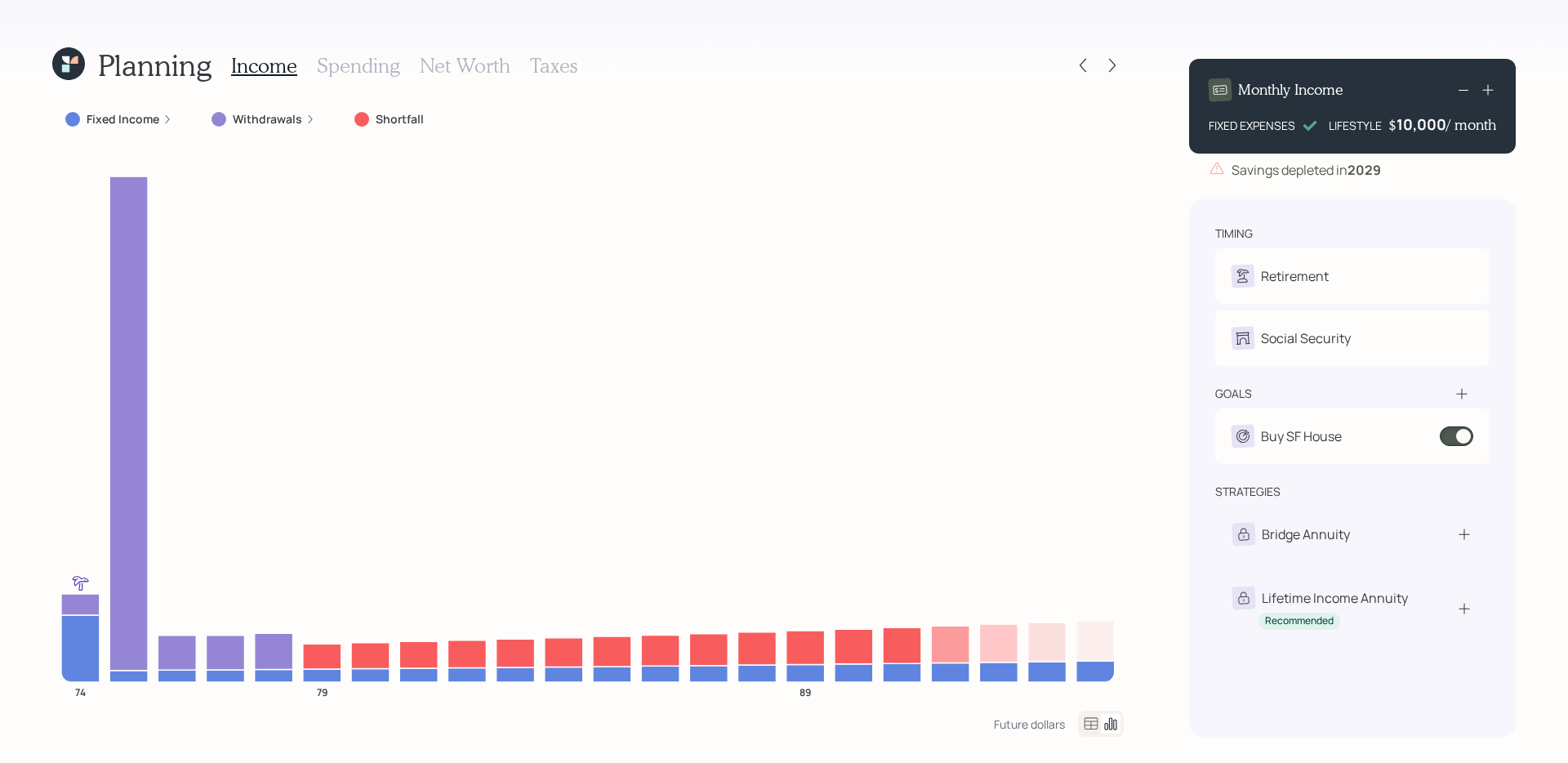 click on "Spending" at bounding box center [359, 65] 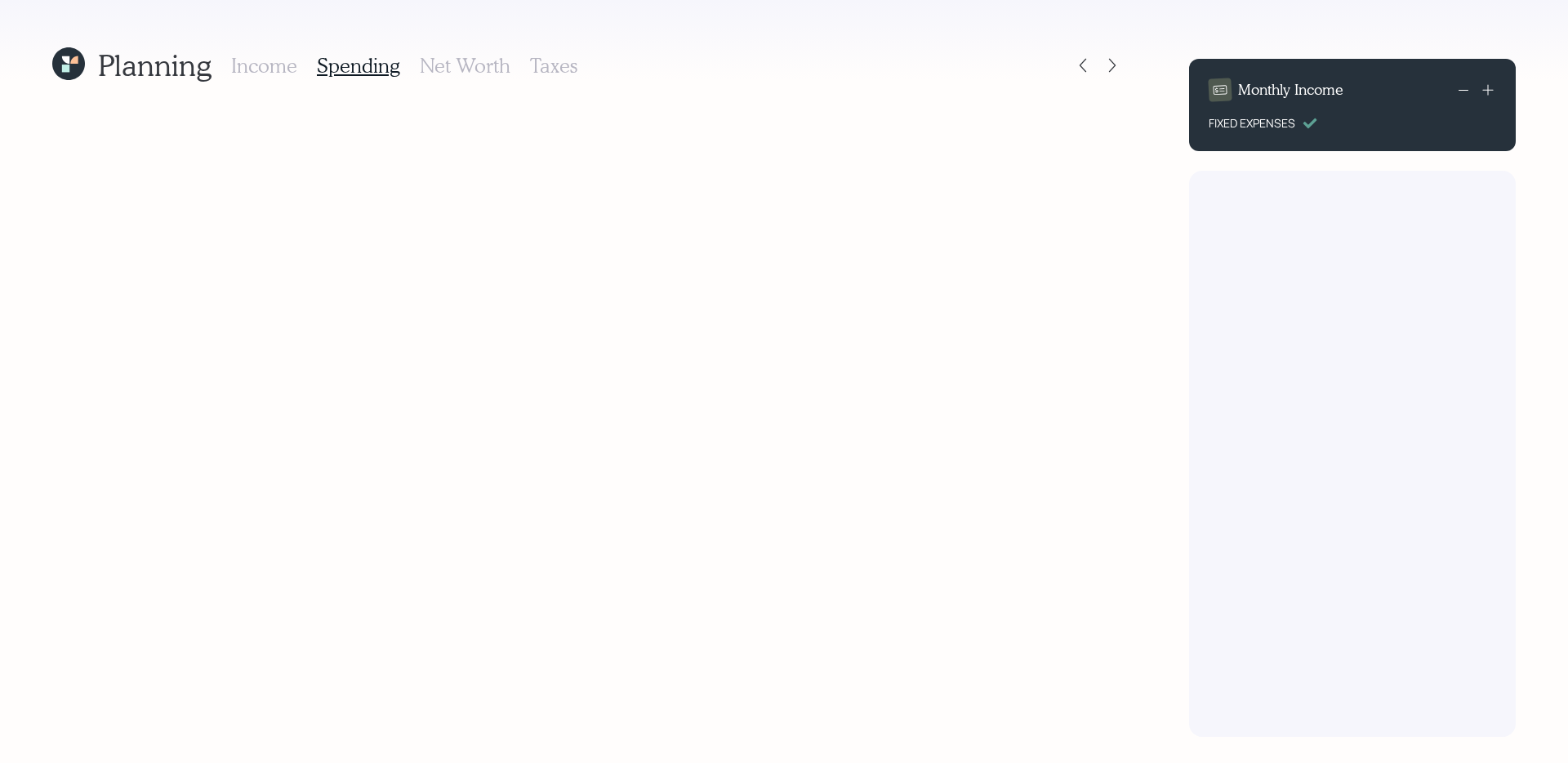 scroll, scrollTop: 0, scrollLeft: 0, axis: both 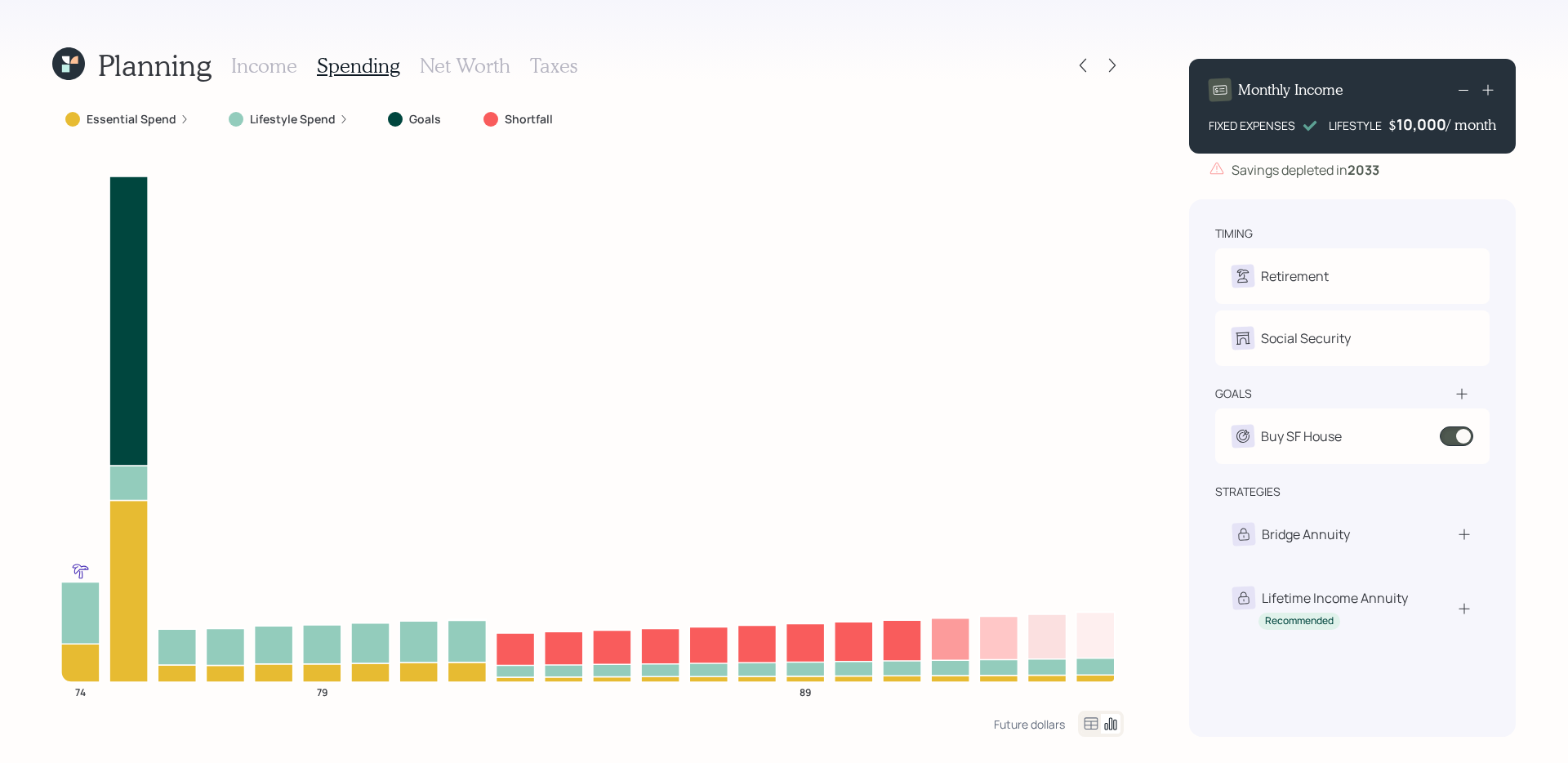 click 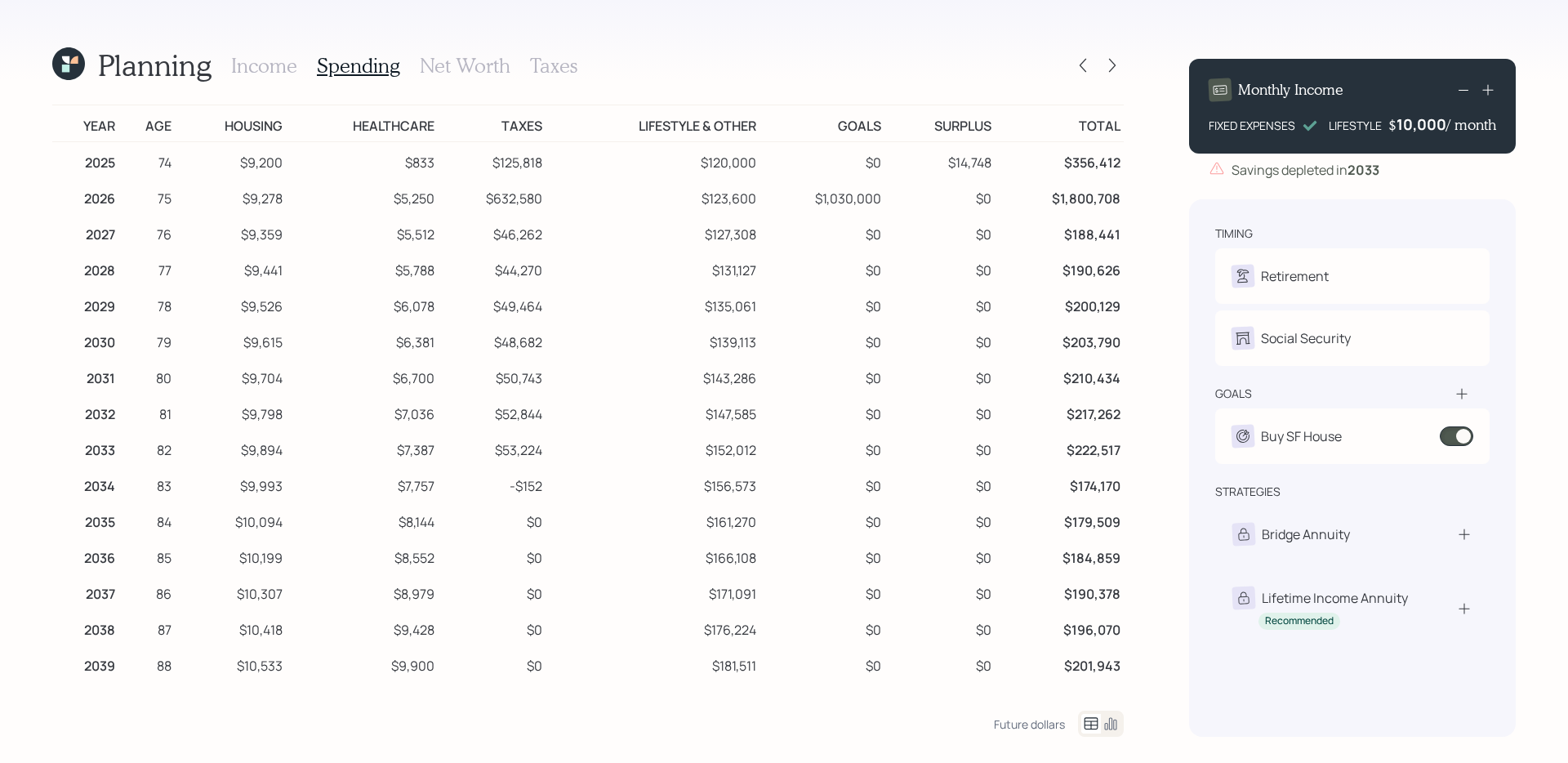 click on "Income" at bounding box center (264, 65) 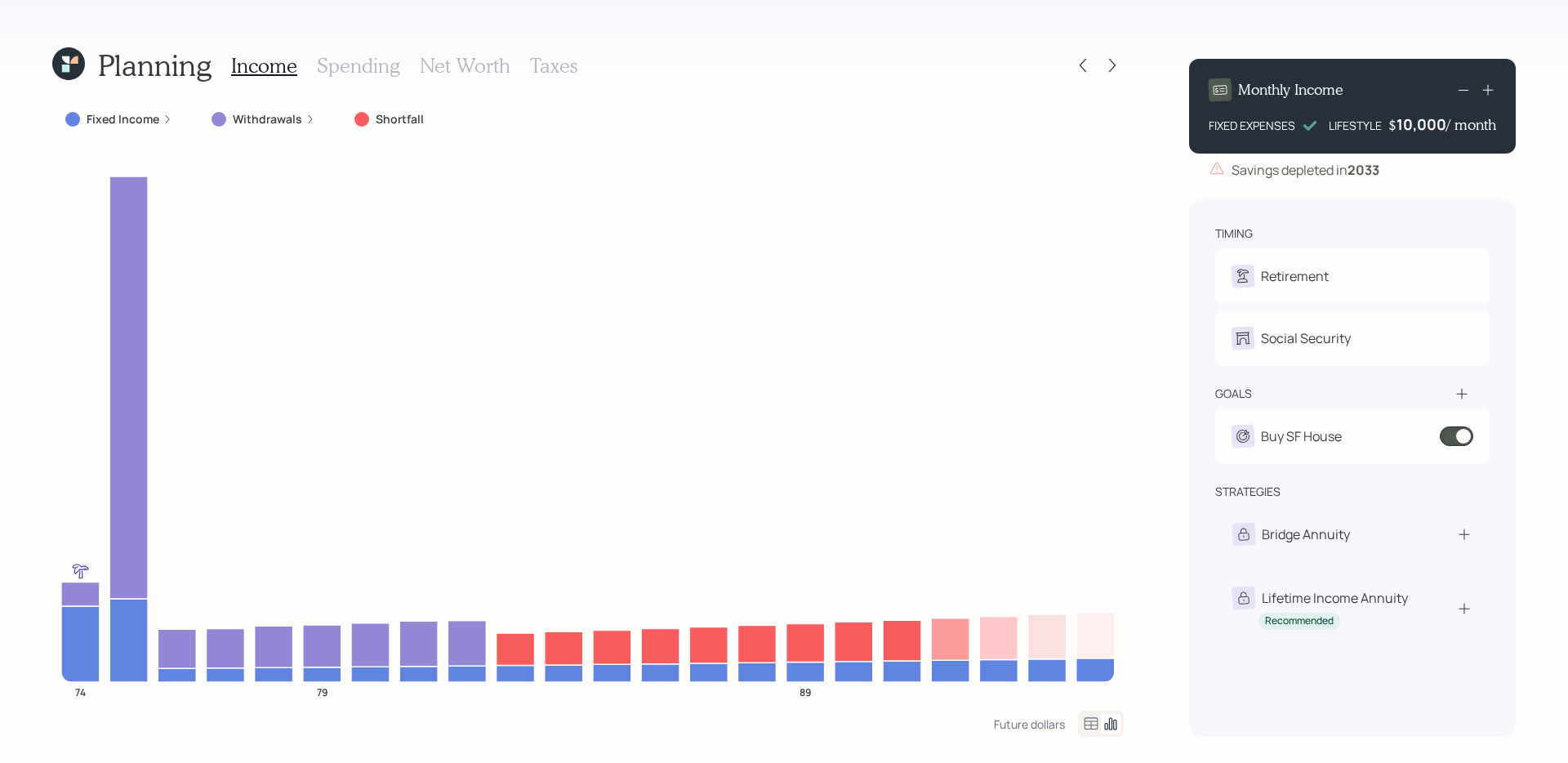 click 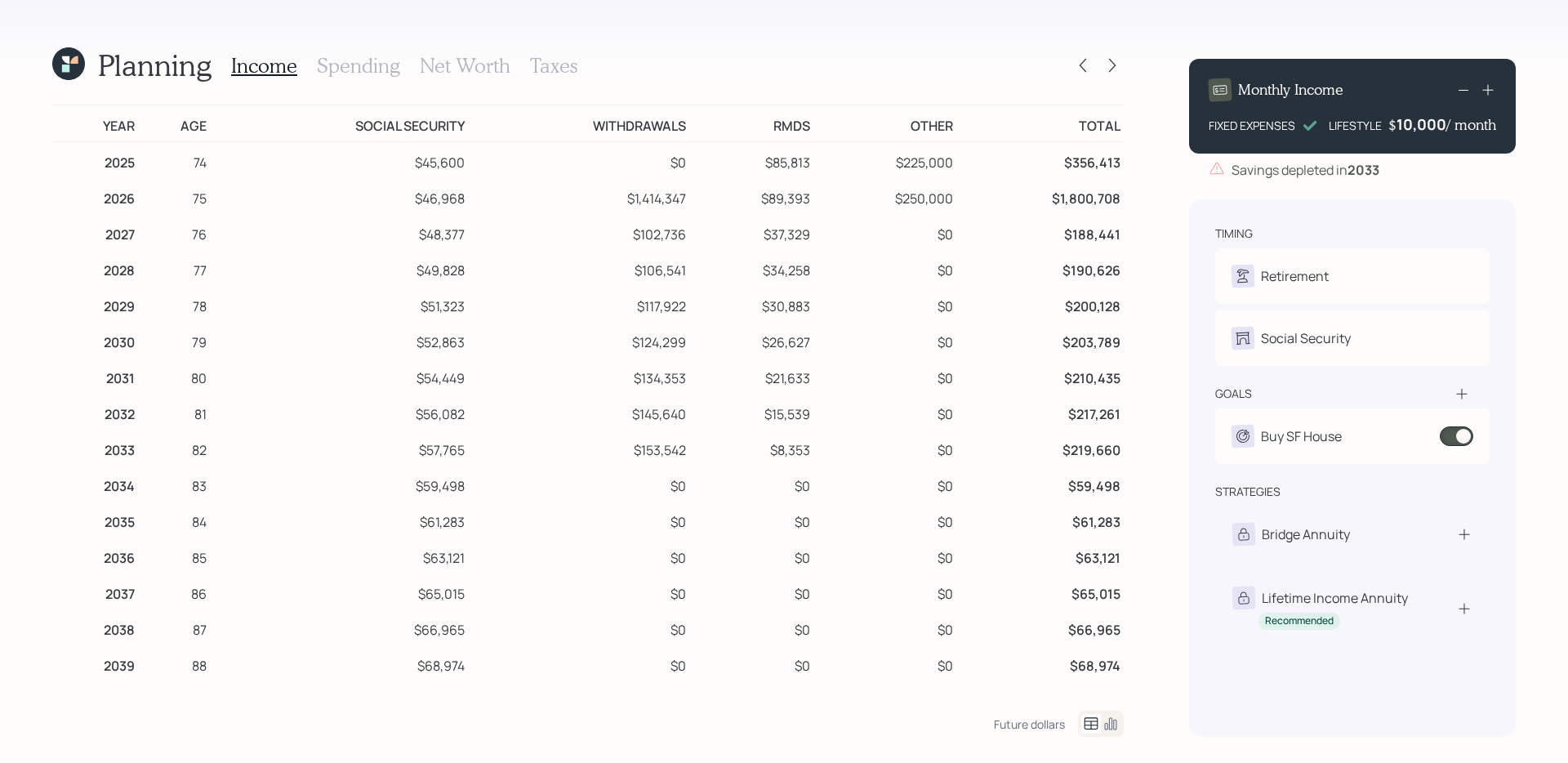 click 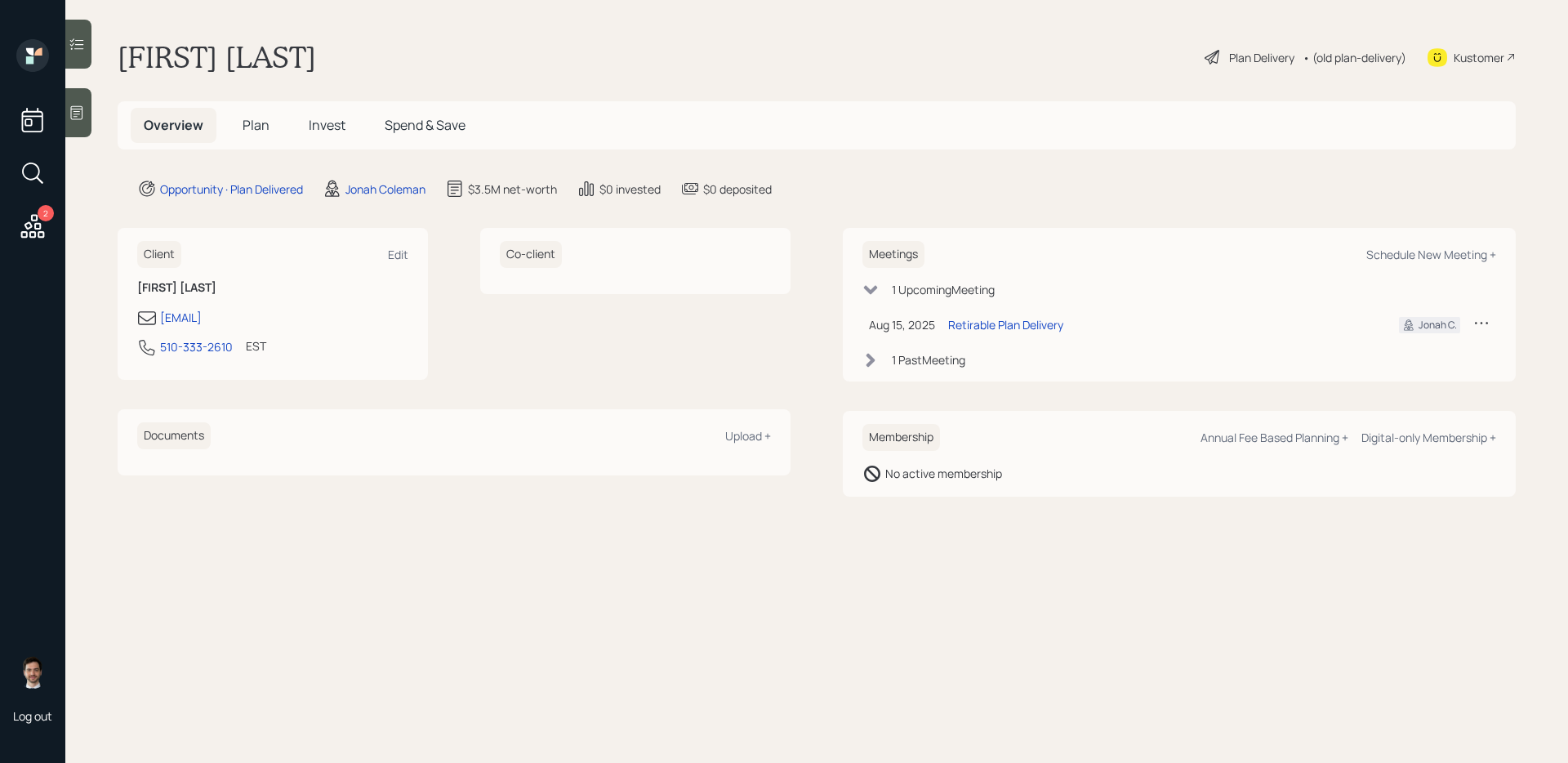 click on "Client Edit [FIRST] [LAST] [EMAIL] [PHONE] [TIMEZONE] Currently [TIME] Co-client" at bounding box center (454, 304) 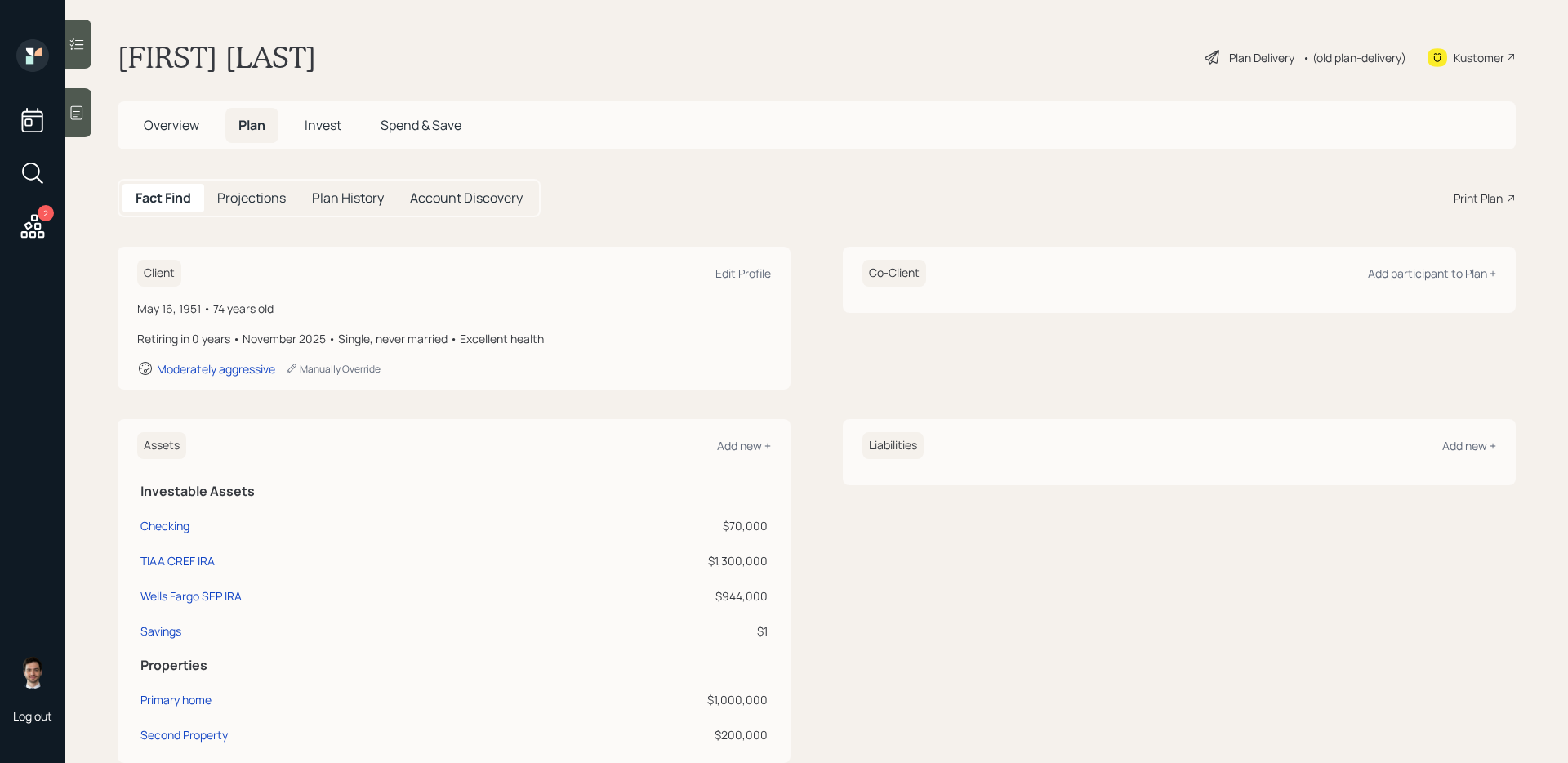 click on "Print Plan" at bounding box center [1478, 198] 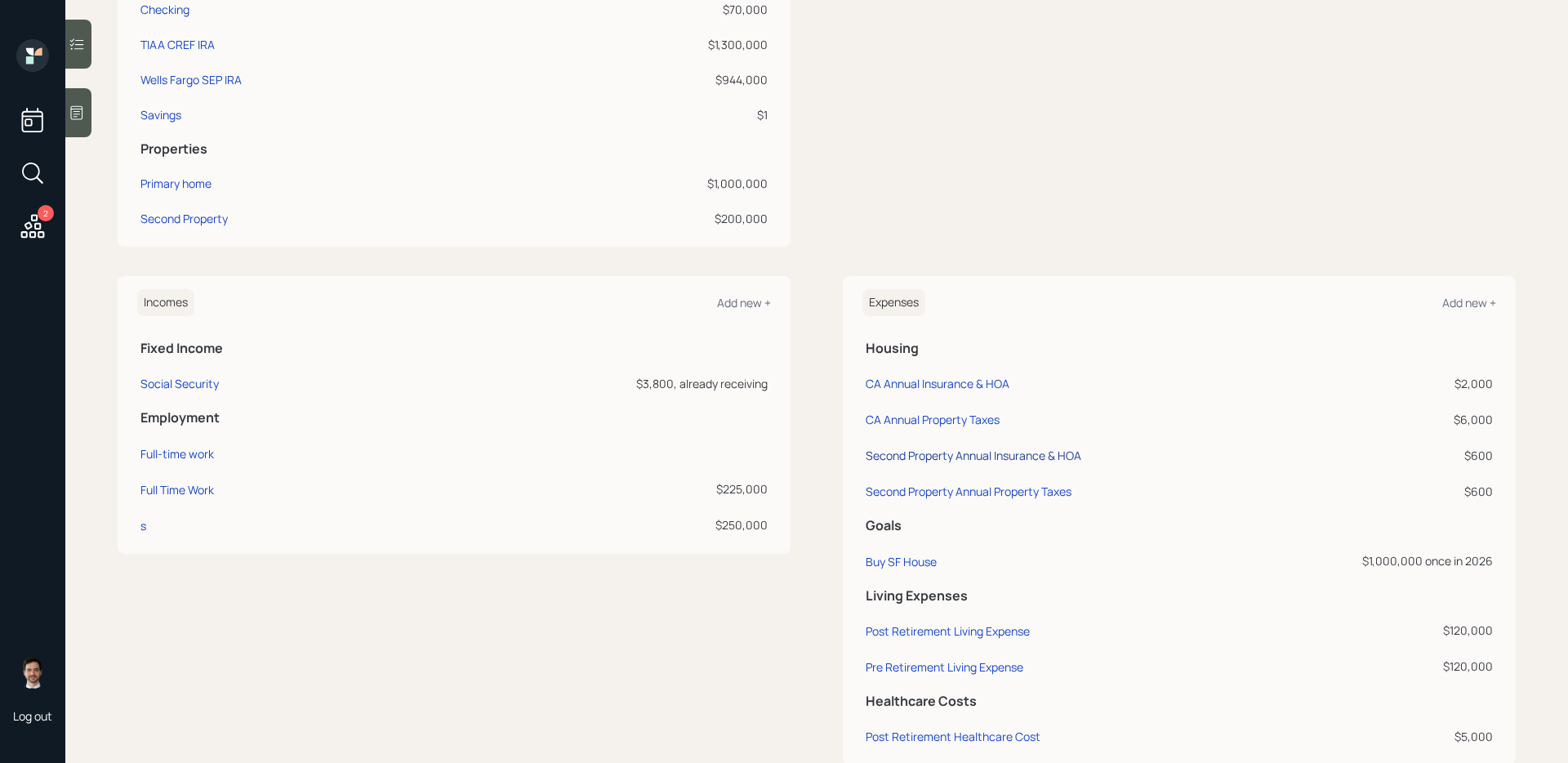 scroll, scrollTop: 522, scrollLeft: 0, axis: vertical 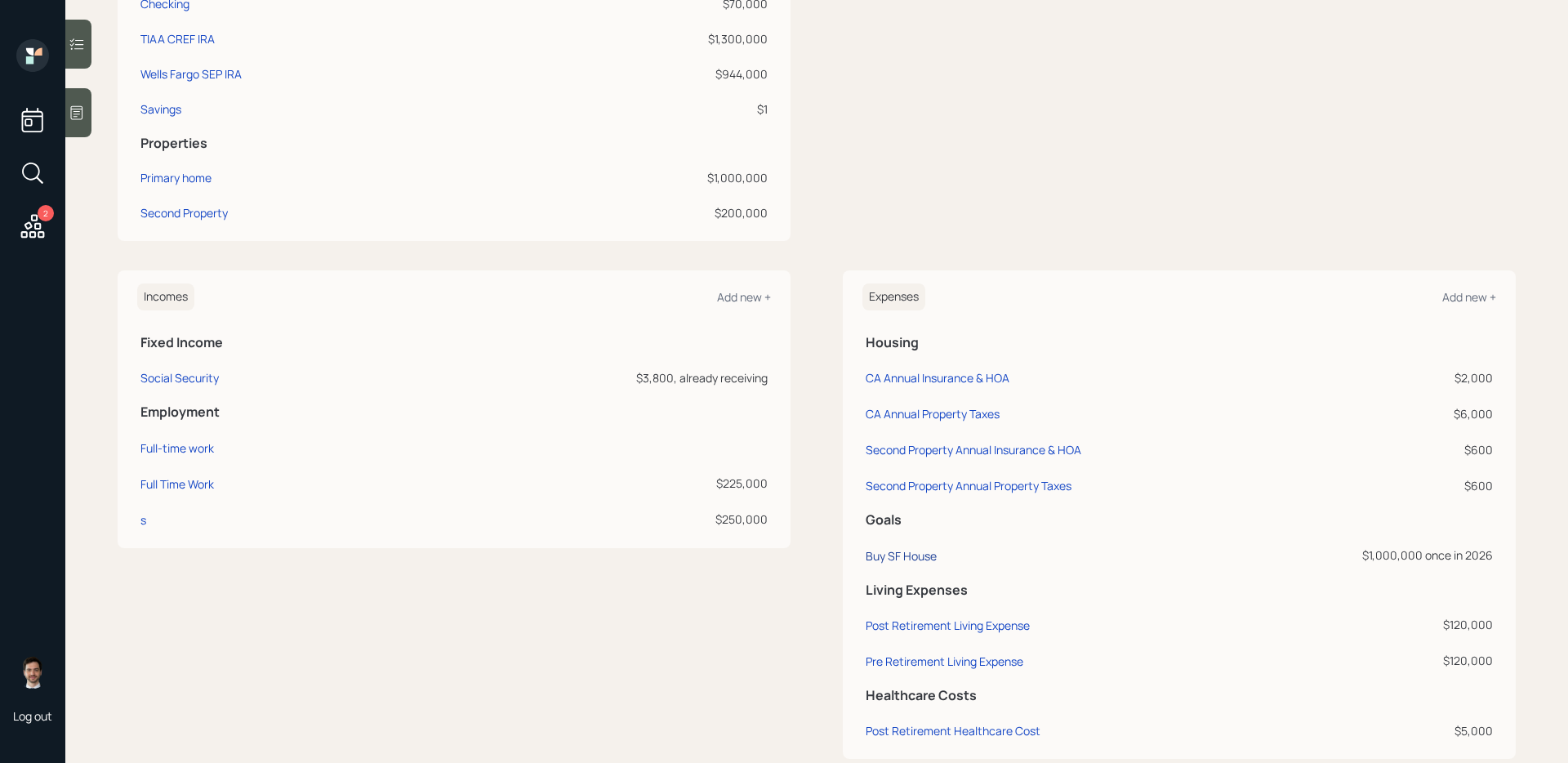 click on "Buy SF House" at bounding box center (901, 556) 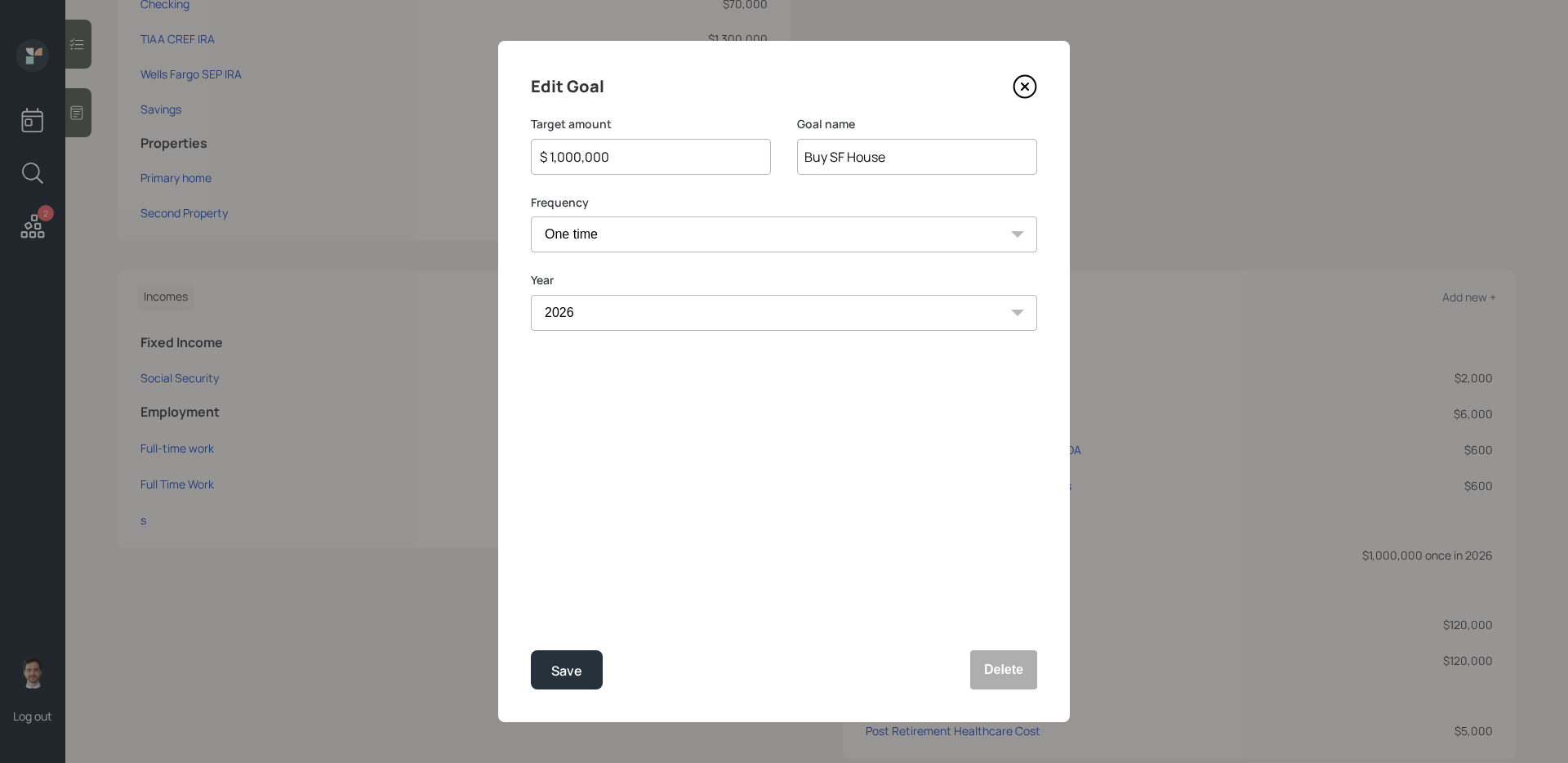 click on "$ 1,000,000" at bounding box center (644, 157) 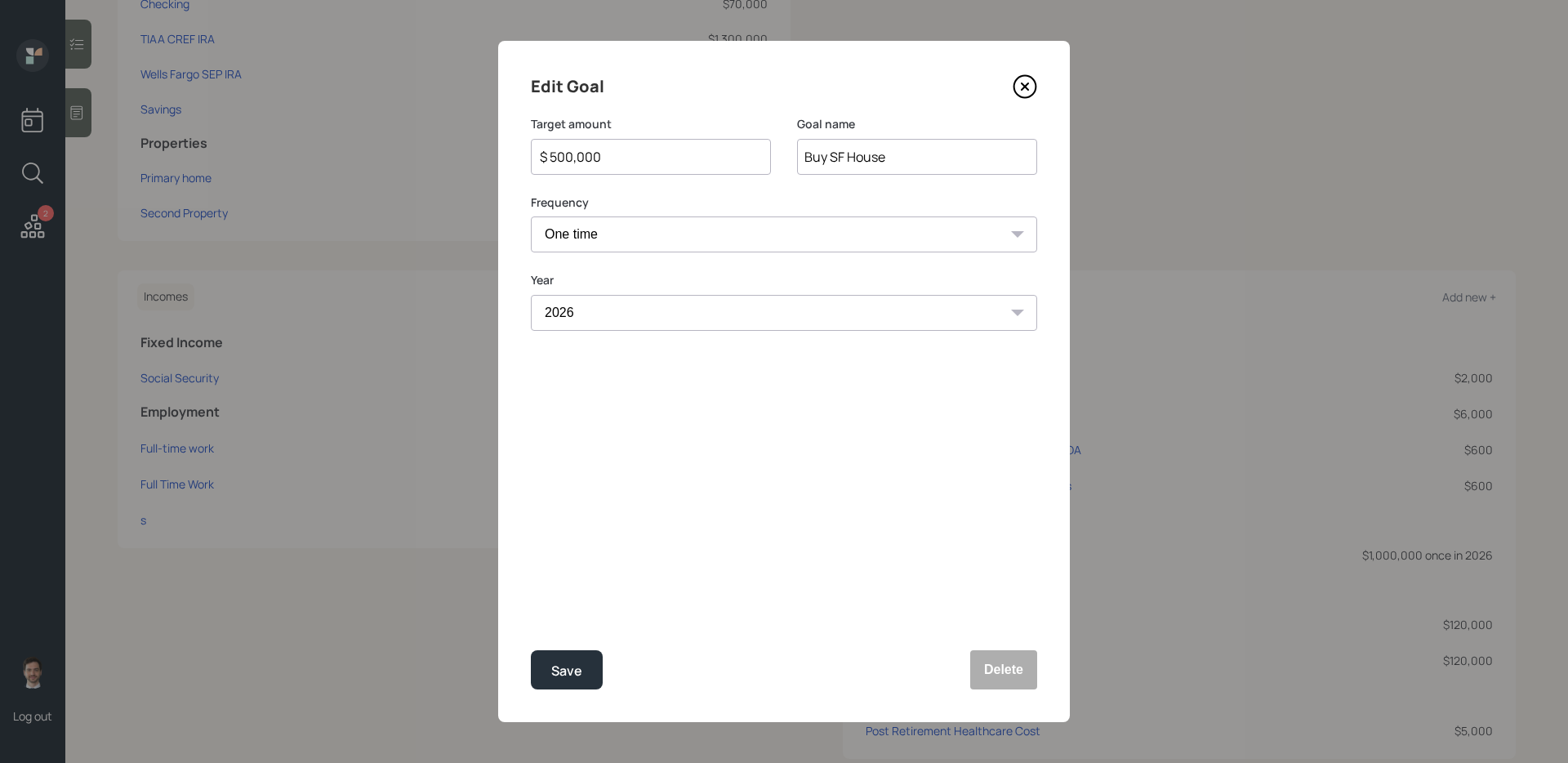 click on "Save" at bounding box center [567, 670] 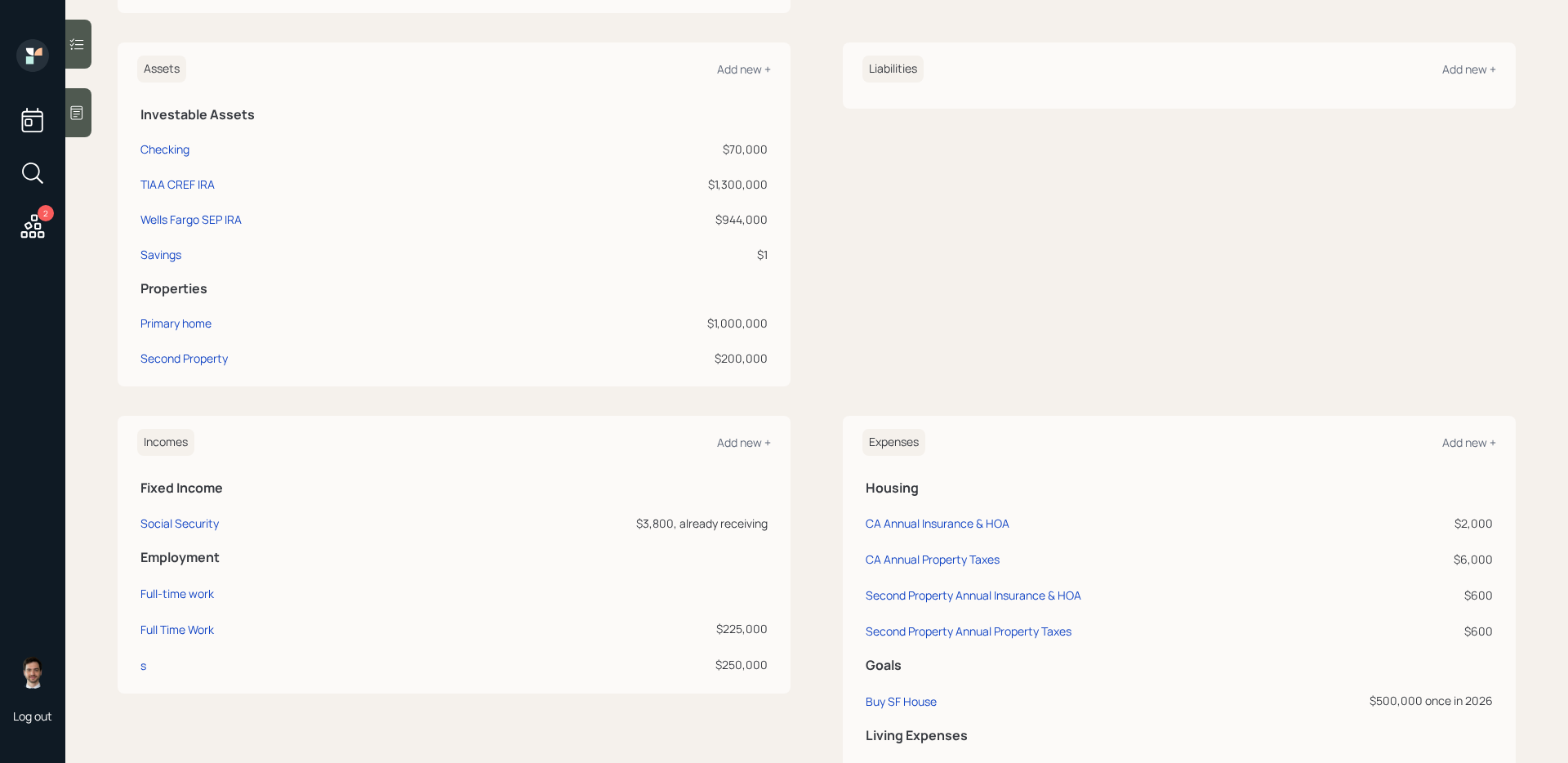 scroll, scrollTop: 347, scrollLeft: 0, axis: vertical 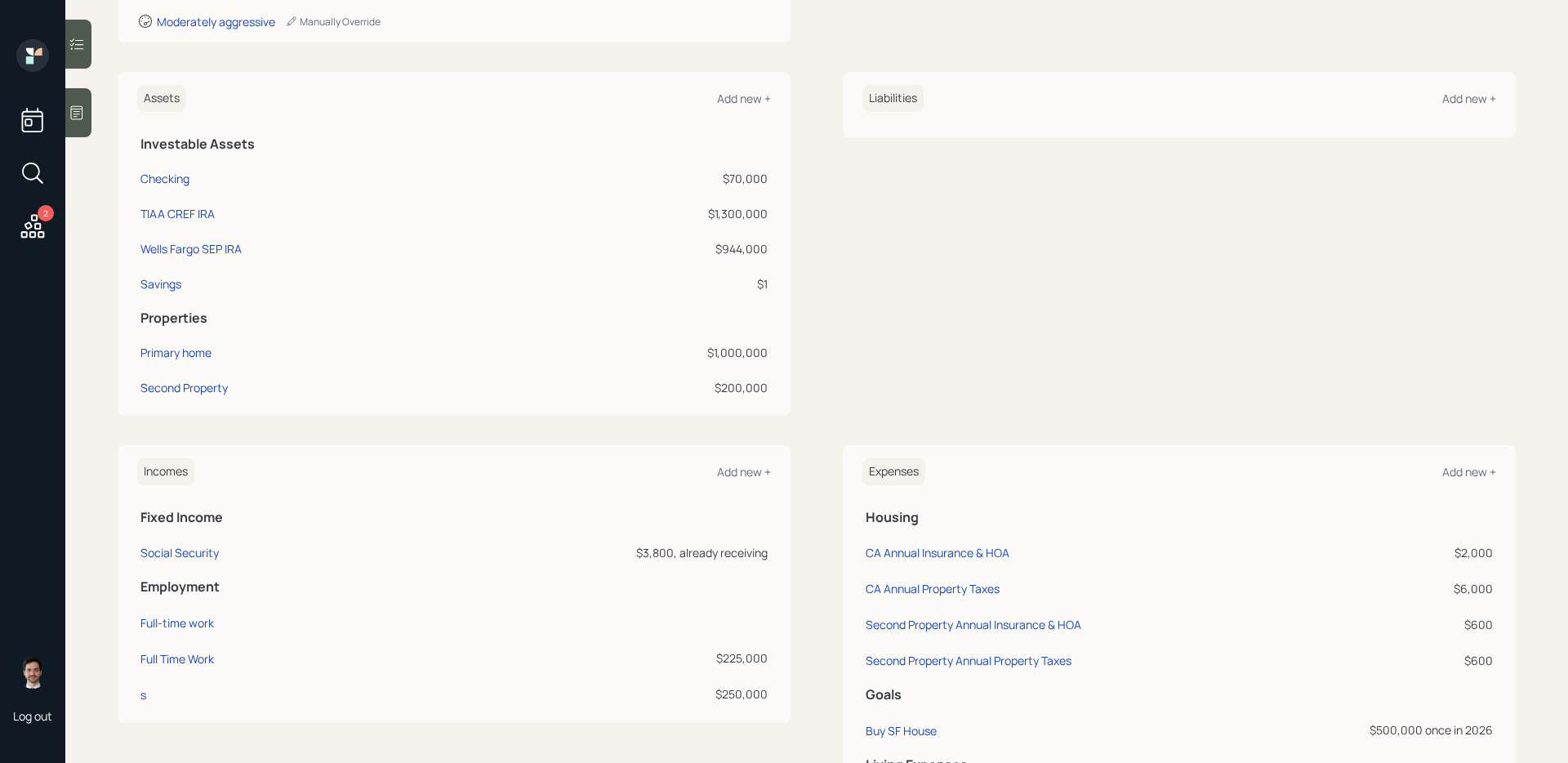 click on "Liabilities Add new +" at bounding box center [1179, 98] 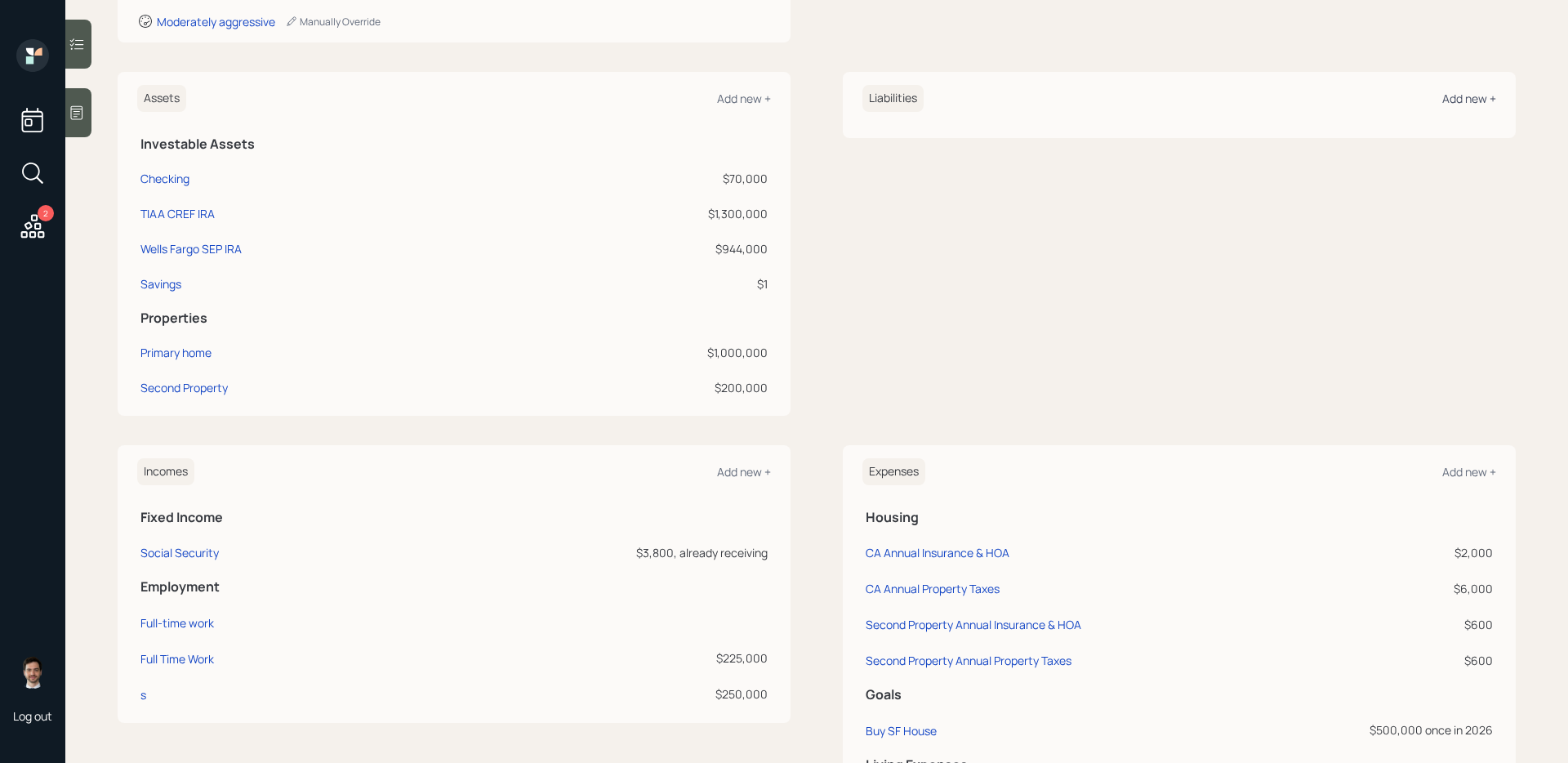 click on "Add new +" at bounding box center (1469, 98) 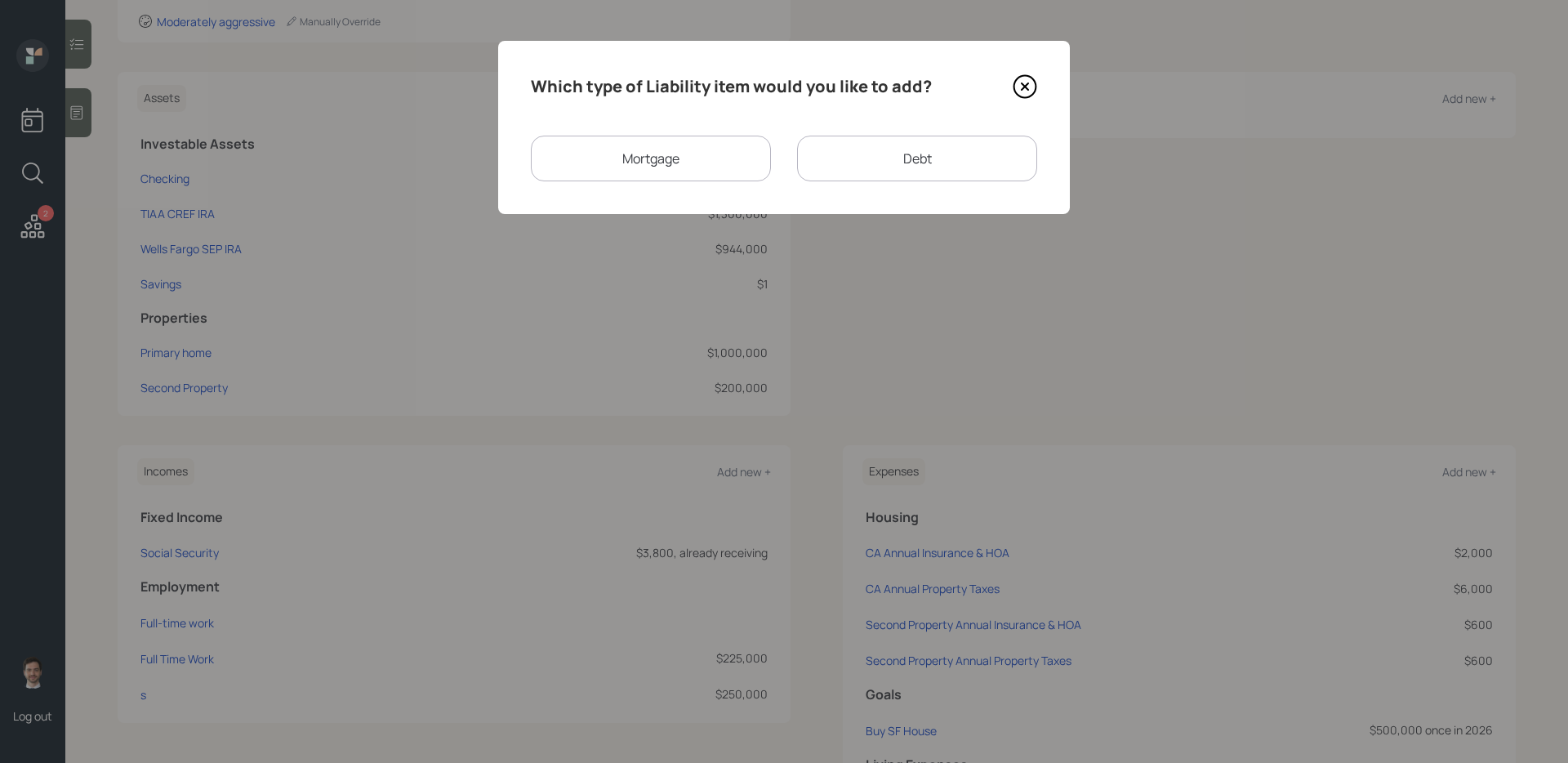 click on "Mortgage" at bounding box center (651, 158) 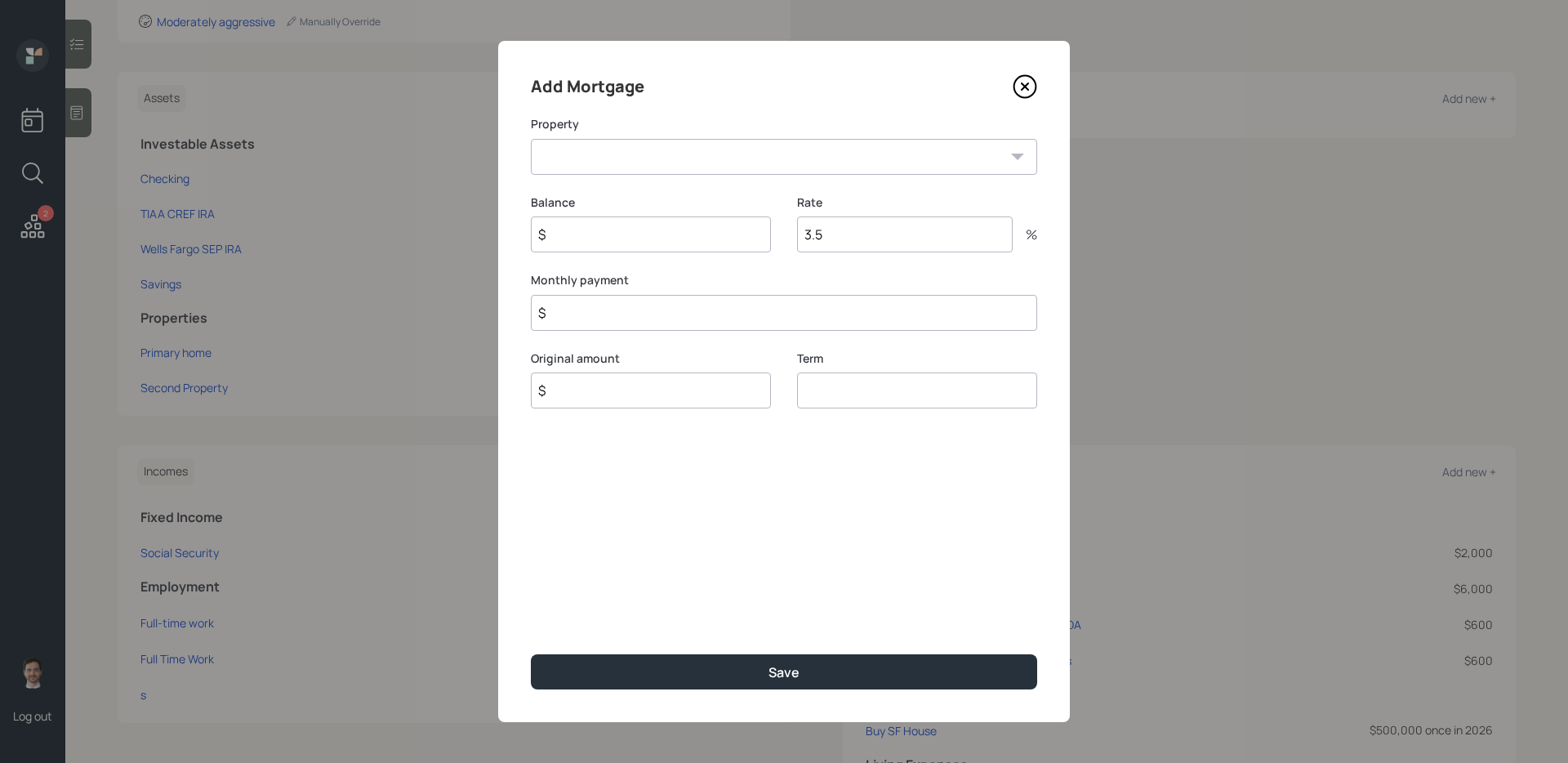 click on "CA Primary home Second Property" at bounding box center (784, 157) 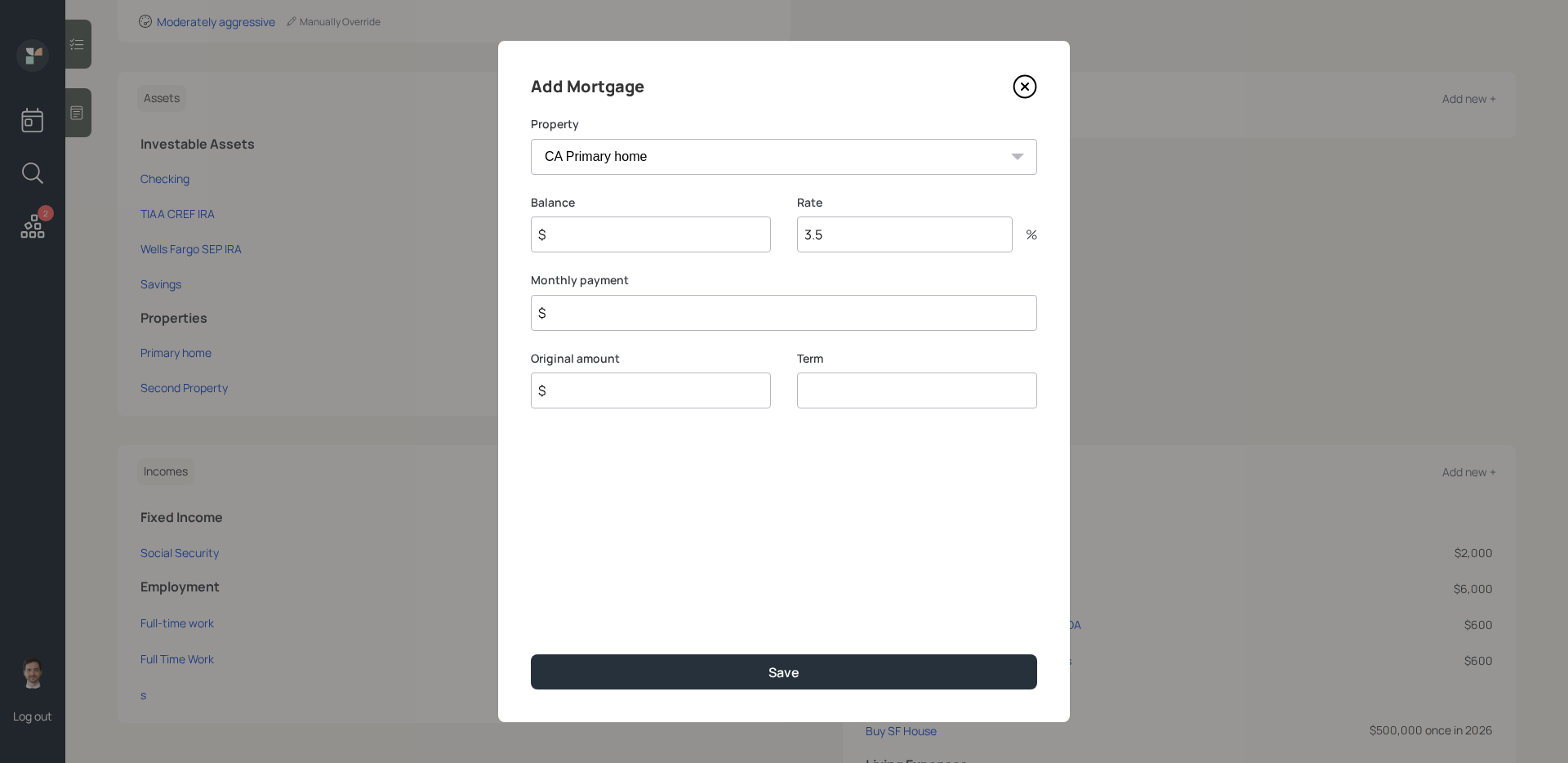 click on "$" at bounding box center (651, 234) 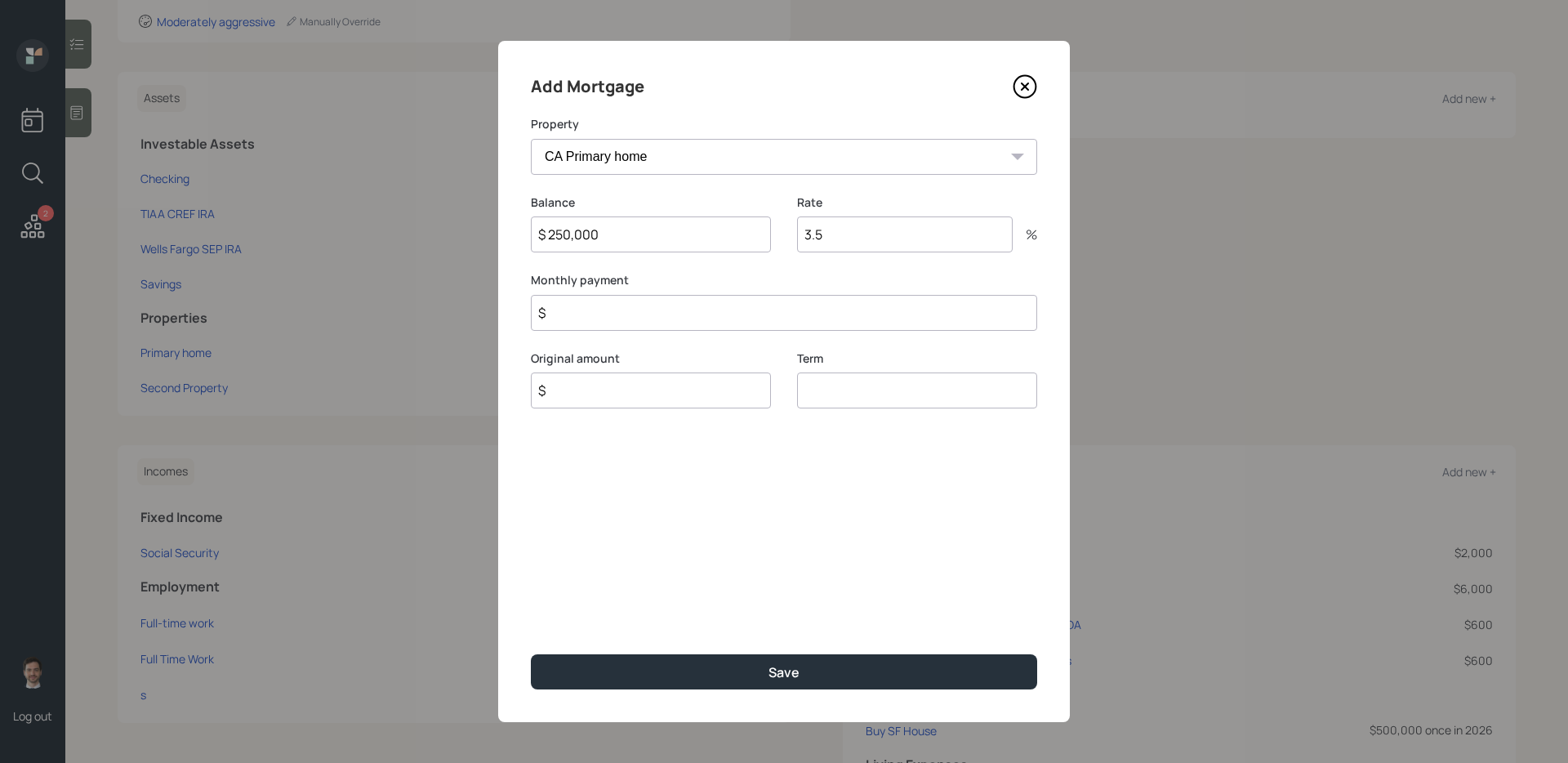 type on "$ 250,000" 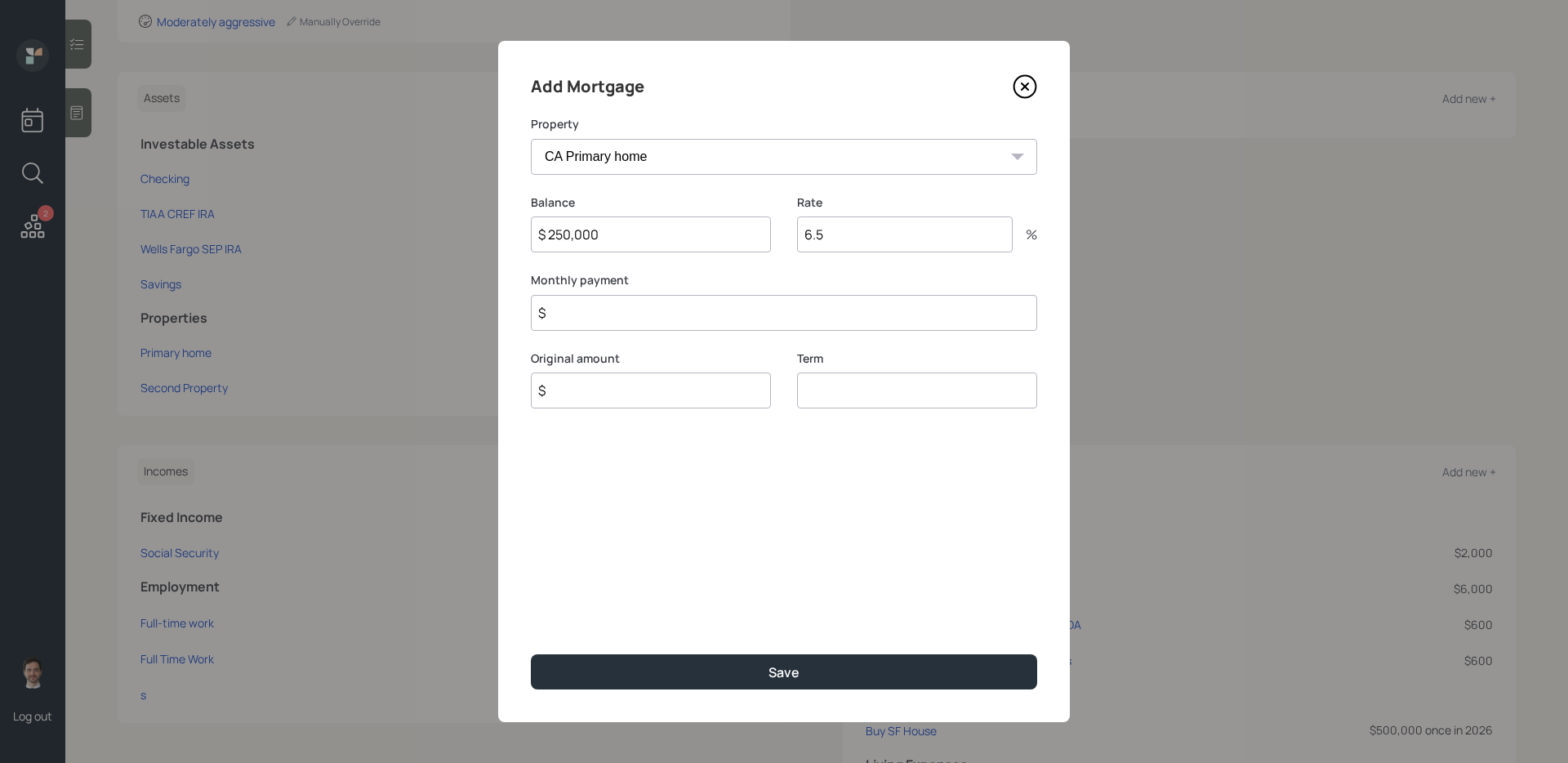 type on "6.5" 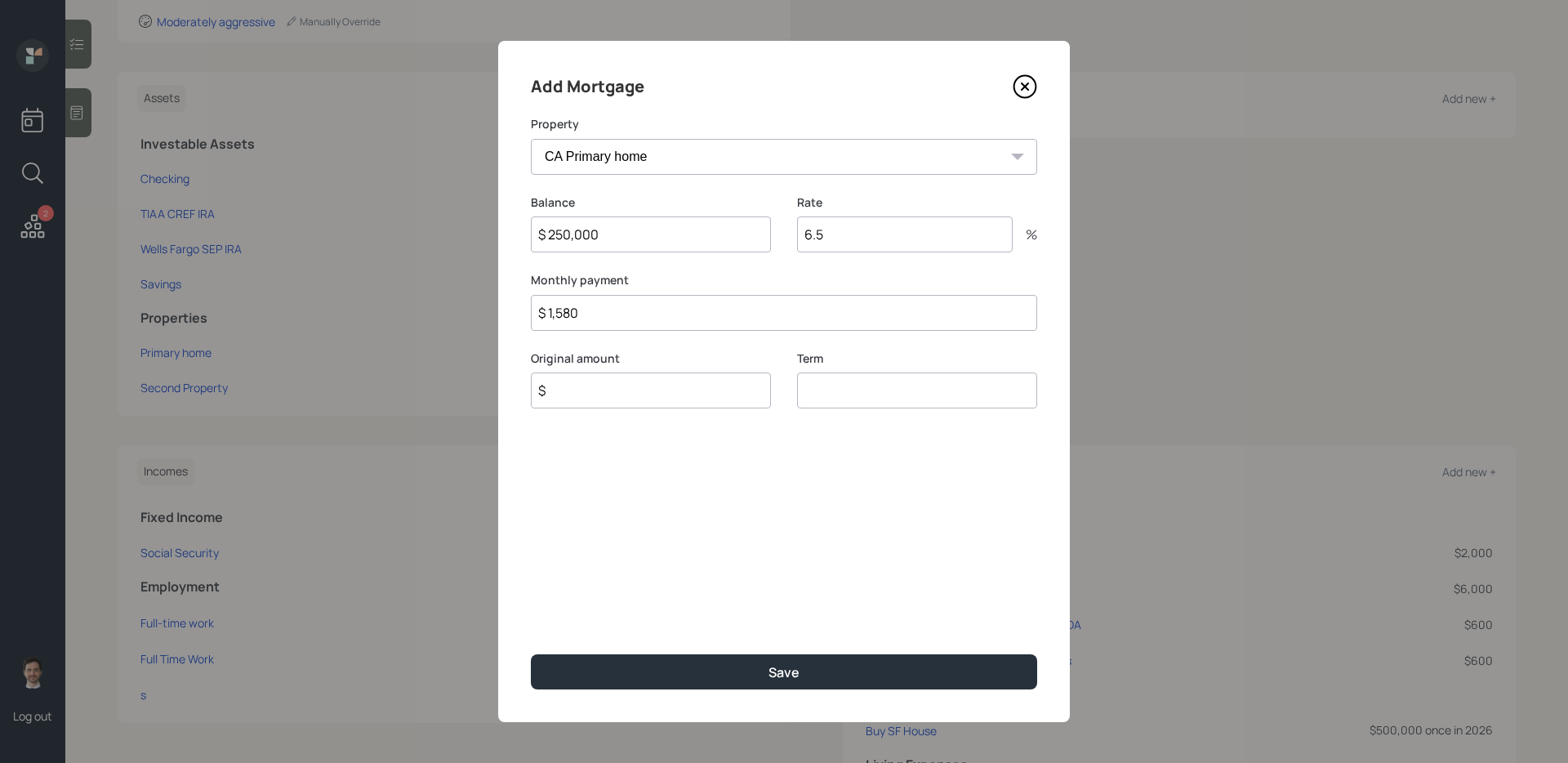 type on "$ 1,580" 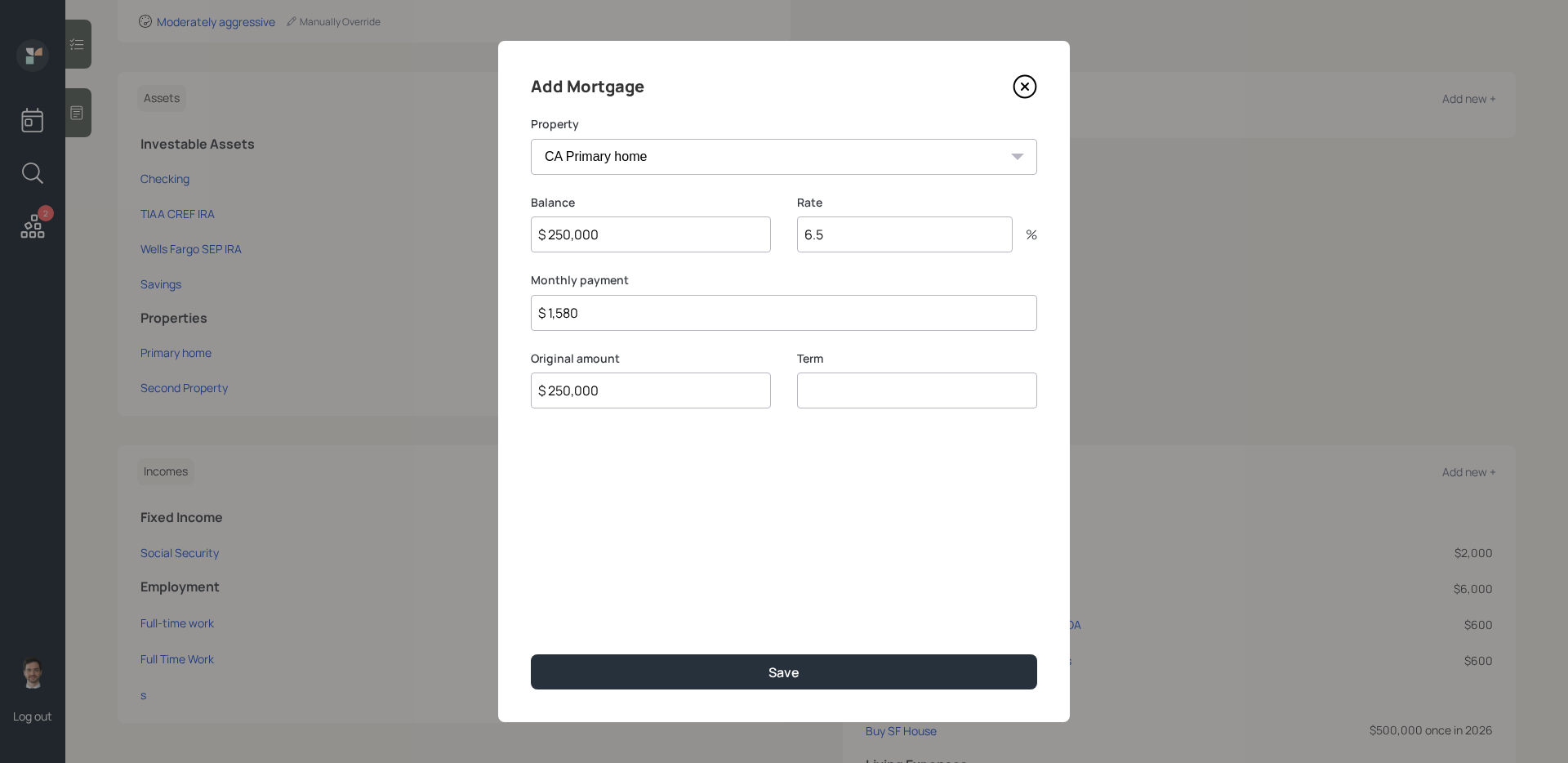 type on "$ 250,000" 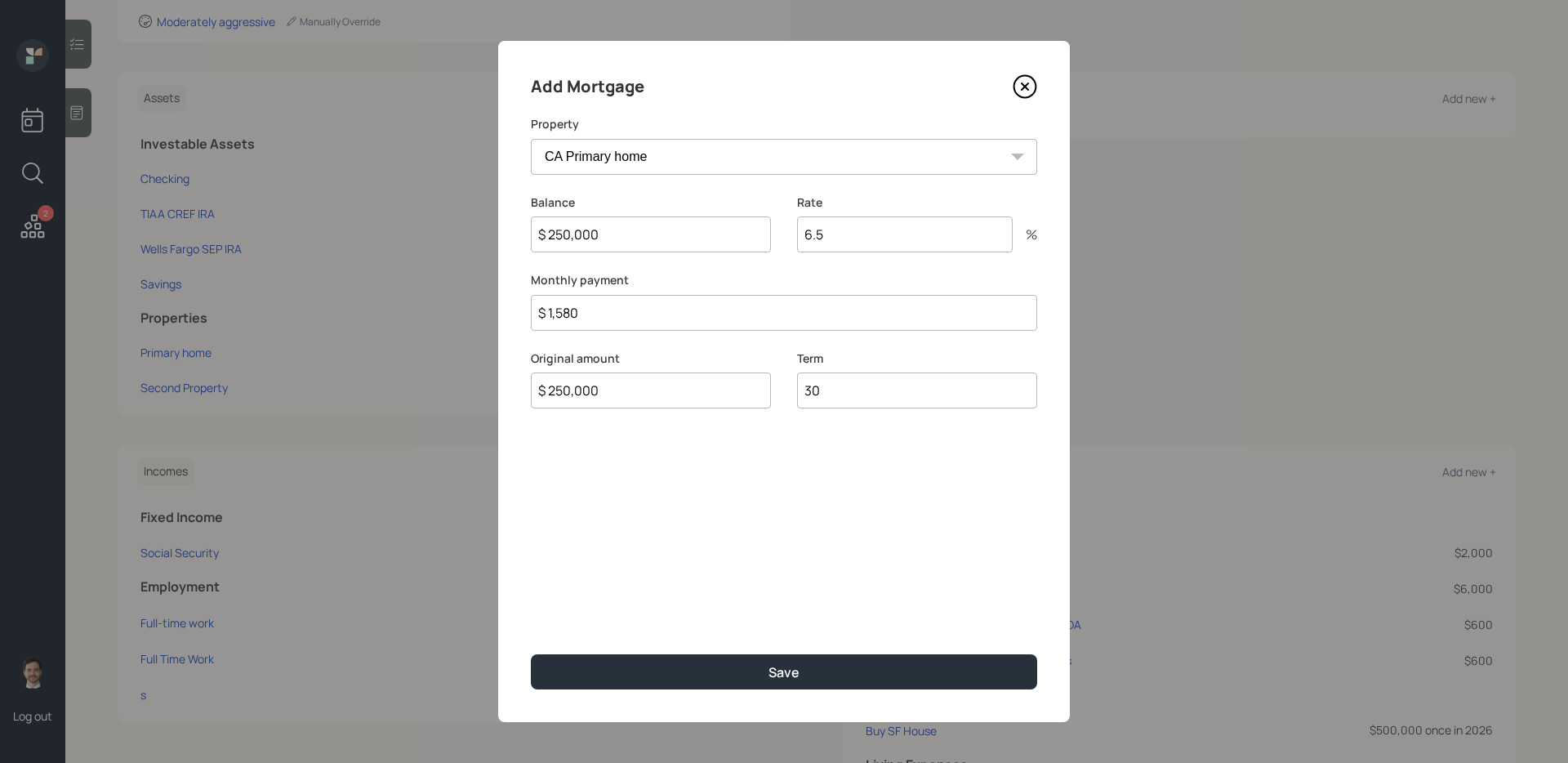 type on "30" 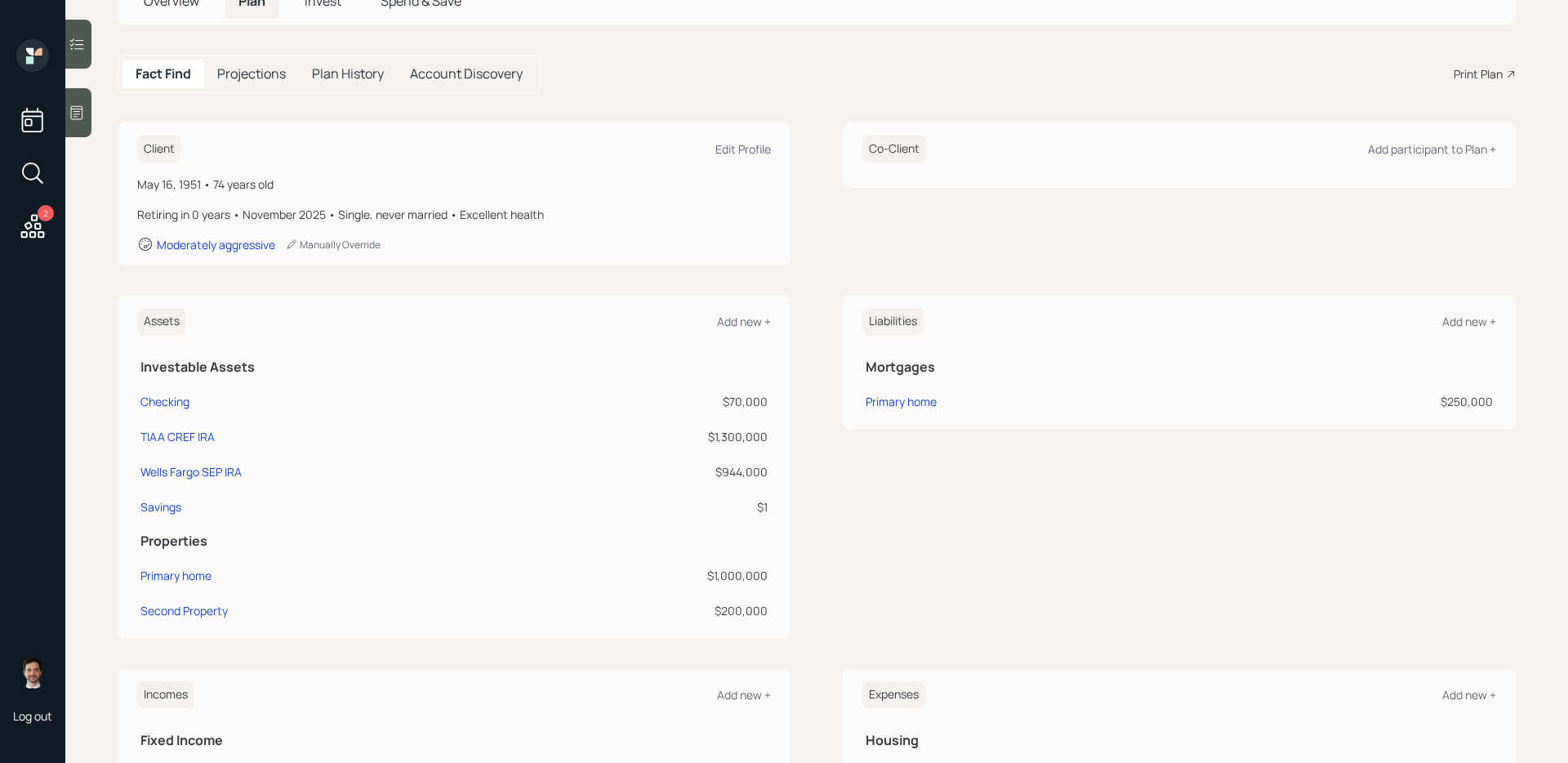scroll, scrollTop: 0, scrollLeft: 0, axis: both 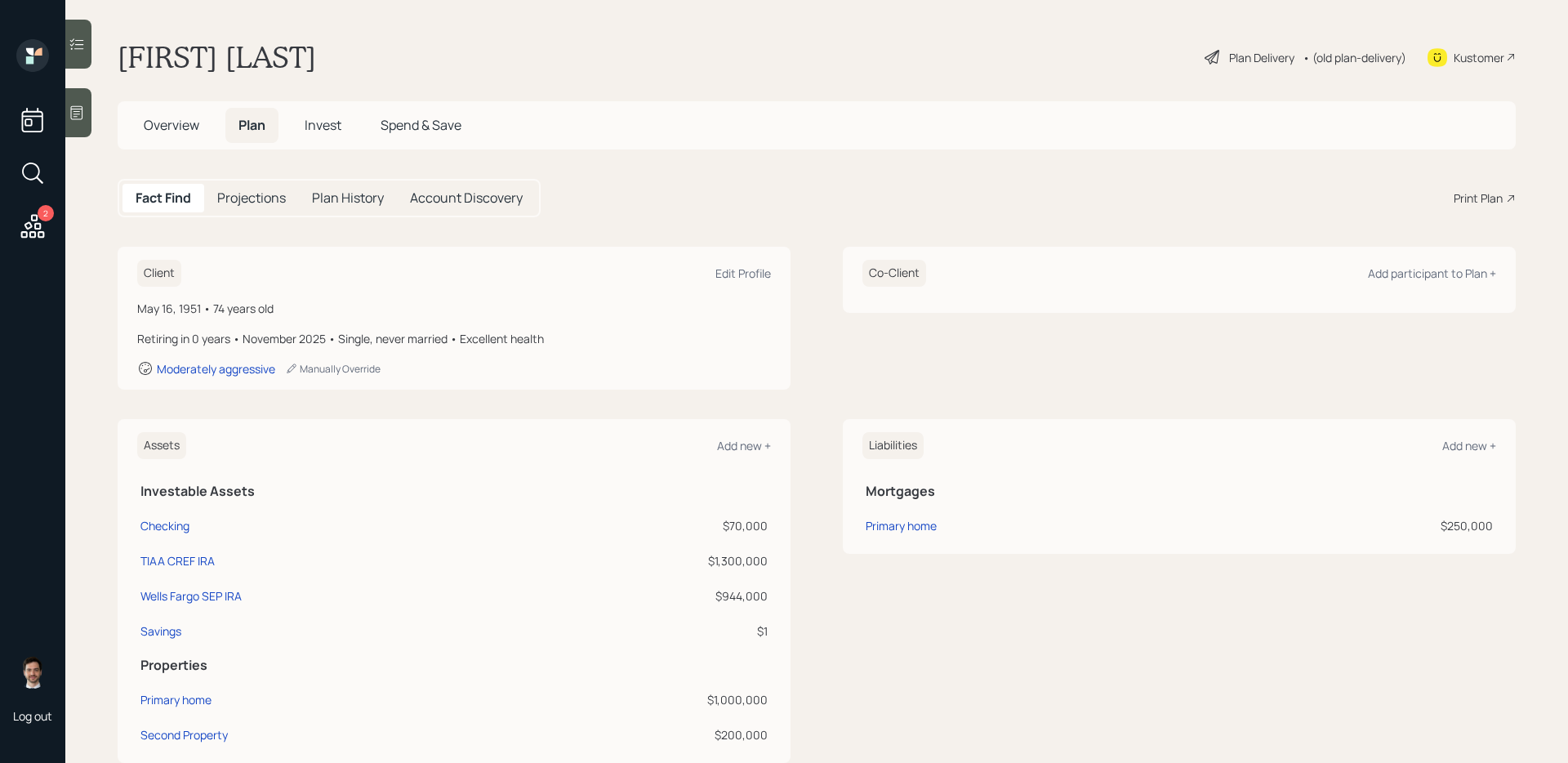 click on "Plan Delivery" at bounding box center [1262, 57] 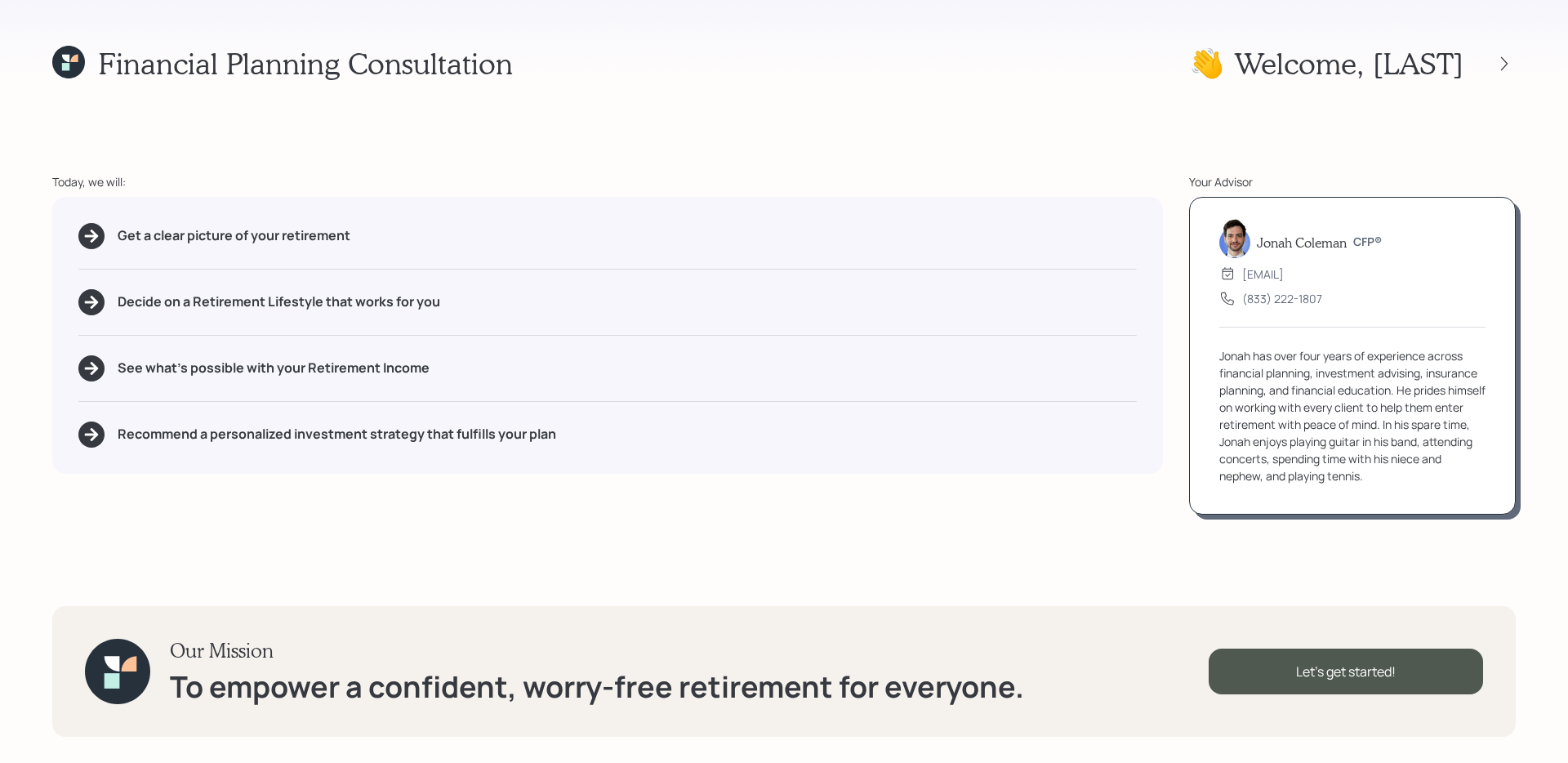 click 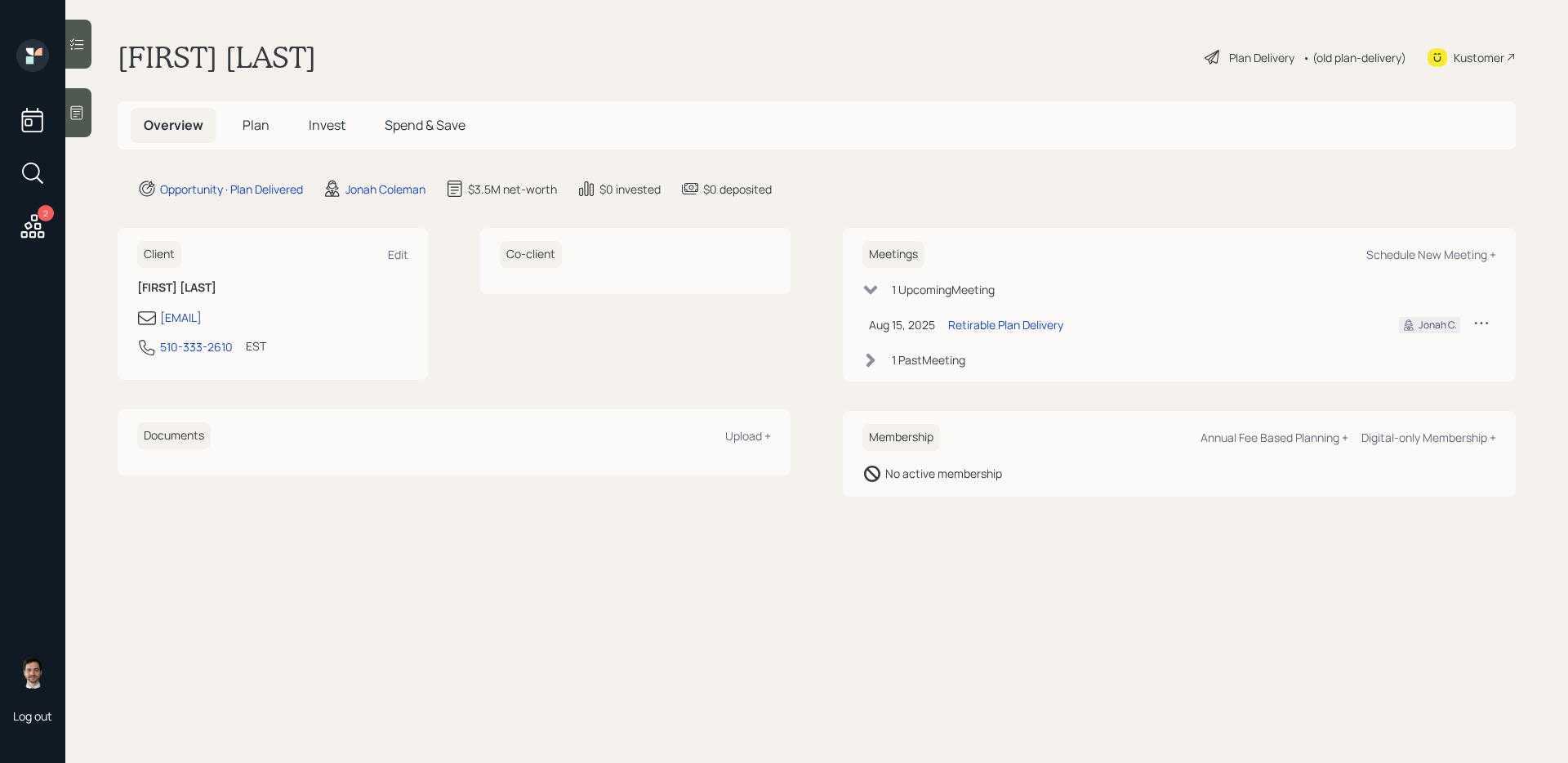 click on "Plan" at bounding box center [256, 125] 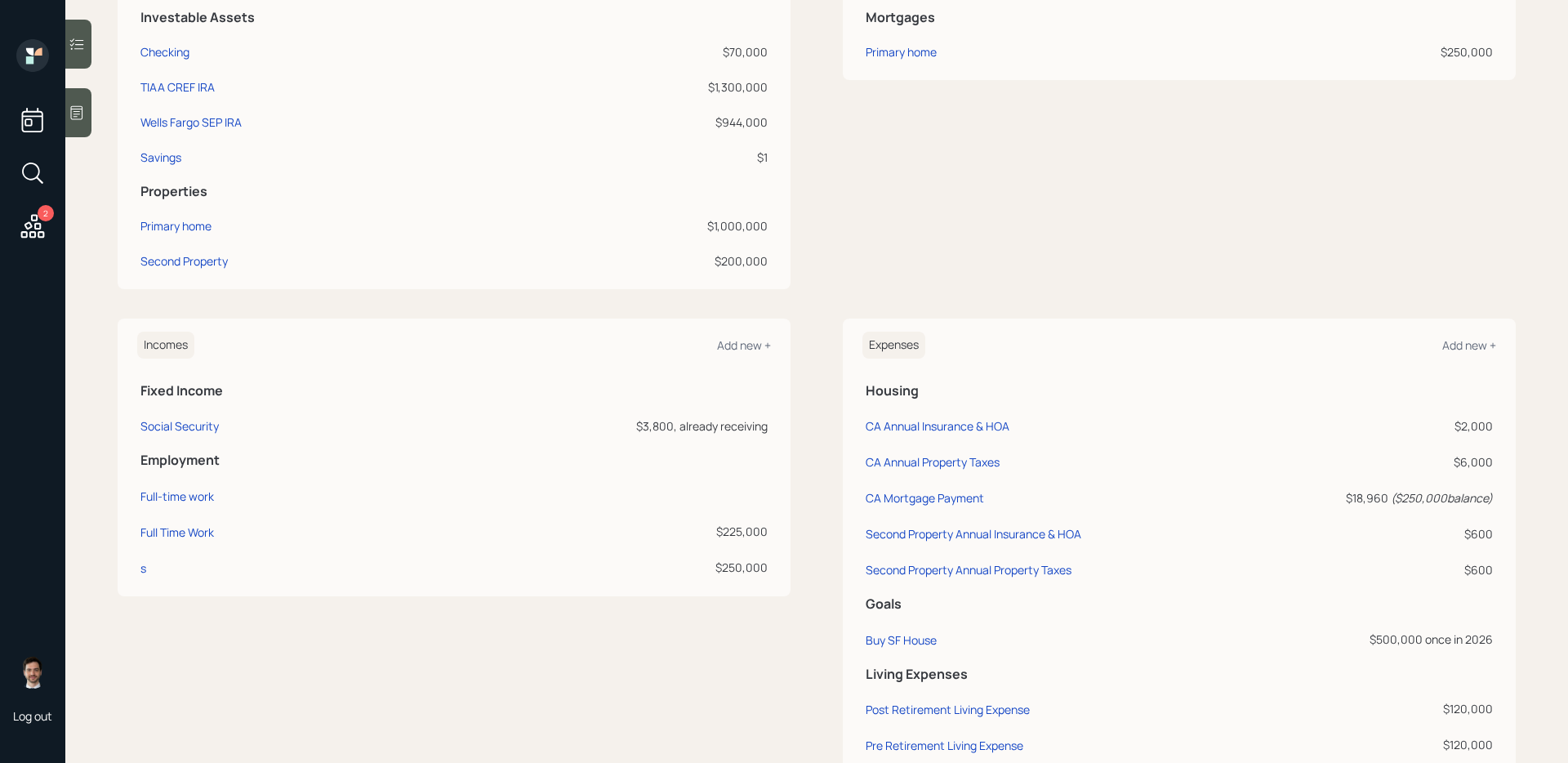 scroll, scrollTop: 473, scrollLeft: 0, axis: vertical 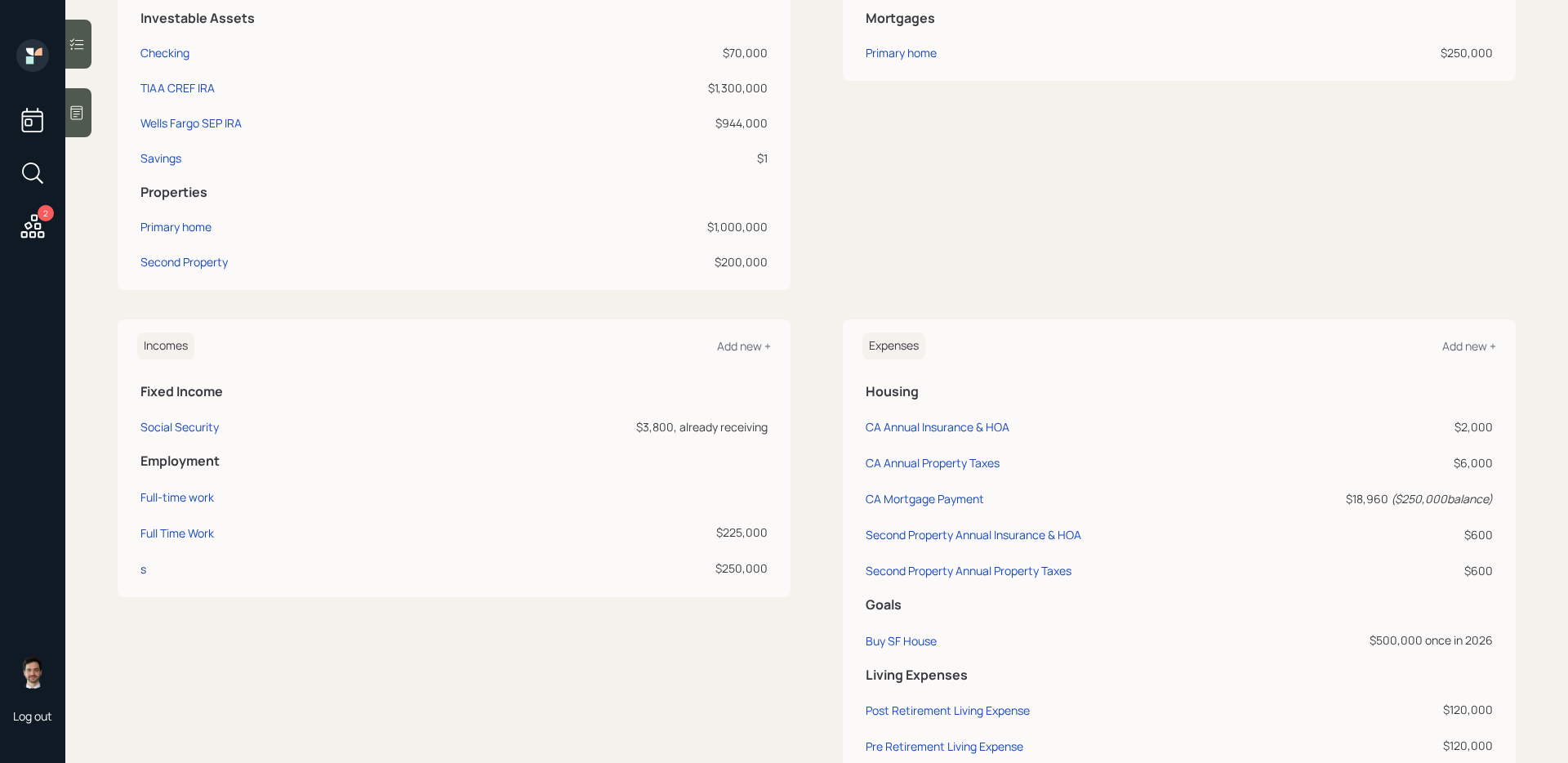 click on "s" at bounding box center (143, 569) 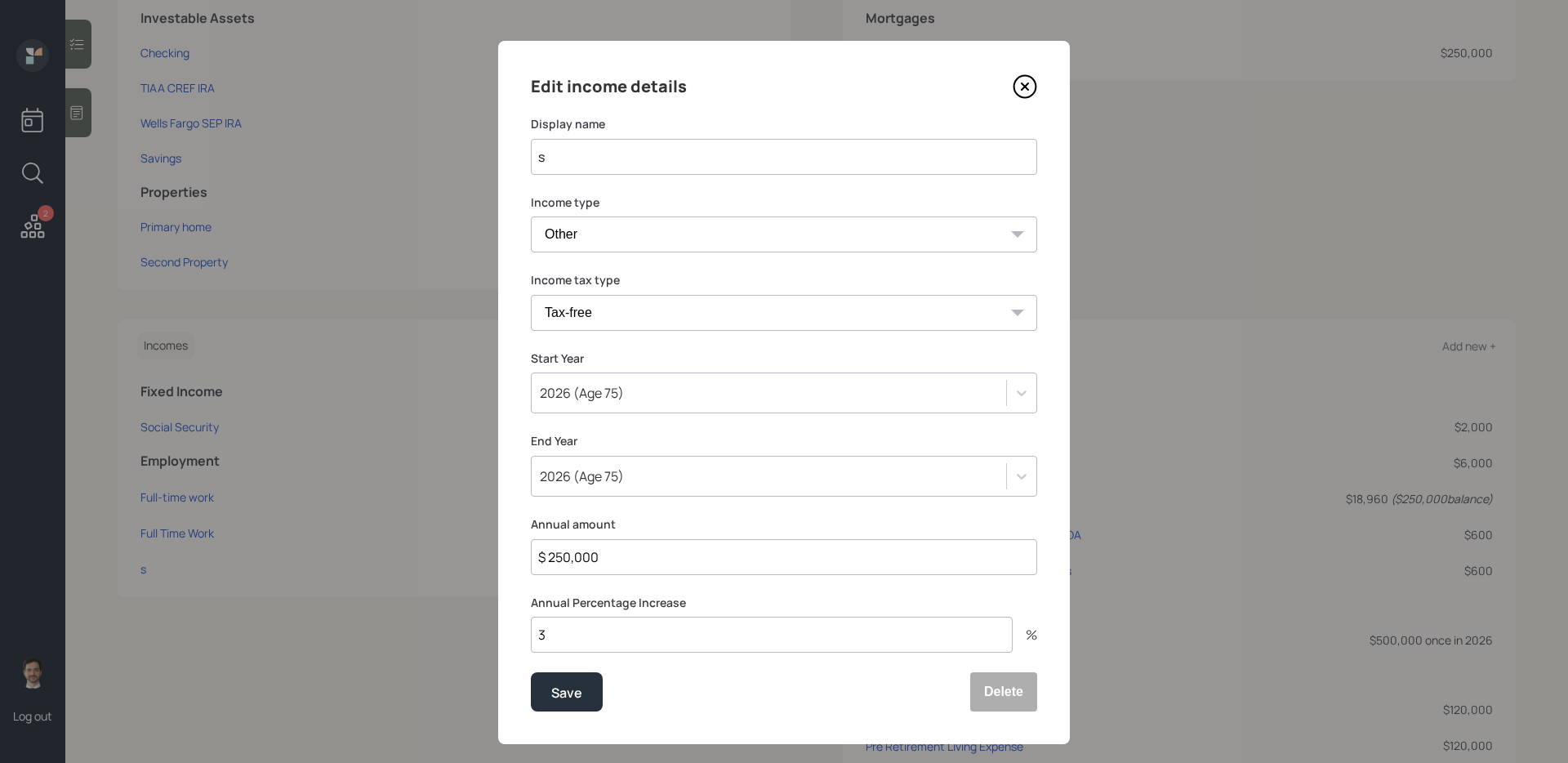 click 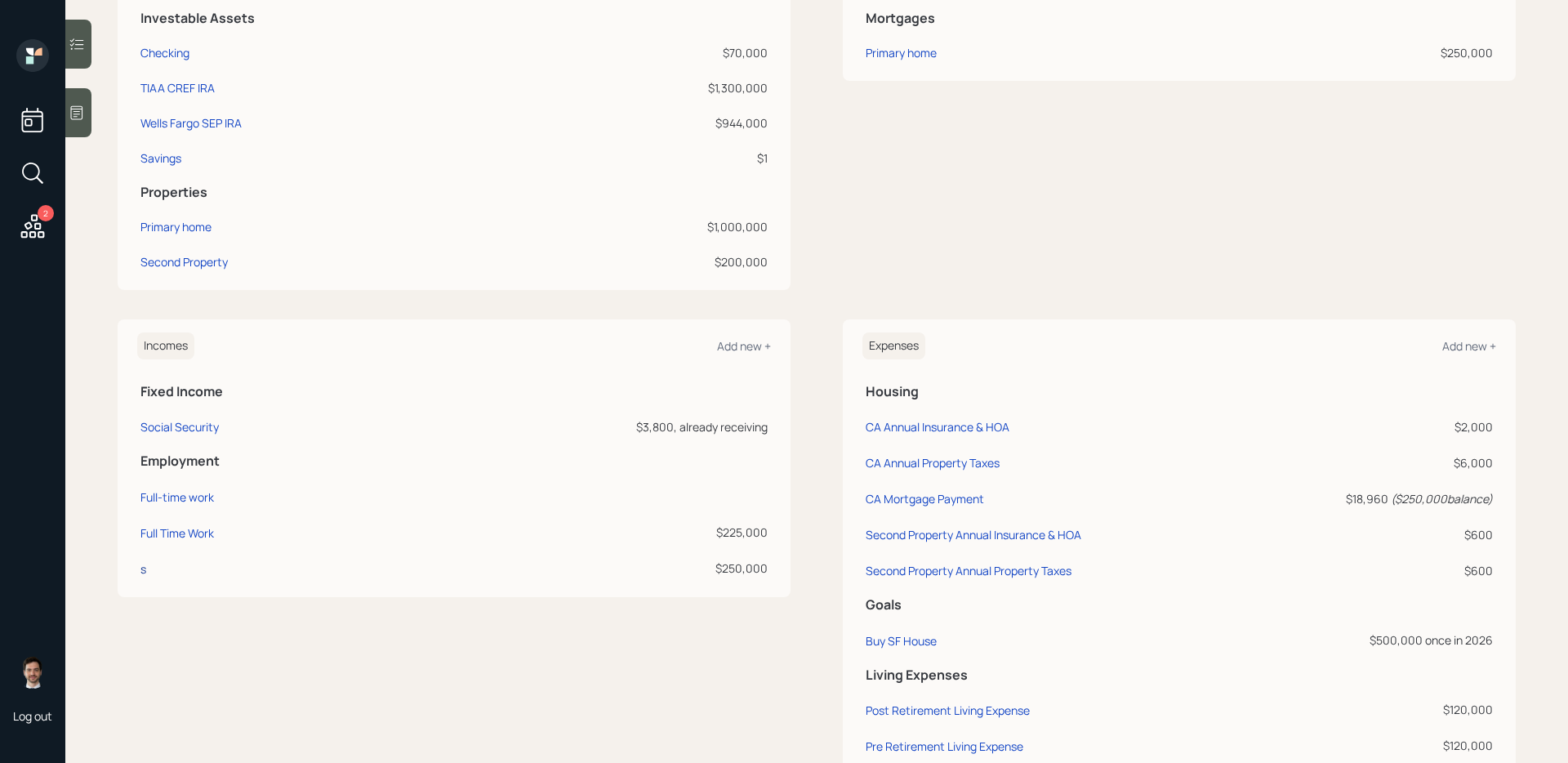 click on "s" at bounding box center (143, 569) 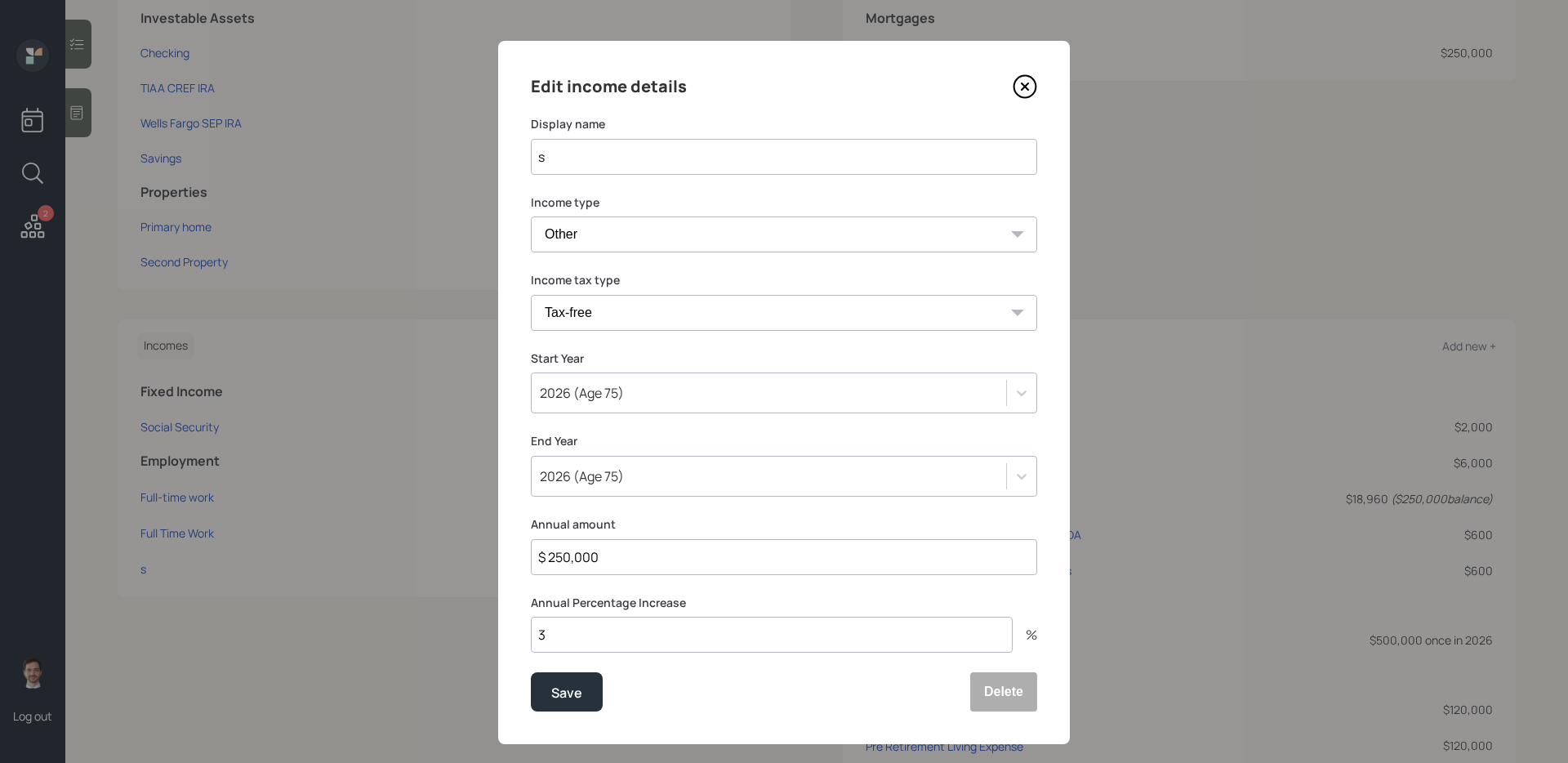 click on "s" at bounding box center [784, 157] 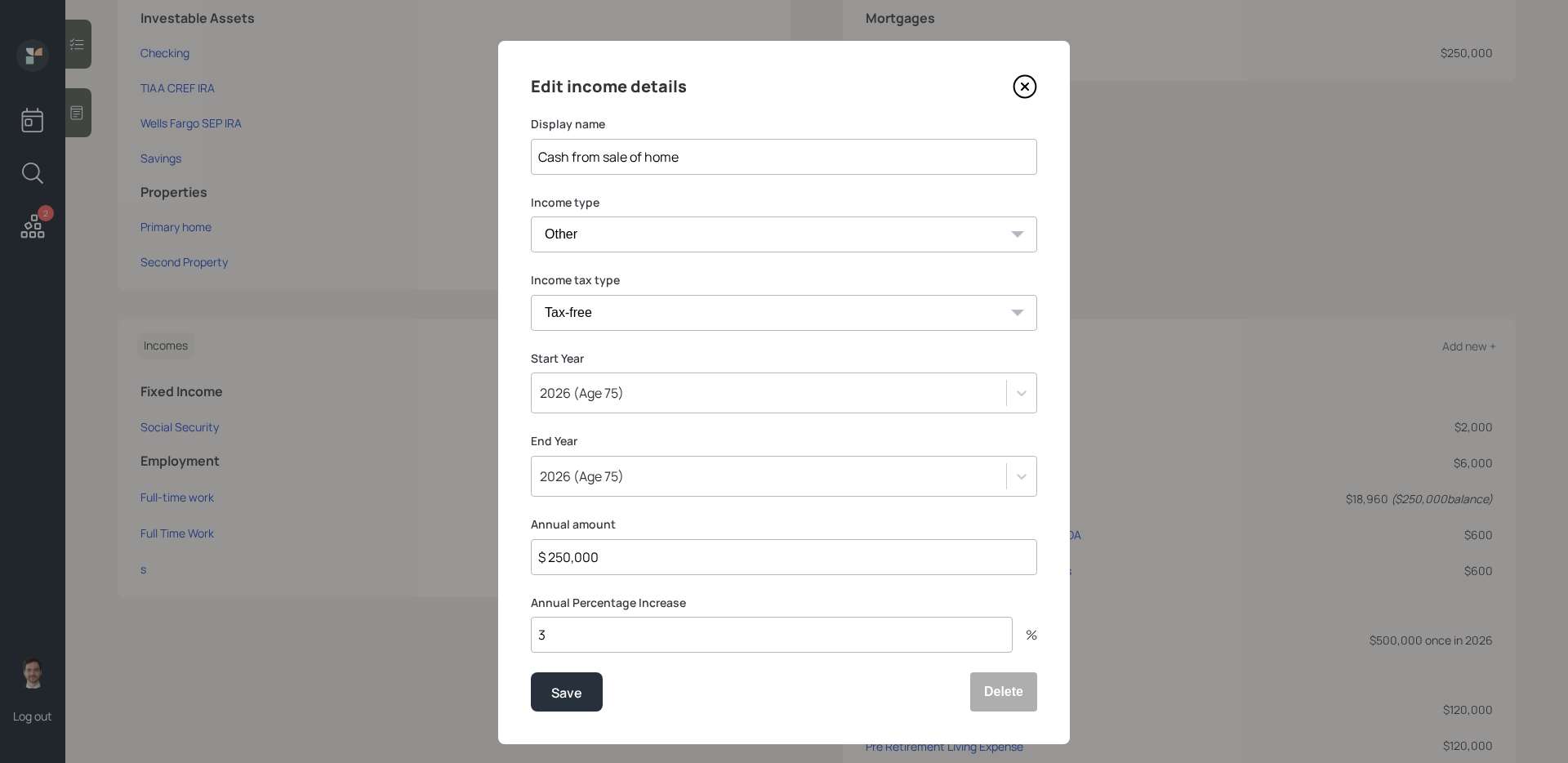 type on "Cash from sale of home" 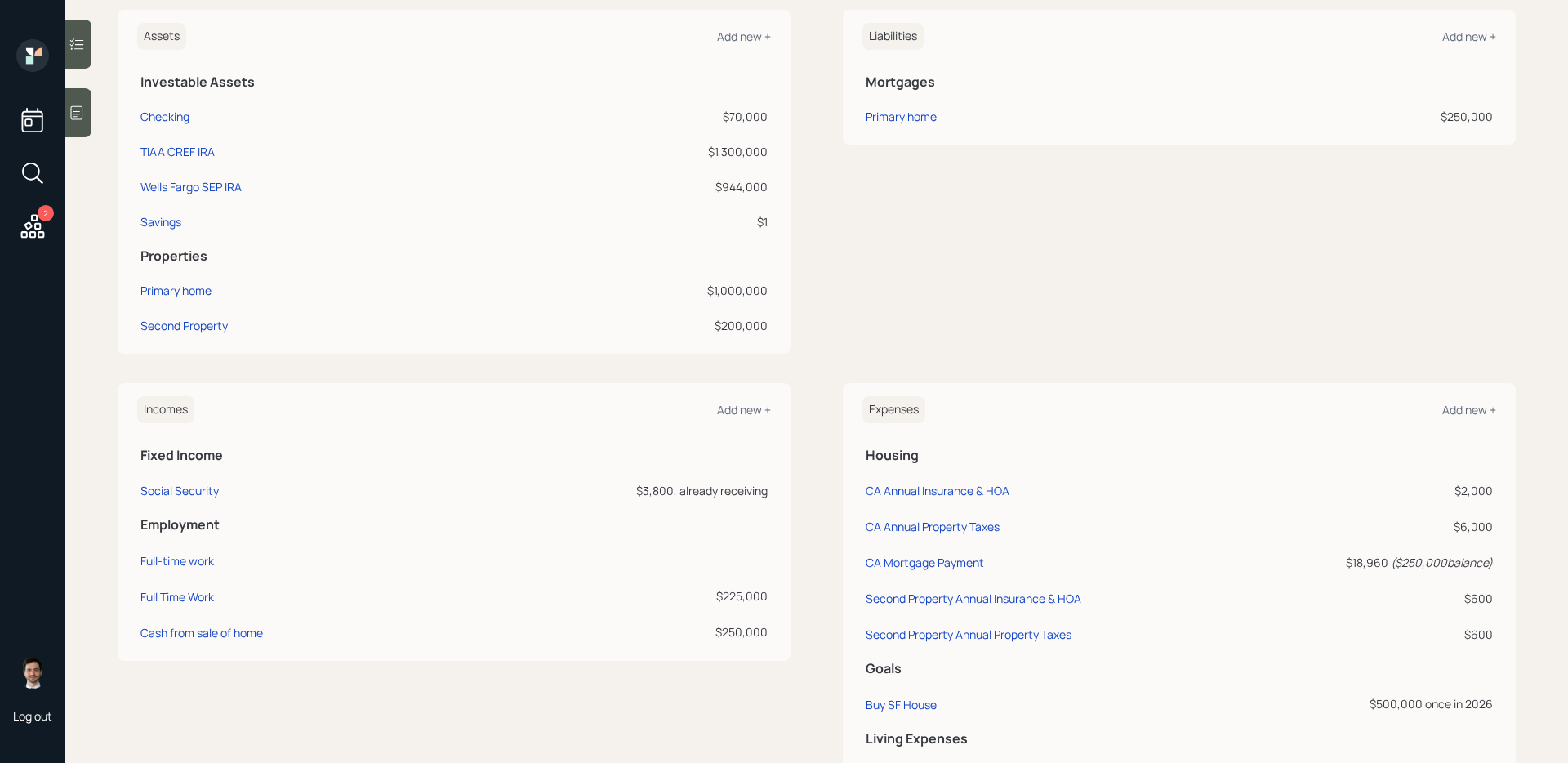 scroll, scrollTop: 344, scrollLeft: 0, axis: vertical 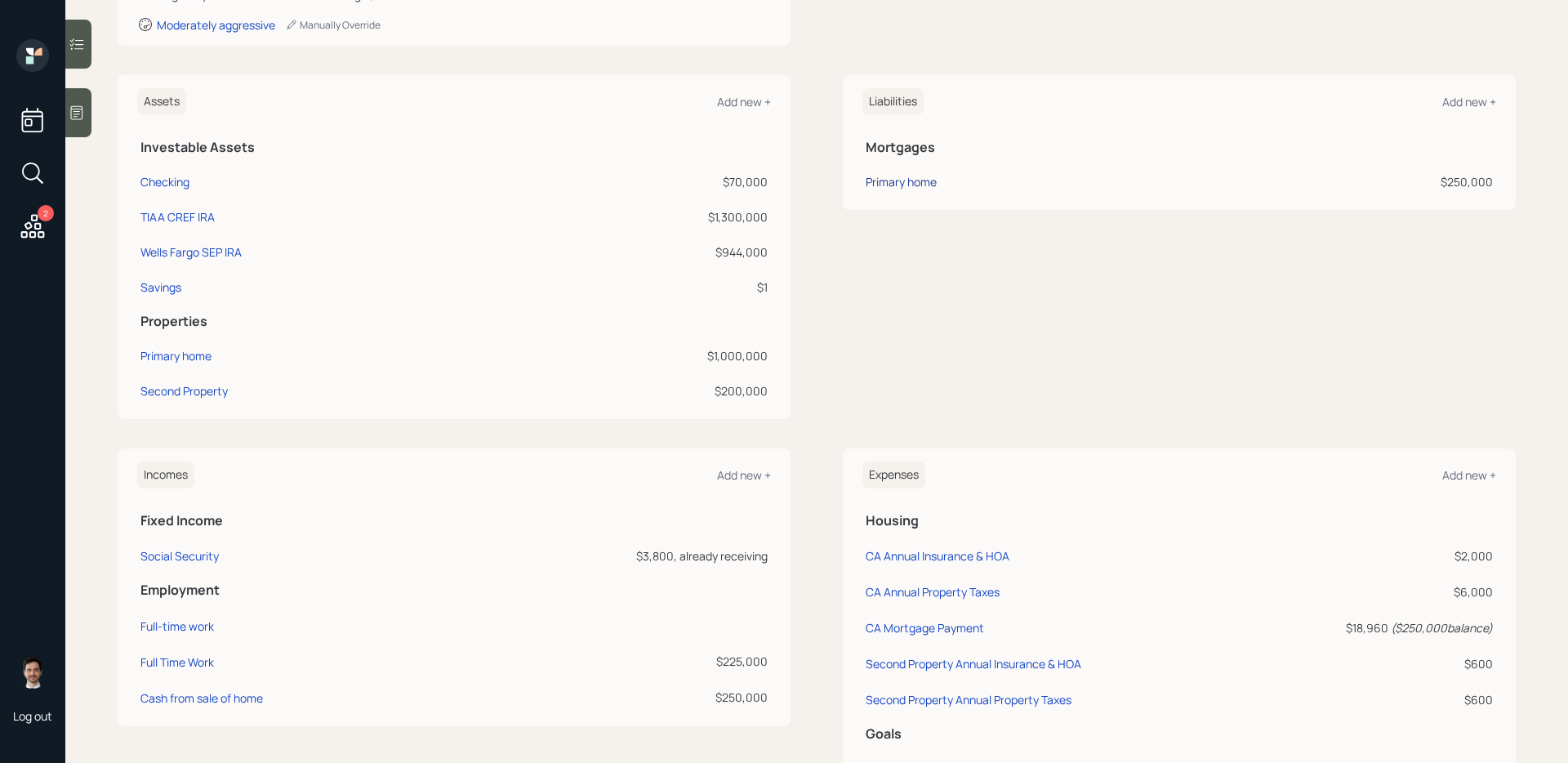 click on "Primary home" at bounding box center [901, 181] 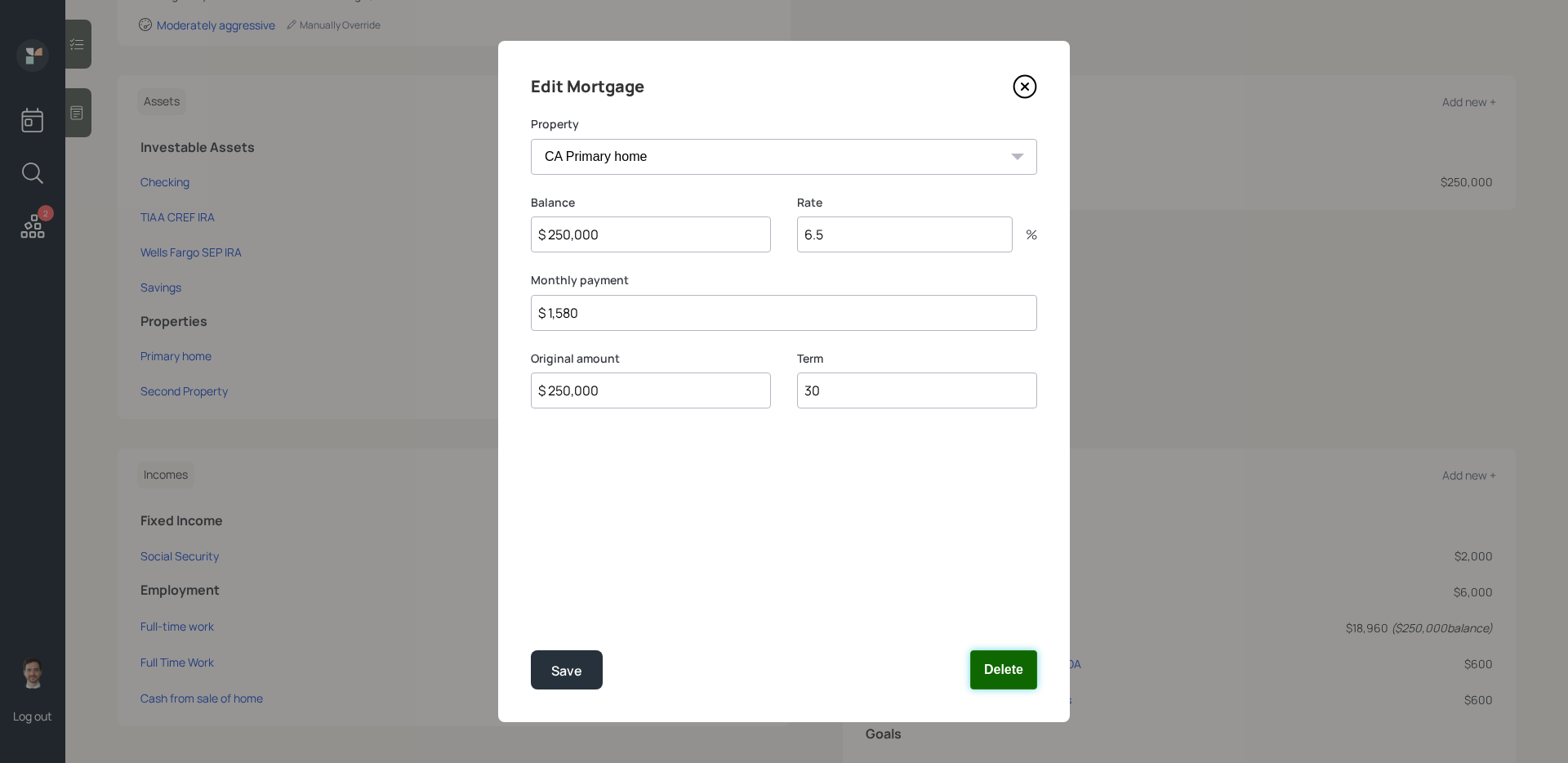 click on "Delete" at bounding box center [1004, 670] 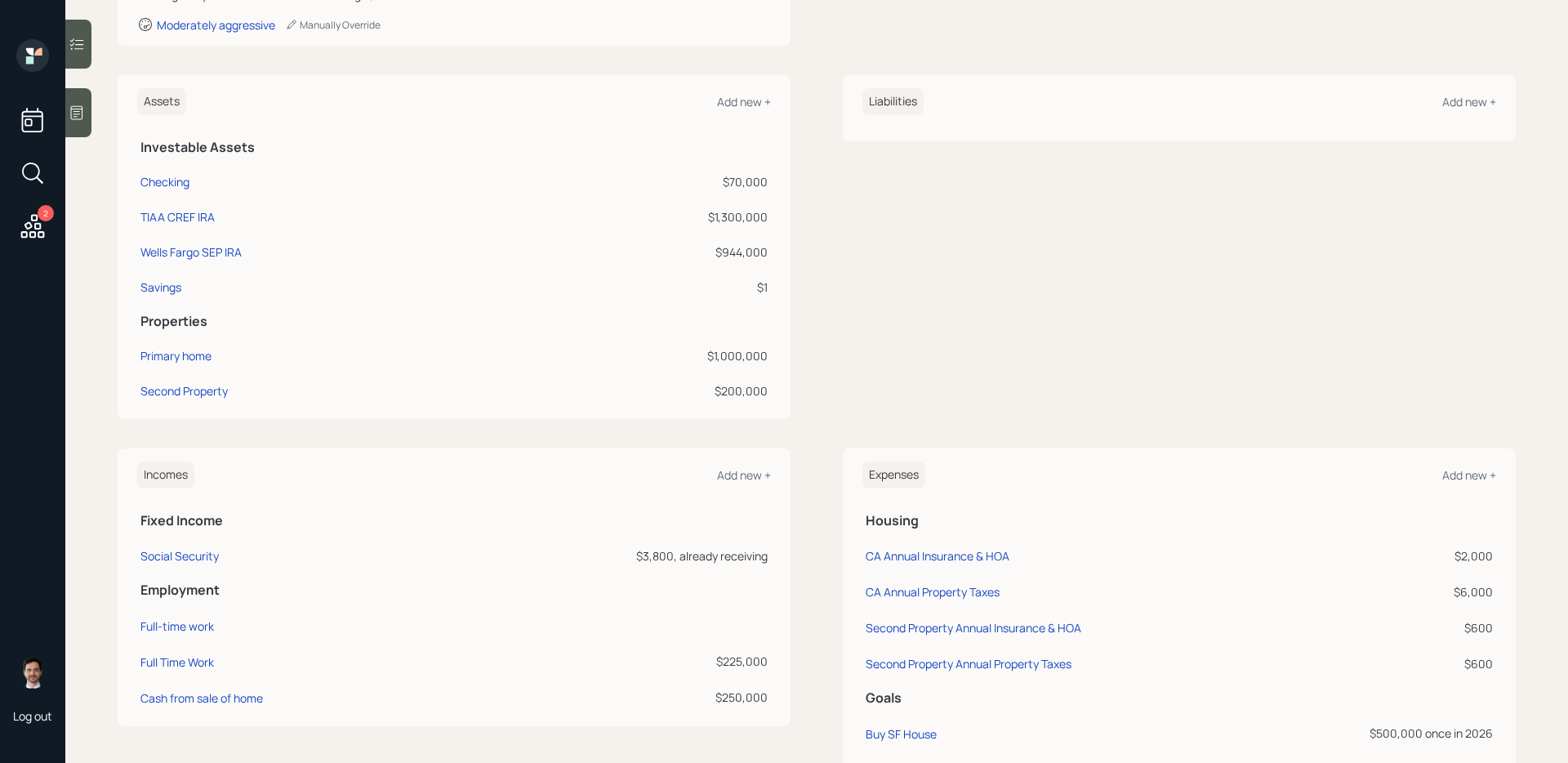 click on "Client Edit Profile May 16, 1951 • 74 years old Retiring in 0 years • November 2025 • Single, never married • Excellent health Moderately aggressive Manually Override Co-Client Add participant to Plan + Assets Add new + Investable Assets Checking $70,000 TIAA CREF IRA $1,300,000 Wells Fargo SEP IRA $944,000 Savings $1 Properties Primary home $1,000,000 Second Property $200,000 Liabilities Add new + Incomes Add new + Fixed Income Social Security   $3,800, already receiving Employment Full-time work   Full Time Work   $225,000 Cash from sale of home   $250,000 Expenses Add new + Housing CA Annual Insurance & HOA   $2,000 CA Annual Property Taxes   $6,000 Second Property Annual Insurance & HOA   $600 Second Property Annual Property Taxes   $600 Goals Buy SF House   $500,000     once   in   2026   Living Expenses Post Retirement Living Expense   $120,000 Pre Retirement Living Expense   $120,000 Healthcare Costs Post Retirement Healthcare Cost   $5,000" at bounding box center [817, 420] 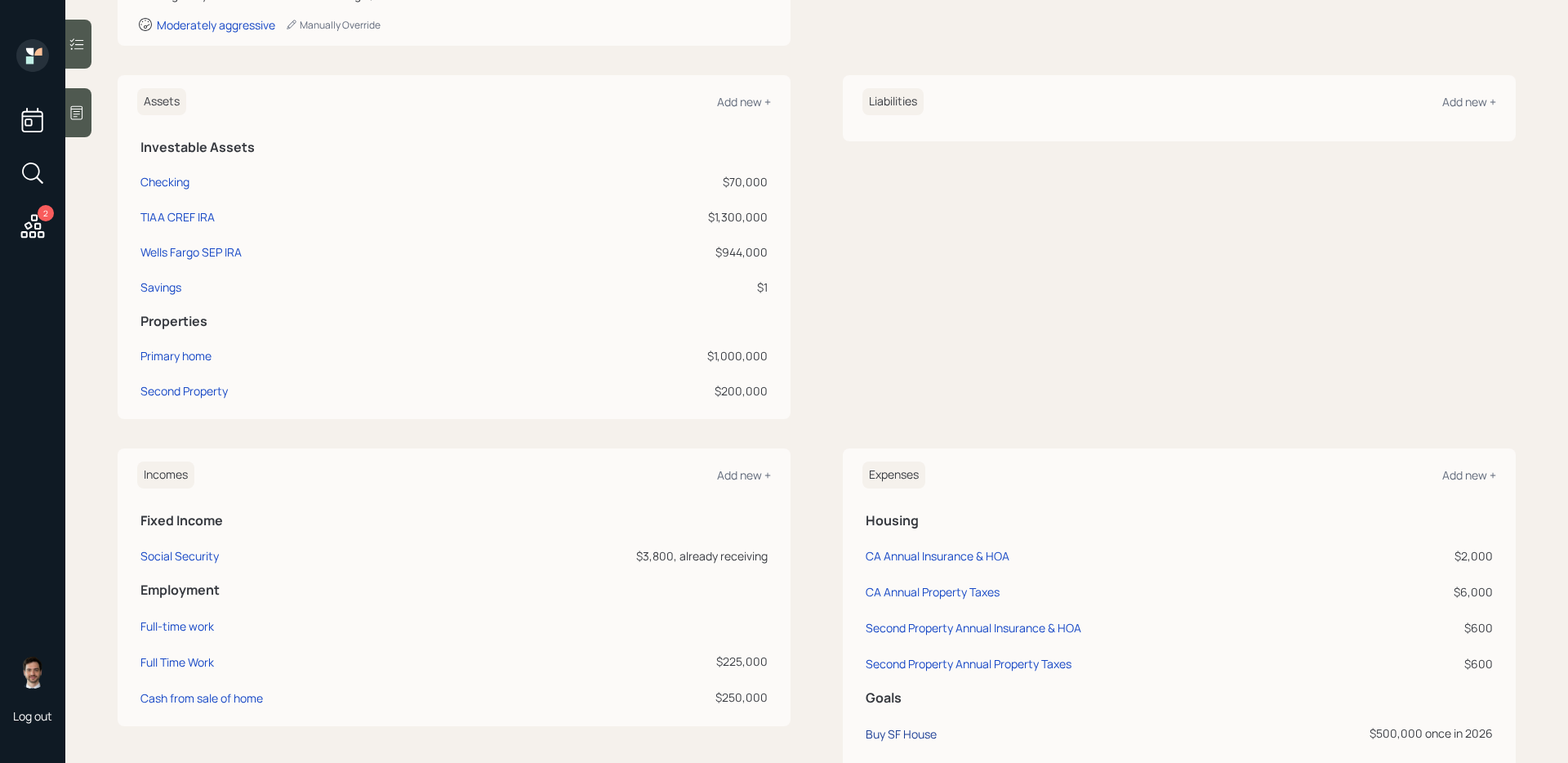 click on "Buy SF House" at bounding box center (901, 734) 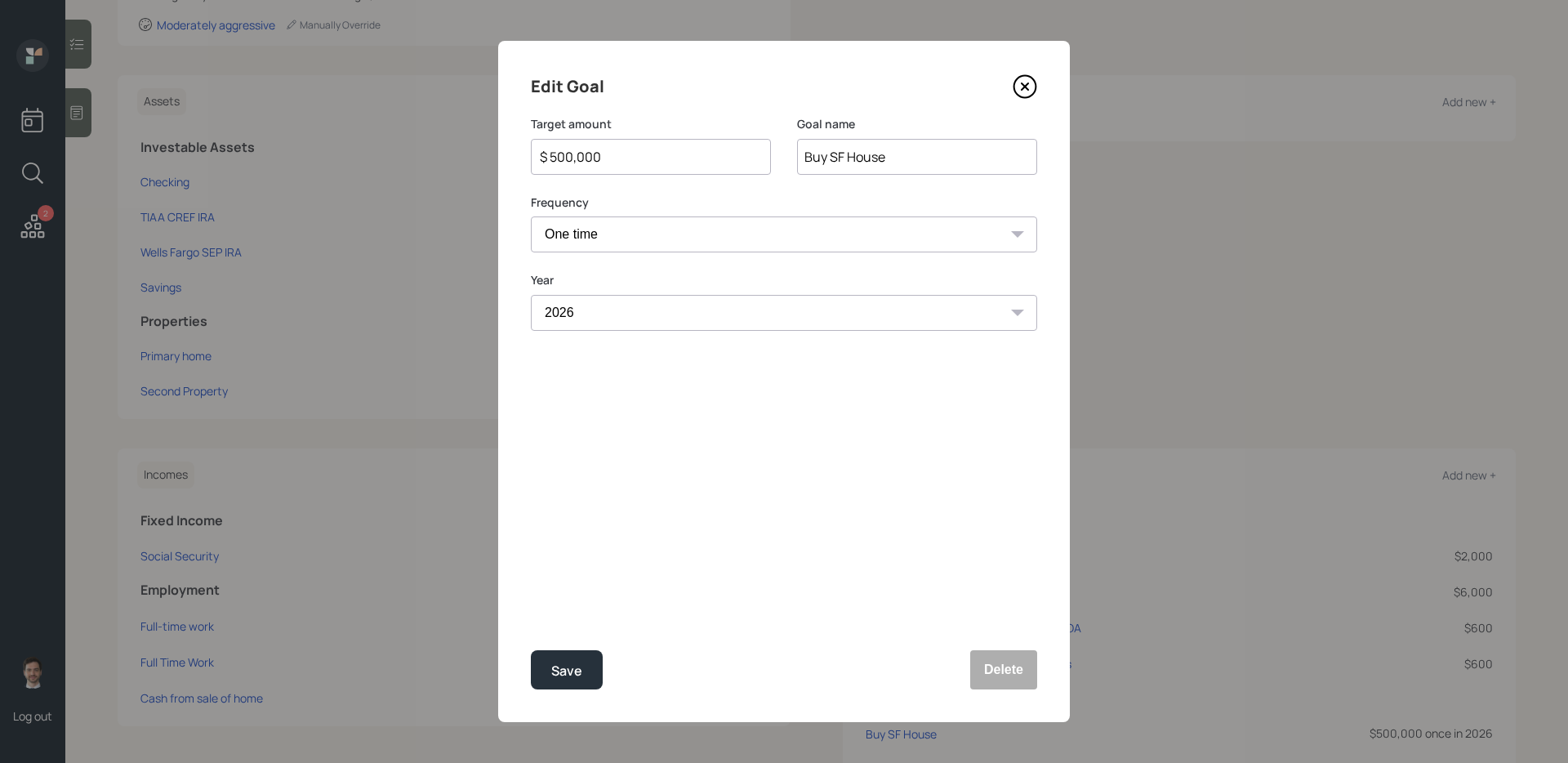 click on "$ 500,000" at bounding box center (644, 157) 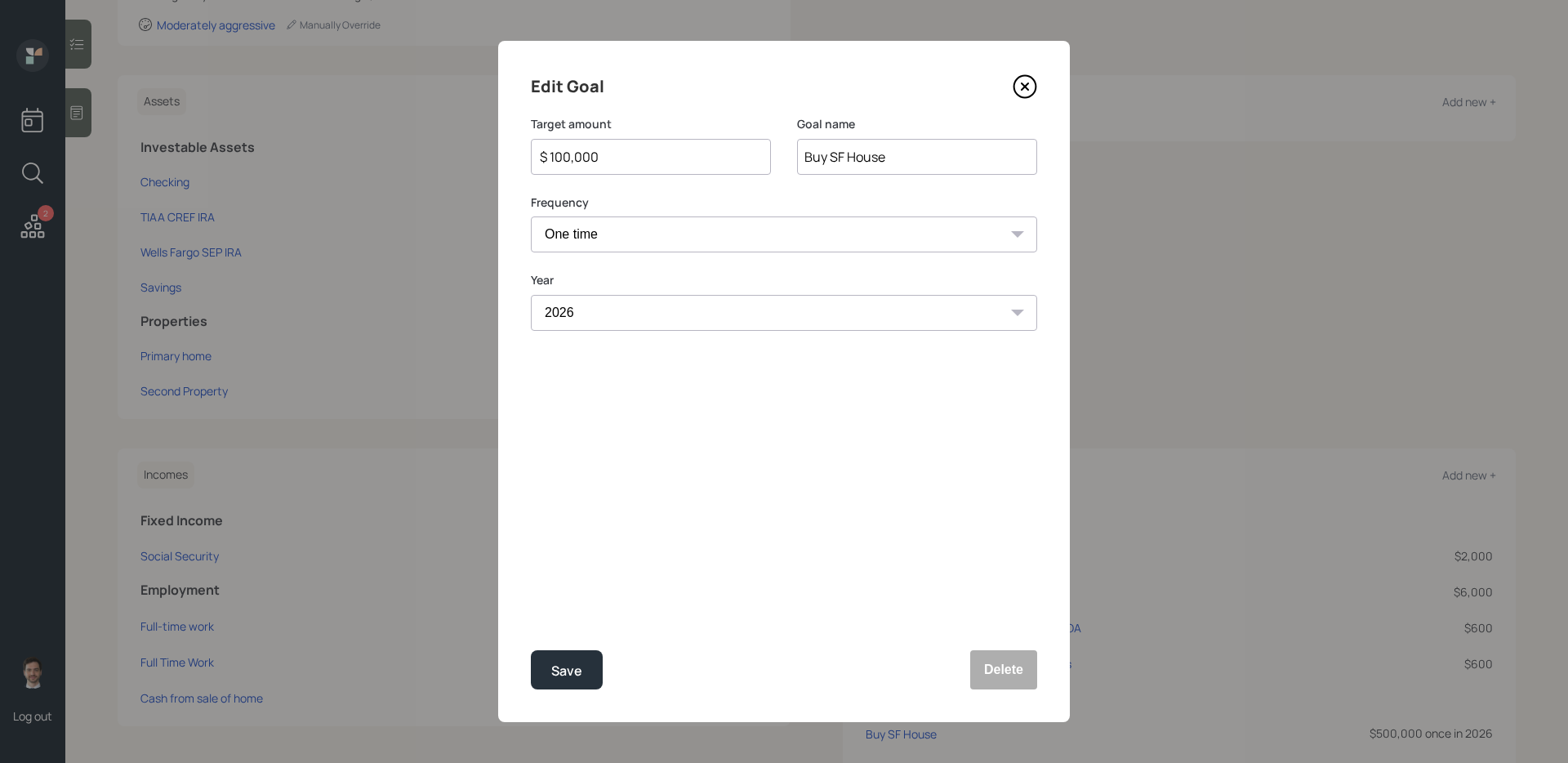 click on "Save" at bounding box center (567, 670) 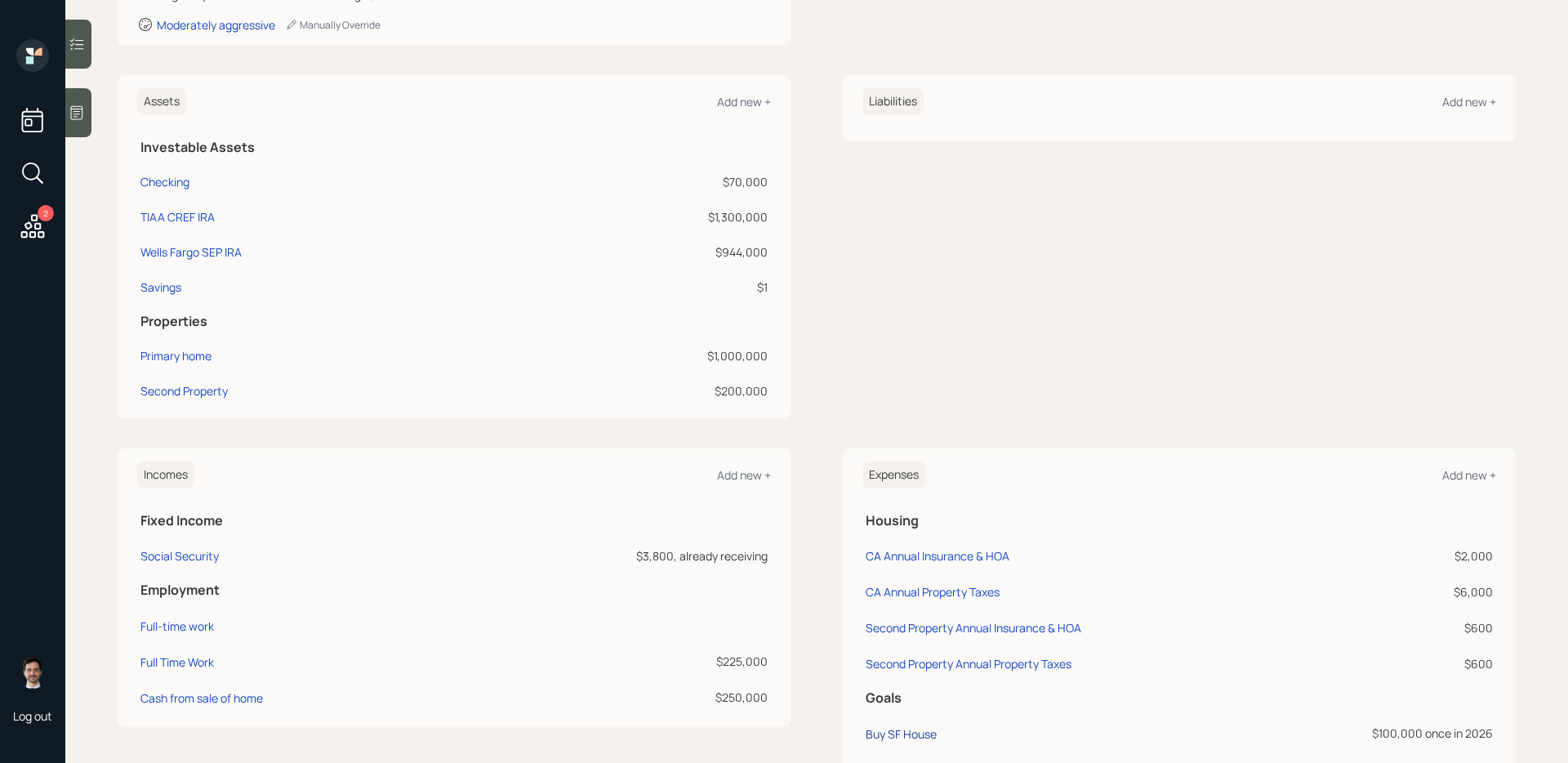 click on "Buy SF House" at bounding box center (901, 734) 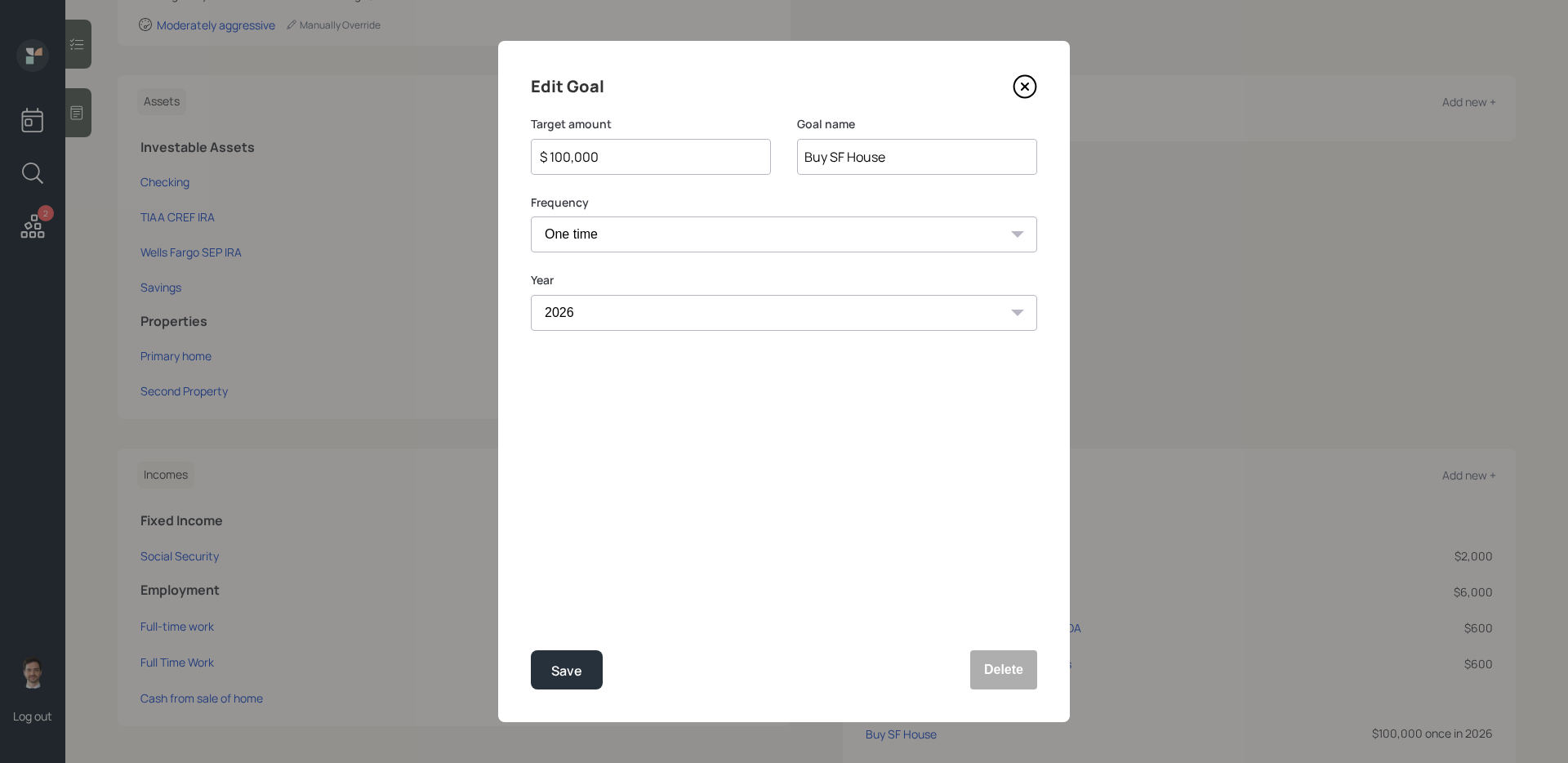 click on "$ 100,000" at bounding box center (644, 157) 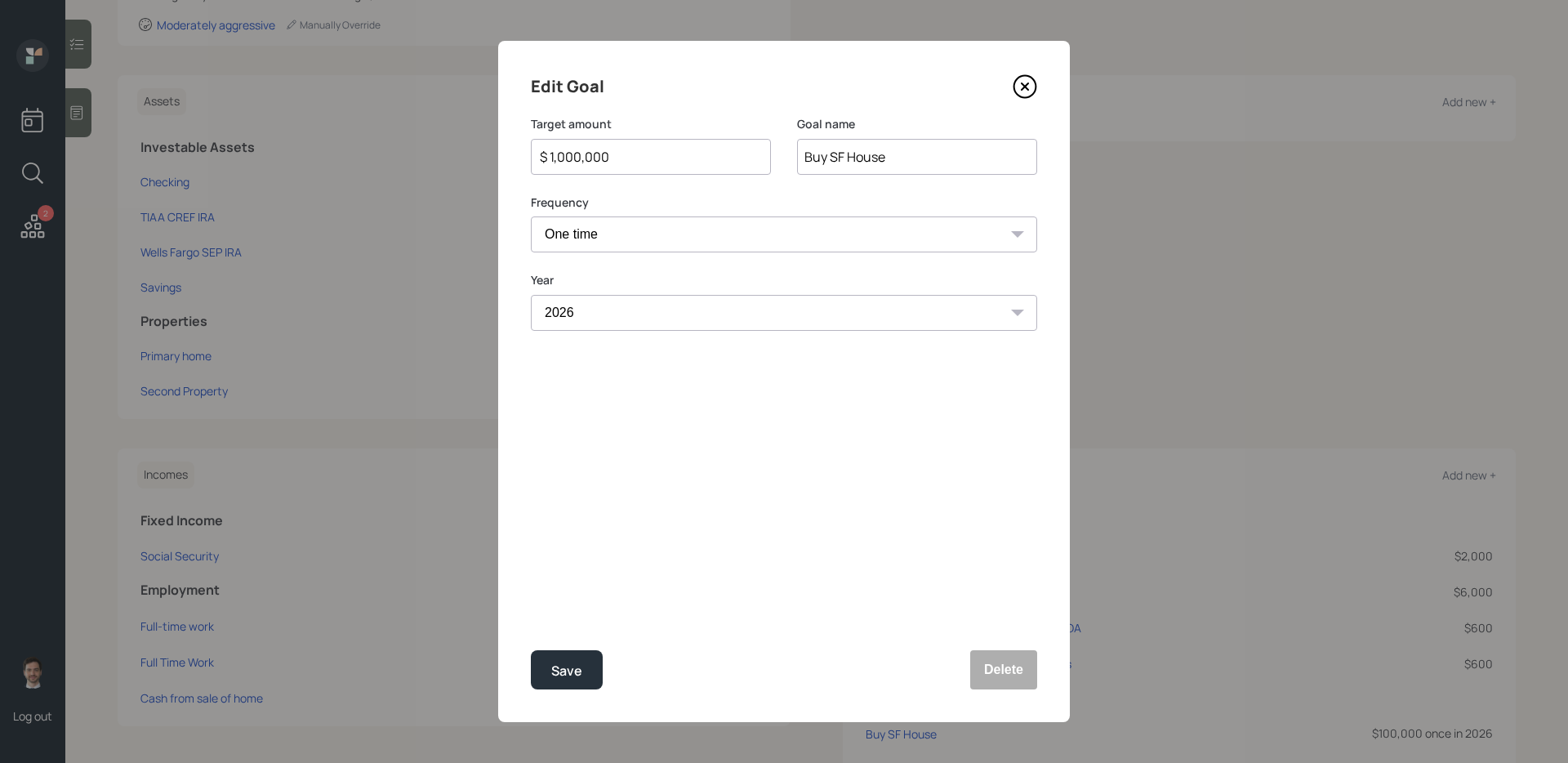click on "Save" at bounding box center [567, 670] 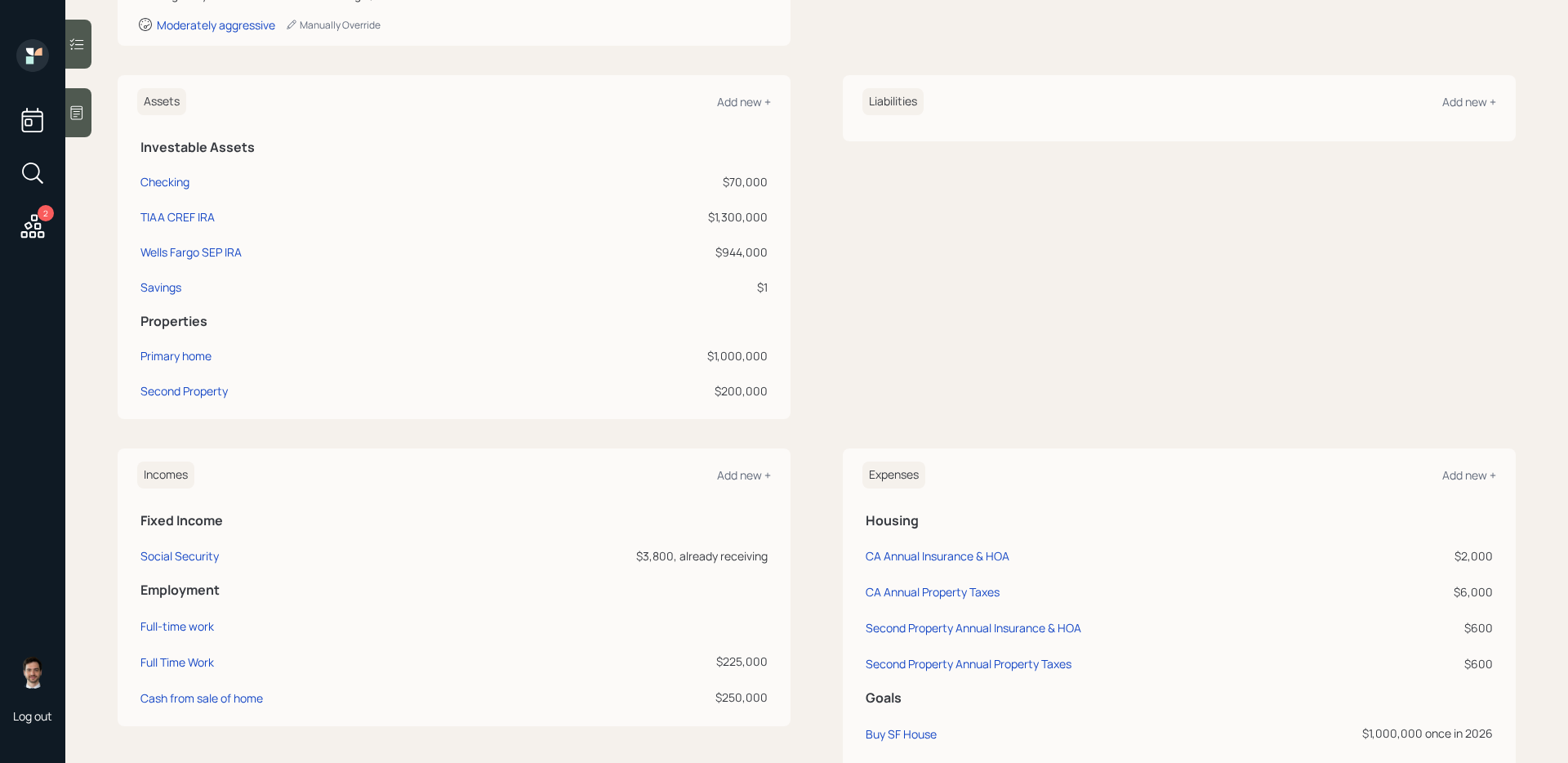 scroll, scrollTop: 0, scrollLeft: 0, axis: both 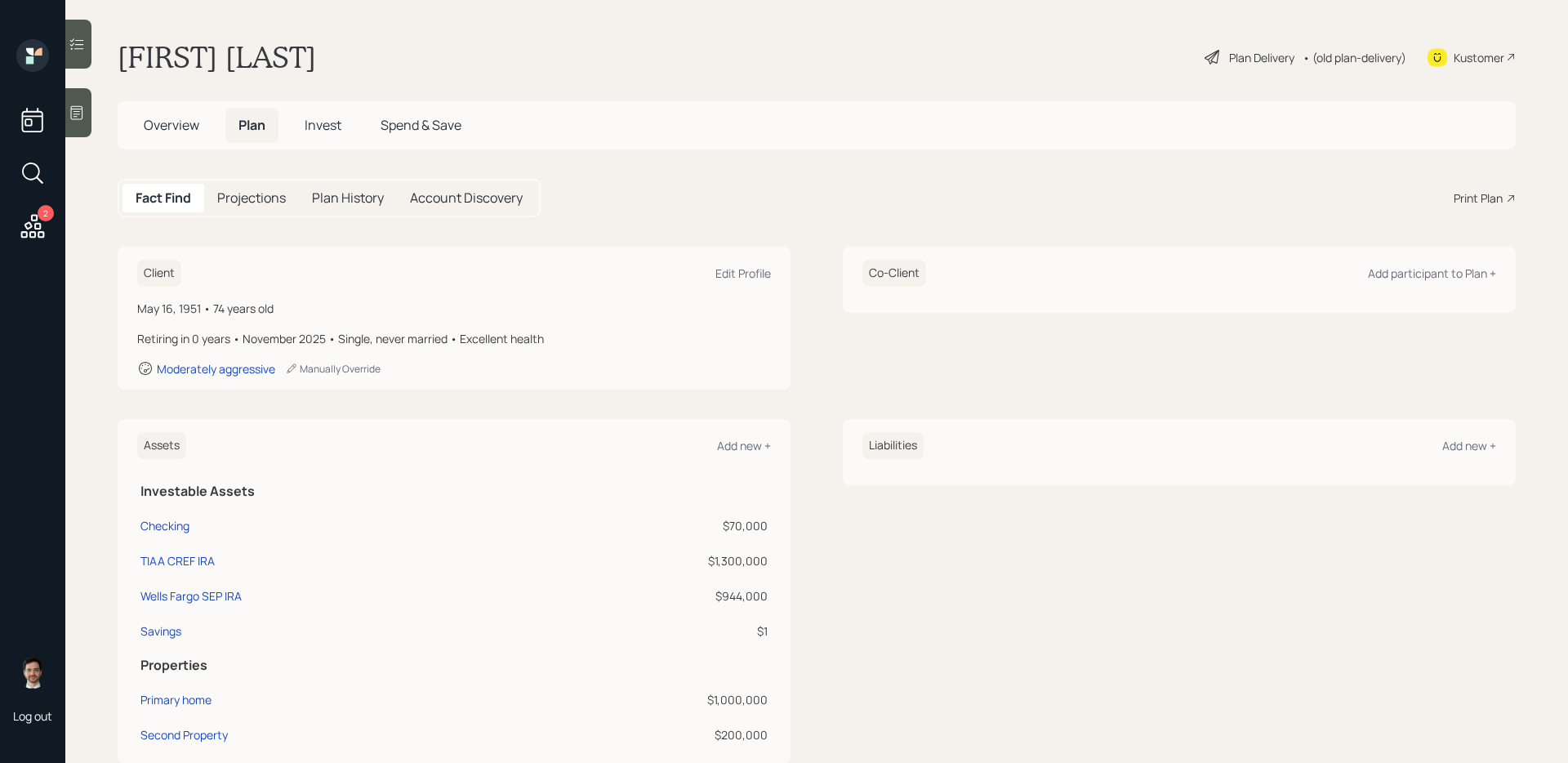 click on "Print Plan" at bounding box center (1478, 198) 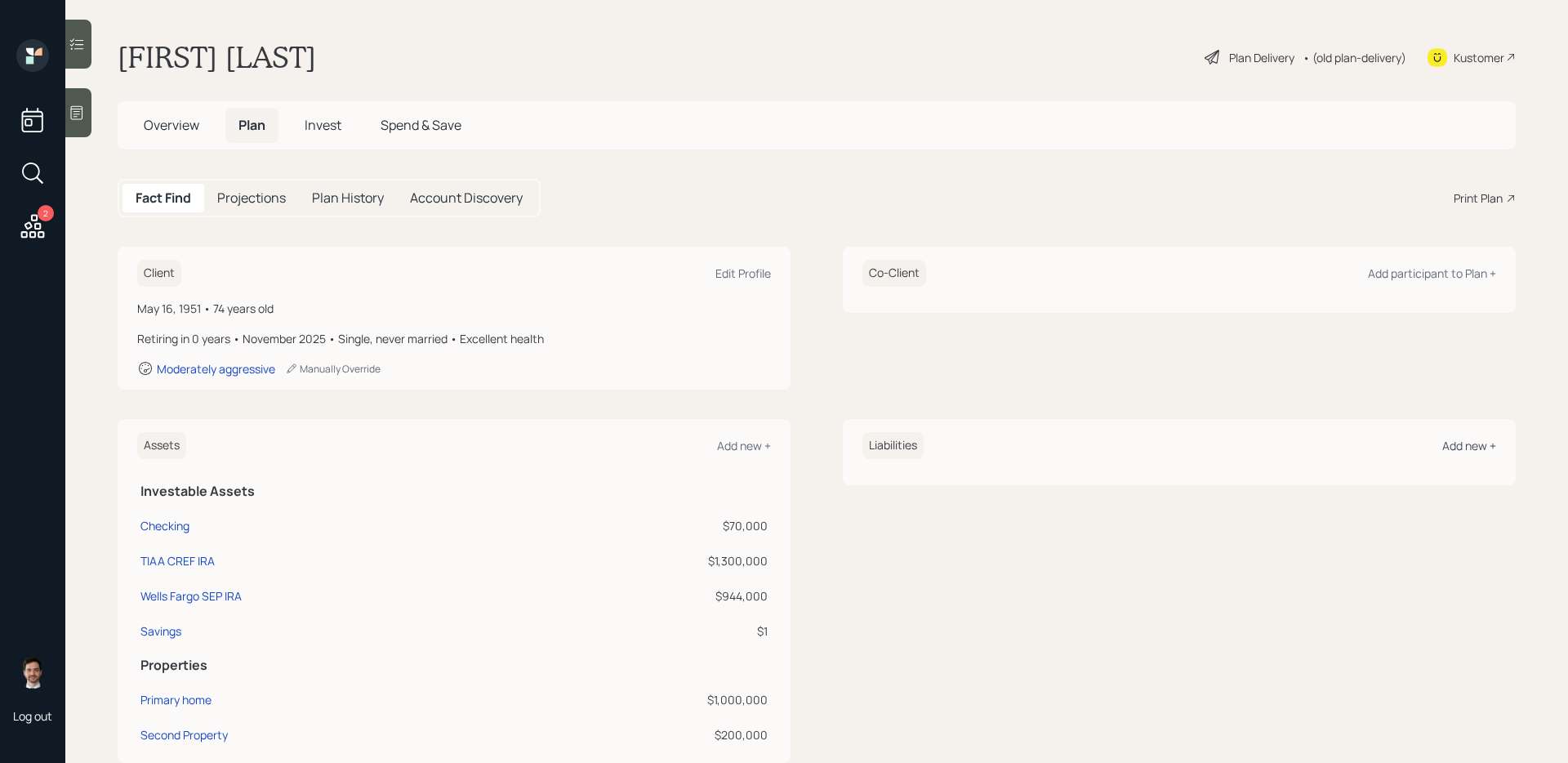 click on "Add new +" at bounding box center [1469, 445] 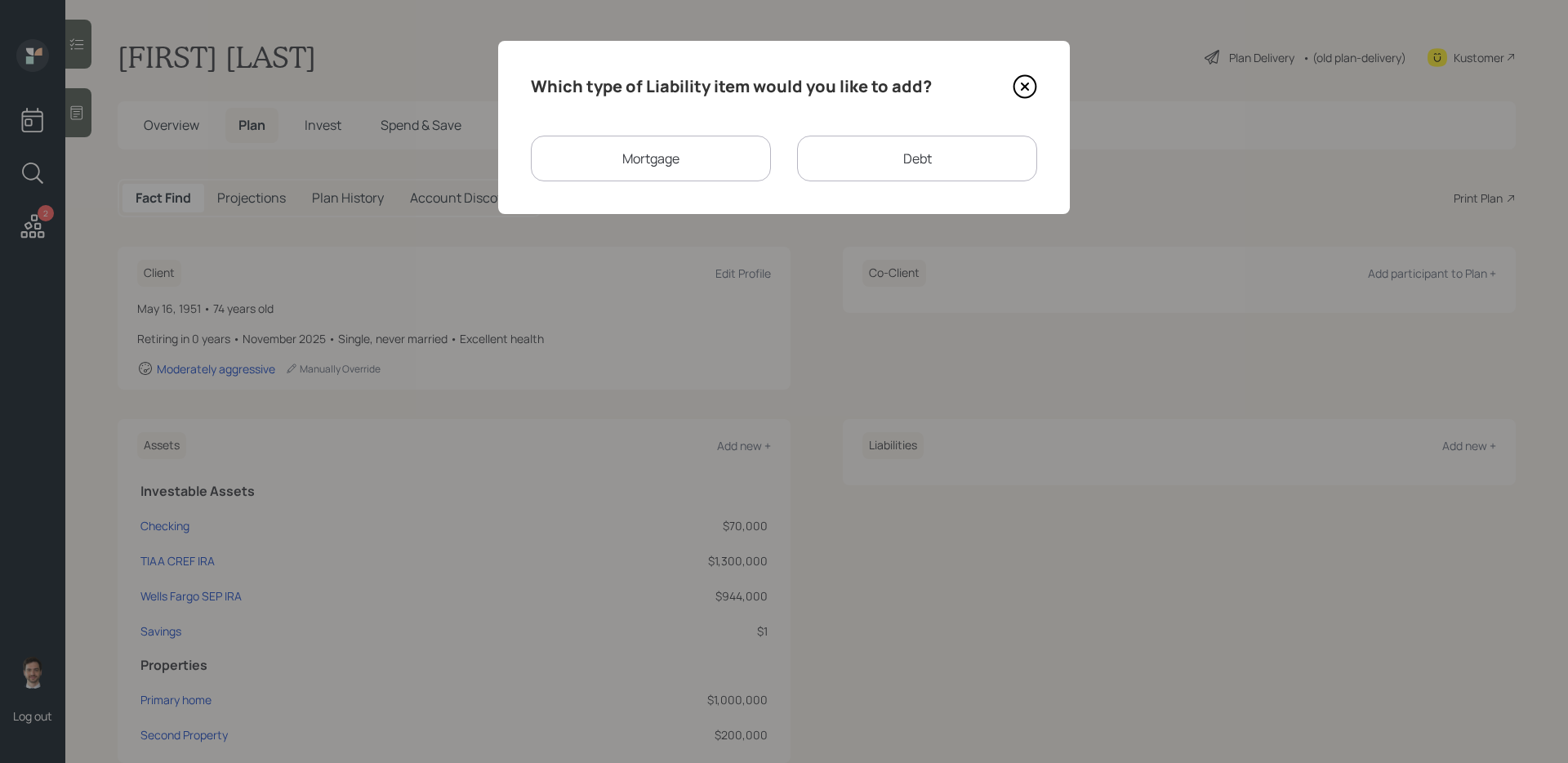 click on "Mortgage" at bounding box center (651, 158) 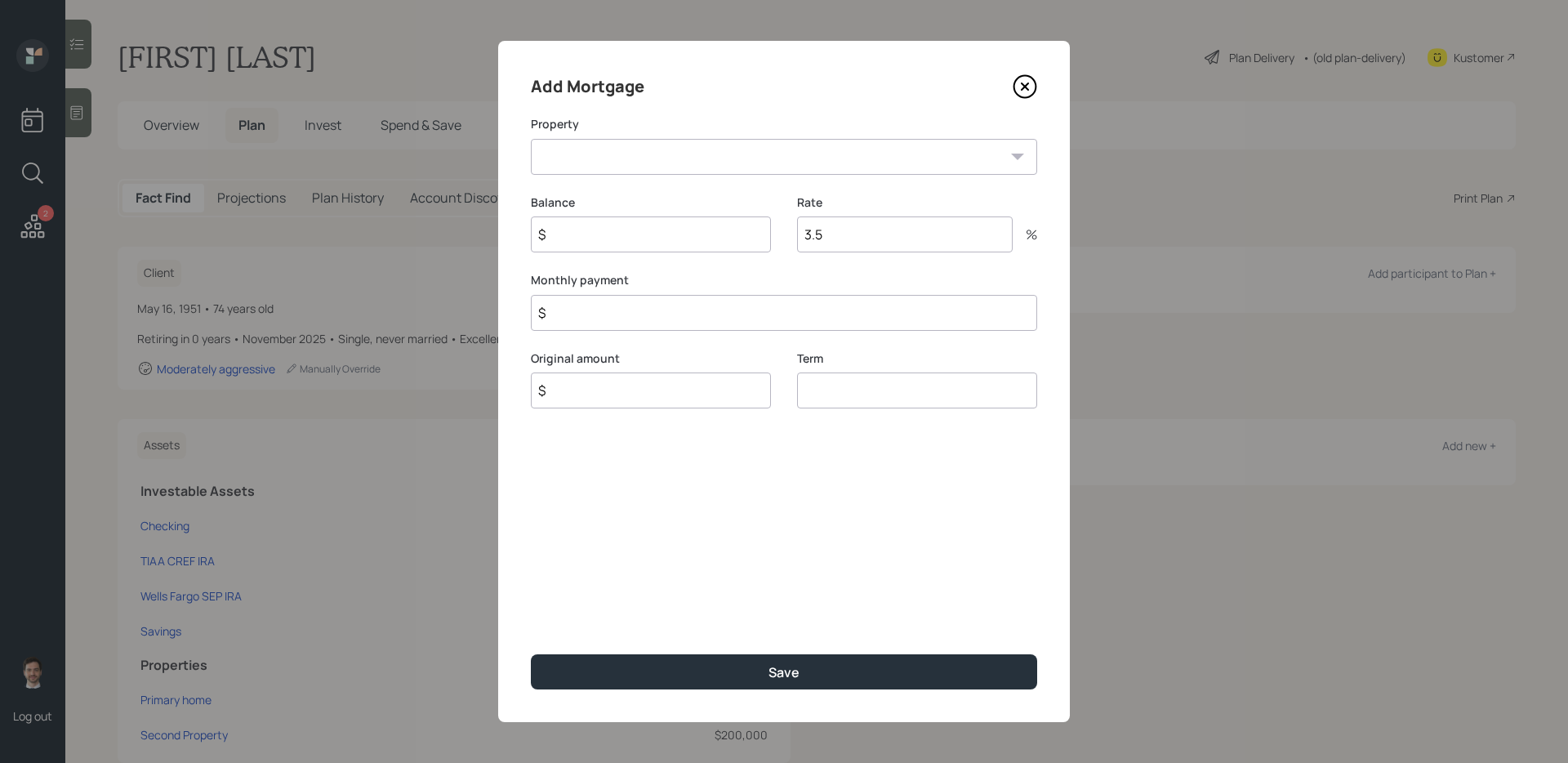click on "CA Primary home Second Property" at bounding box center (784, 157) 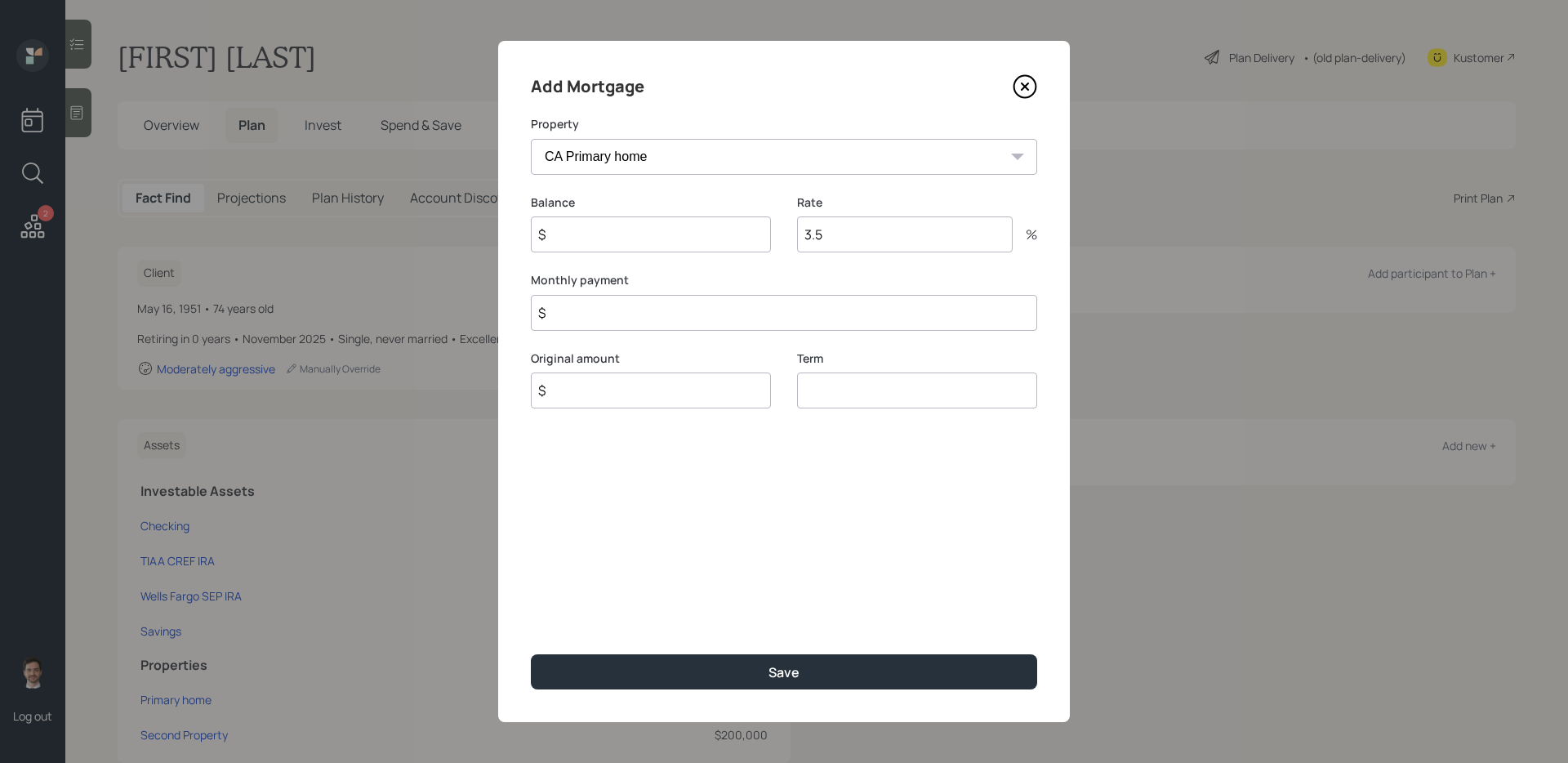 click on "$" at bounding box center [651, 234] 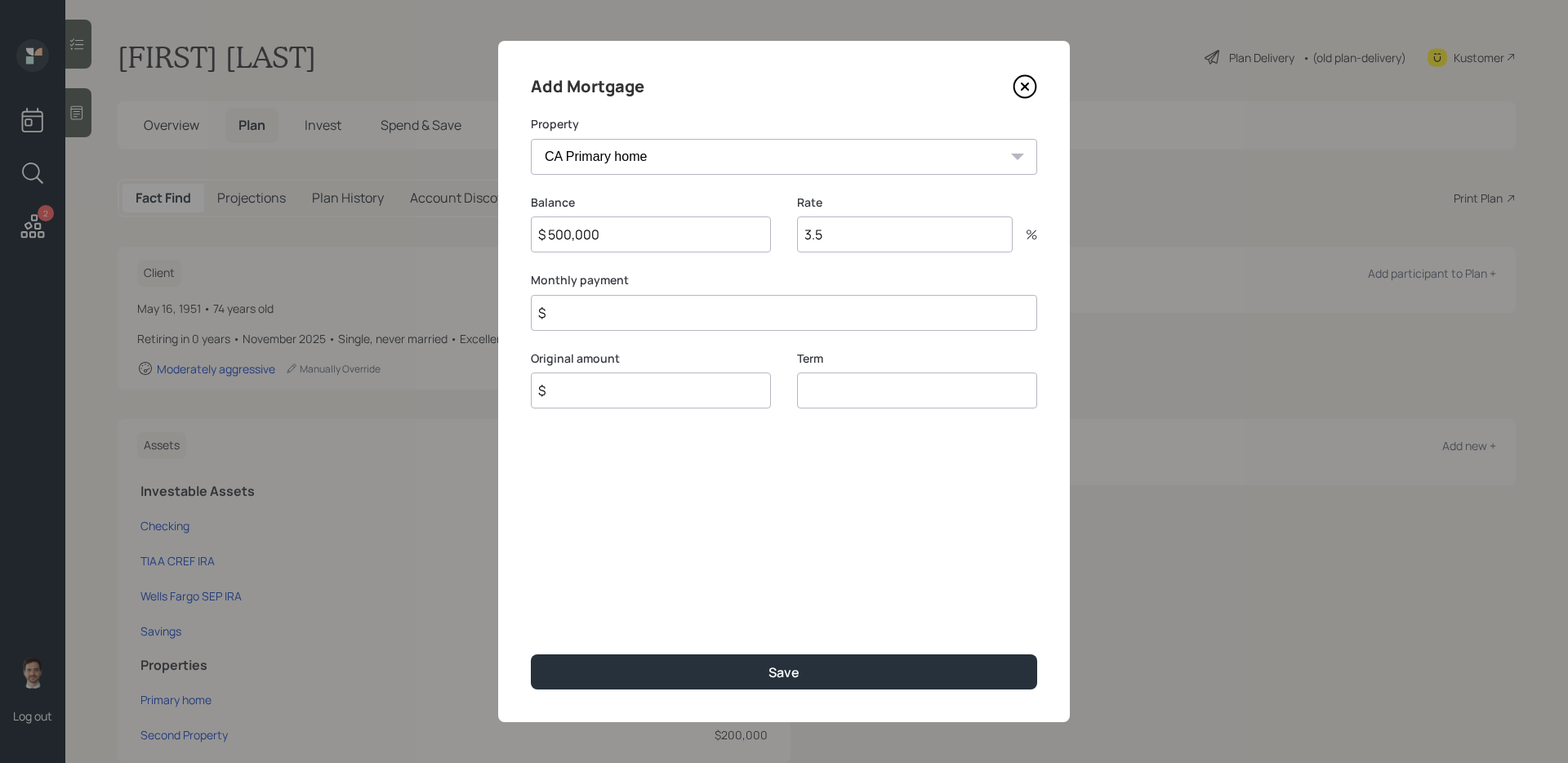 type on "$ 500,000" 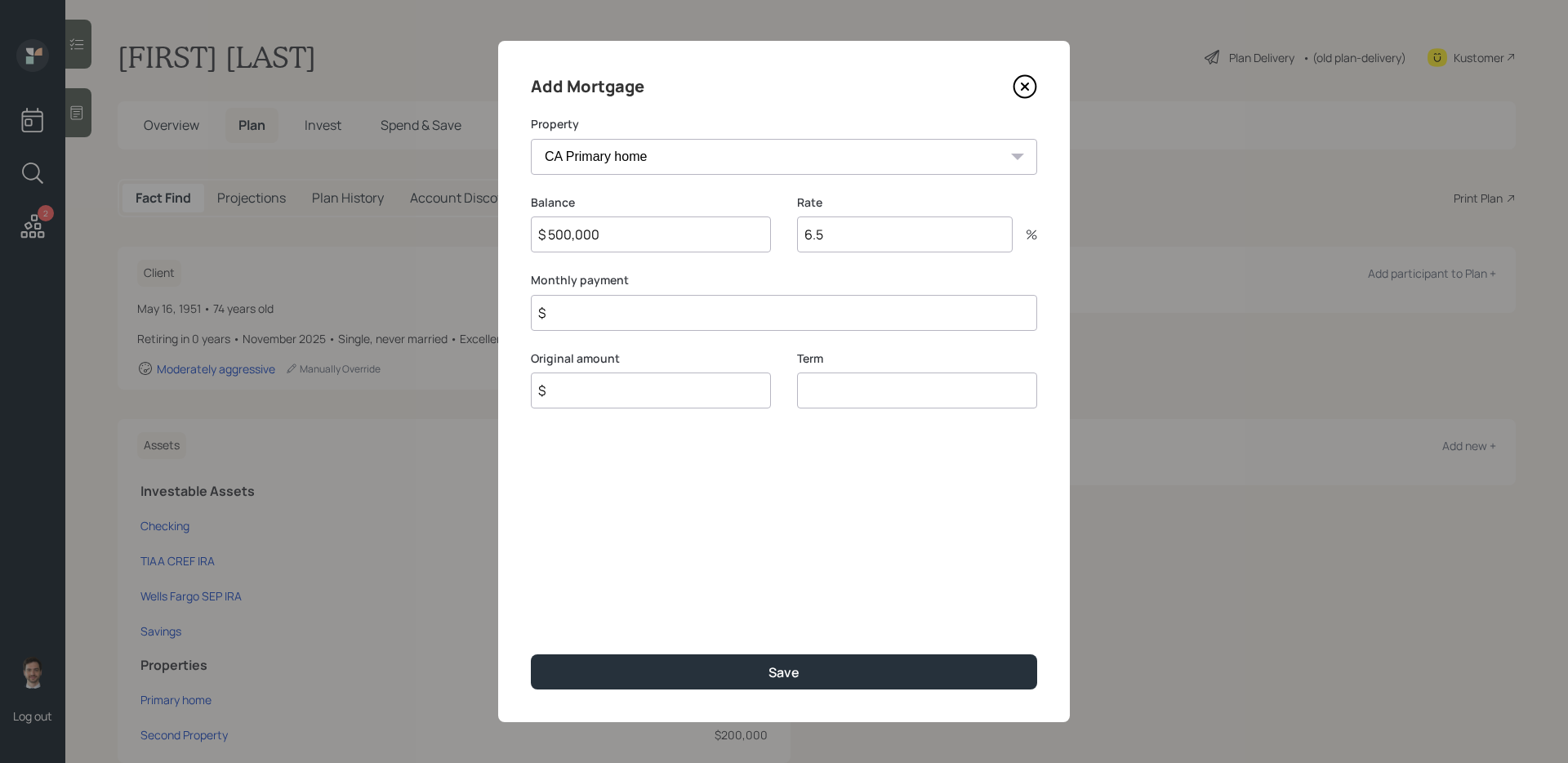 type on "6.5" 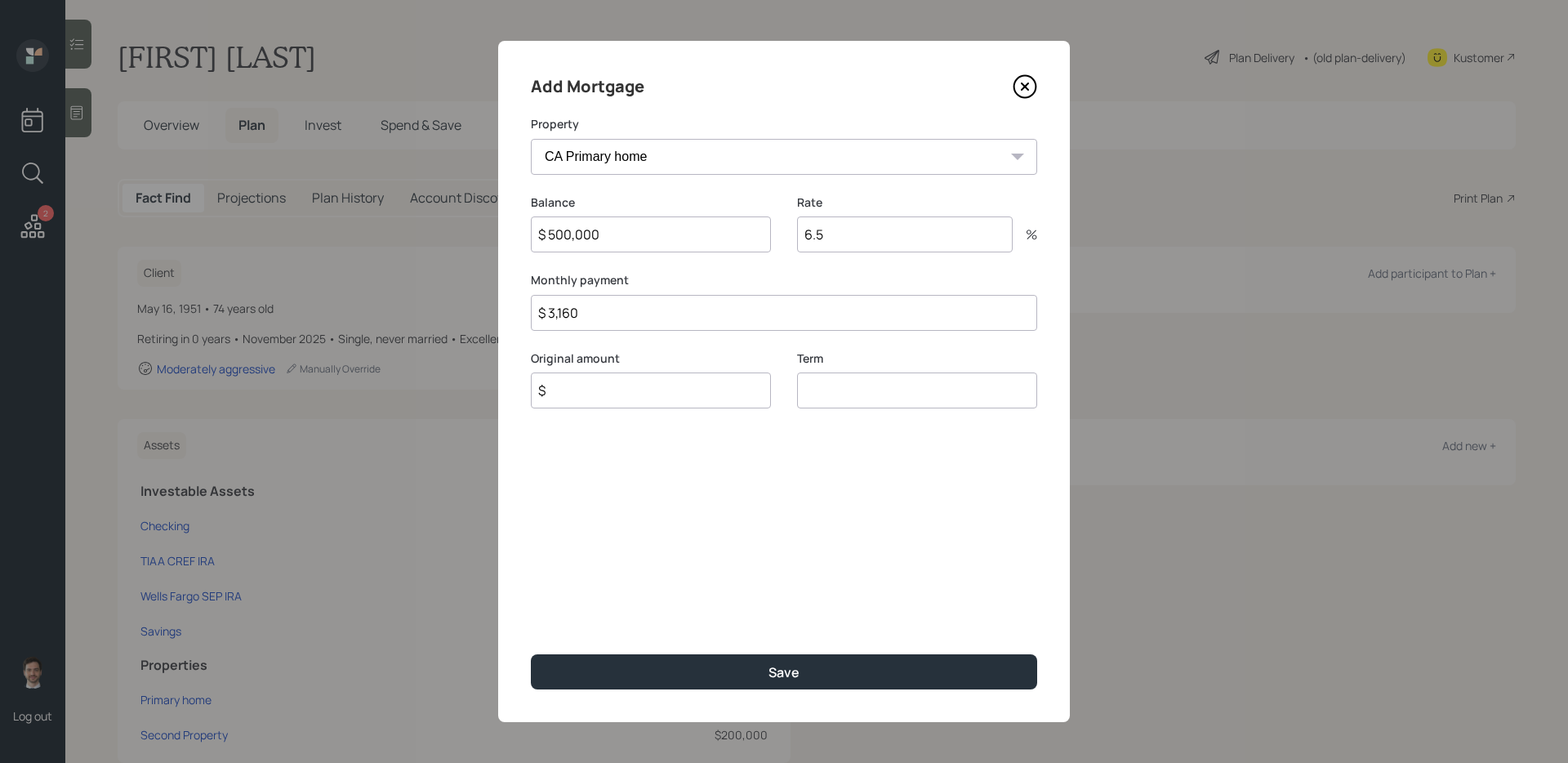 type on "$ 3,160" 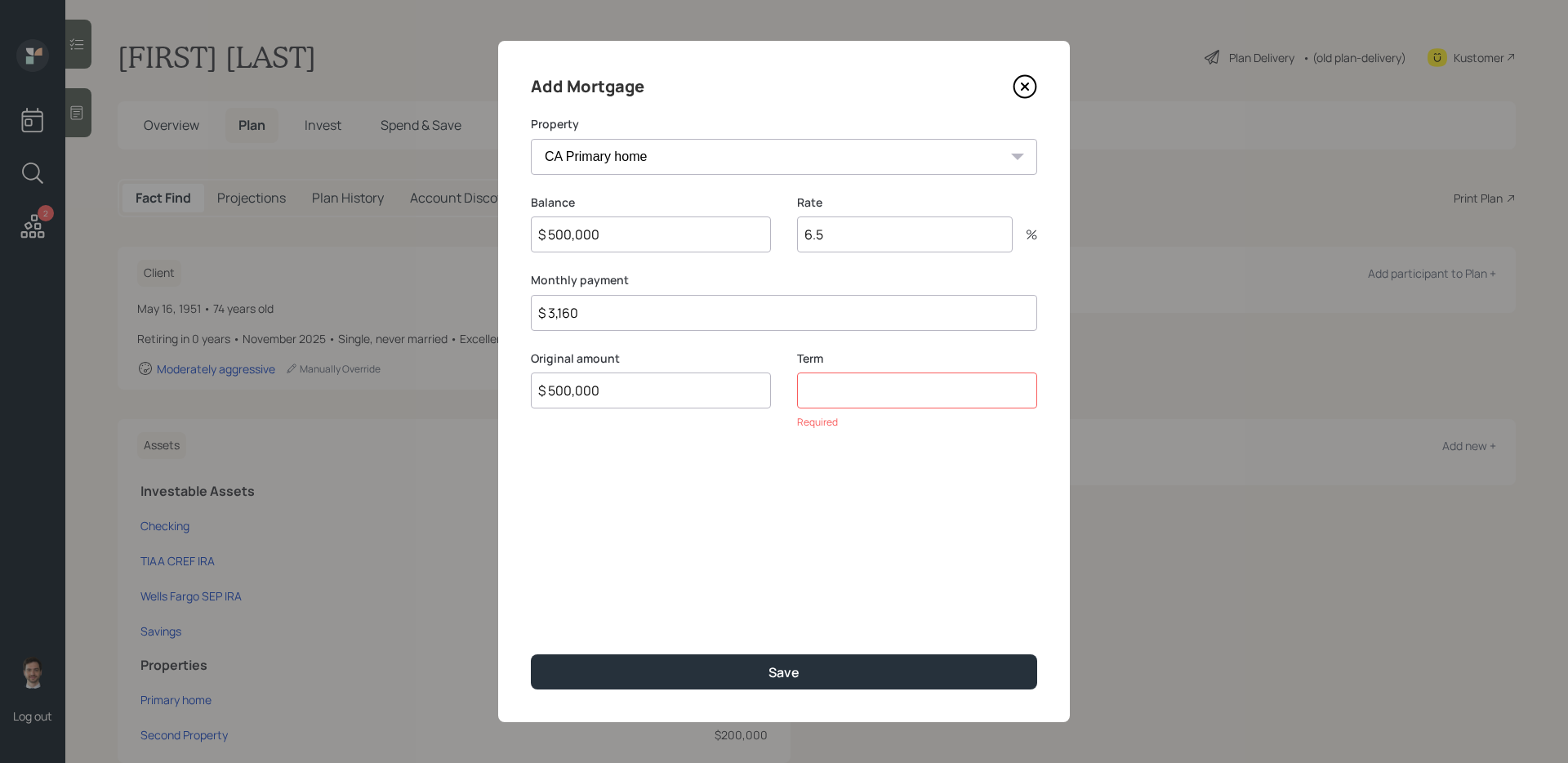 type on "$ 500,000" 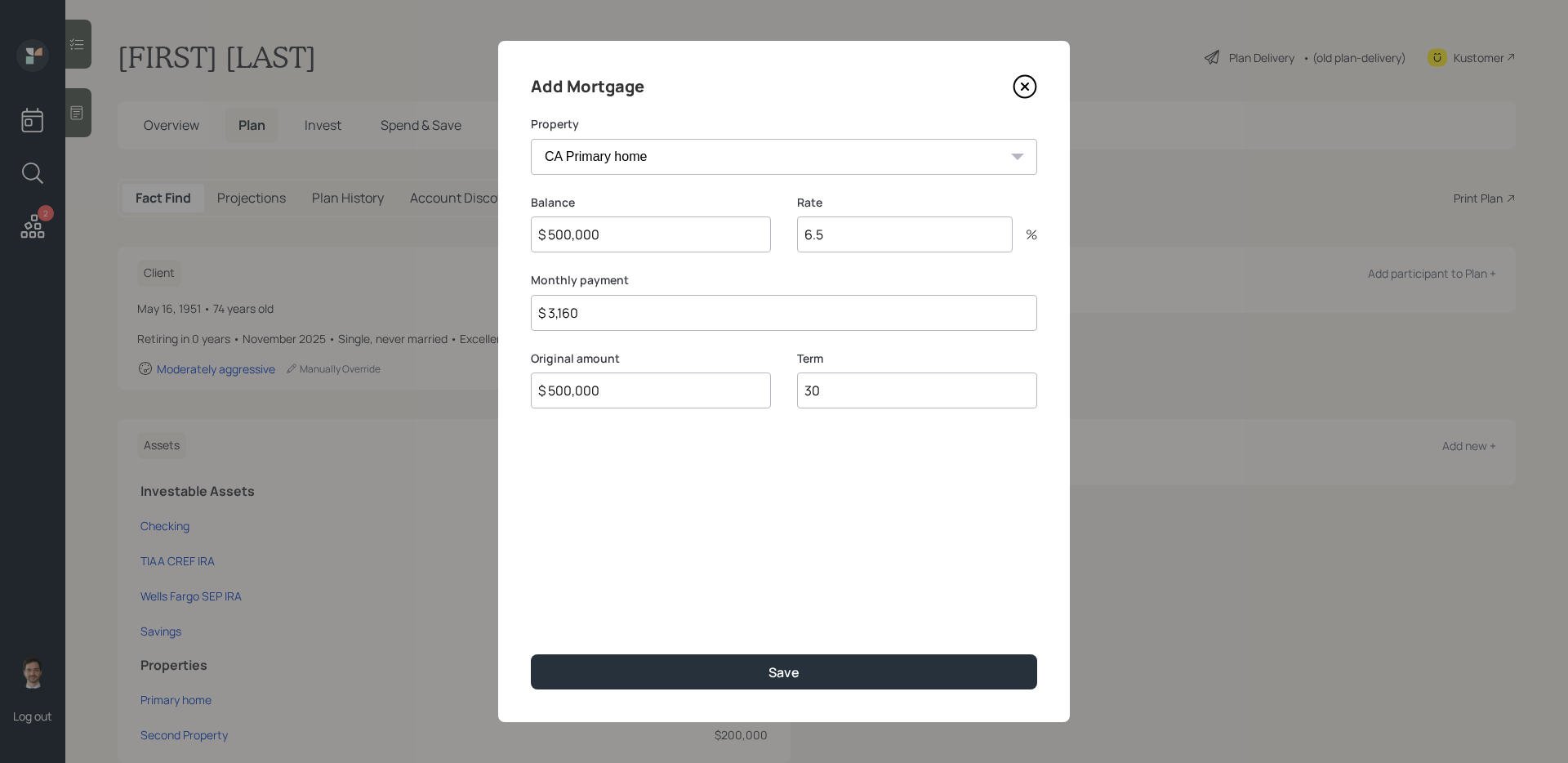 type on "30" 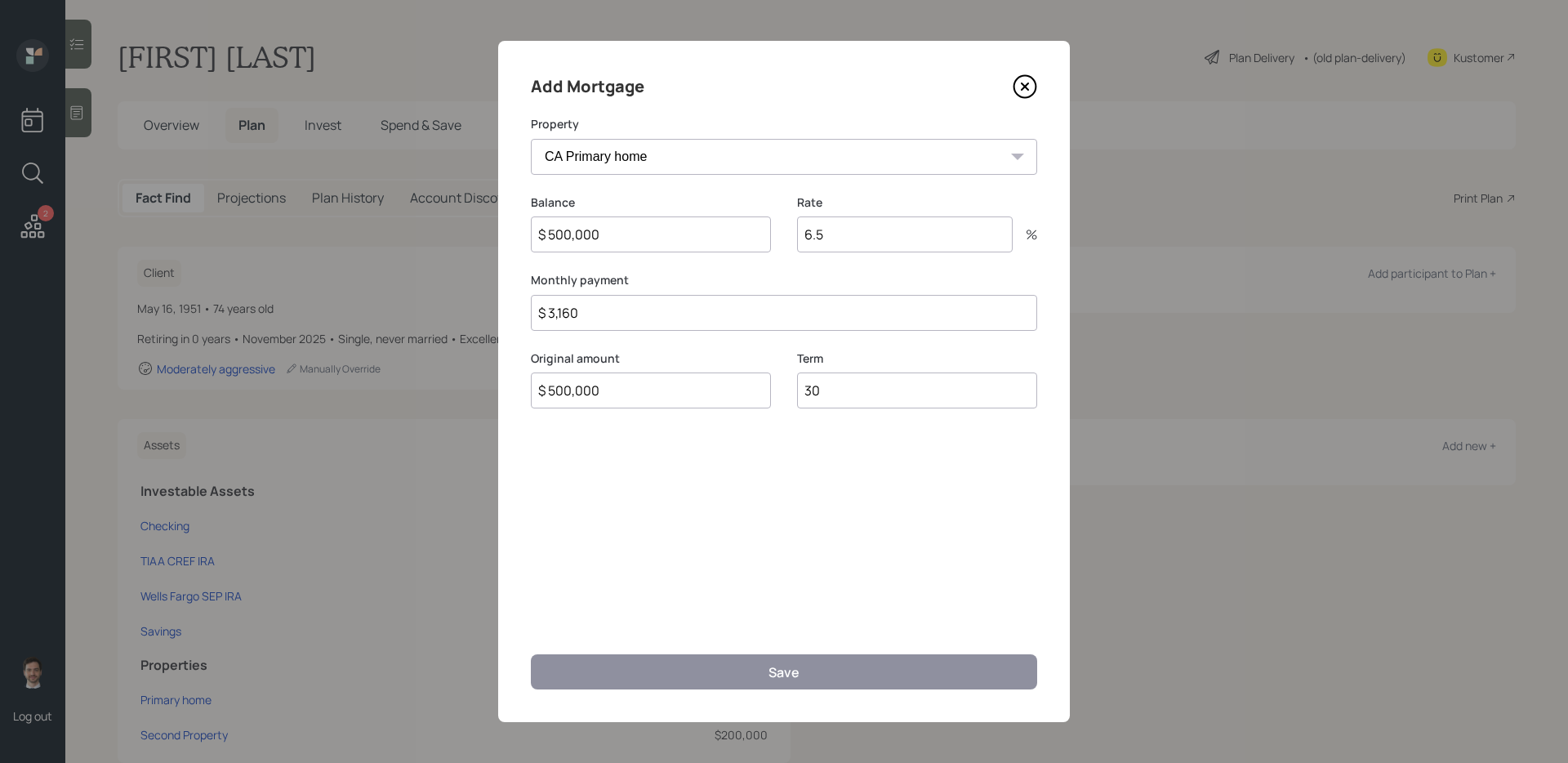 select on "fb6accf4-7ef7-4e8e-93c3-8d39611b612b" 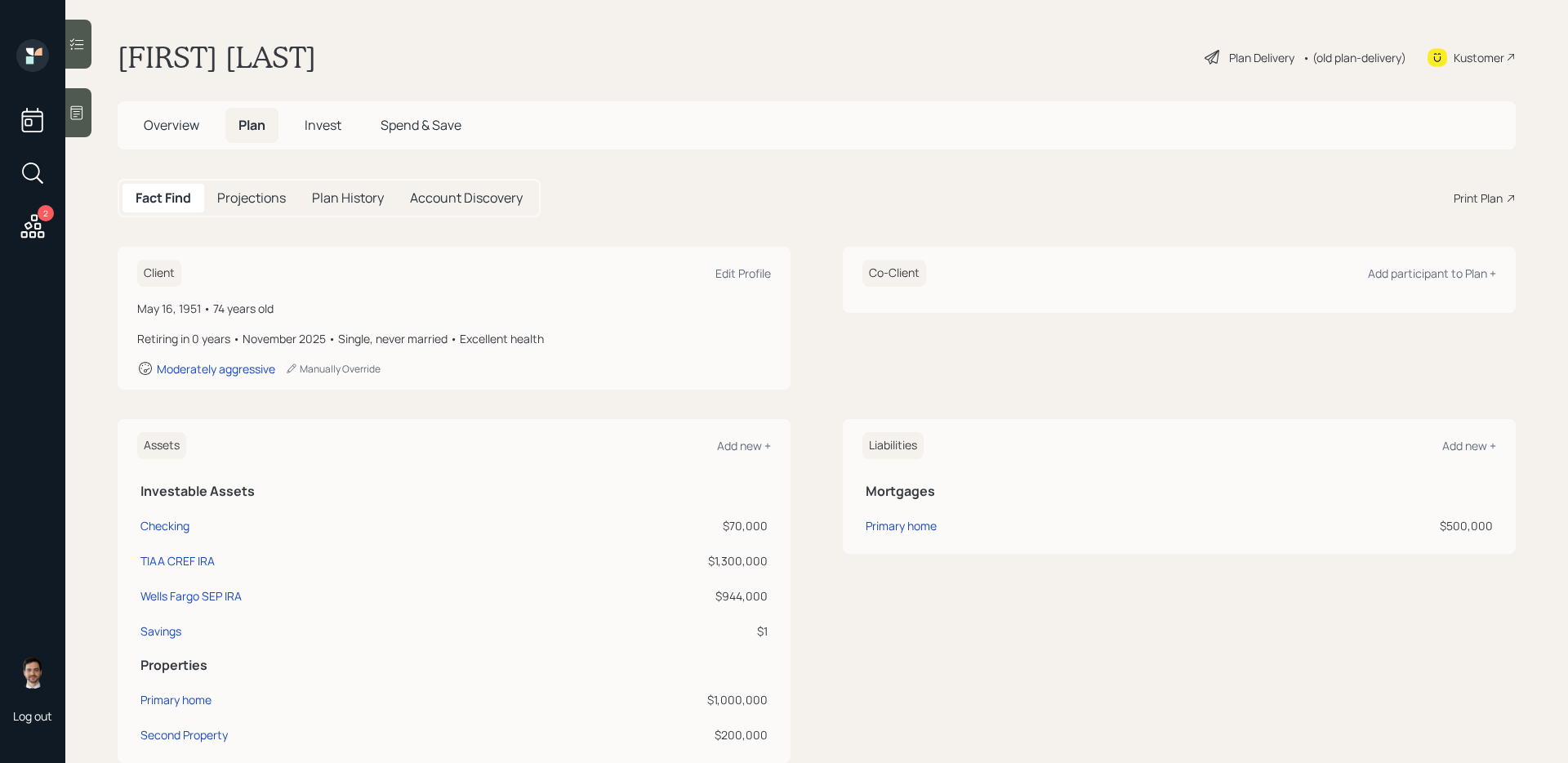 click on "Plan Delivery" at bounding box center [1262, 57] 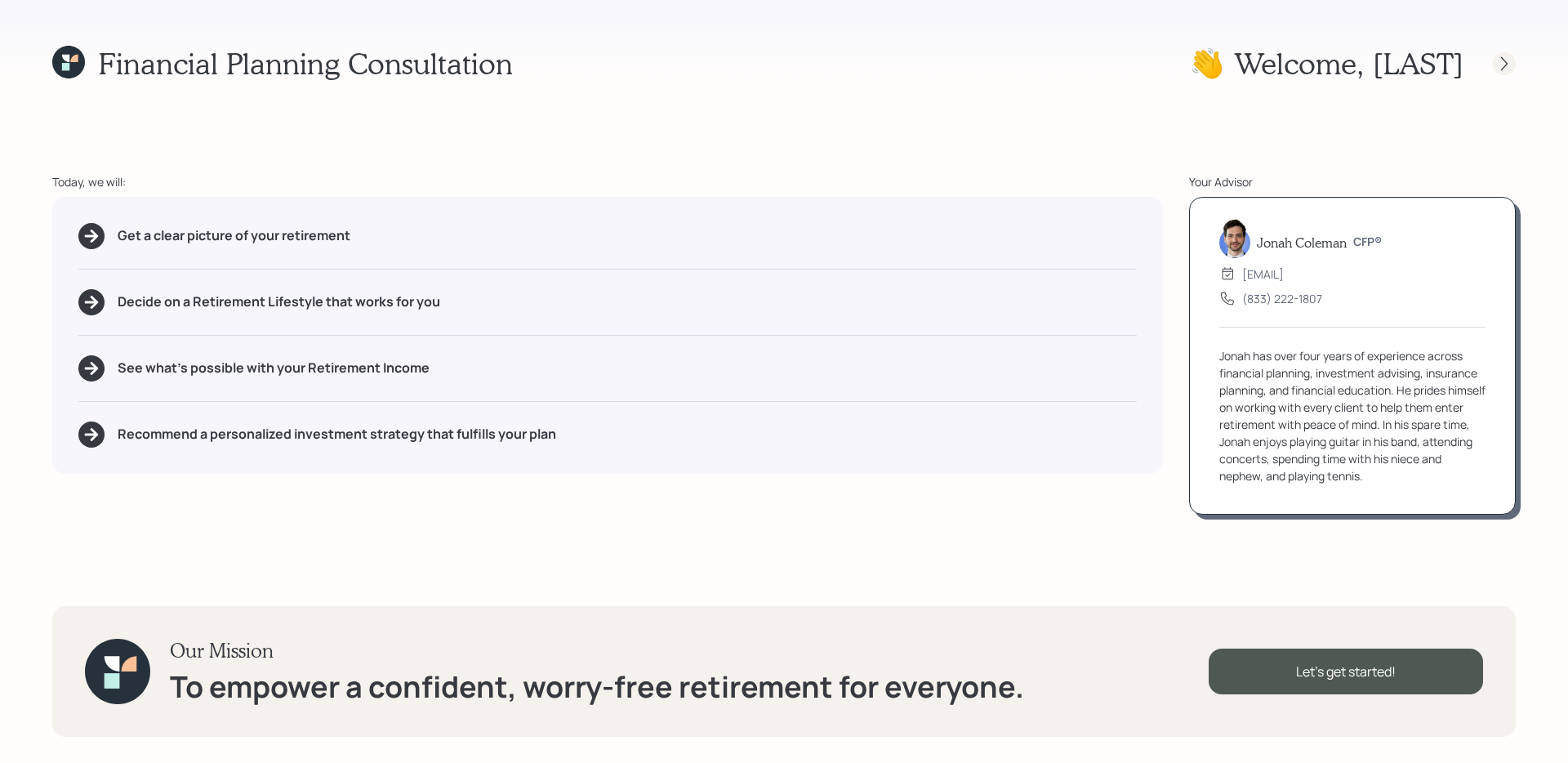 click at bounding box center [1504, 64] 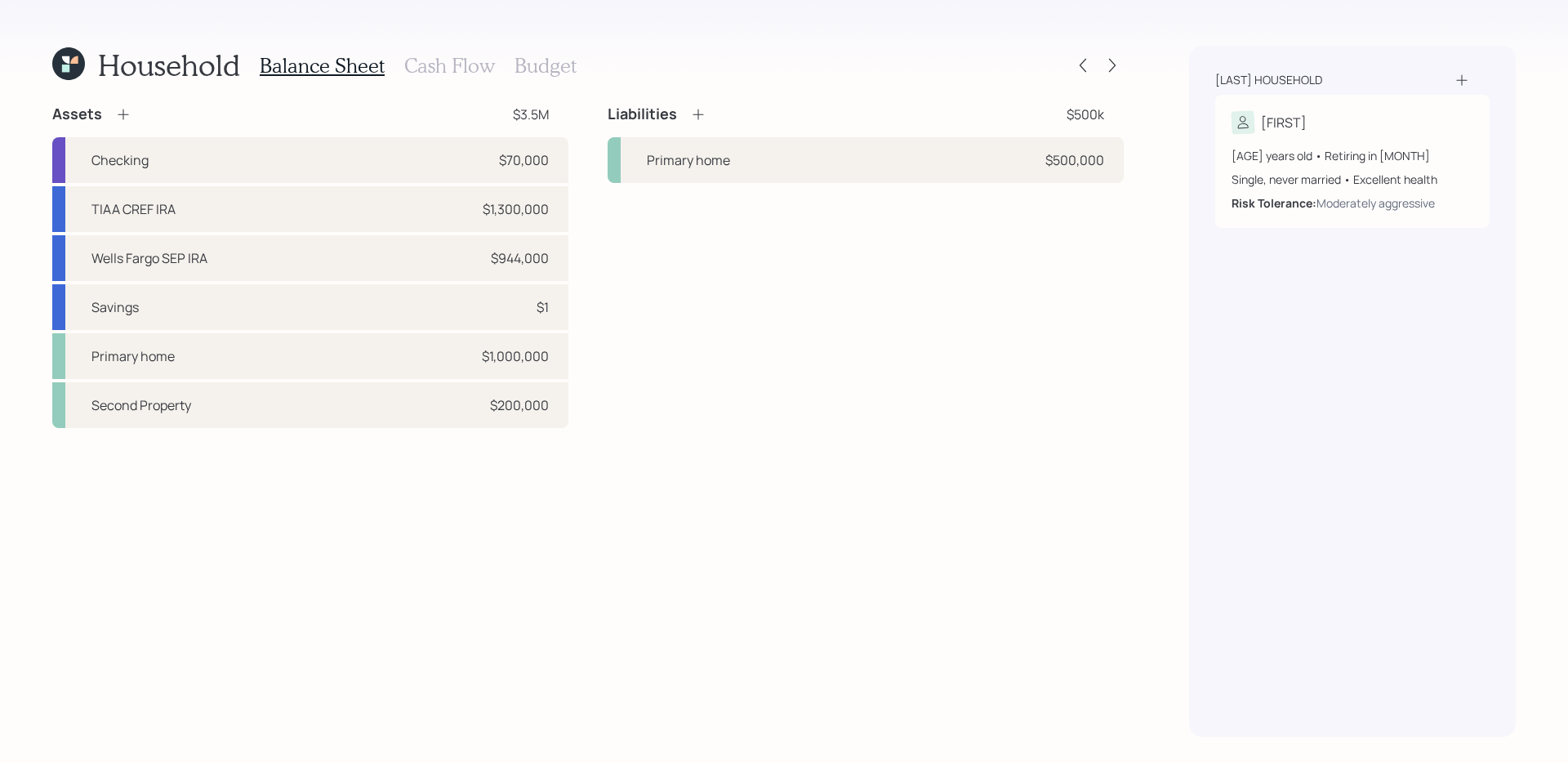 click 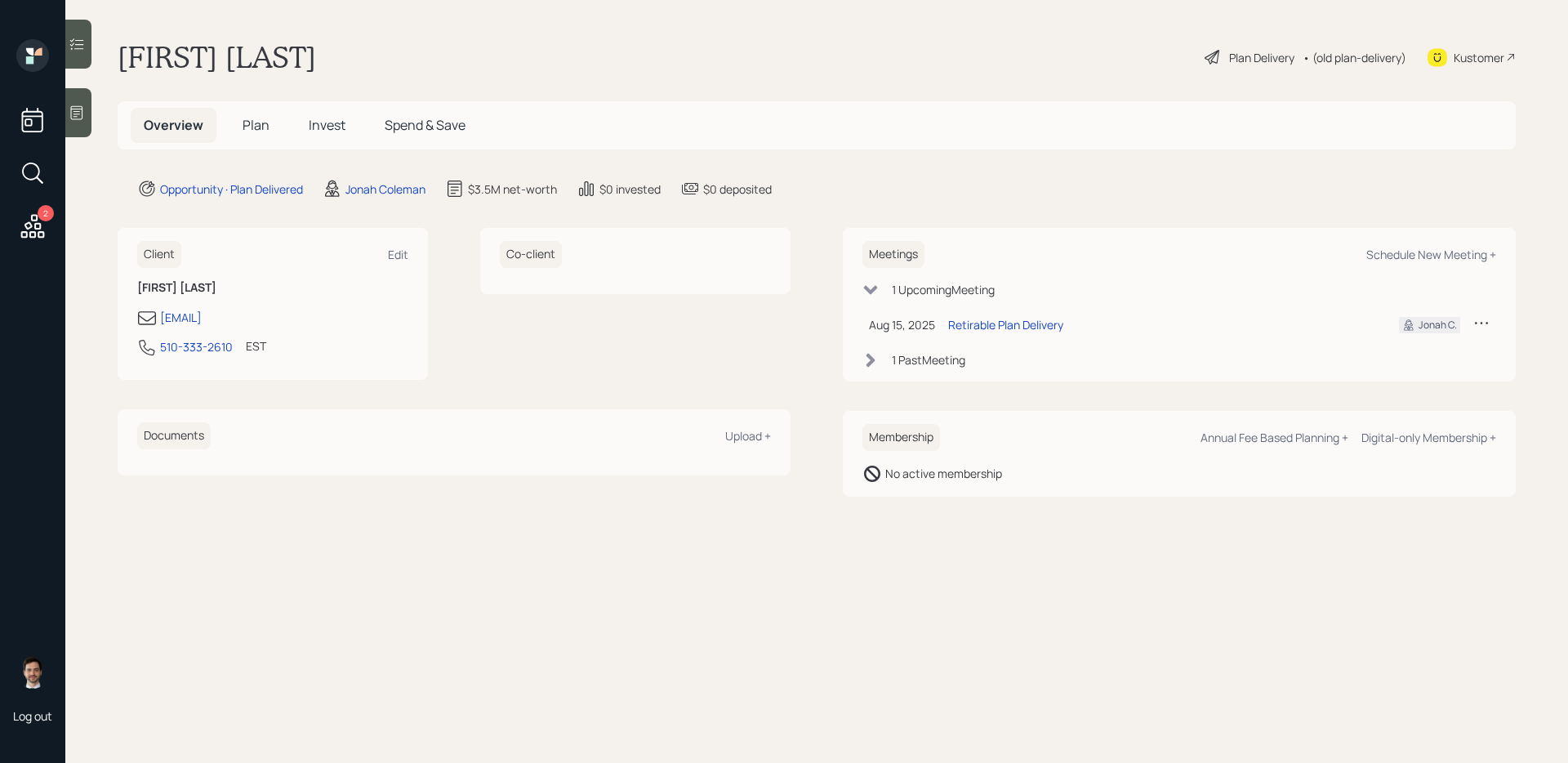 click on "Plan" at bounding box center [256, 125] 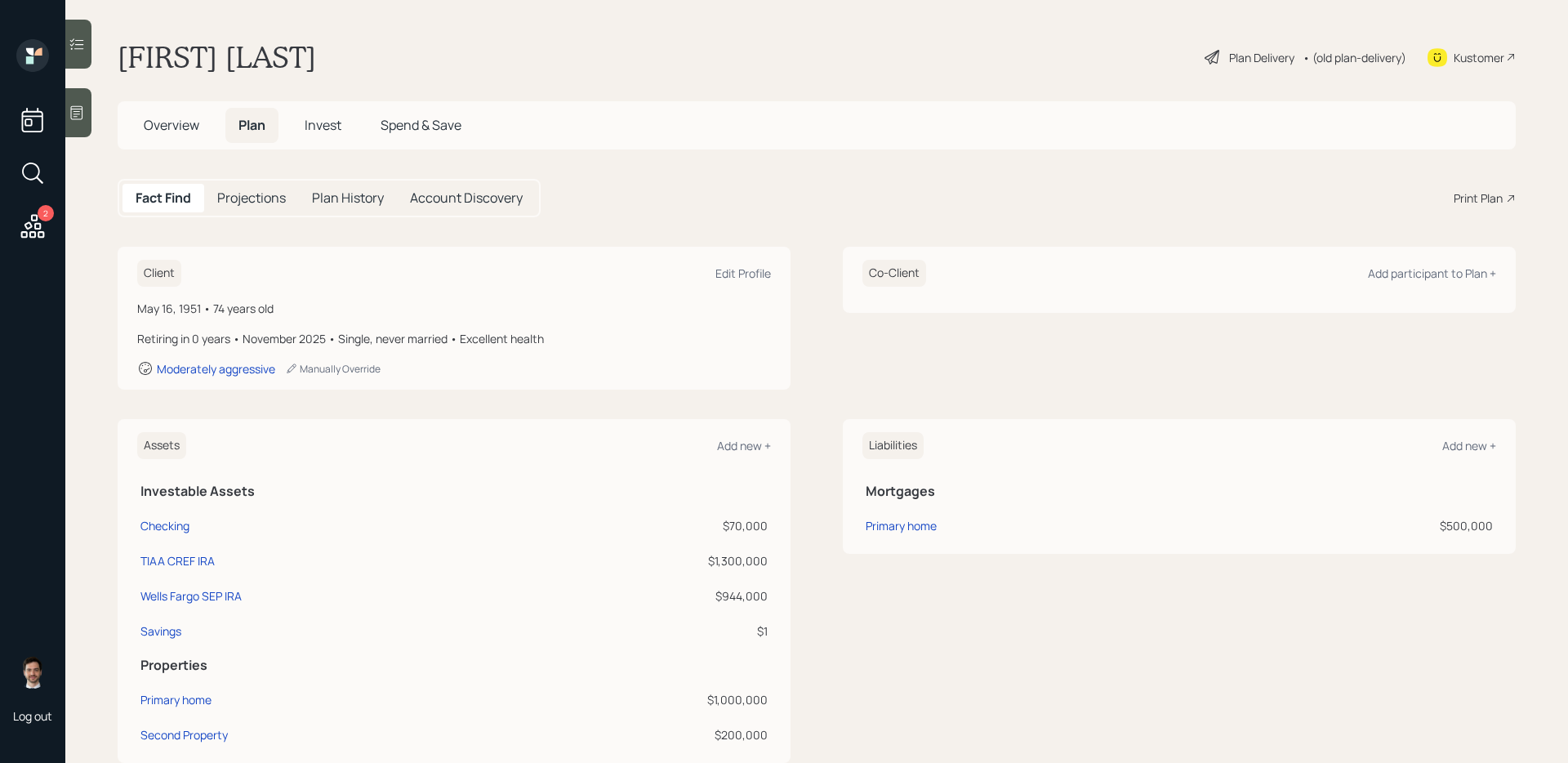 click on "Print Plan" at bounding box center [1478, 198] 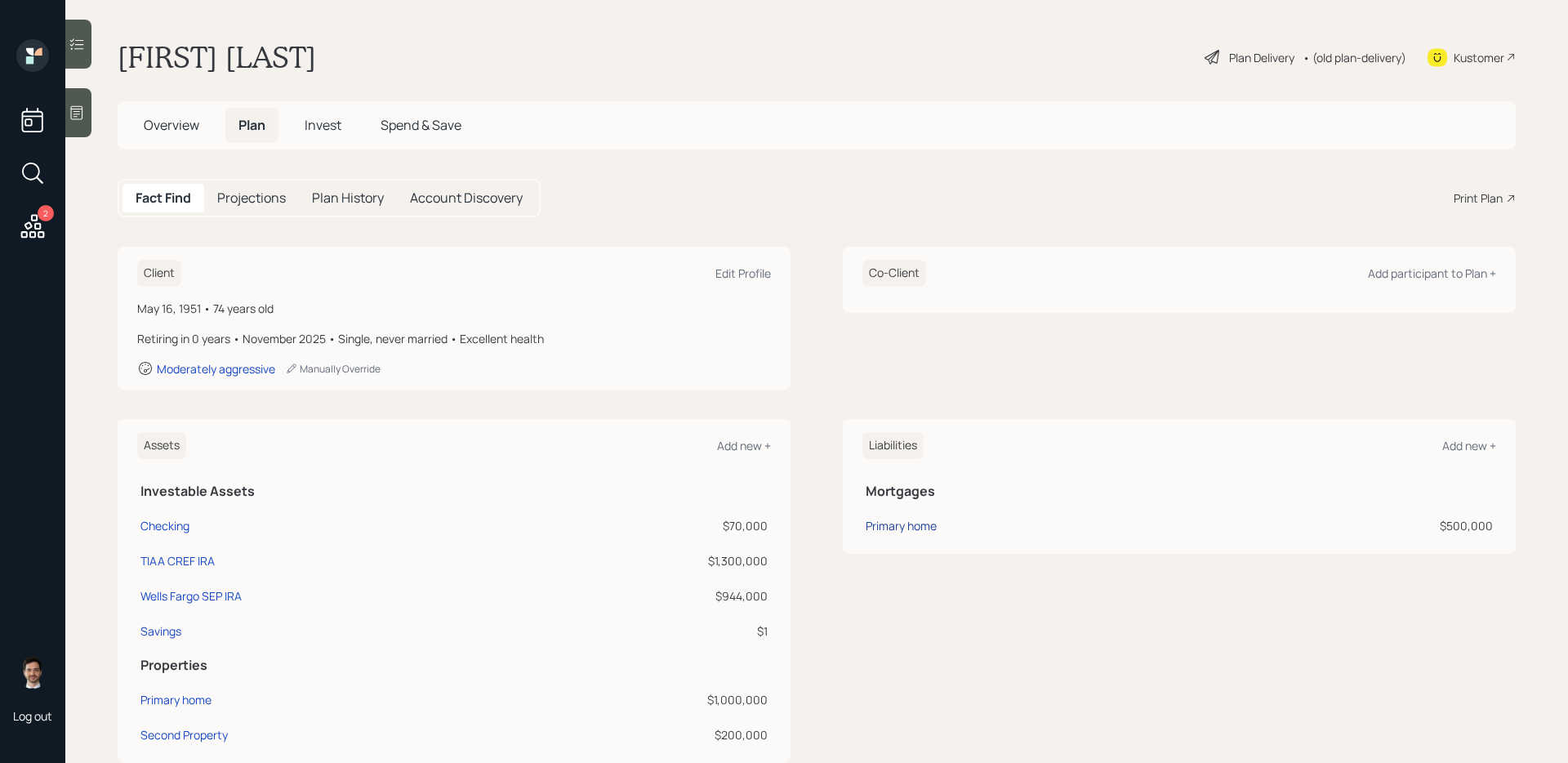 click on "Primary home" at bounding box center [901, 525] 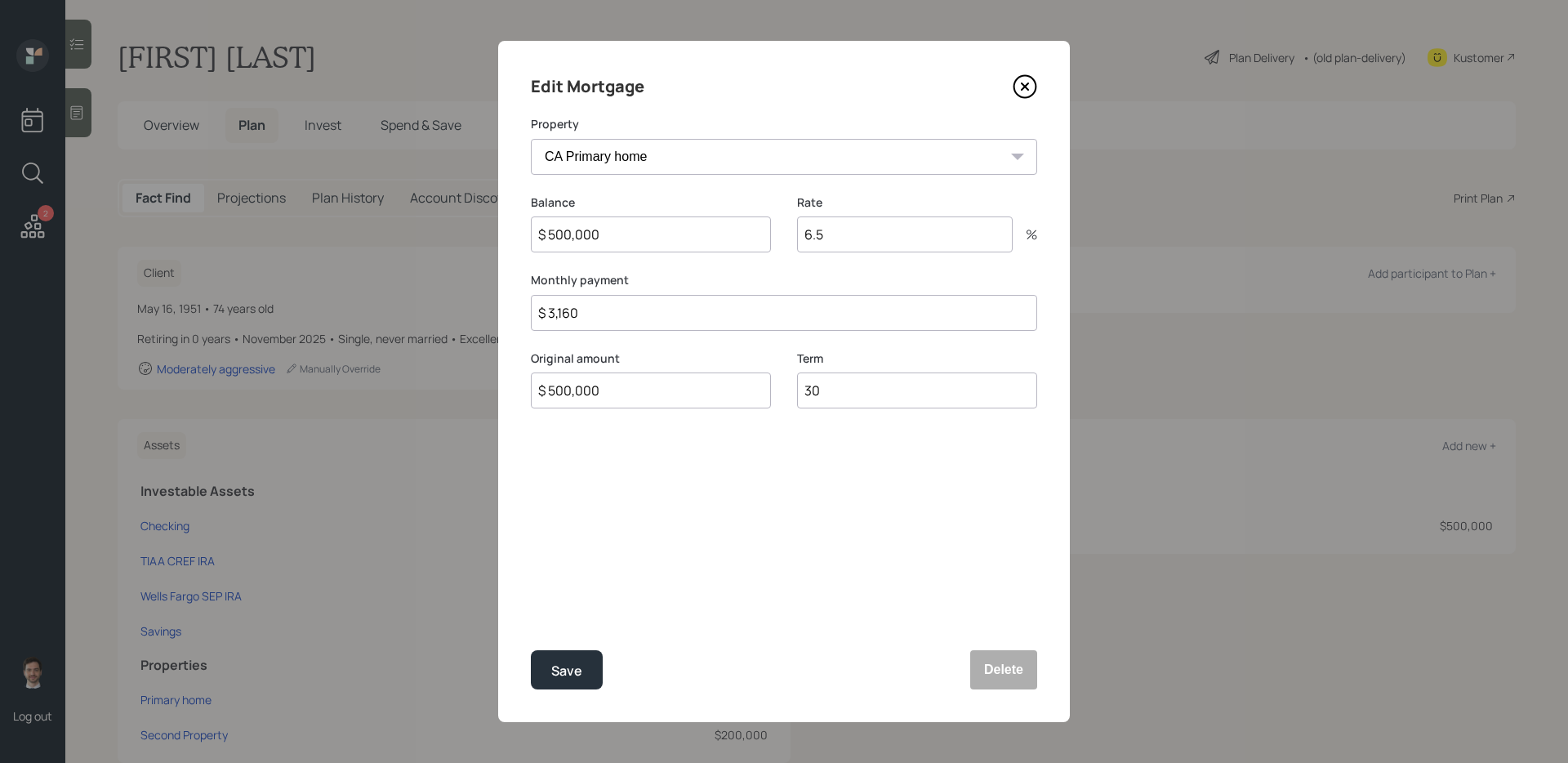 click on "$ 500,000" at bounding box center [651, 234] 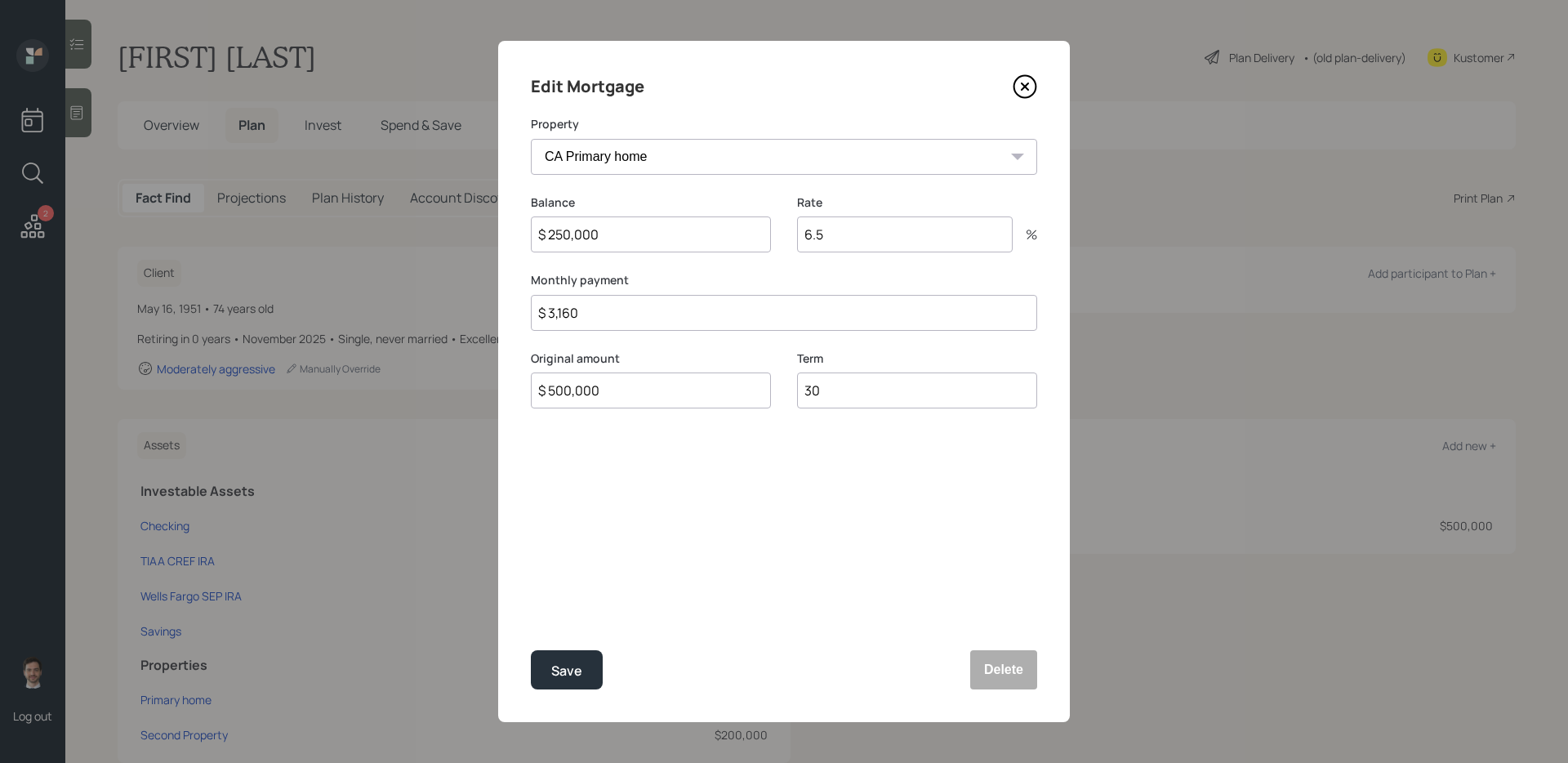 type on "$ 250,000" 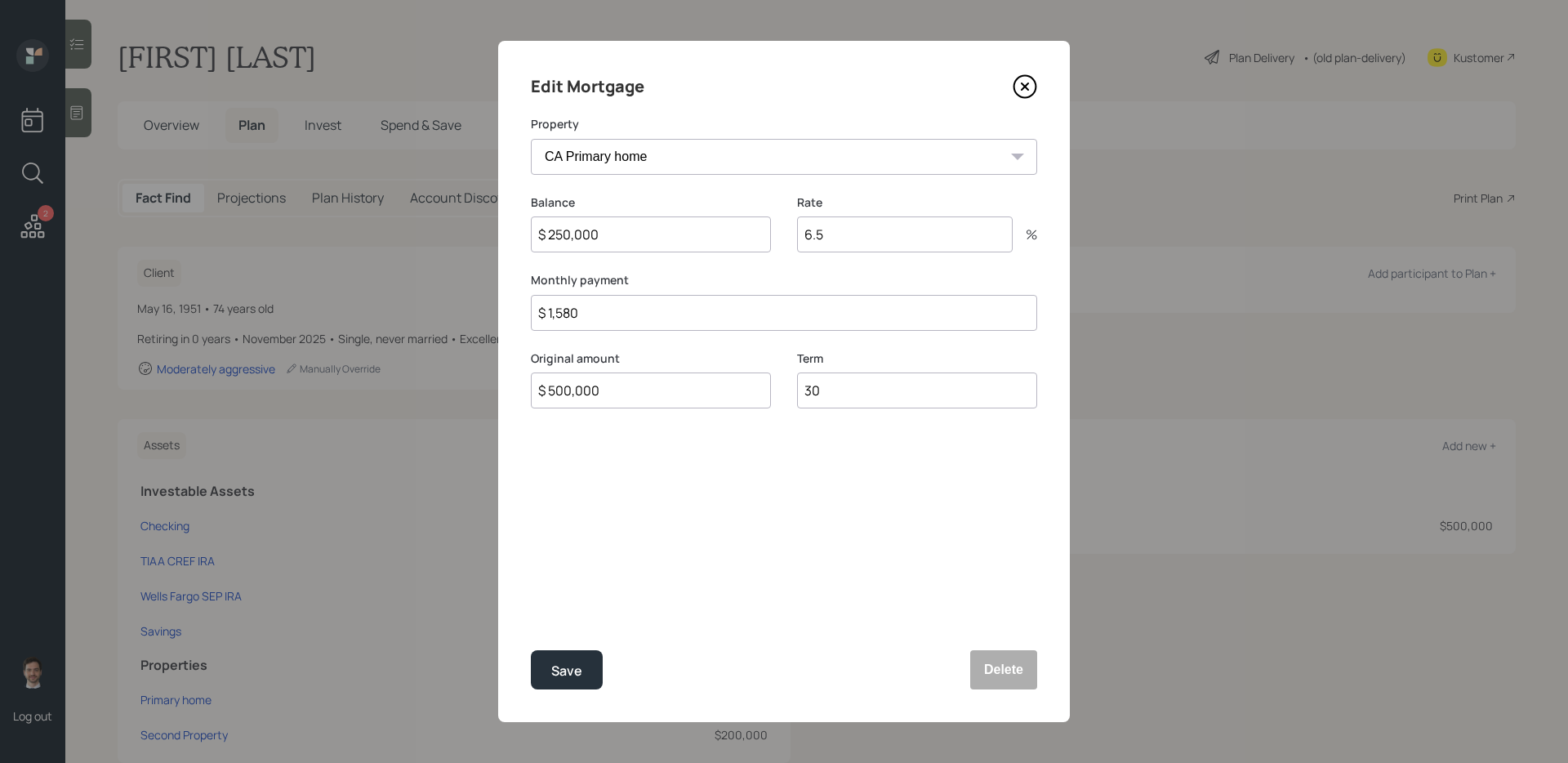 type on "$ 1,580" 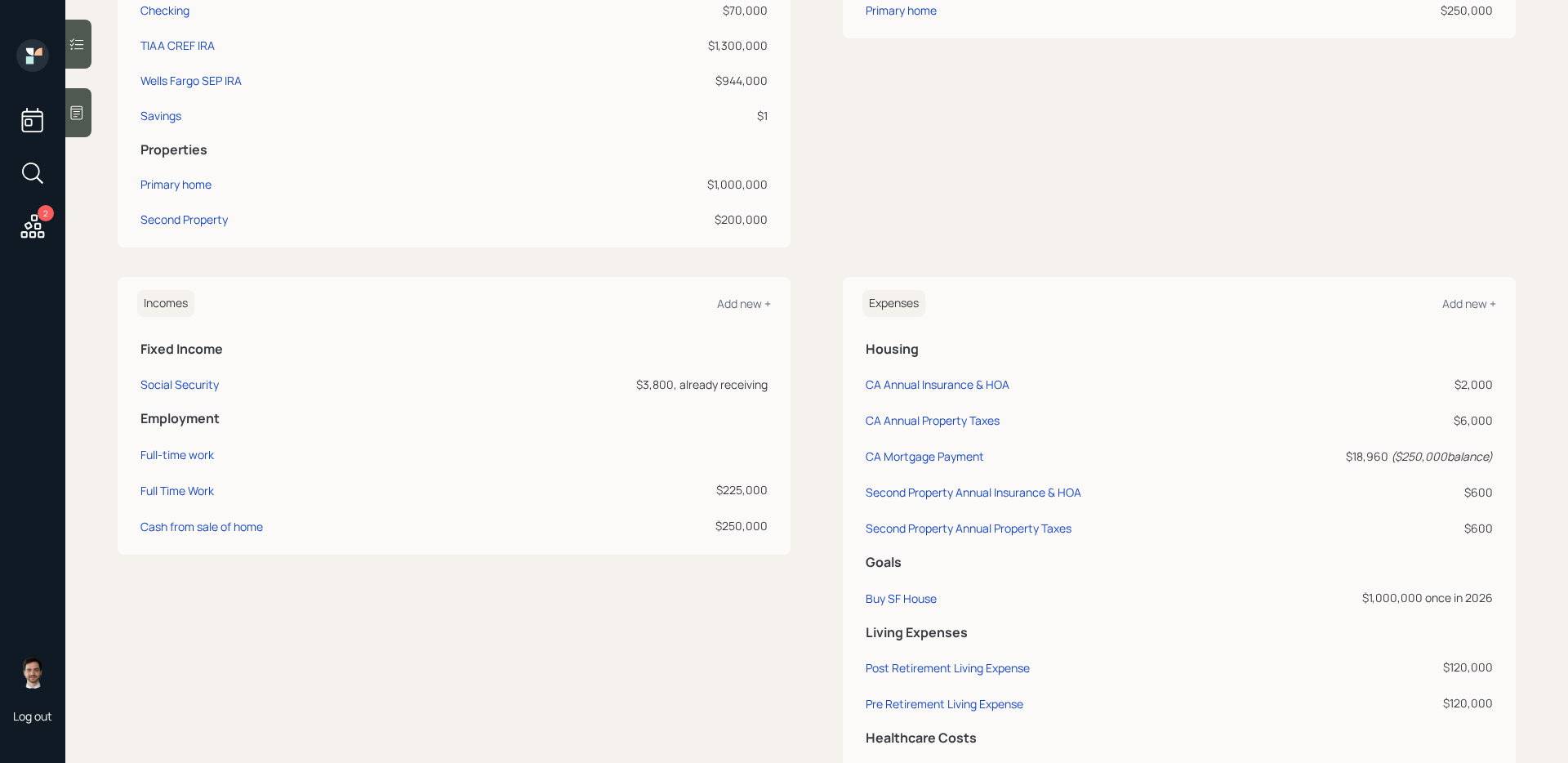 scroll, scrollTop: 519, scrollLeft: 0, axis: vertical 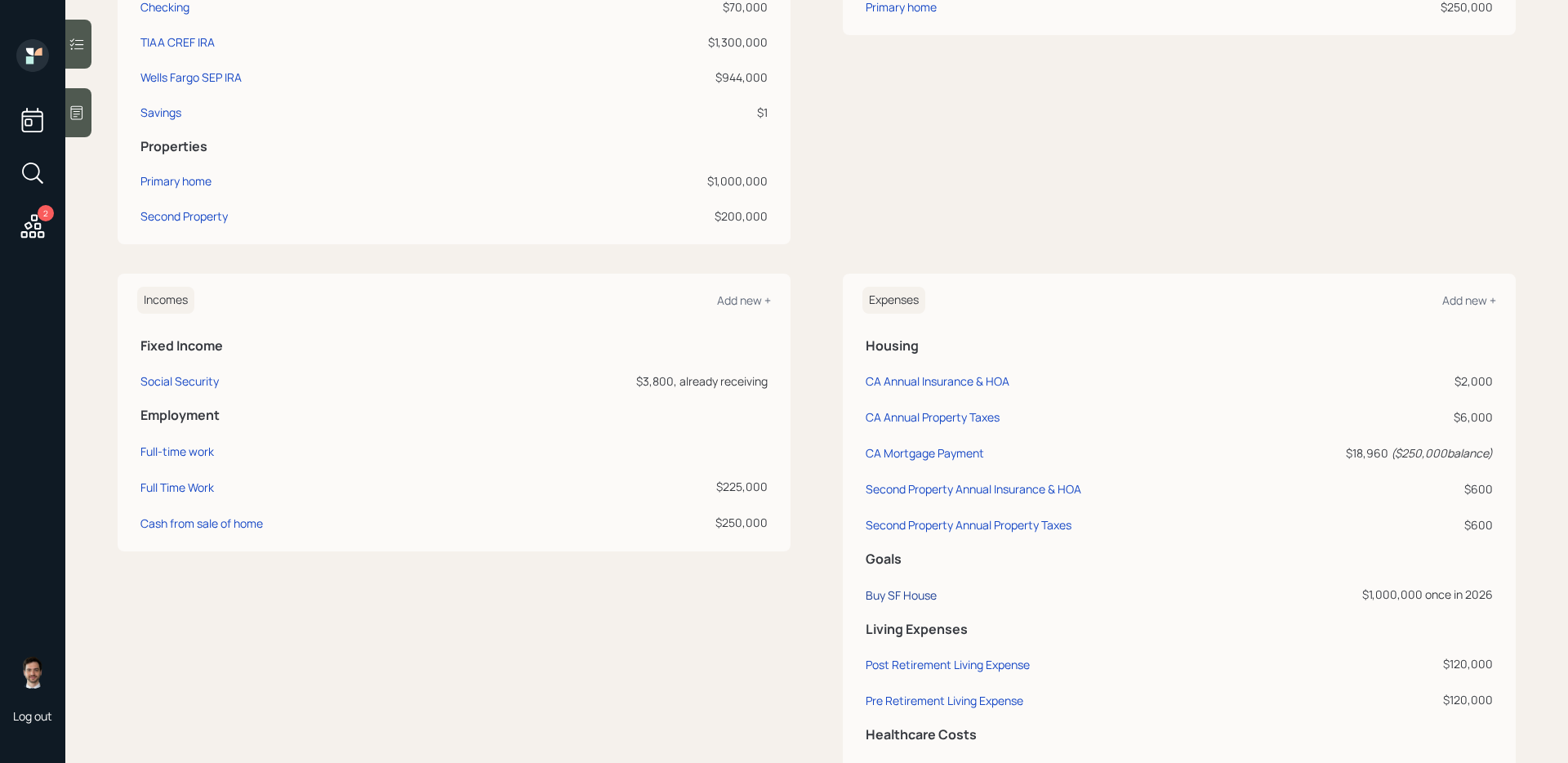click on "Buy SF House" at bounding box center (901, 595) 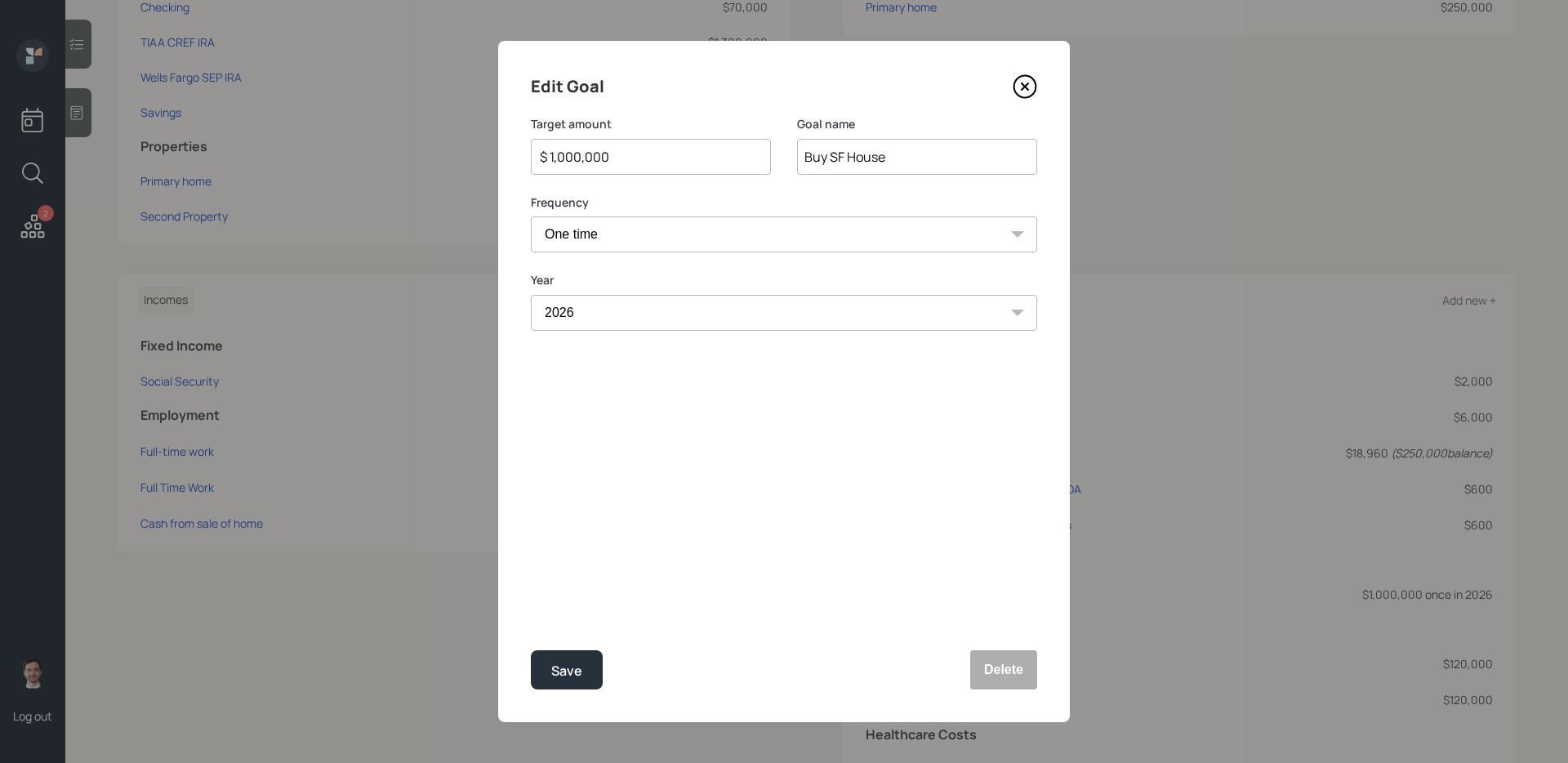 click on "$ 1,000,000" at bounding box center (644, 157) 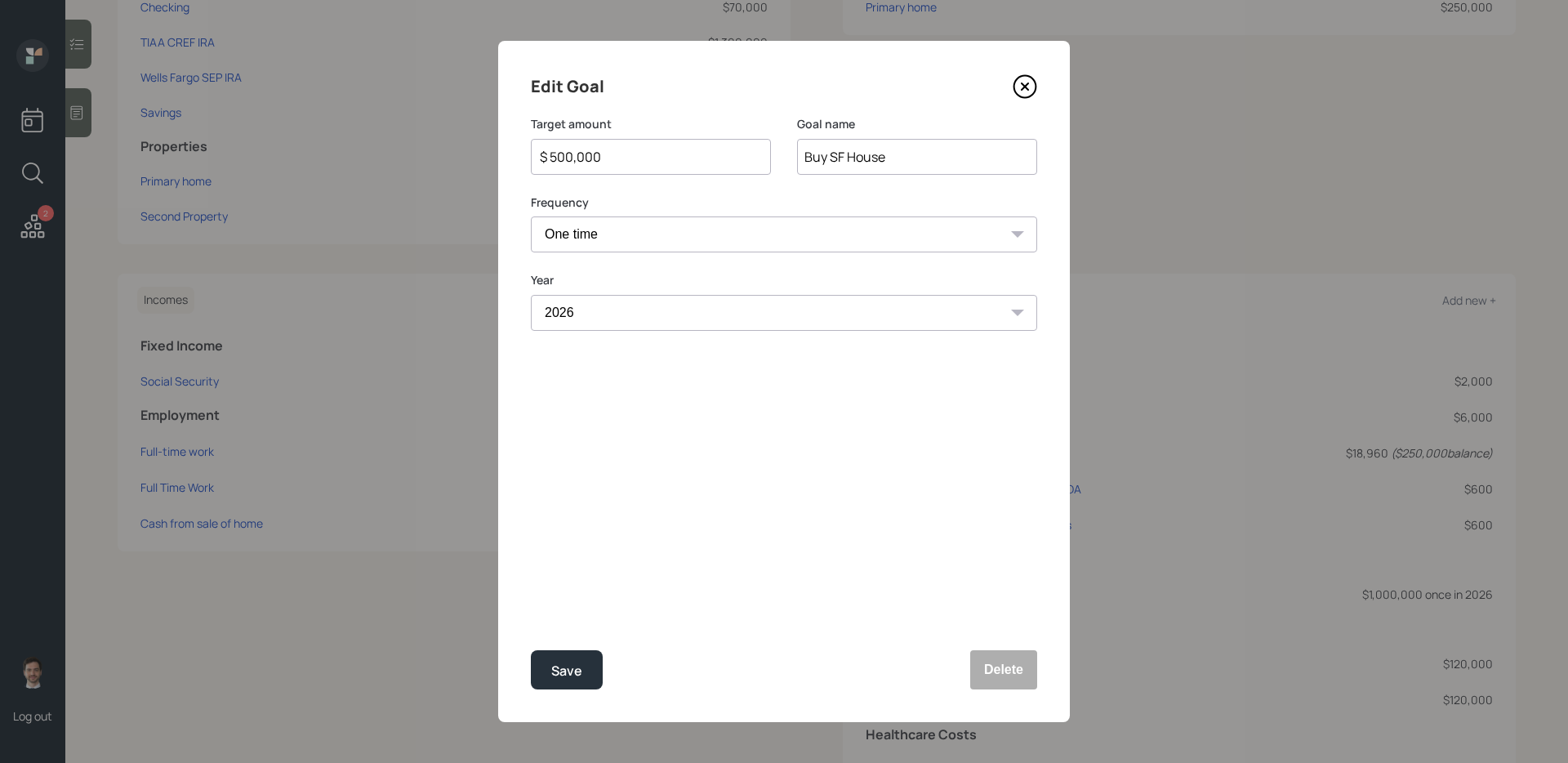 click on "Save" at bounding box center [567, 670] 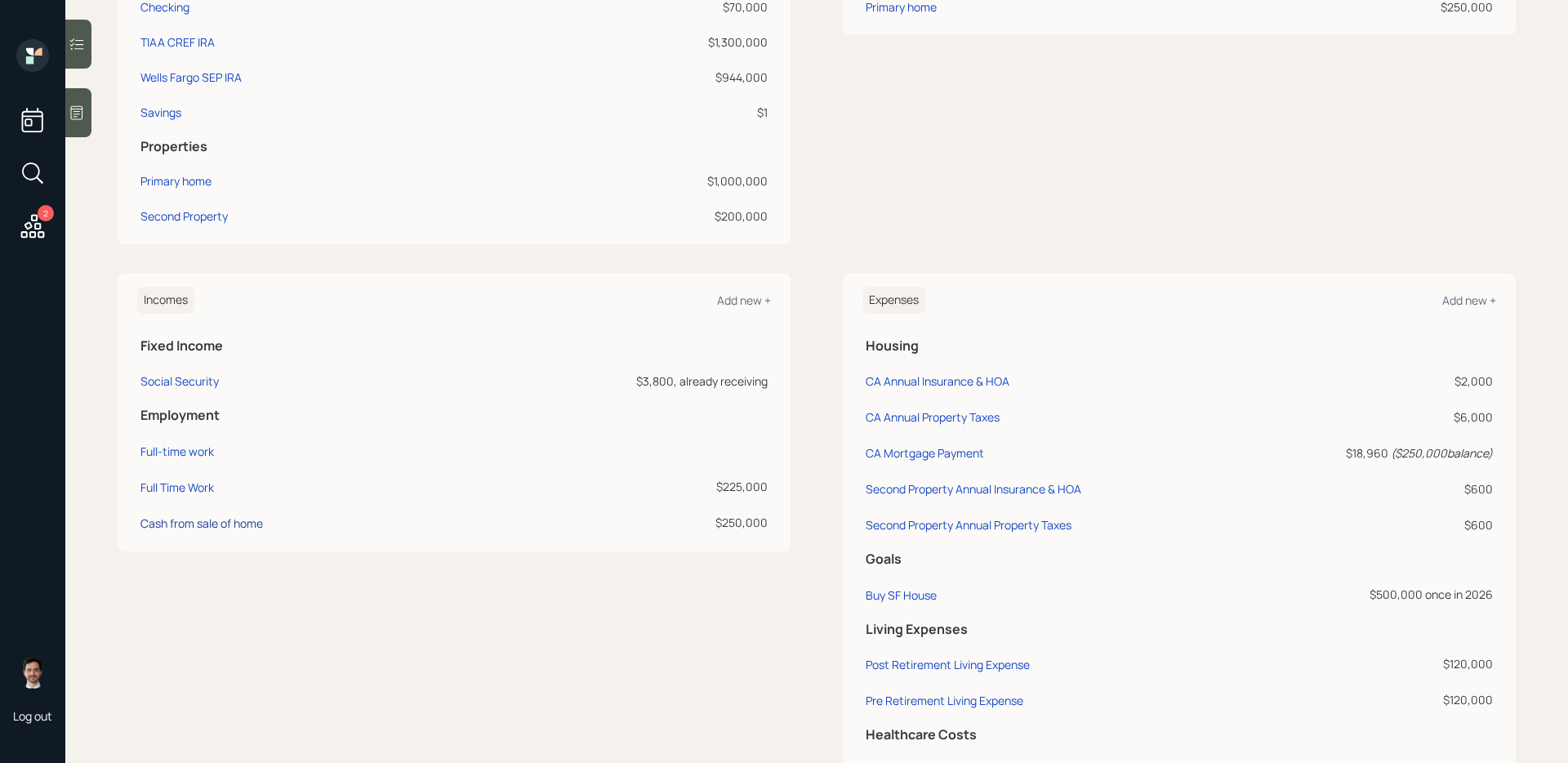 click on "Cash from sale of home" at bounding box center [202, 523] 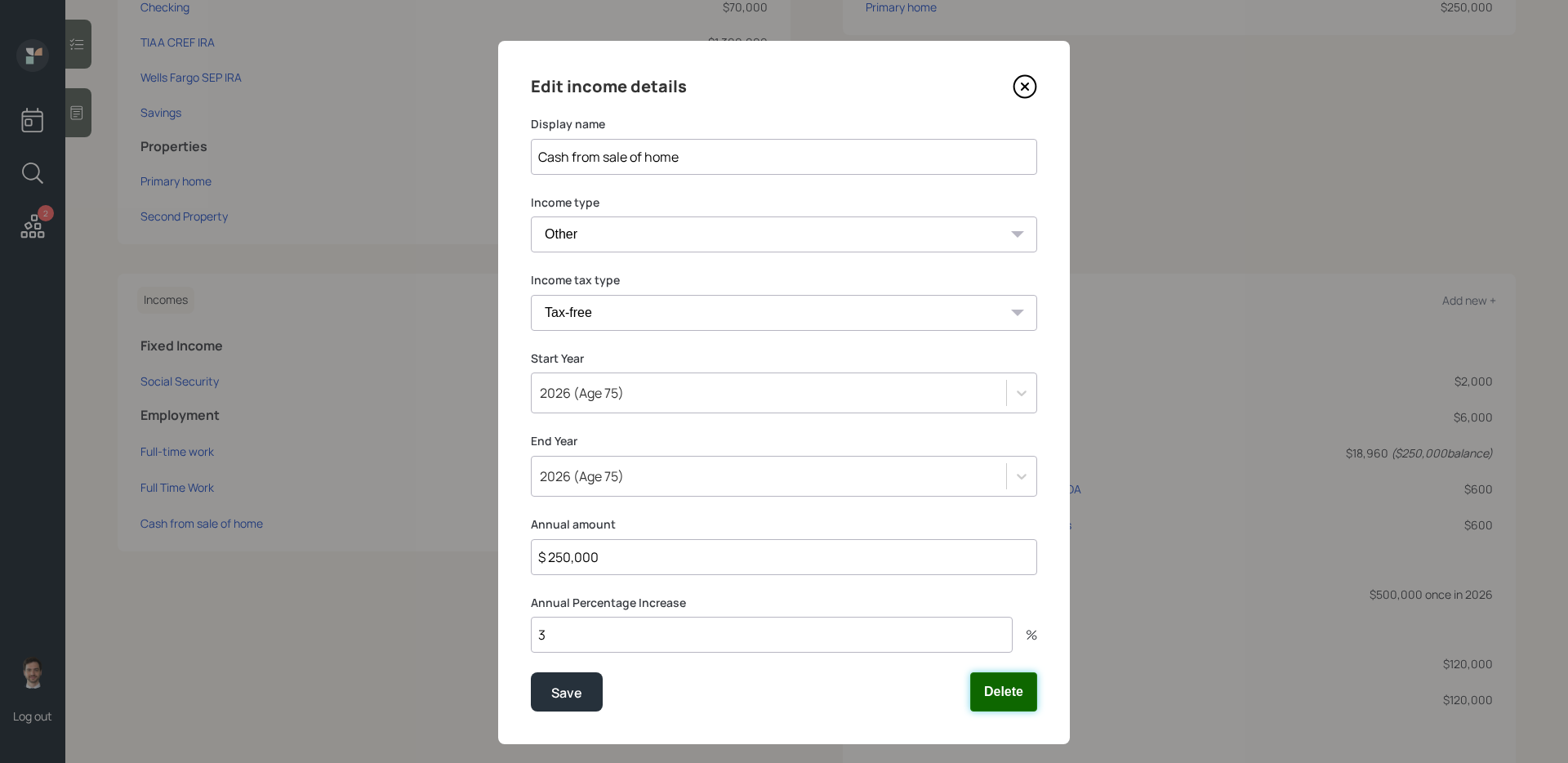 click on "Delete" at bounding box center (1004, 692) 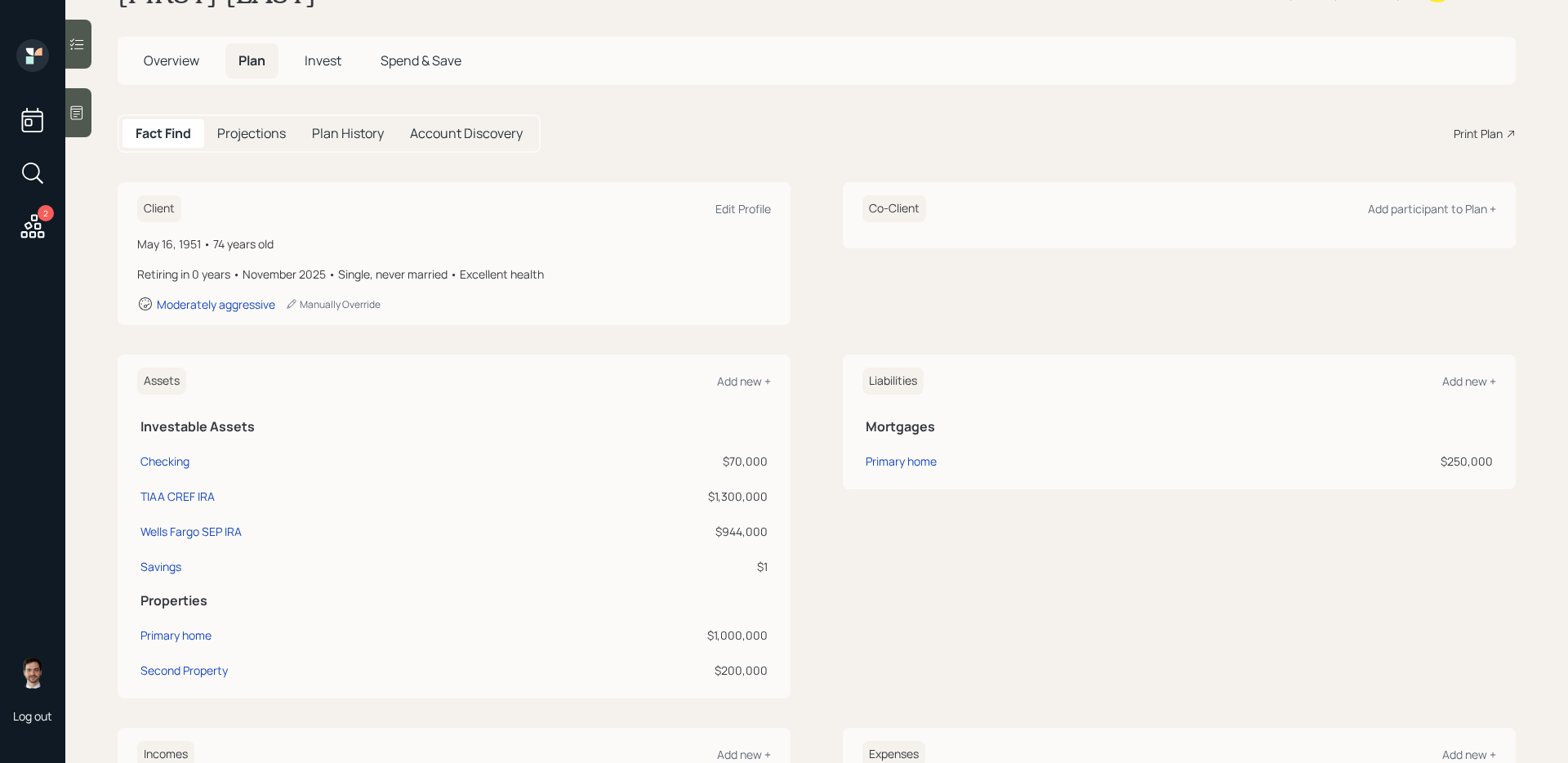 scroll, scrollTop: 51, scrollLeft: 0, axis: vertical 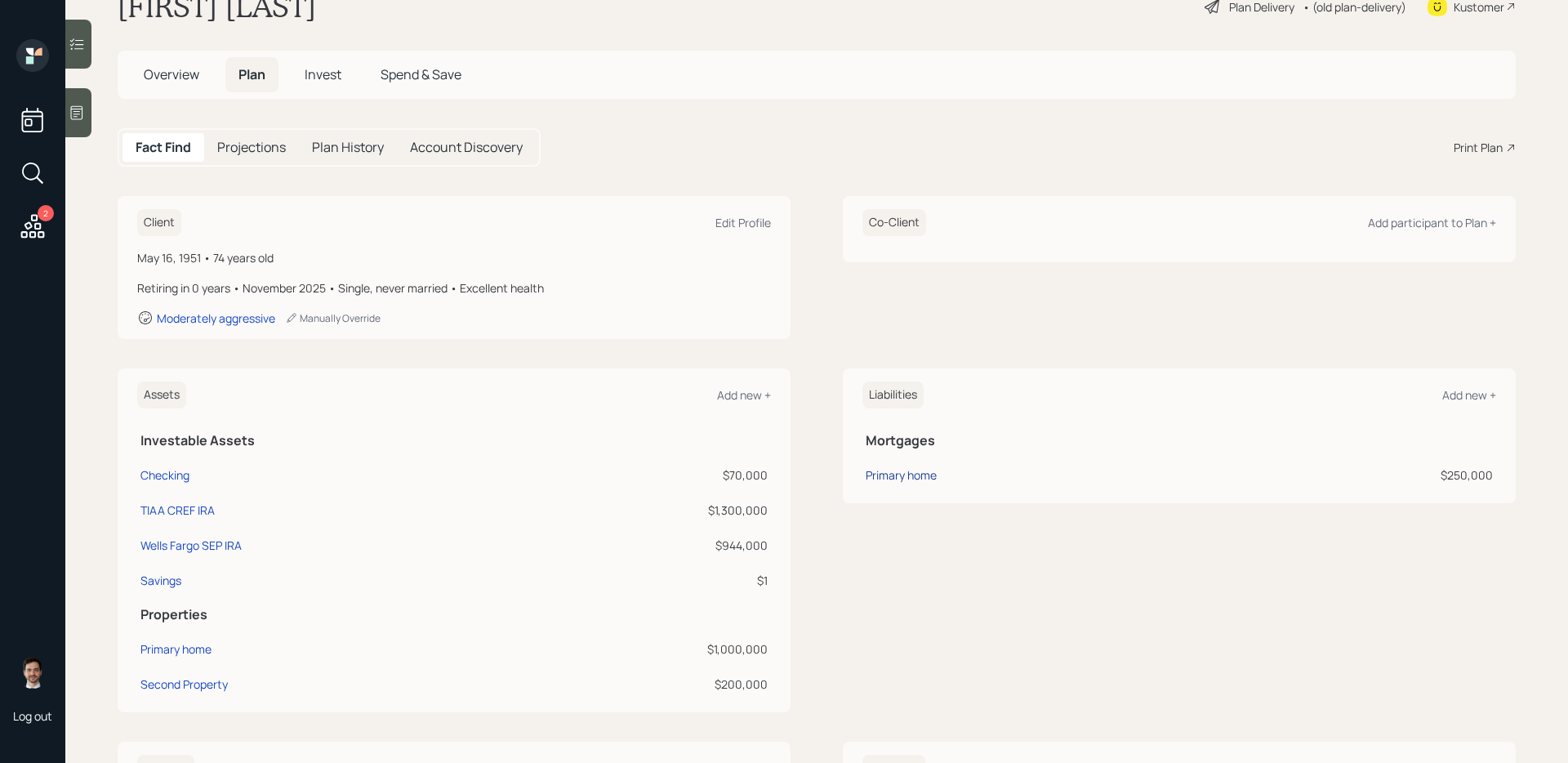 click on "Primary home" at bounding box center (901, 475) 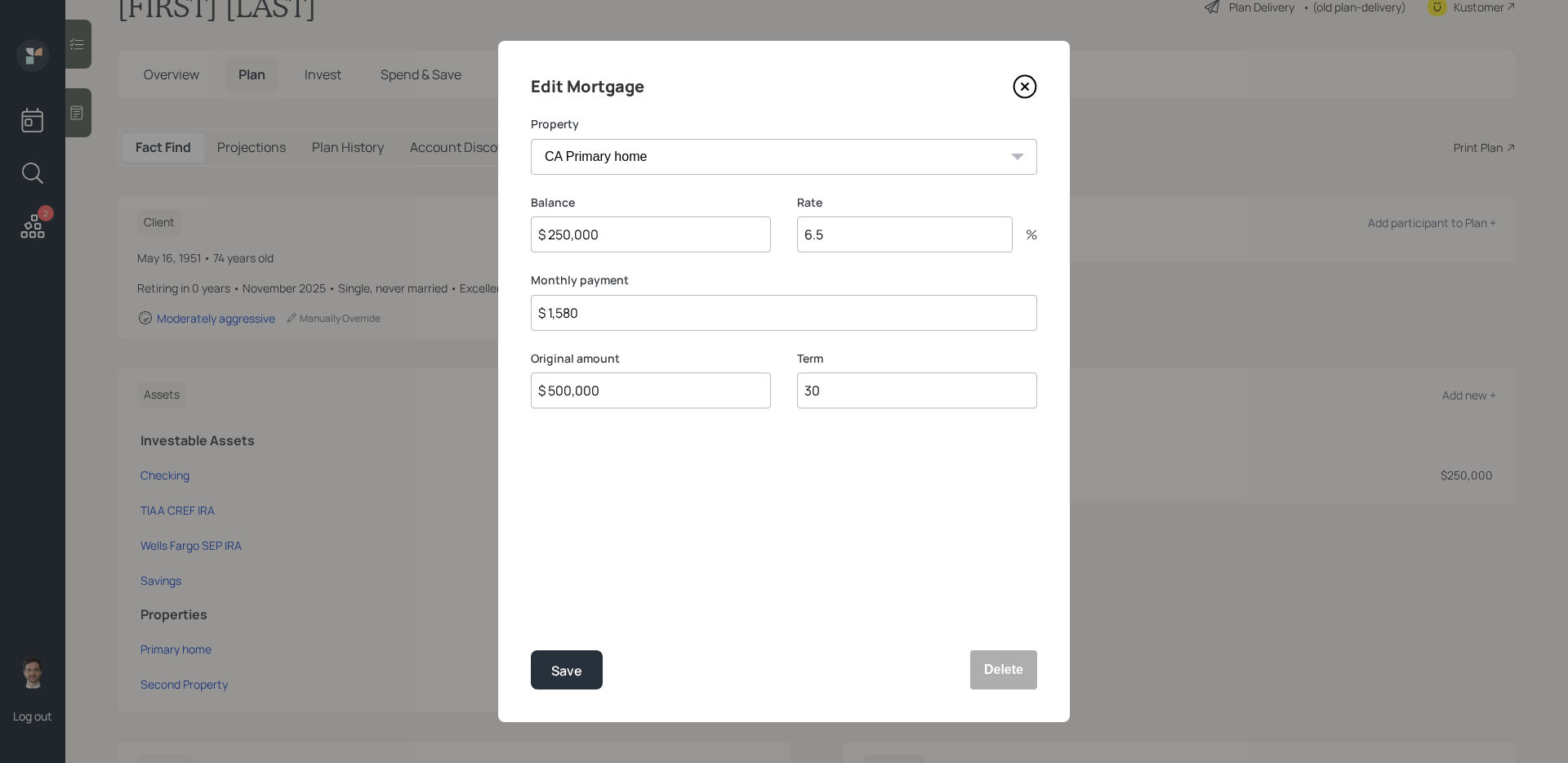 click on "$ 250,000" at bounding box center (651, 234) 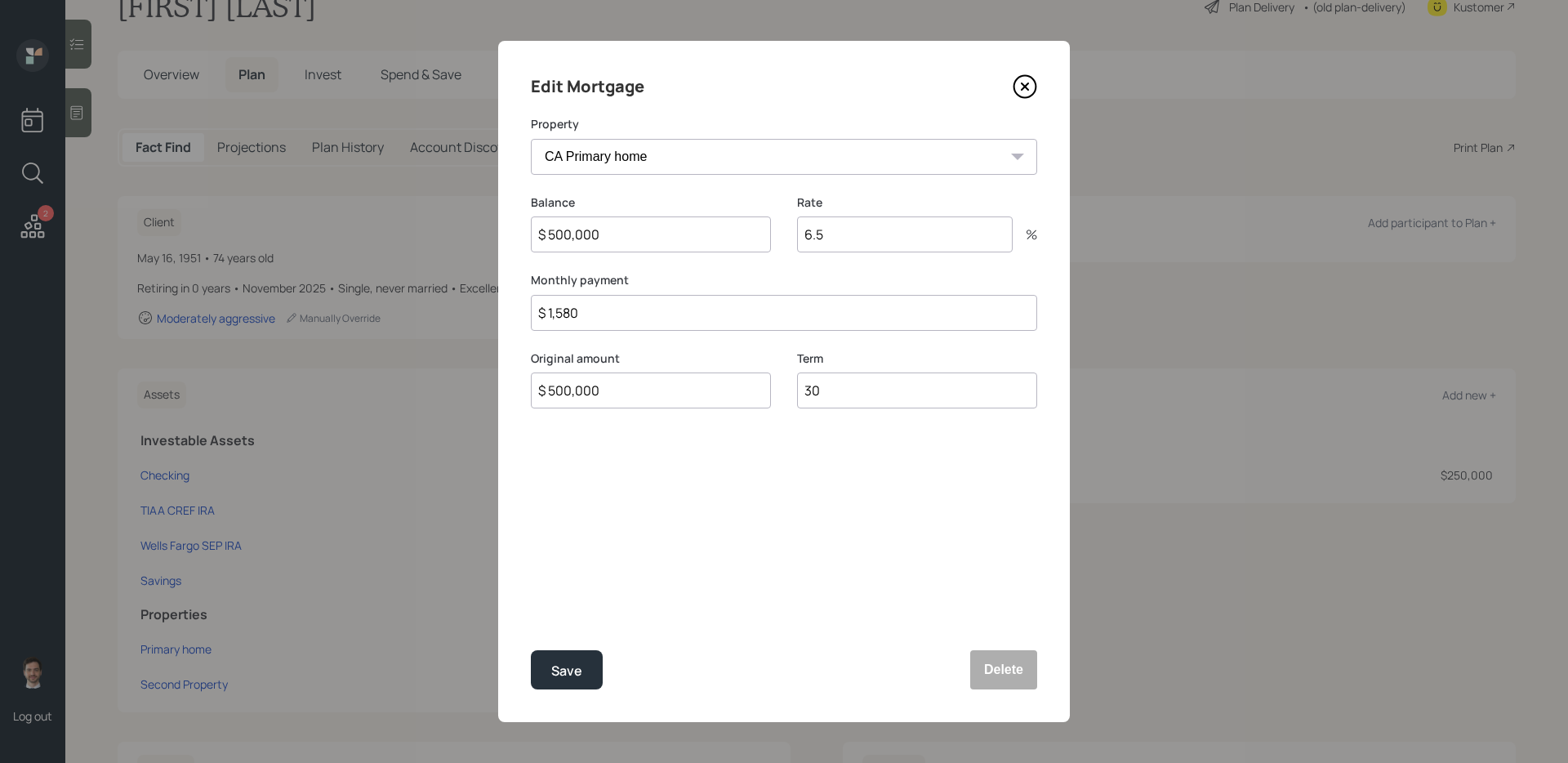 type on "$ 500,000" 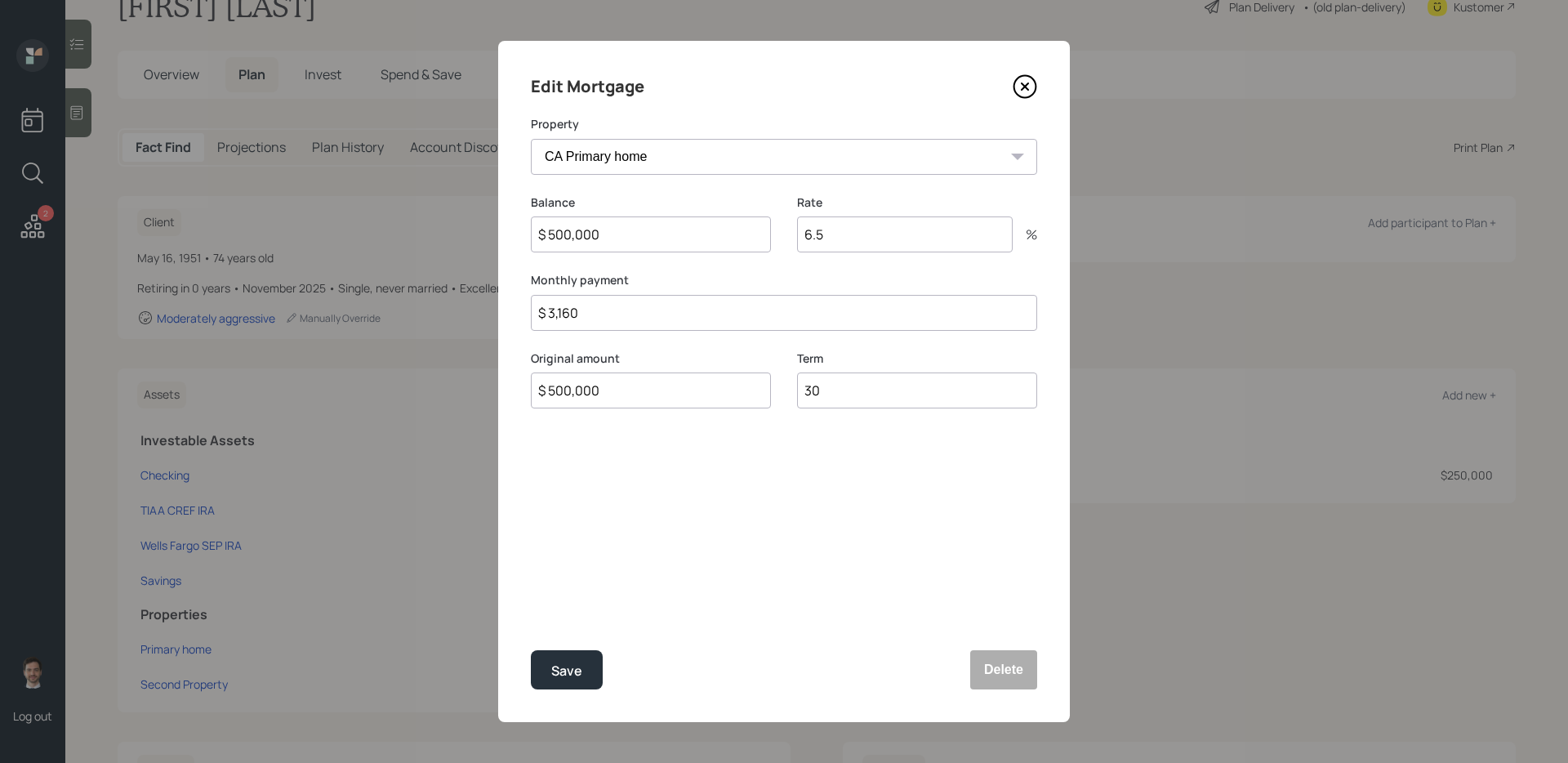 type on "$ 3,160" 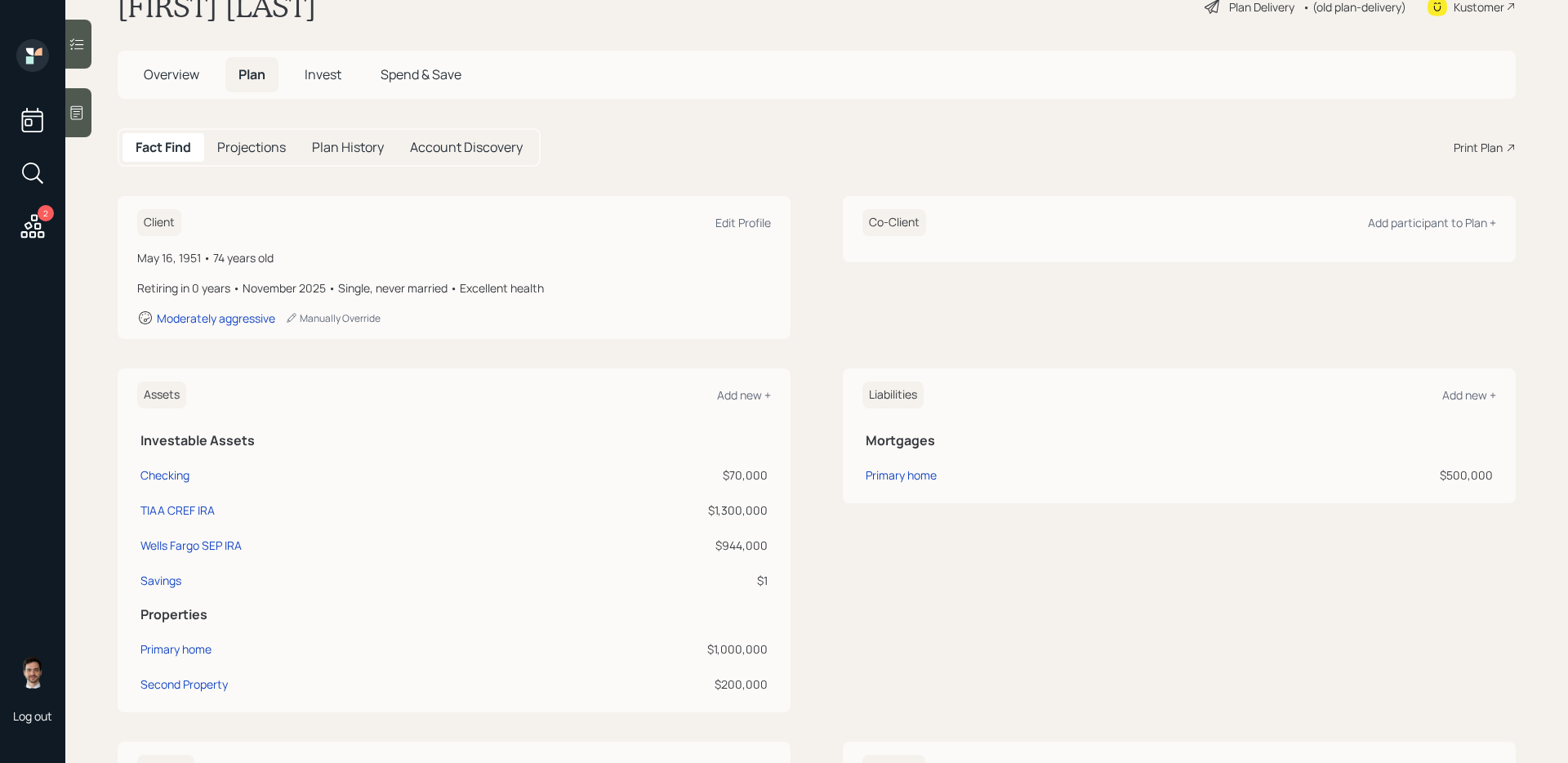 scroll, scrollTop: 0, scrollLeft: 0, axis: both 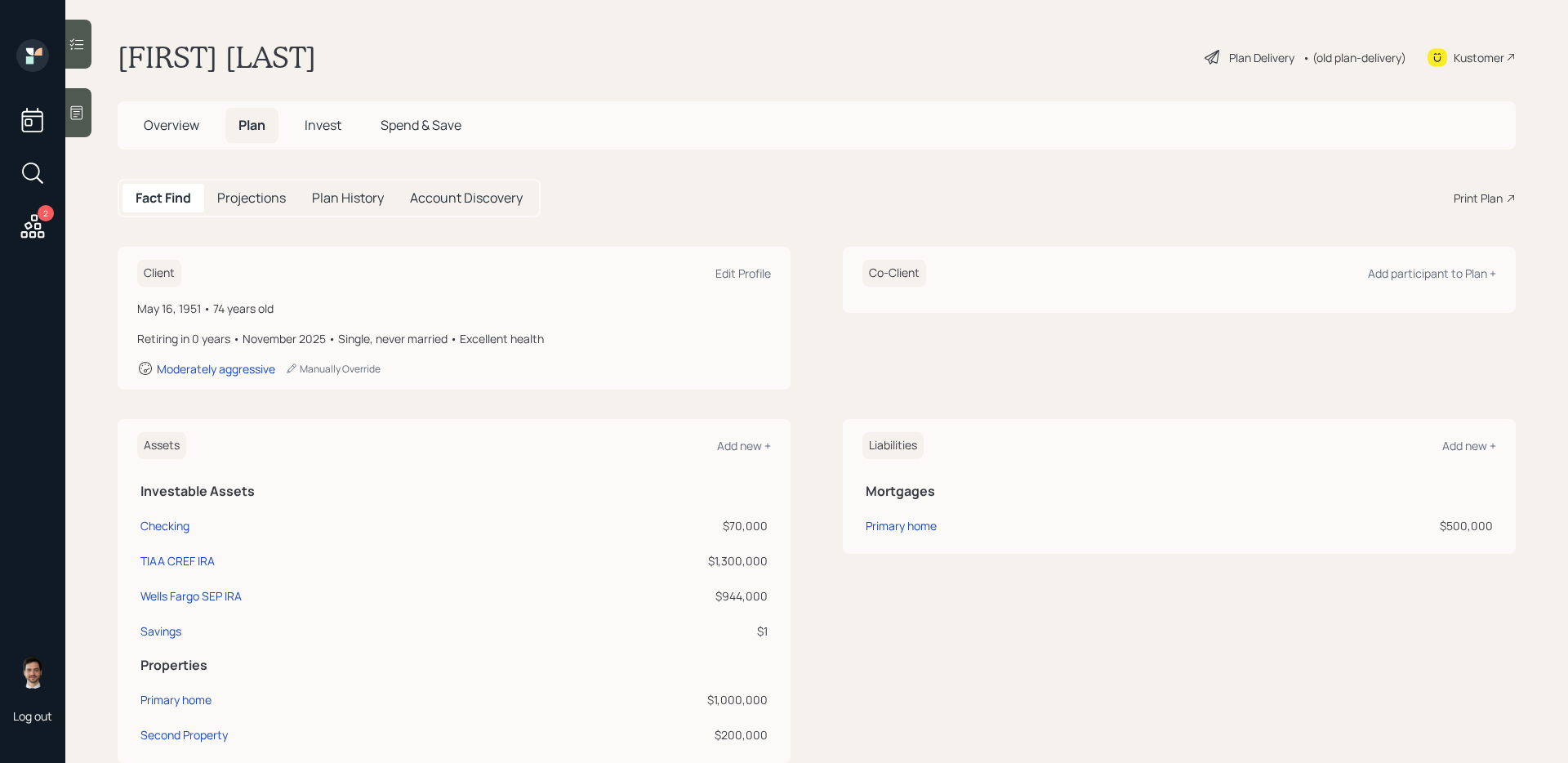 click on "Print Plan" at bounding box center [1478, 198] 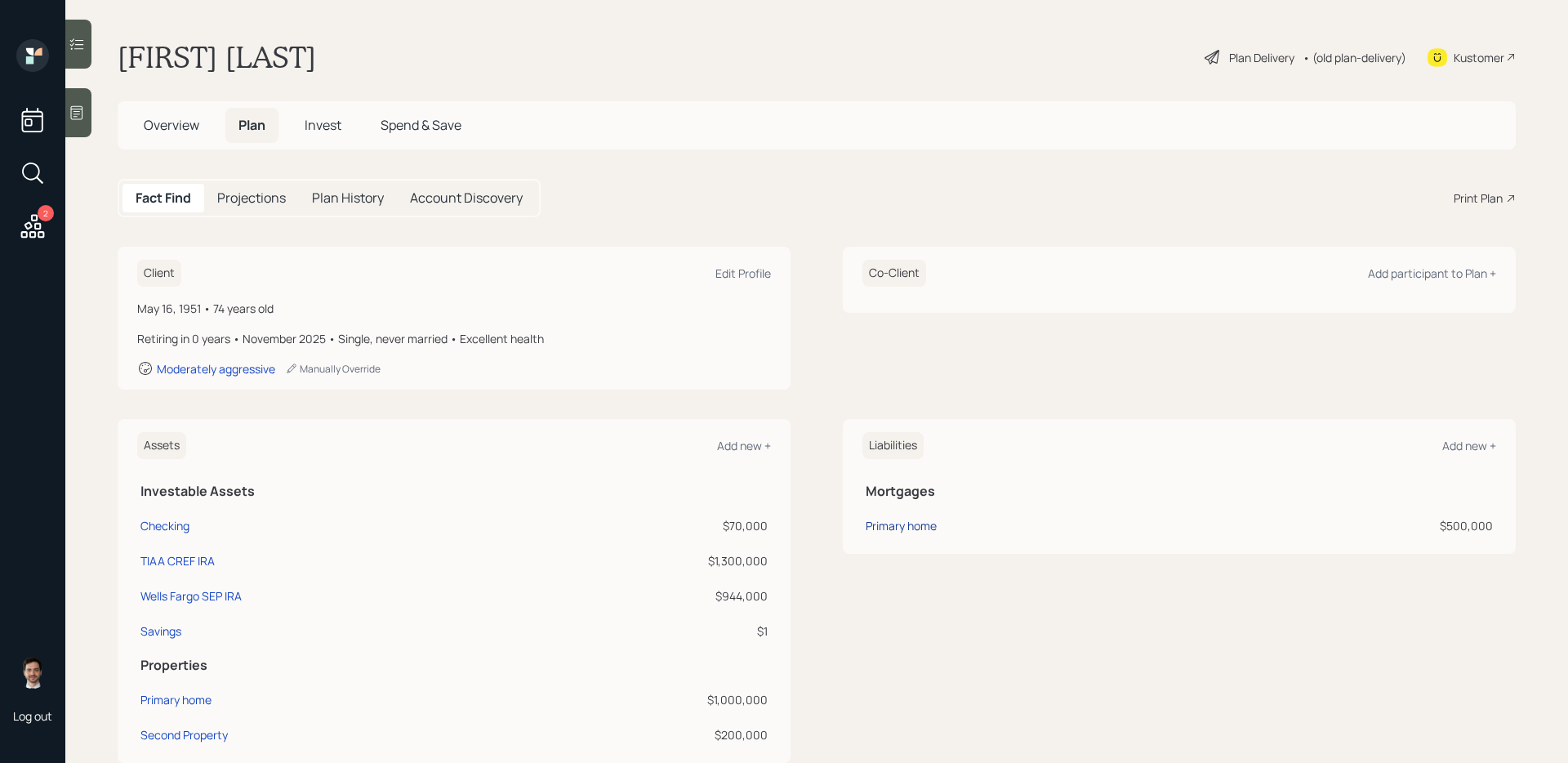 click on "Primary home" at bounding box center [901, 525] 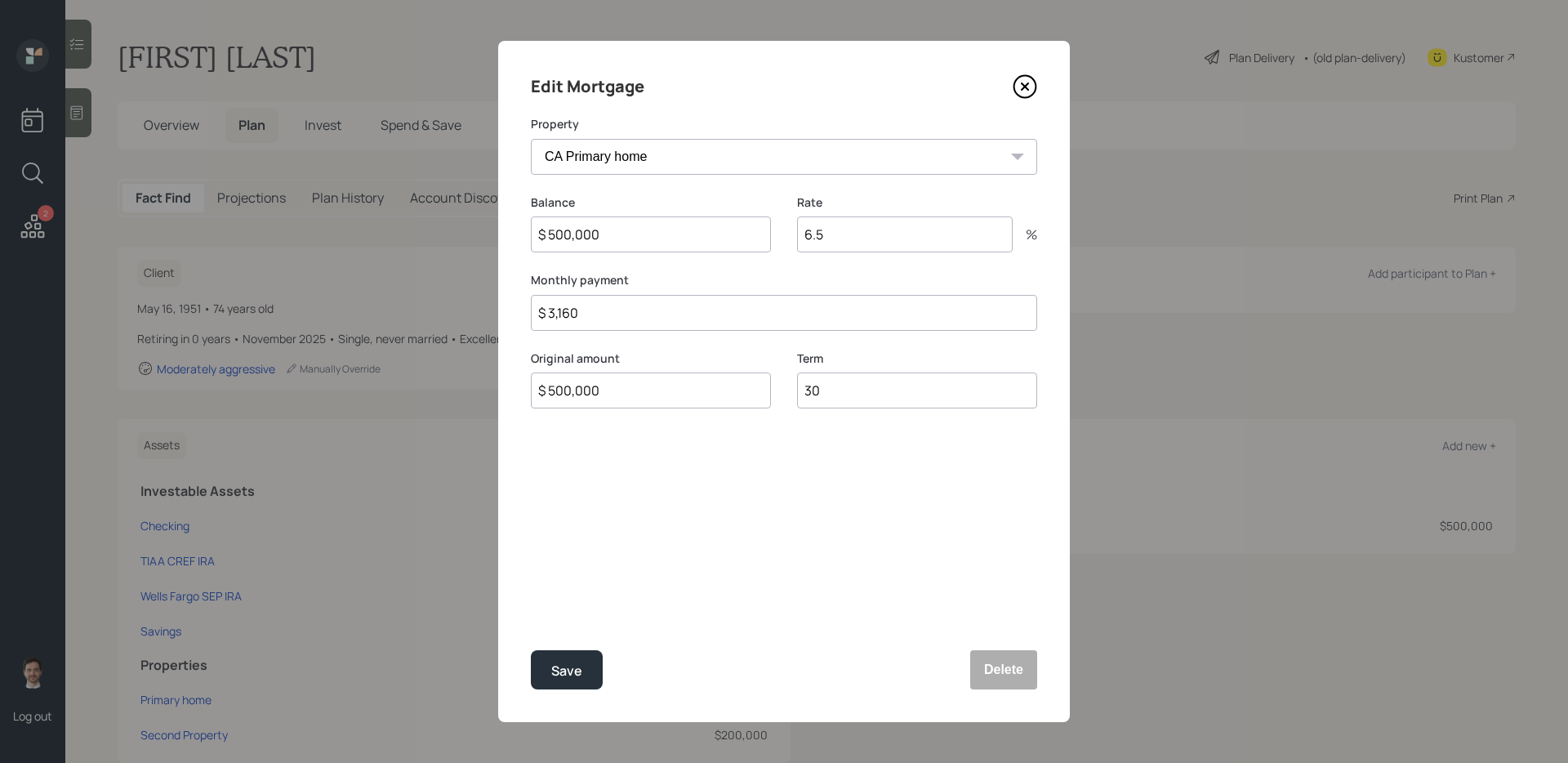 click on "$ 500,000" at bounding box center (651, 234) 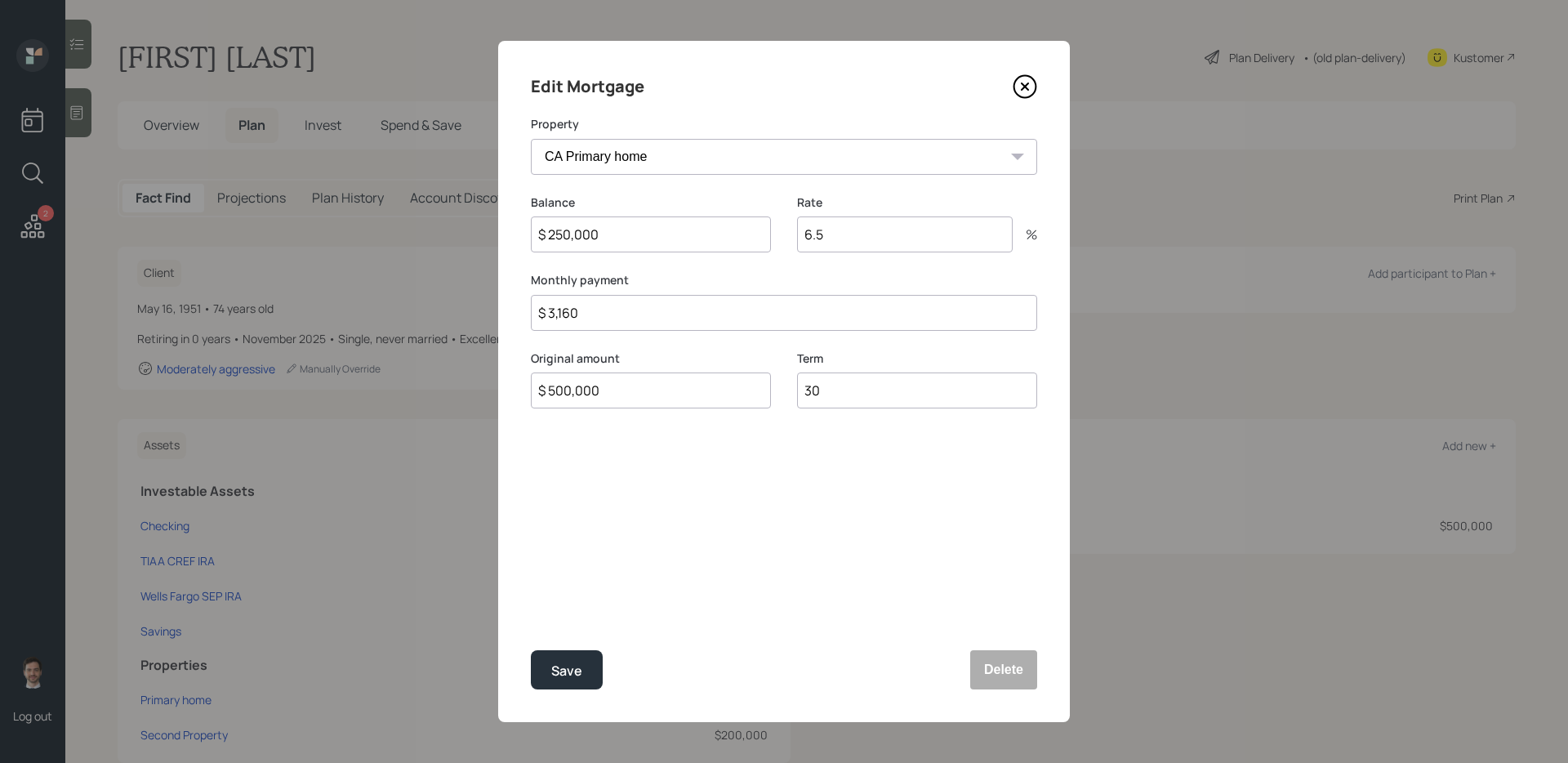 type on "$ 250,000" 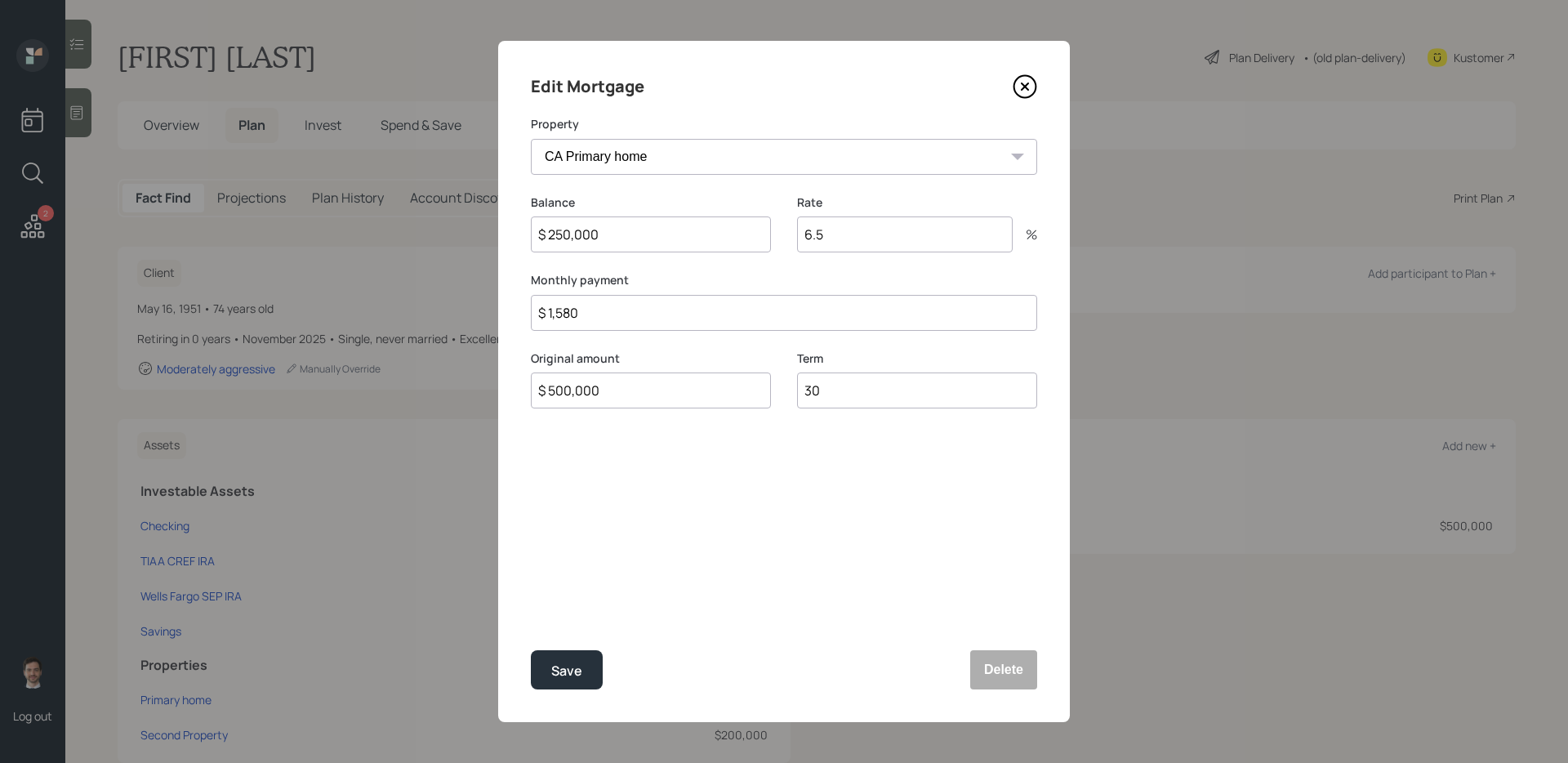 type on "$ 1,580" 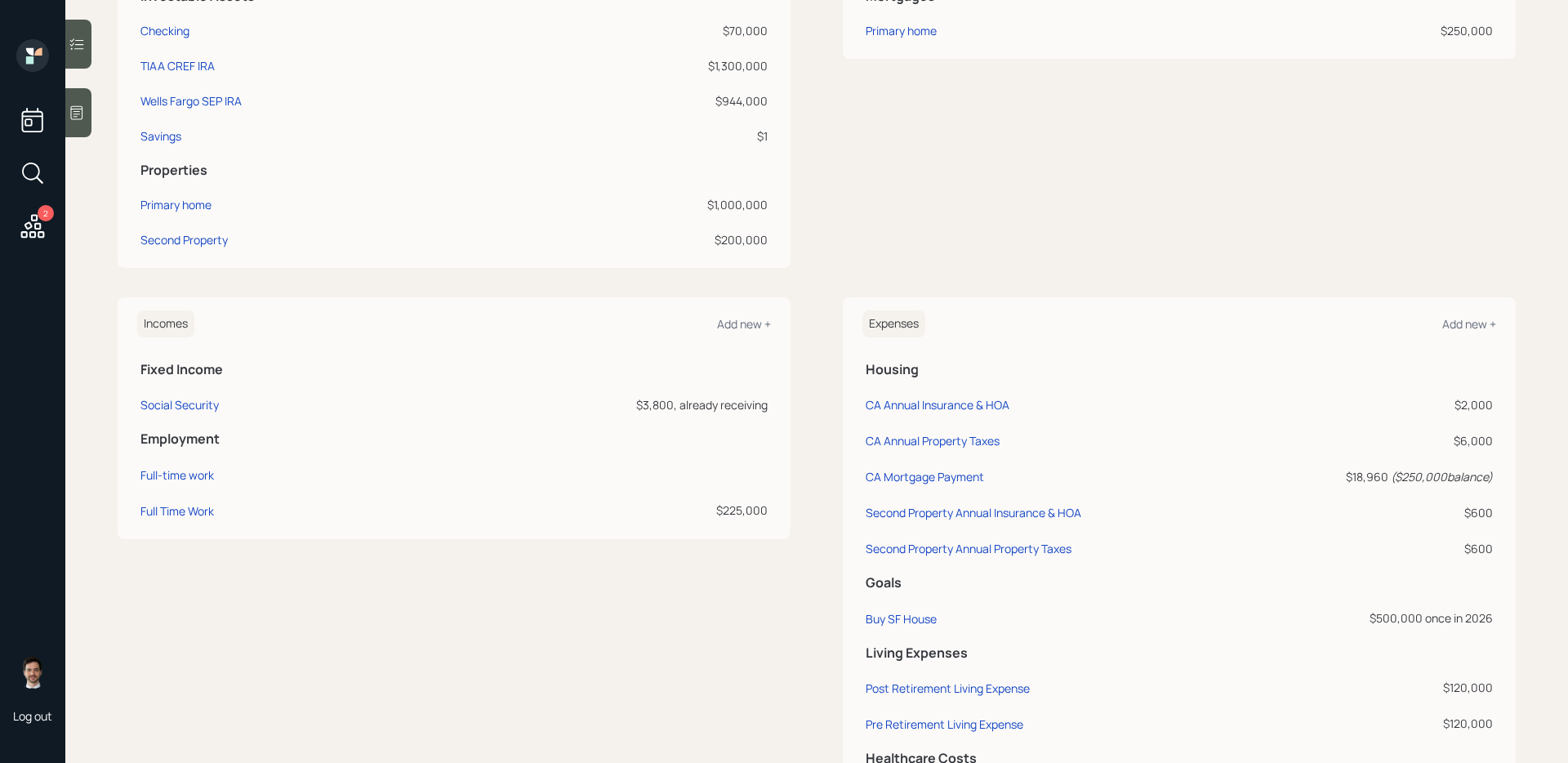 scroll, scrollTop: 505, scrollLeft: 0, axis: vertical 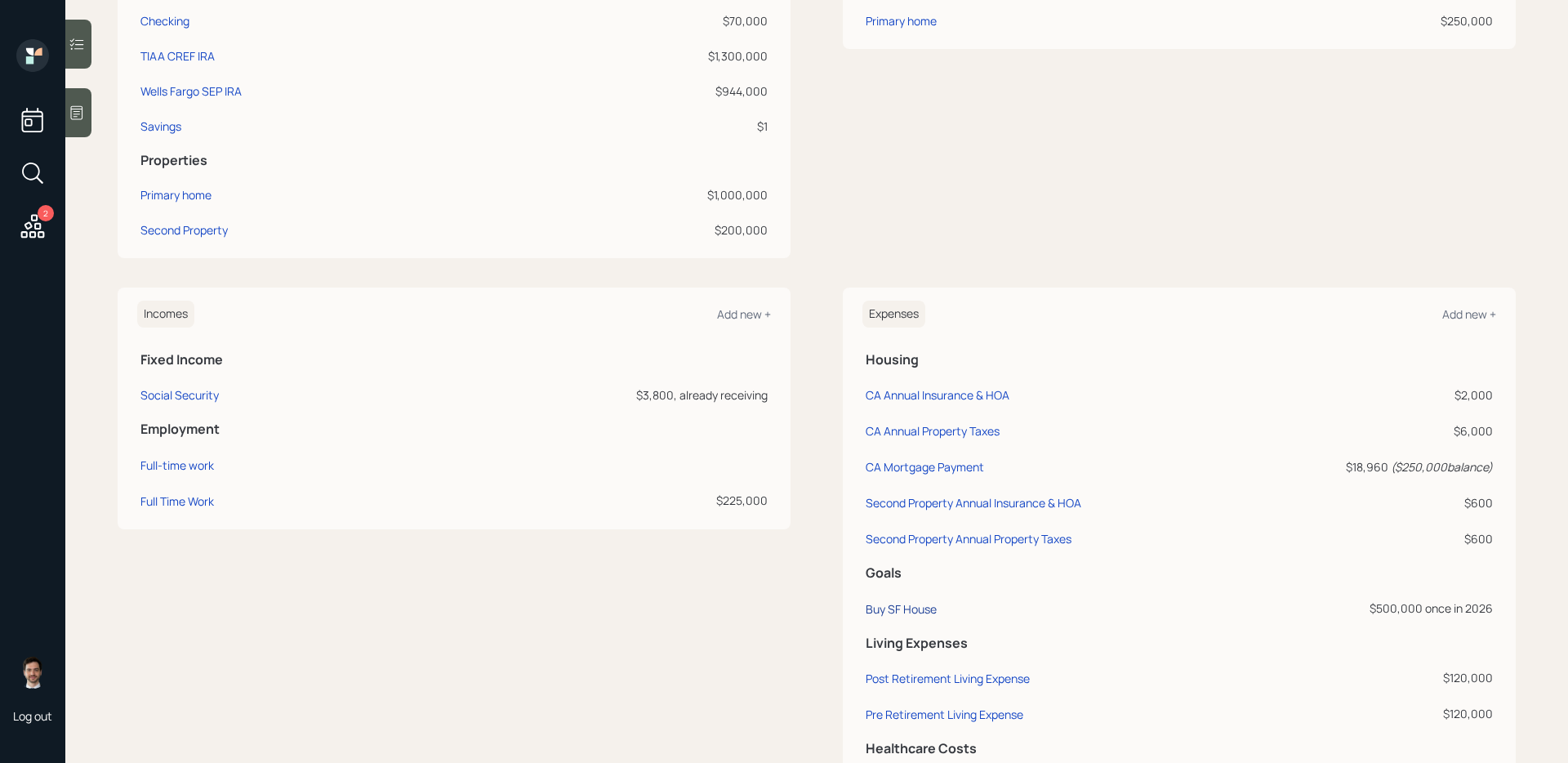 click on "Buy SF House" at bounding box center (901, 609) 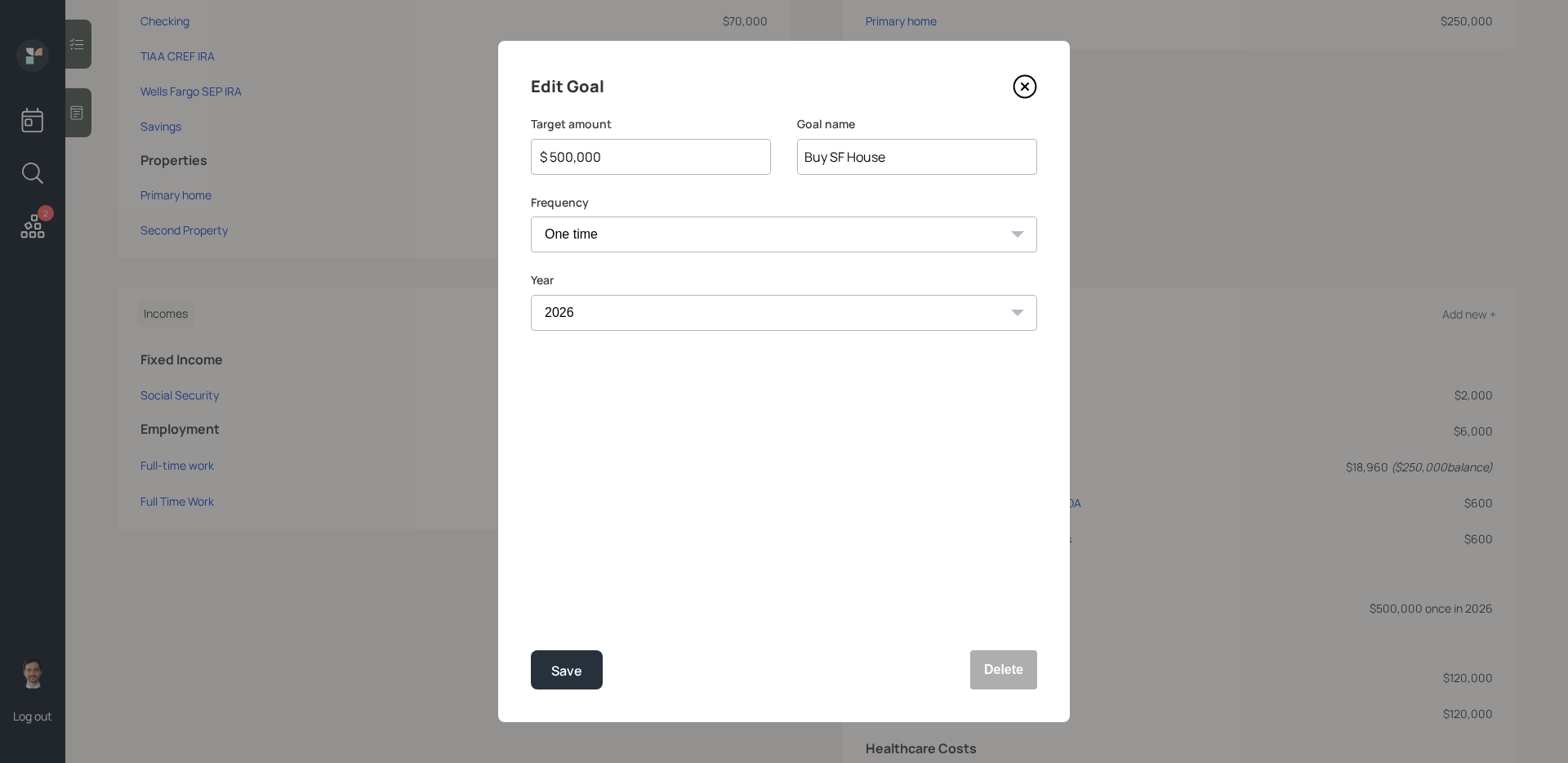 click on "$ 500,000" at bounding box center [644, 157] 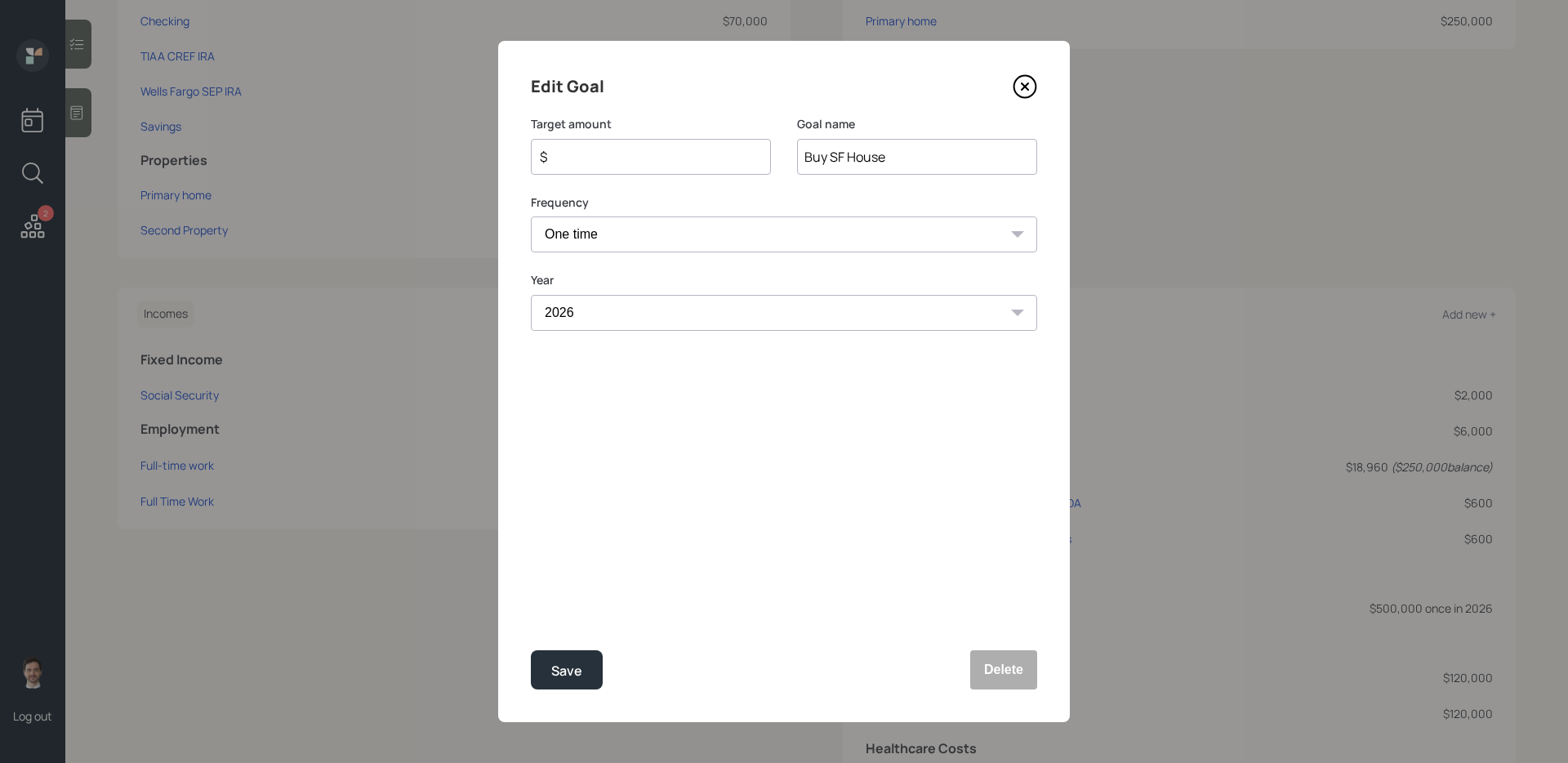 type on "$" 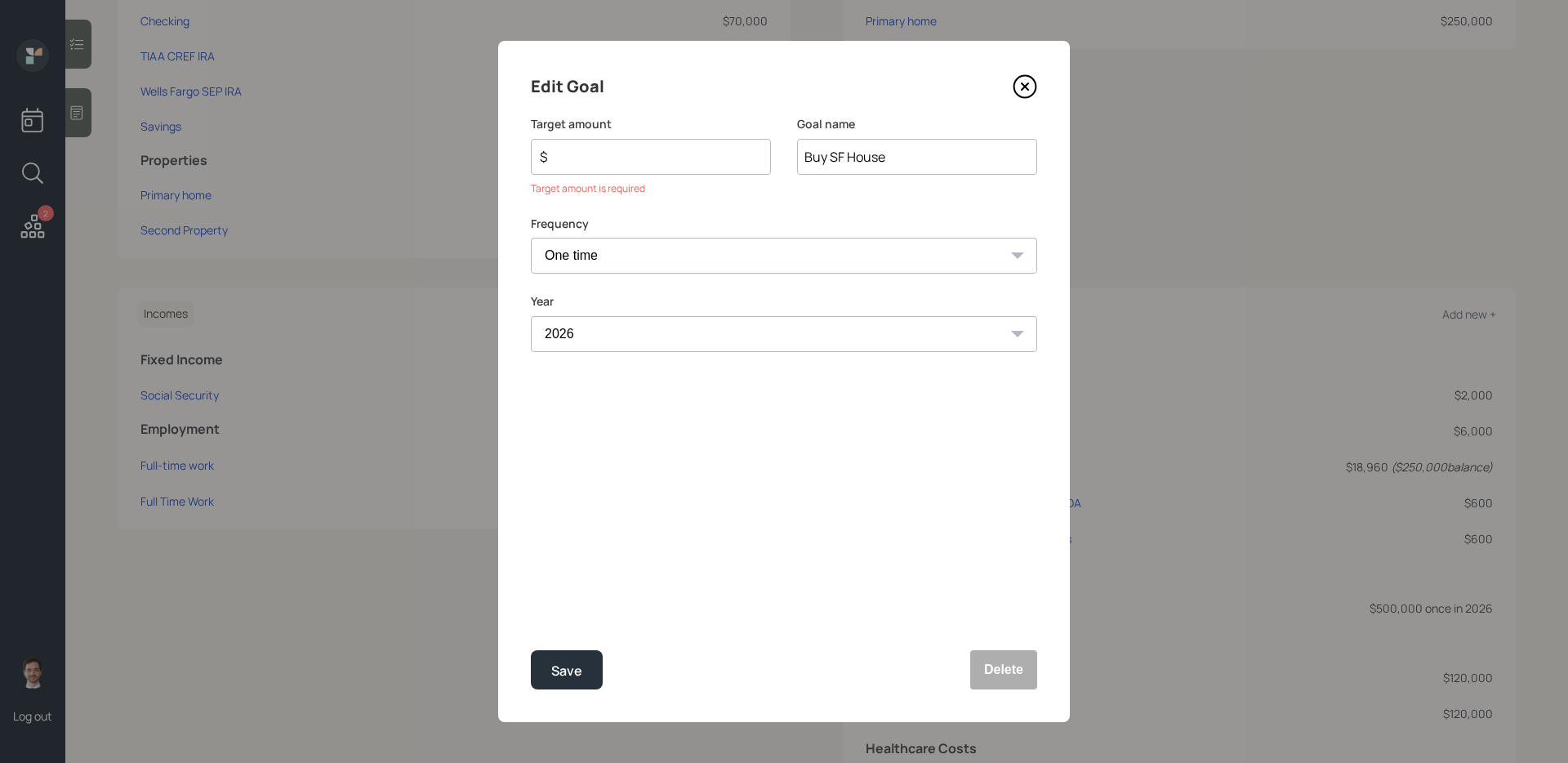 click 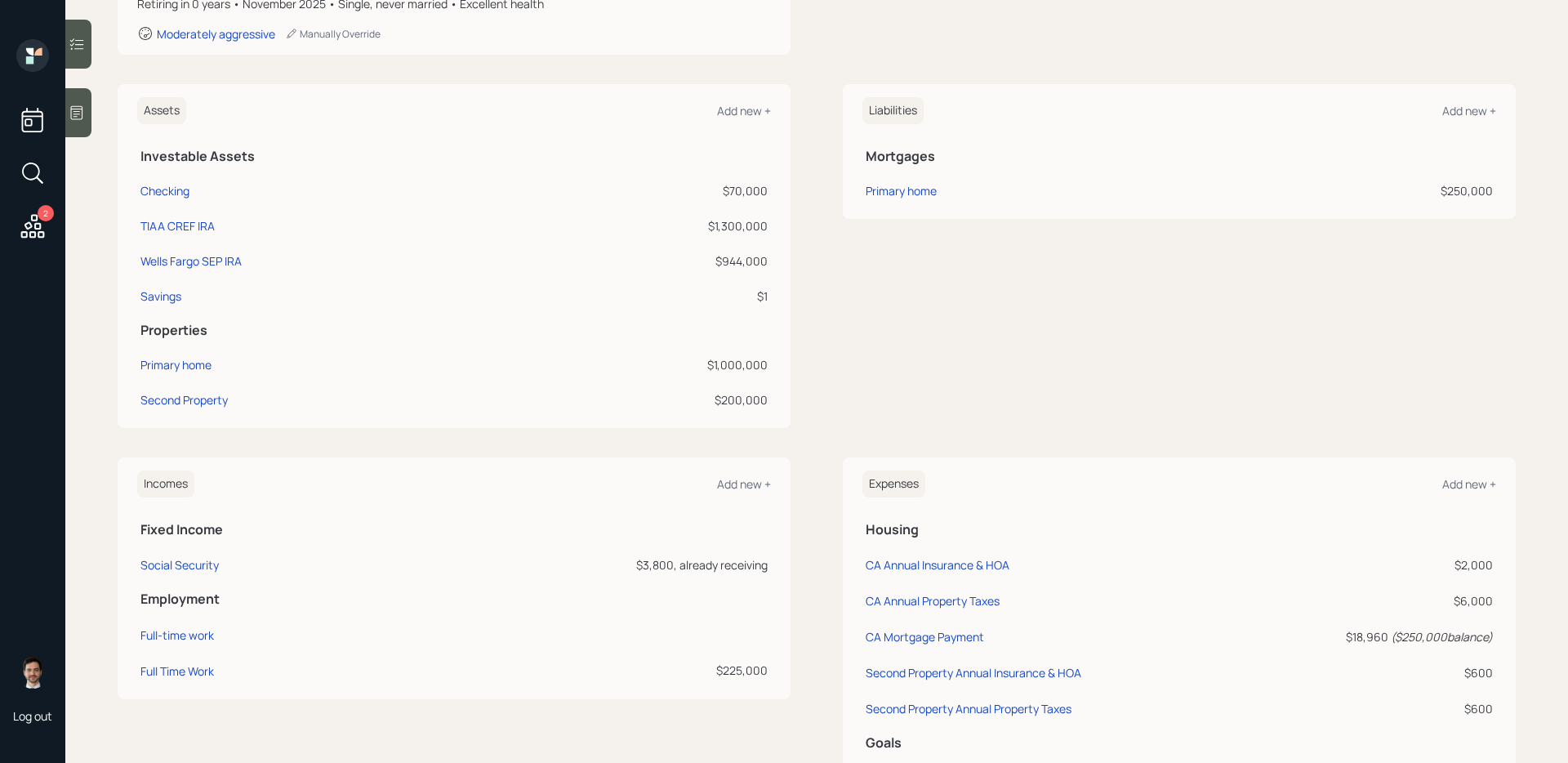 scroll, scrollTop: 253, scrollLeft: 0, axis: vertical 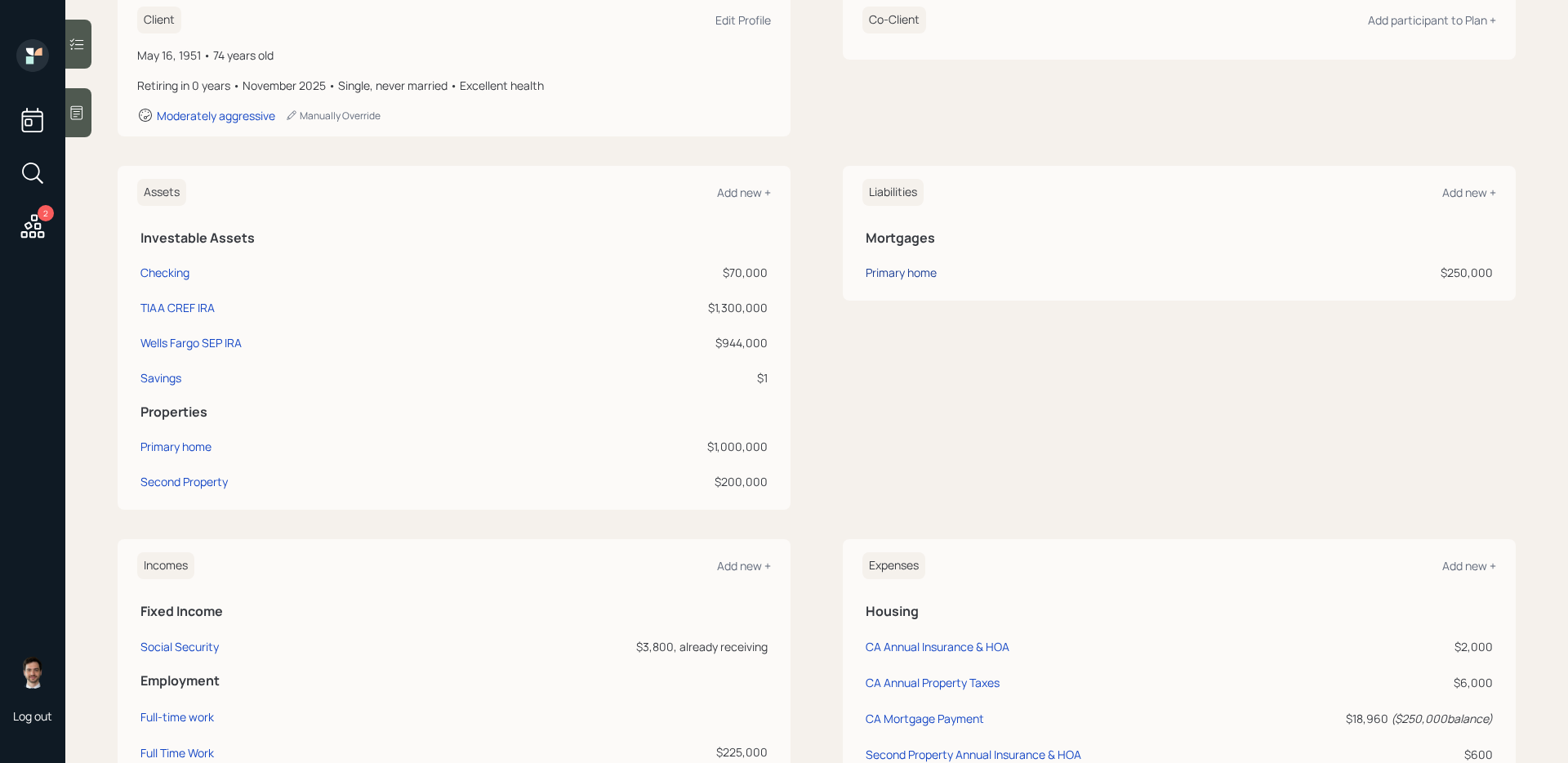 click on "Primary home" at bounding box center [901, 272] 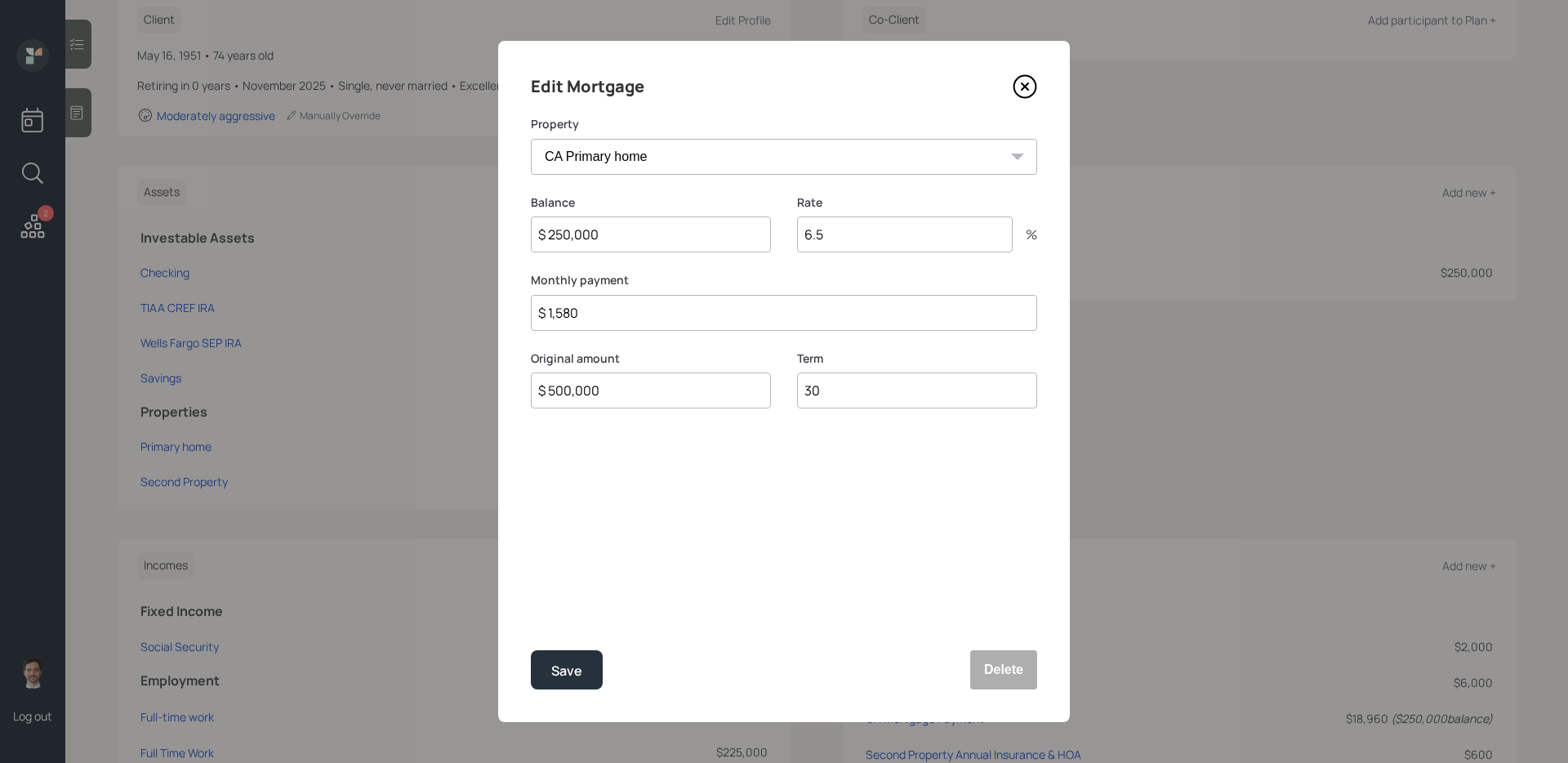 click 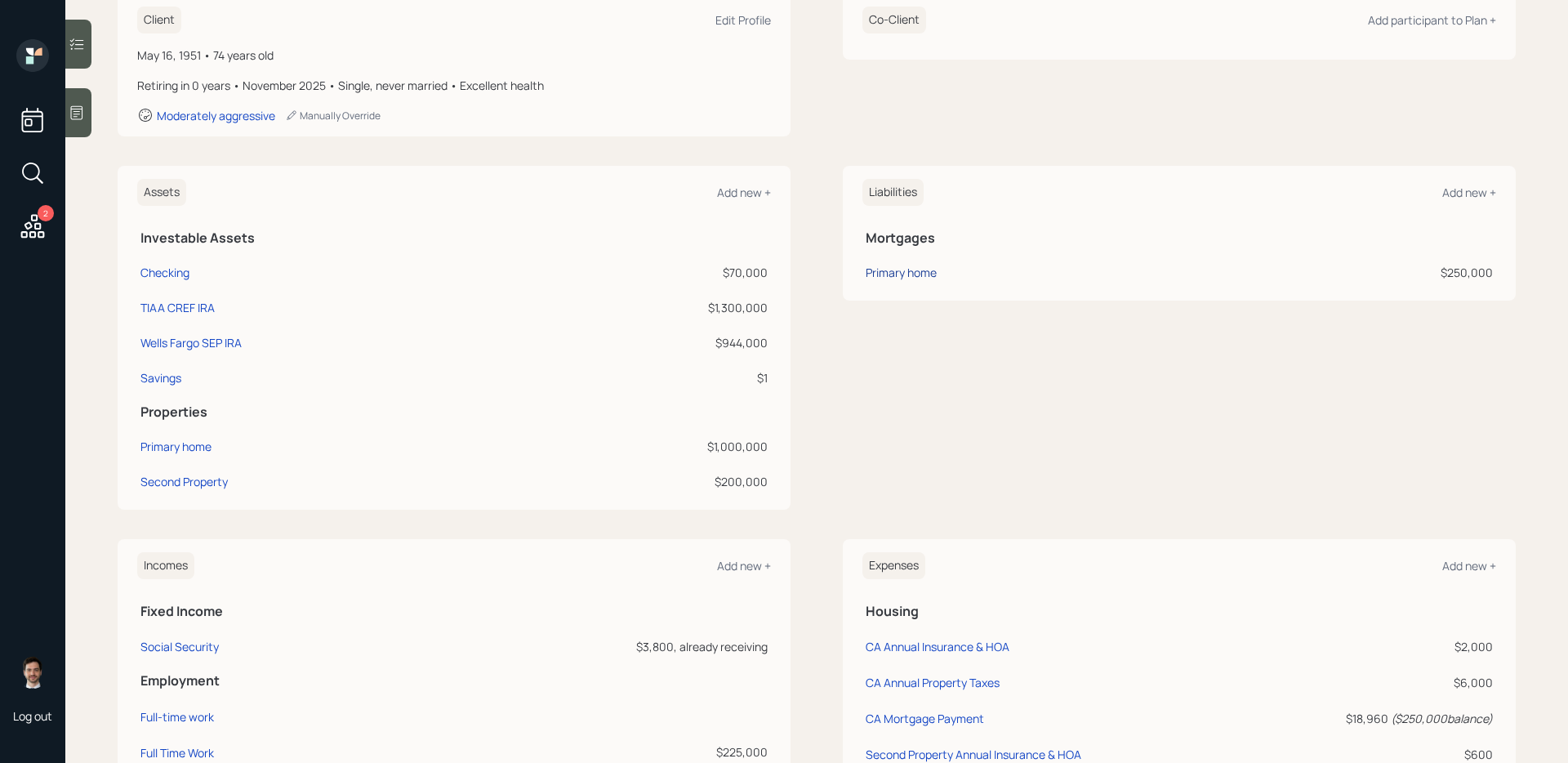 click on "Primary home" at bounding box center [901, 272] 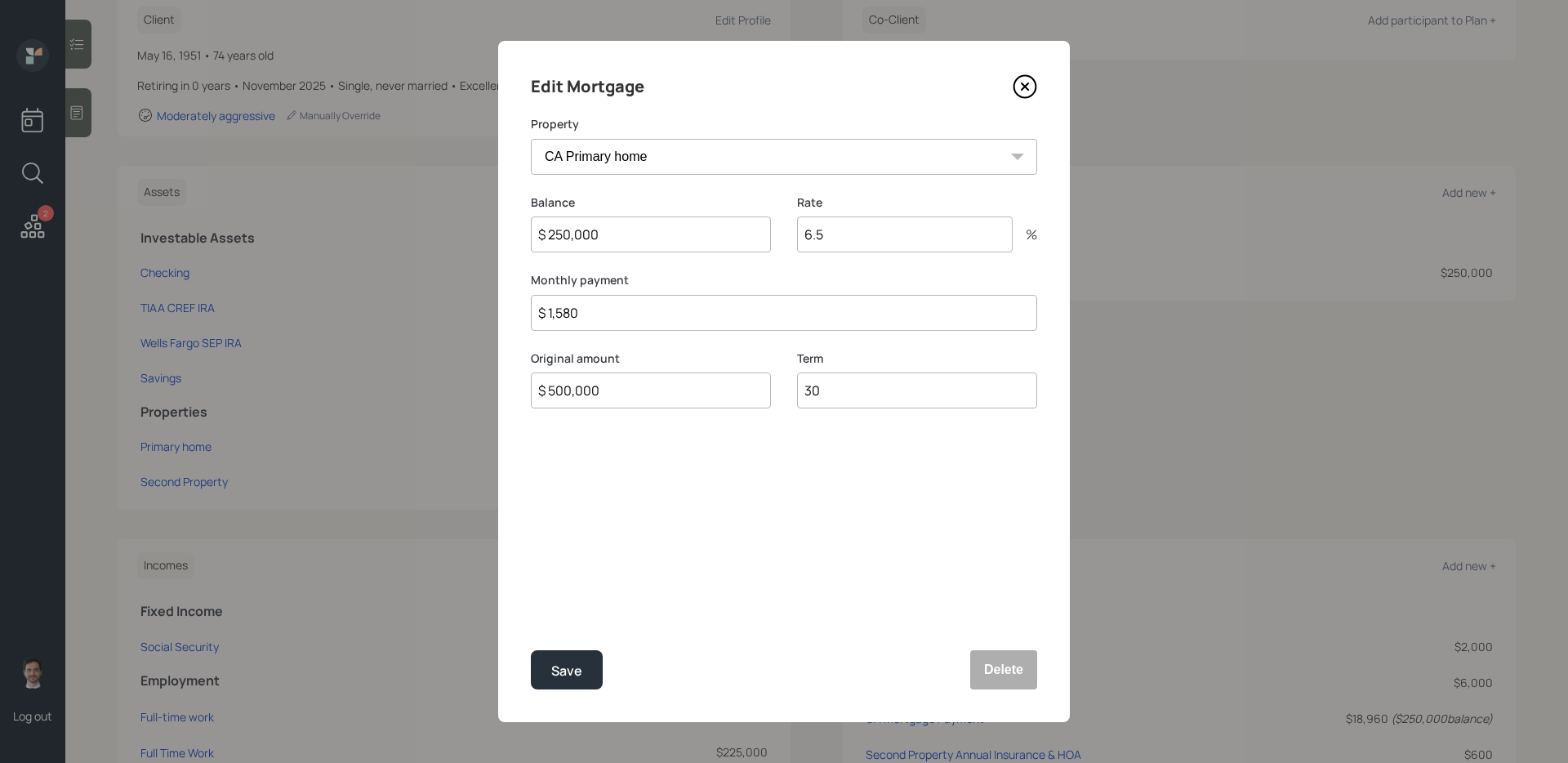 click on "$ 250,000" at bounding box center (651, 234) 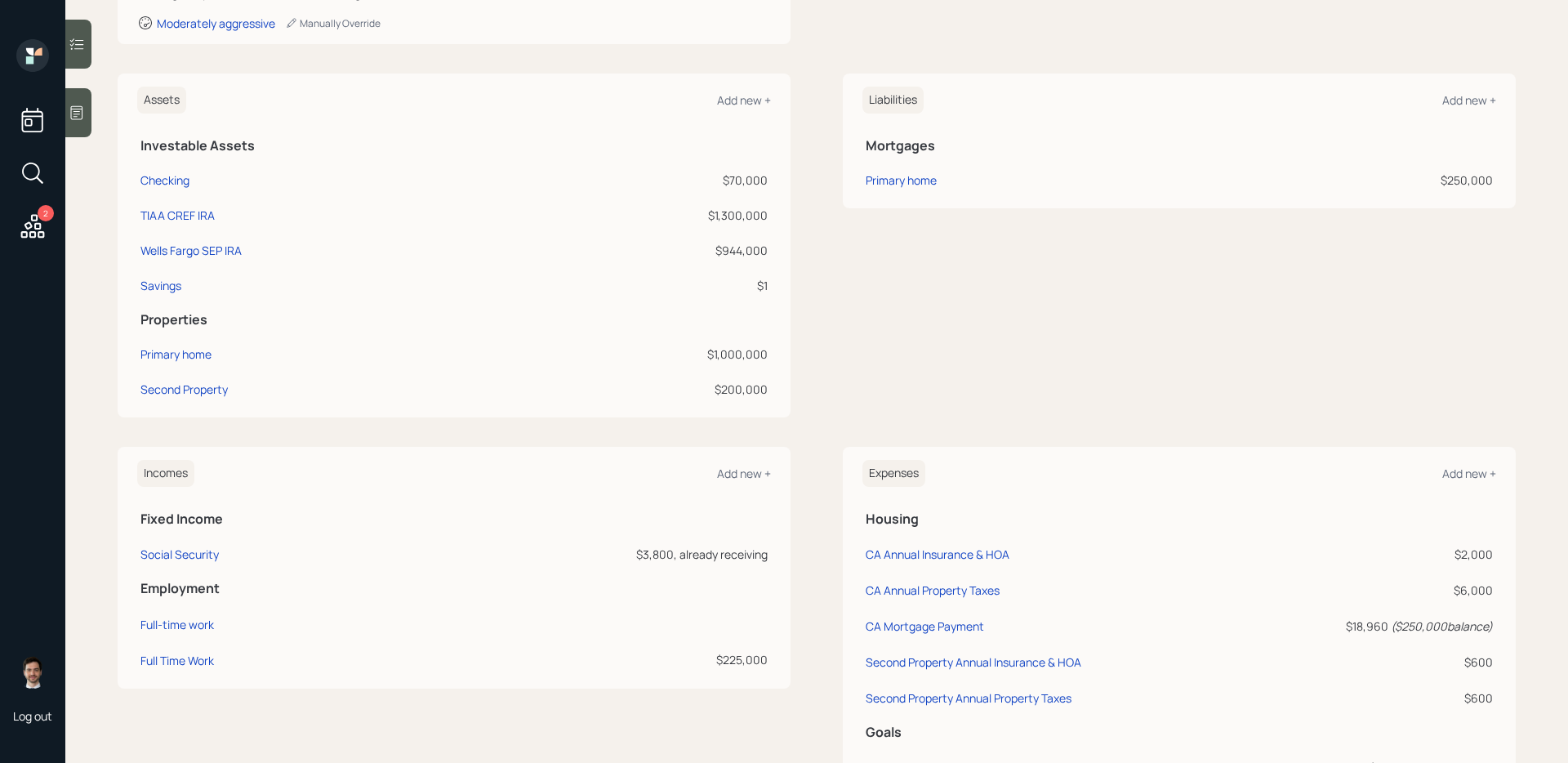 scroll, scrollTop: 307, scrollLeft: 0, axis: vertical 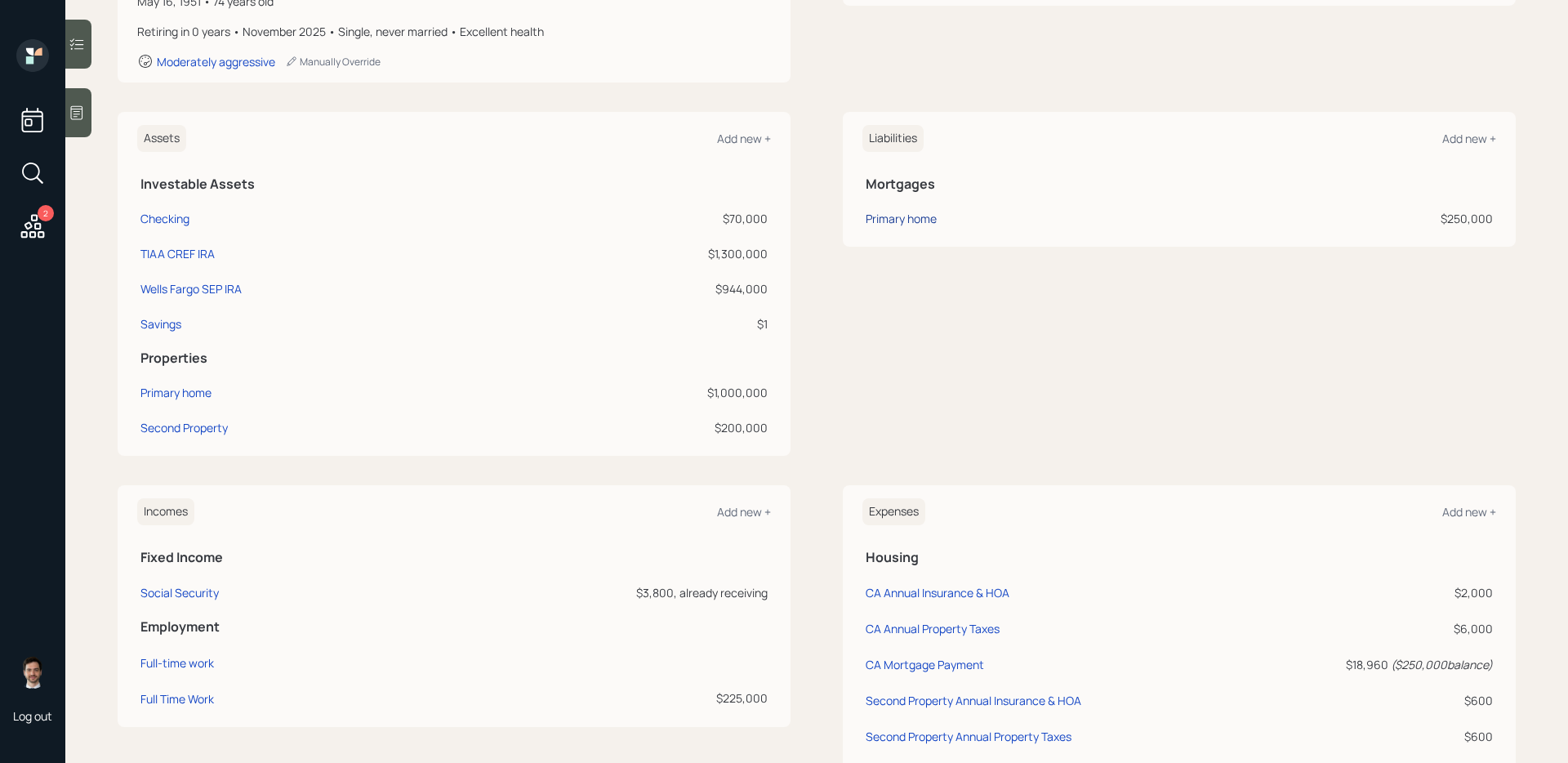 click on "Primary home" at bounding box center [901, 218] 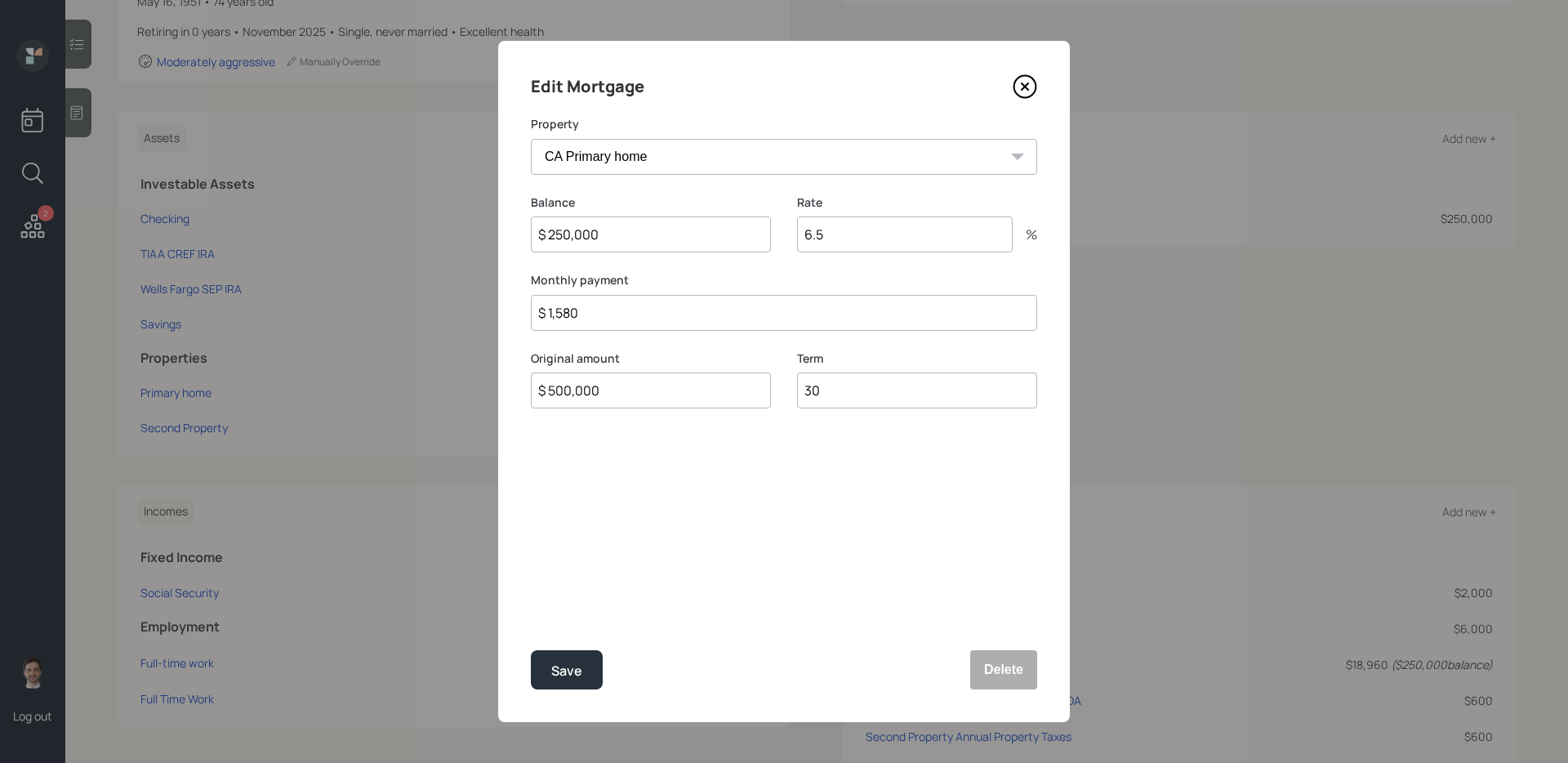 click on "$ 250,000" at bounding box center (651, 234) 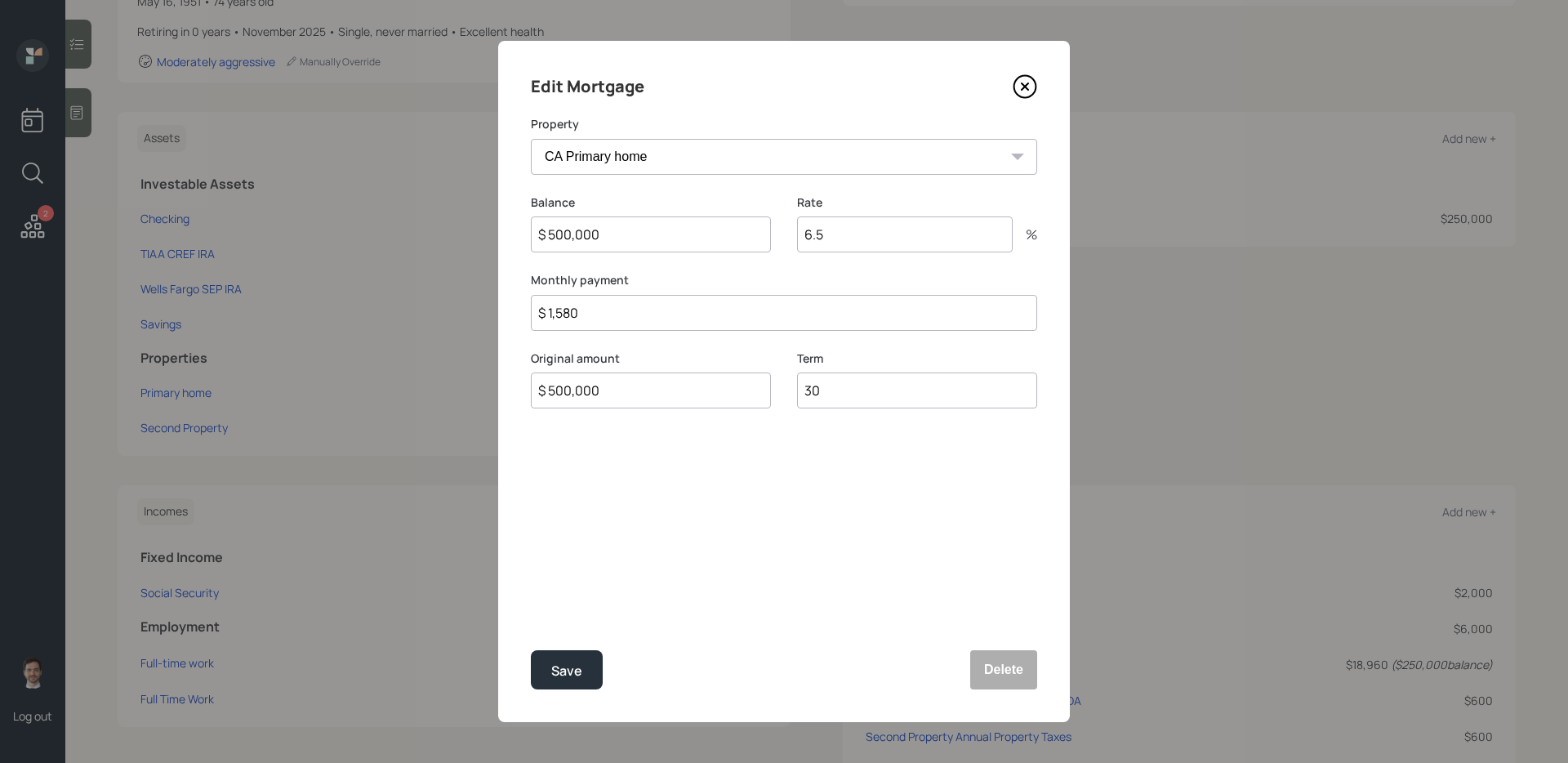 type on "$ 500,000" 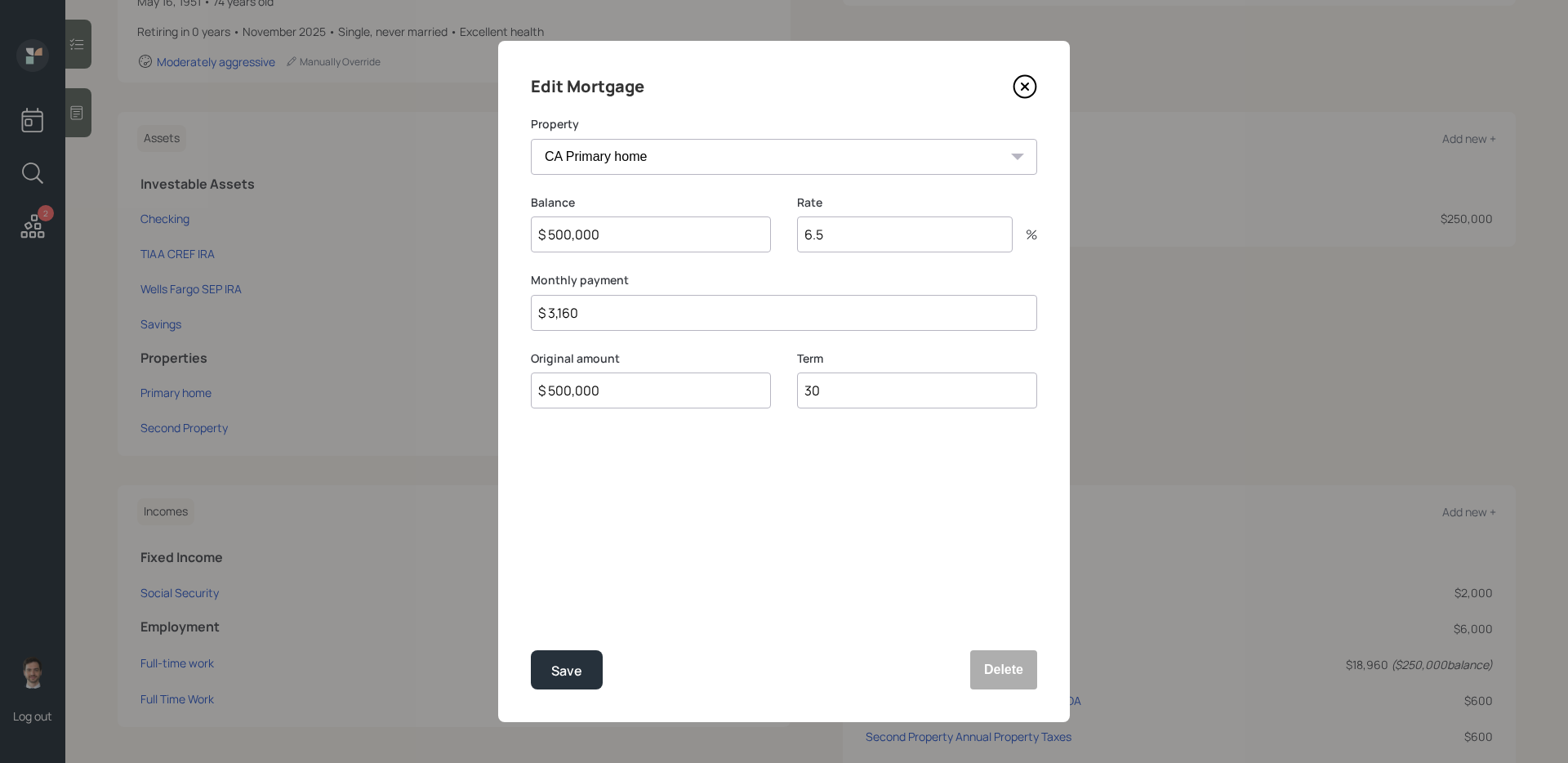type on "$ 3,160" 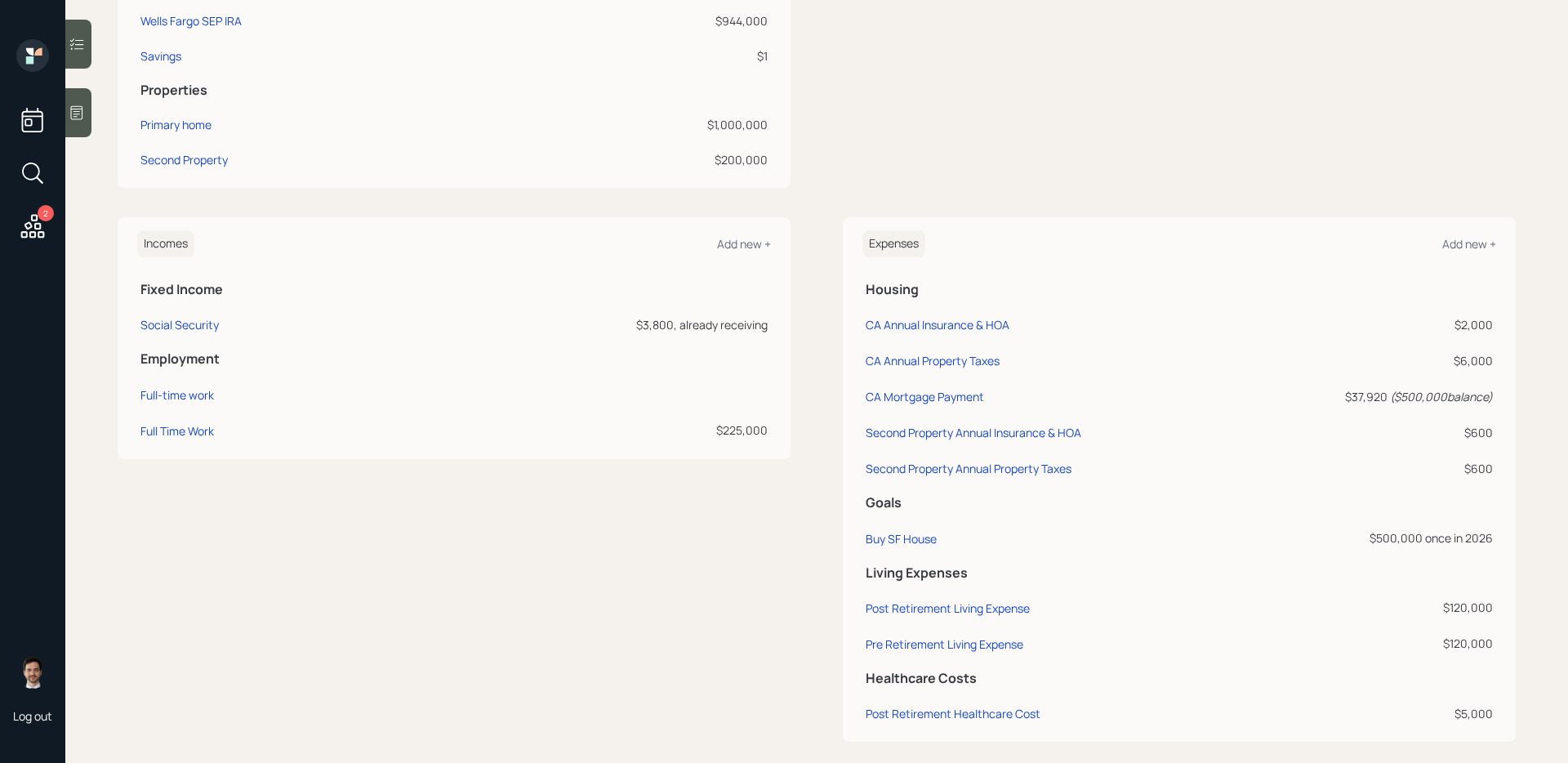 scroll, scrollTop: 573, scrollLeft: 0, axis: vertical 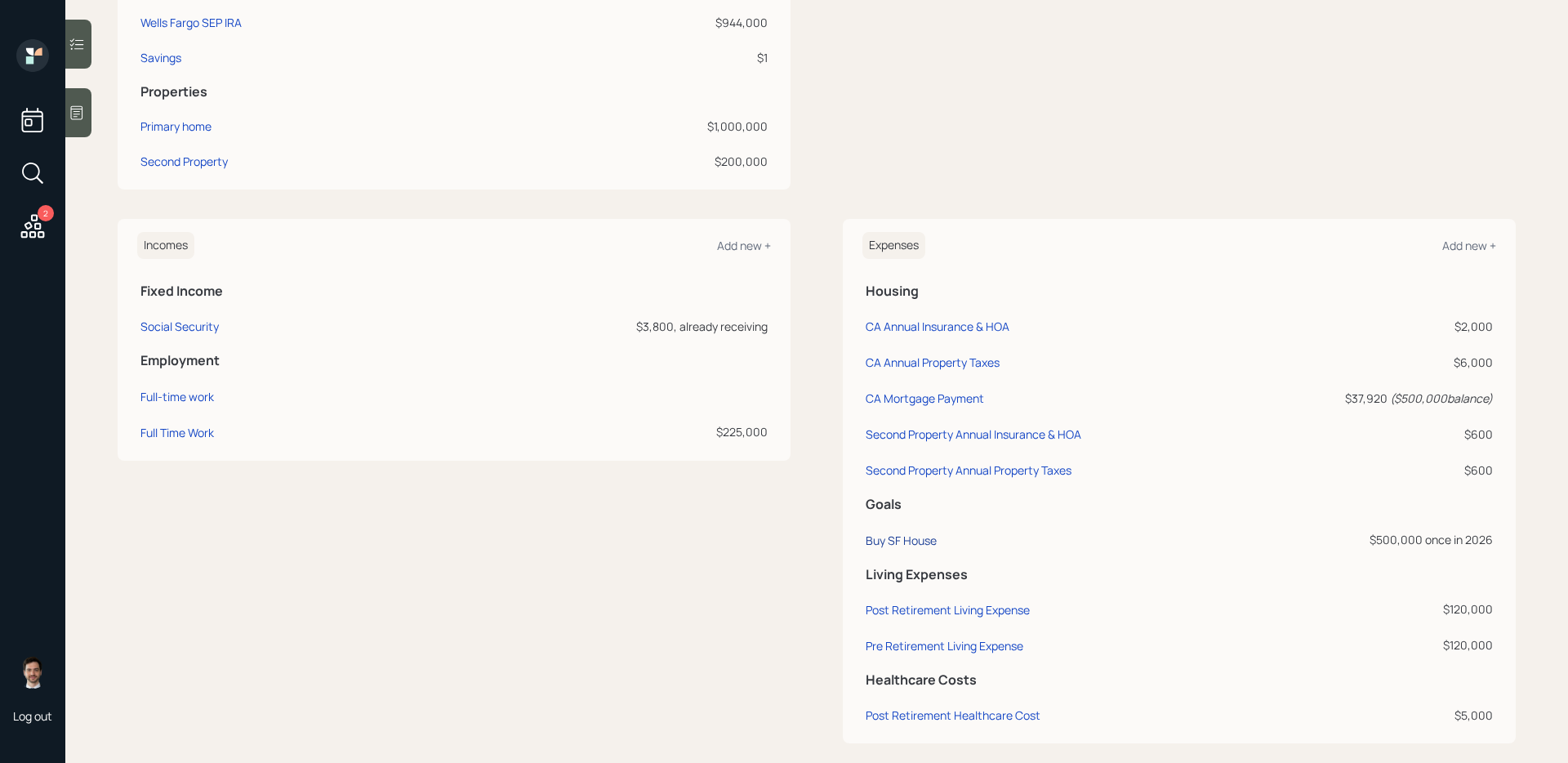 click on "Buy SF House" at bounding box center (901, 540) 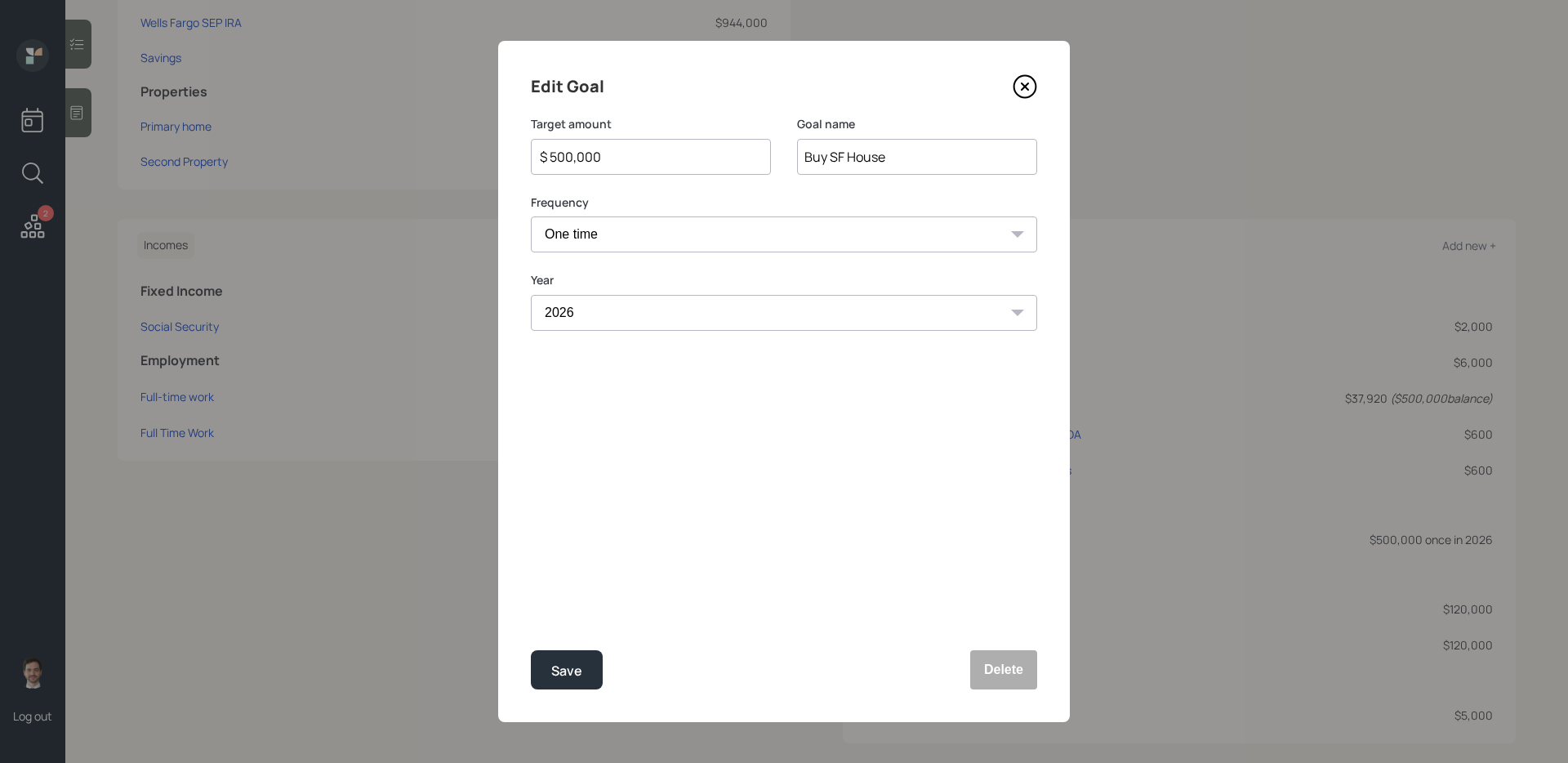 click on "$ 500,000" at bounding box center (644, 157) 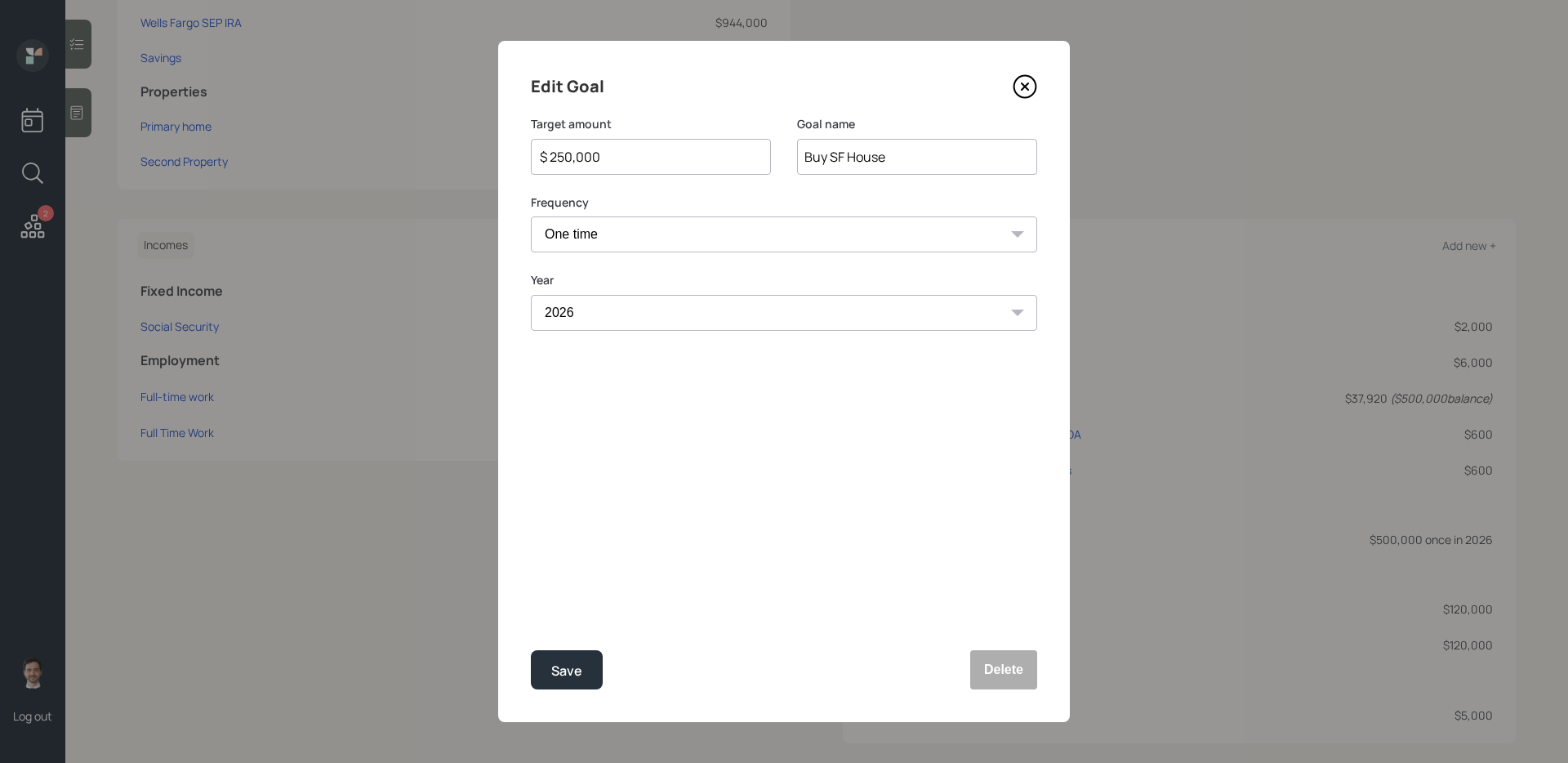 click on "Save" at bounding box center [567, 670] 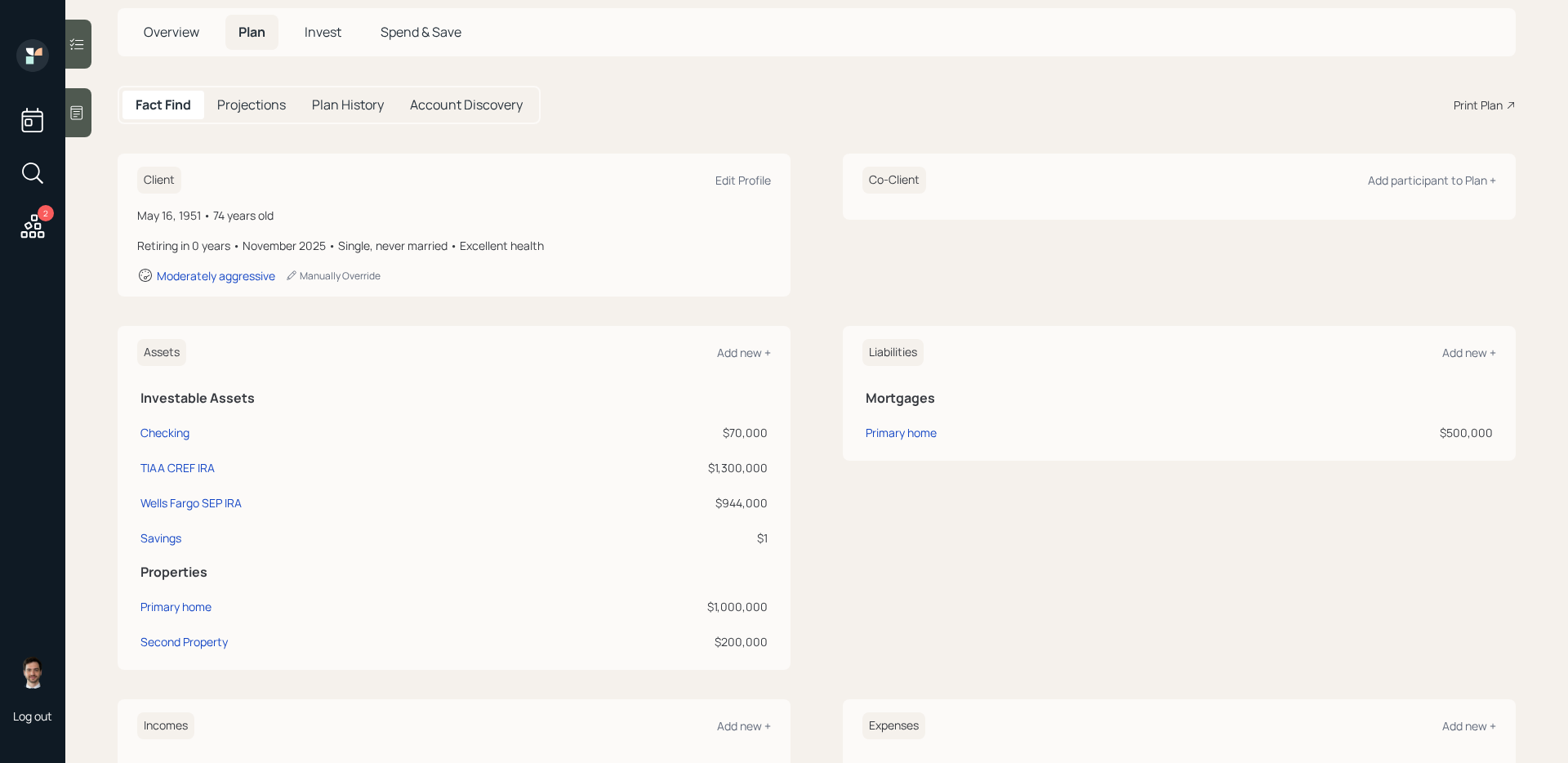 scroll, scrollTop: 0, scrollLeft: 0, axis: both 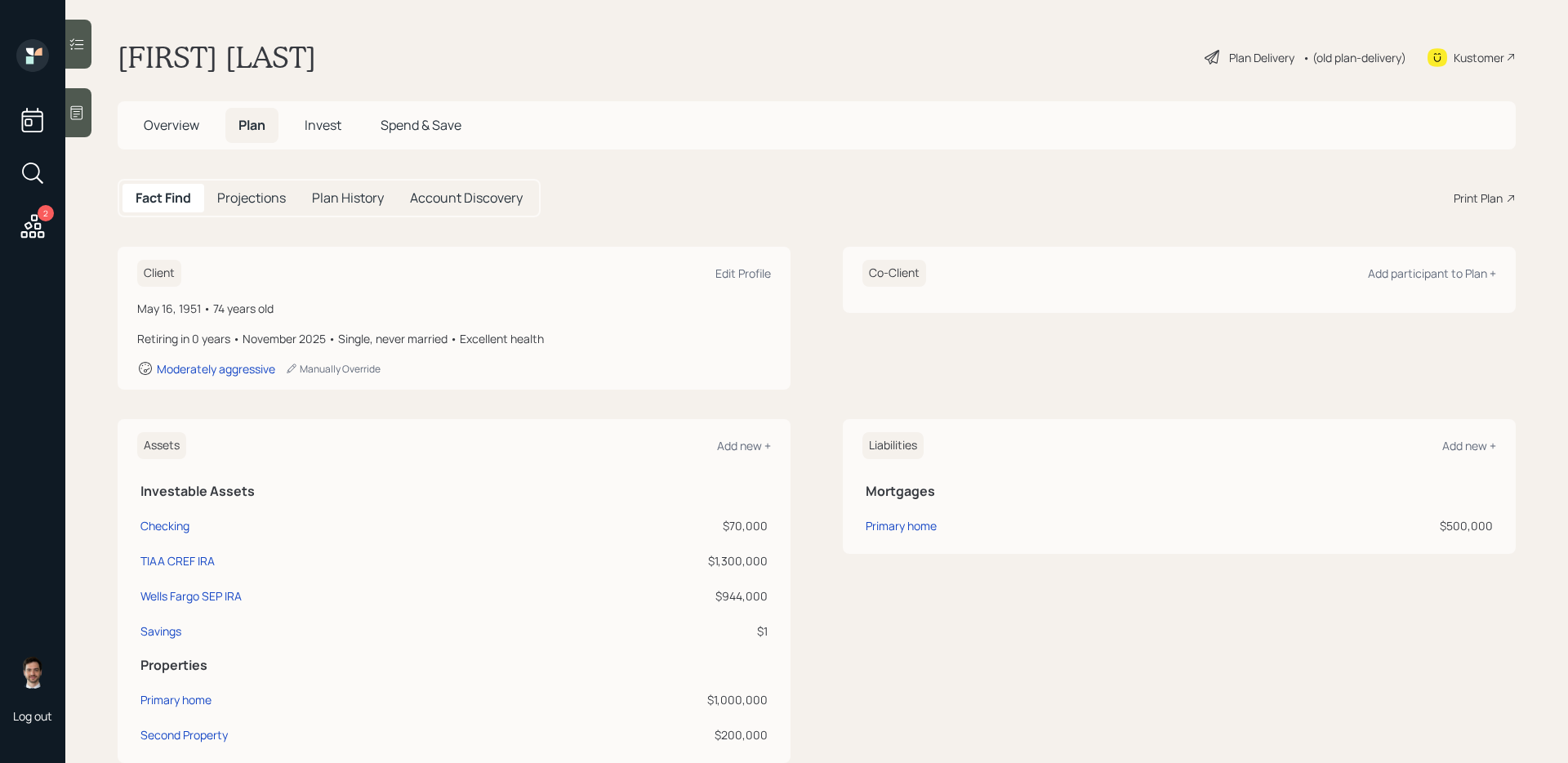 click on "Print Plan" at bounding box center (1478, 198) 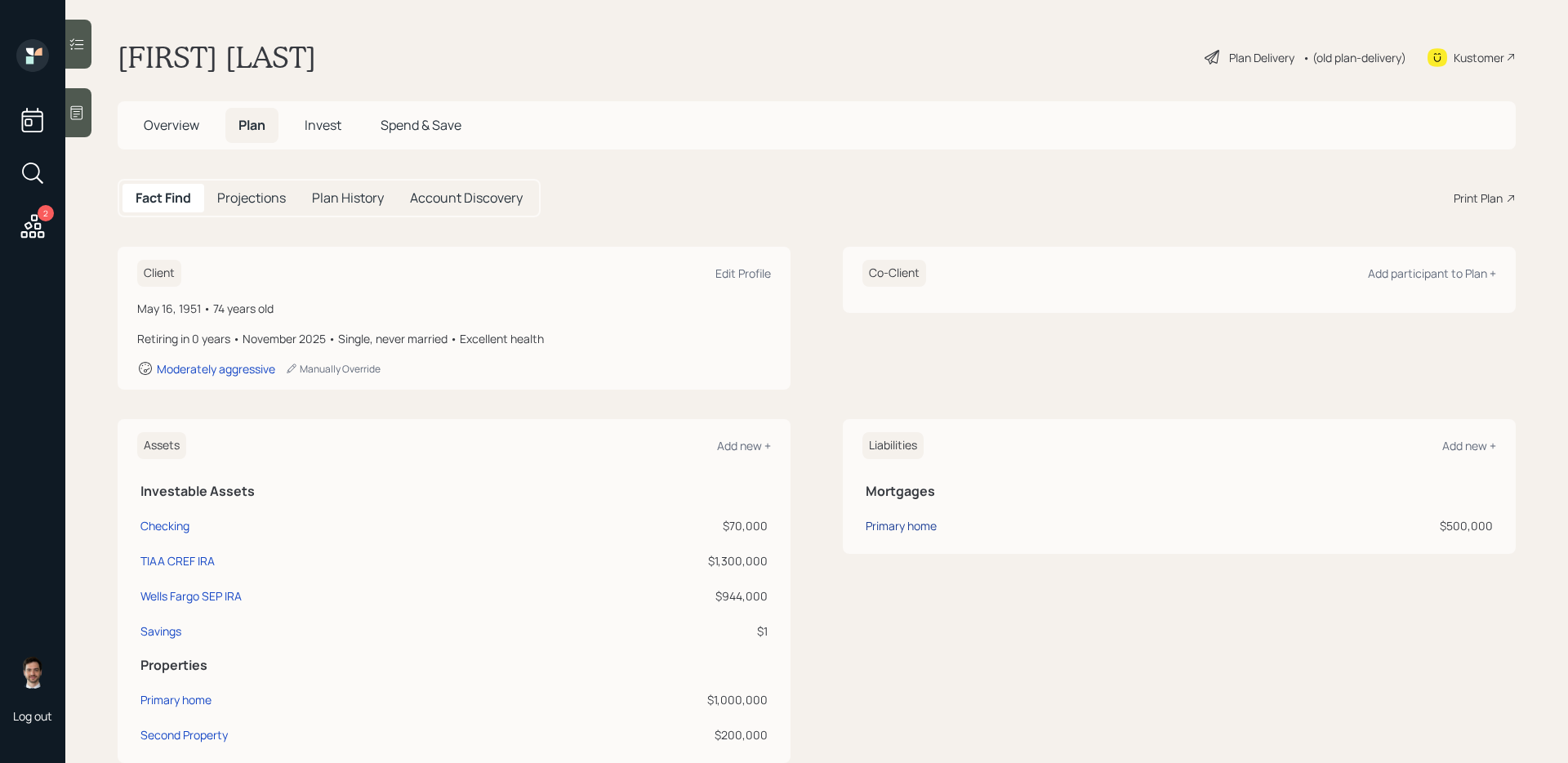 click on "Primary home" at bounding box center (901, 525) 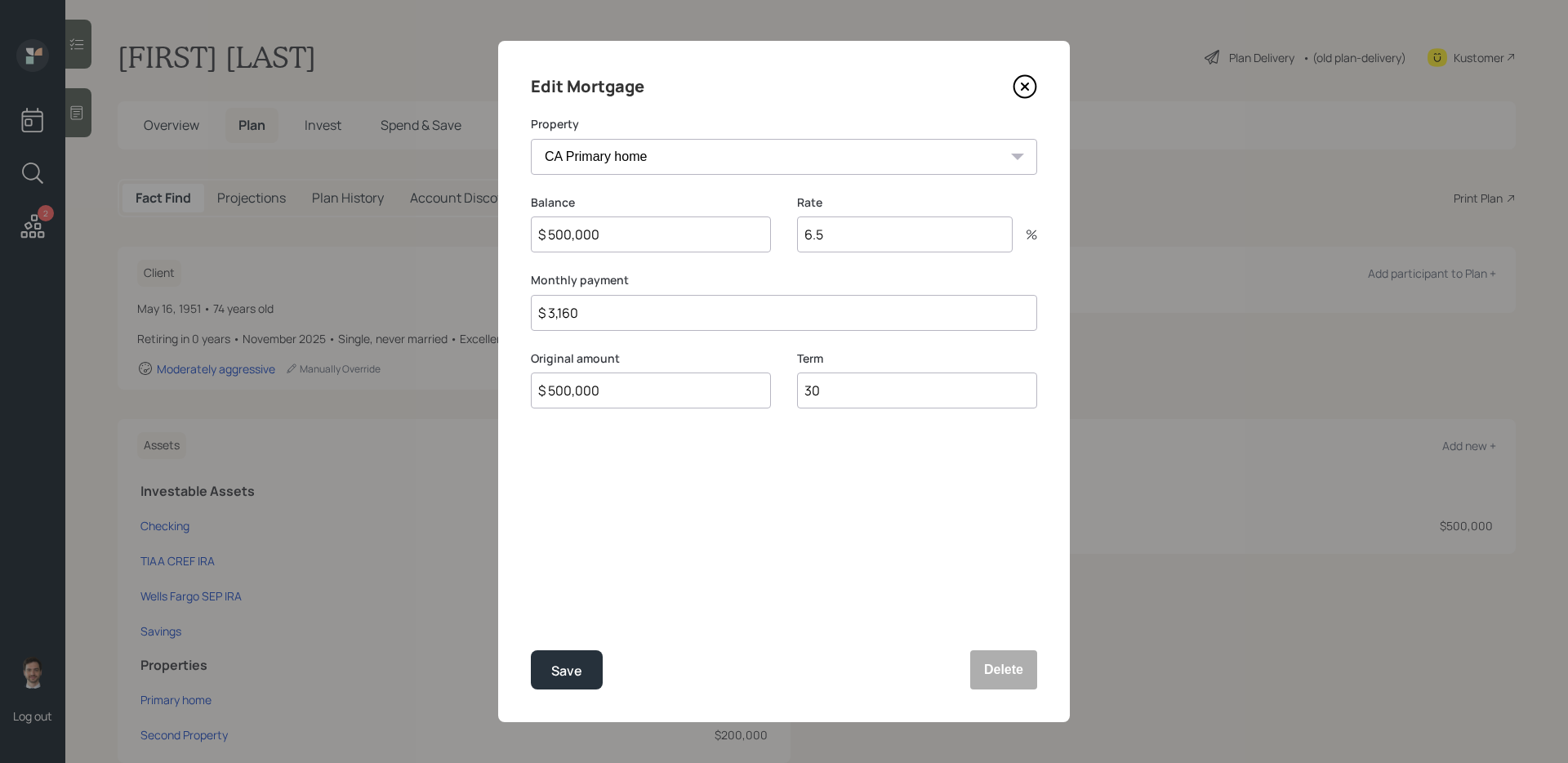 click on "$ 500,000" at bounding box center [651, 234] 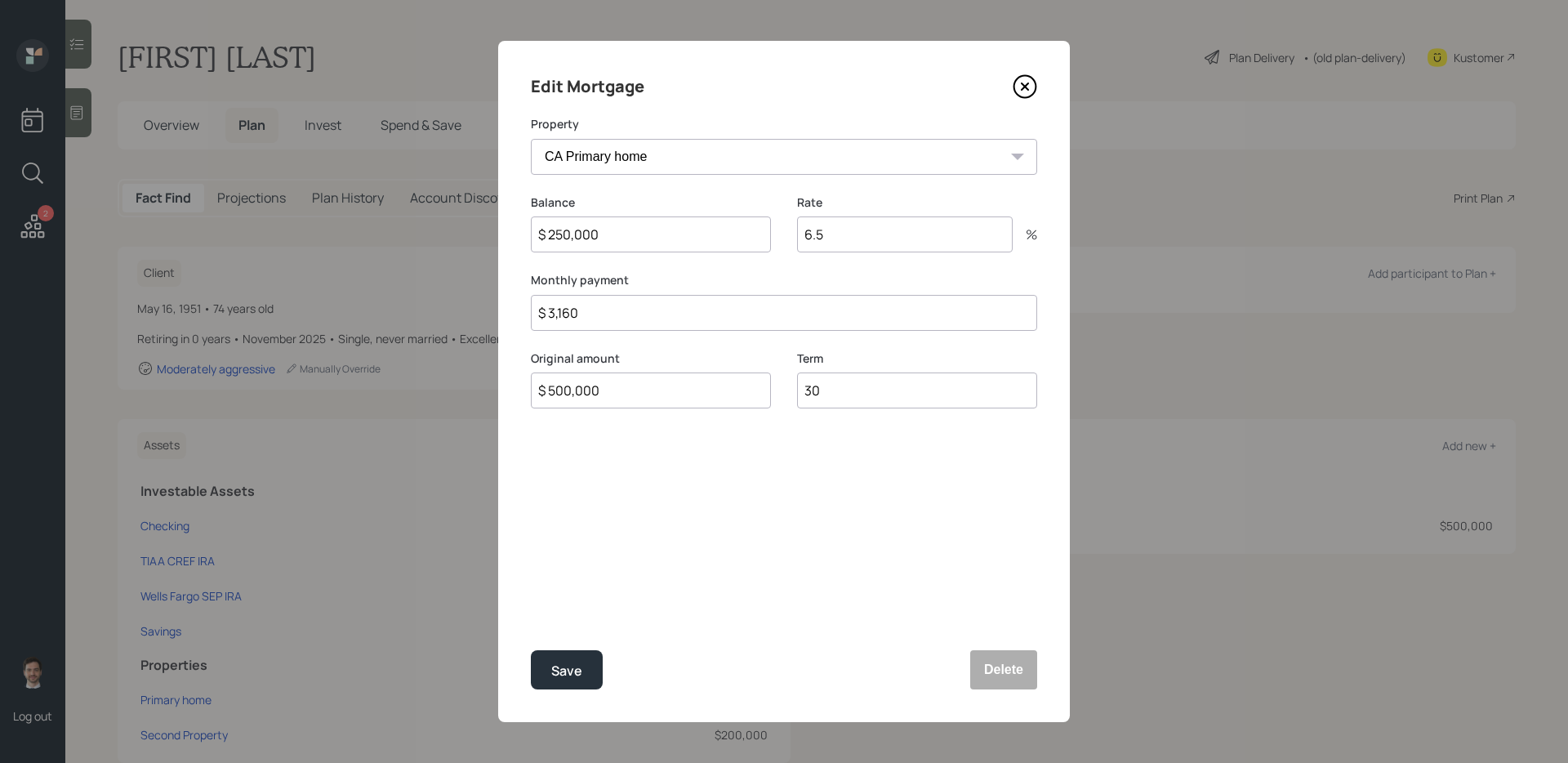 type on "$ 250,000" 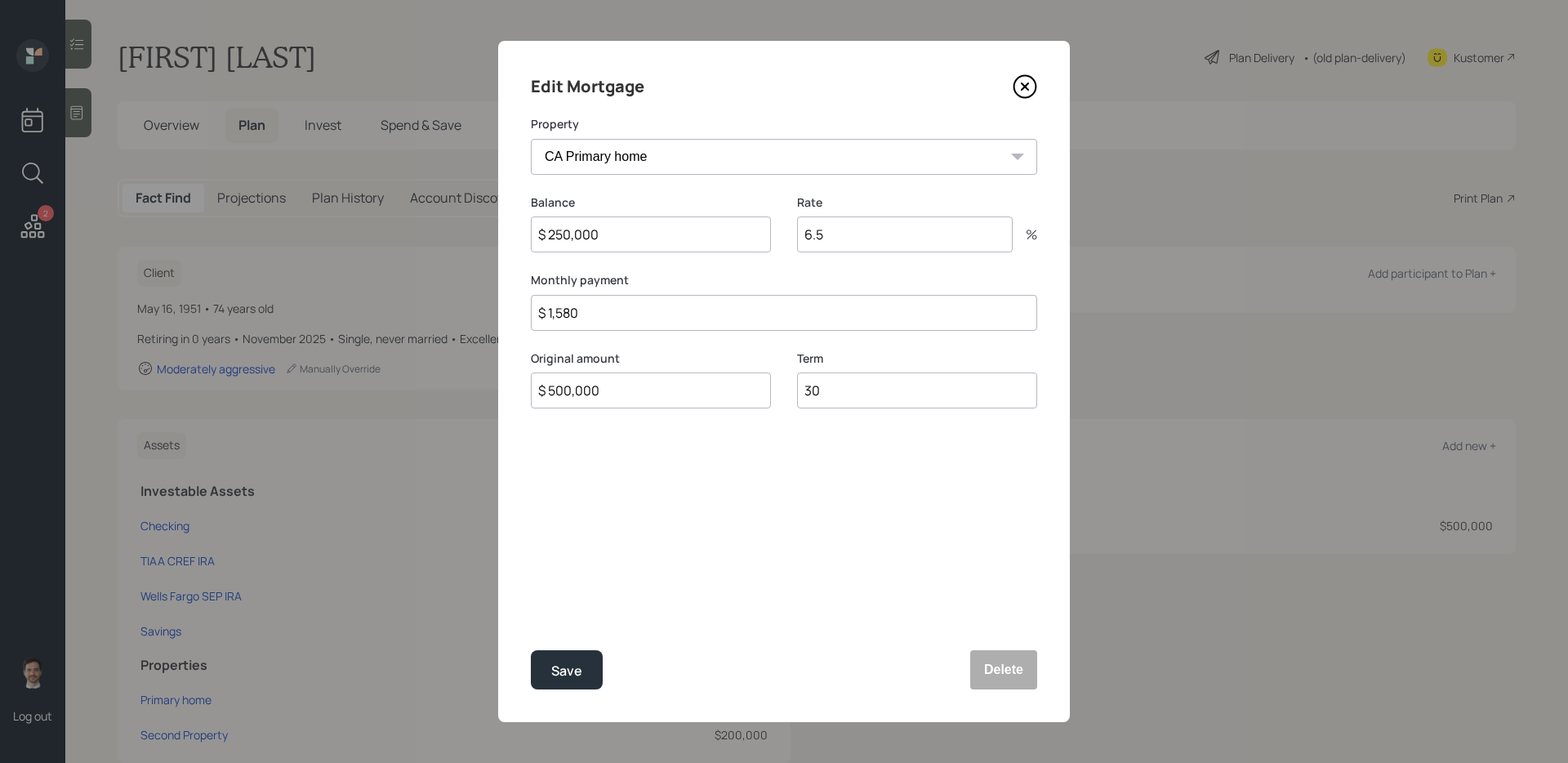 type on "$ 1,580" 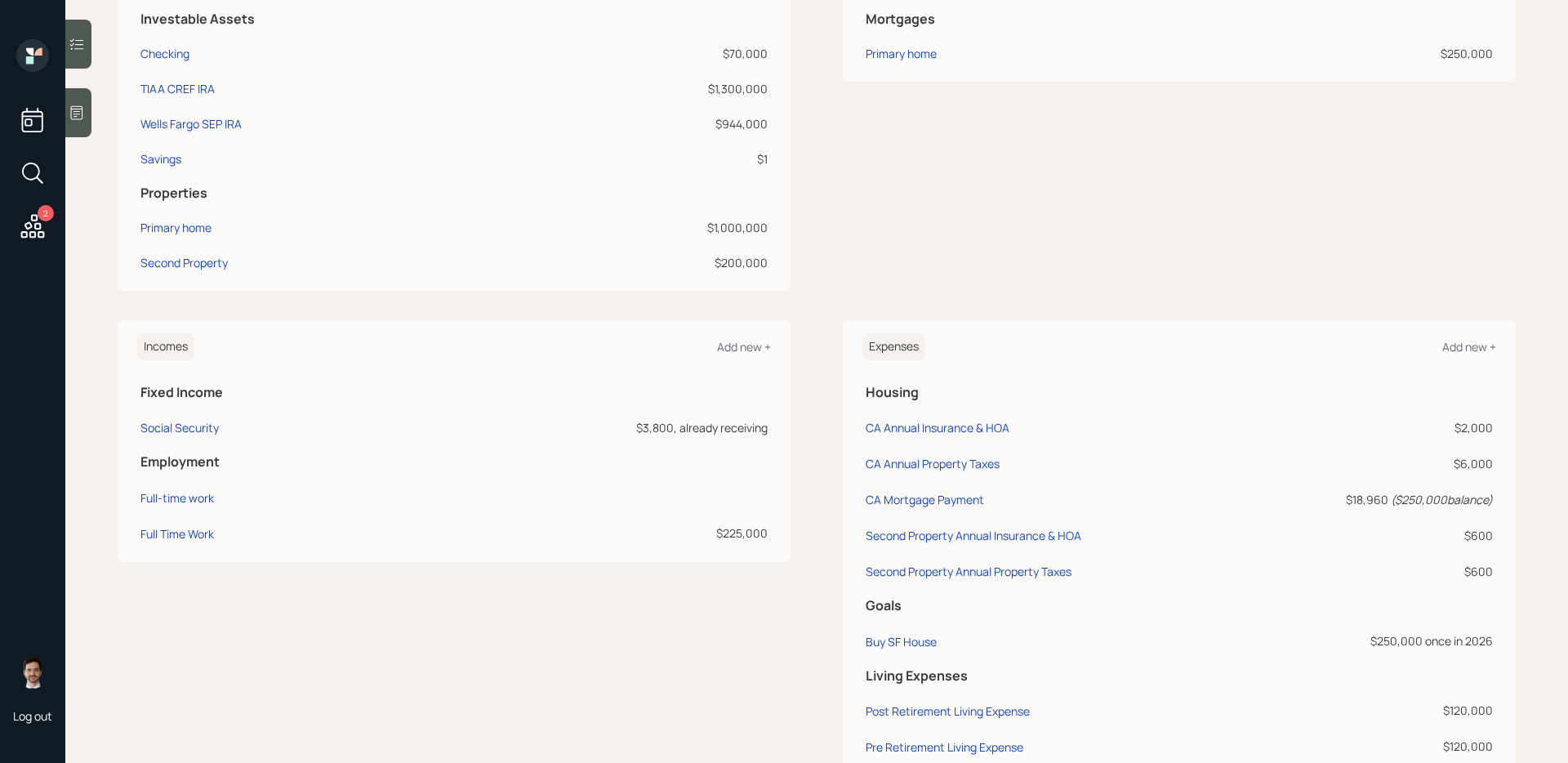 scroll, scrollTop: 476, scrollLeft: 0, axis: vertical 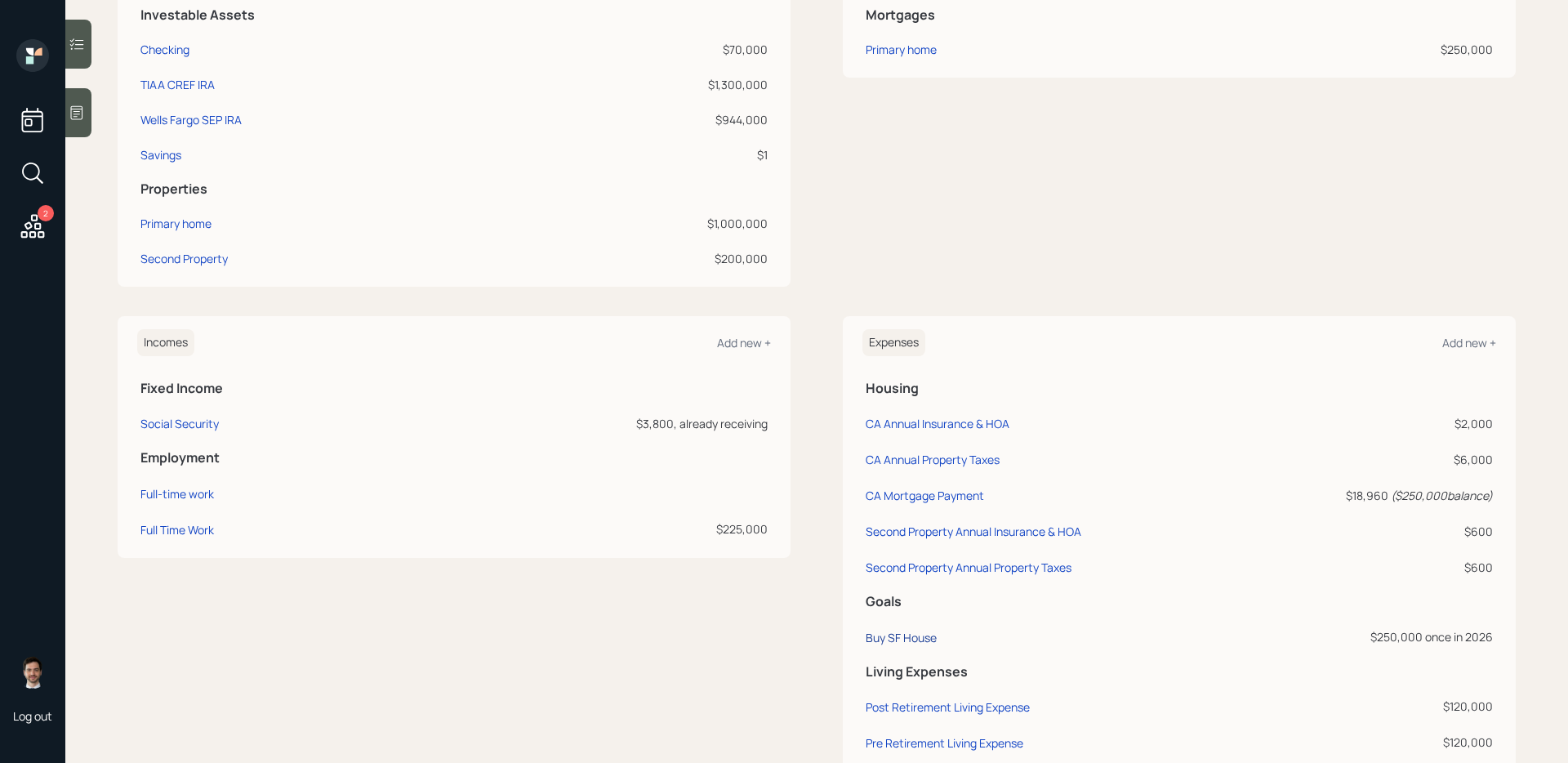 click on "Buy SF House" at bounding box center [901, 637] 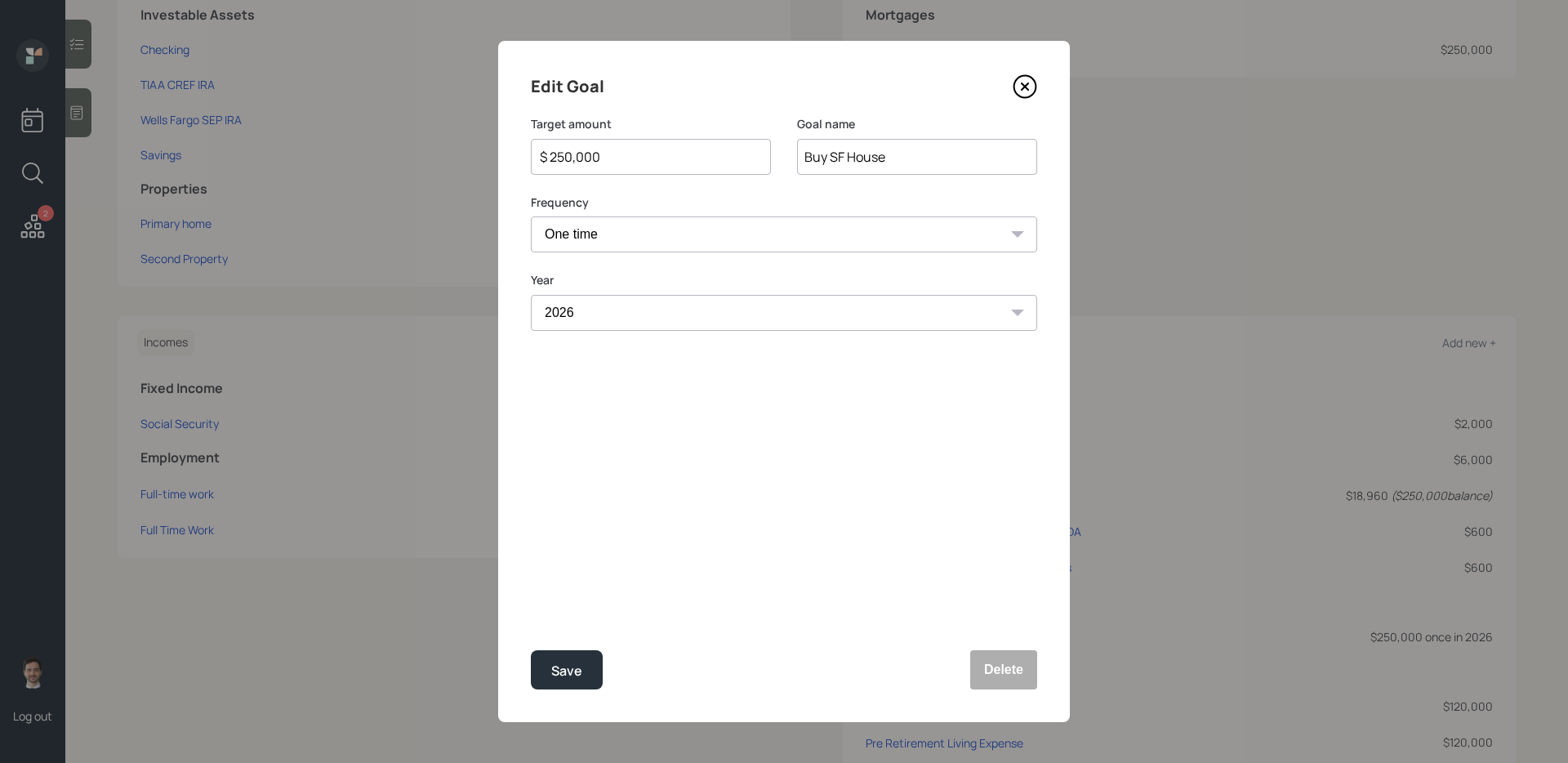 click on "$ 250,000" at bounding box center [644, 157] 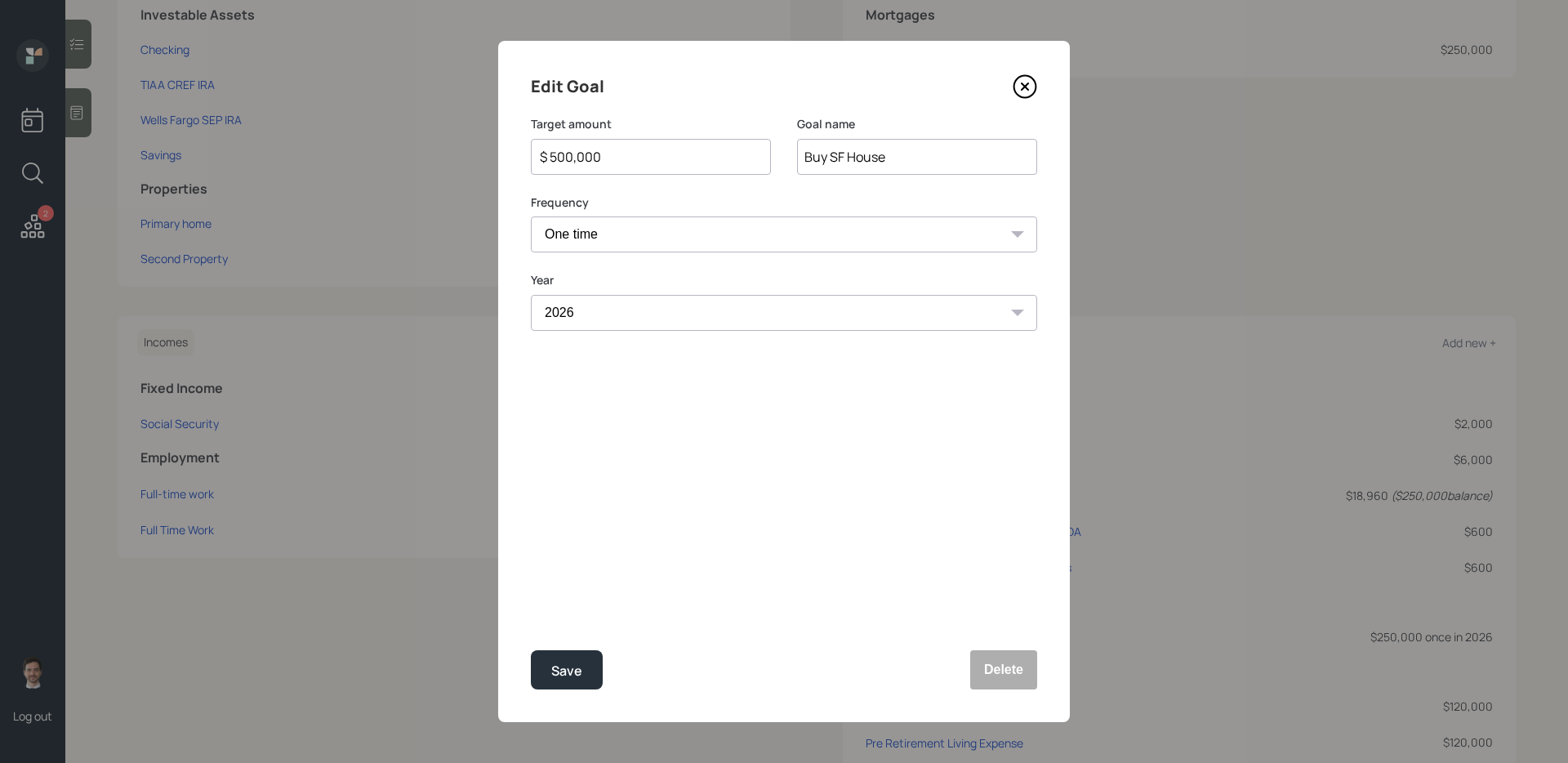 click on "Save" at bounding box center (567, 670) 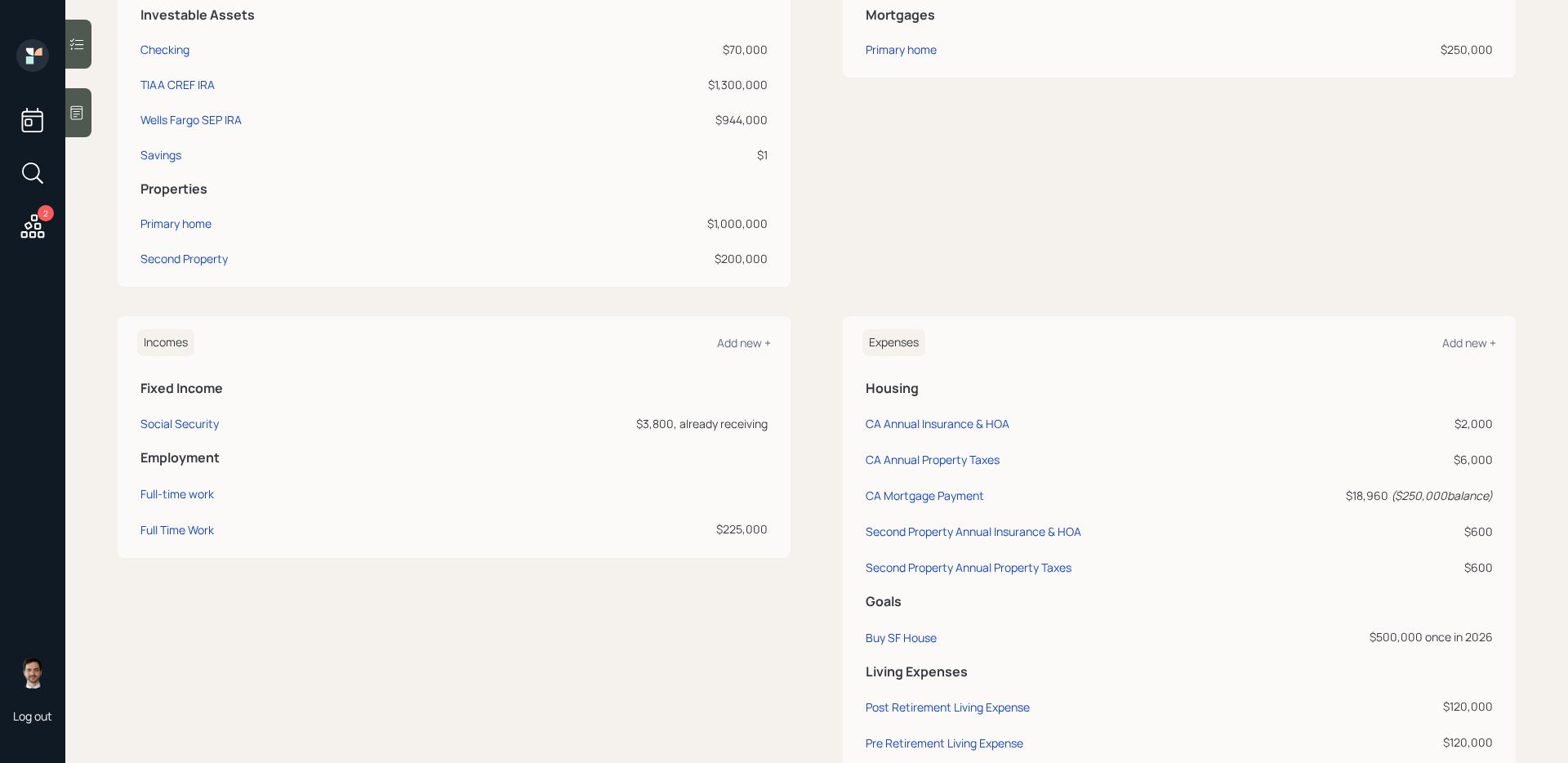 scroll, scrollTop: 0, scrollLeft: 0, axis: both 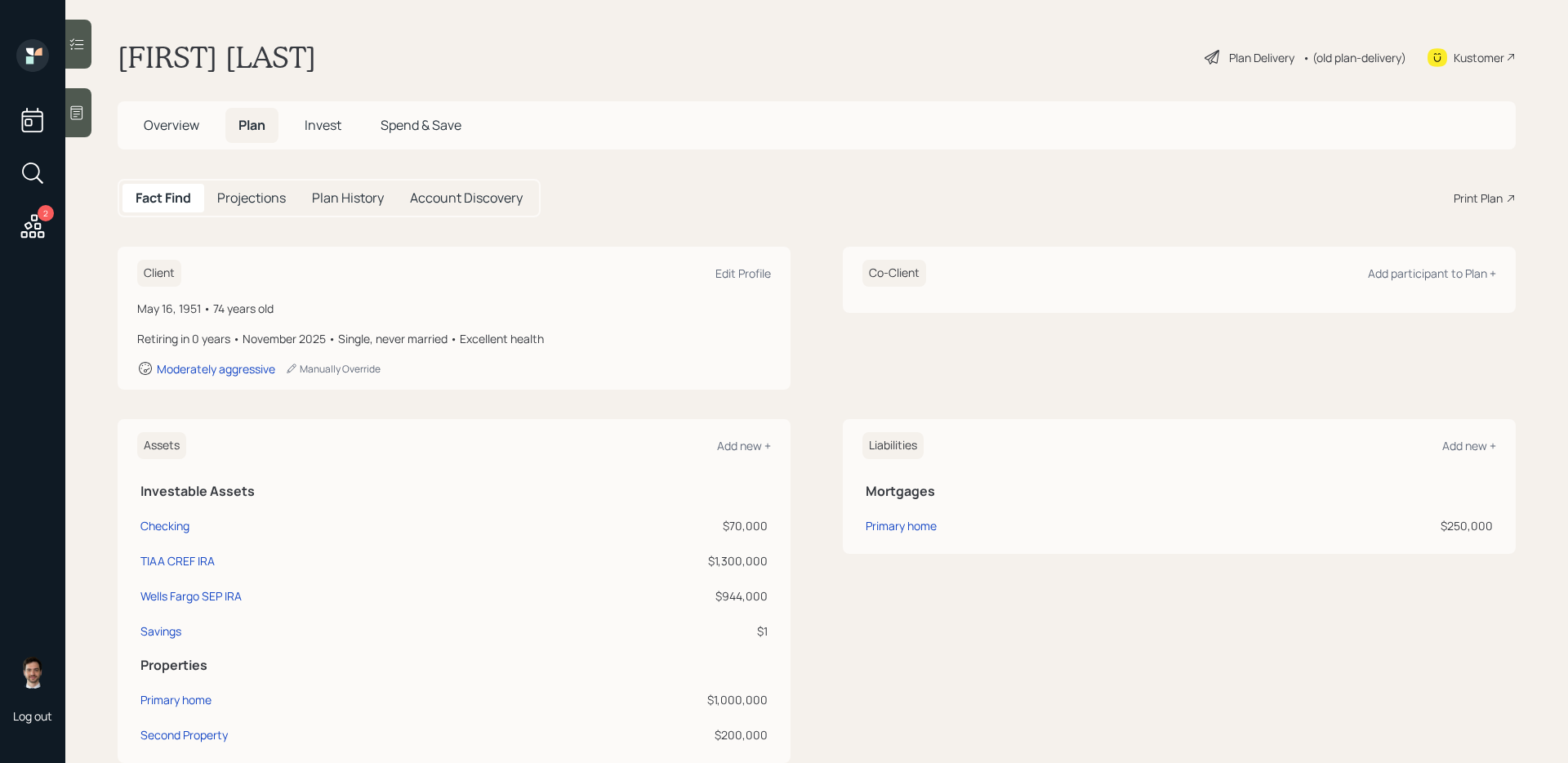 click on "Print Plan" at bounding box center [1478, 198] 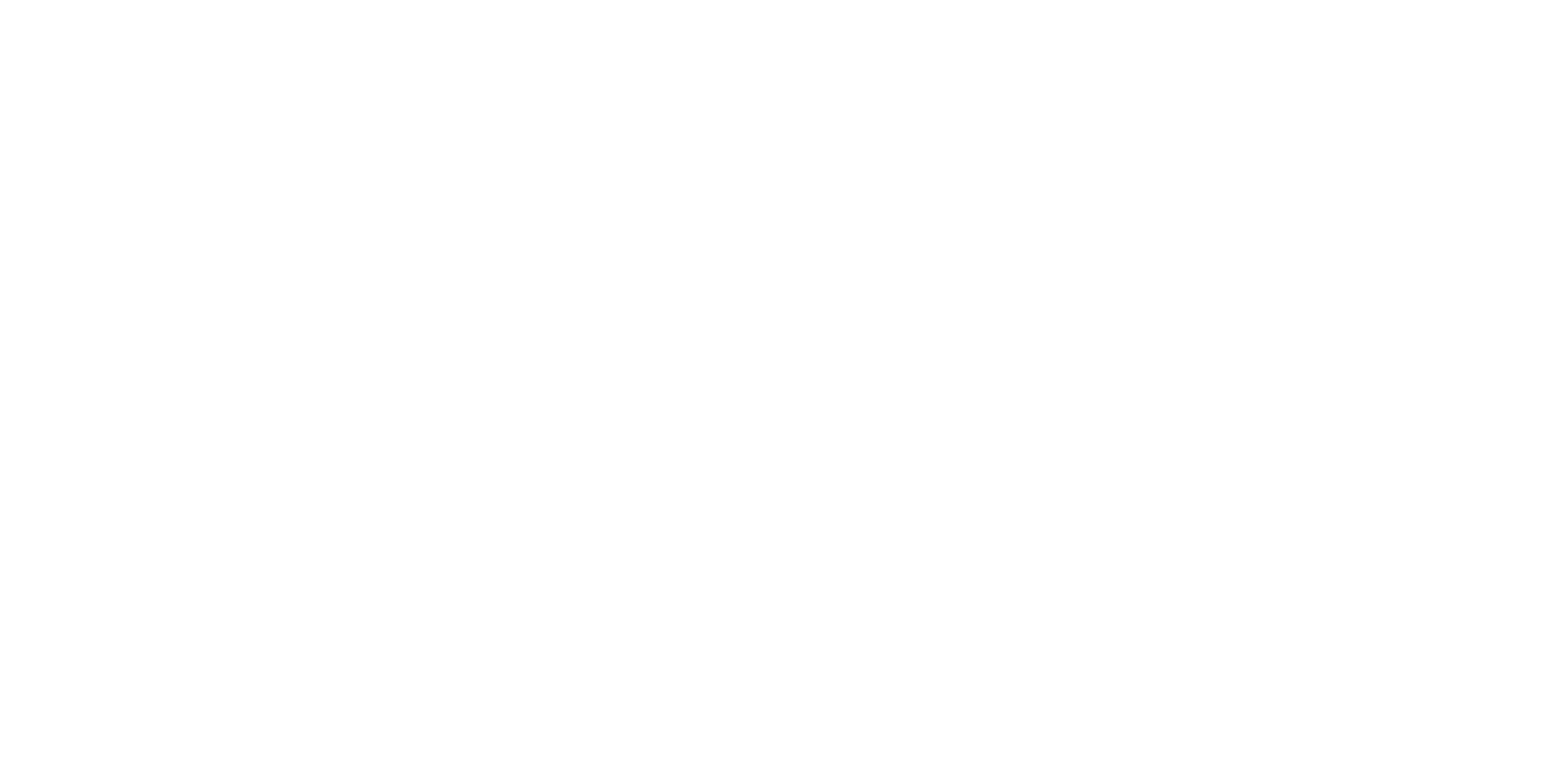 scroll, scrollTop: 0, scrollLeft: 0, axis: both 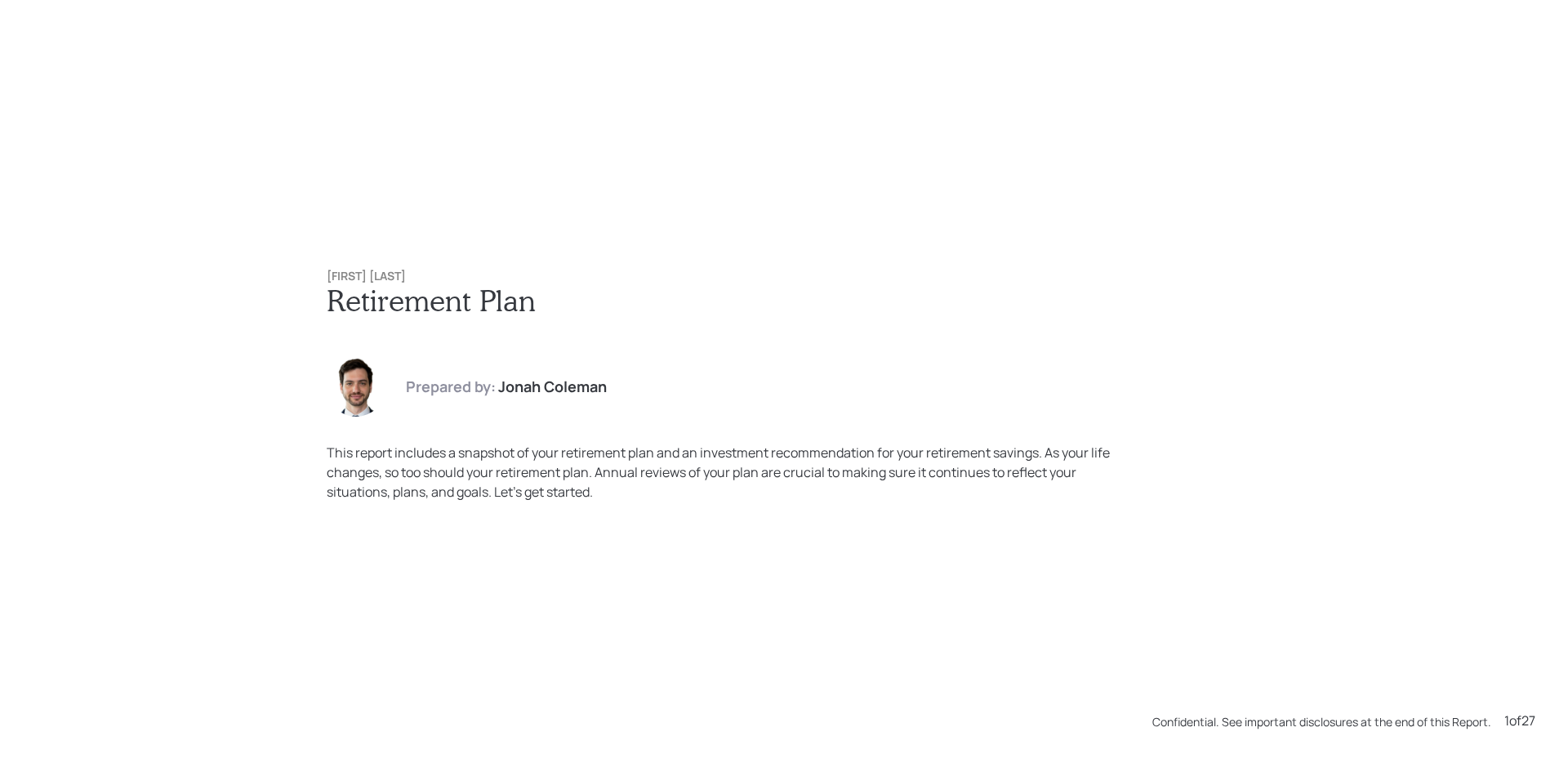 click on "Carol Freas Retirement Plan Prepared by:   Jonah Coleman This report includes a snapshot of your retirement plan and an investment recommendation for your retirement savings. As your life changes, so too should your retirement plan. Annual reviews of your plan are crucial to making sure it continues to reflect your situations, plans, and goals. Let’s get started." at bounding box center [784, 386] 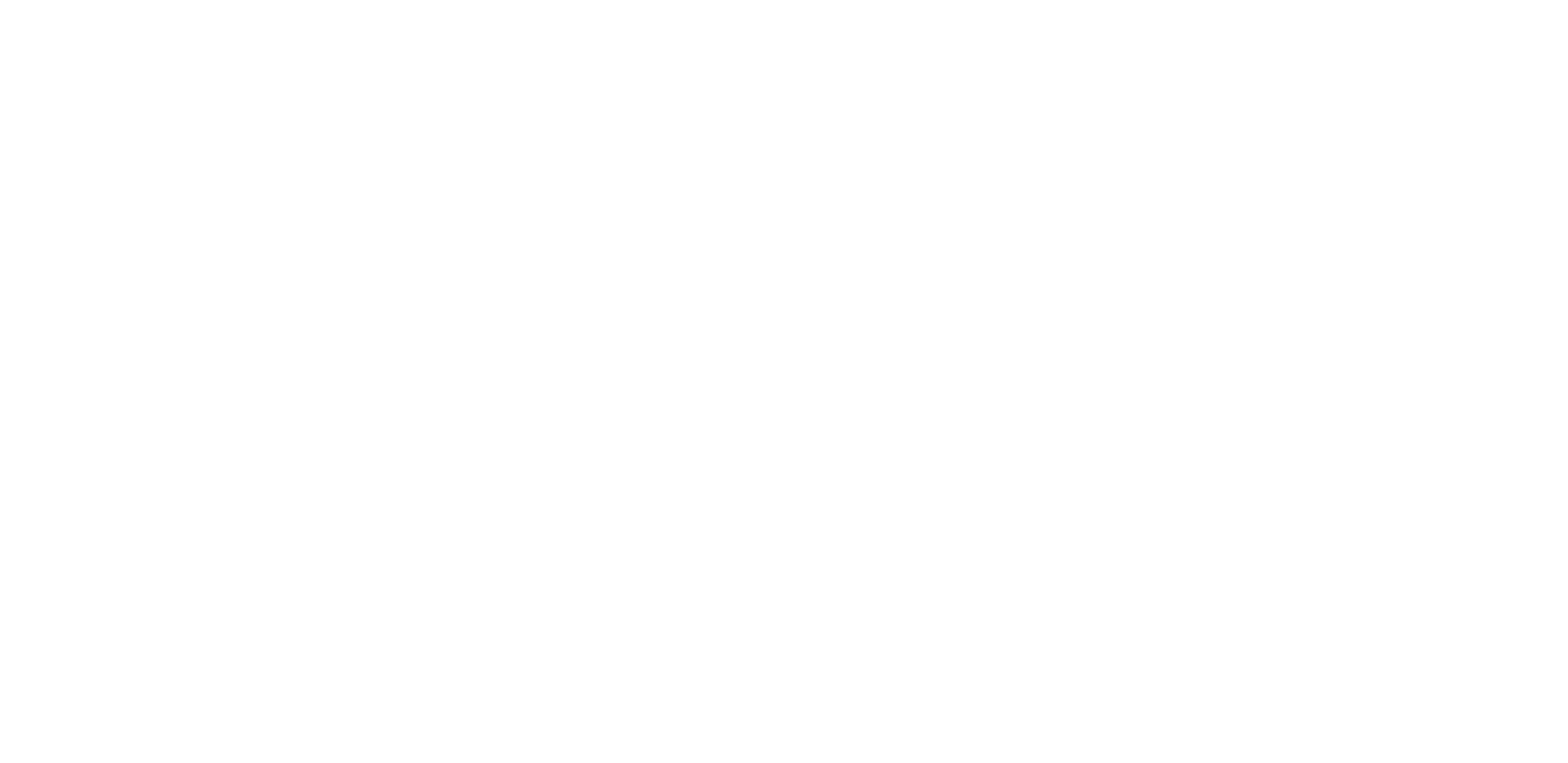 scroll, scrollTop: 0, scrollLeft: 0, axis: both 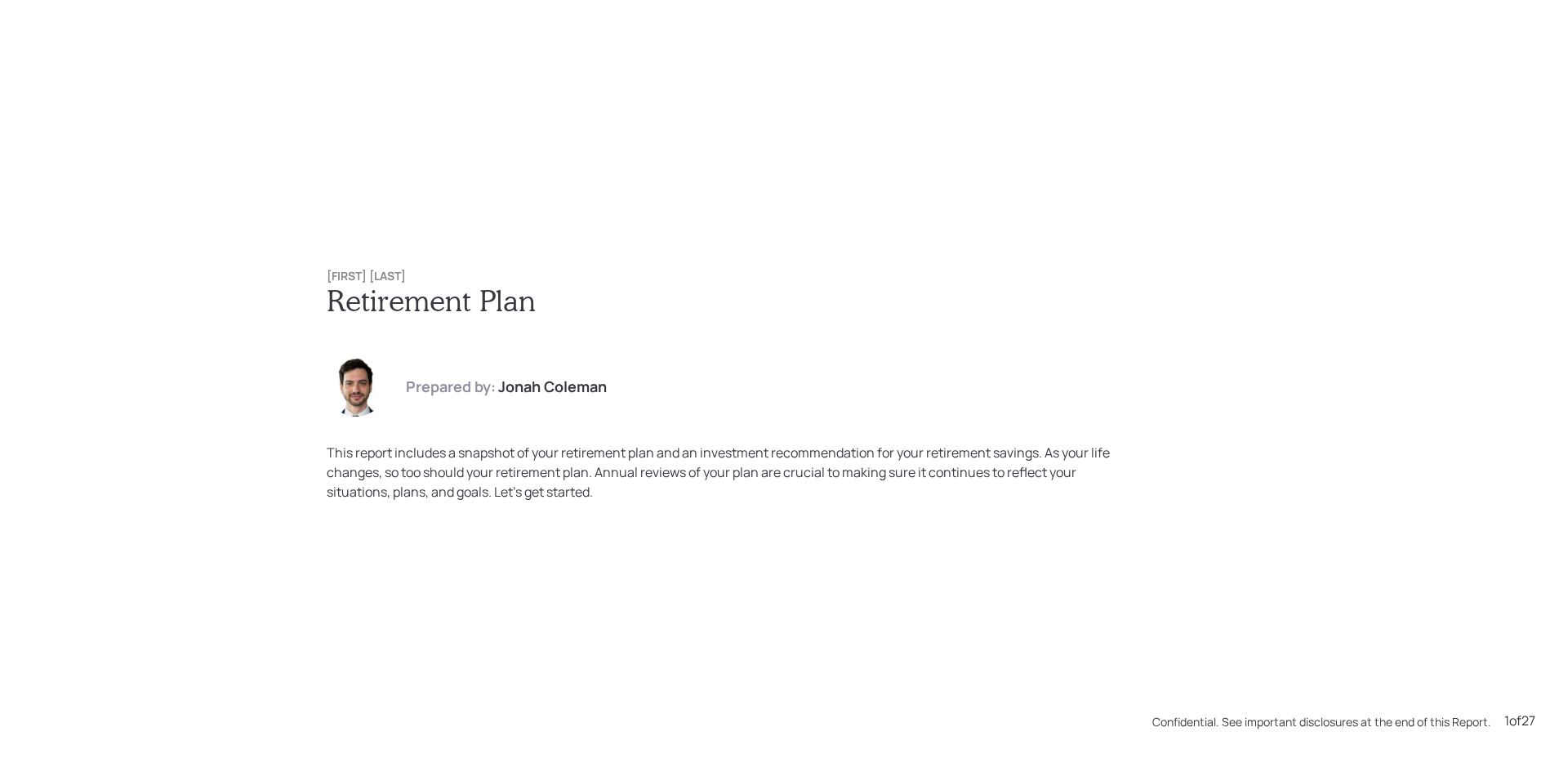 click on "[FIRST] [LAST] Retirement Plan Prepared by:   [FIRST] [LAST] This report includes a snapshot of your retirement plan and an investment recommendation for your retirement savings. As your life changes, so too should your retirement plan. Annual reviews of your plan are crucial to making sure it continues to reflect your situations, plans, and goals. Let’s get started." at bounding box center (784, 386) 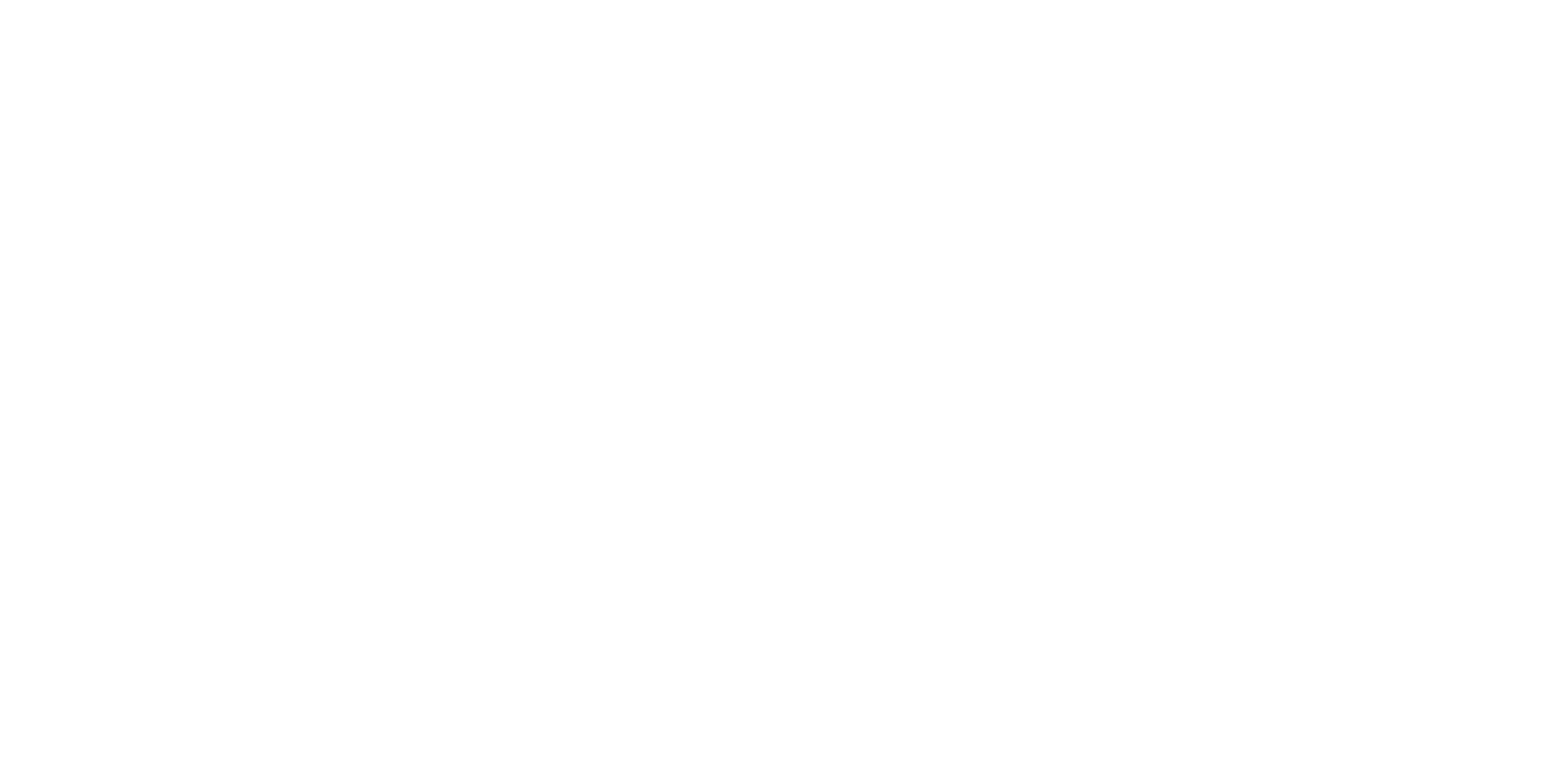 scroll, scrollTop: 0, scrollLeft: 0, axis: both 